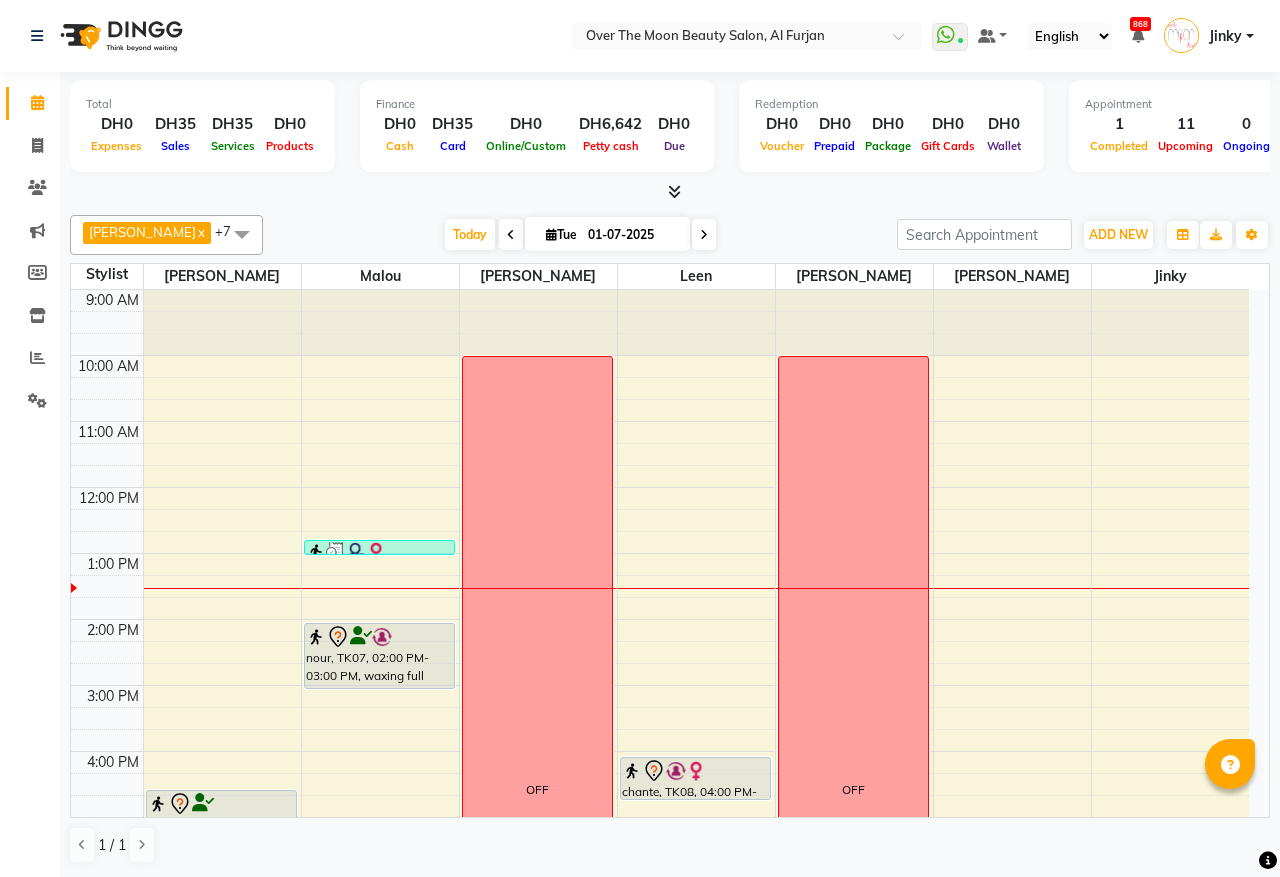 scroll, scrollTop: 0, scrollLeft: 0, axis: both 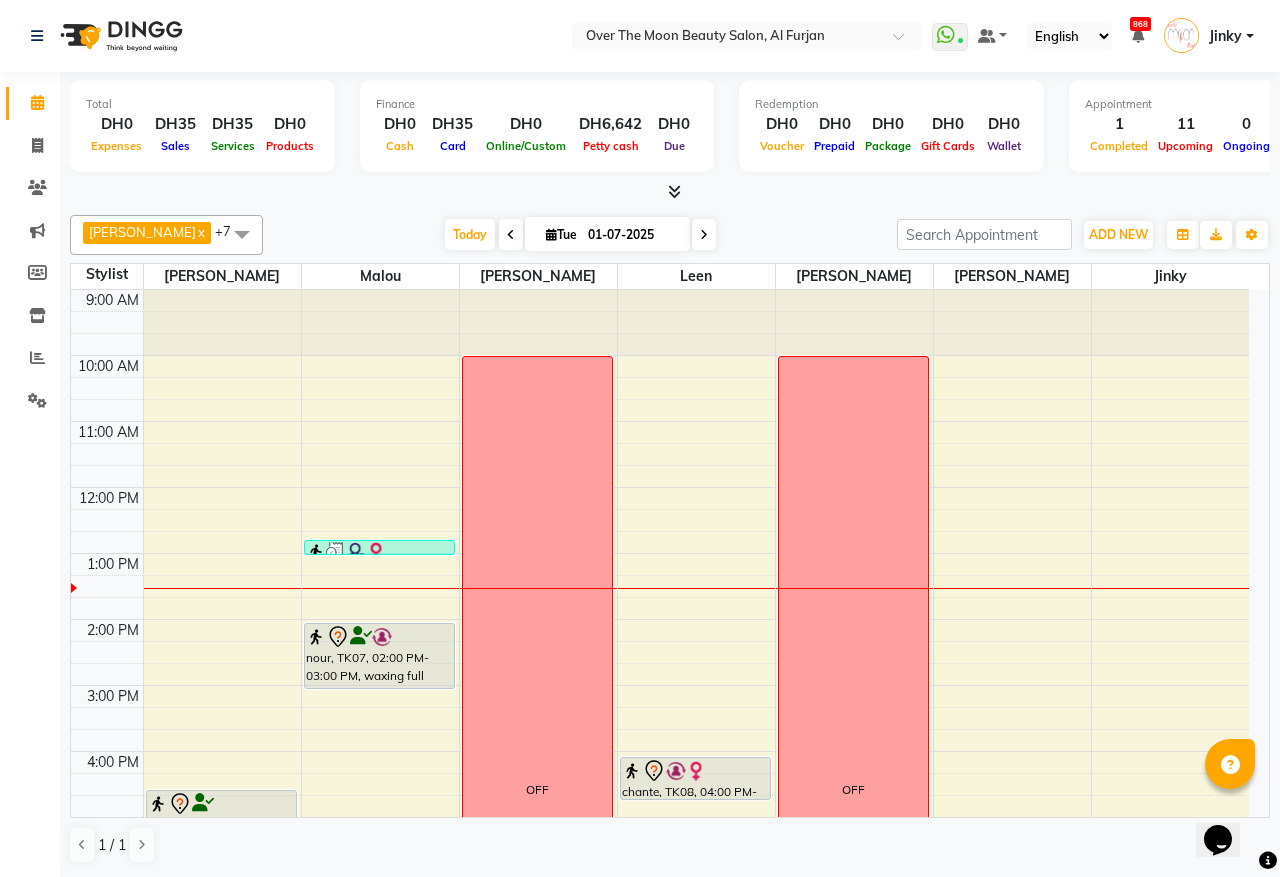 click at bounding box center [704, 235] 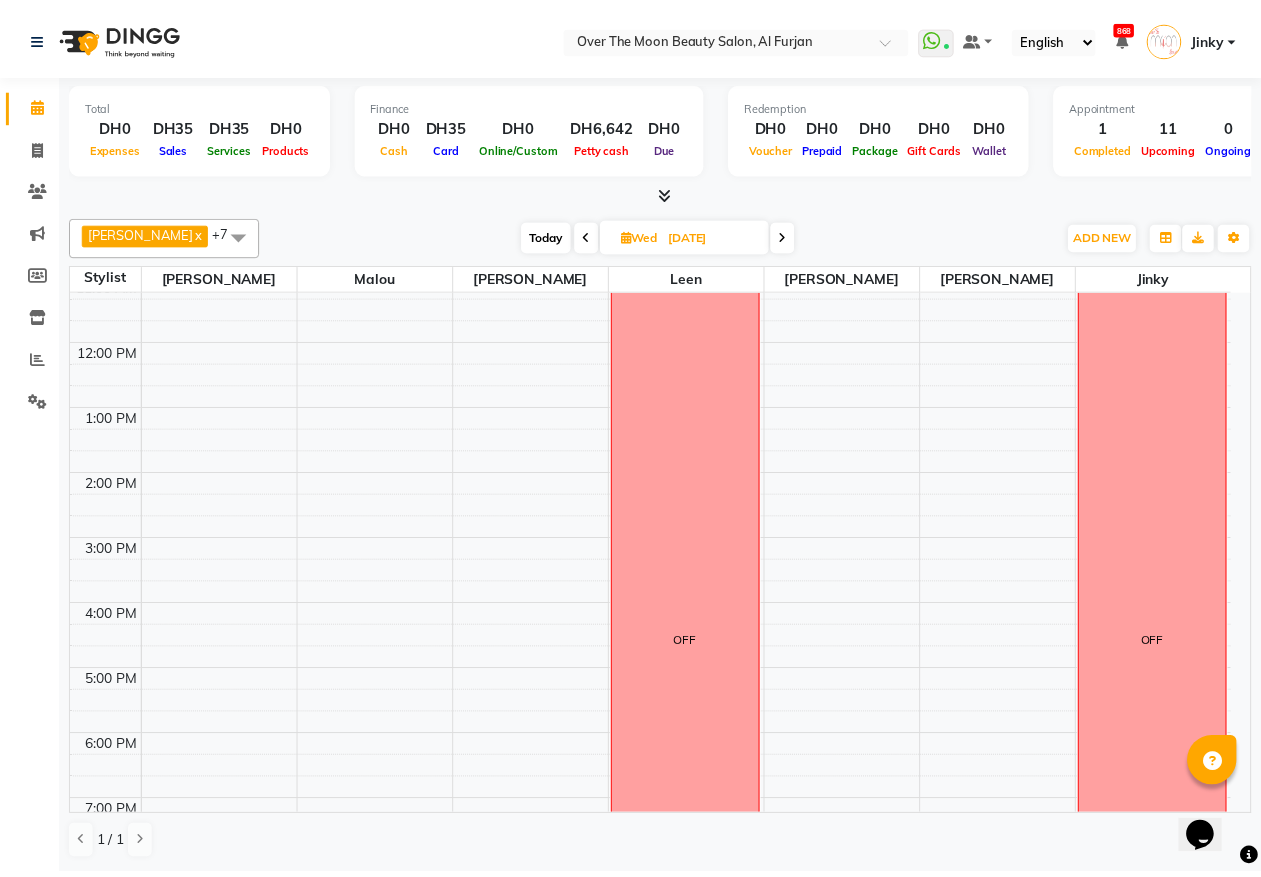 scroll, scrollTop: 58, scrollLeft: 0, axis: vertical 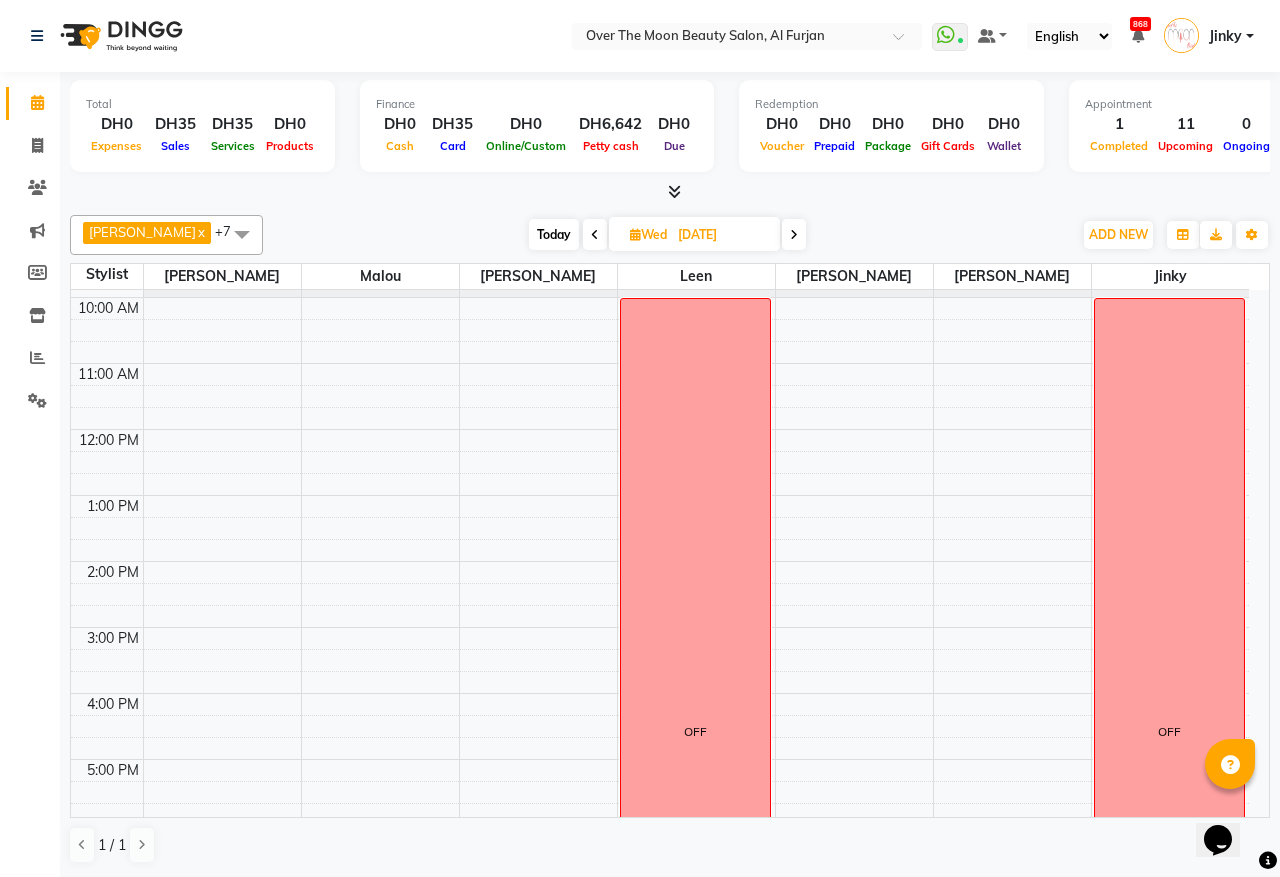 click on "Wed" at bounding box center (648, 234) 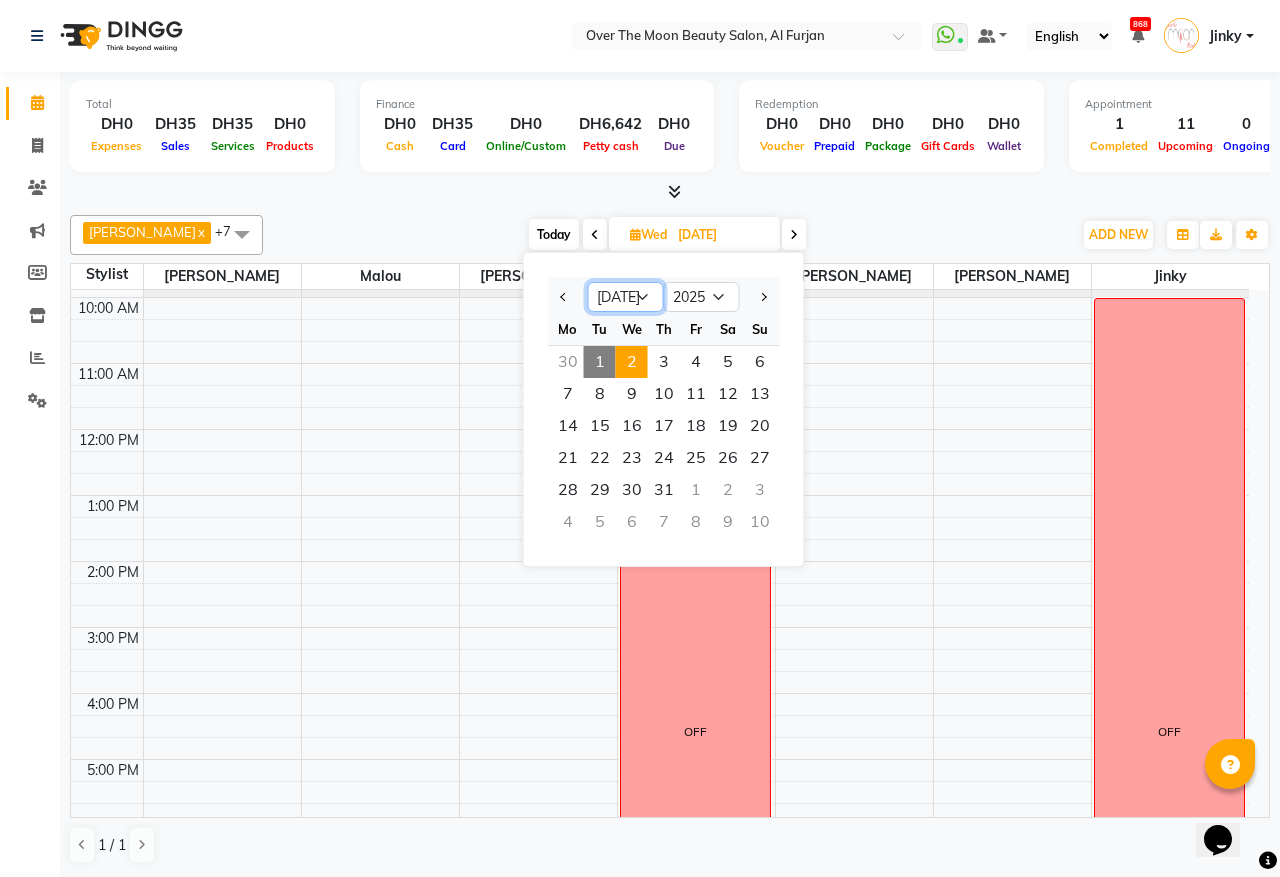 click on "Jan Feb Mar Apr May Jun [DATE] Aug Sep Oct Nov Dec" at bounding box center (626, 297) 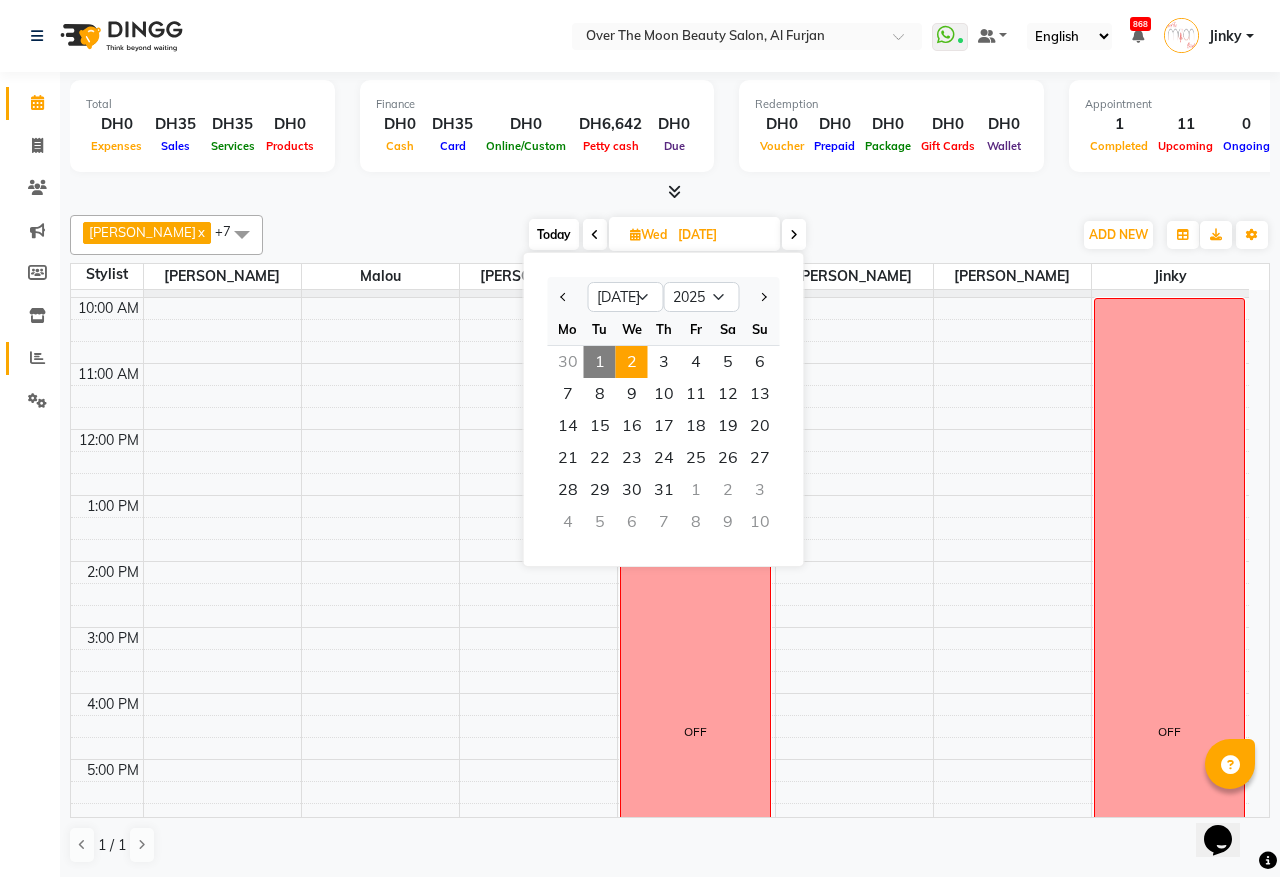 click 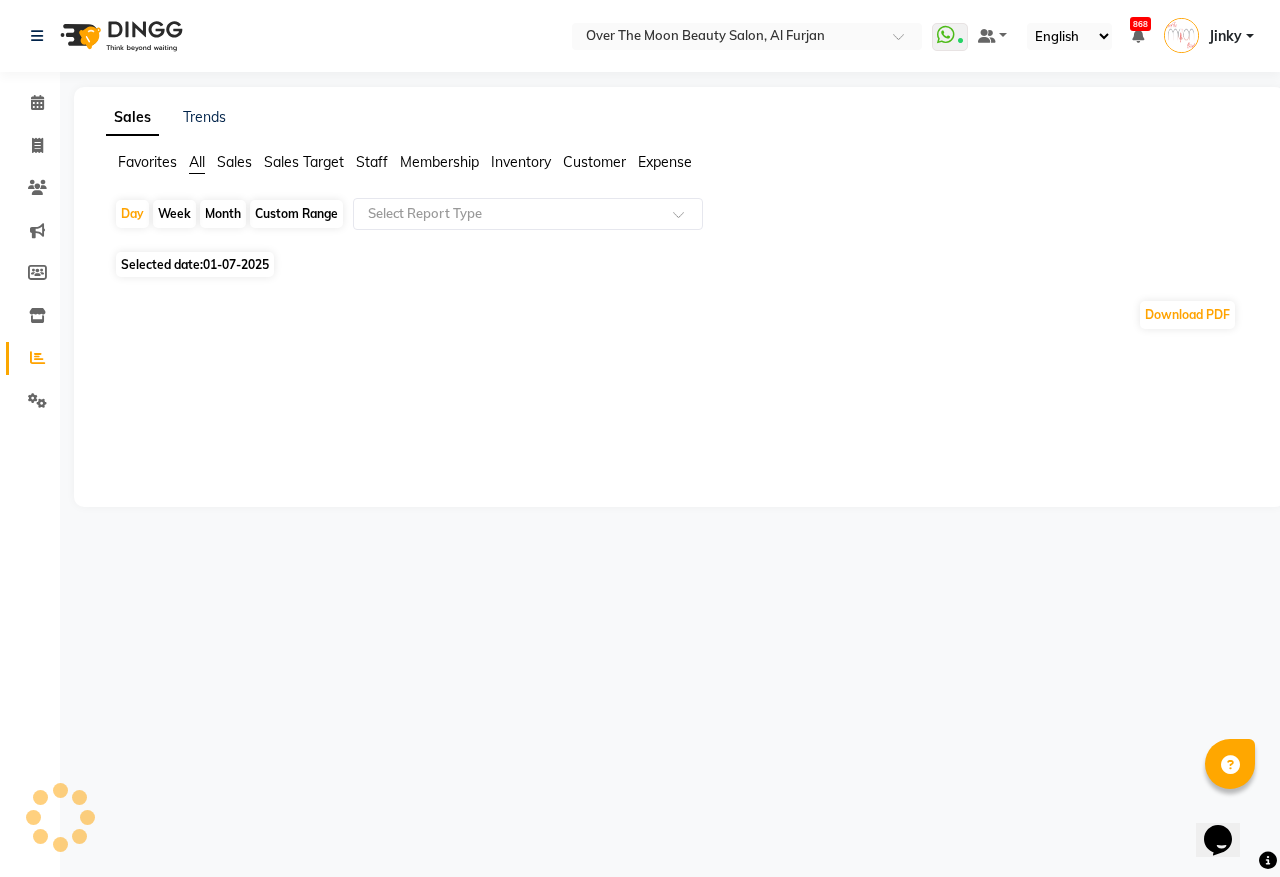 click on "Sales Target" 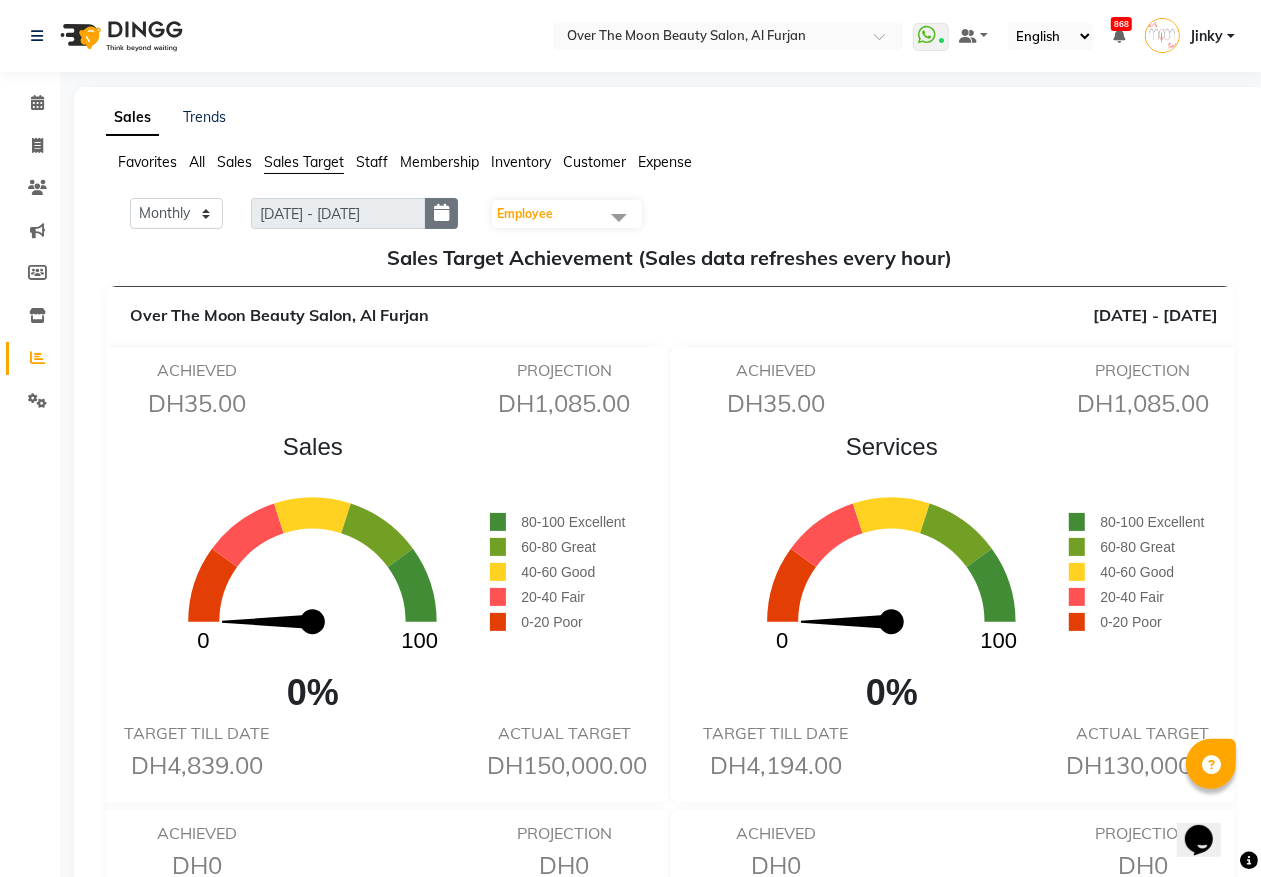 click 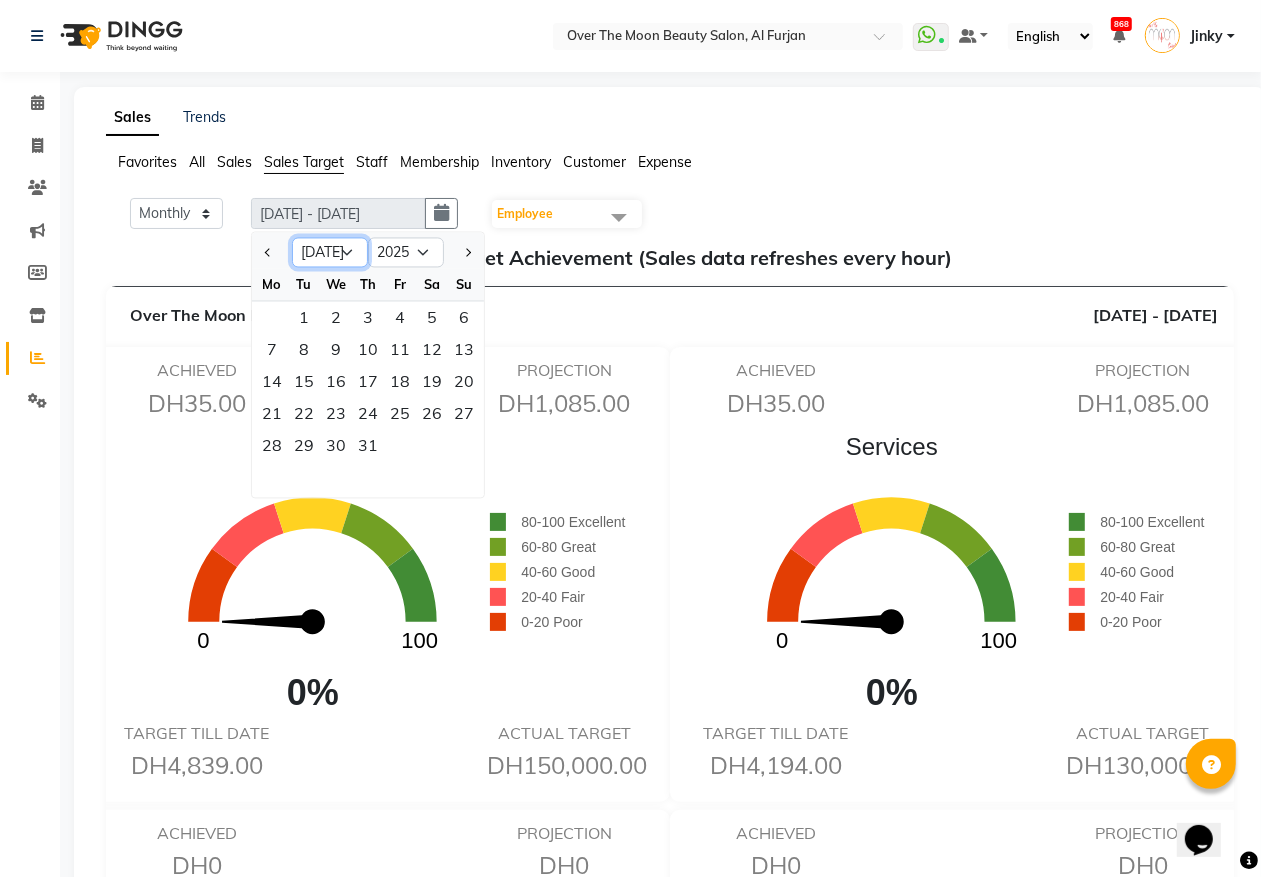 click on "Jan Feb Mar Apr May Jun [DATE] Aug Sep Oct Nov Dec" 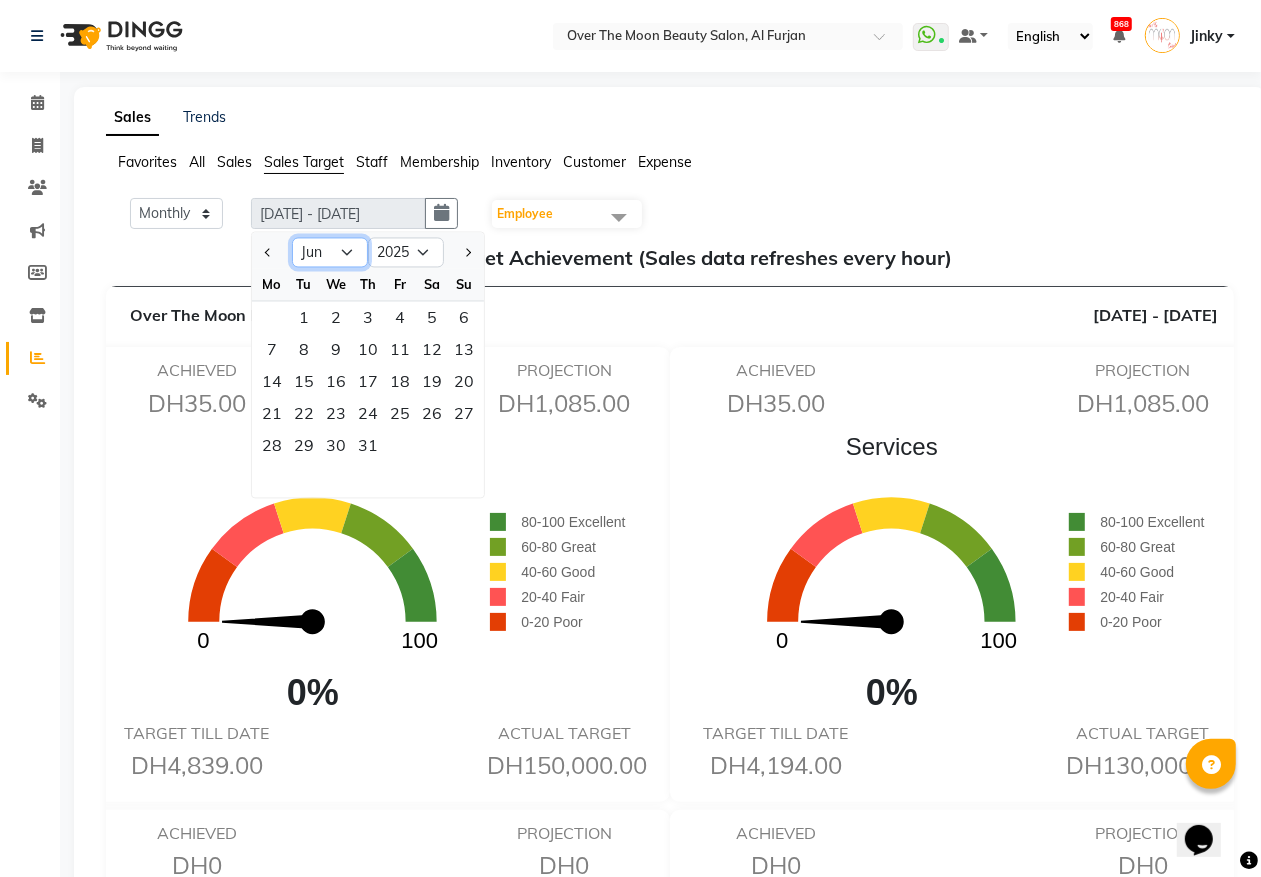 click on "Jan Feb Mar Apr May Jun [DATE] Aug Sep Oct Nov Dec" 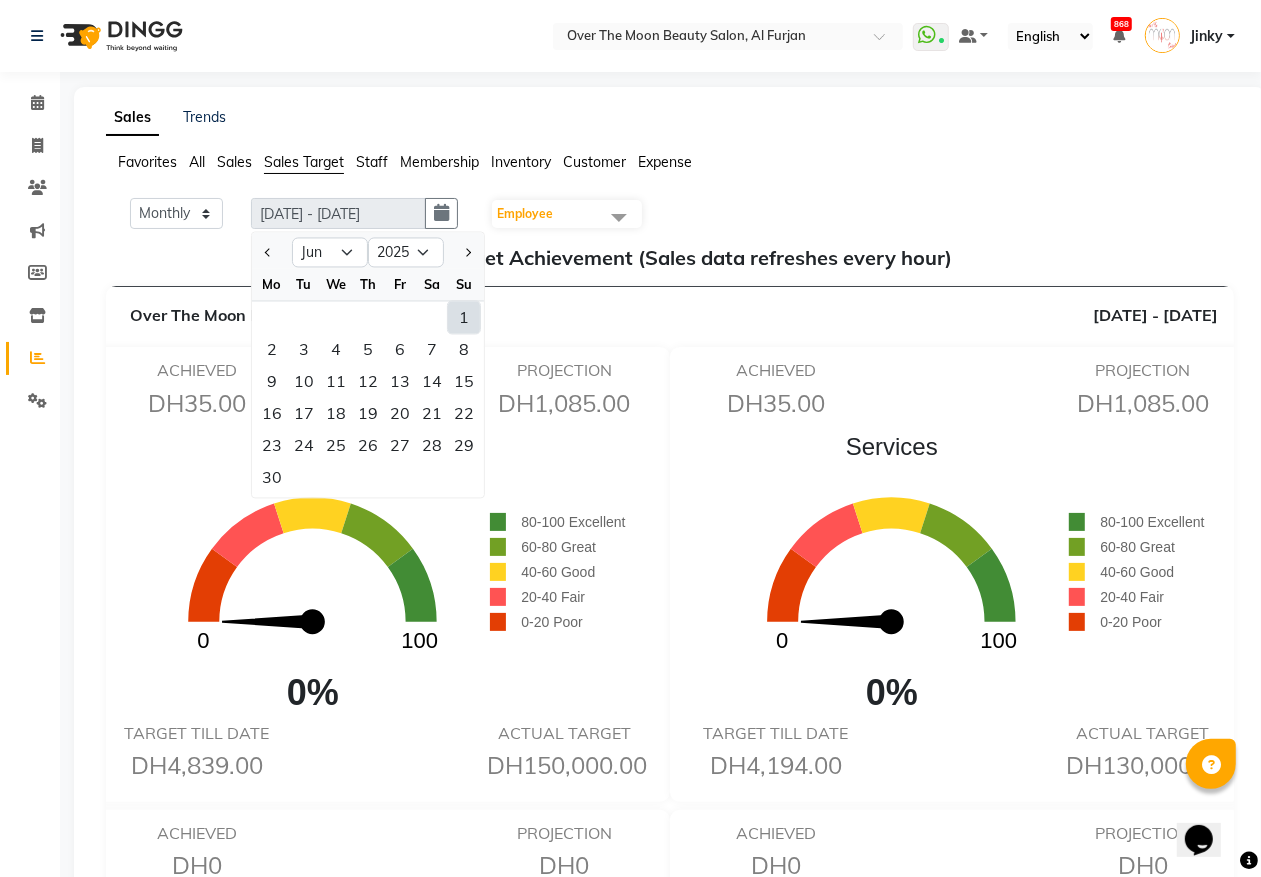 click on "1" 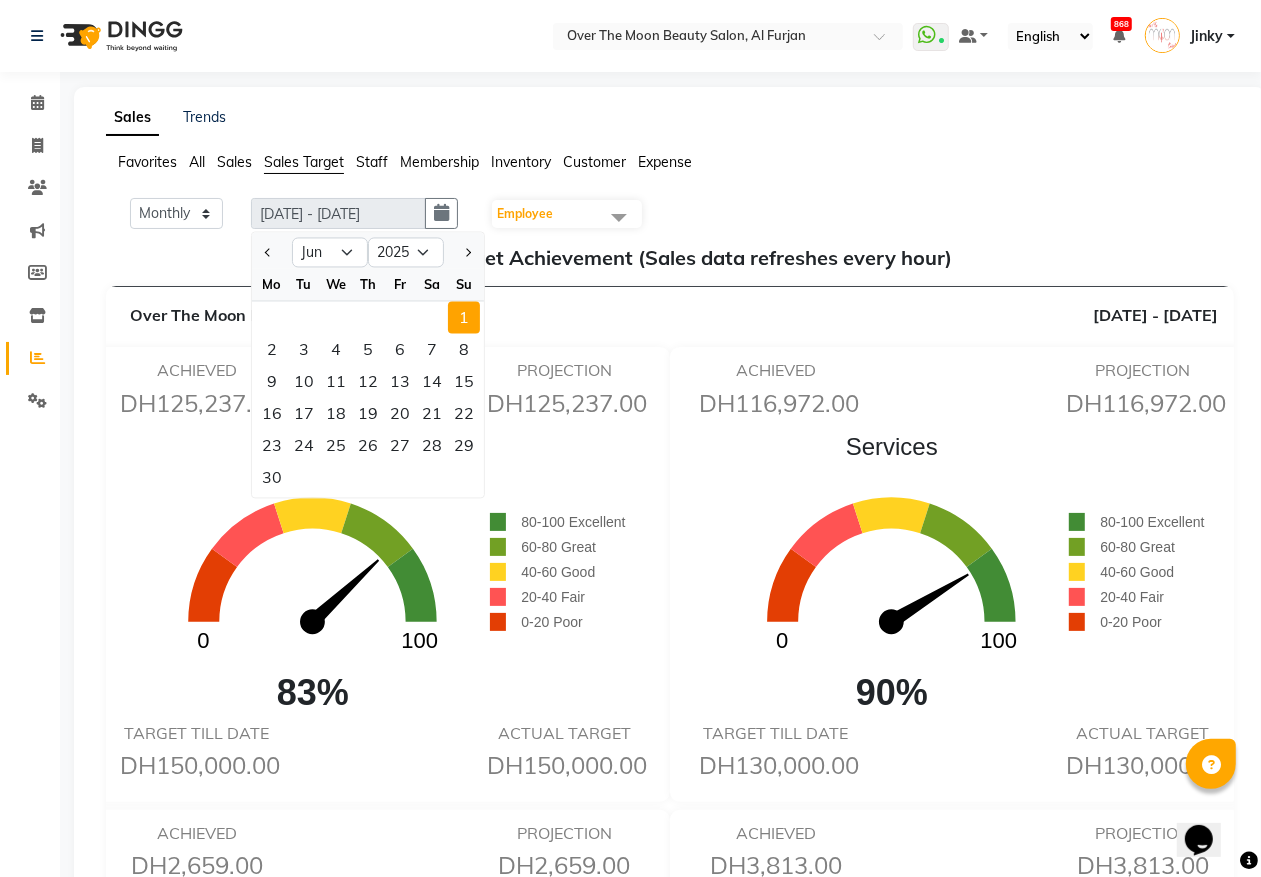 click on "Favorites All Sales Sales Target Staff Membership Inventory Customer Expense" 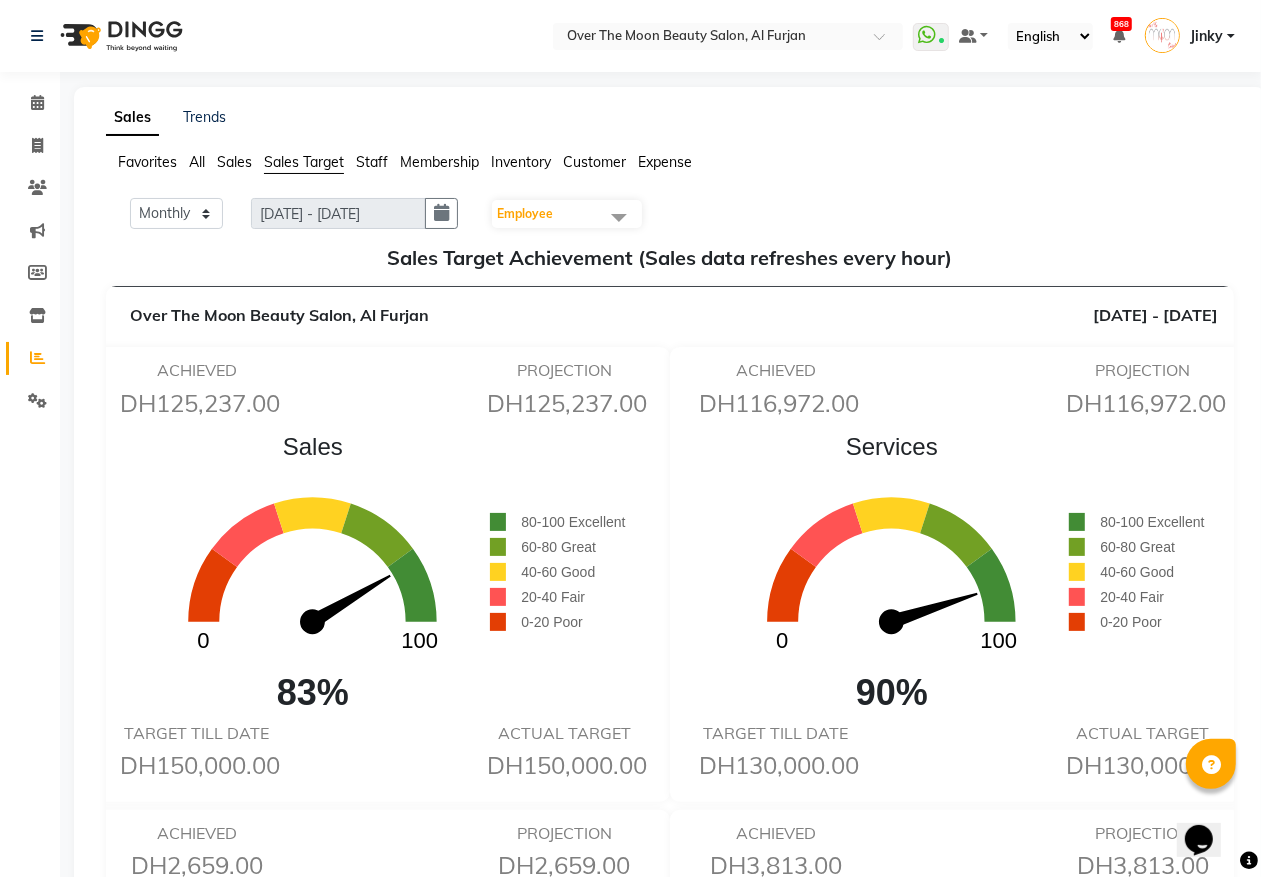 click 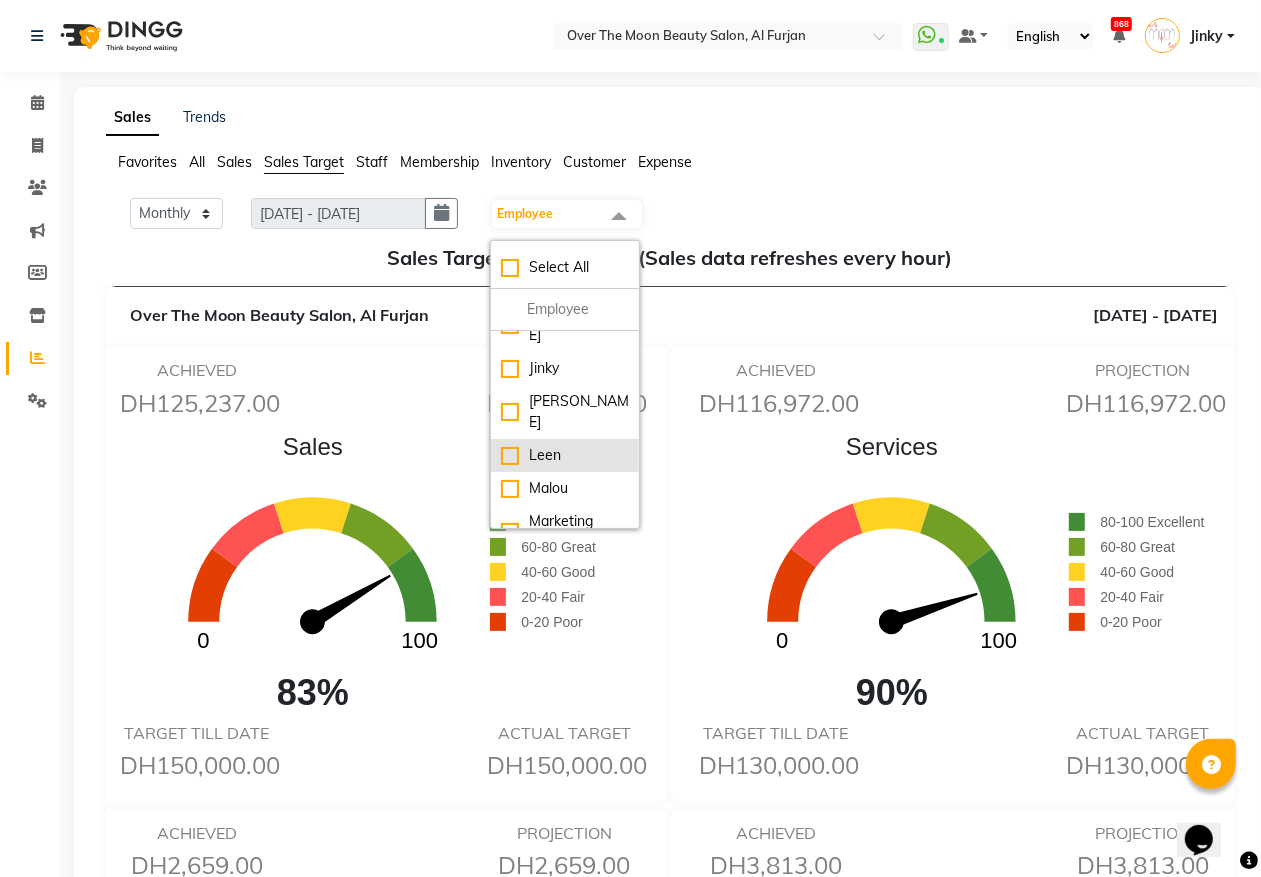 scroll, scrollTop: 0, scrollLeft: 0, axis: both 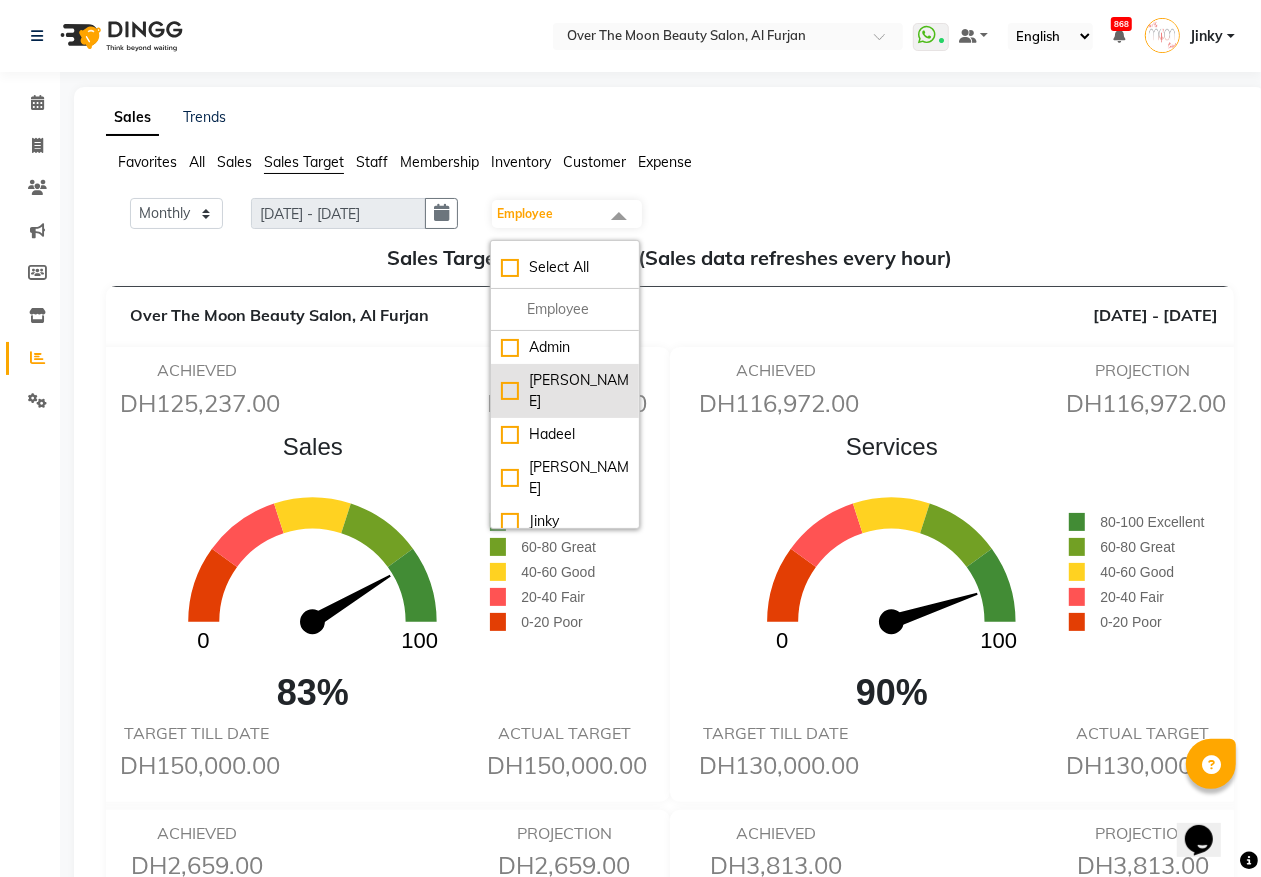 click on "[PERSON_NAME]" 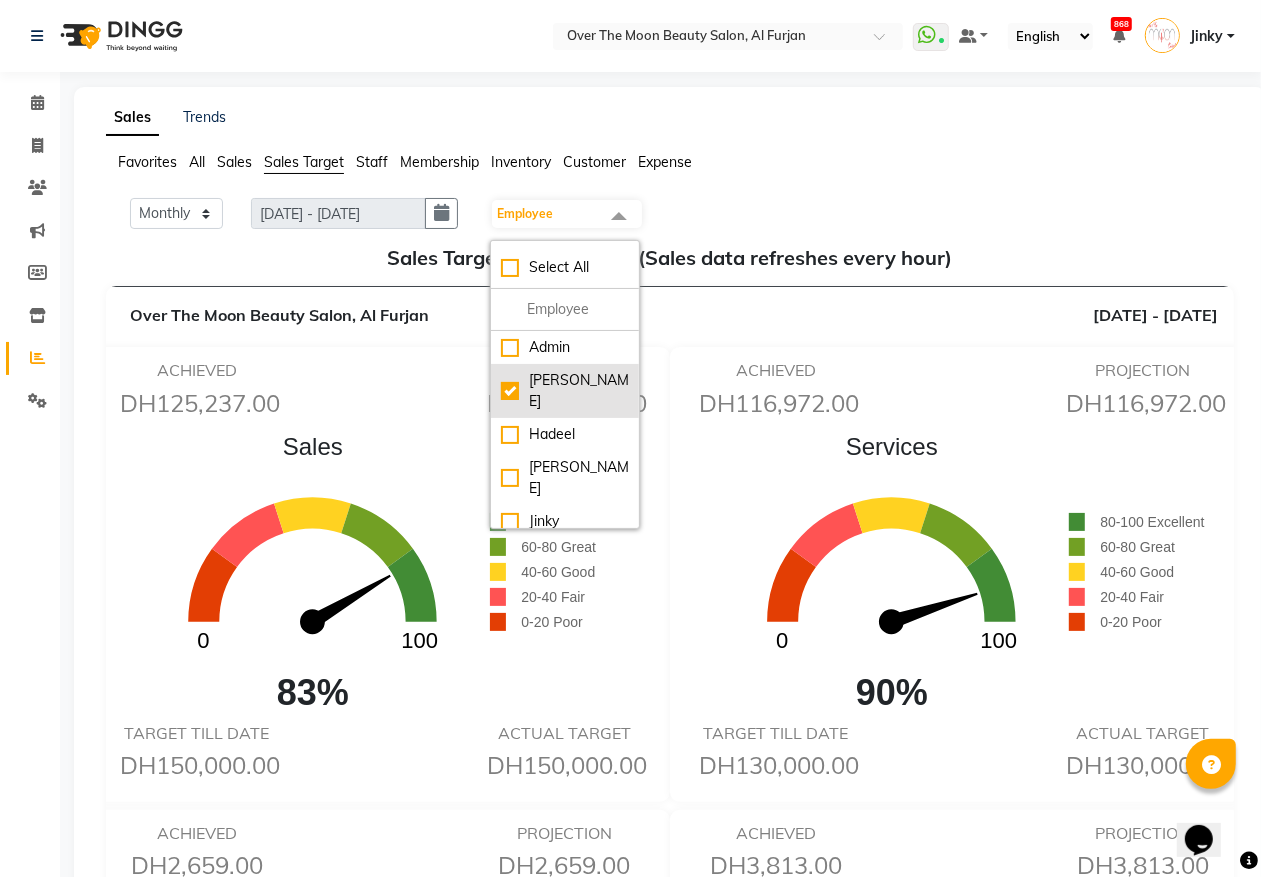 checkbox on "true" 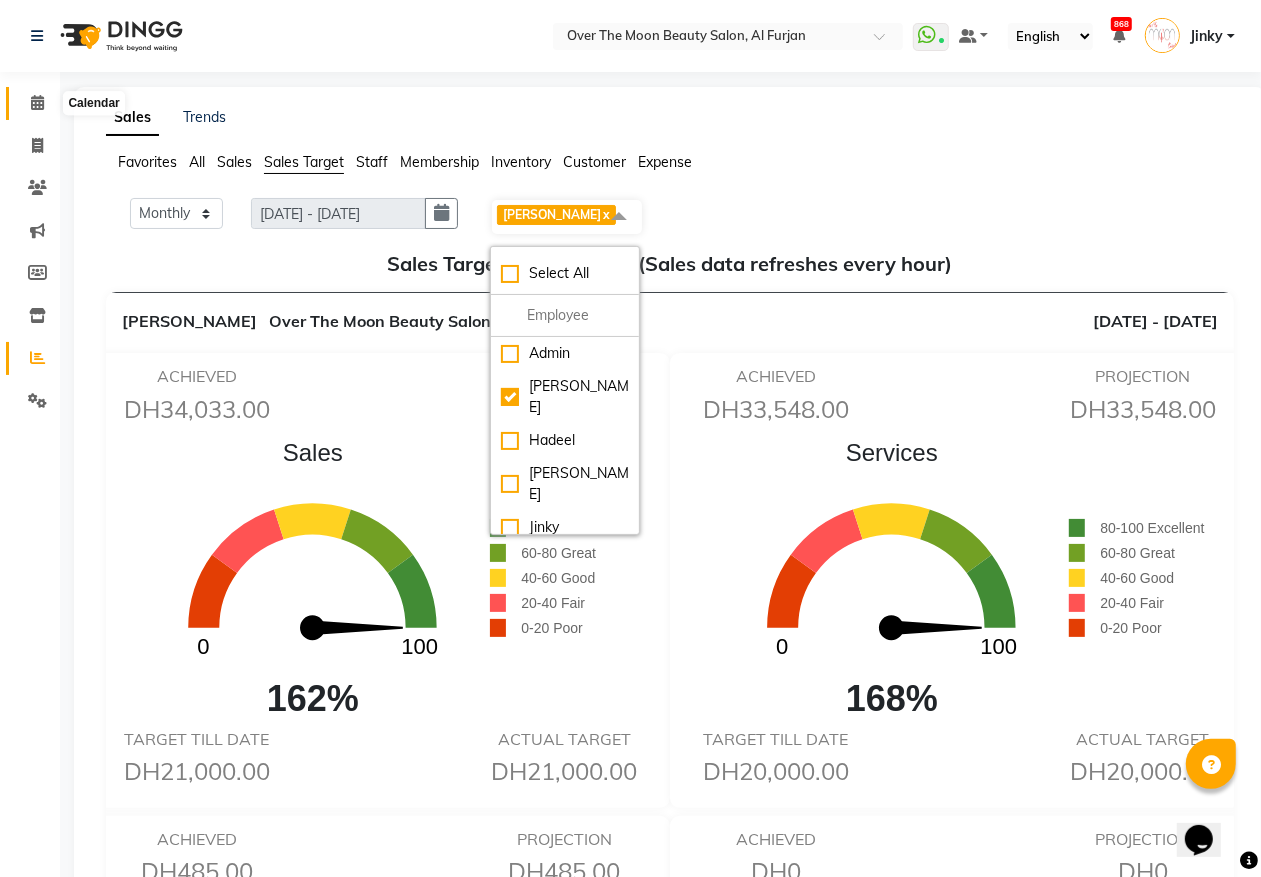 click 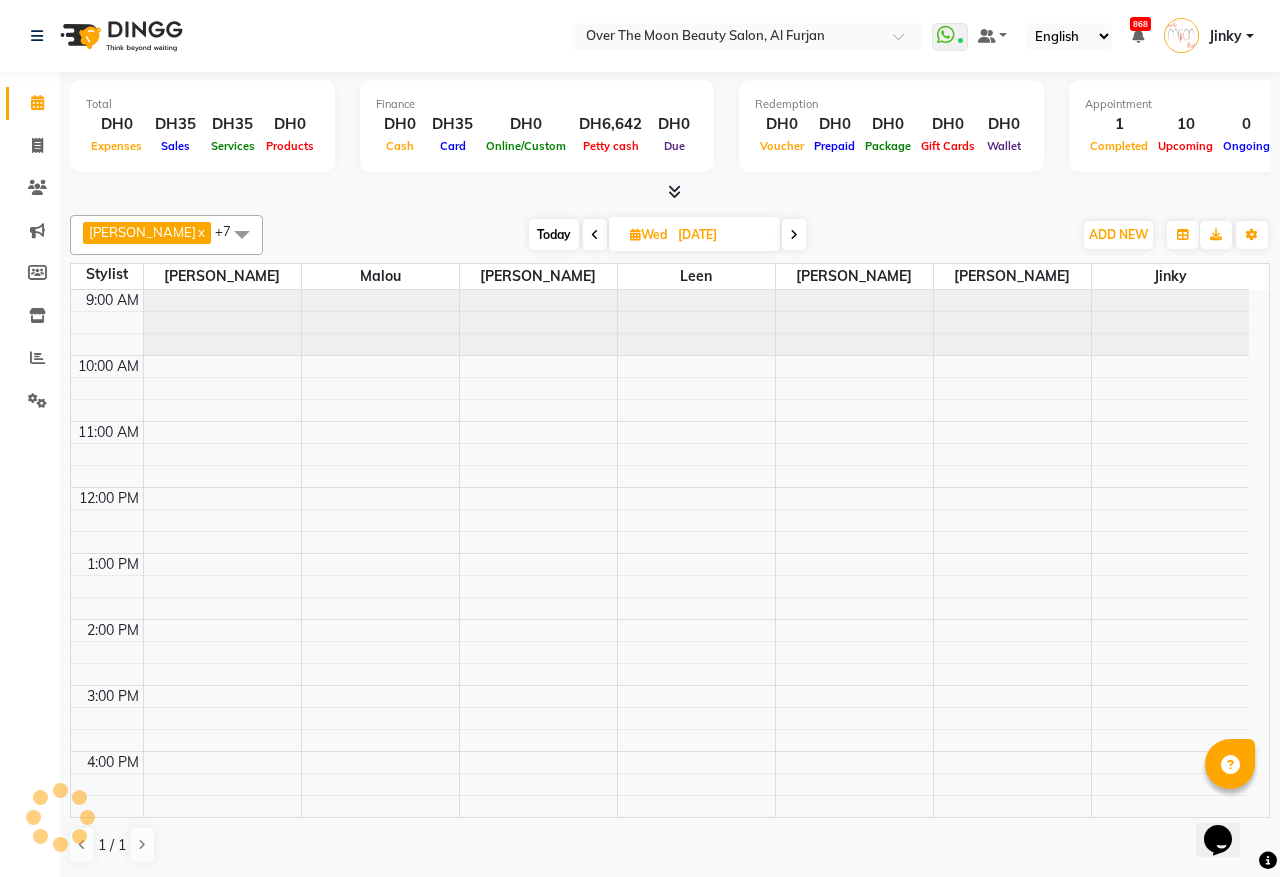 scroll, scrollTop: 0, scrollLeft: 0, axis: both 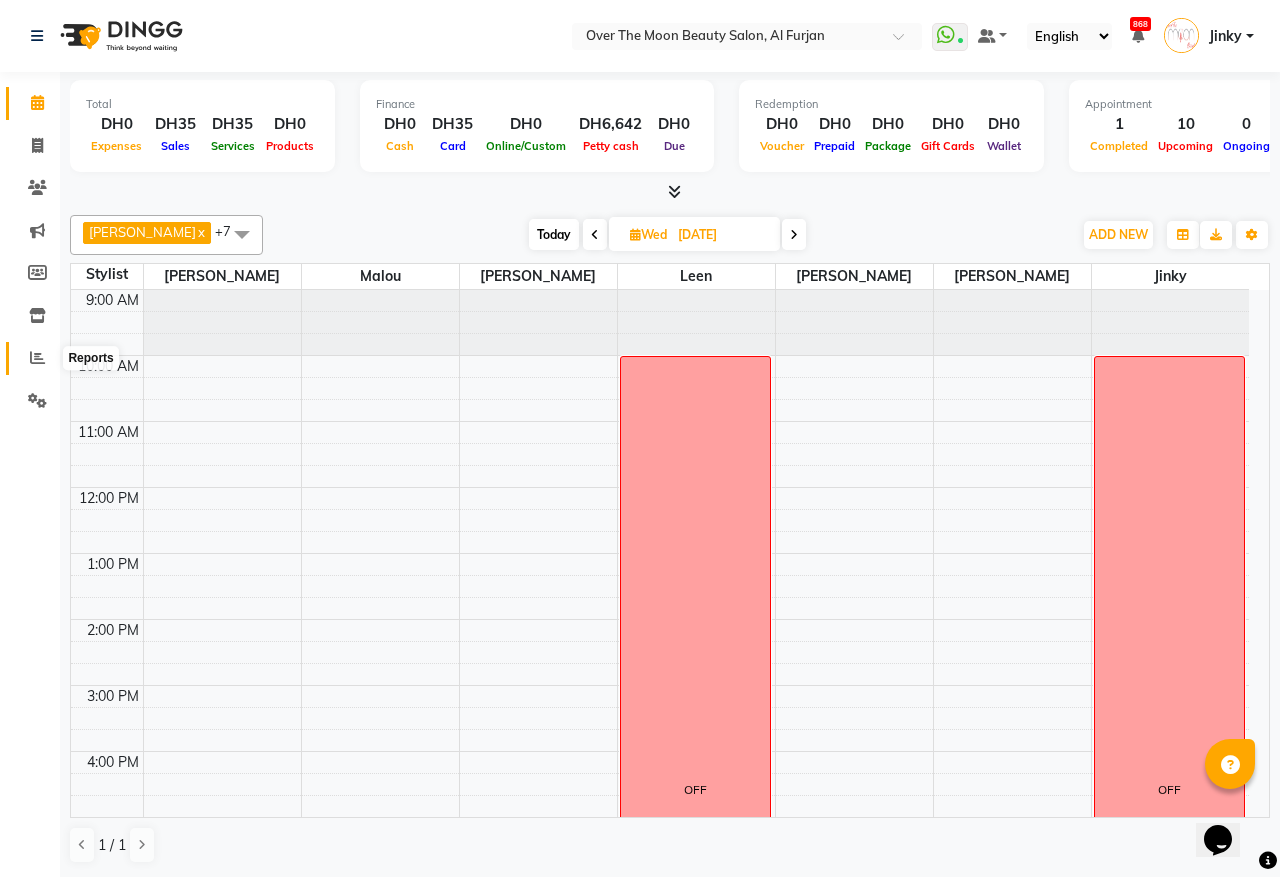 click 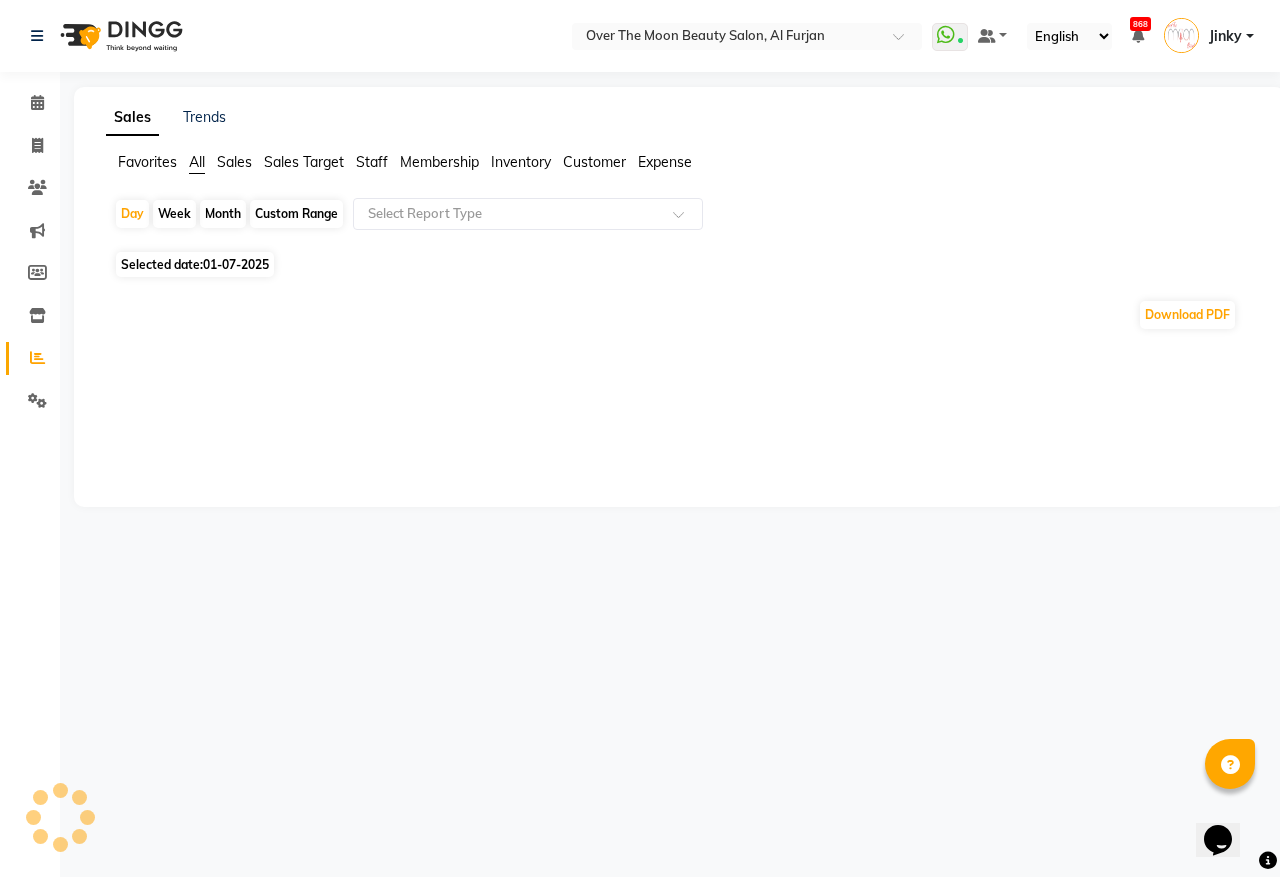 click on "Sales Target" 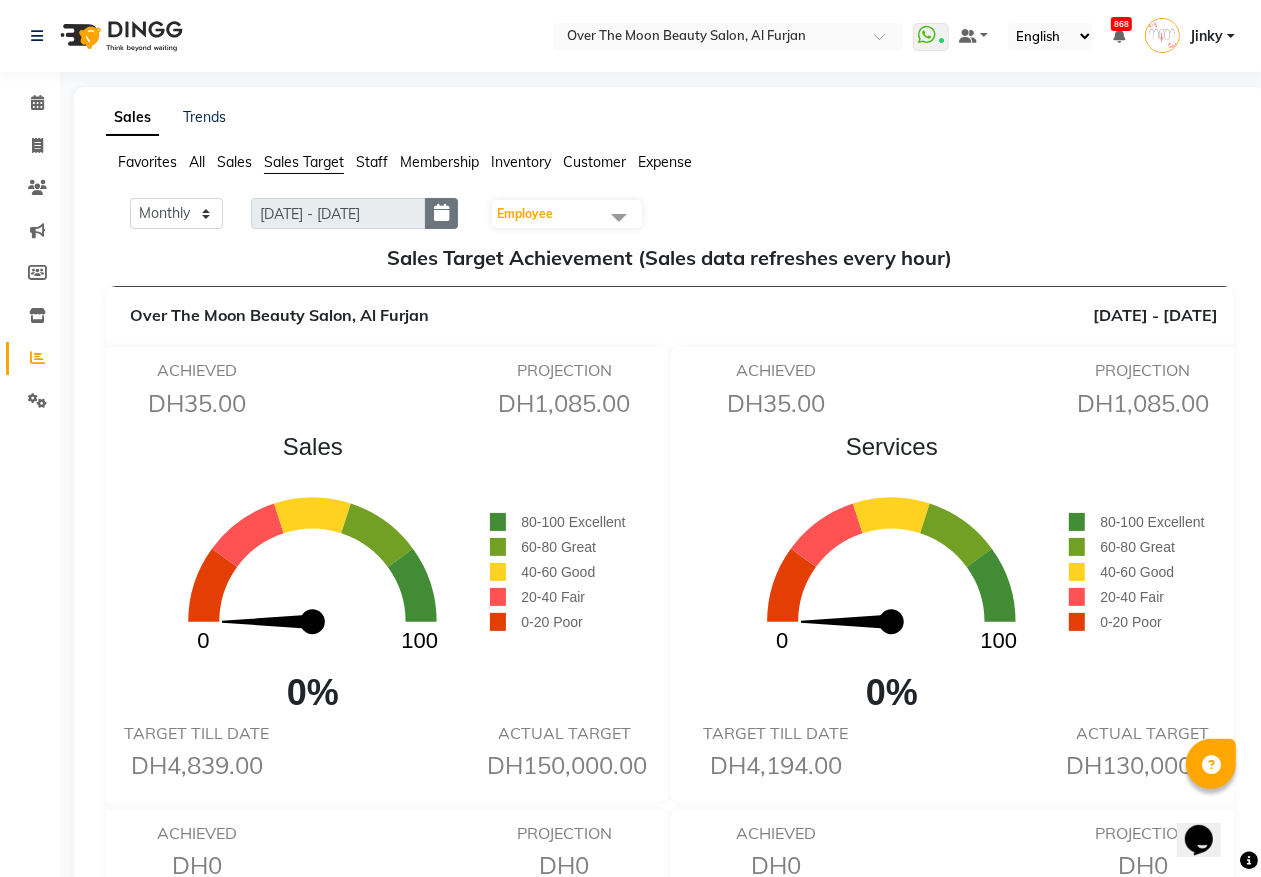 click 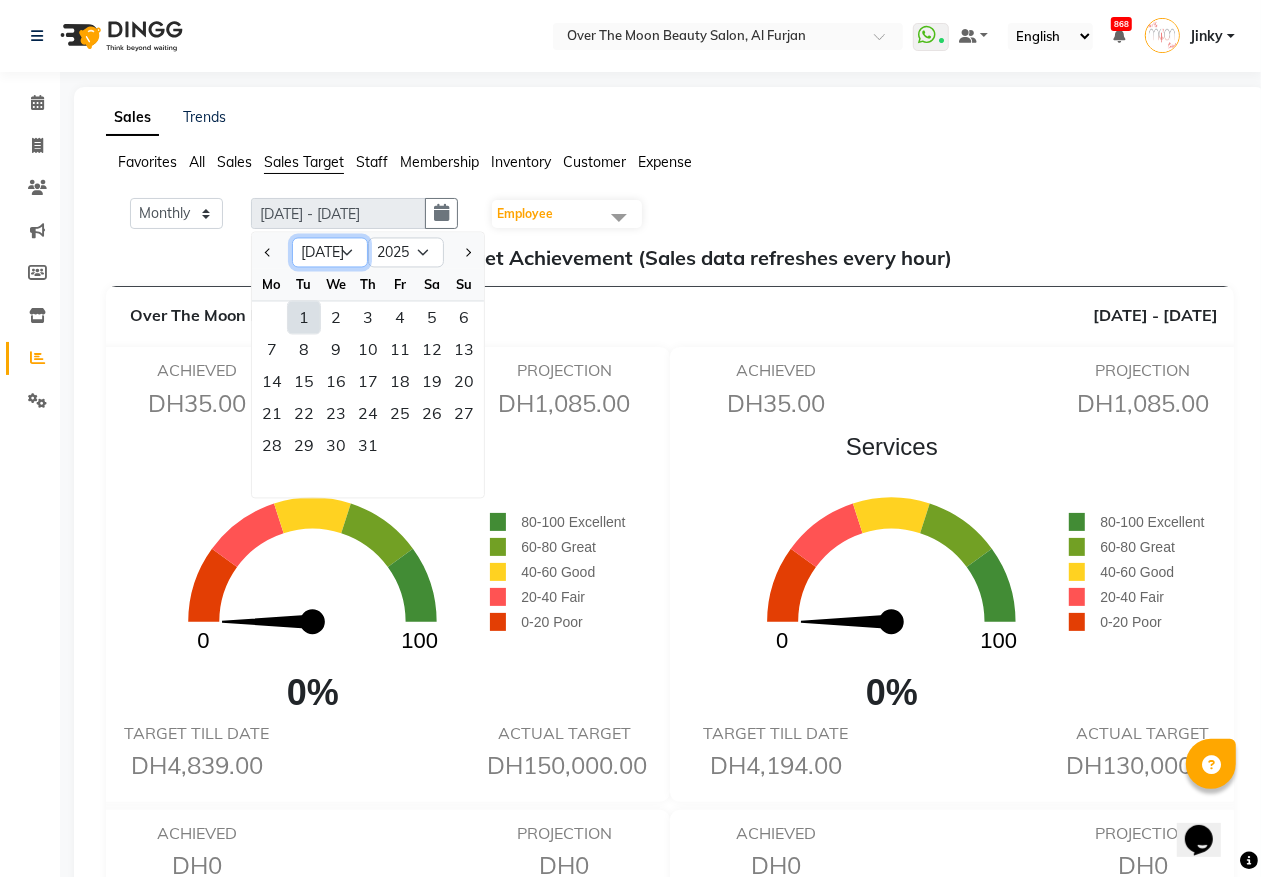 click on "Jan Feb Mar Apr May Jun [DATE] Aug Sep Oct Nov Dec" 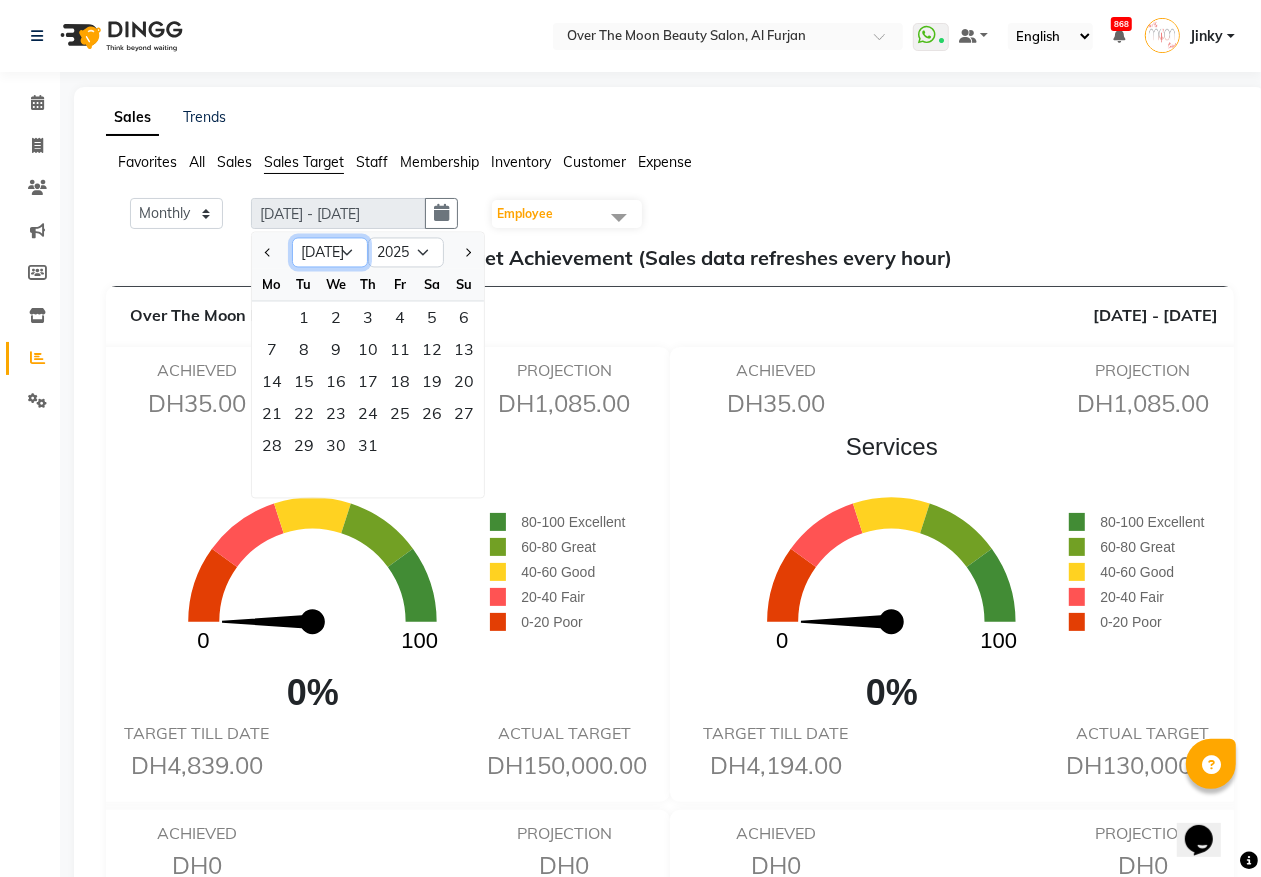 select on "6" 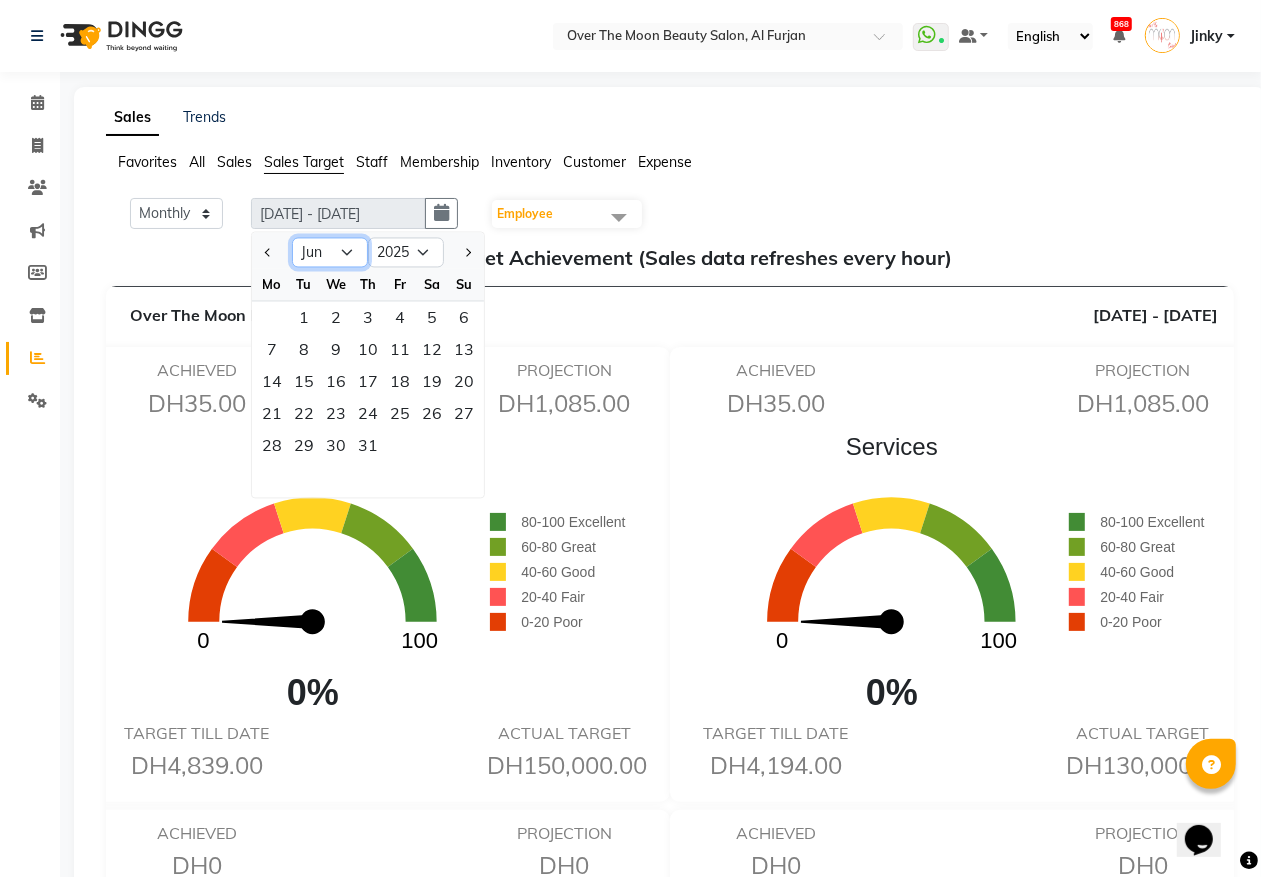 click on "Jan Feb Mar Apr May Jun [DATE] Aug Sep Oct Nov Dec" 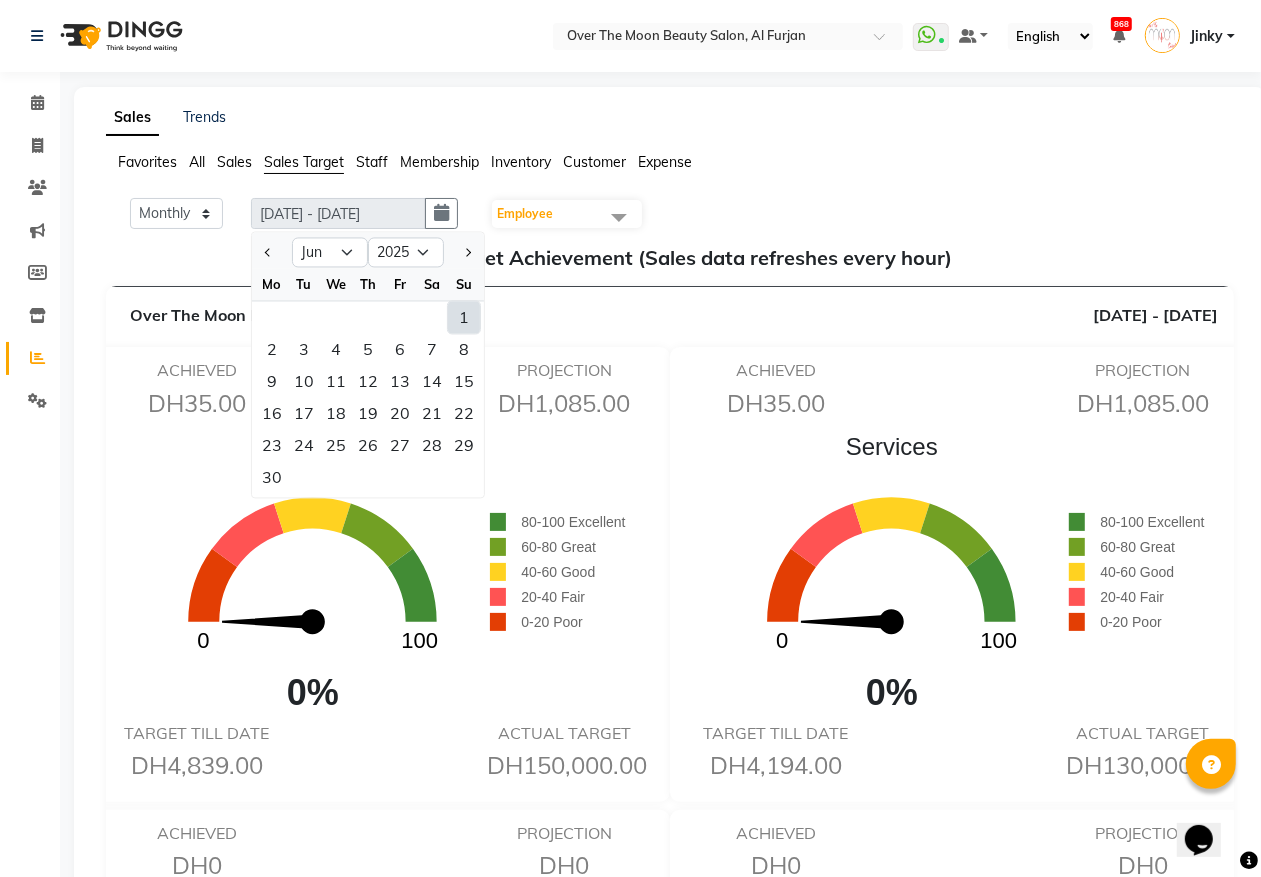 click on "1" 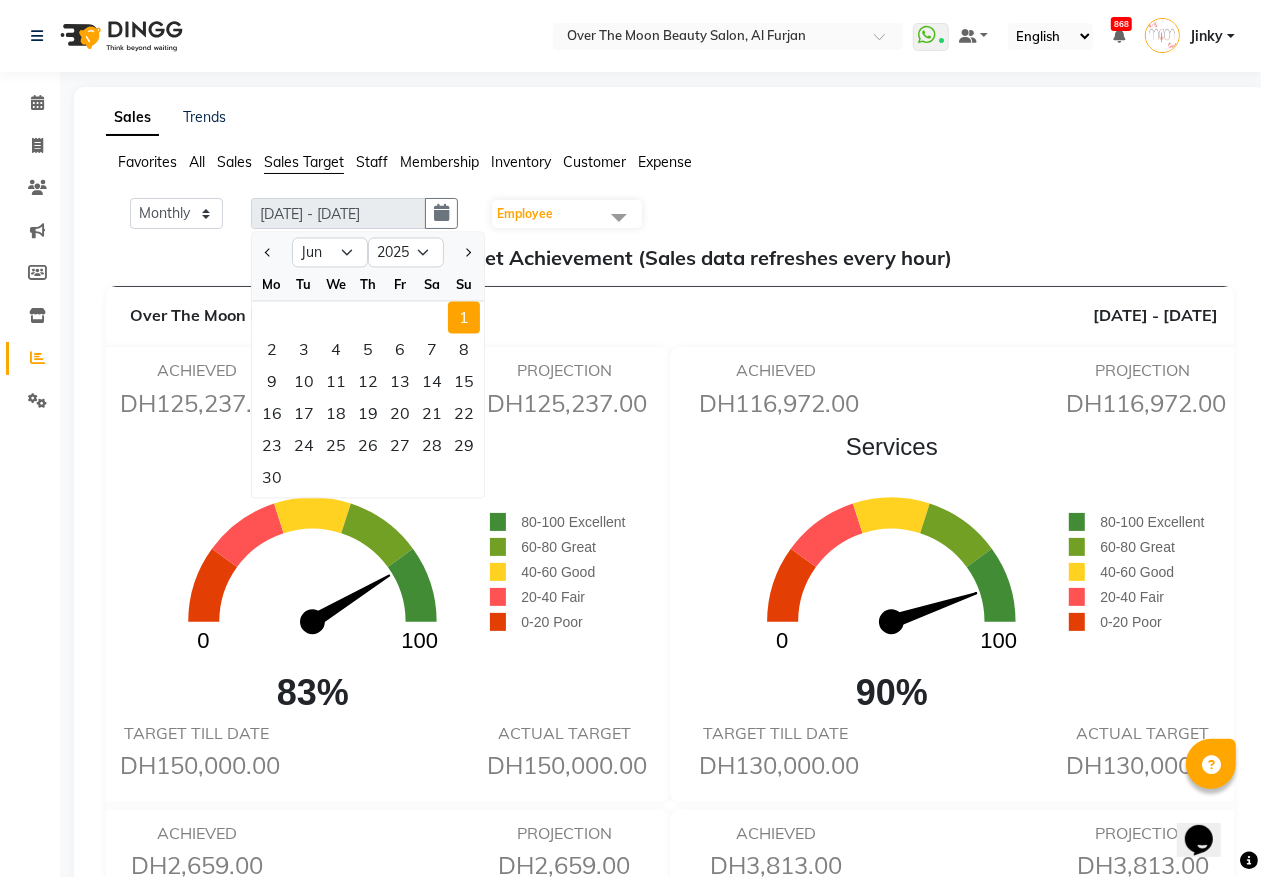 click on "Favorites All Sales Sales Target Staff Membership Inventory Customer Expense" 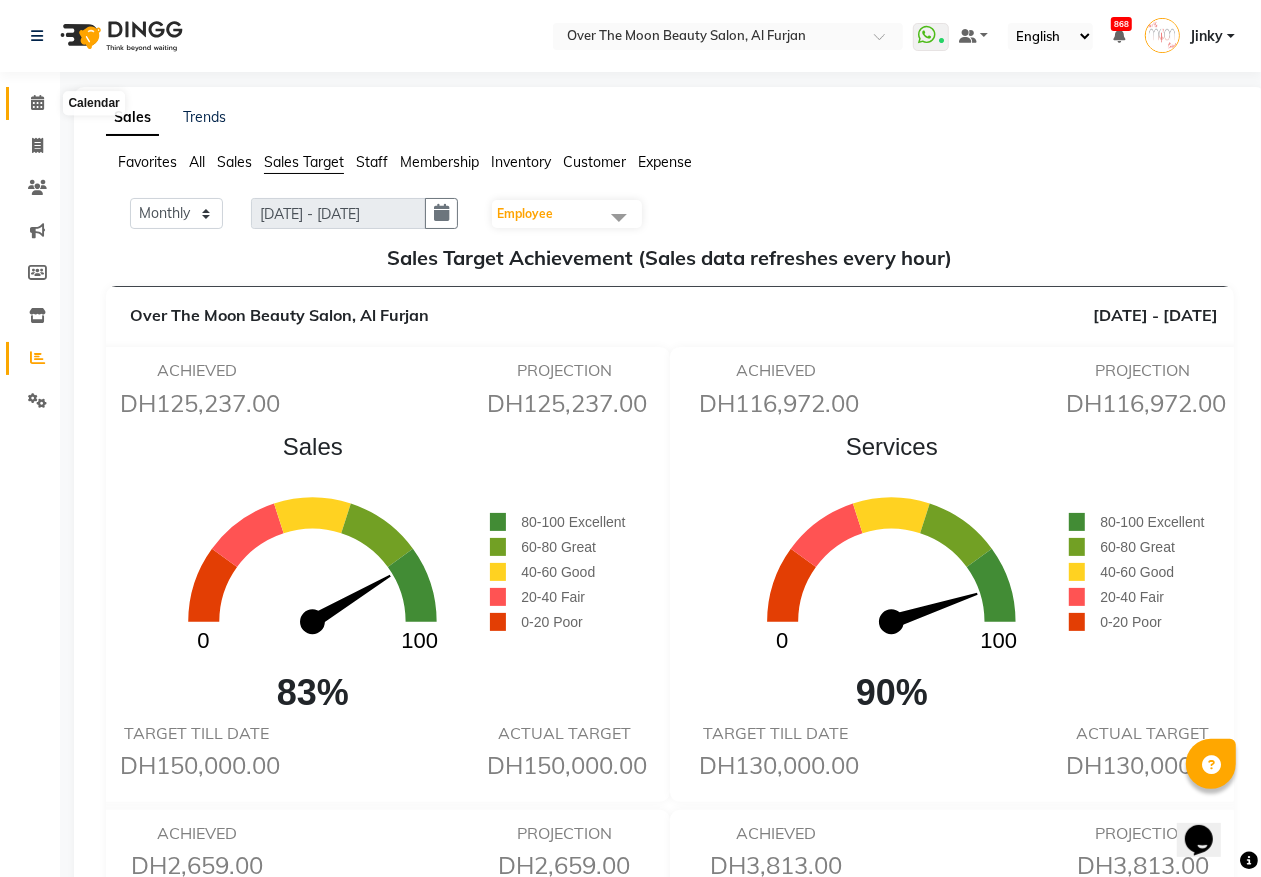 click 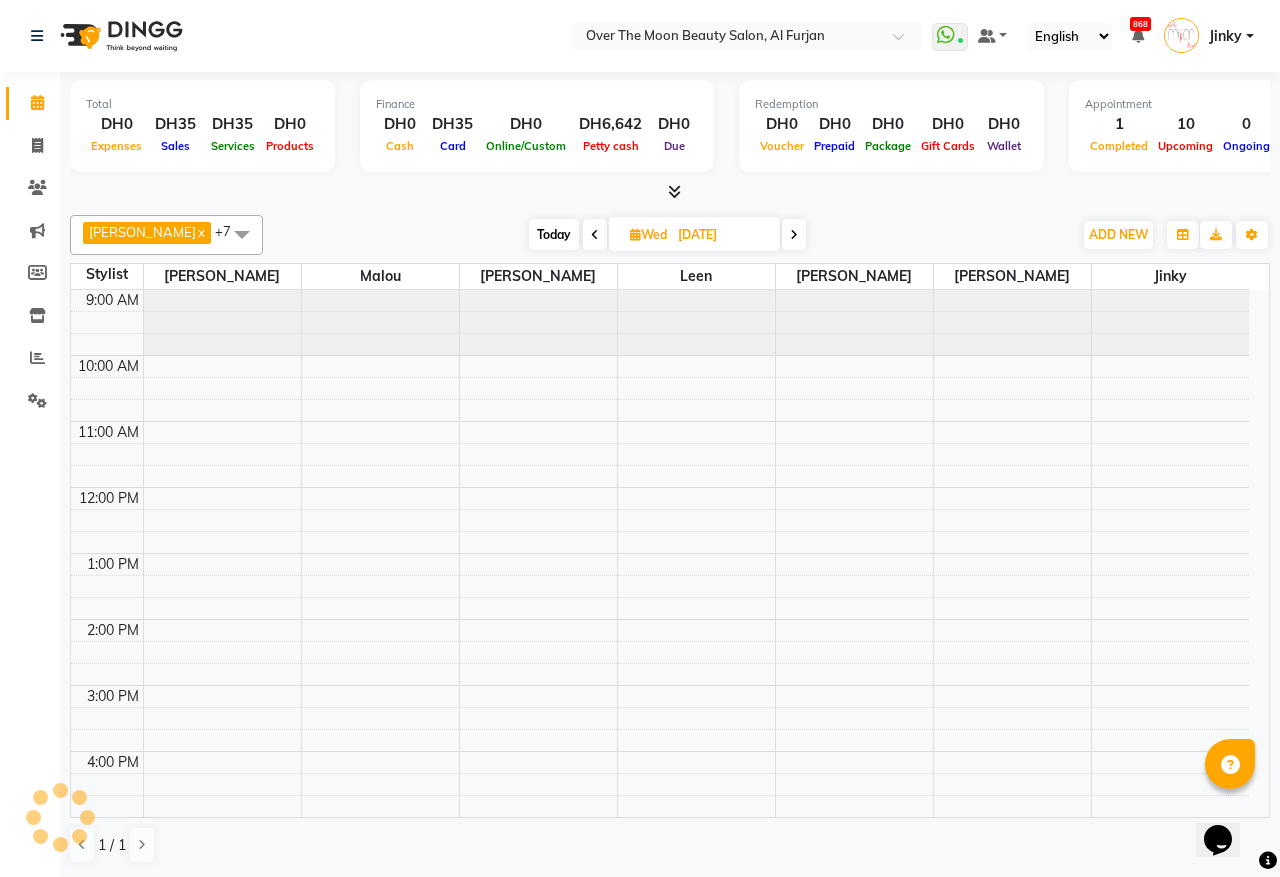 scroll, scrollTop: 0, scrollLeft: 0, axis: both 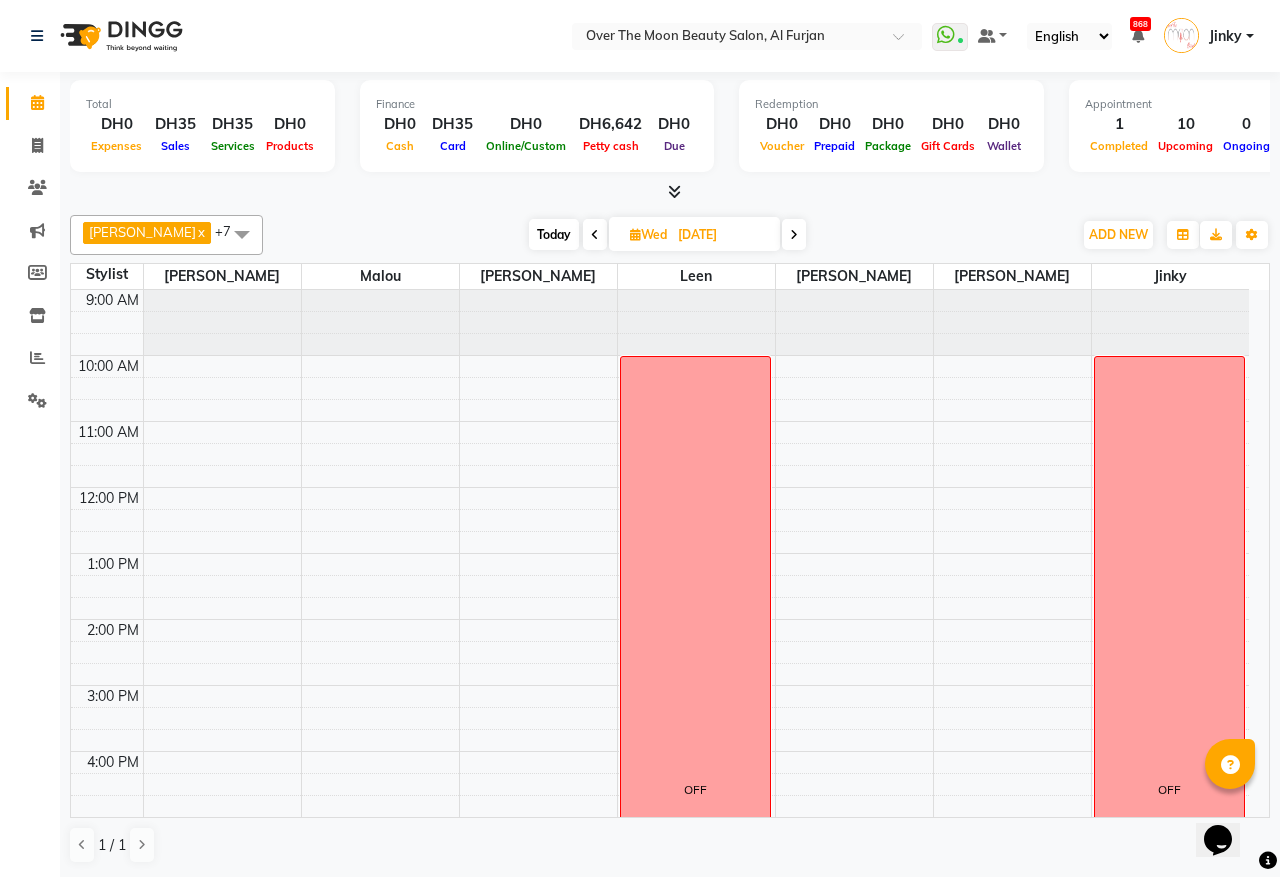 click on "[DATE]" at bounding box center [722, 235] 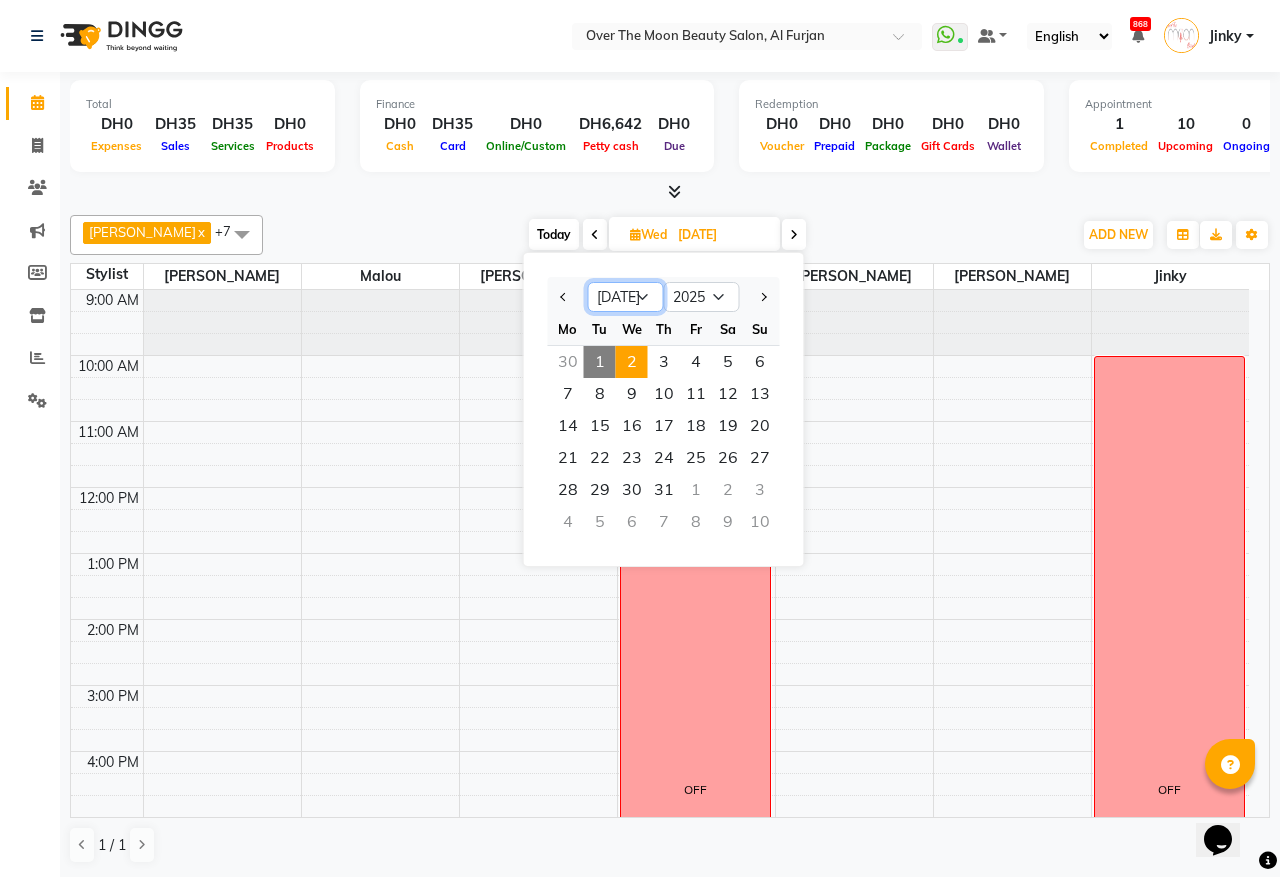 click on "Jan Feb Mar Apr May Jun [DATE] Aug Sep Oct Nov Dec" at bounding box center (626, 297) 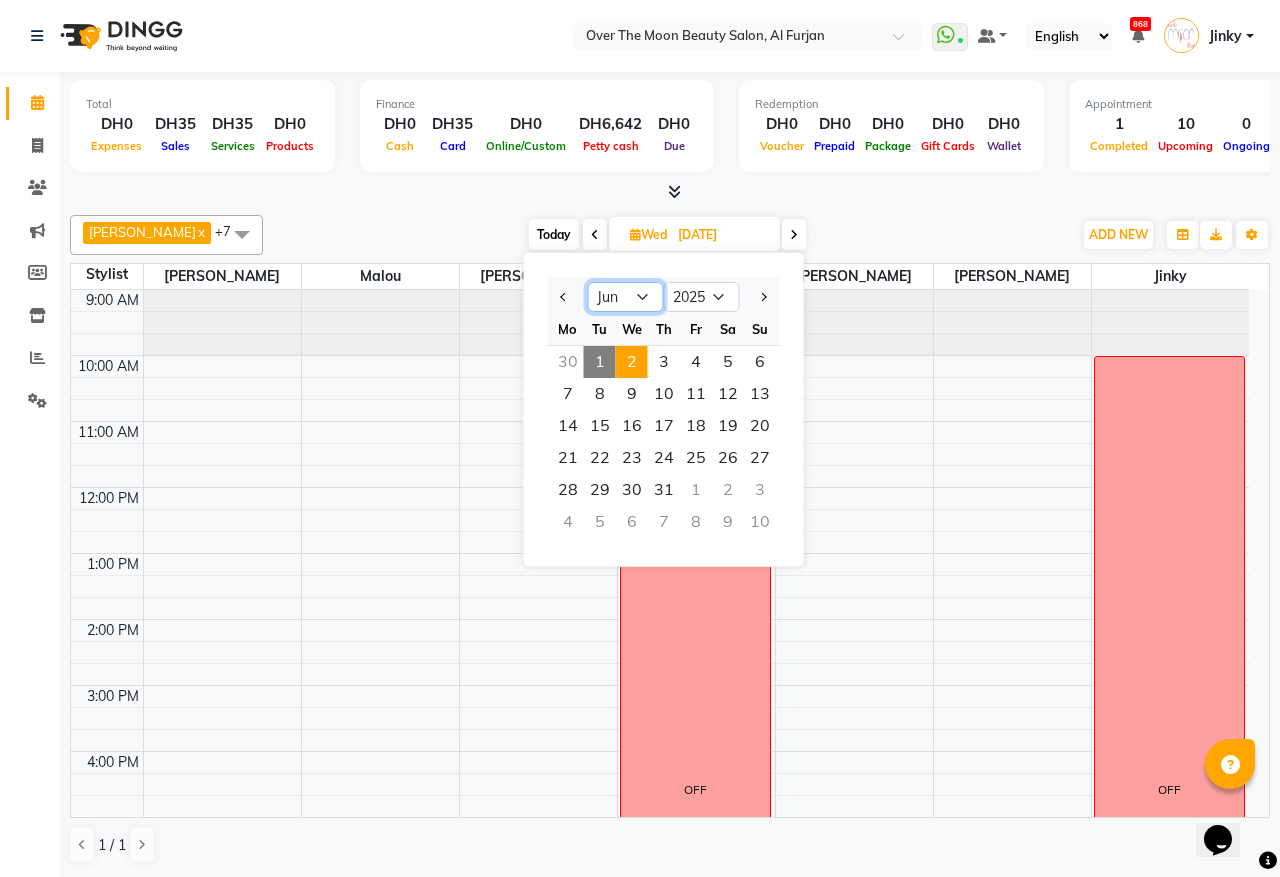 click on "Jan Feb Mar Apr May Jun [DATE] Aug Sep Oct Nov Dec" at bounding box center [626, 297] 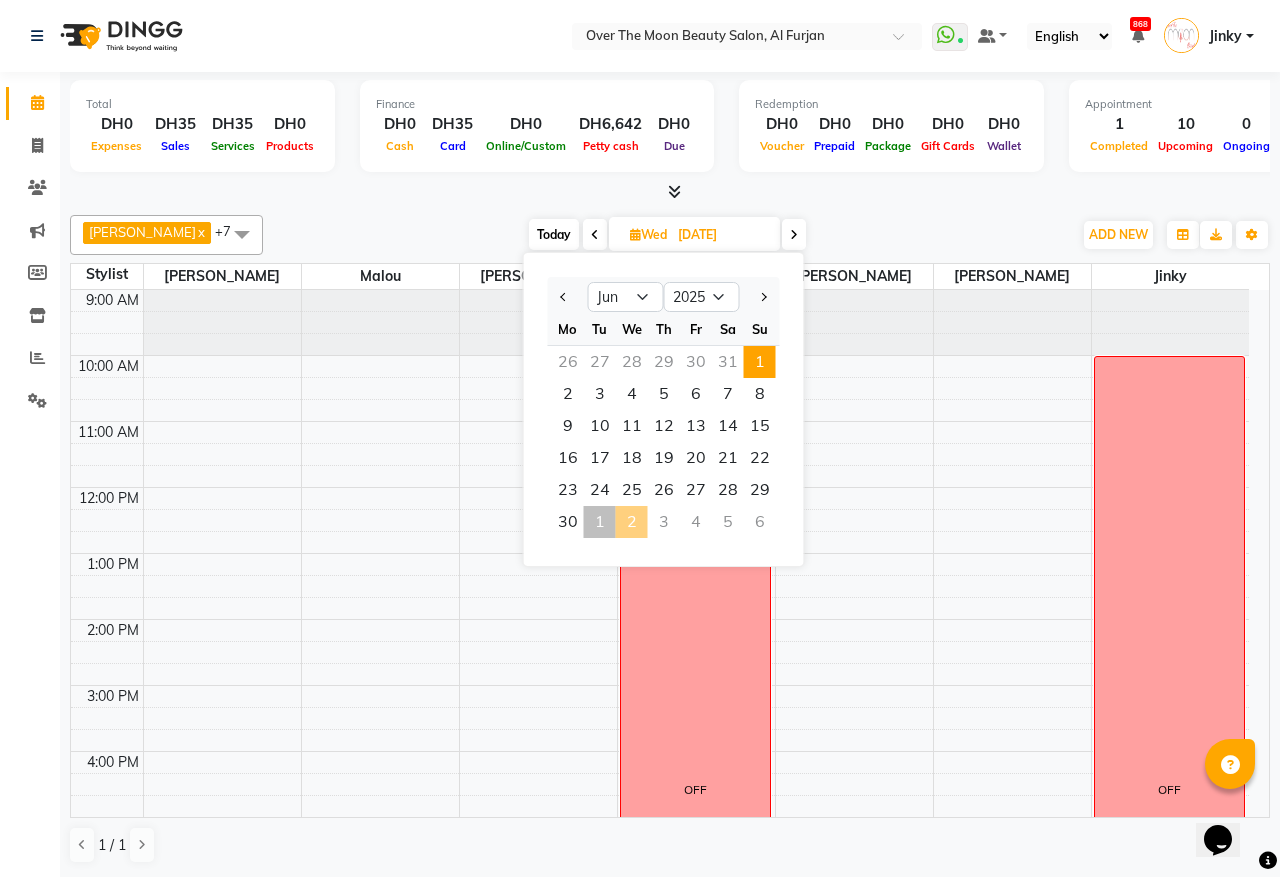 click on "1" at bounding box center [760, 362] 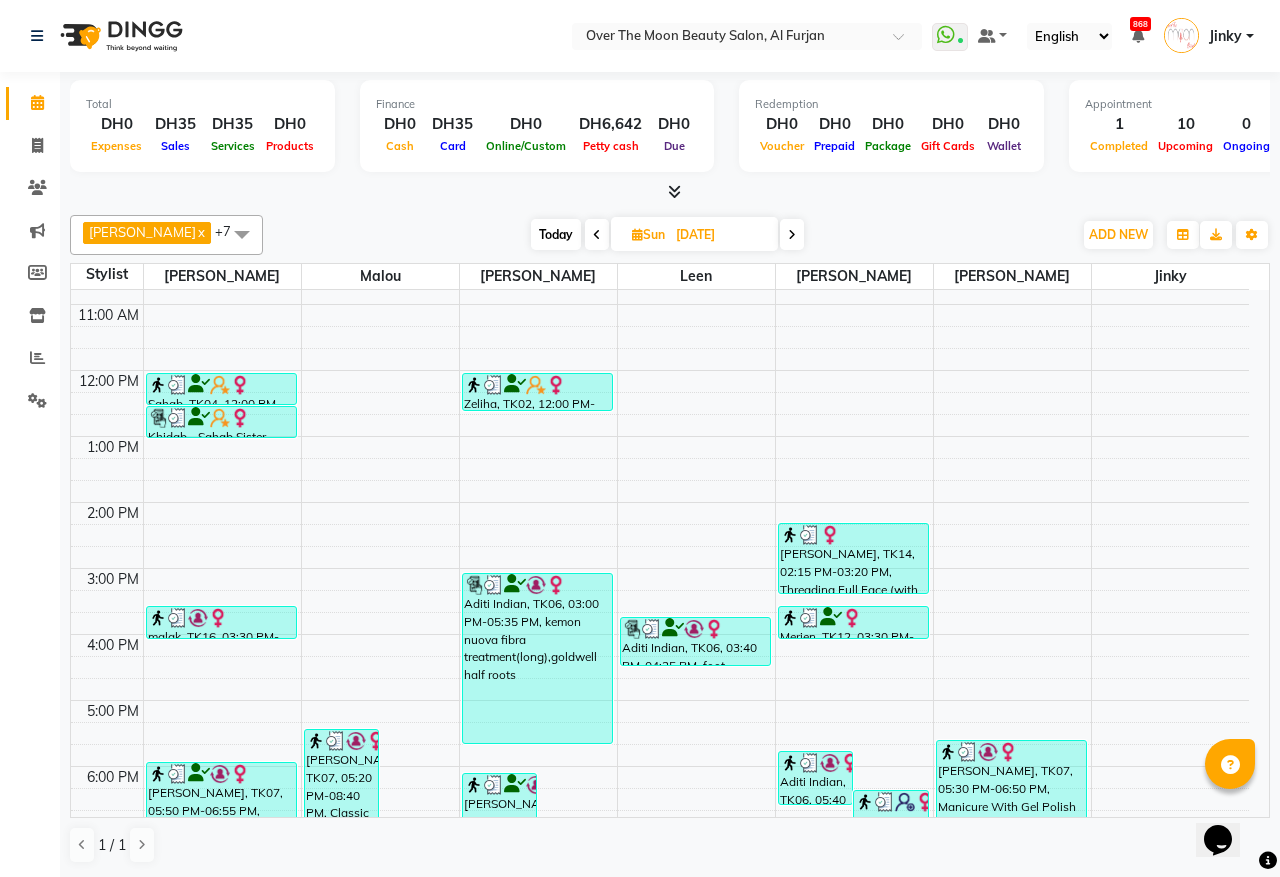 scroll, scrollTop: 58, scrollLeft: 0, axis: vertical 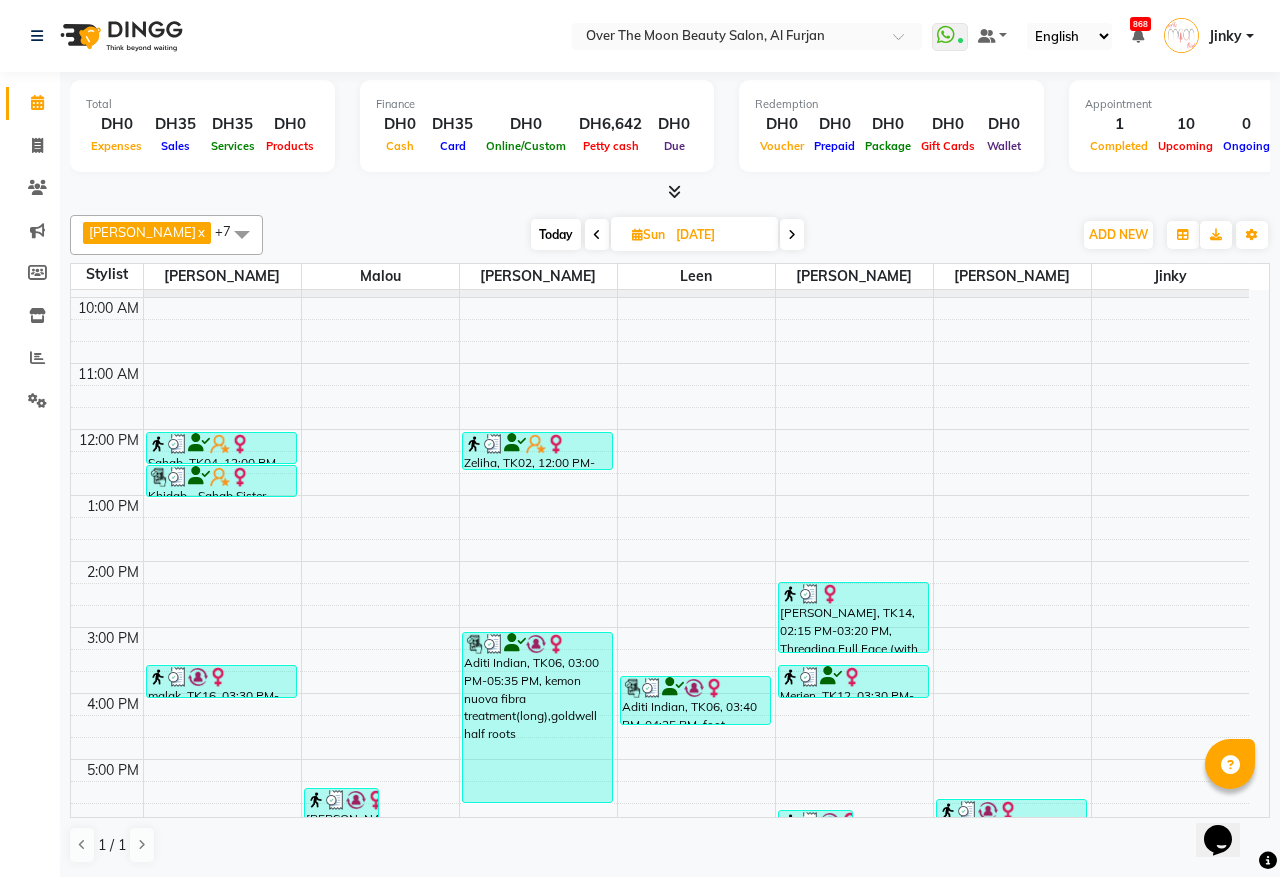 click at bounding box center [792, 235] 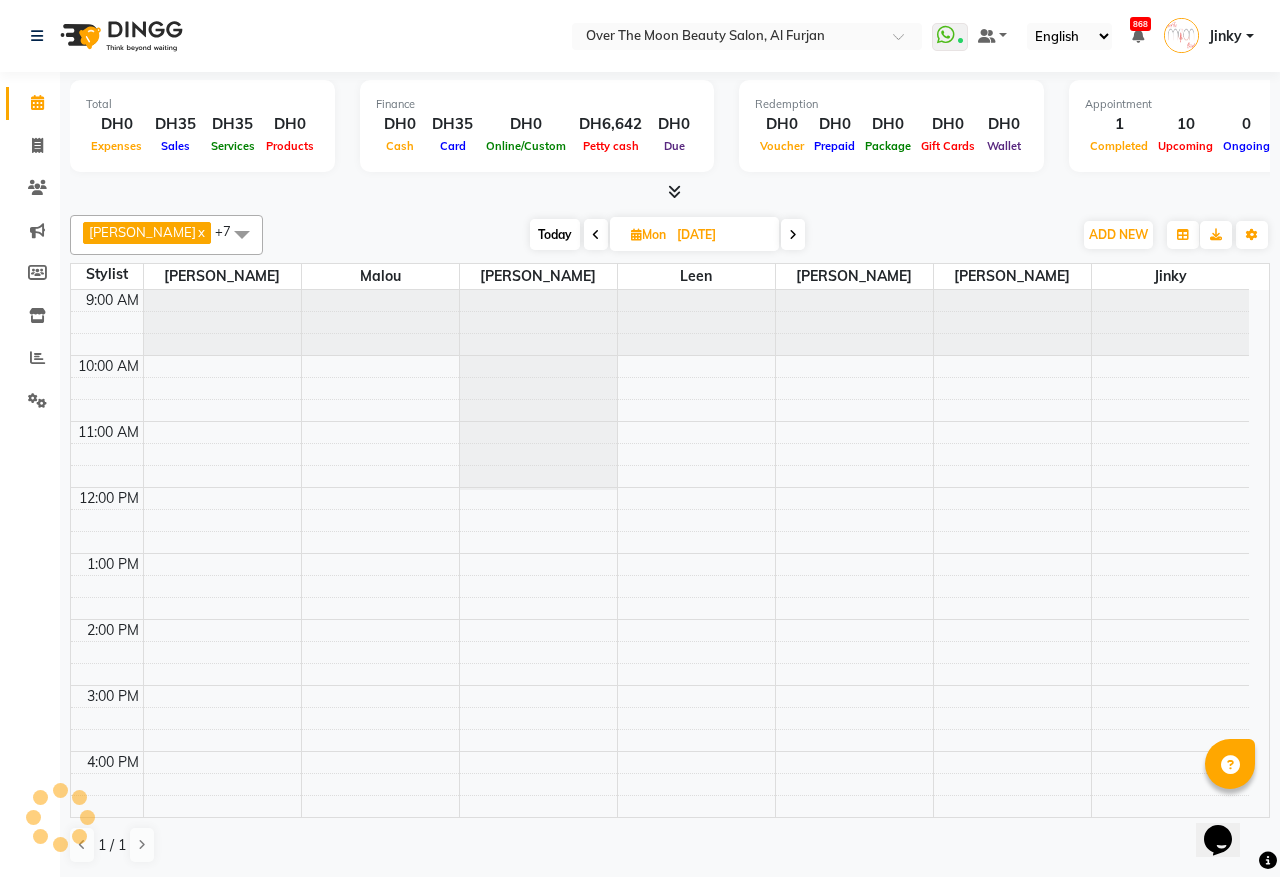 scroll, scrollTop: 267, scrollLeft: 0, axis: vertical 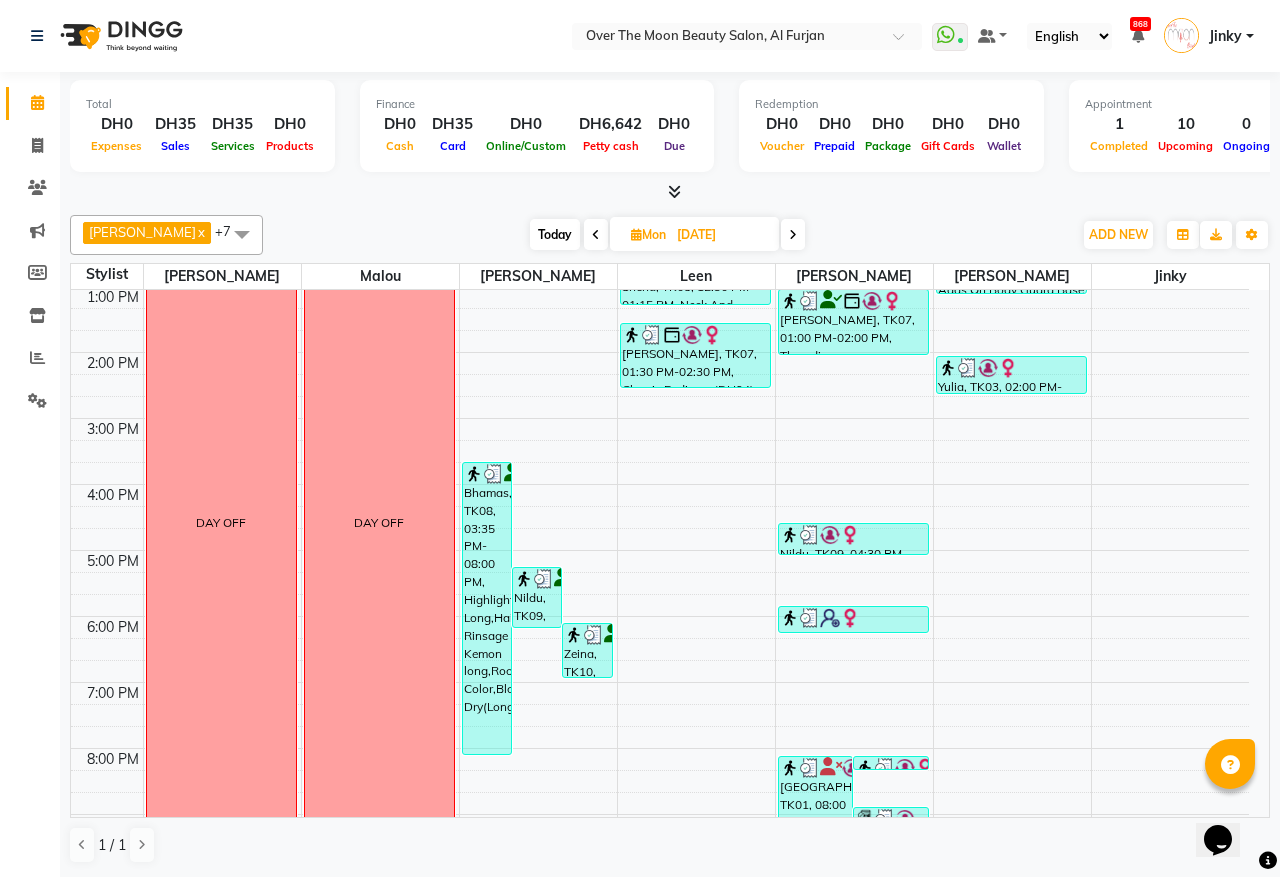 click at bounding box center [793, 235] 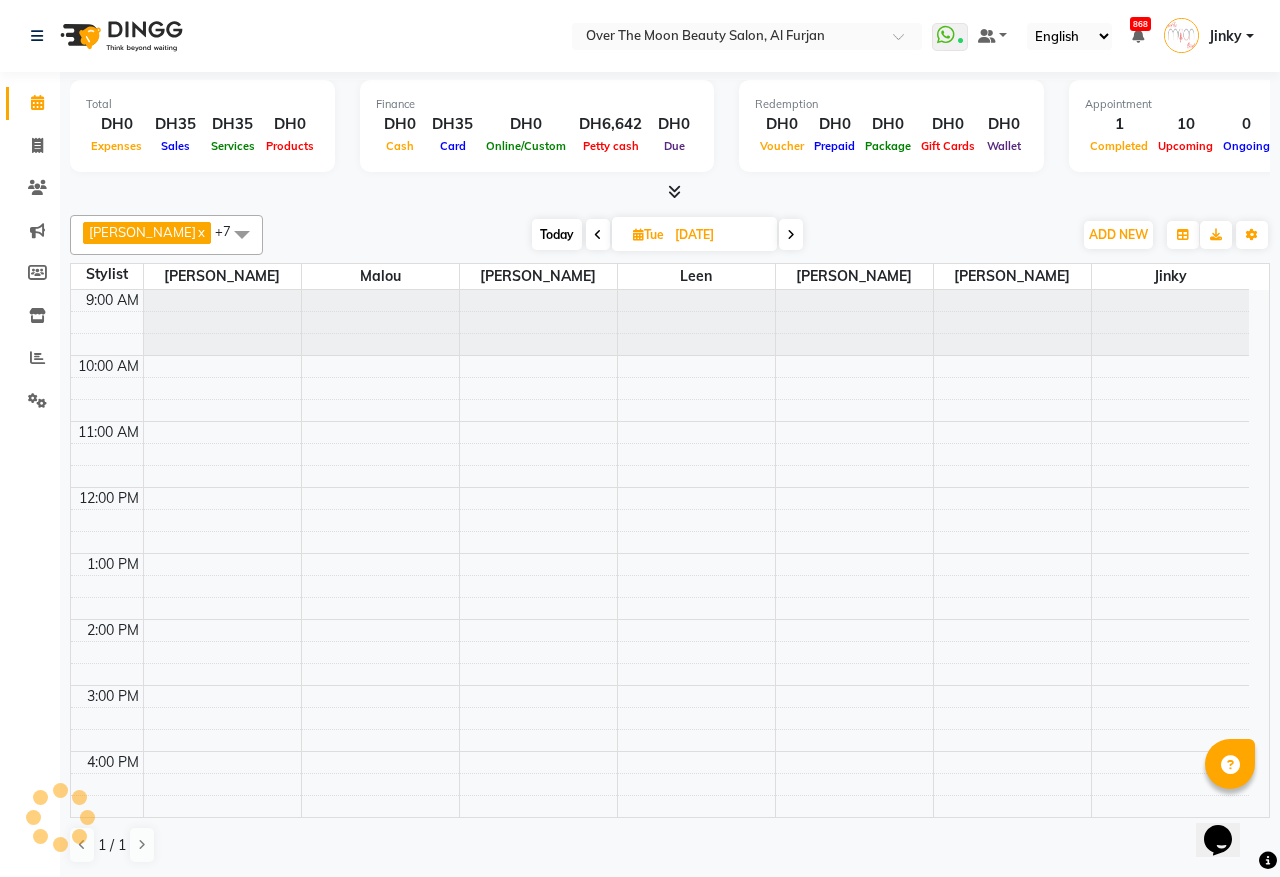 scroll, scrollTop: 267, scrollLeft: 0, axis: vertical 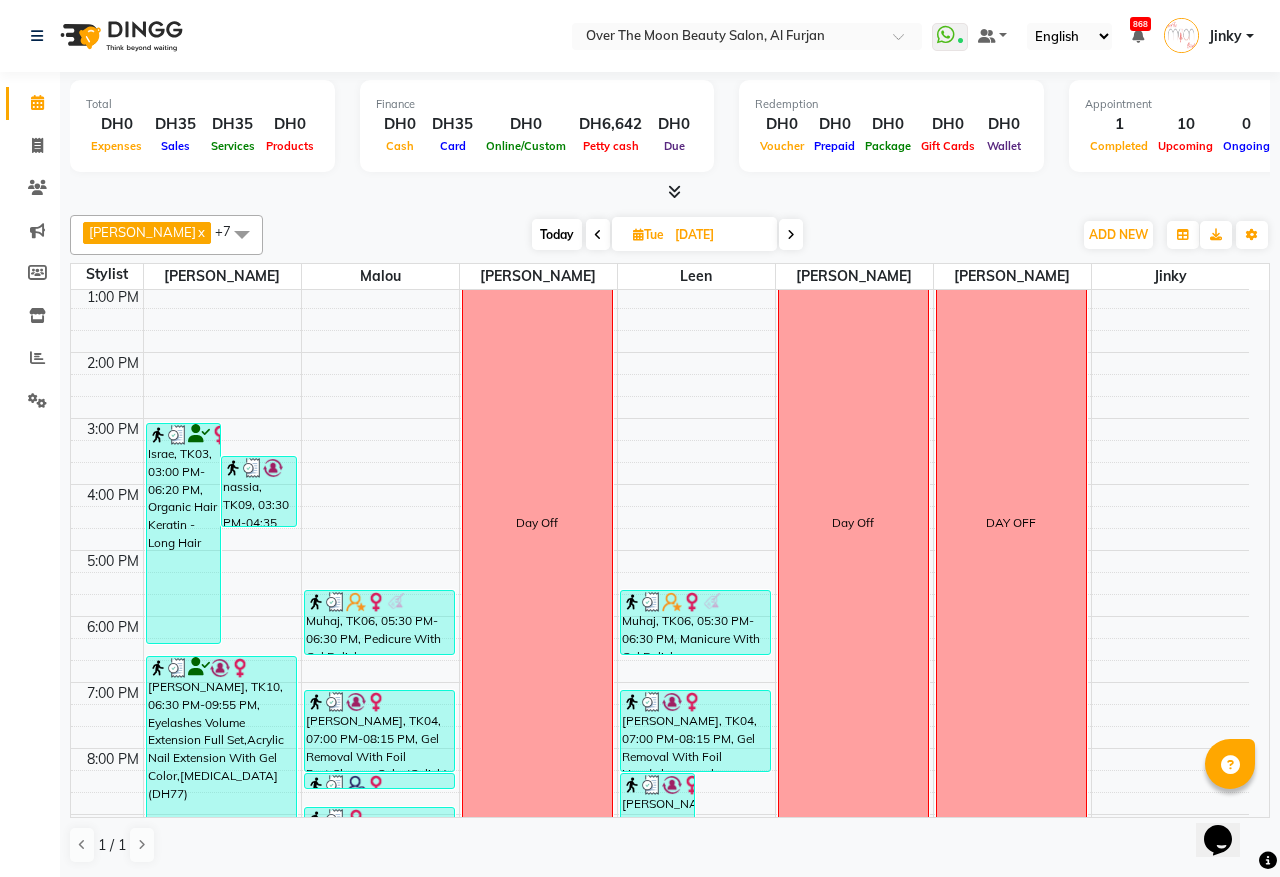click at bounding box center (791, 235) 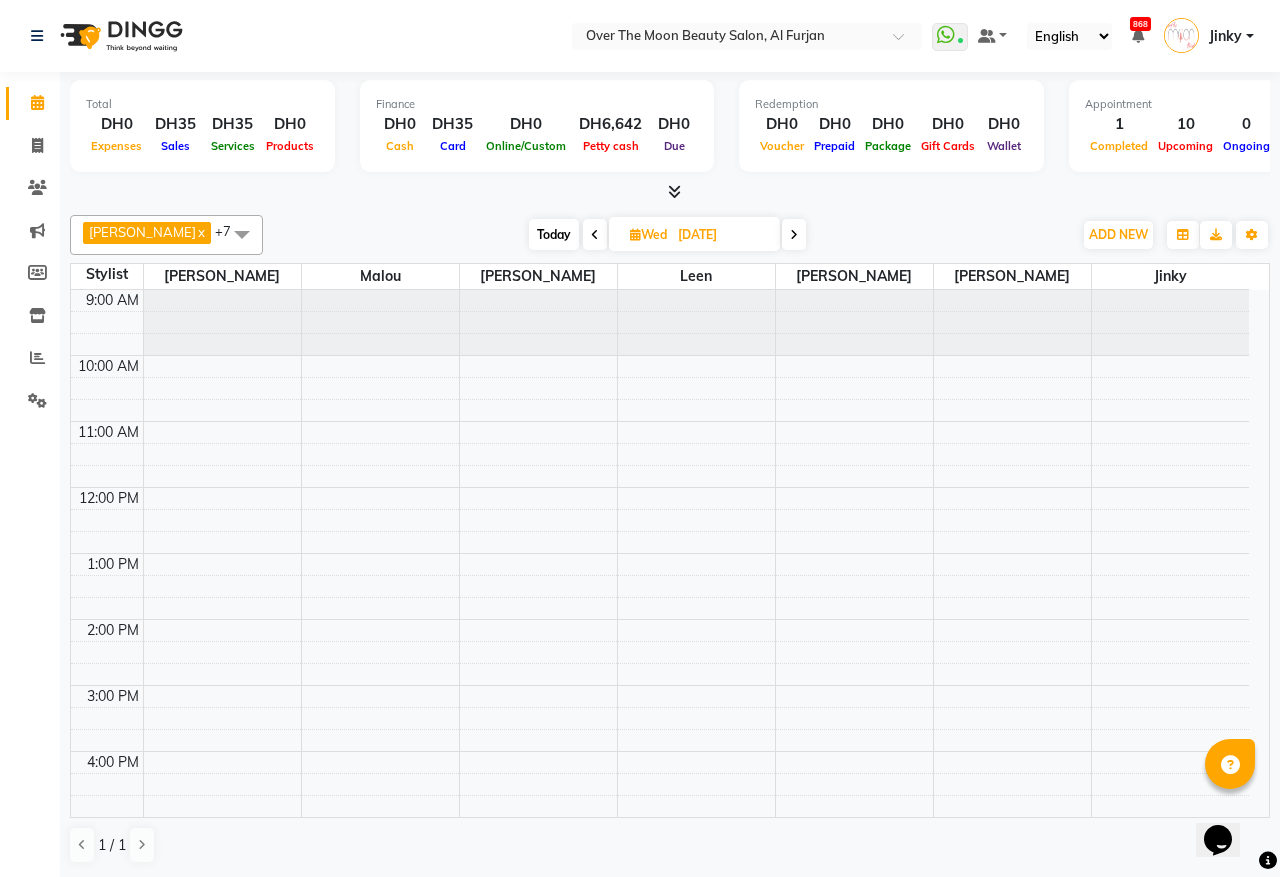 scroll, scrollTop: 267, scrollLeft: 0, axis: vertical 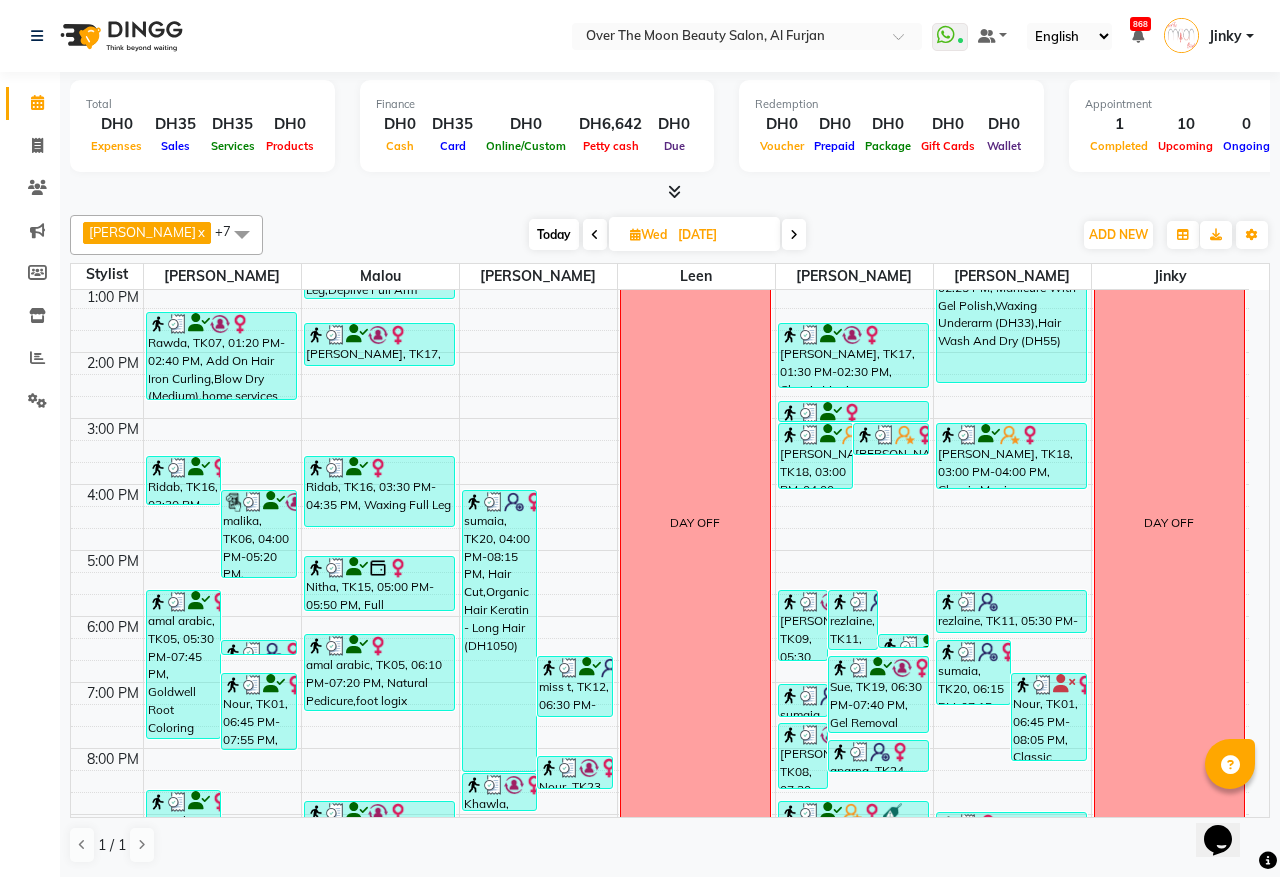 click at bounding box center (794, 235) 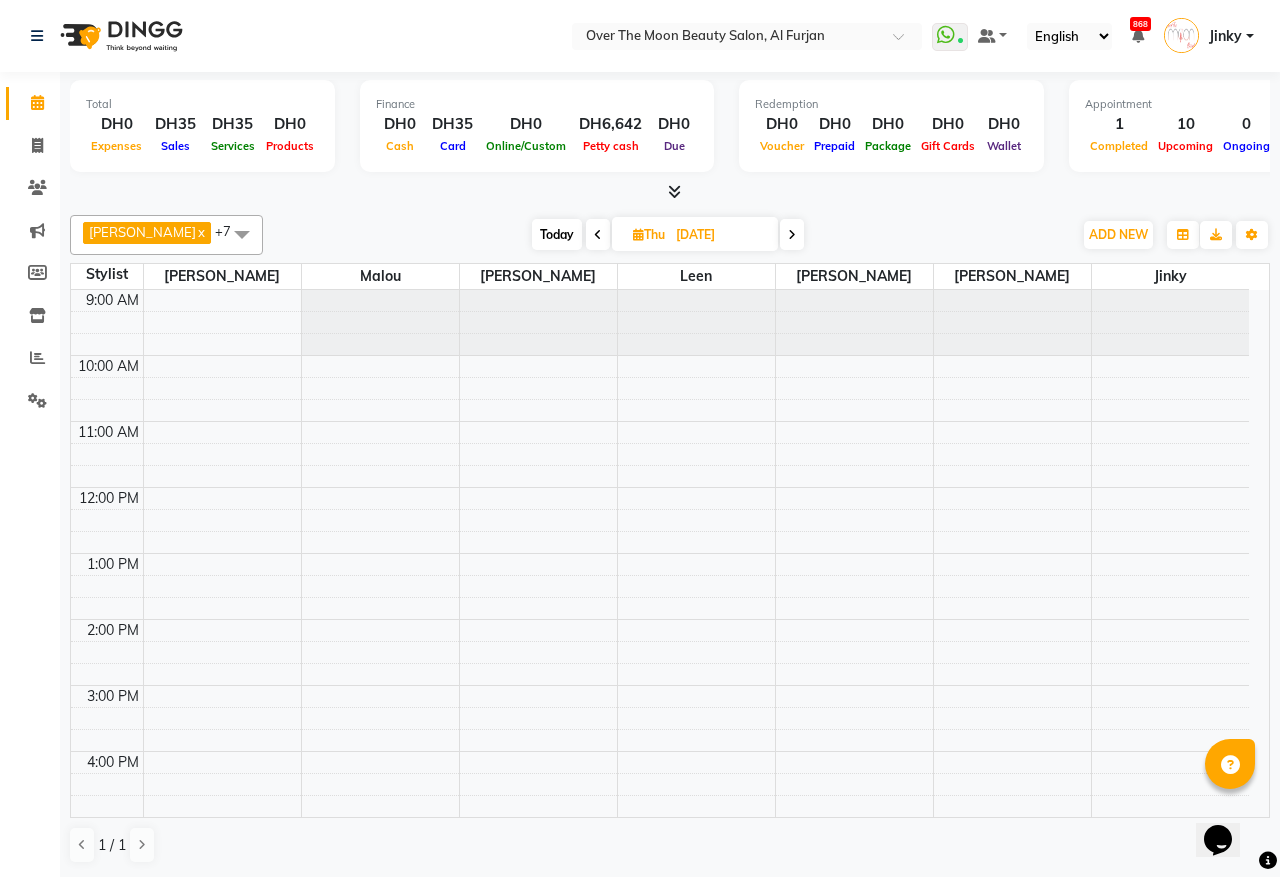 scroll, scrollTop: 267, scrollLeft: 0, axis: vertical 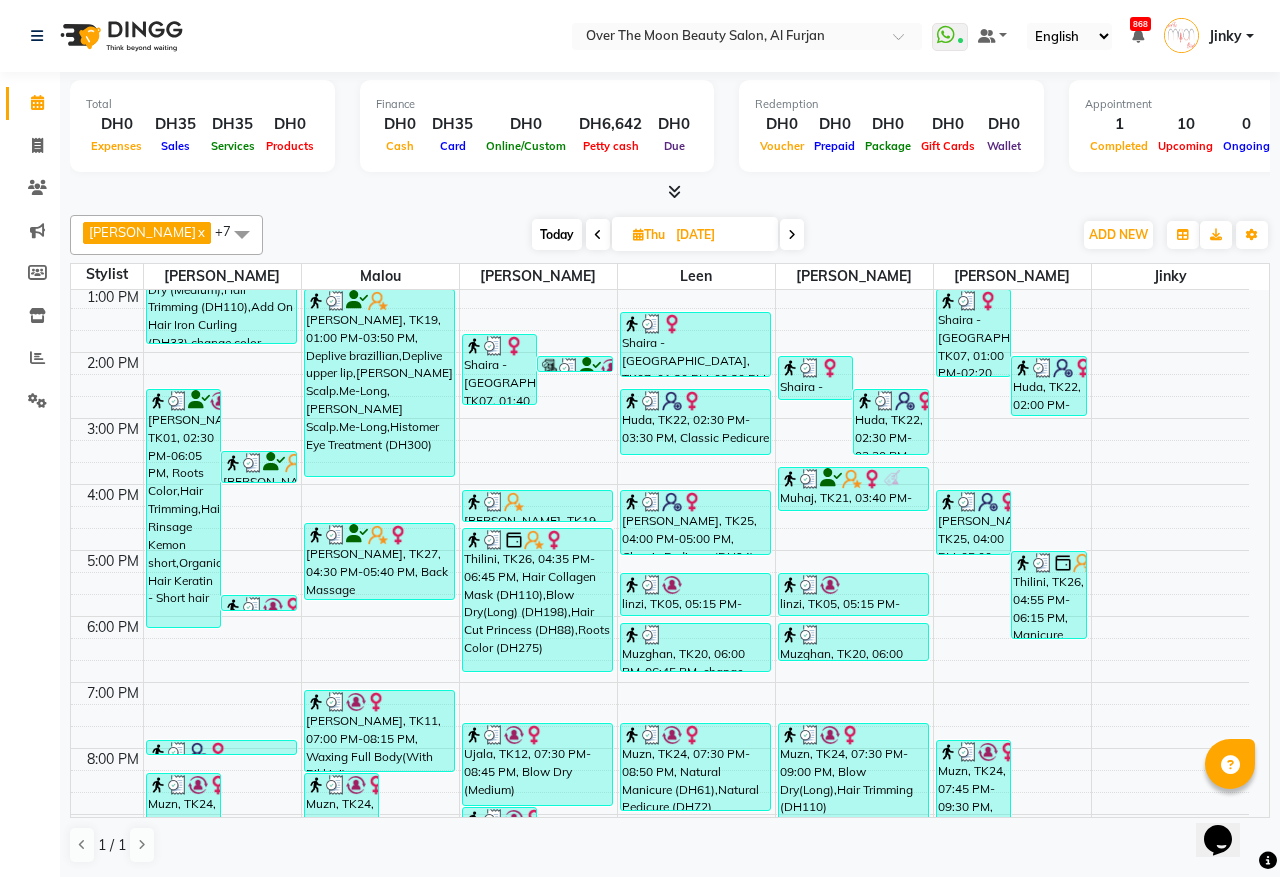 click at bounding box center [792, 235] 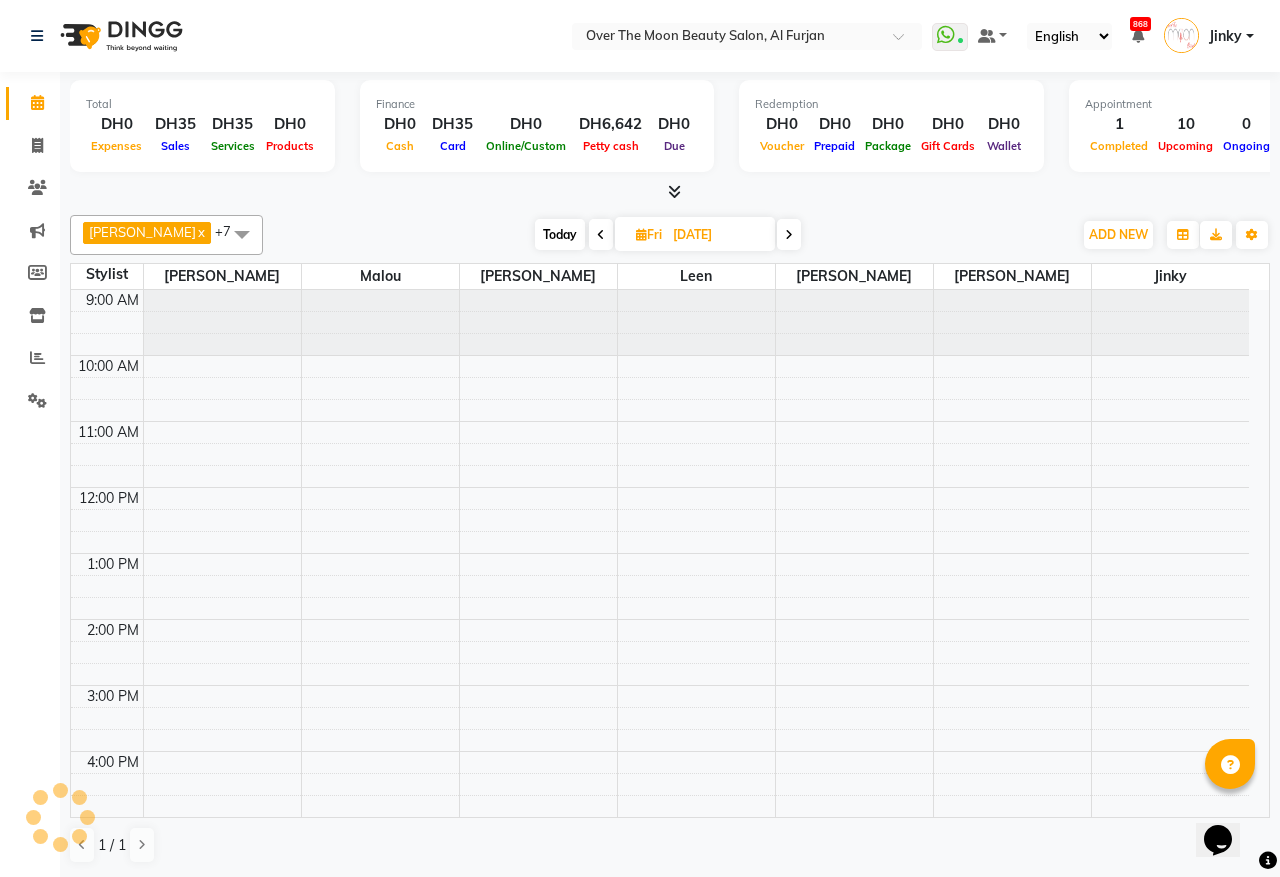 scroll, scrollTop: 267, scrollLeft: 0, axis: vertical 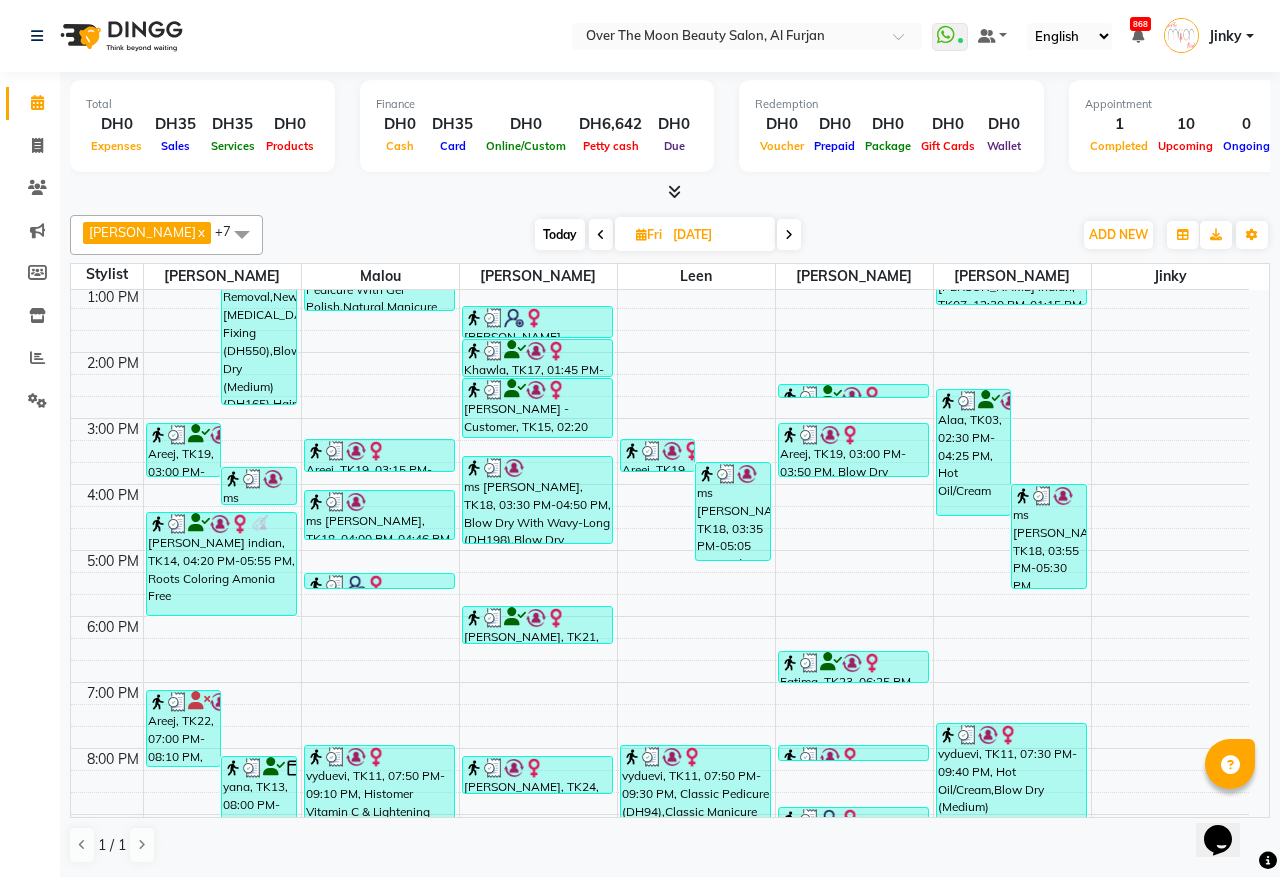 click at bounding box center (789, 234) 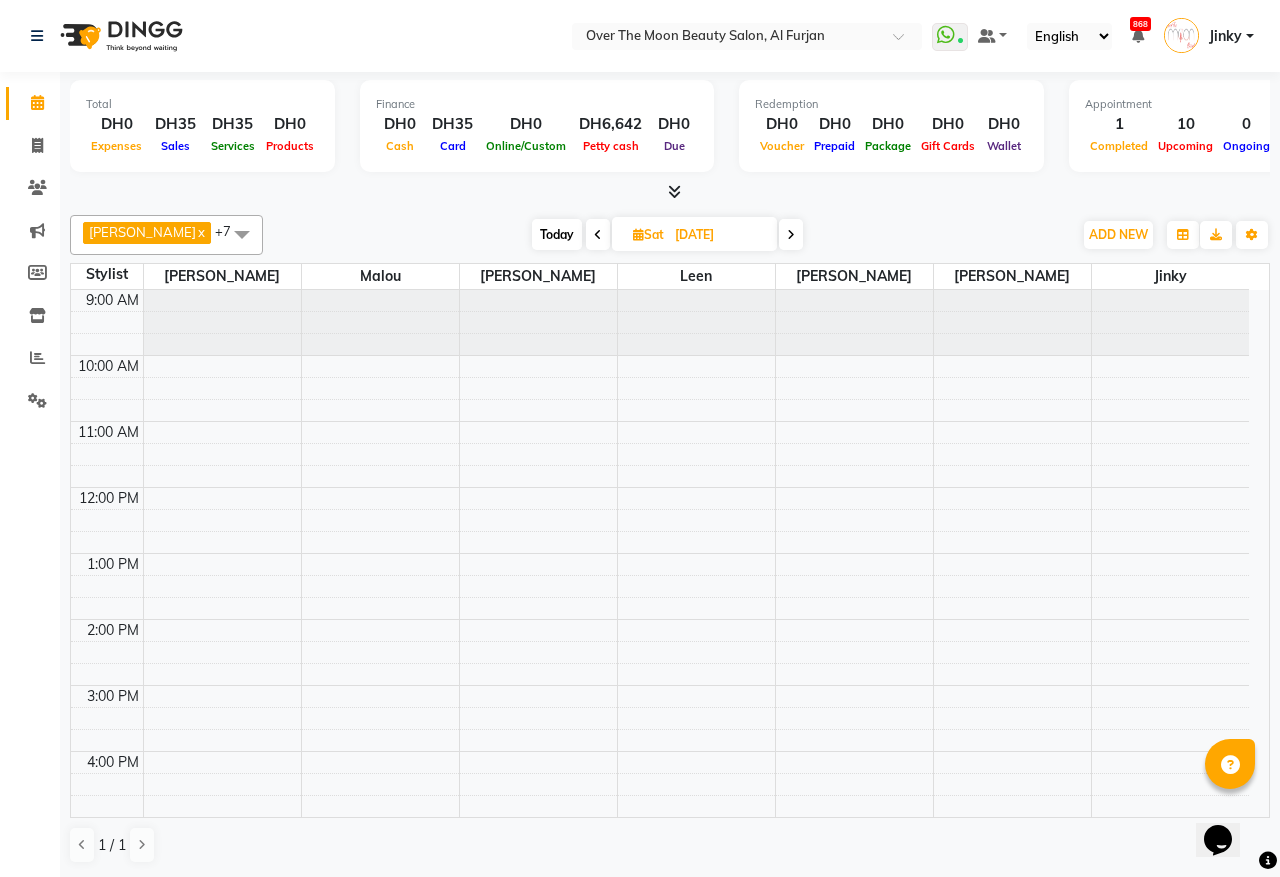 scroll, scrollTop: 267, scrollLeft: 0, axis: vertical 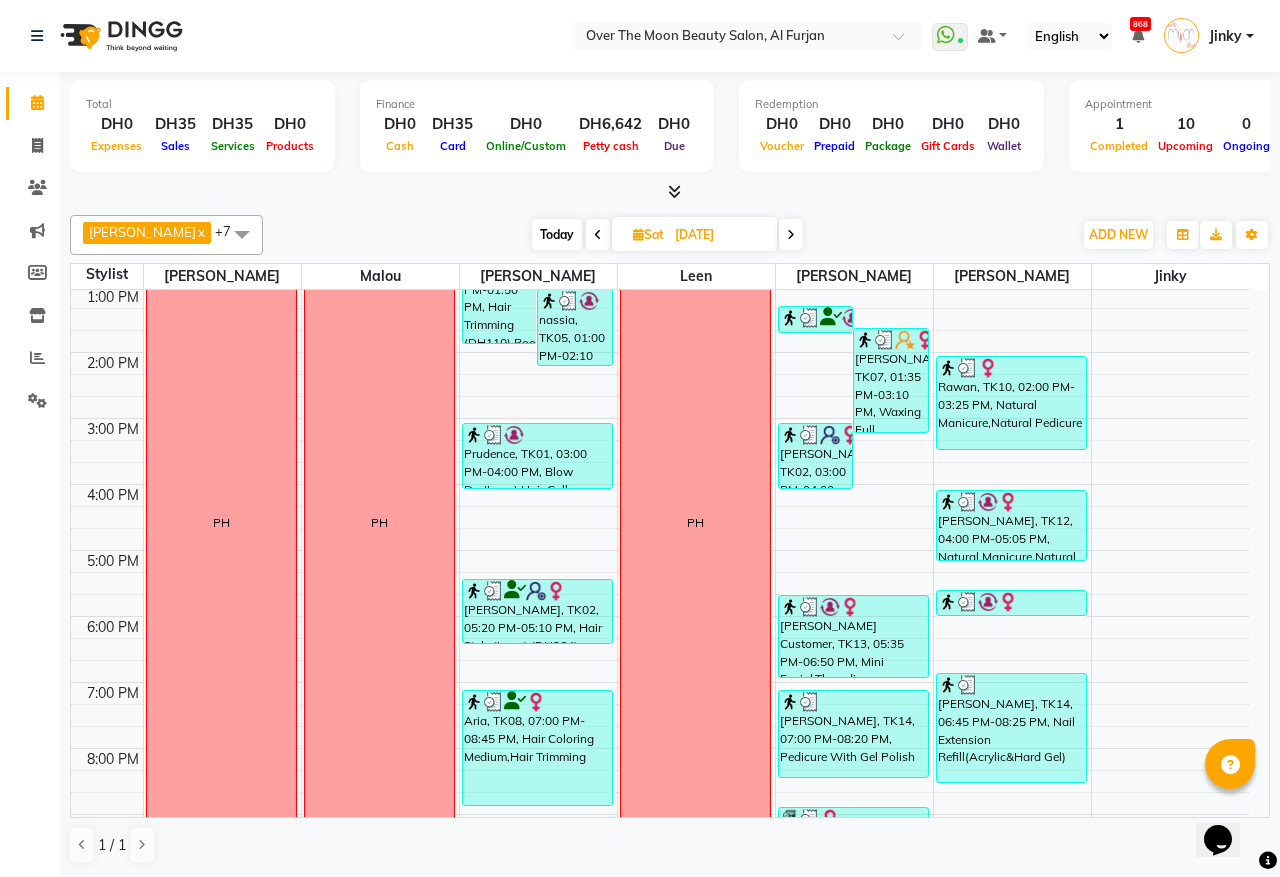click at bounding box center (791, 235) 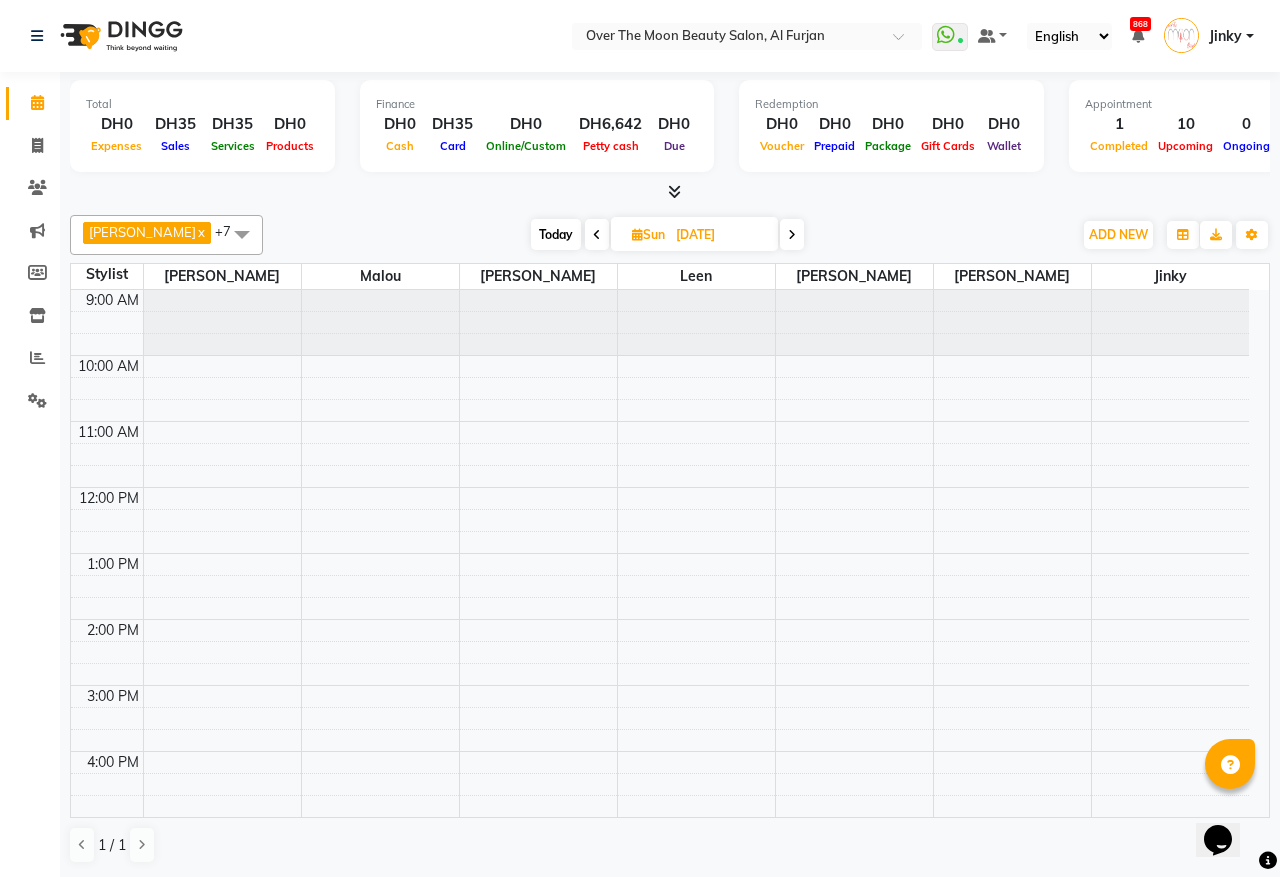 scroll, scrollTop: 267, scrollLeft: 0, axis: vertical 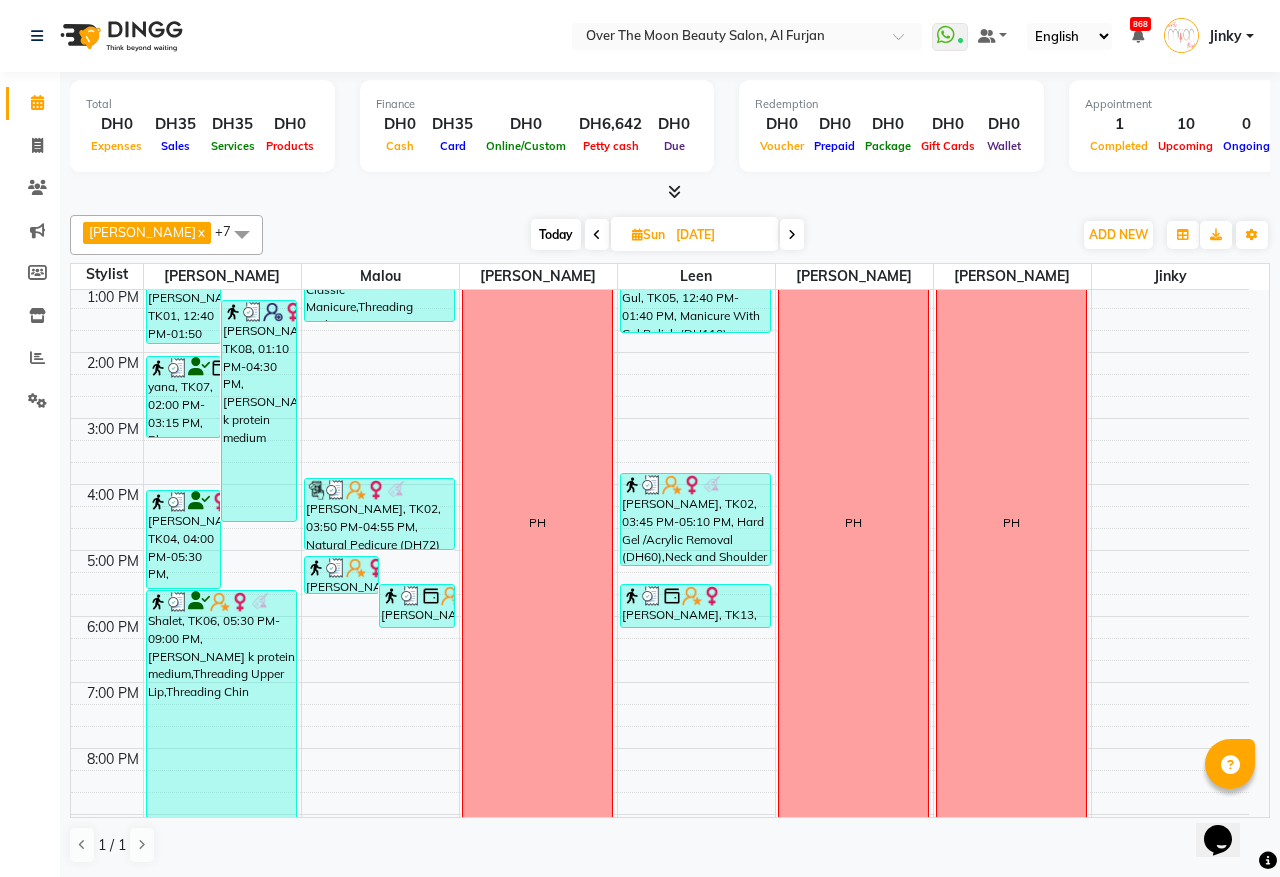 click at bounding box center (597, 235) 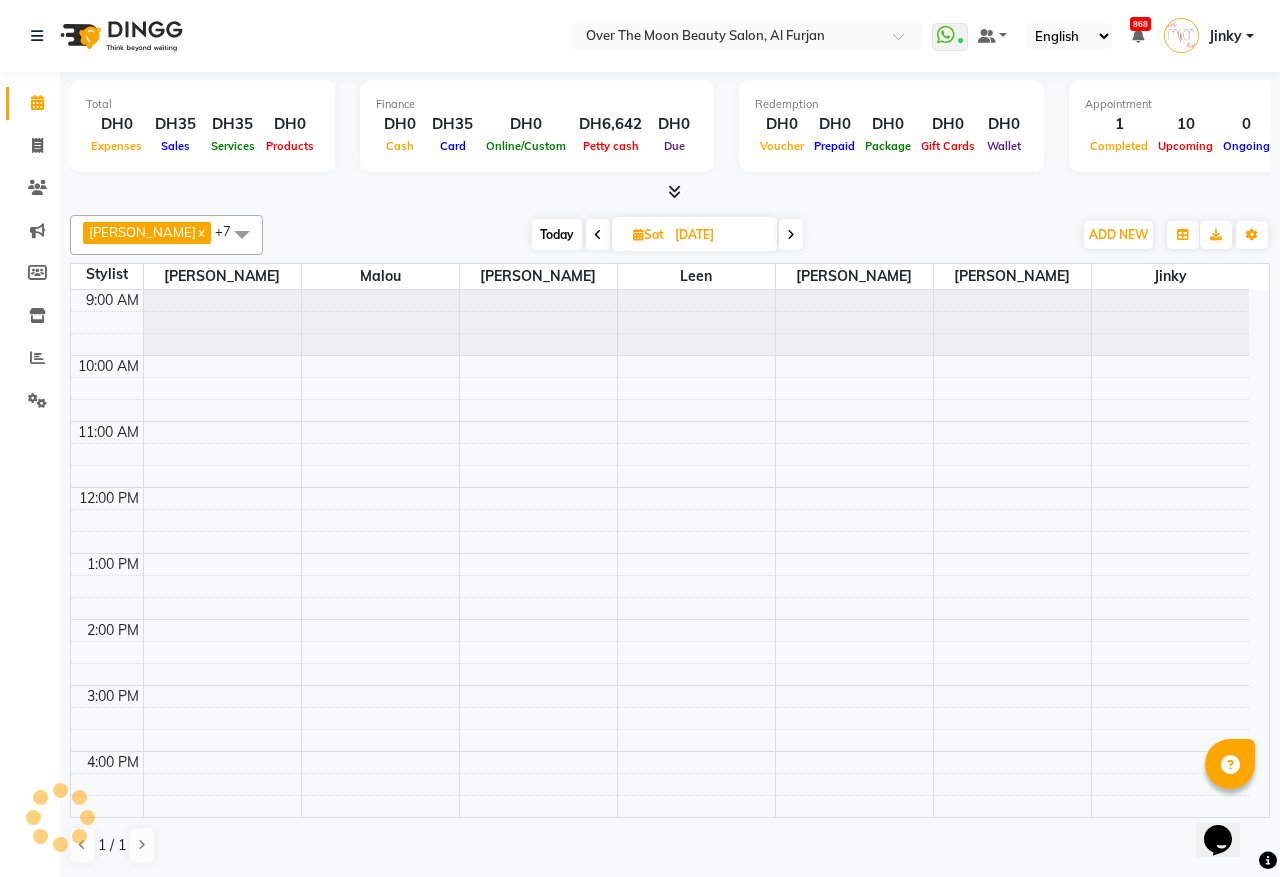 scroll, scrollTop: 267, scrollLeft: 0, axis: vertical 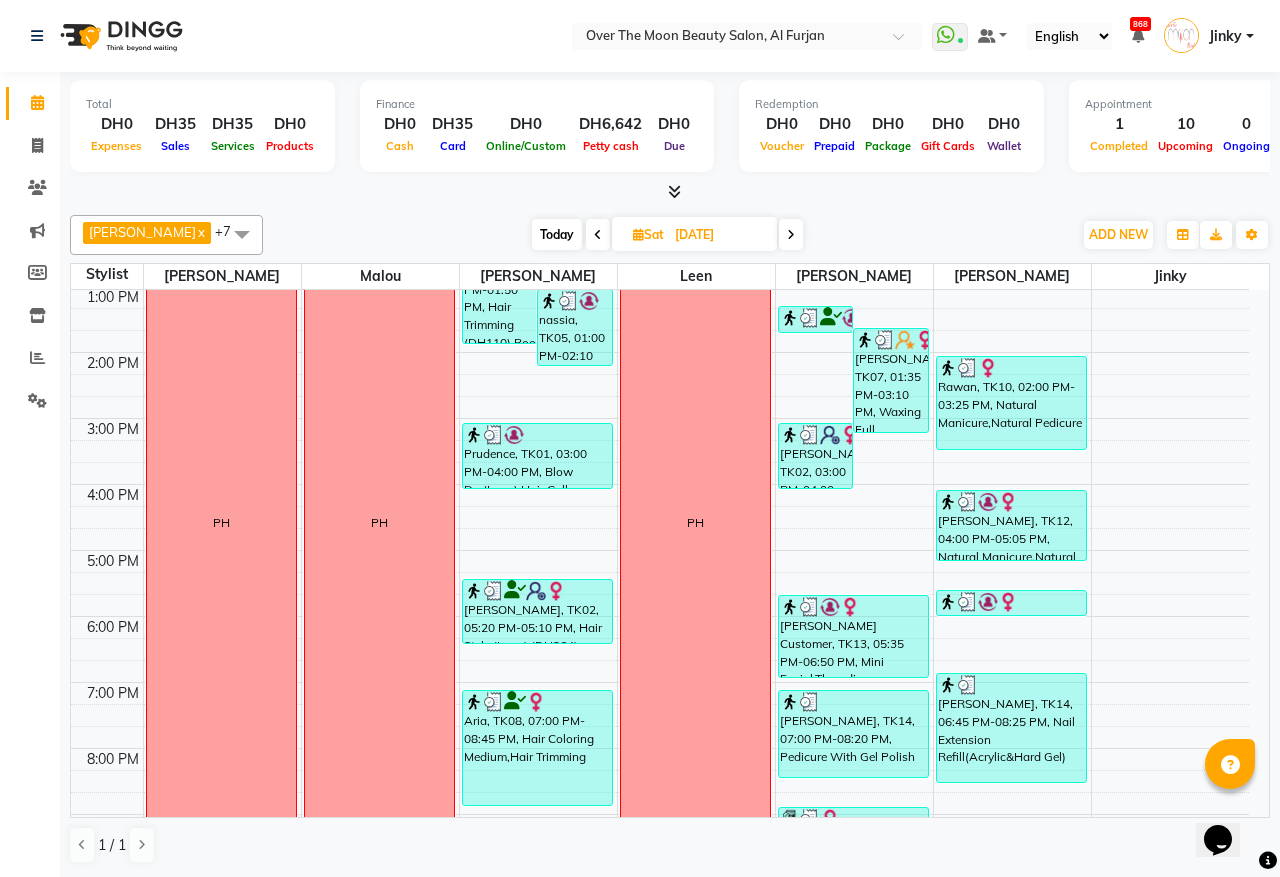 click at bounding box center (791, 235) 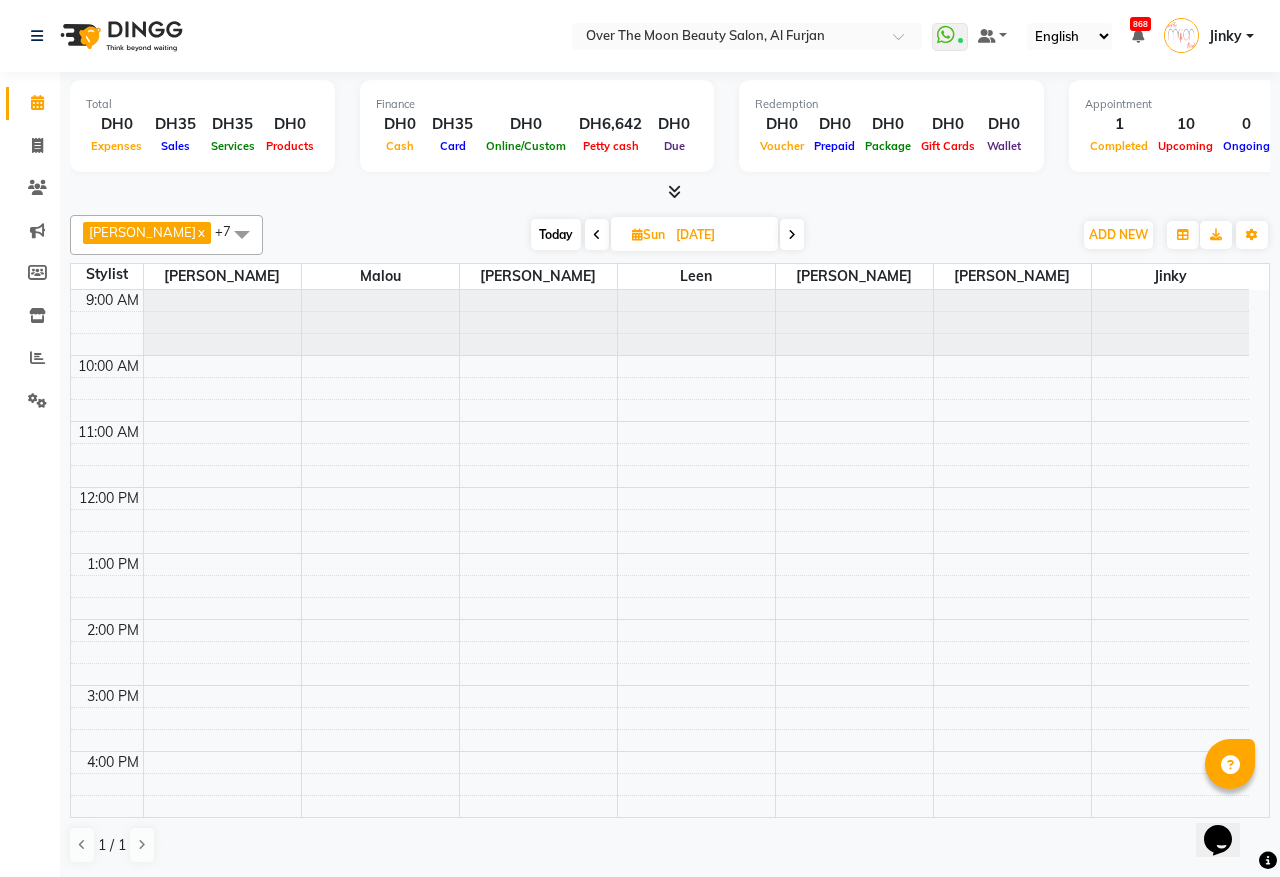scroll, scrollTop: 267, scrollLeft: 0, axis: vertical 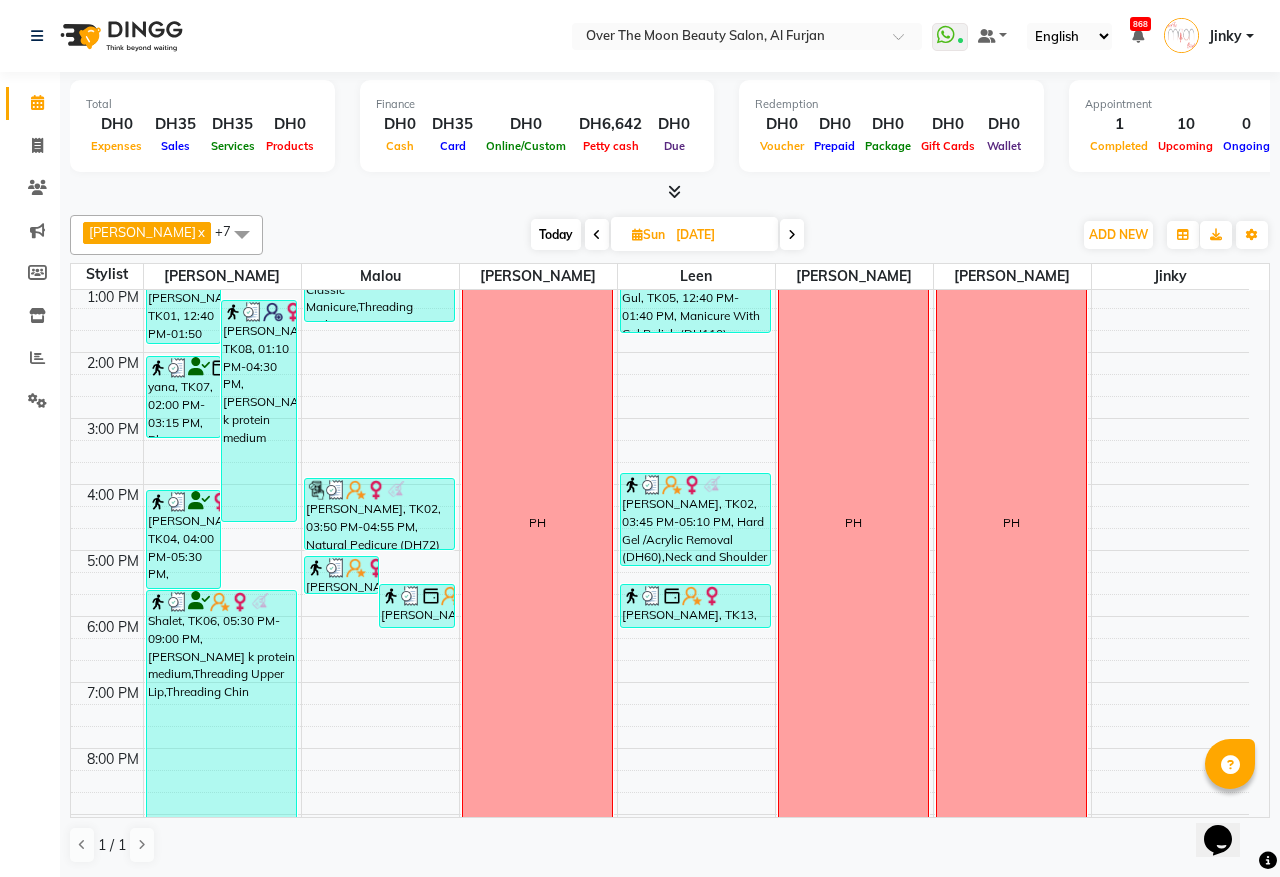 click at bounding box center [597, 234] 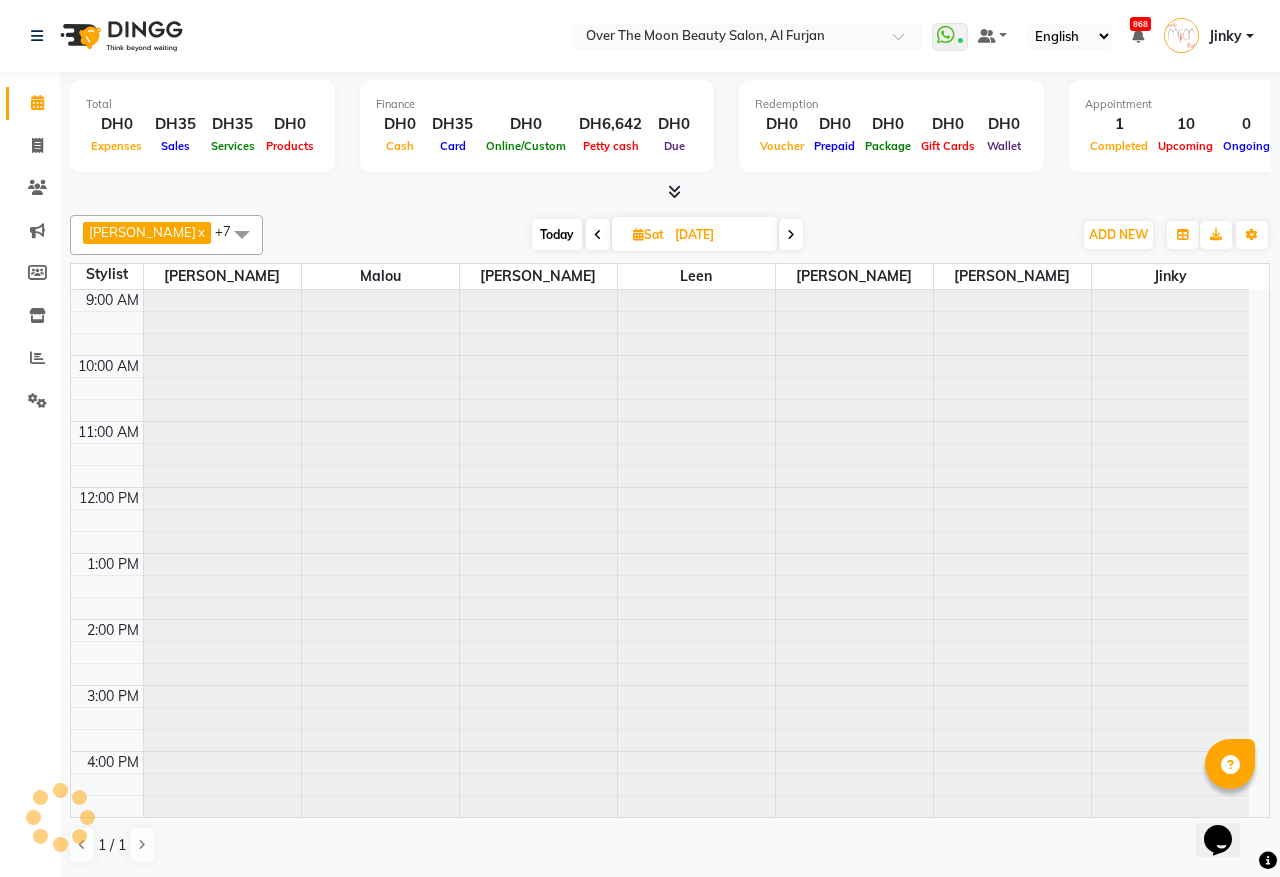 scroll, scrollTop: 267, scrollLeft: 0, axis: vertical 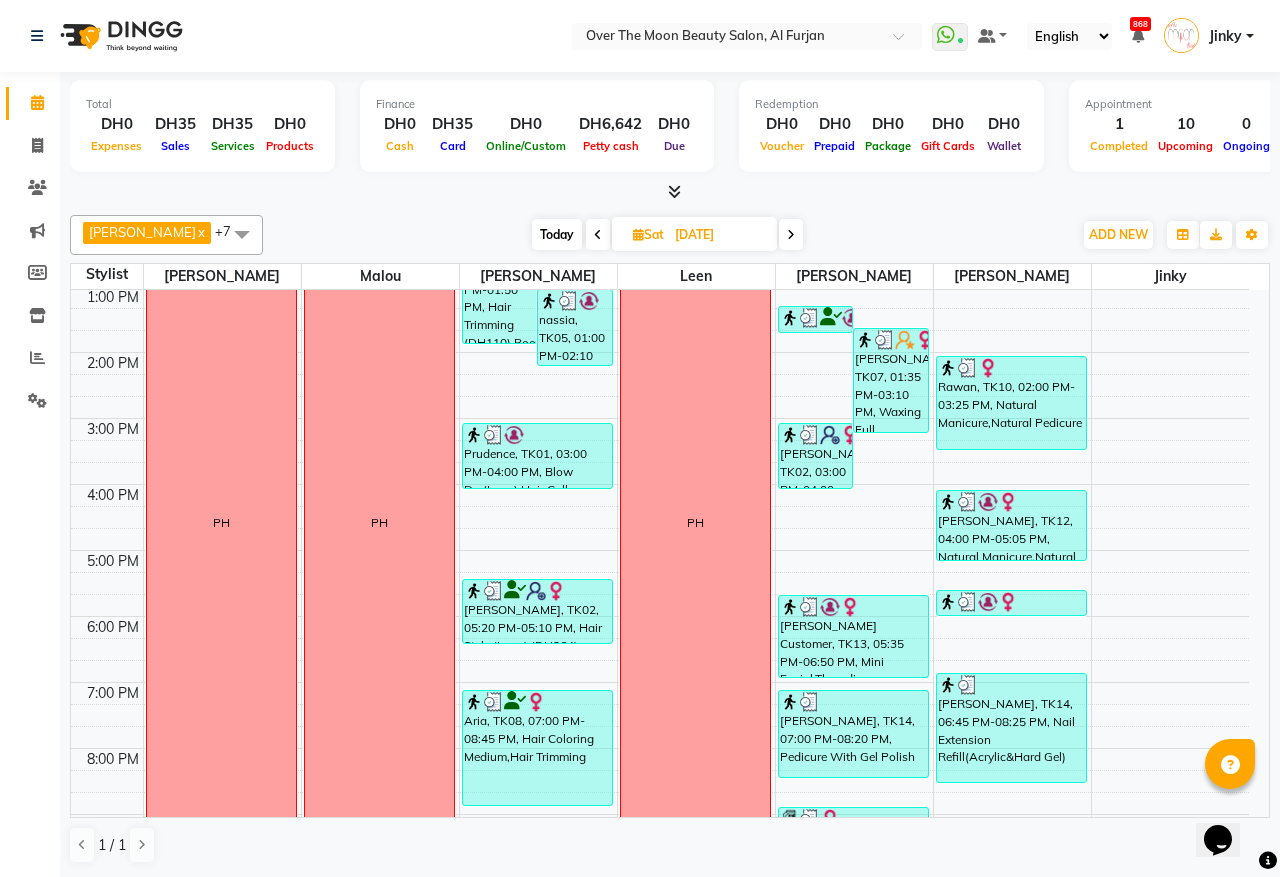 click at bounding box center [598, 234] 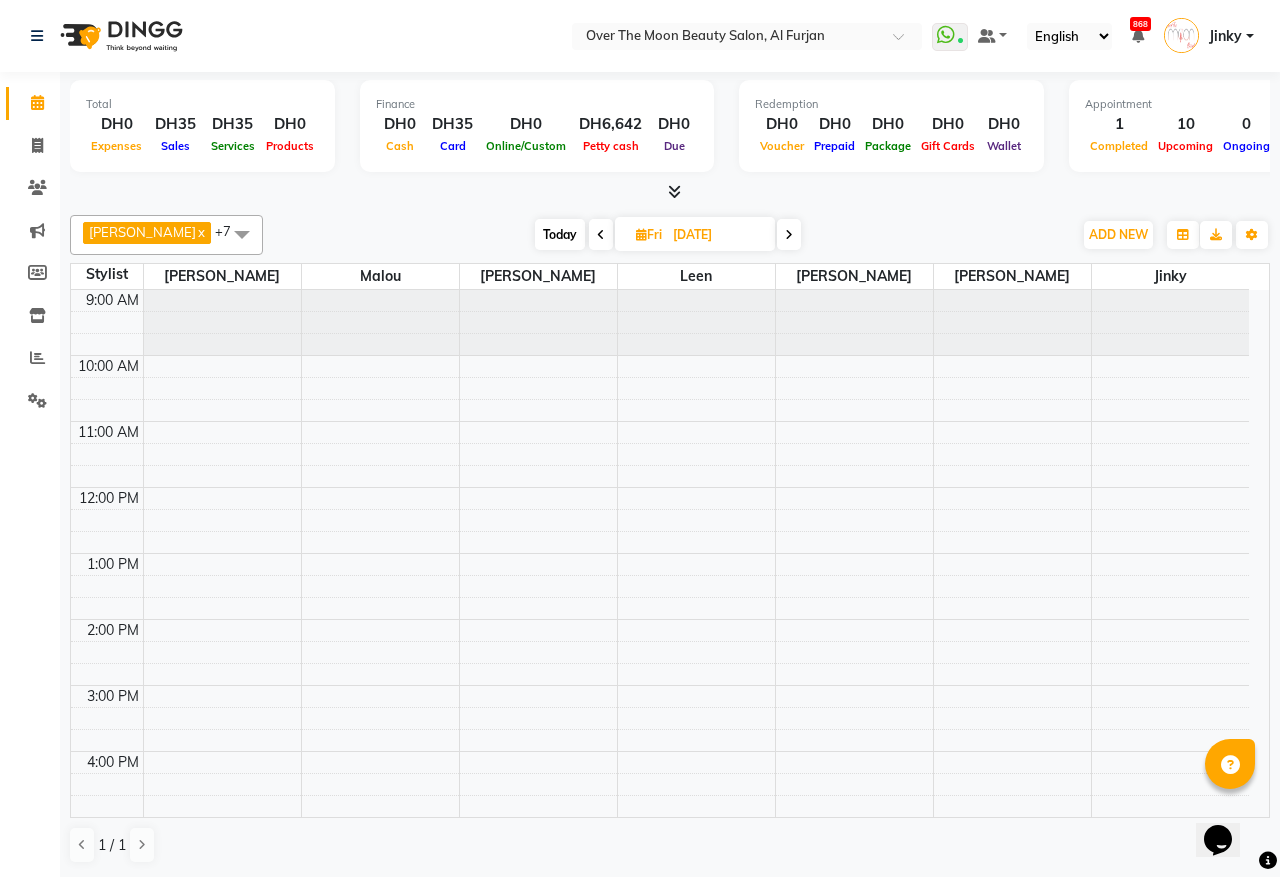 scroll, scrollTop: 267, scrollLeft: 0, axis: vertical 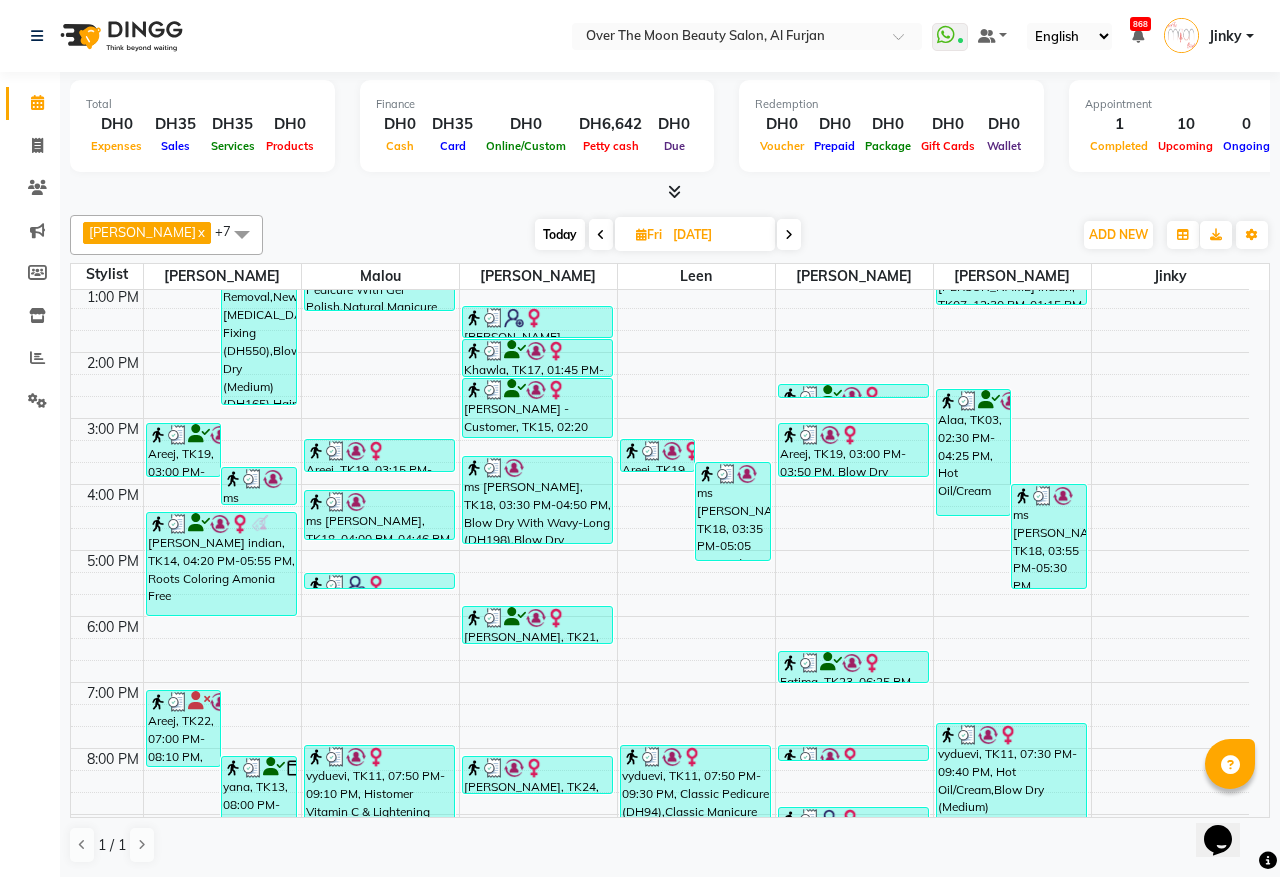 click at bounding box center (789, 235) 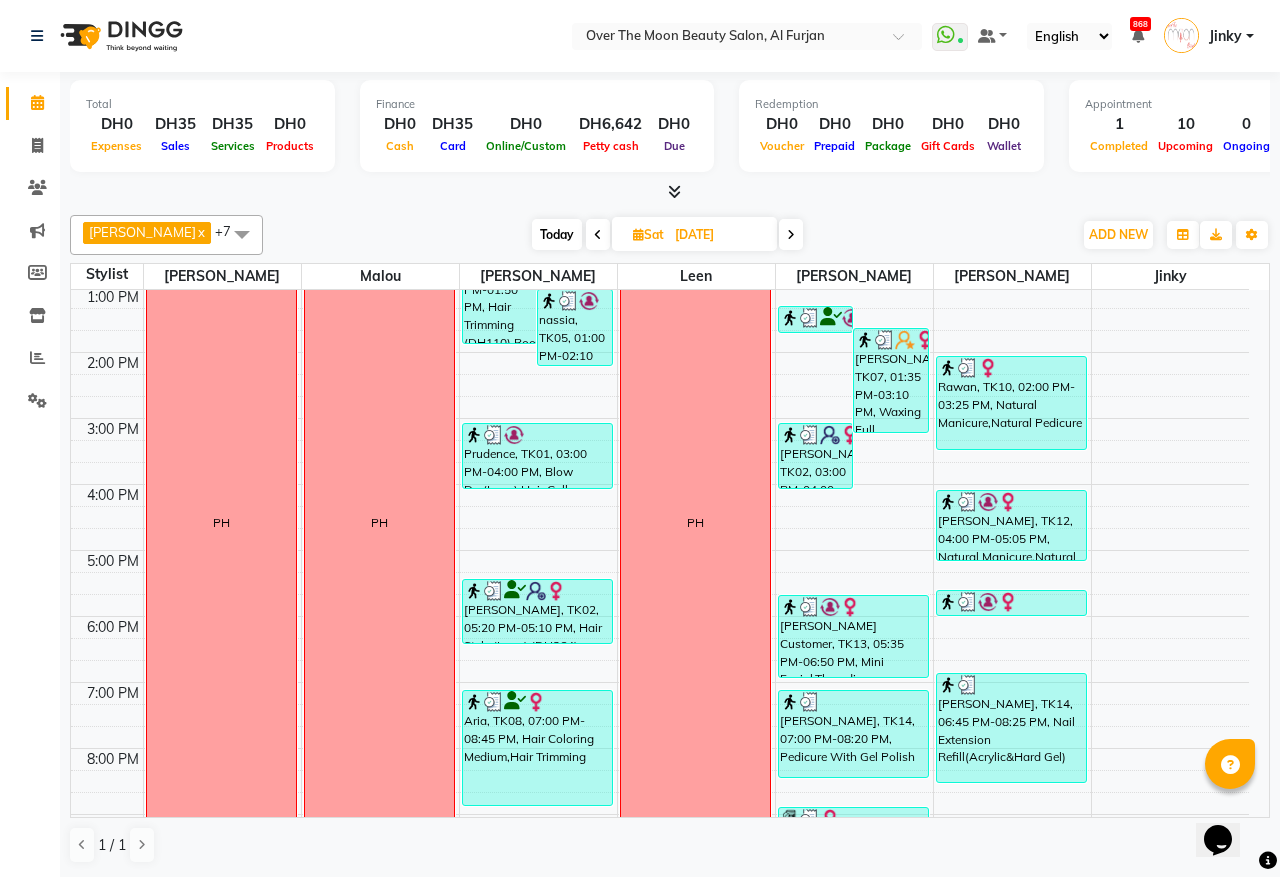scroll, scrollTop: 0, scrollLeft: 0, axis: both 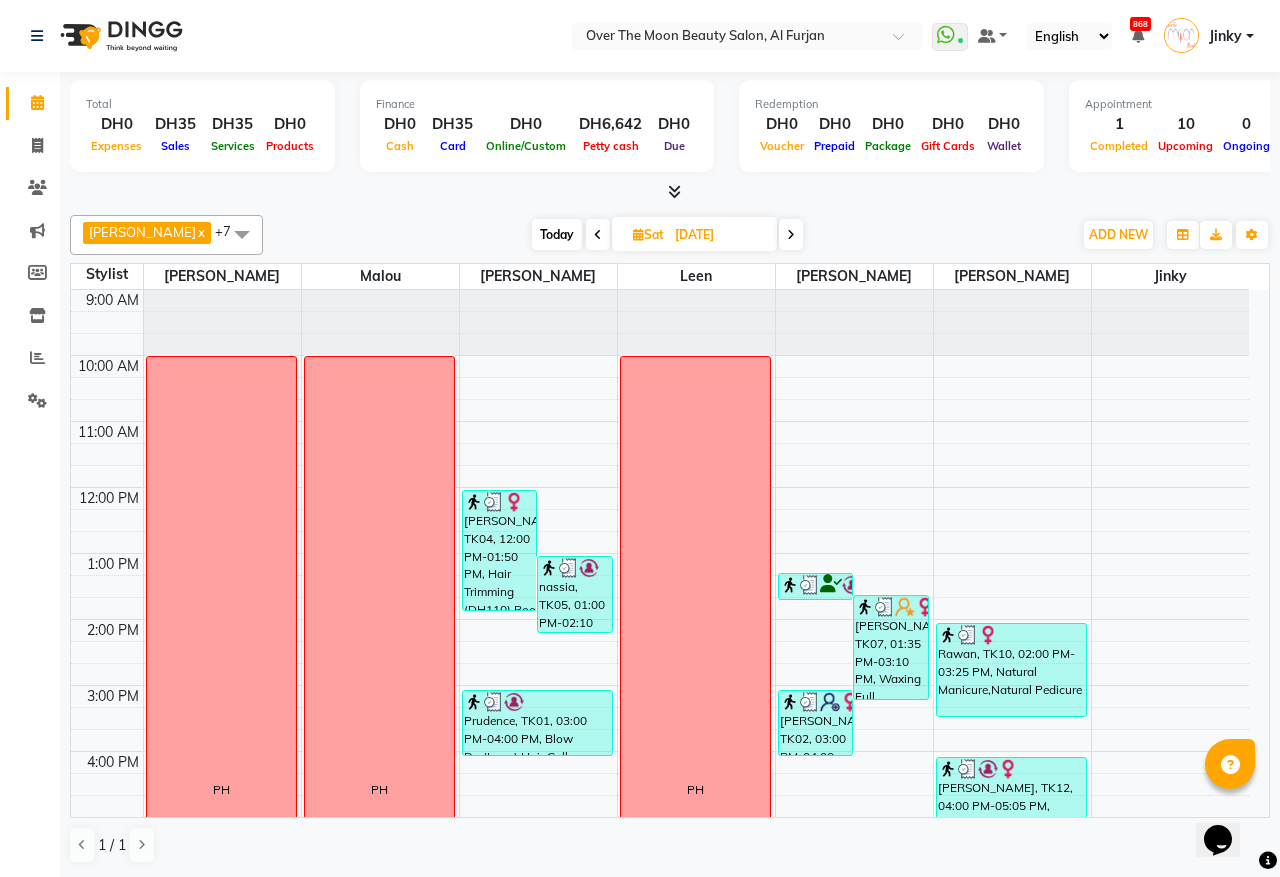 click on "[DATE]" at bounding box center [719, 235] 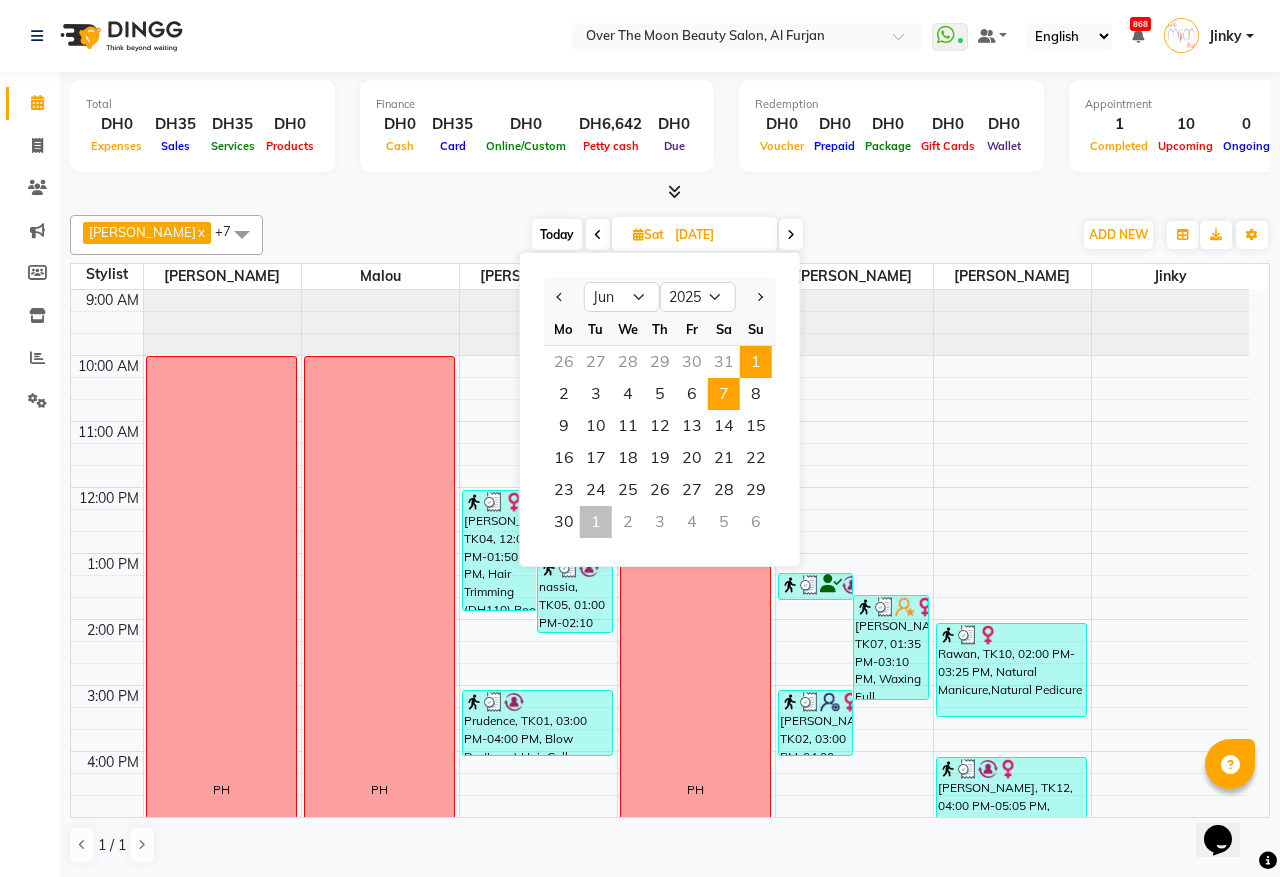 click on "1" at bounding box center (756, 362) 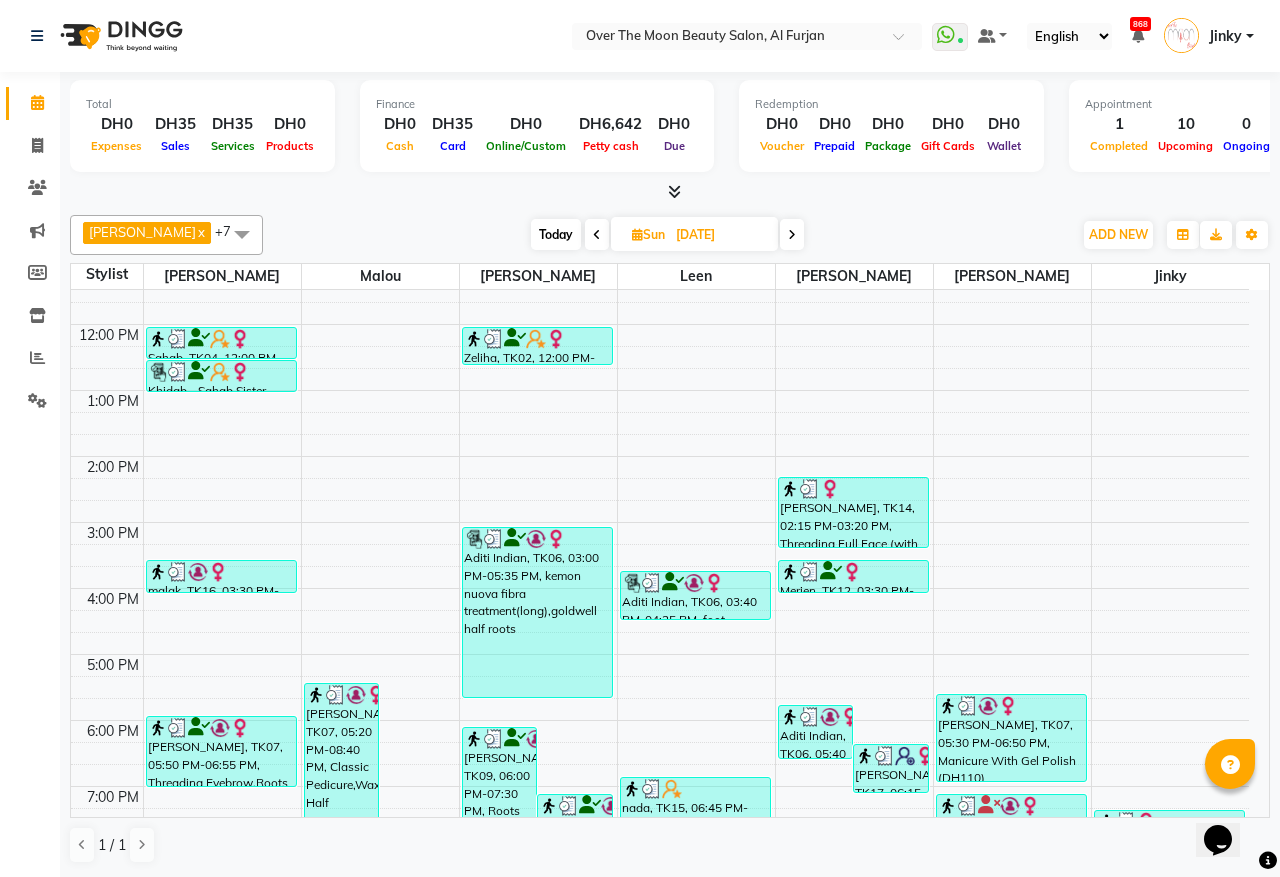 scroll, scrollTop: 0, scrollLeft: 0, axis: both 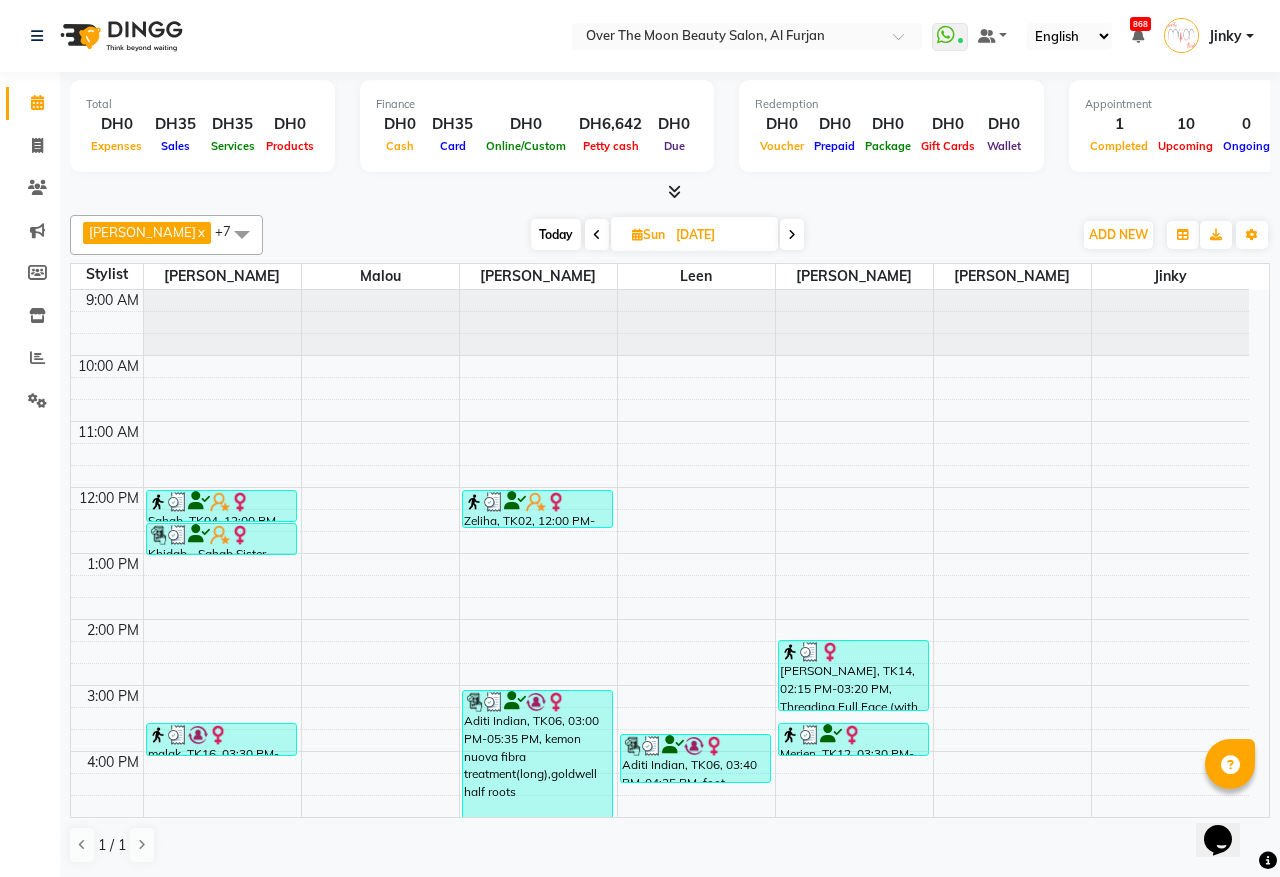 click at bounding box center [792, 235] 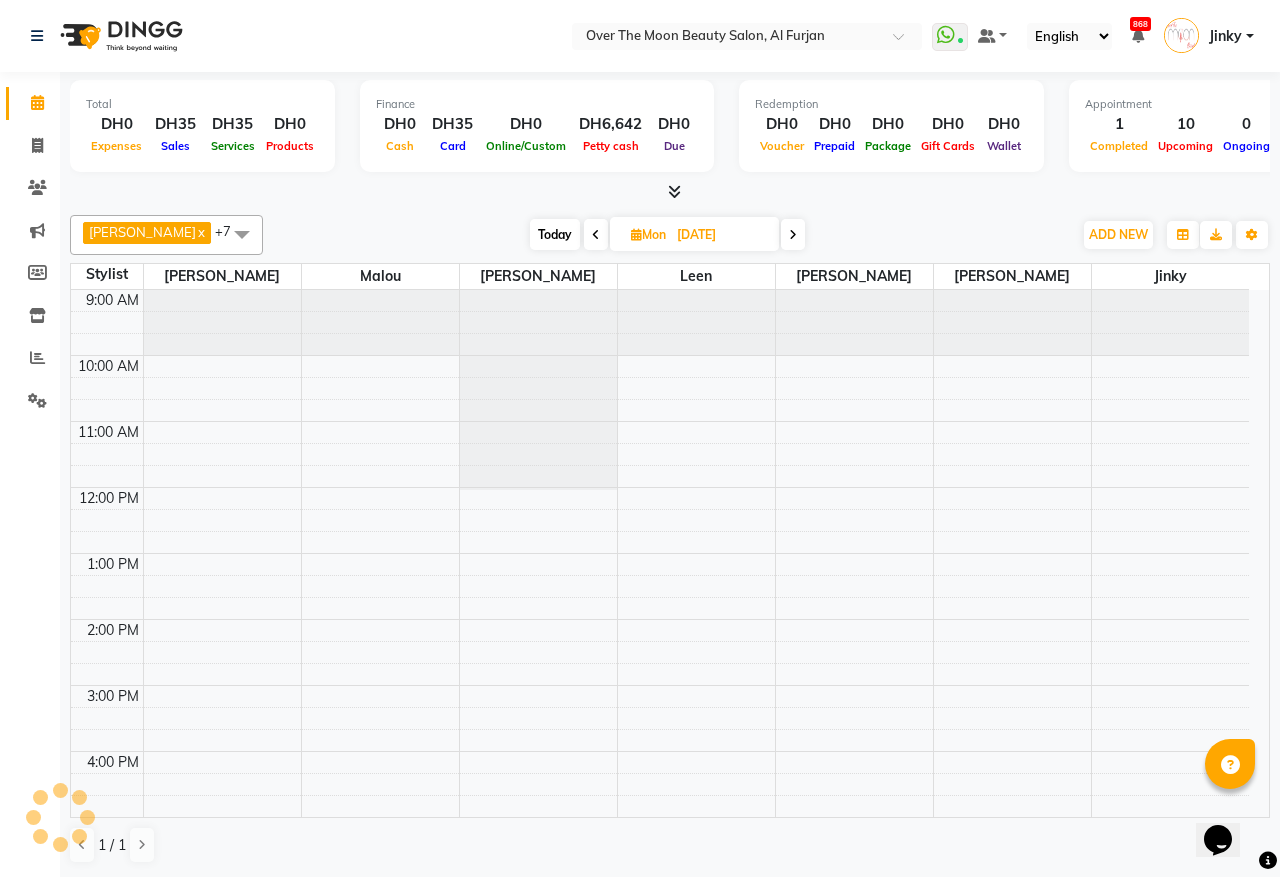 scroll, scrollTop: 335, scrollLeft: 0, axis: vertical 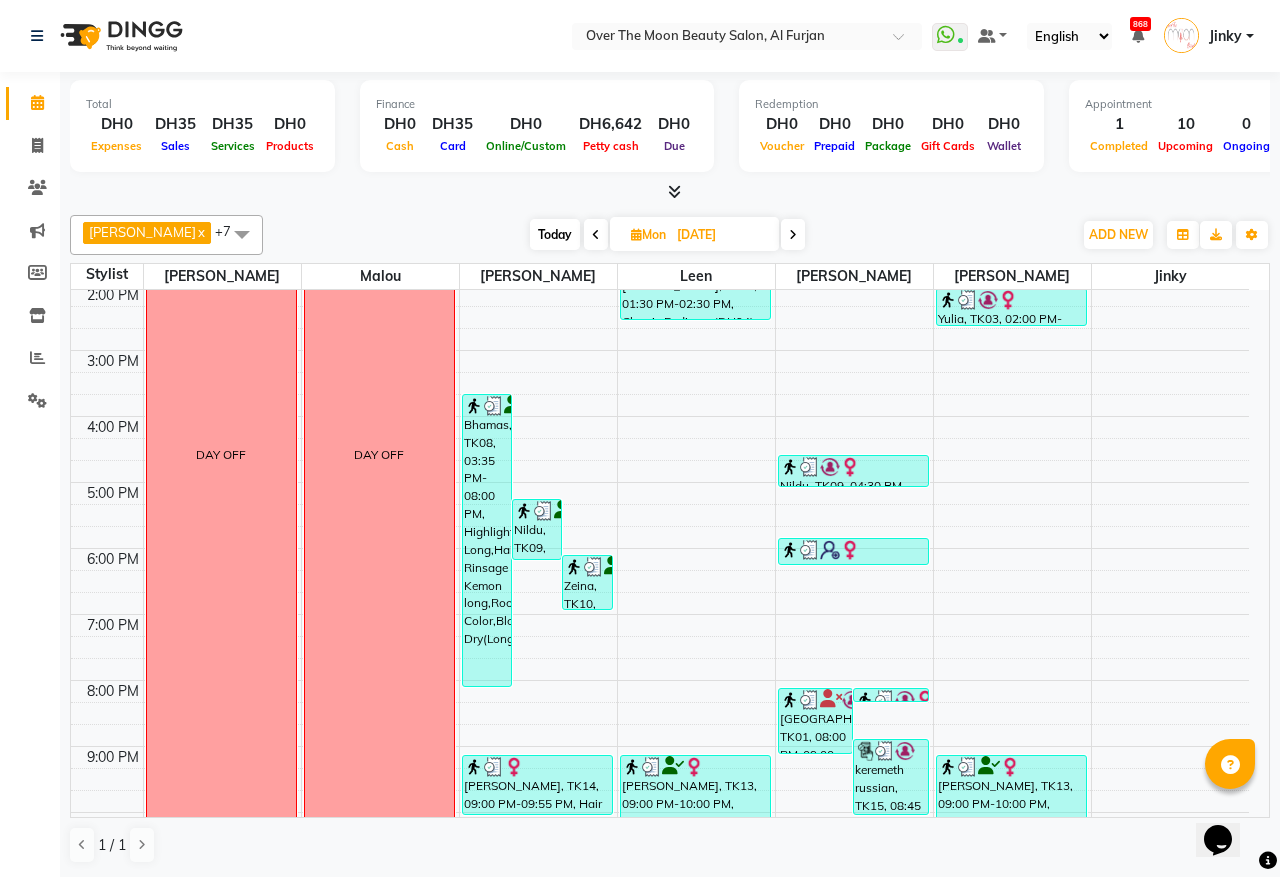 click at bounding box center (596, 235) 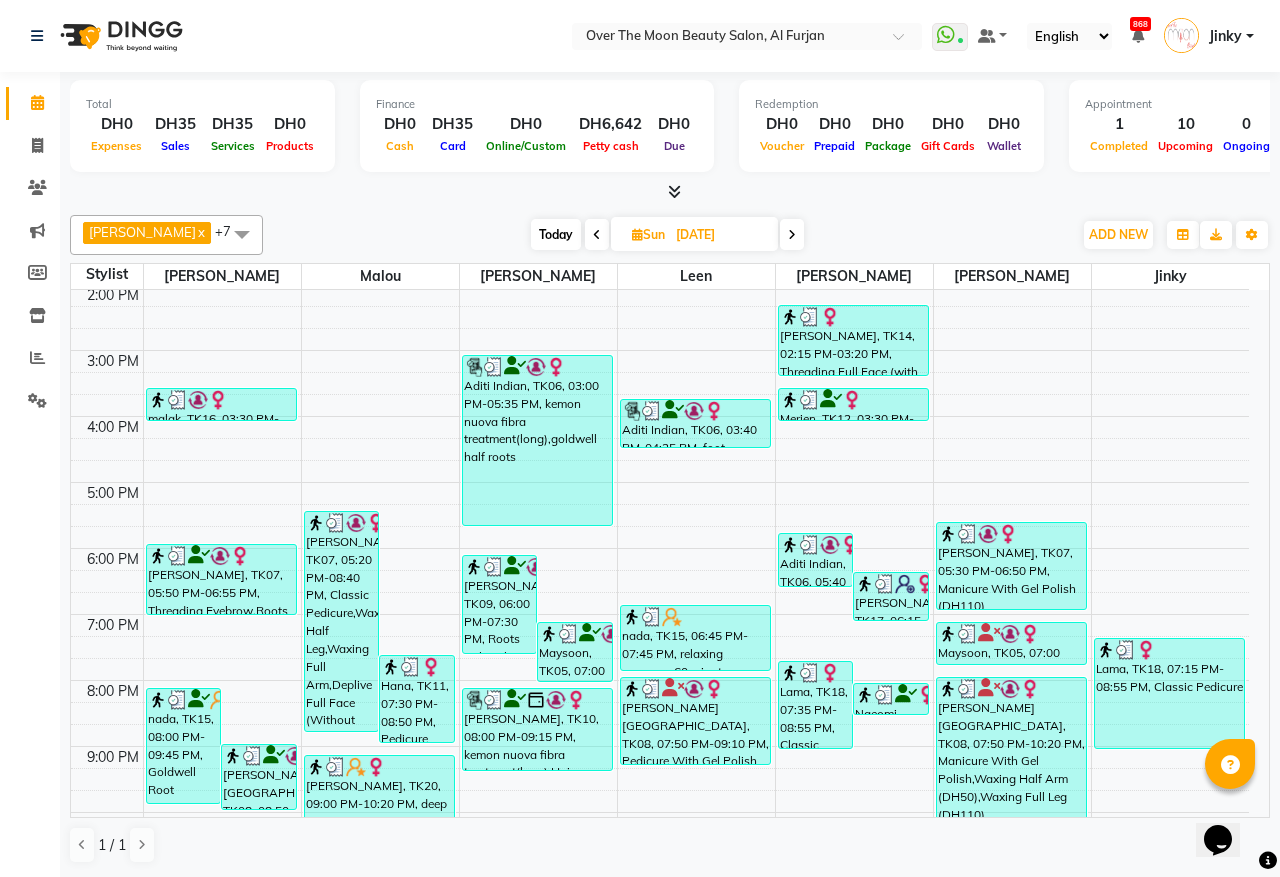 scroll, scrollTop: 473, scrollLeft: 0, axis: vertical 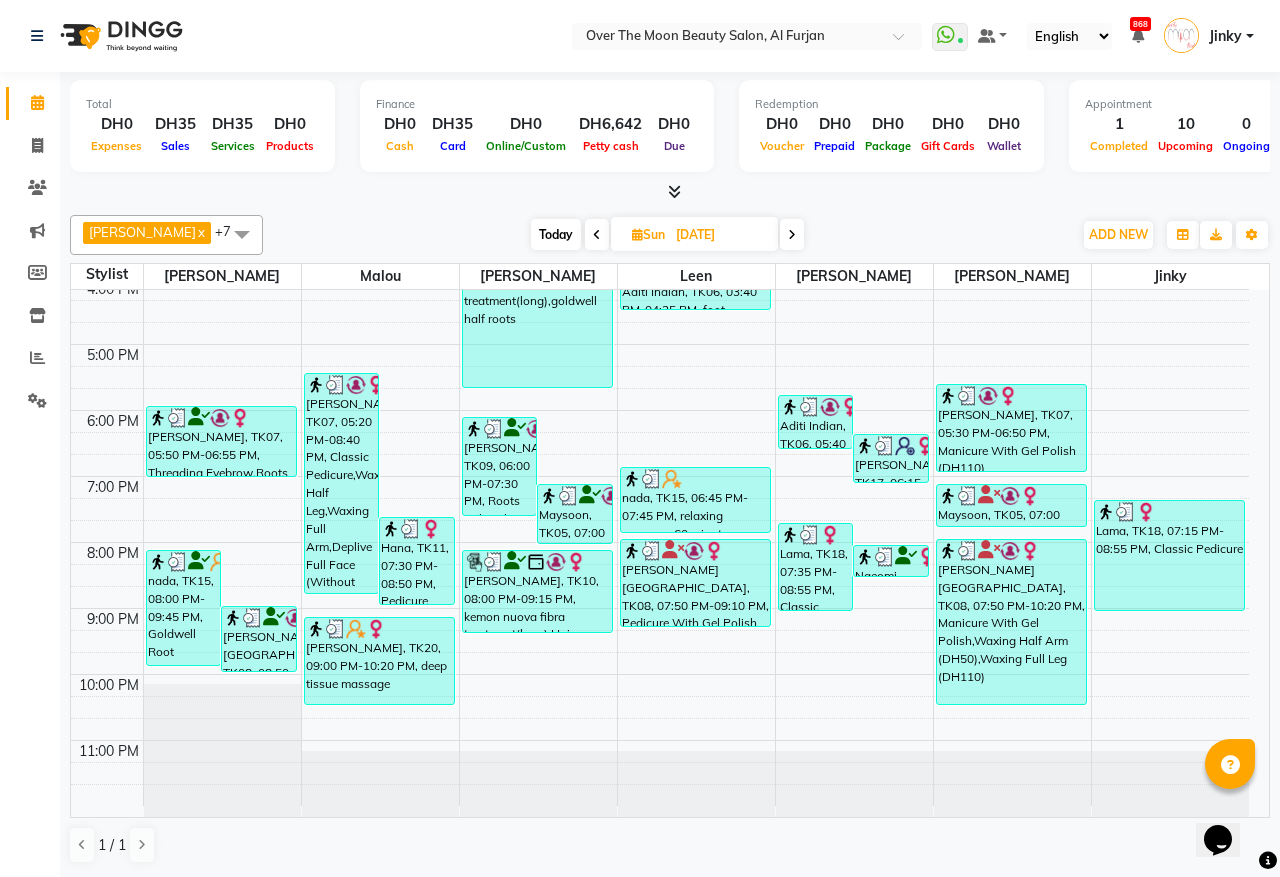 click at bounding box center [792, 235] 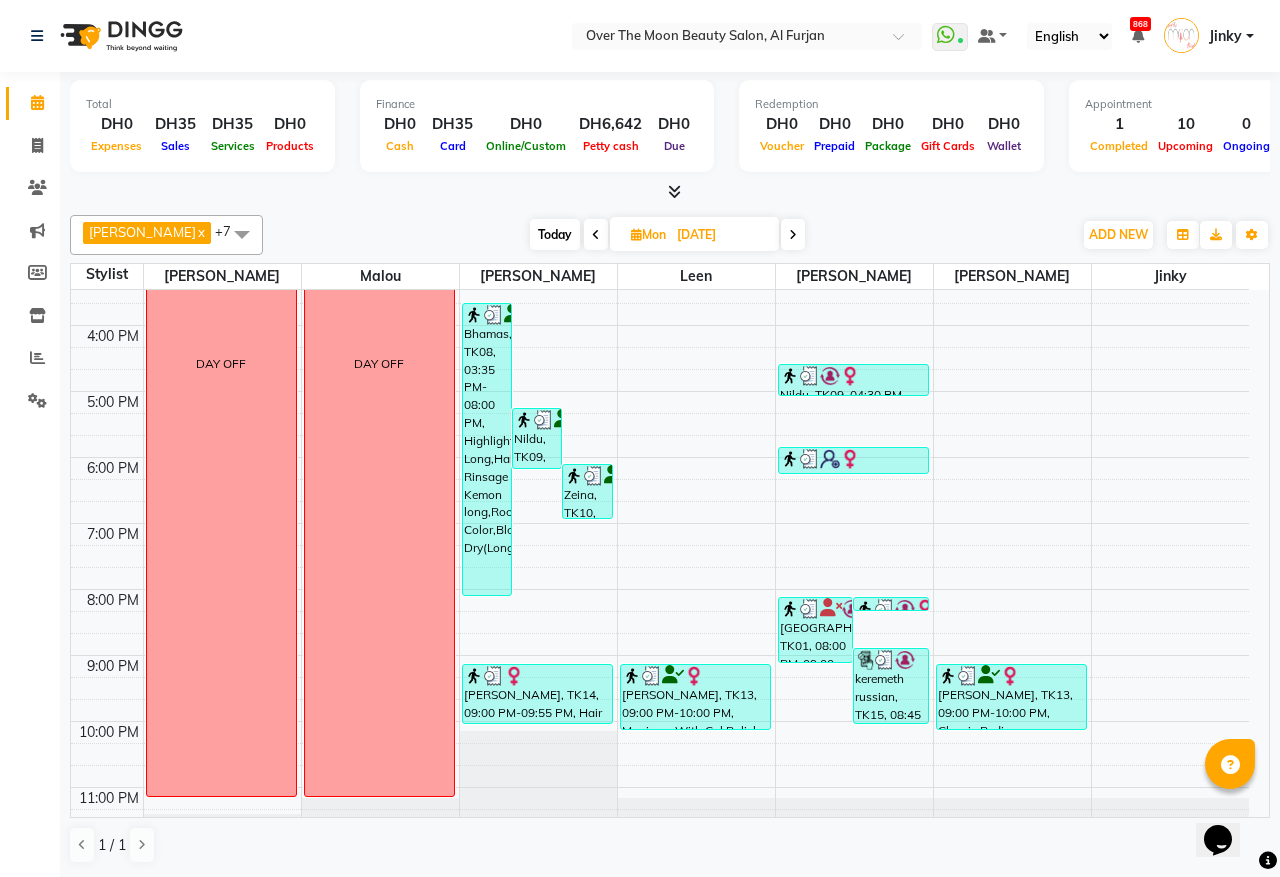 scroll, scrollTop: 473, scrollLeft: 0, axis: vertical 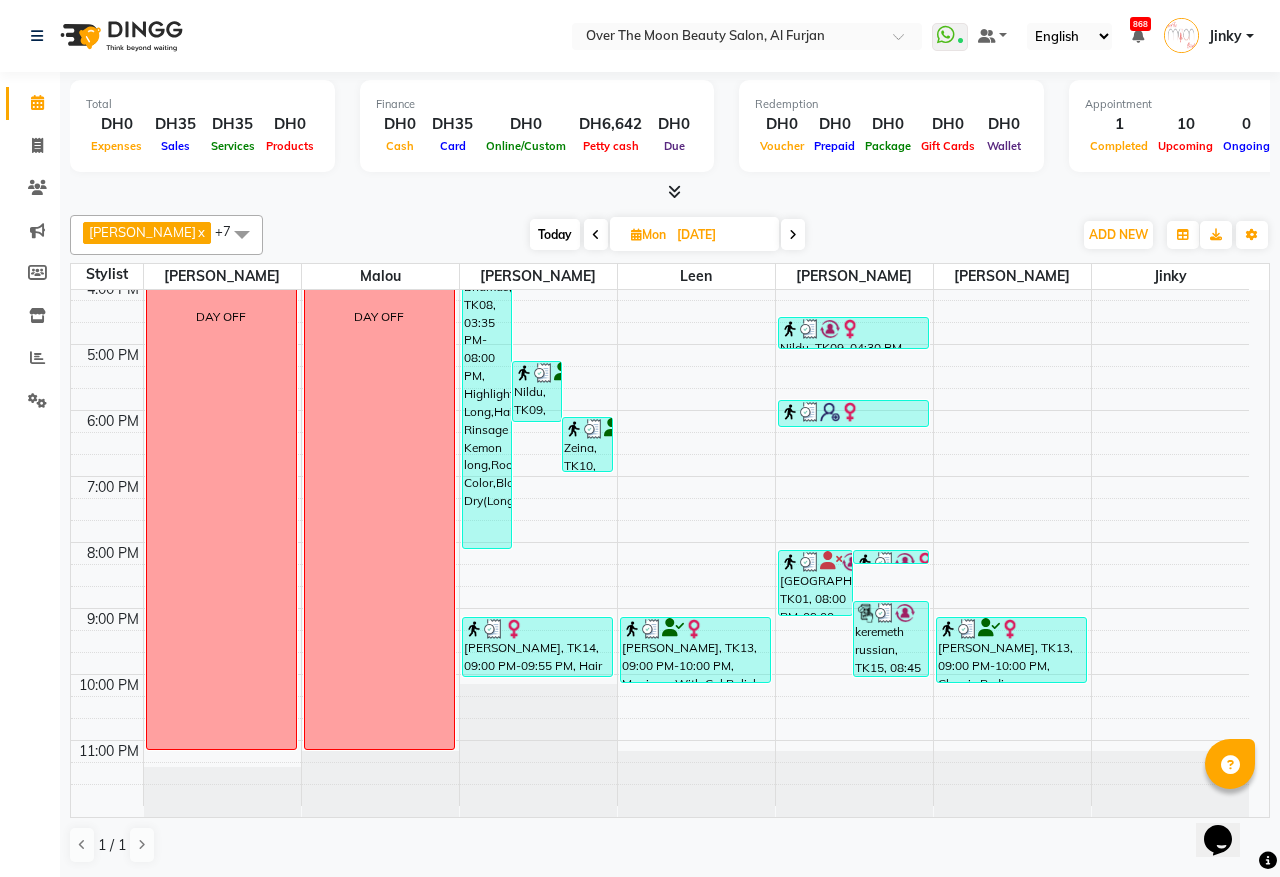 click at bounding box center (793, 235) 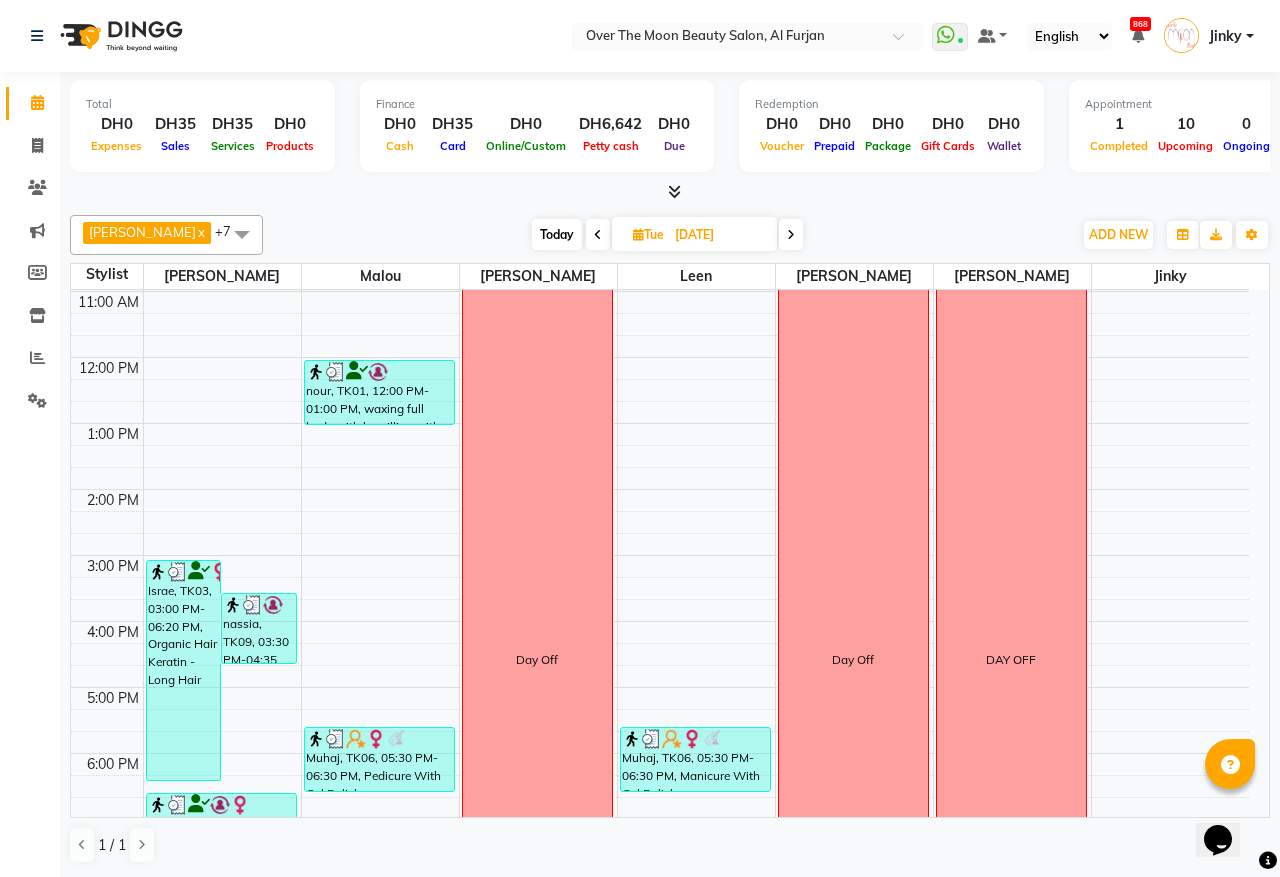 scroll, scrollTop: 0, scrollLeft: 0, axis: both 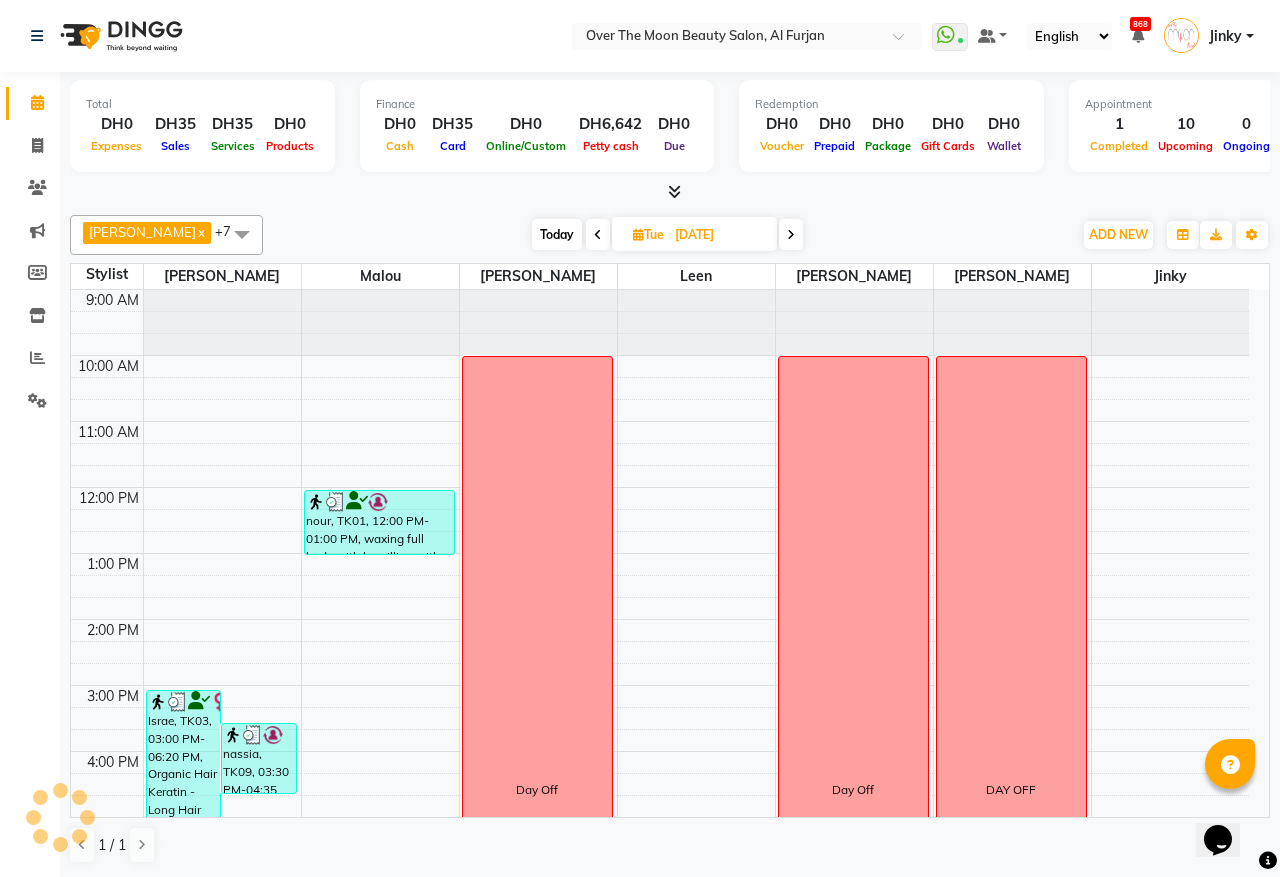 click at bounding box center (791, 235) 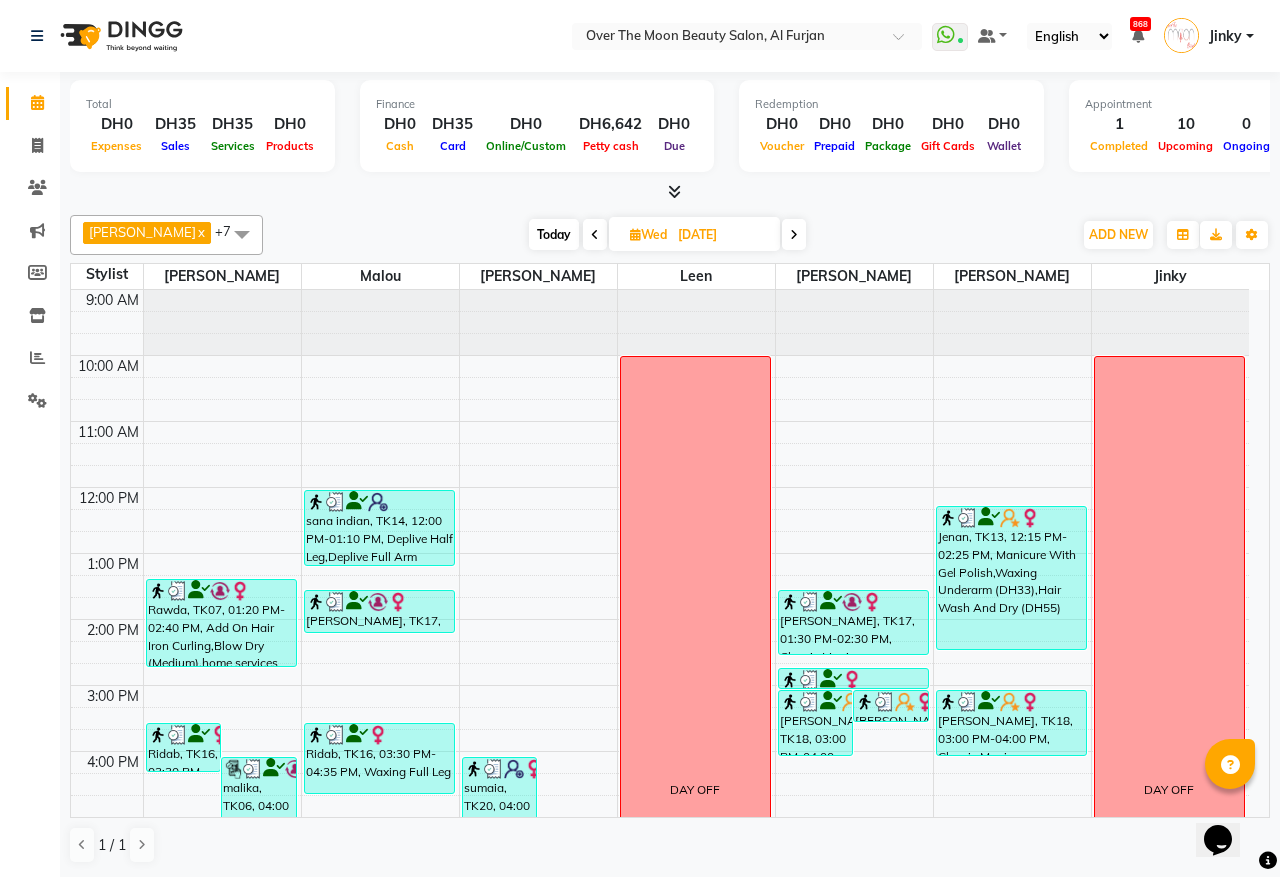 scroll, scrollTop: 473, scrollLeft: 0, axis: vertical 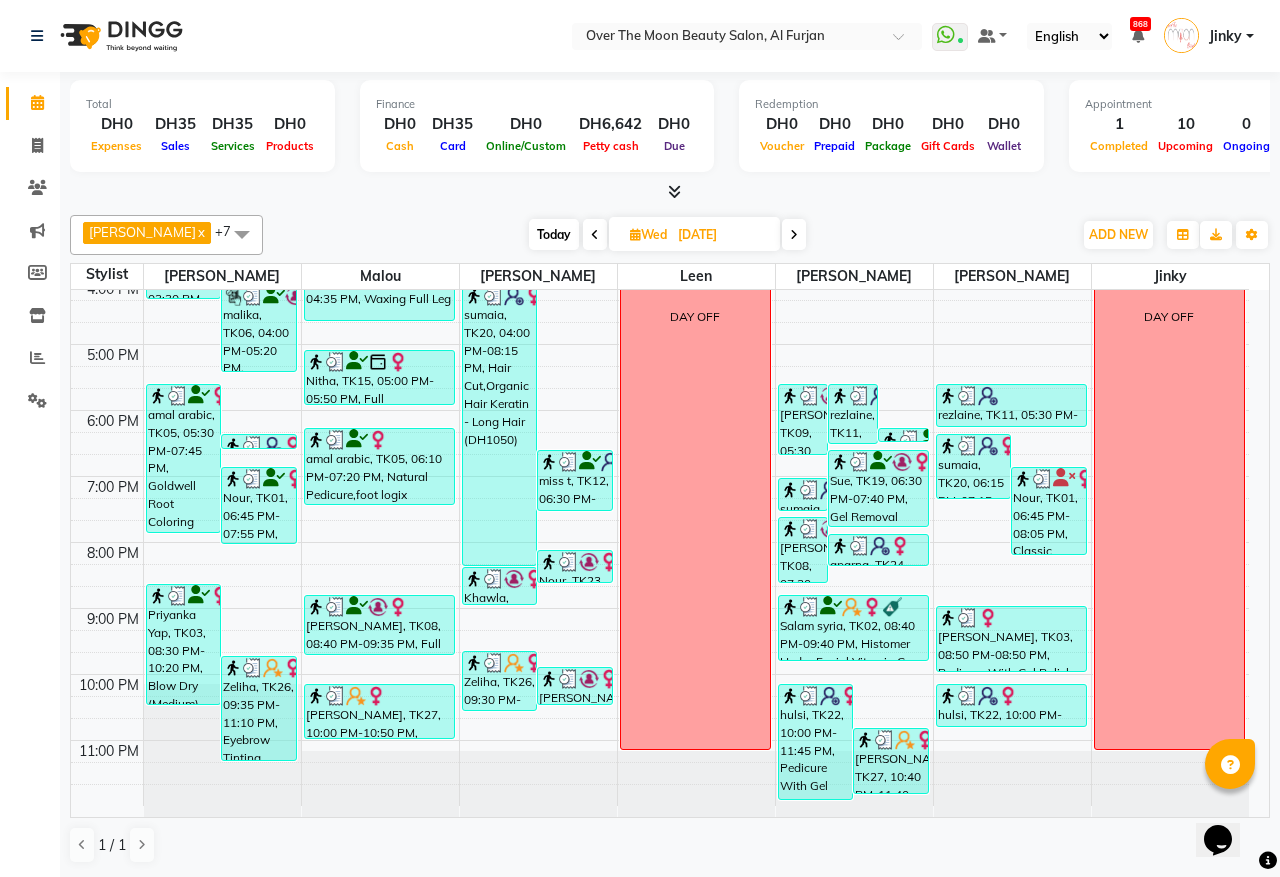 click at bounding box center [794, 235] 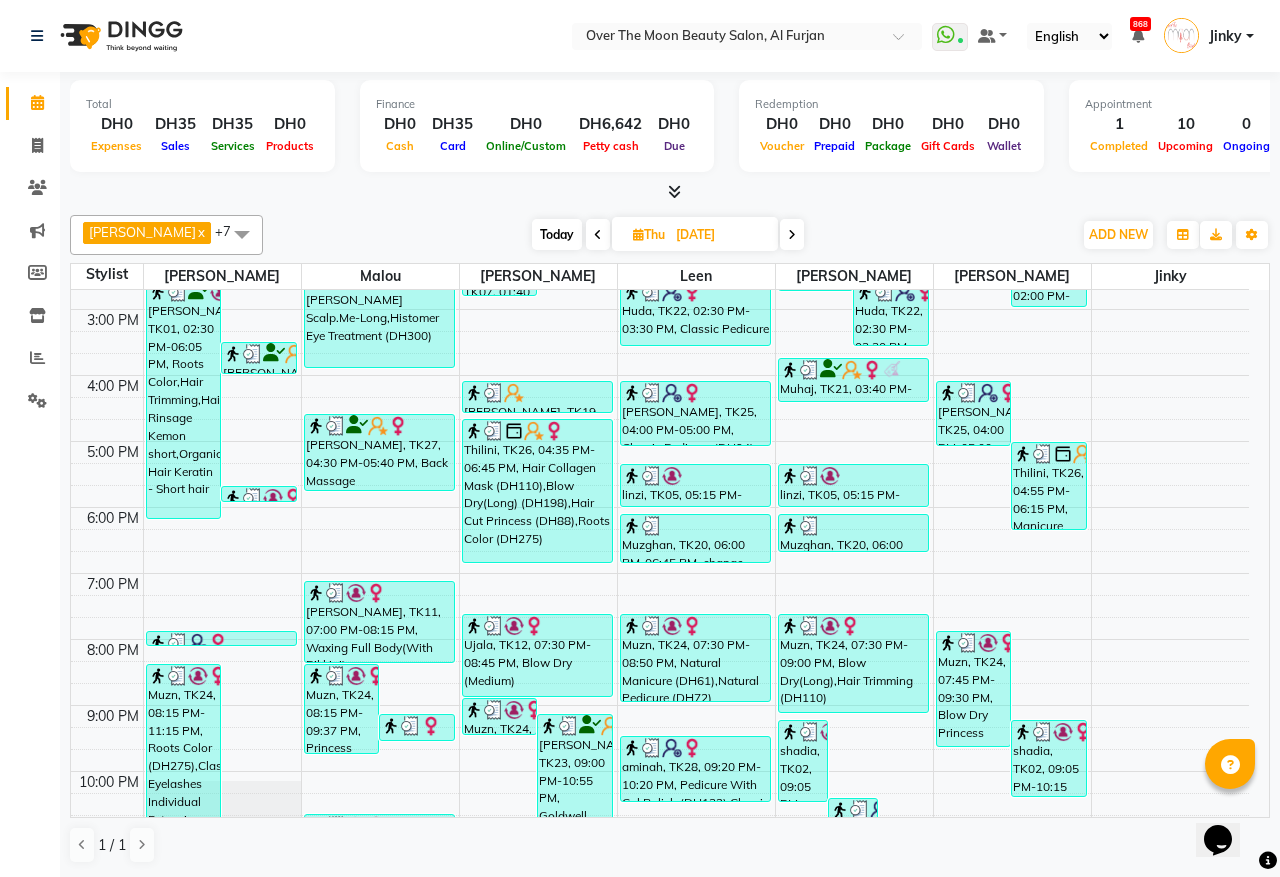 scroll, scrollTop: 473, scrollLeft: 0, axis: vertical 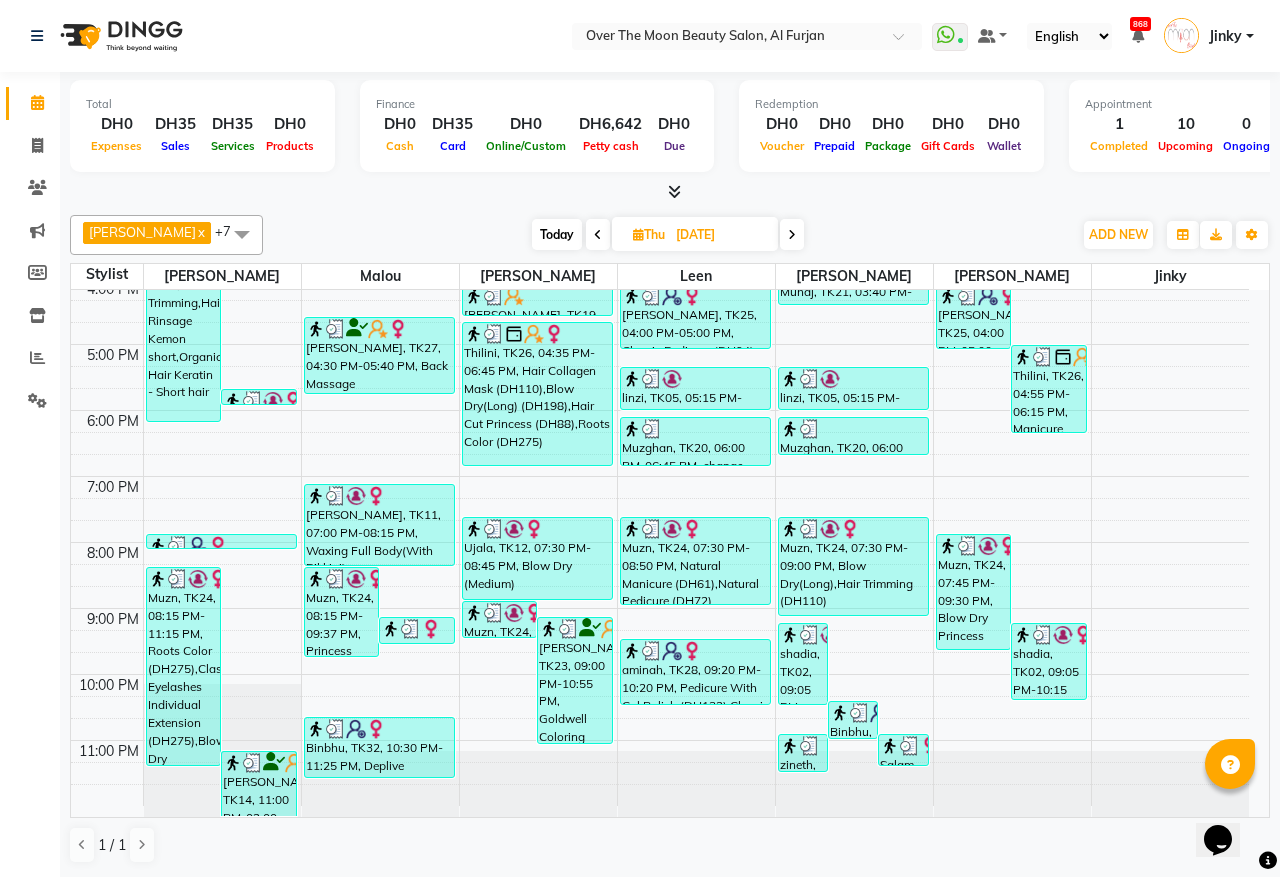 click at bounding box center (792, 235) 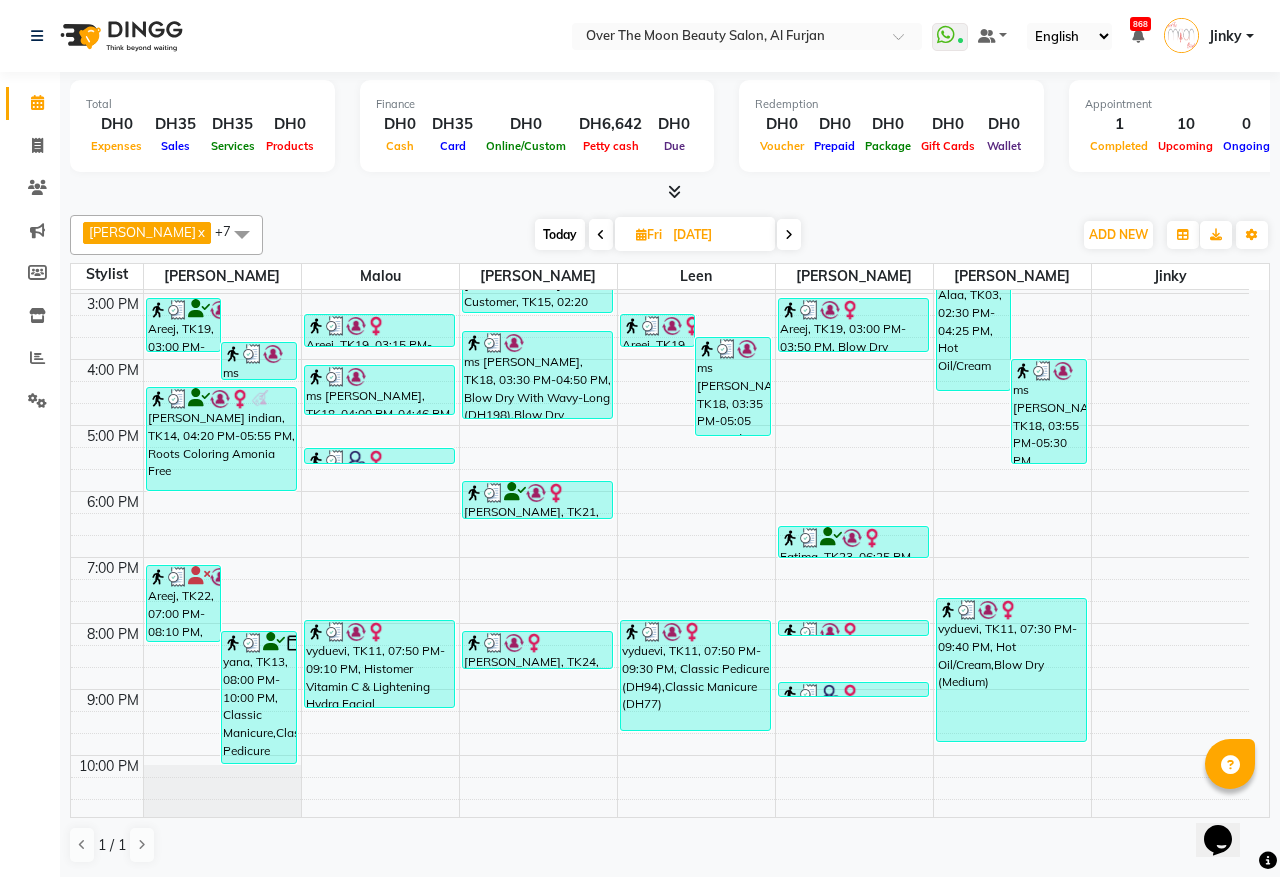 scroll, scrollTop: 473, scrollLeft: 0, axis: vertical 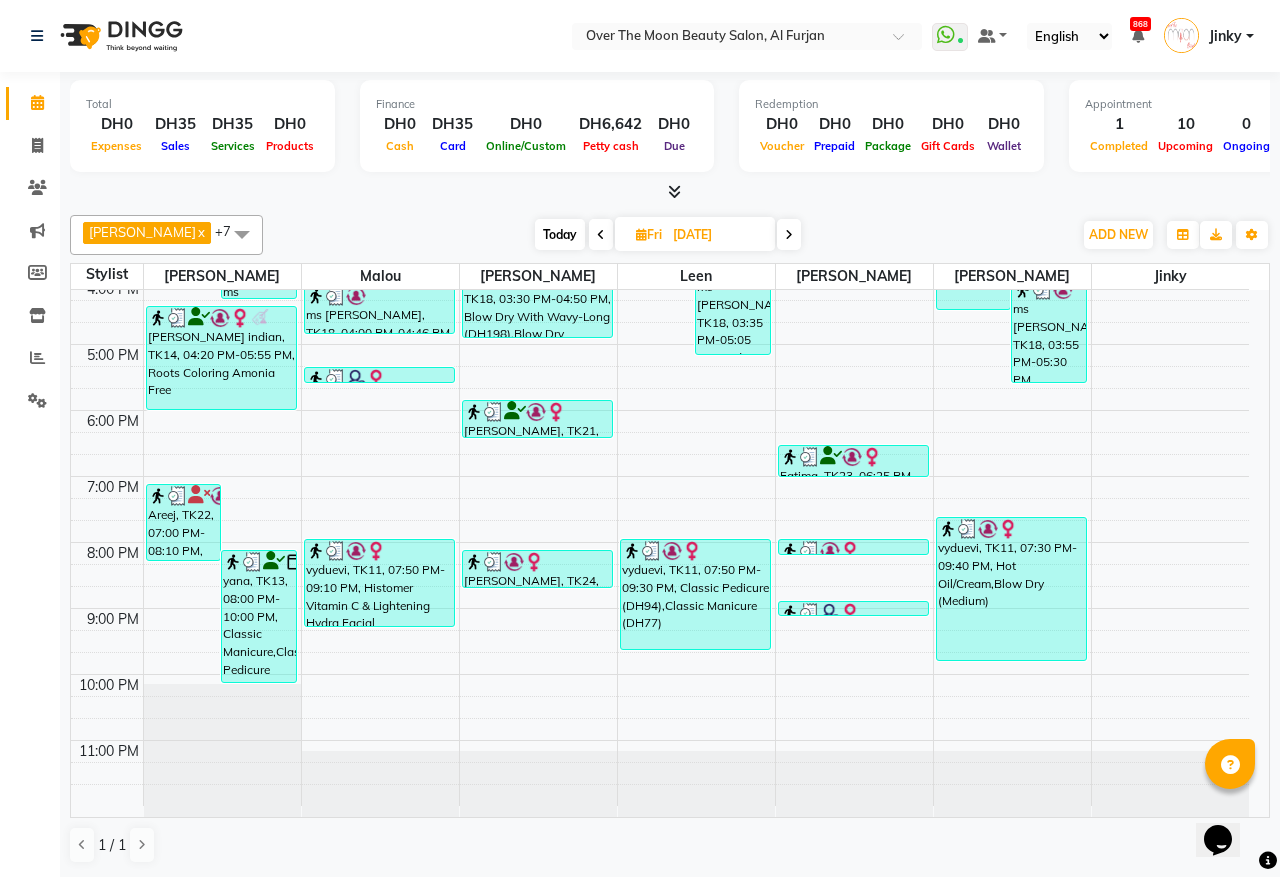 click at bounding box center (789, 235) 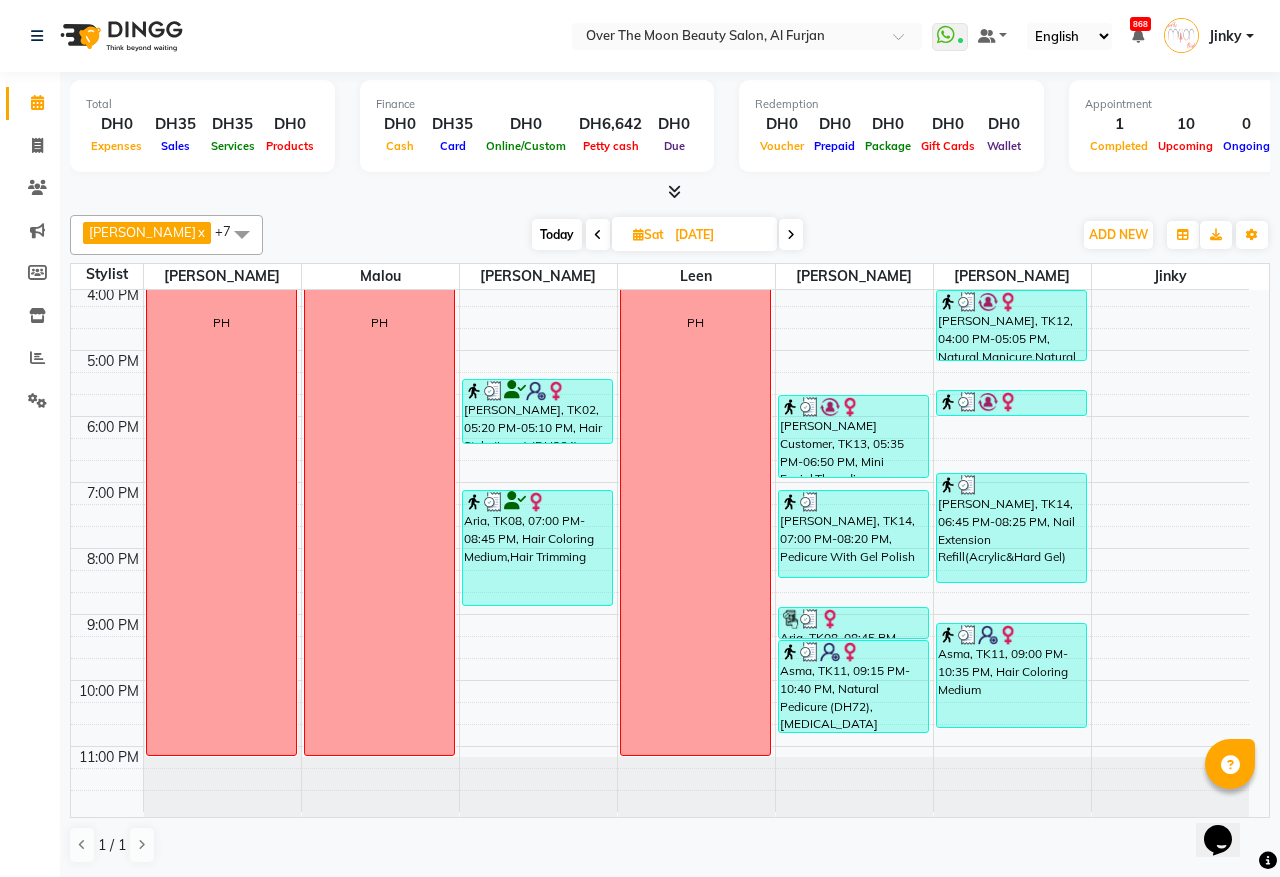 scroll, scrollTop: 473, scrollLeft: 0, axis: vertical 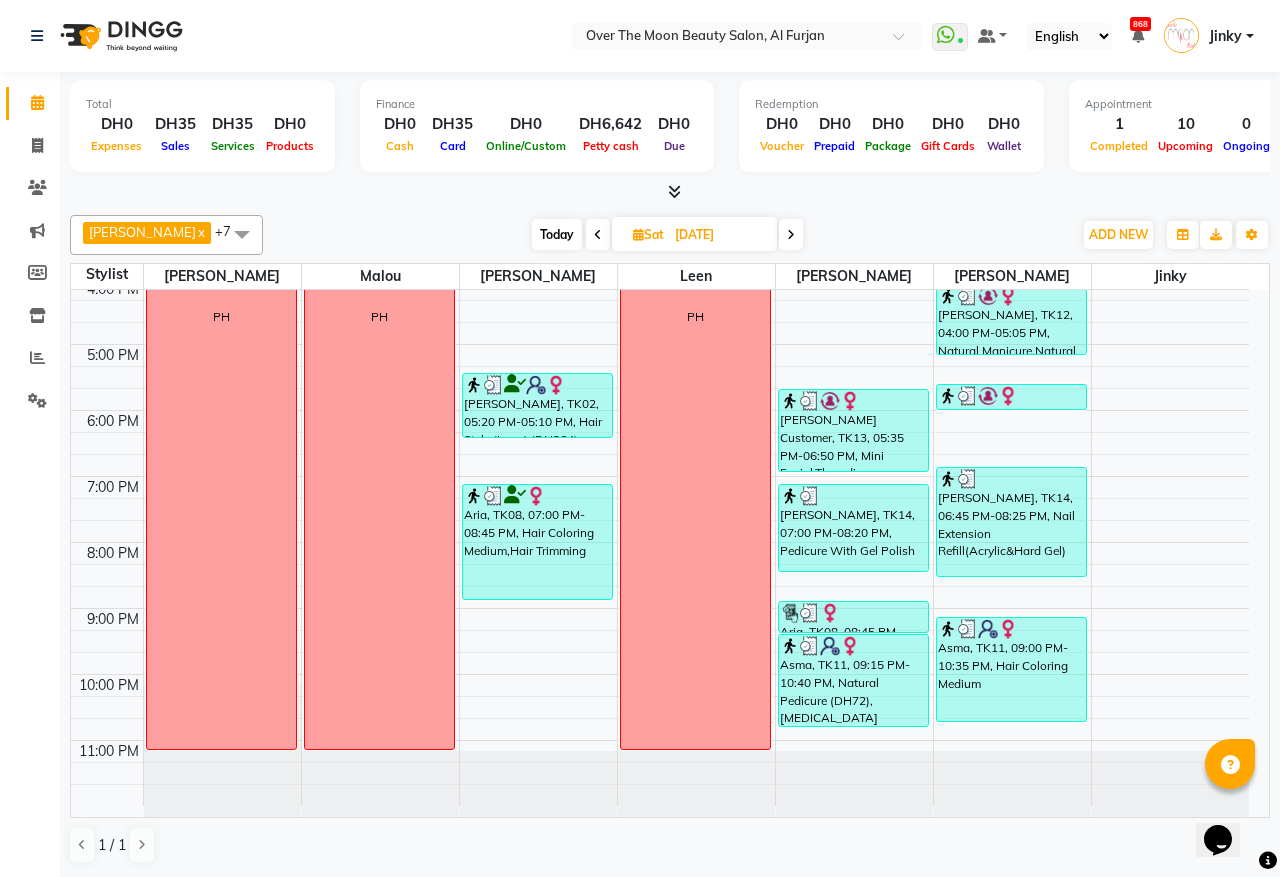 click at bounding box center [791, 235] 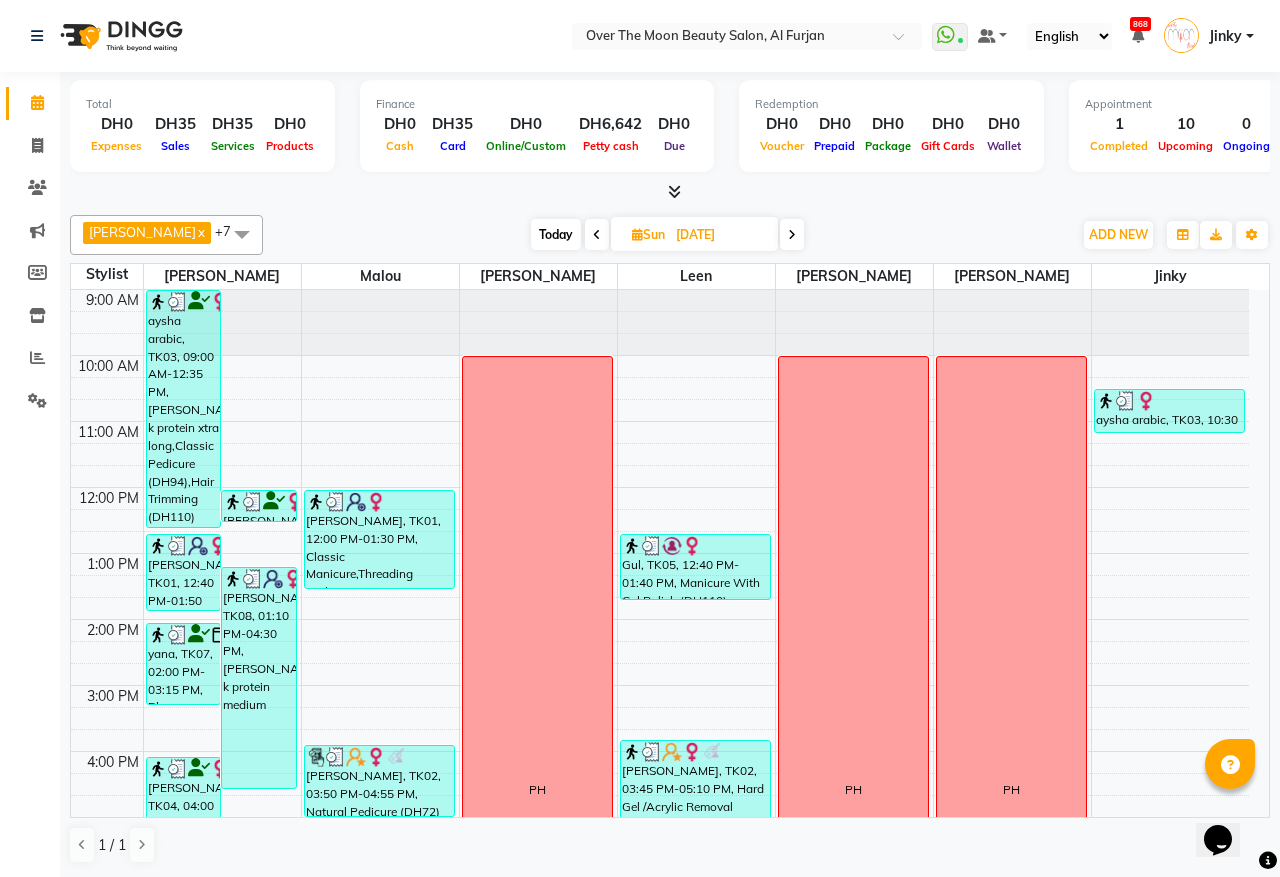 scroll, scrollTop: 473, scrollLeft: 0, axis: vertical 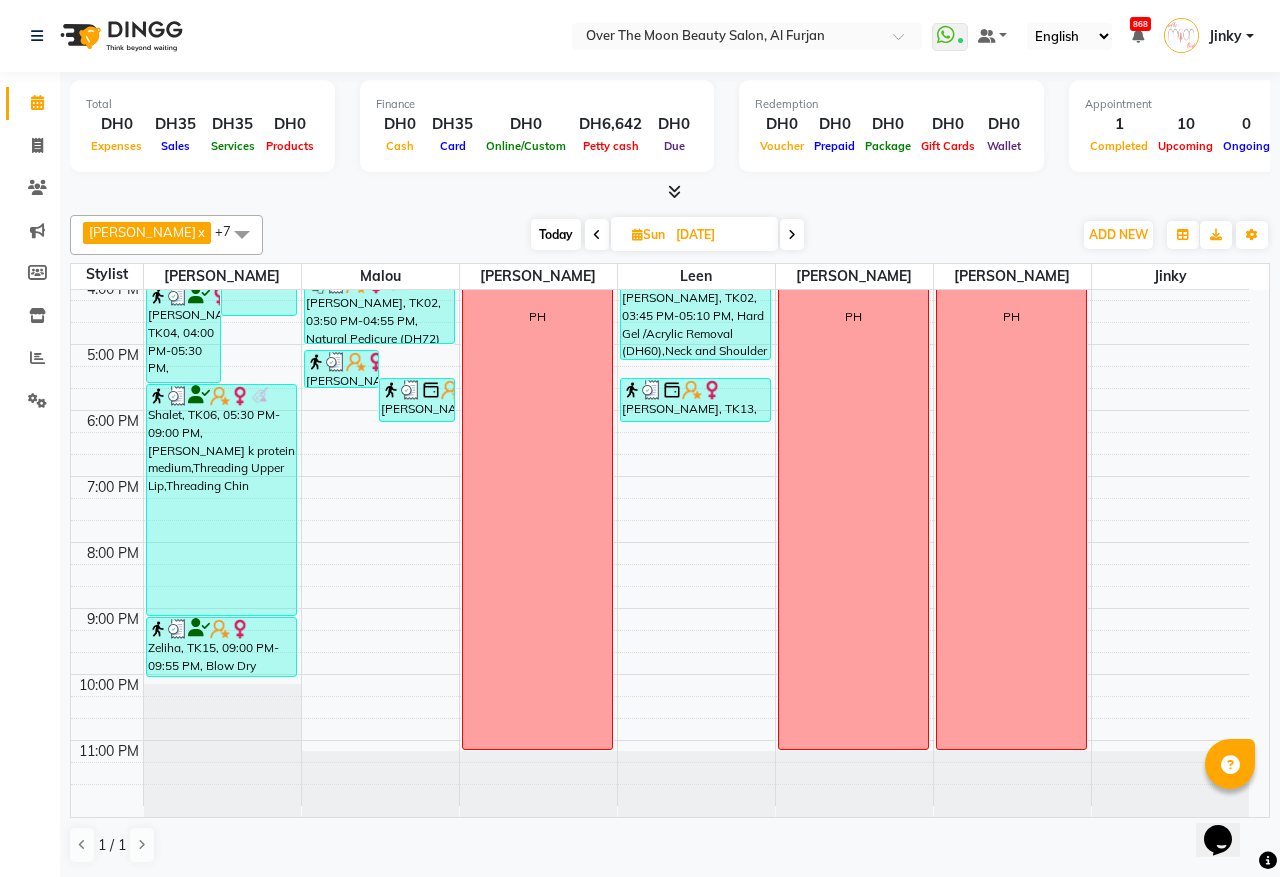 click at bounding box center (792, 235) 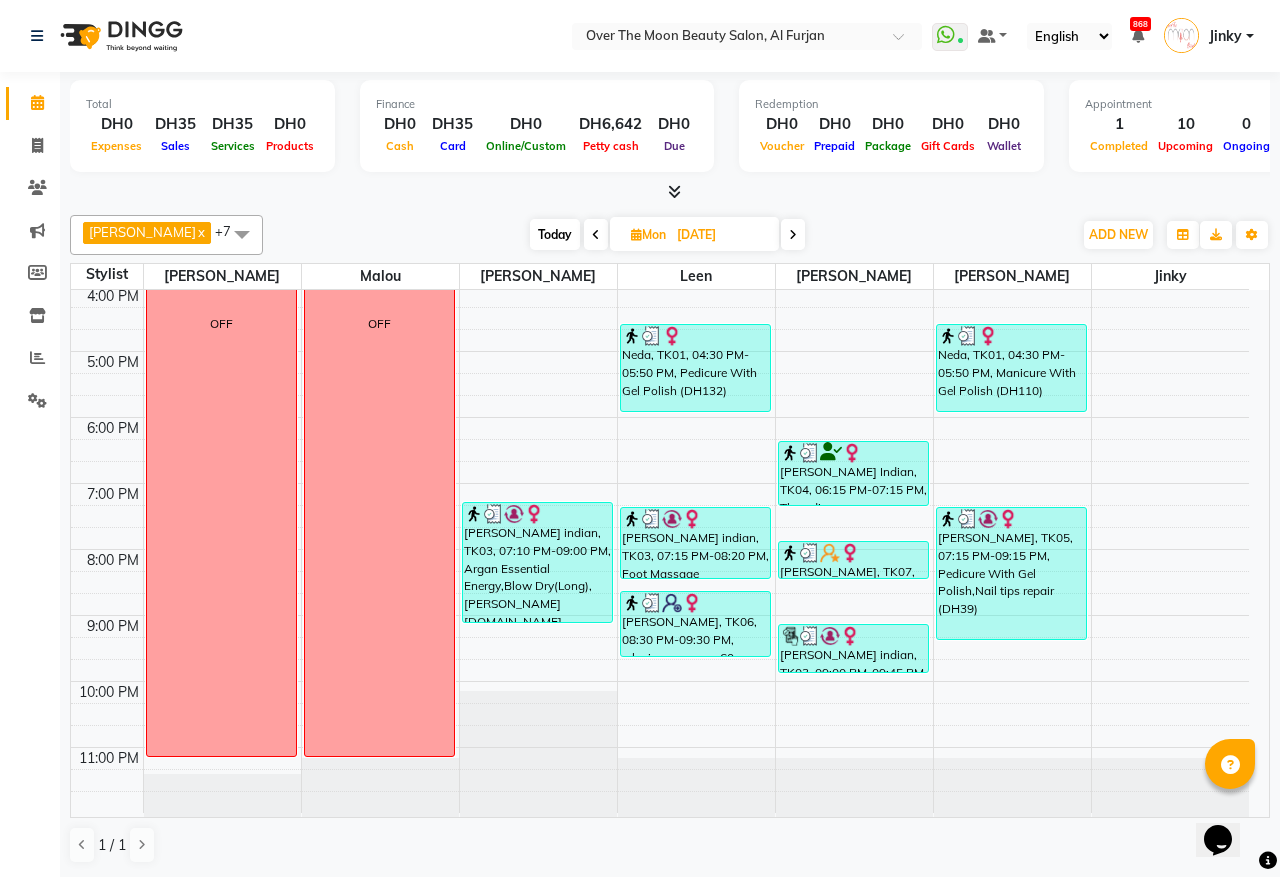 scroll, scrollTop: 473, scrollLeft: 0, axis: vertical 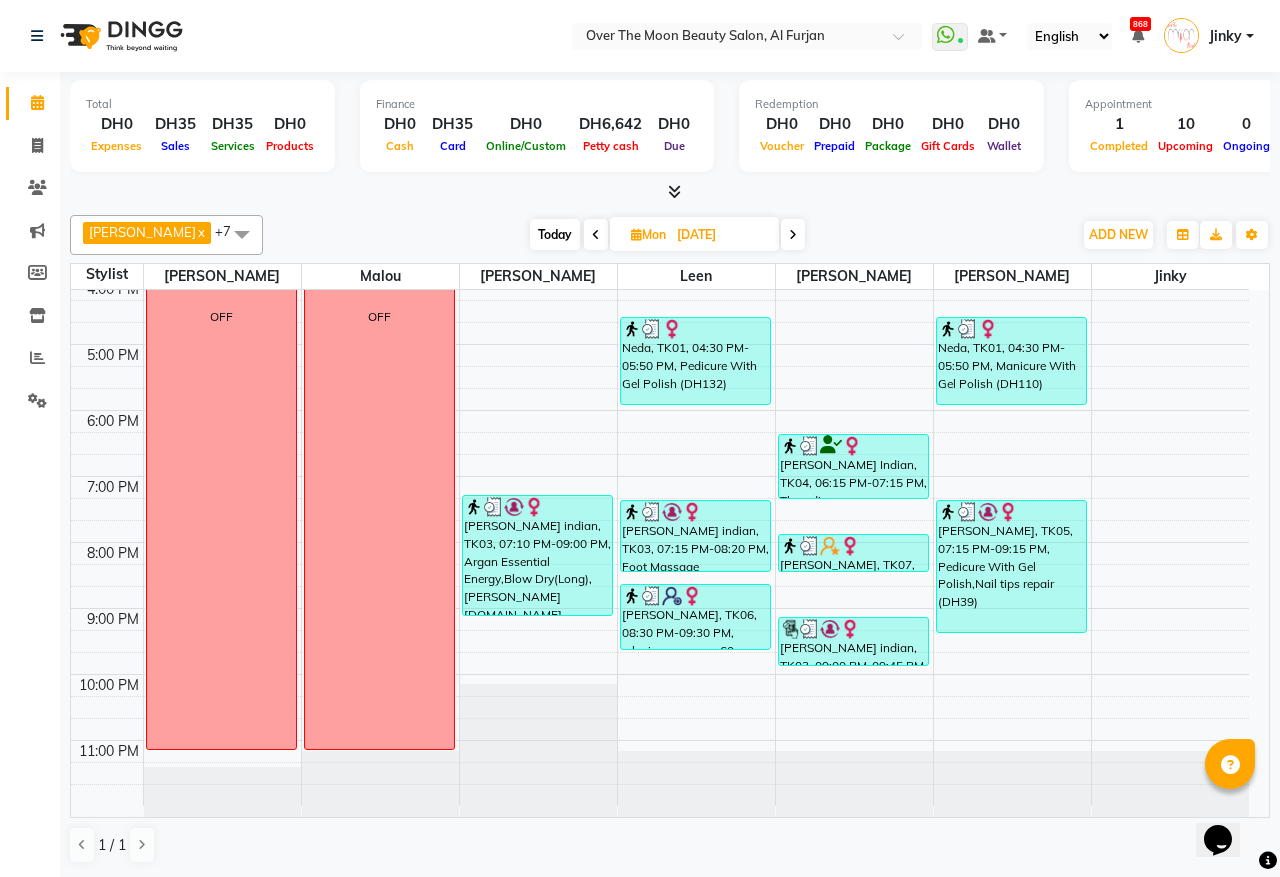 click at bounding box center (793, 235) 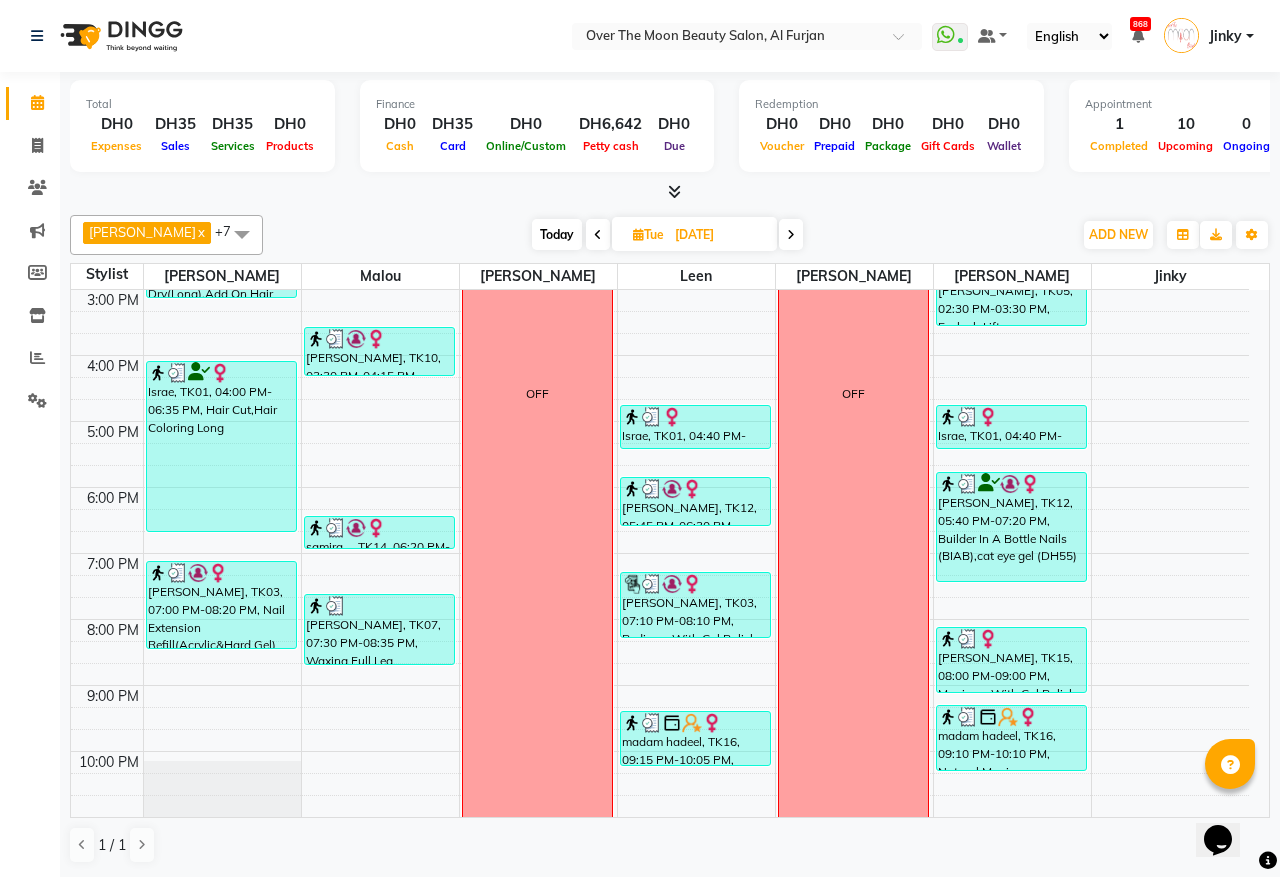 scroll, scrollTop: 473, scrollLeft: 0, axis: vertical 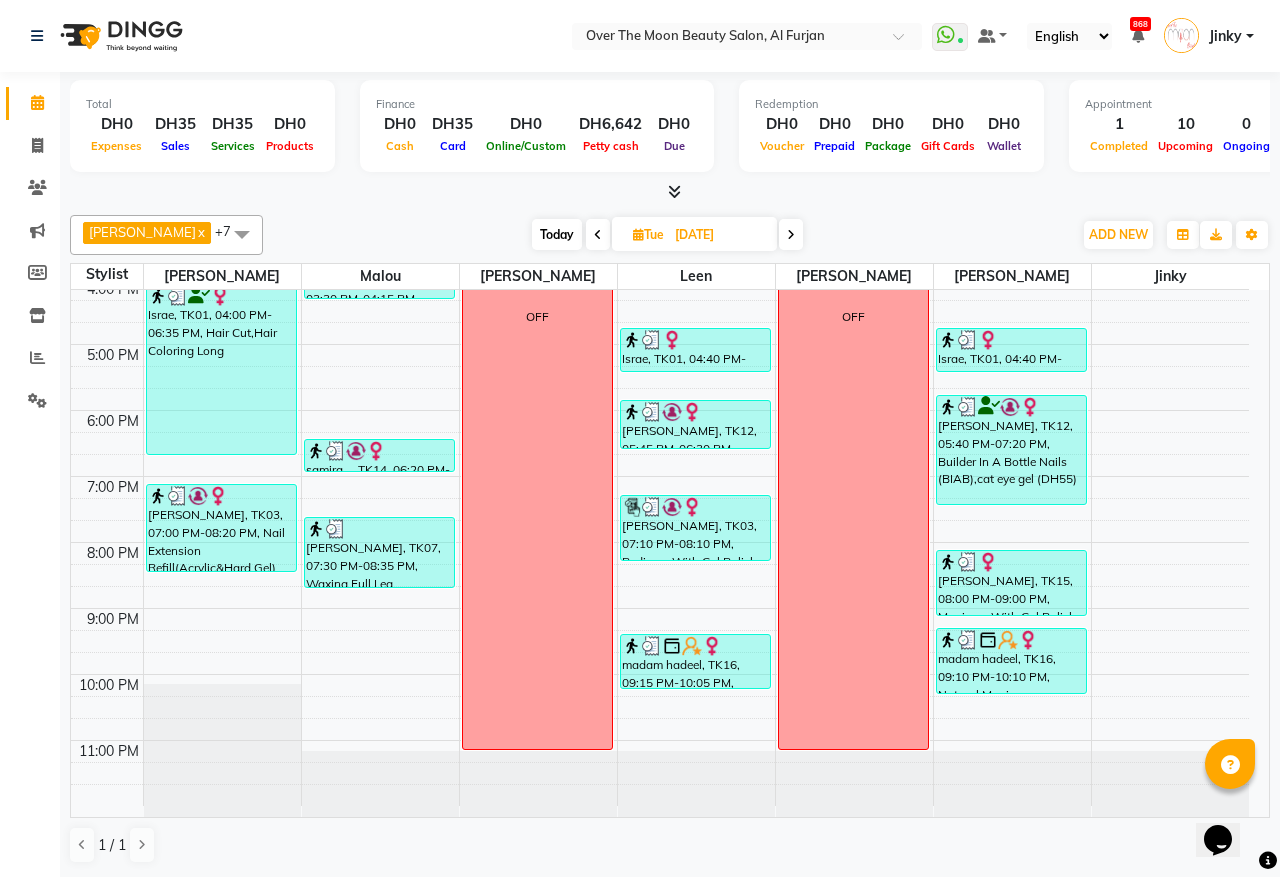 click at bounding box center [791, 235] 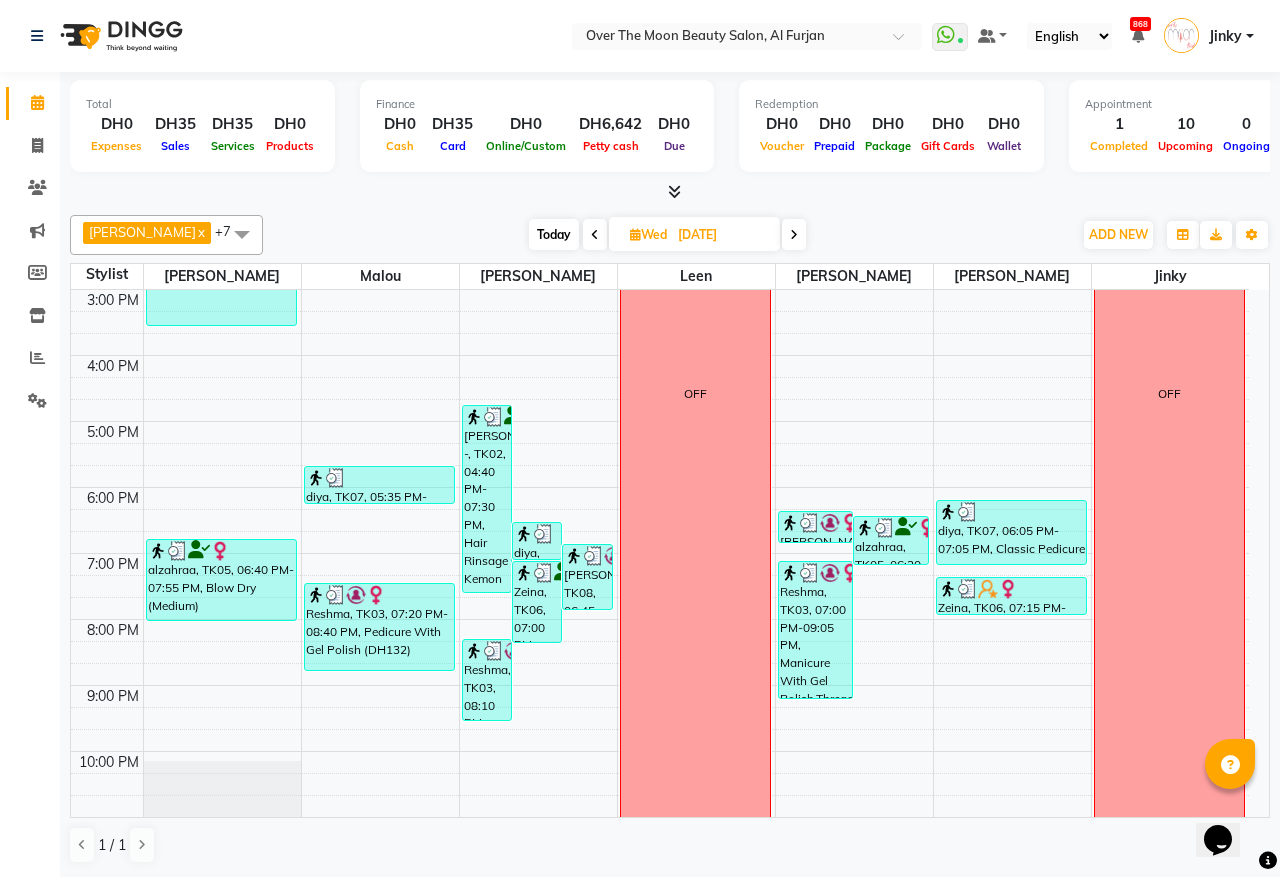 scroll, scrollTop: 473, scrollLeft: 0, axis: vertical 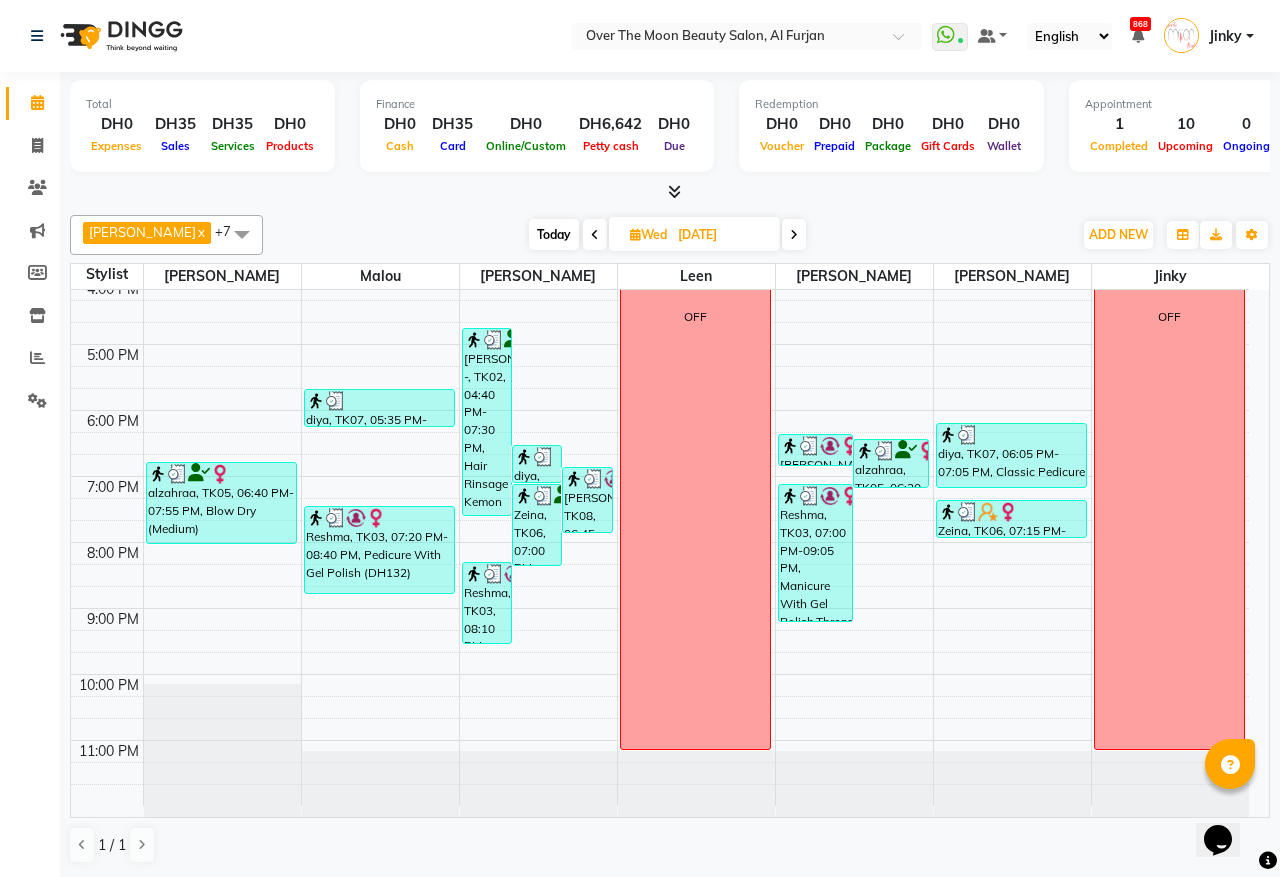 click at bounding box center [794, 235] 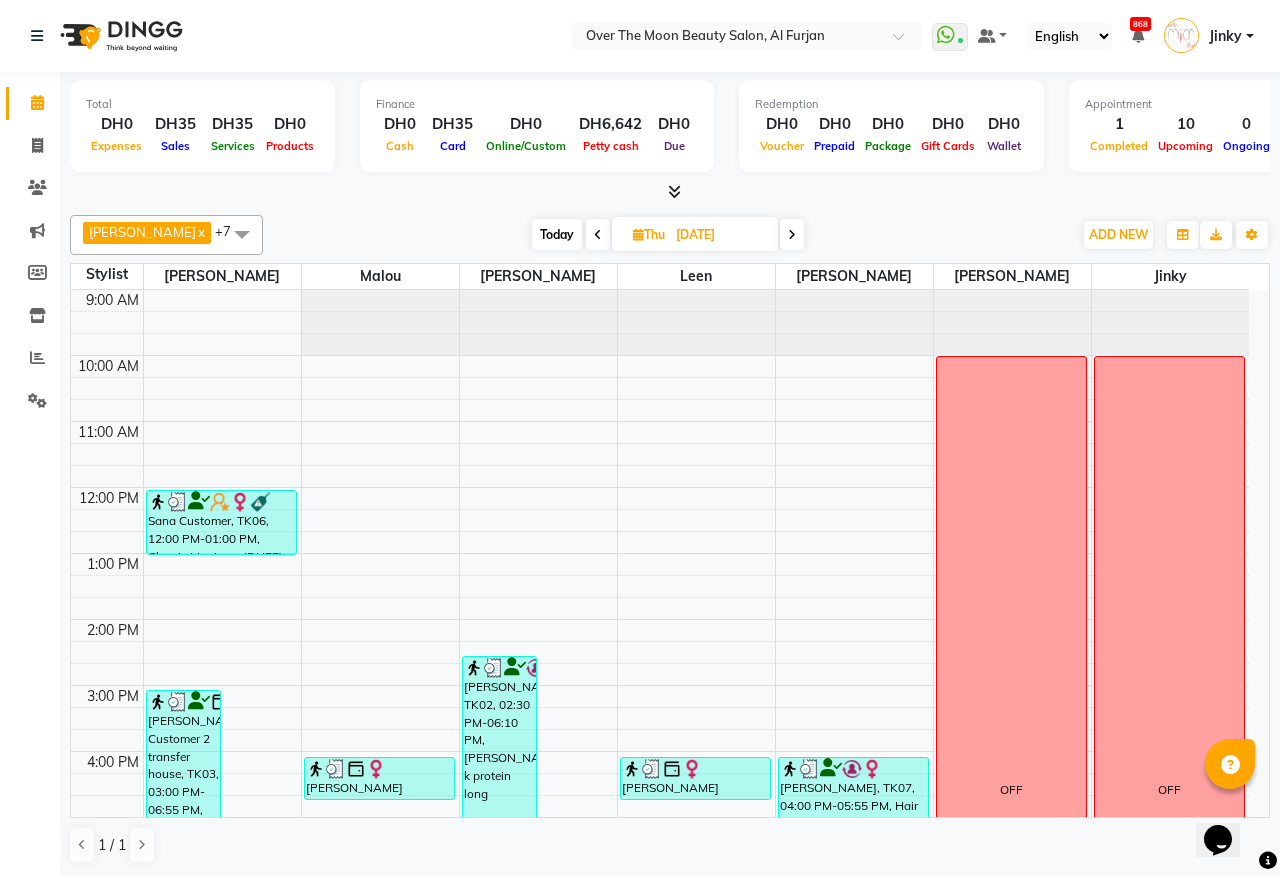 scroll, scrollTop: 473, scrollLeft: 0, axis: vertical 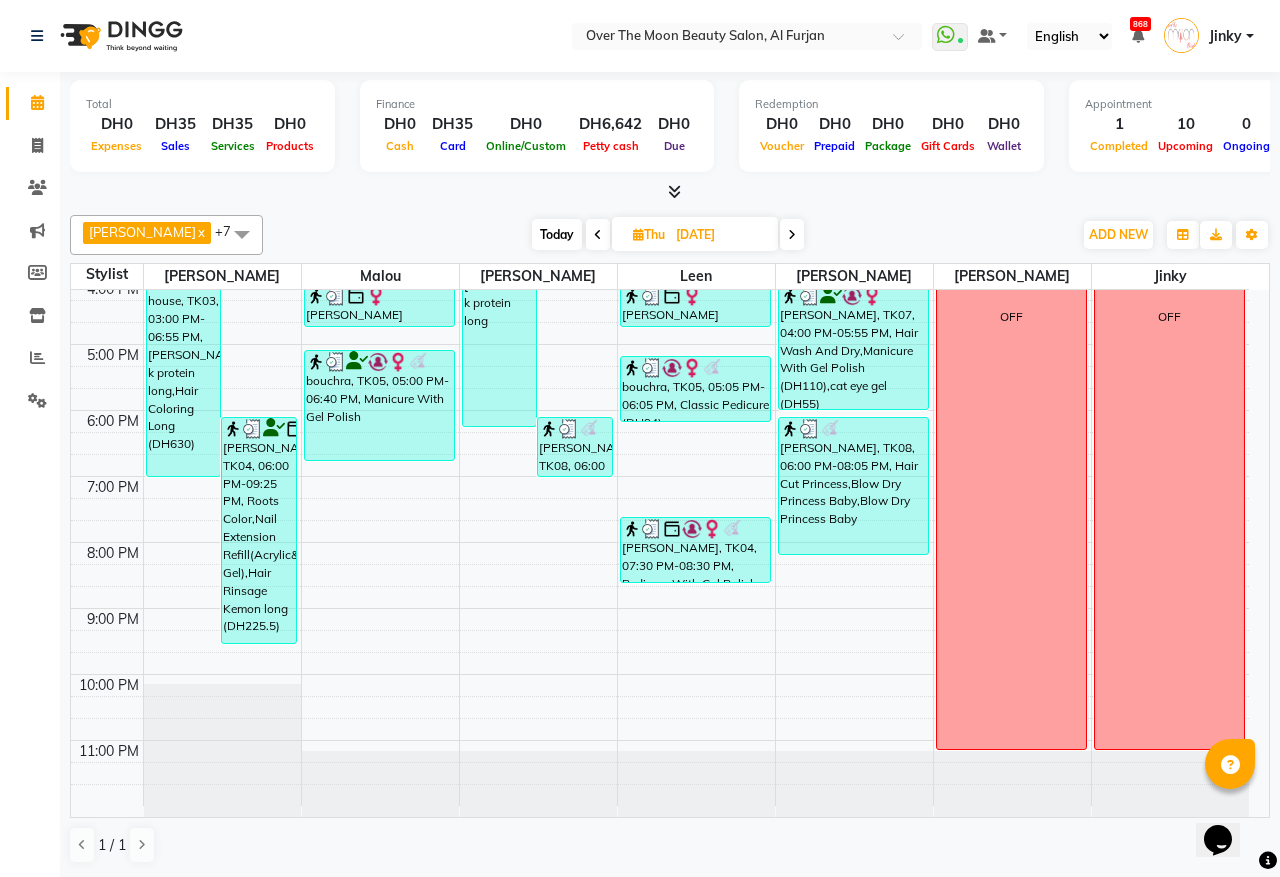 click at bounding box center (792, 235) 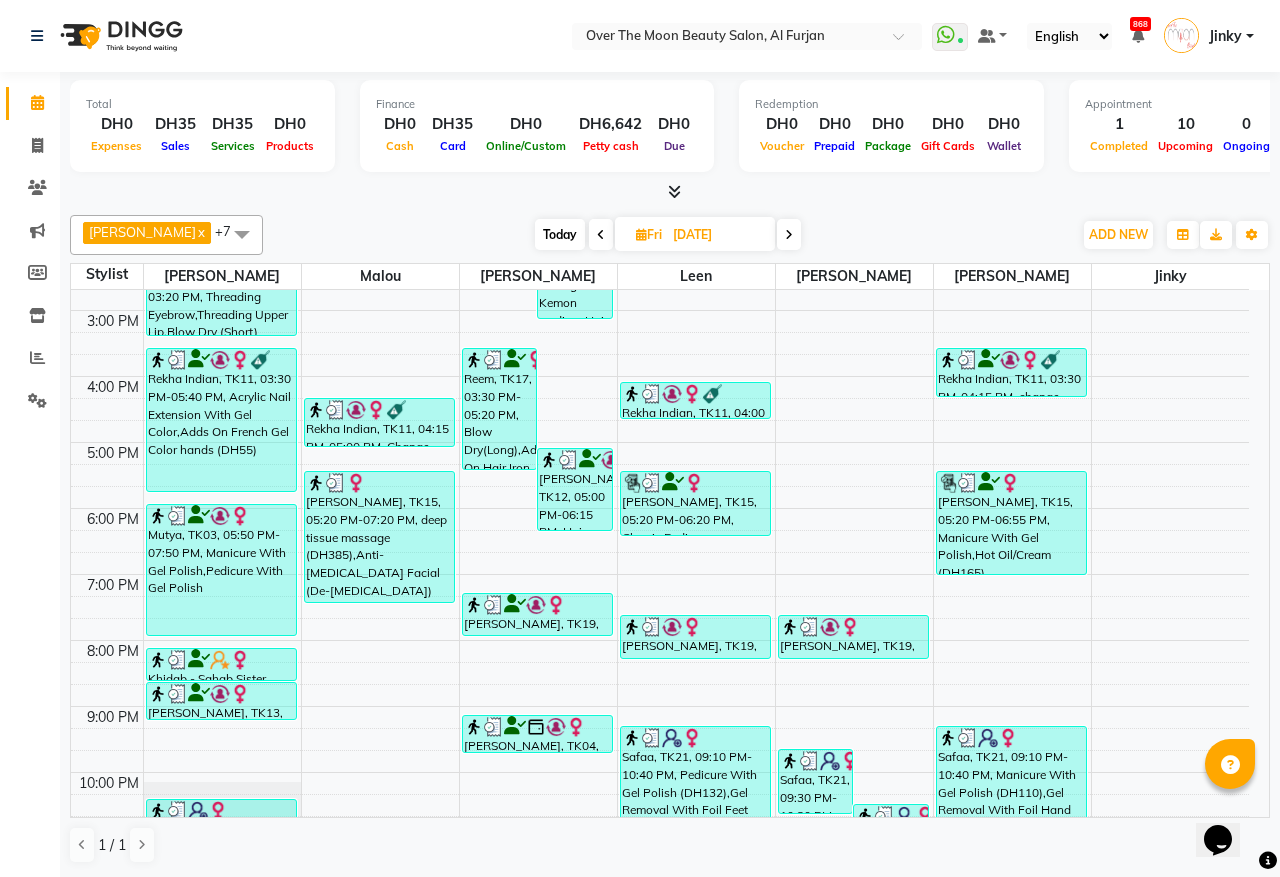scroll, scrollTop: 473, scrollLeft: 0, axis: vertical 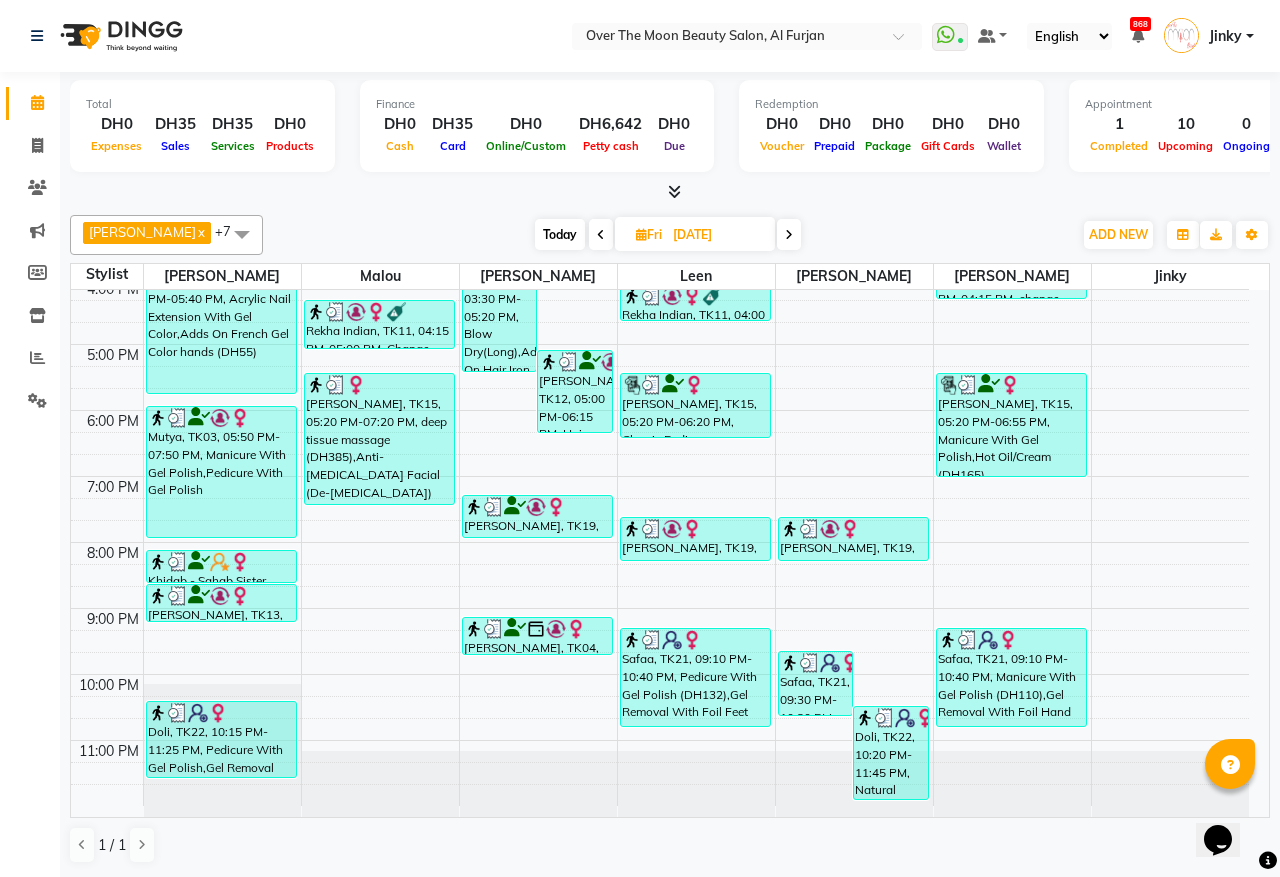 click at bounding box center (789, 235) 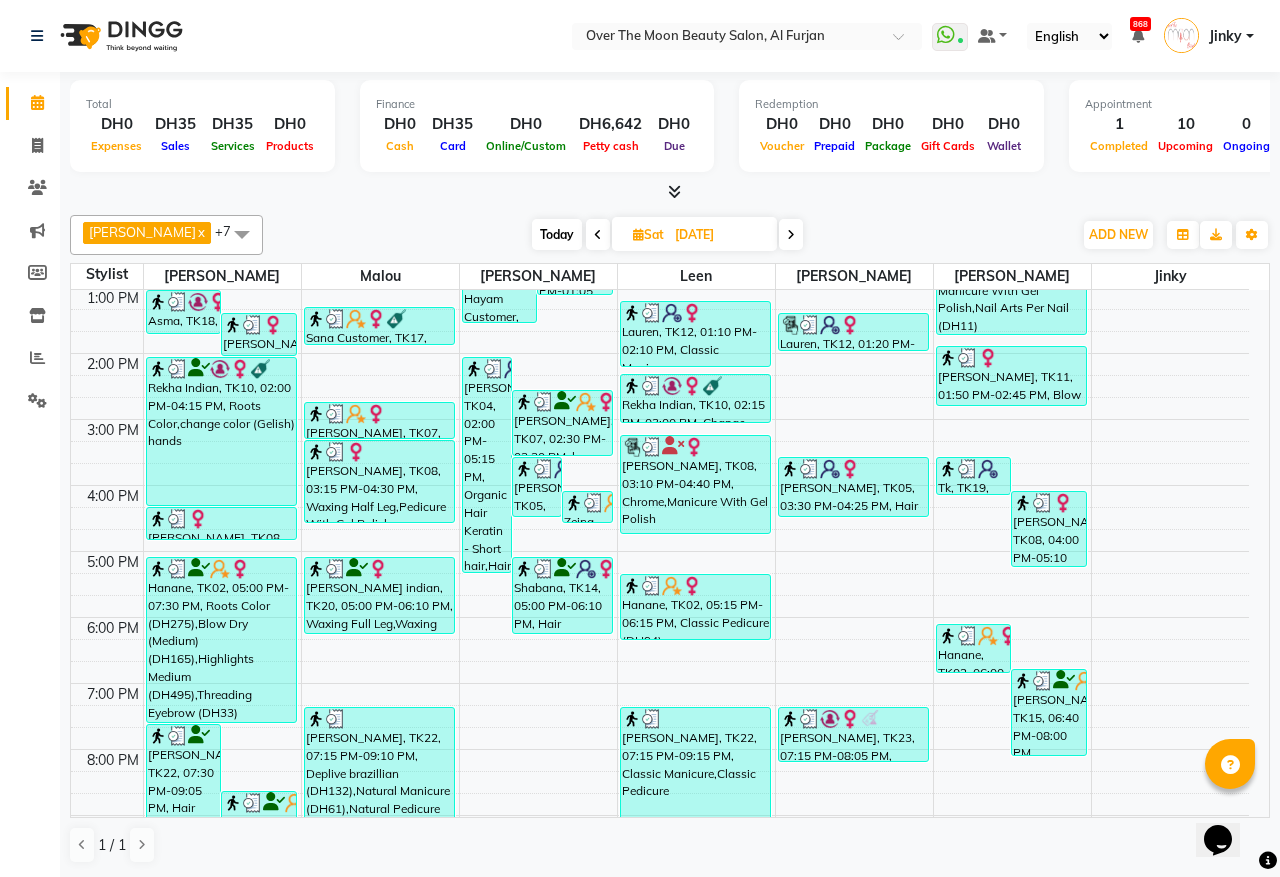 scroll, scrollTop: 473, scrollLeft: 0, axis: vertical 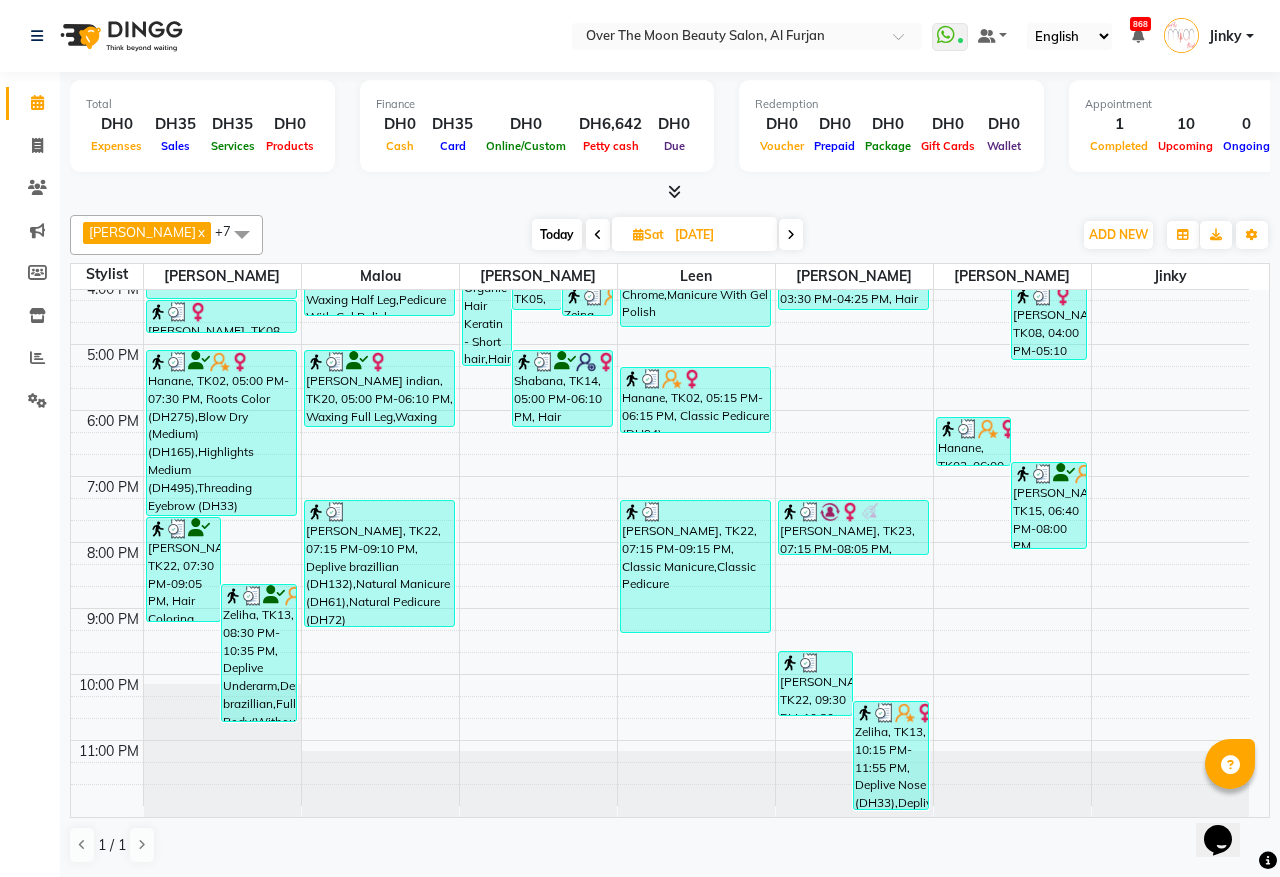 click at bounding box center [791, 234] 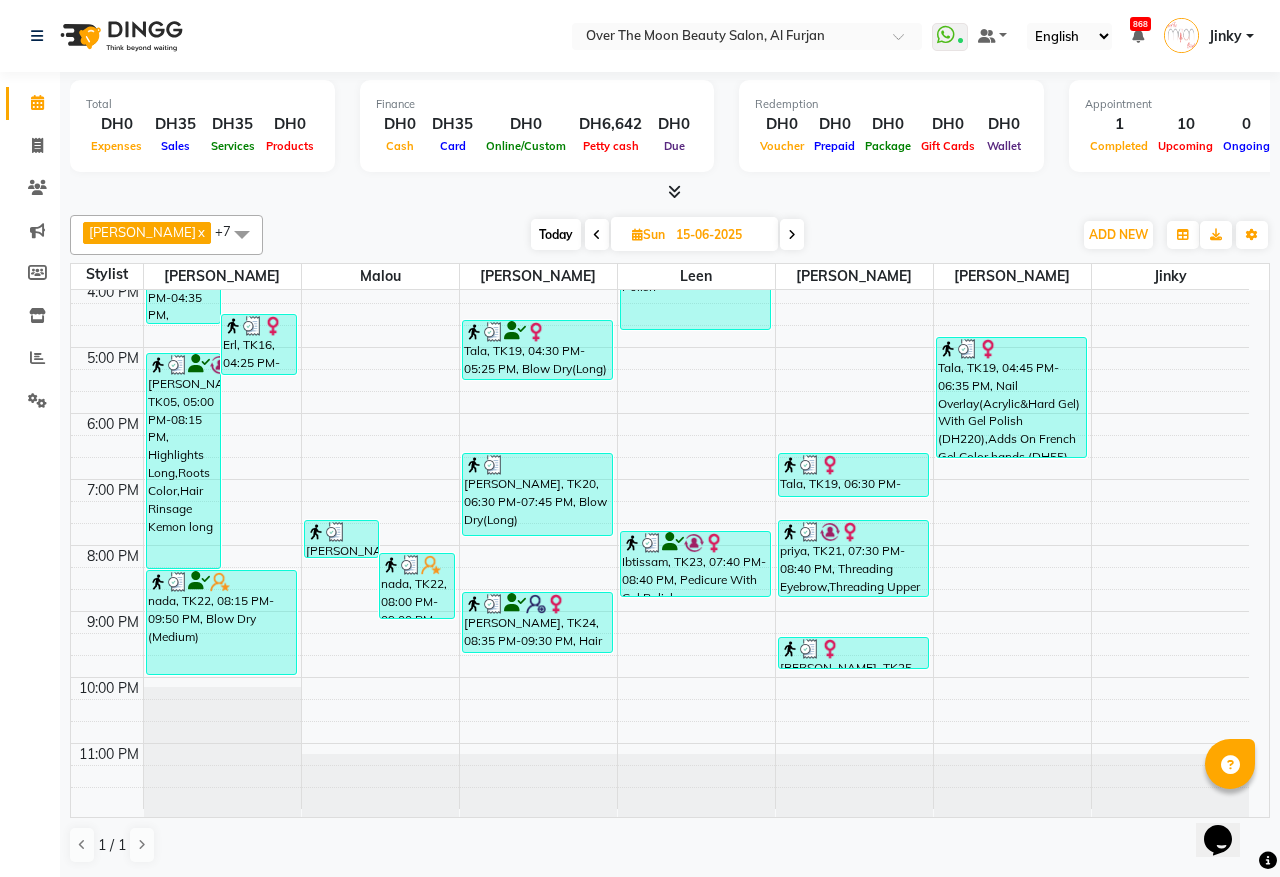scroll, scrollTop: 473, scrollLeft: 0, axis: vertical 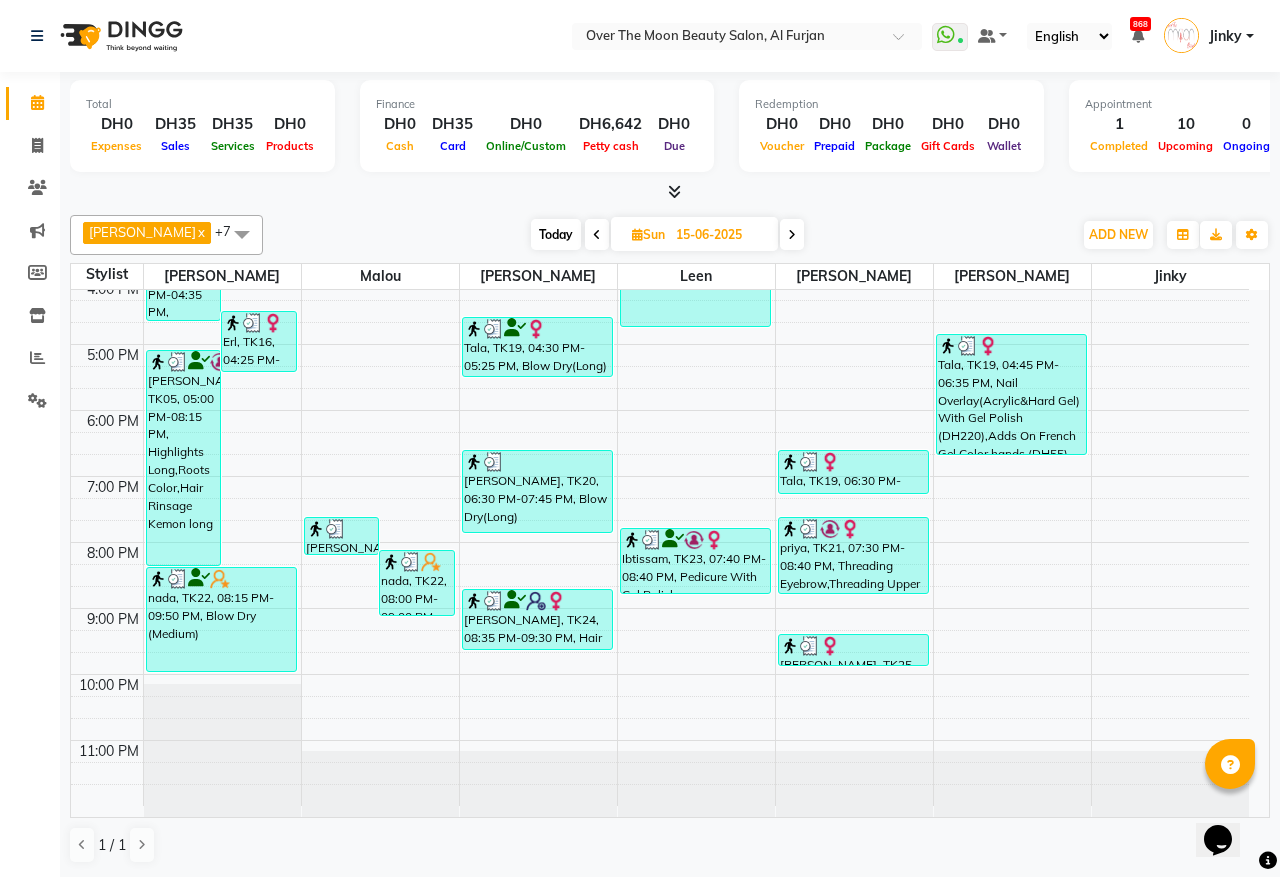 click at bounding box center [792, 235] 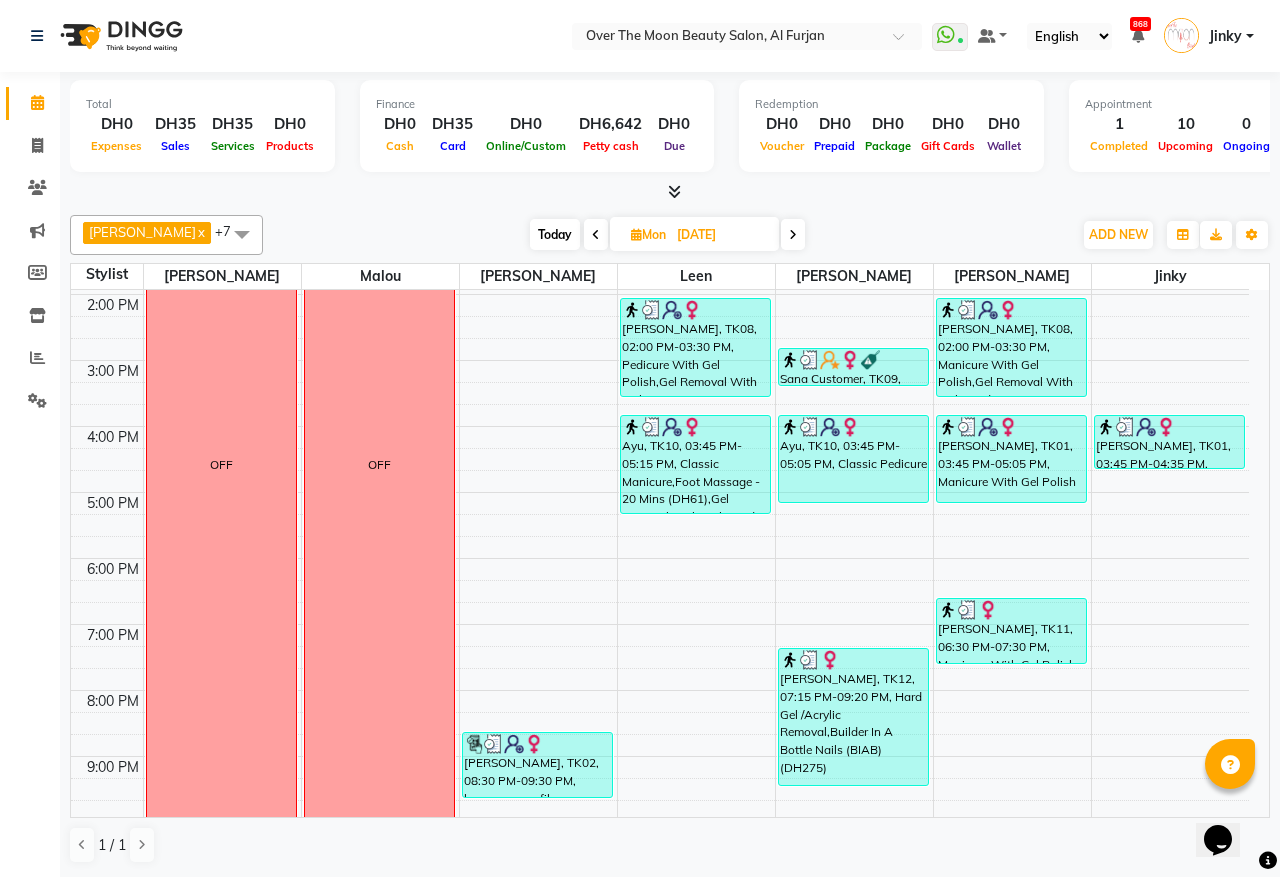 scroll, scrollTop: 473, scrollLeft: 0, axis: vertical 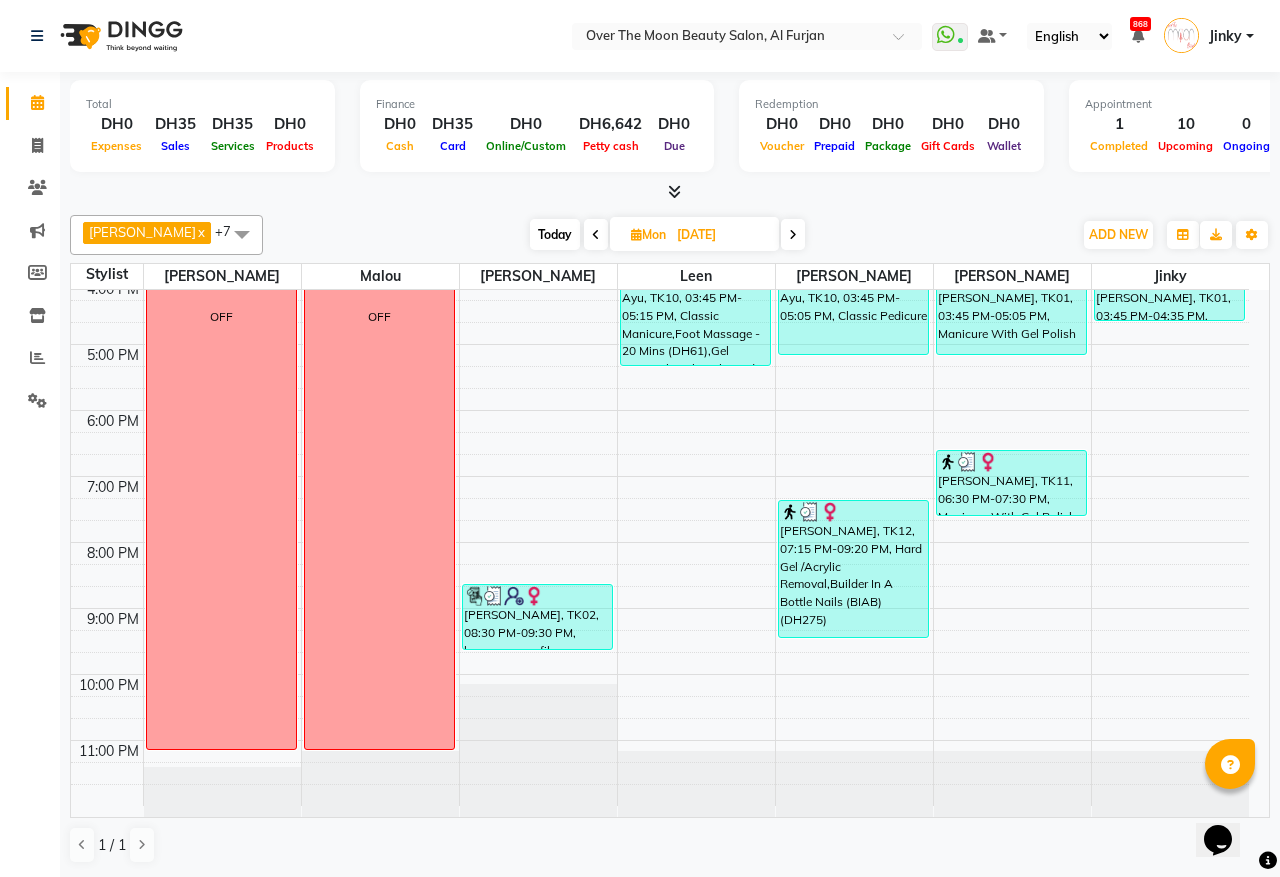 click at bounding box center (793, 235) 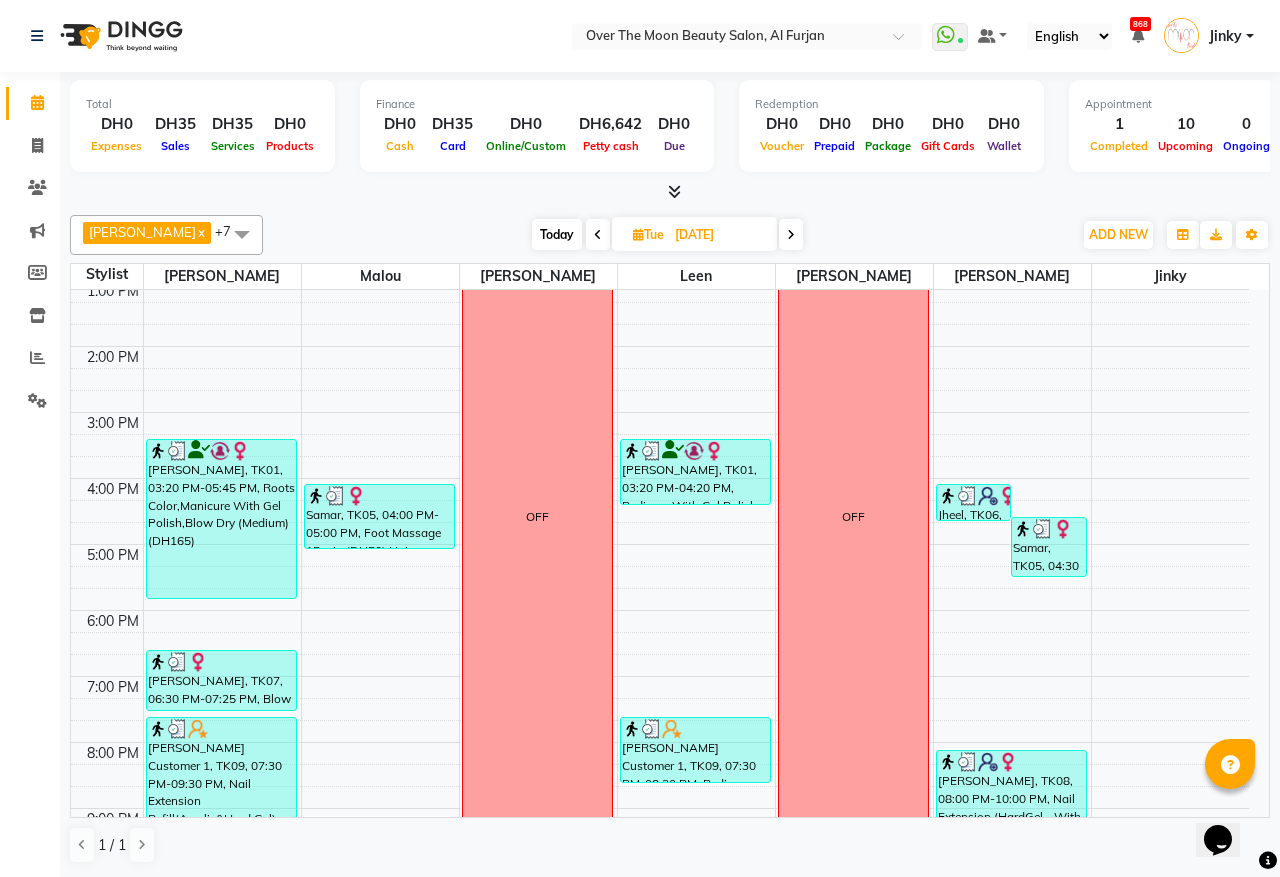 scroll, scrollTop: 473, scrollLeft: 0, axis: vertical 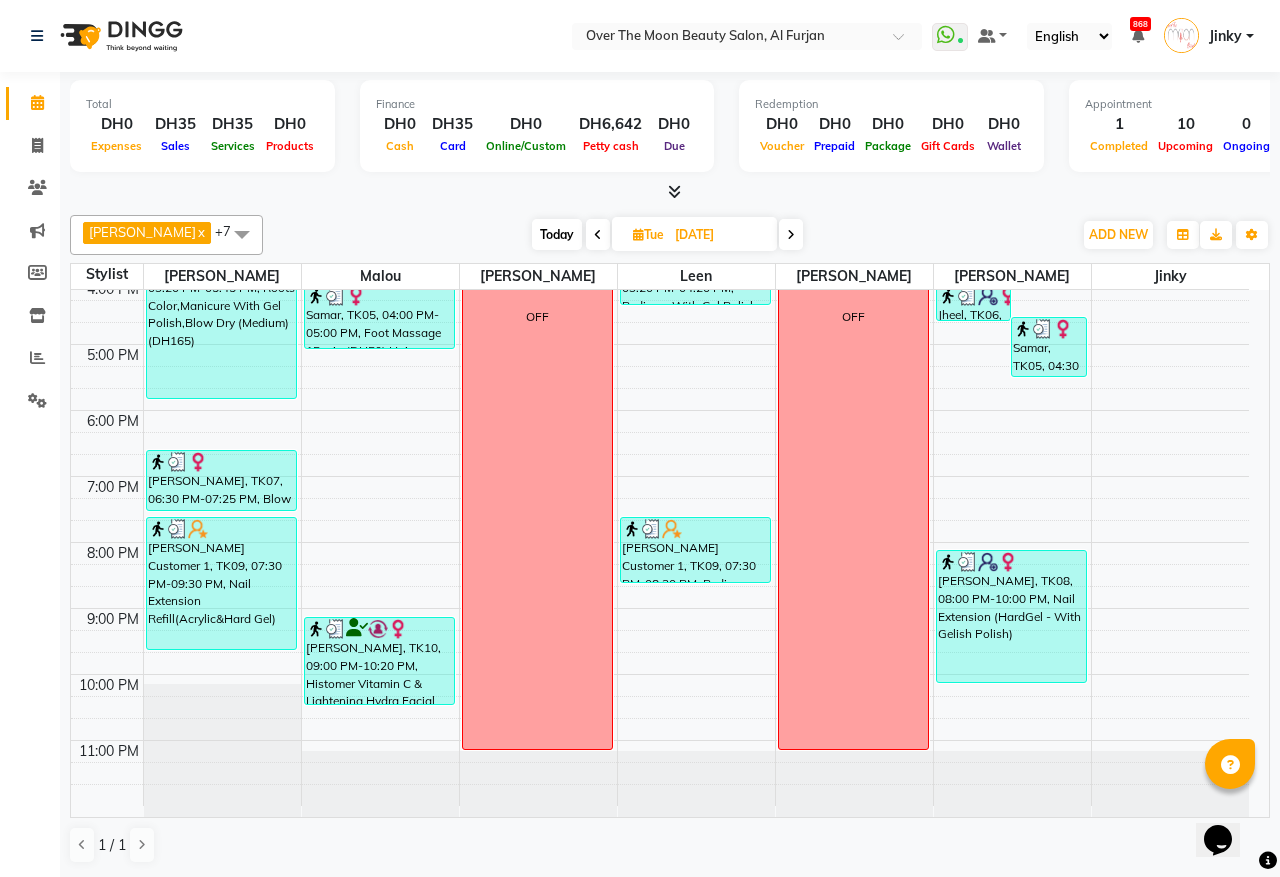 click at bounding box center (791, 235) 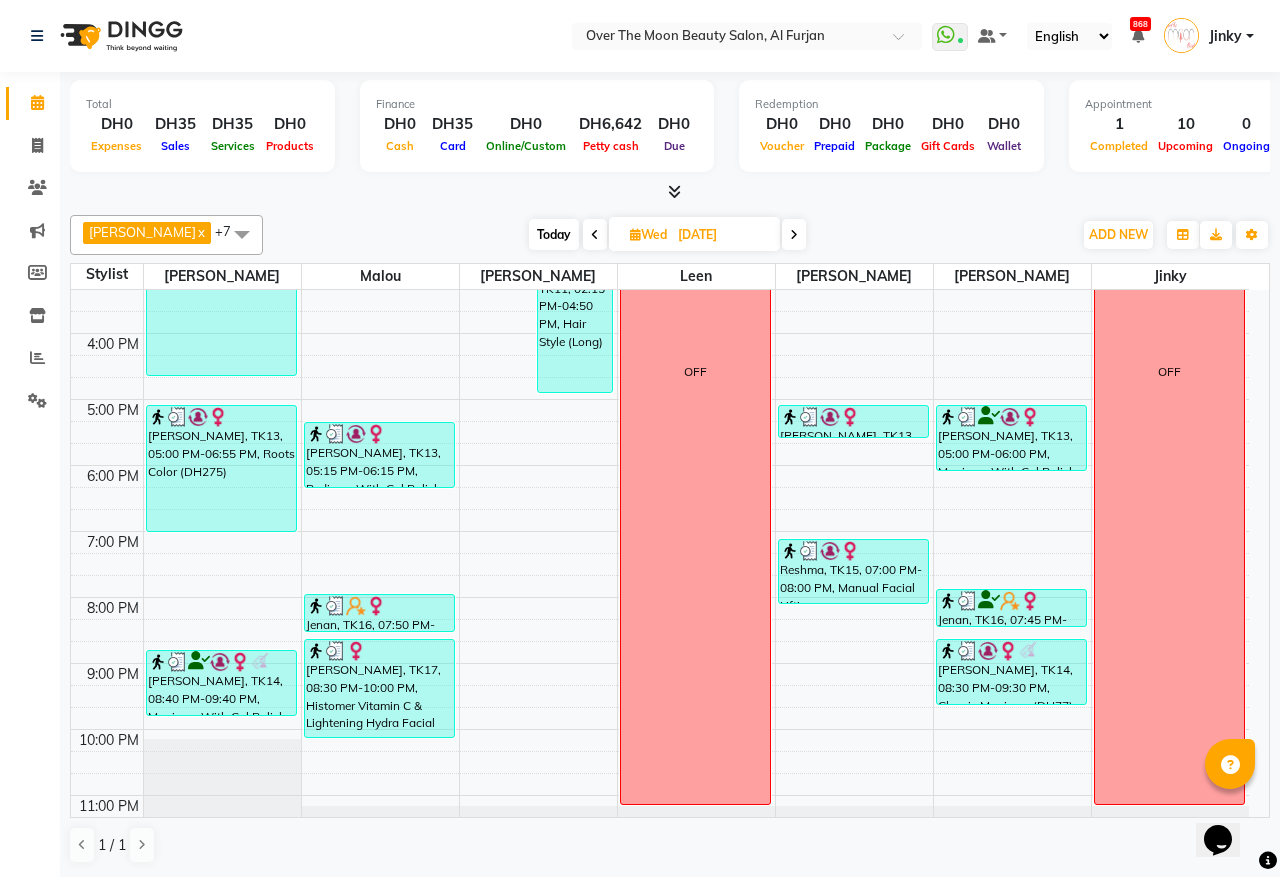 scroll, scrollTop: 473, scrollLeft: 0, axis: vertical 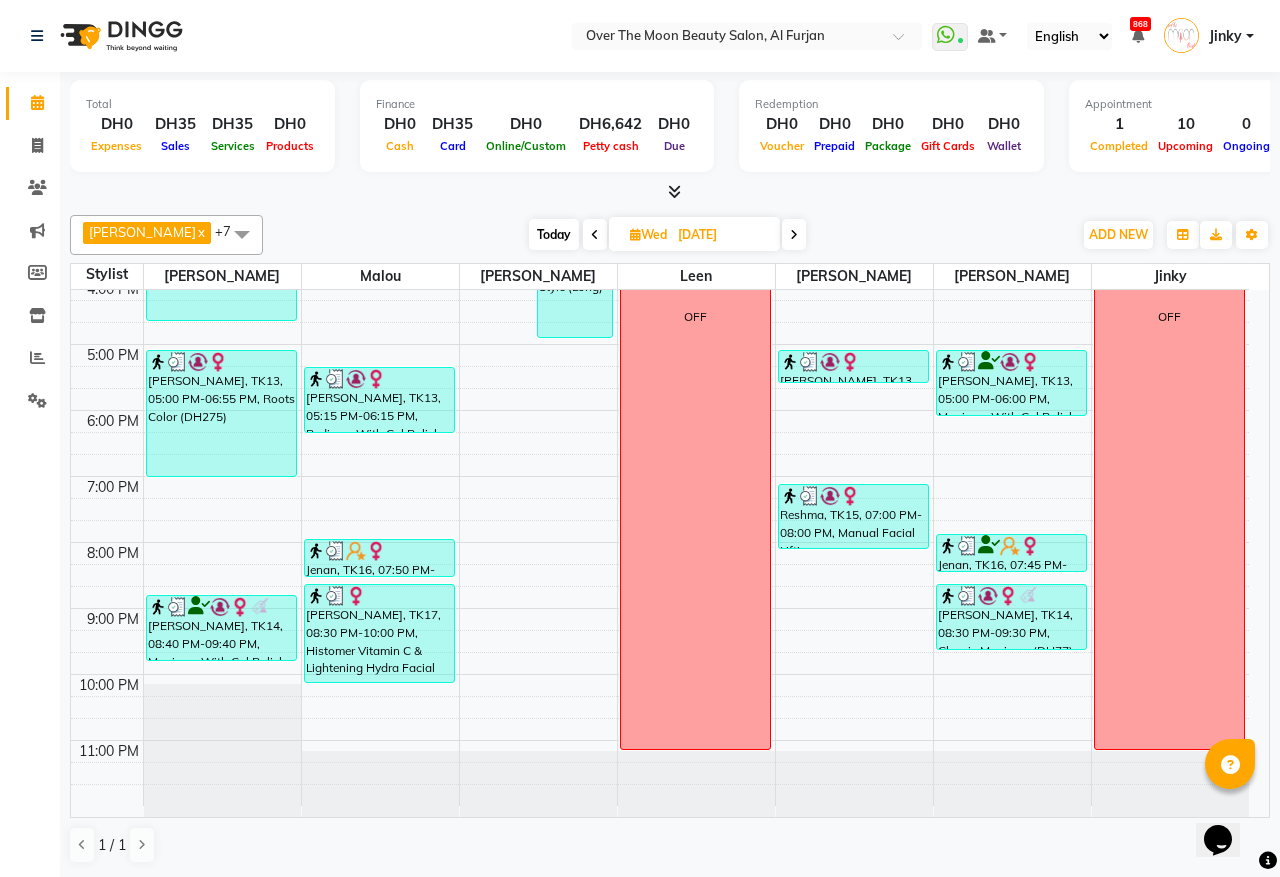 click at bounding box center (794, 235) 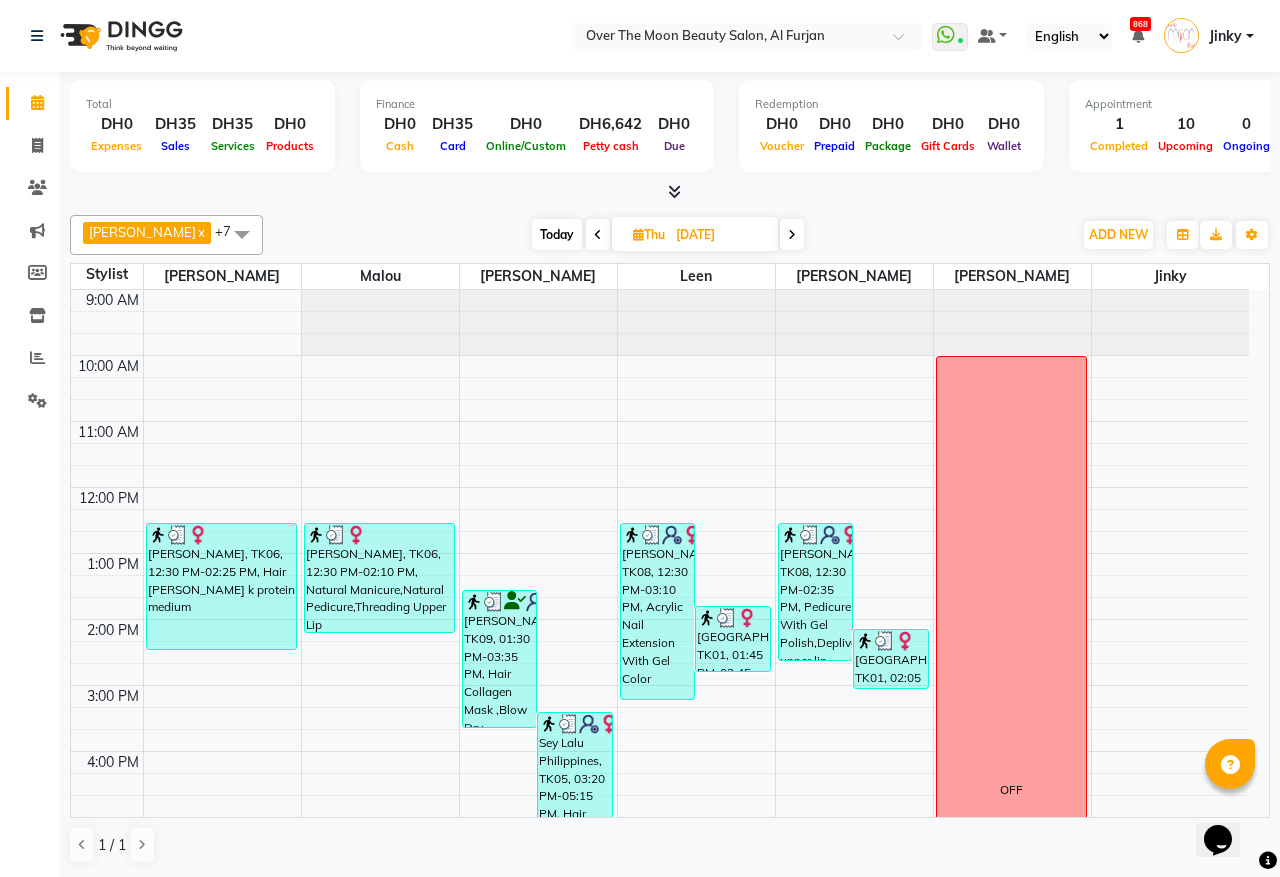 scroll, scrollTop: 473, scrollLeft: 0, axis: vertical 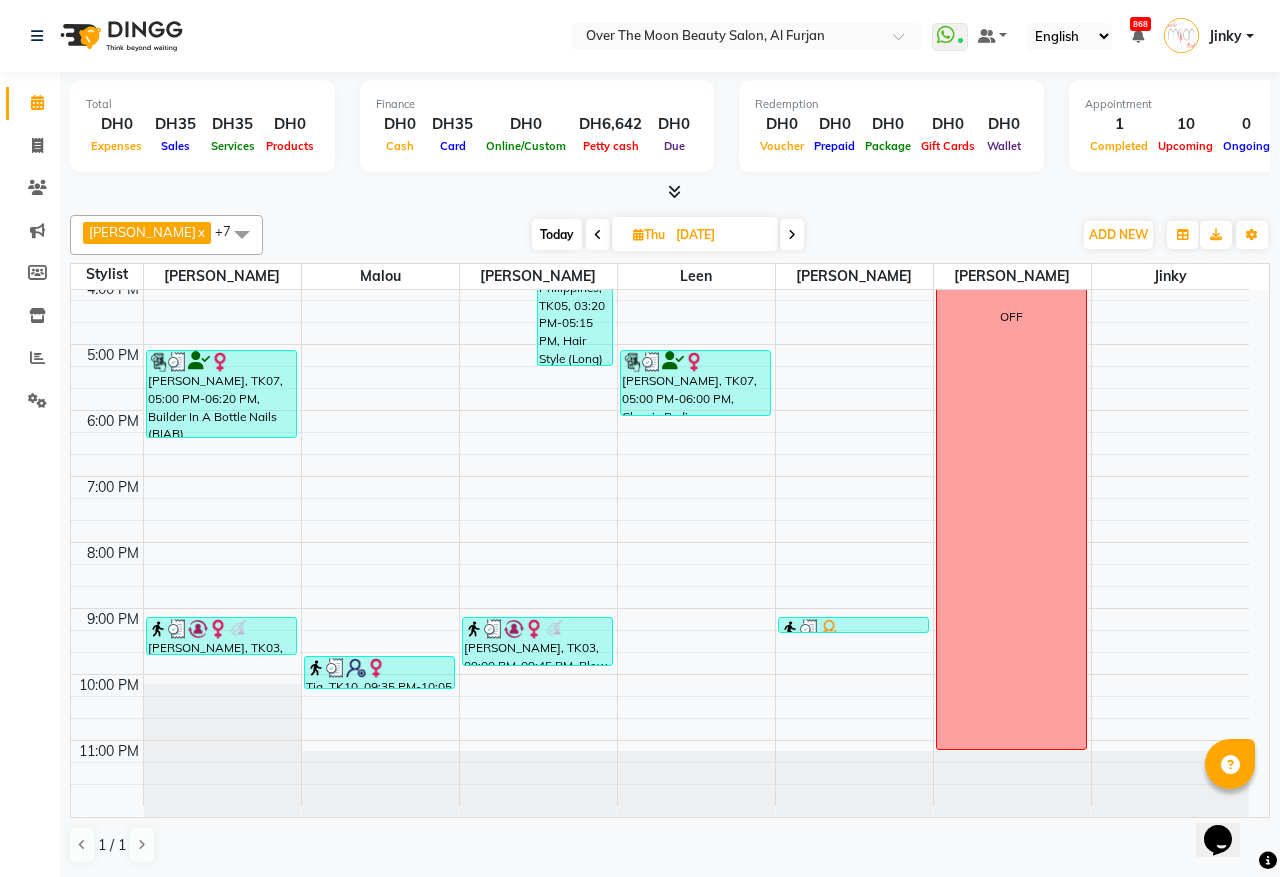 click at bounding box center [792, 235] 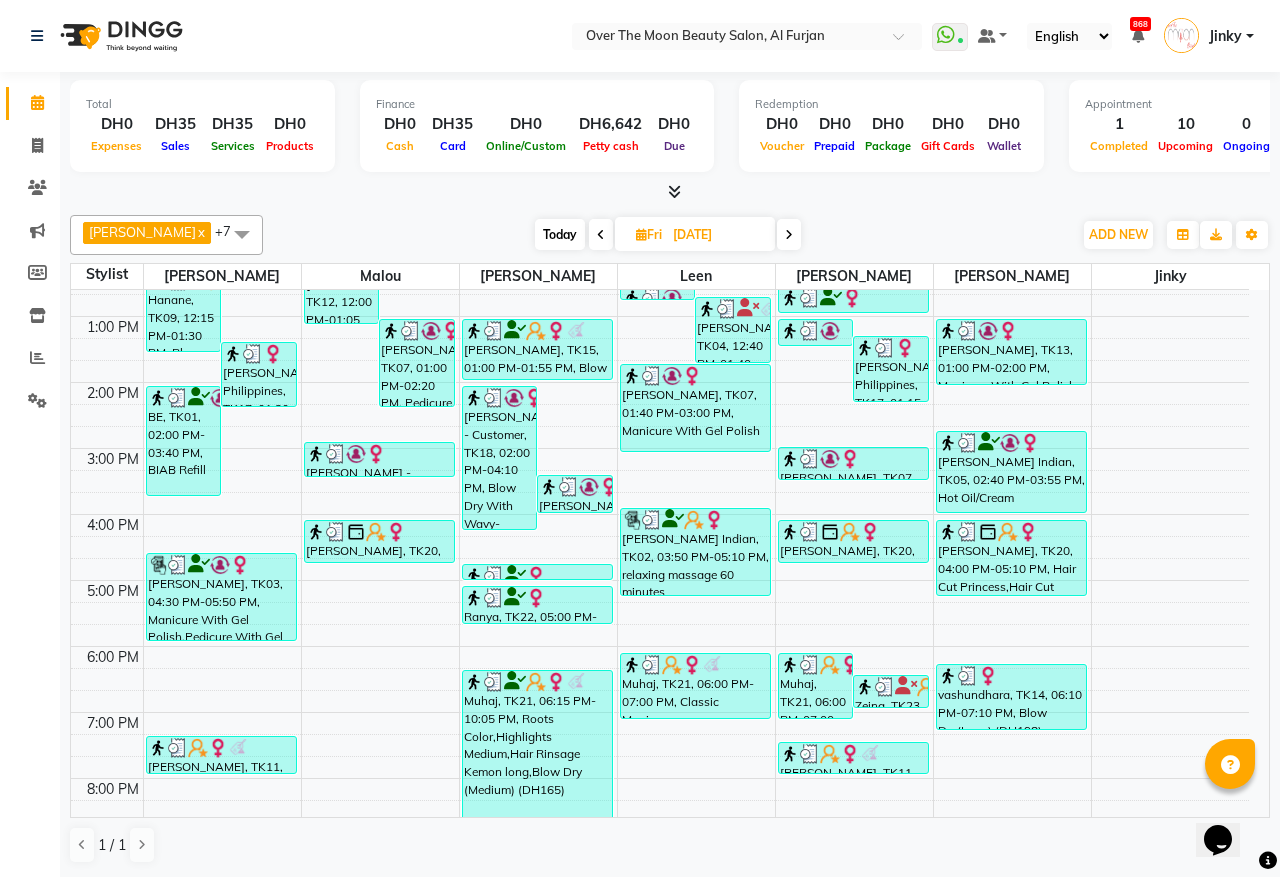 scroll, scrollTop: 473, scrollLeft: 0, axis: vertical 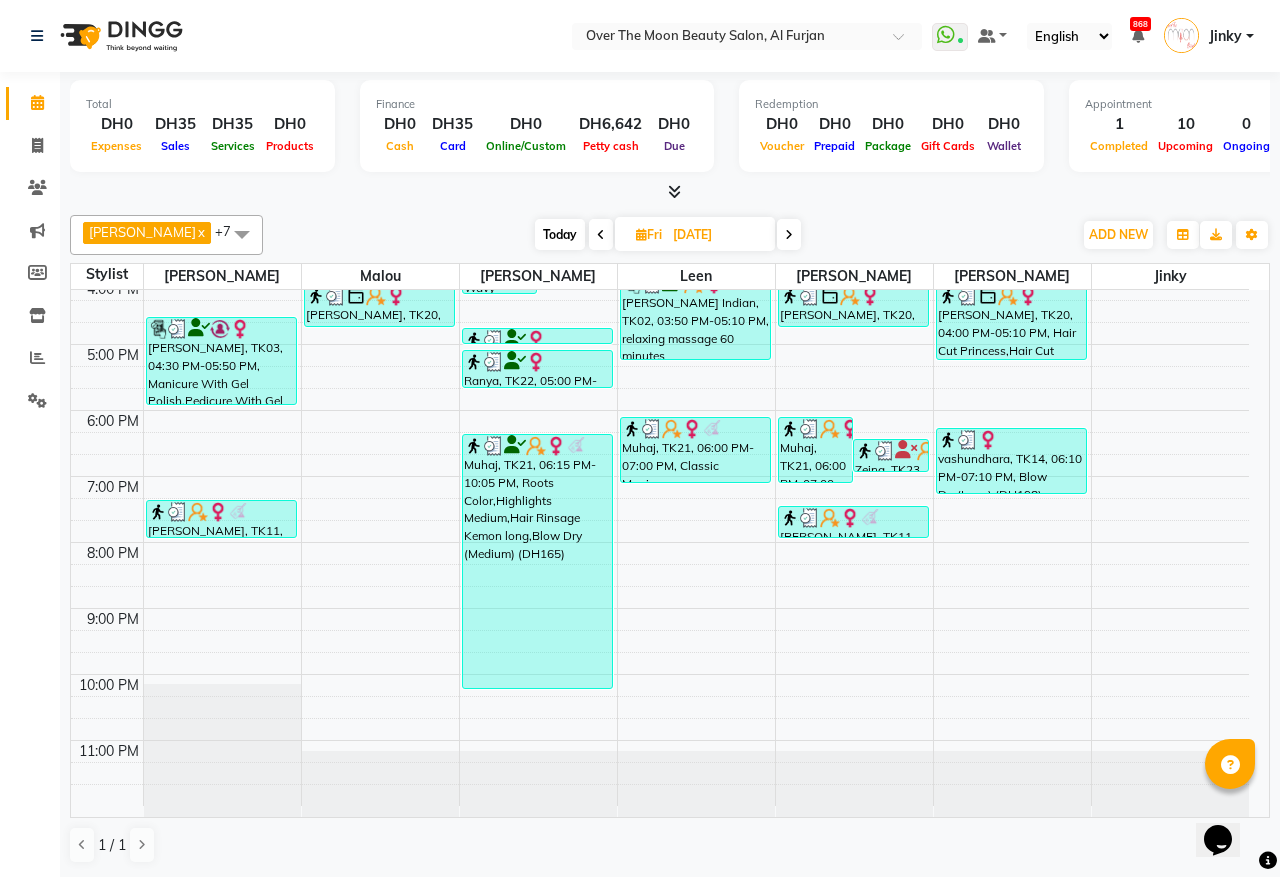click at bounding box center [789, 234] 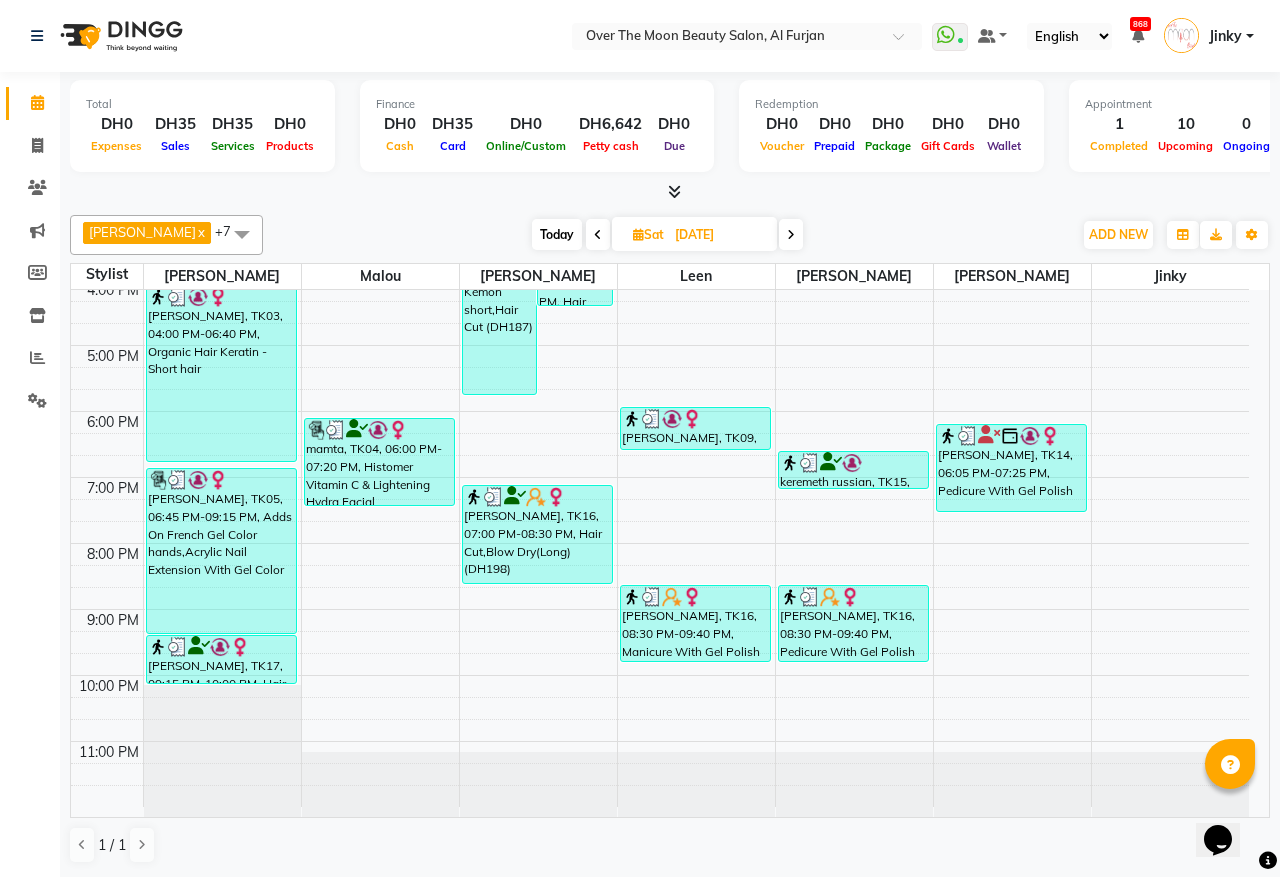 scroll, scrollTop: 473, scrollLeft: 0, axis: vertical 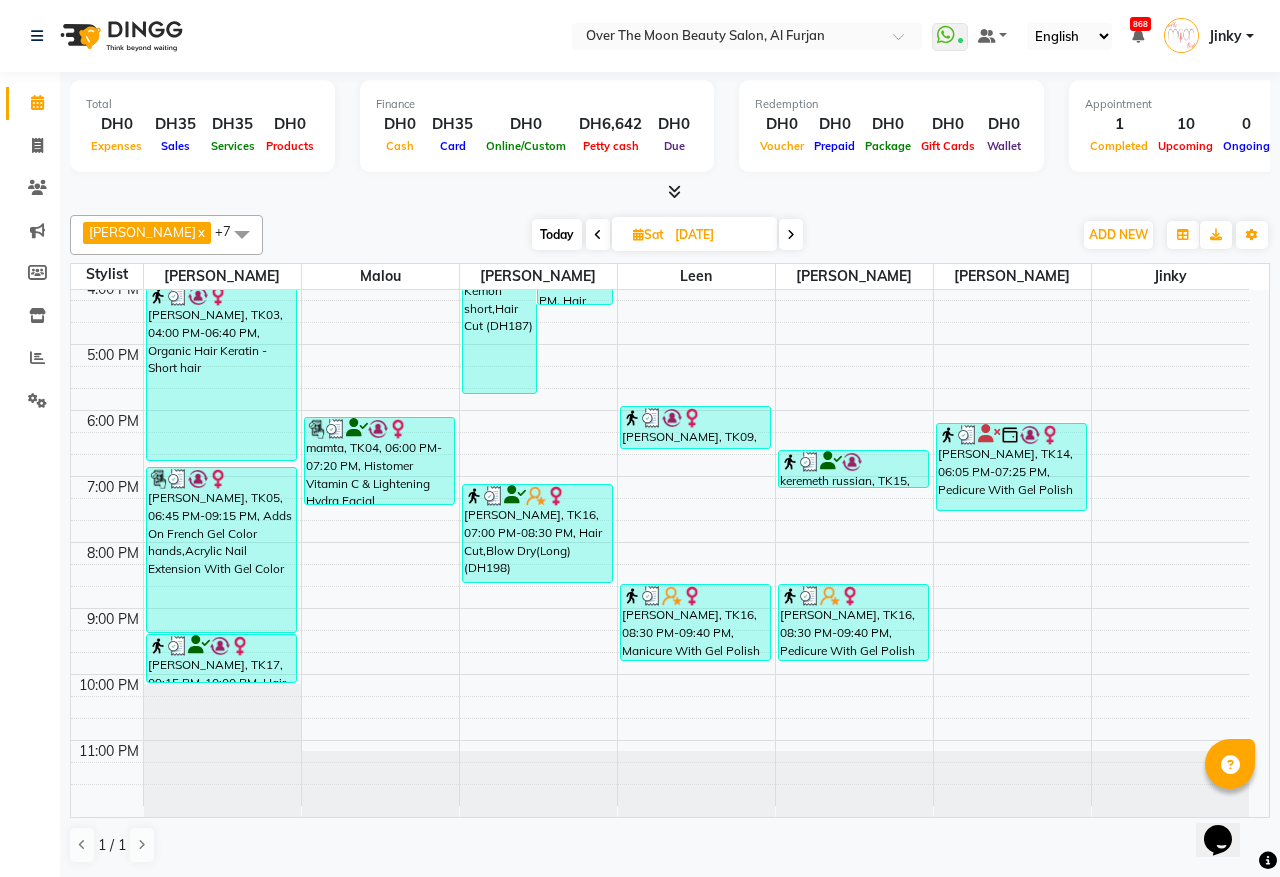 click at bounding box center (791, 235) 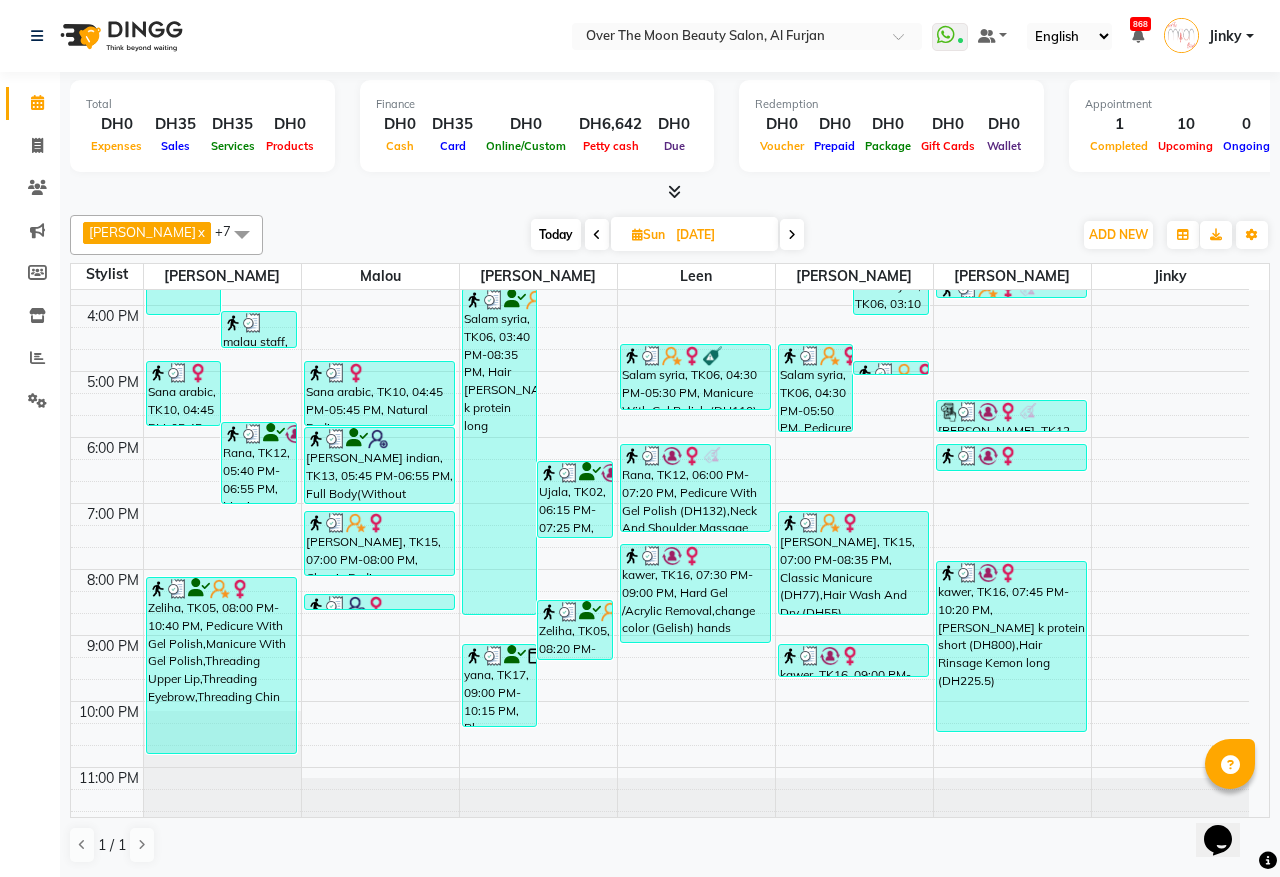 scroll, scrollTop: 473, scrollLeft: 0, axis: vertical 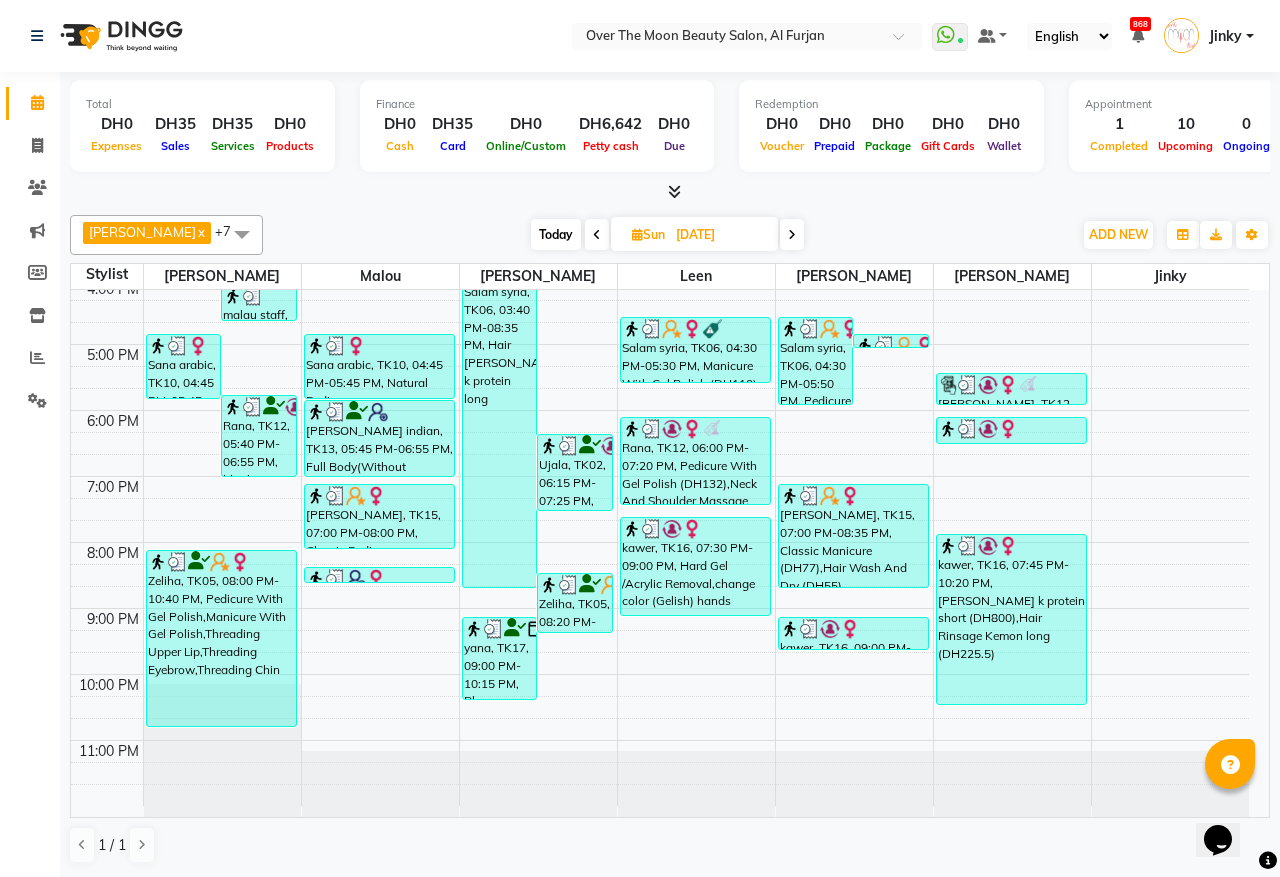 click at bounding box center [792, 235] 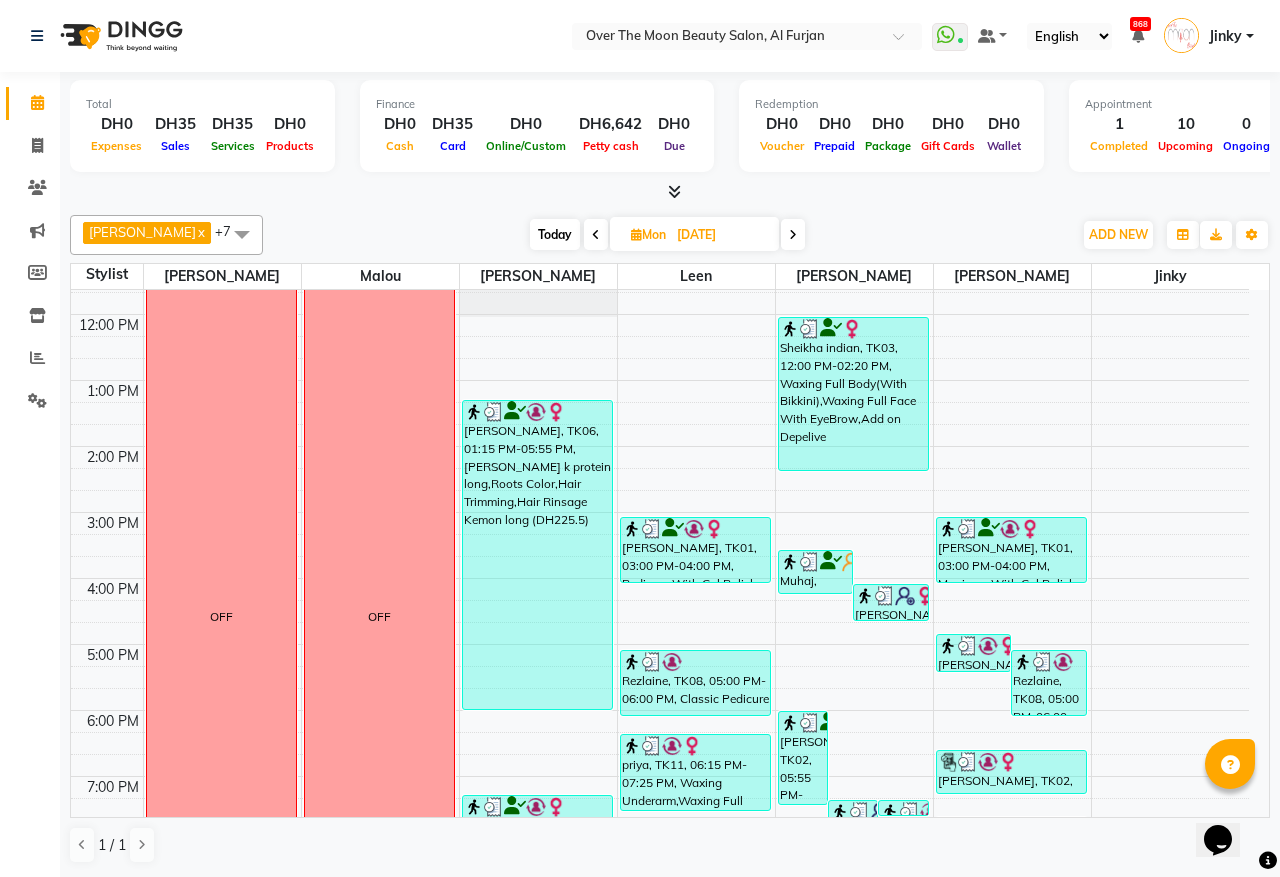 scroll, scrollTop: 0, scrollLeft: 0, axis: both 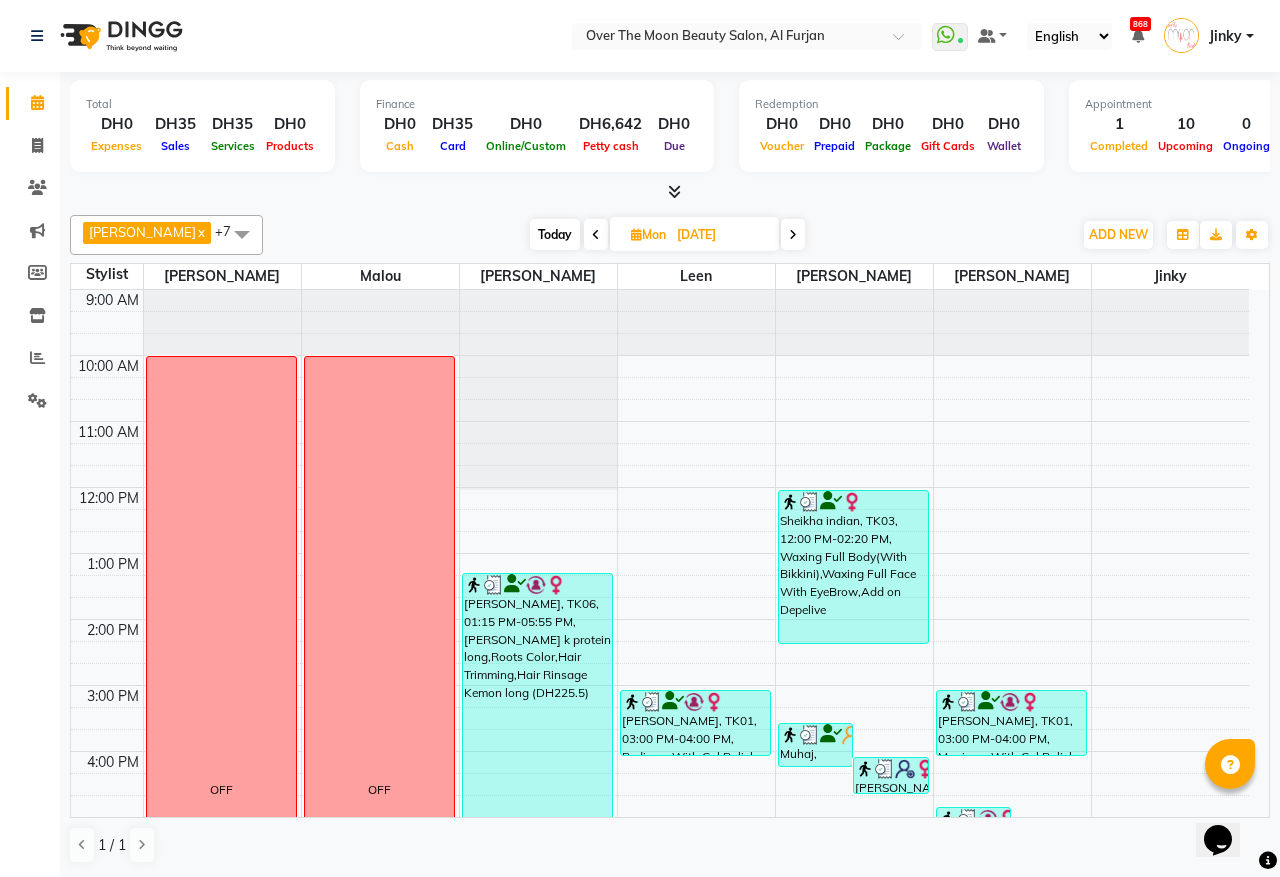 click at bounding box center (793, 235) 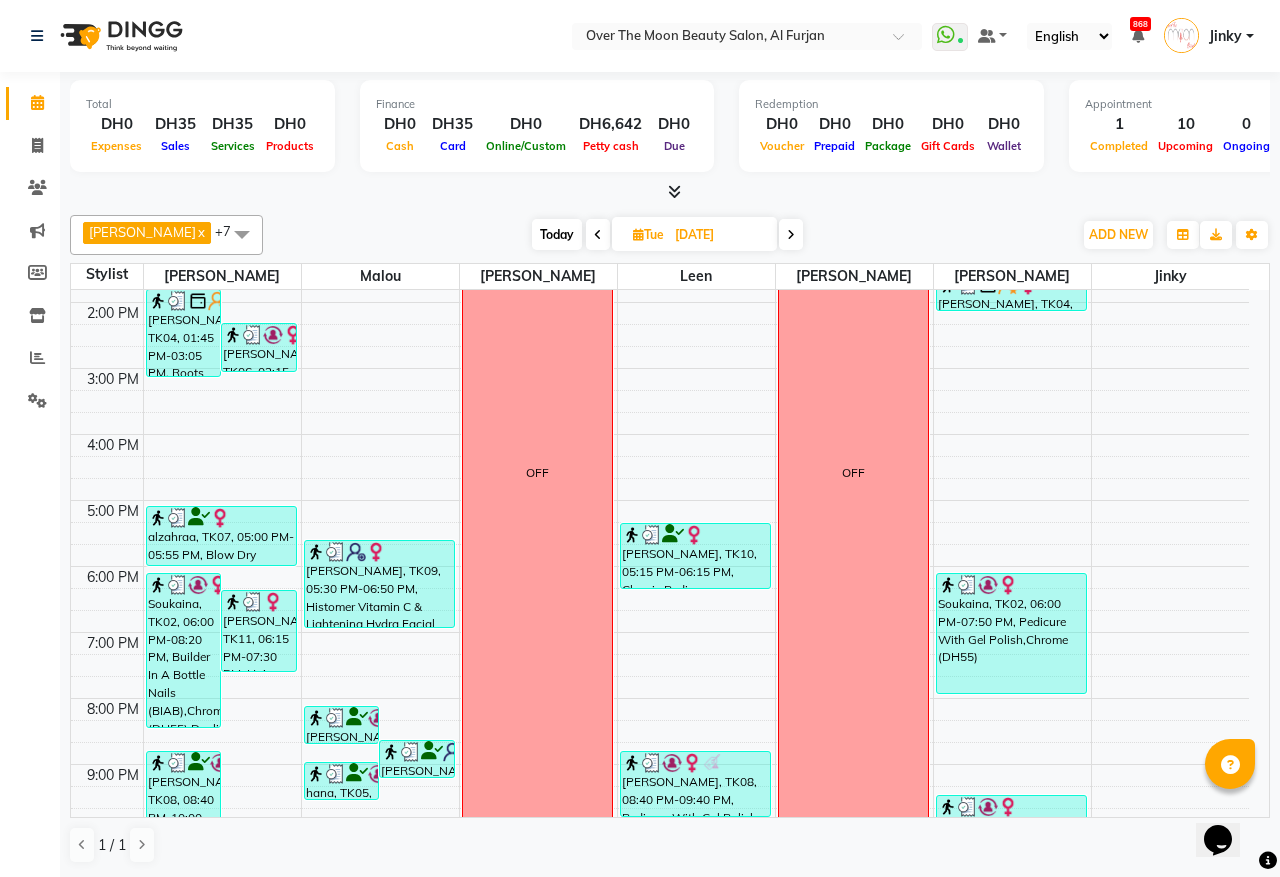 scroll, scrollTop: 473, scrollLeft: 0, axis: vertical 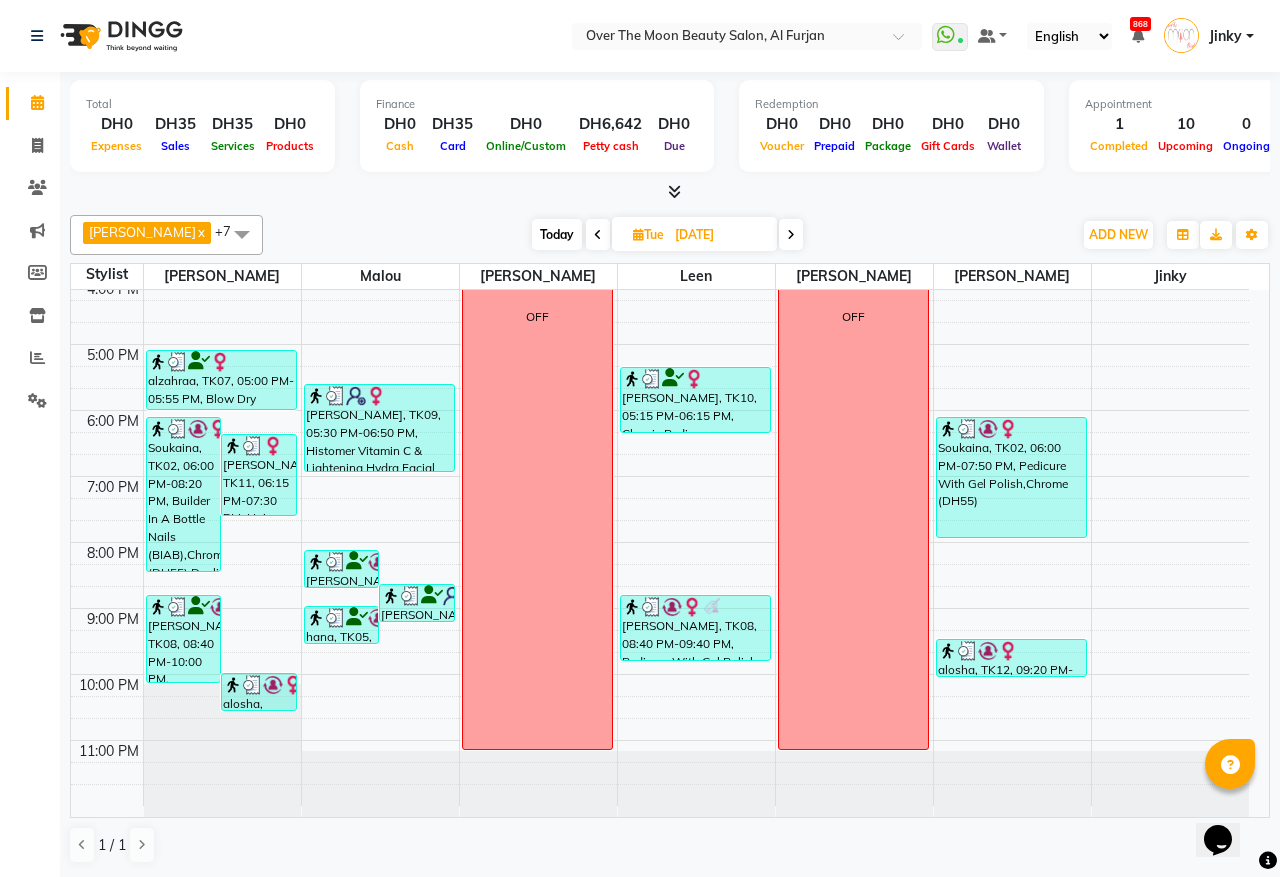 click at bounding box center [791, 235] 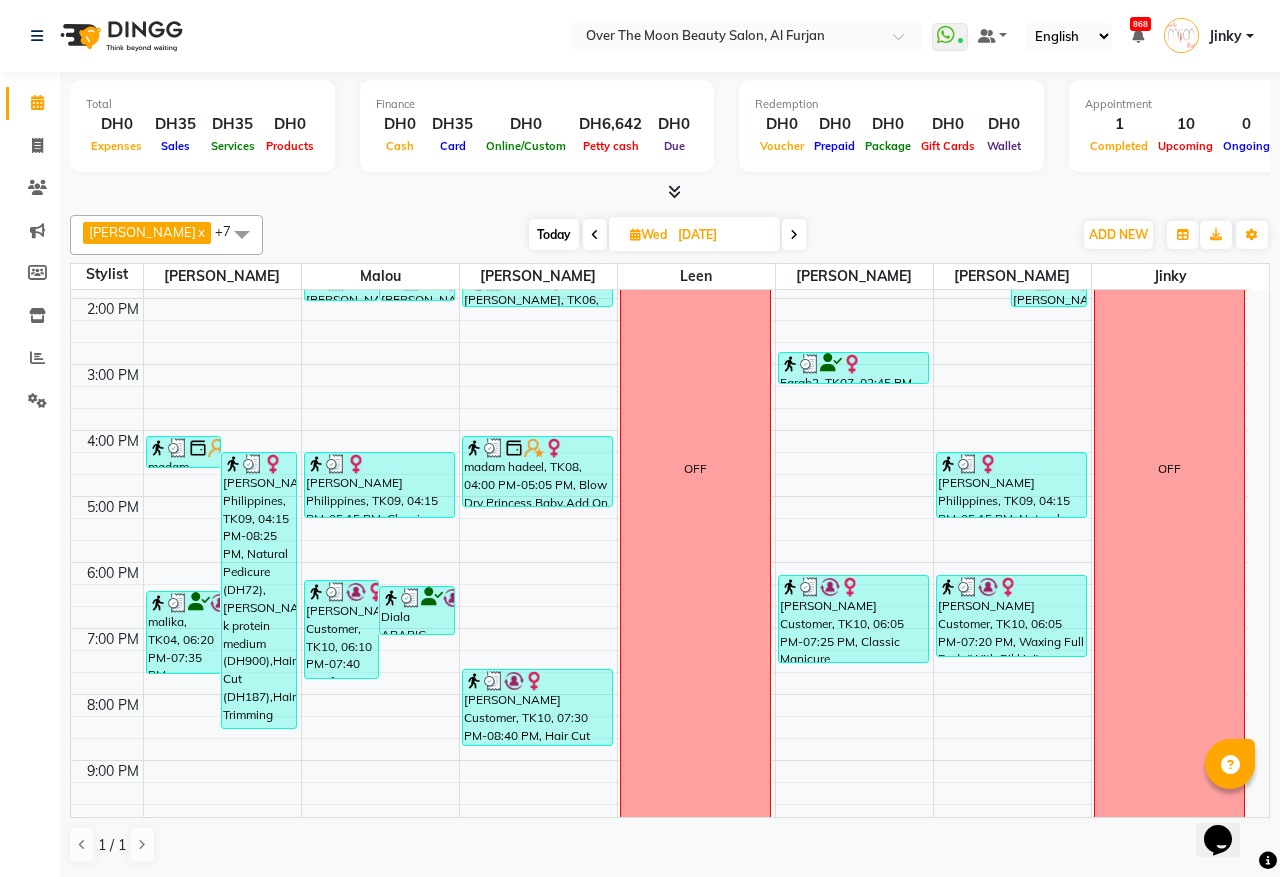 scroll, scrollTop: 473, scrollLeft: 0, axis: vertical 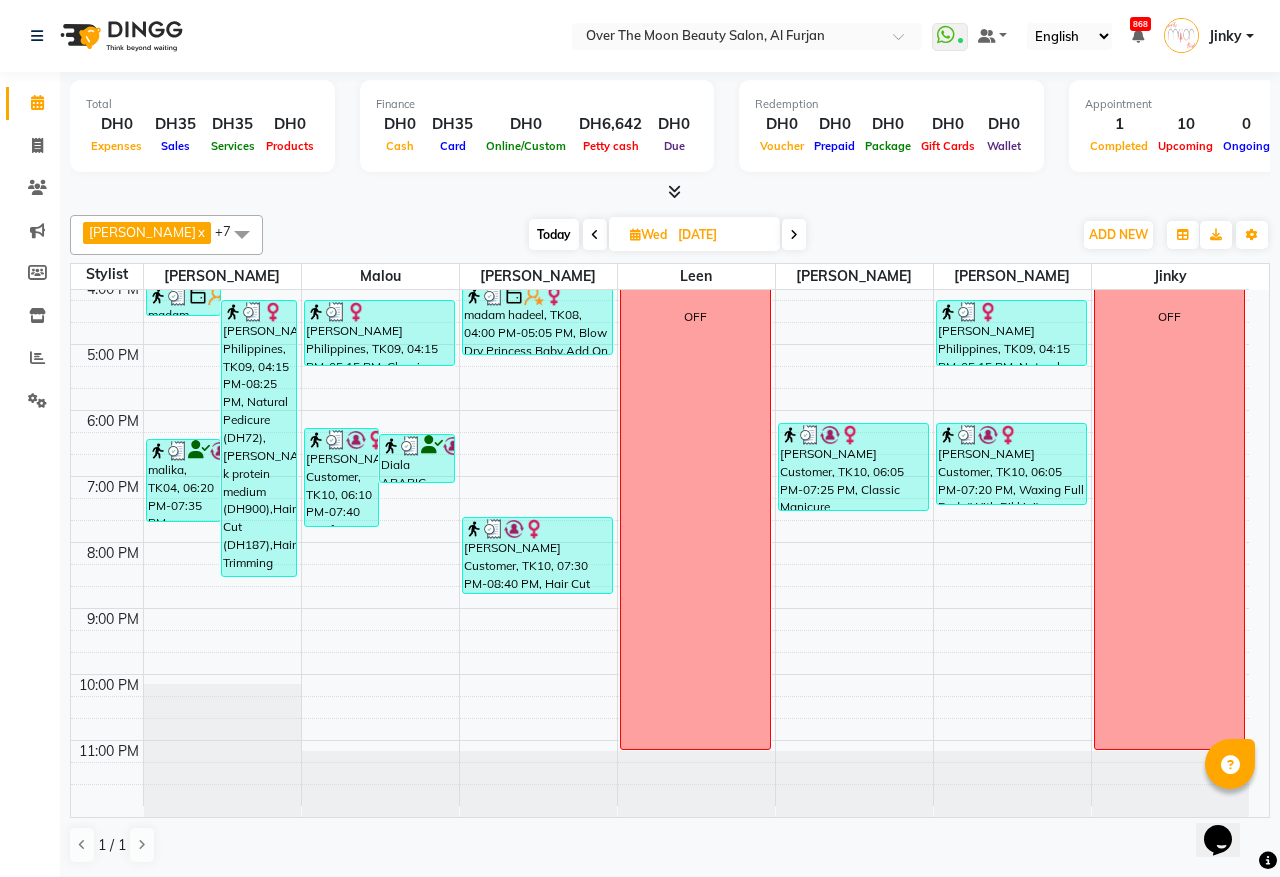 click at bounding box center [794, 235] 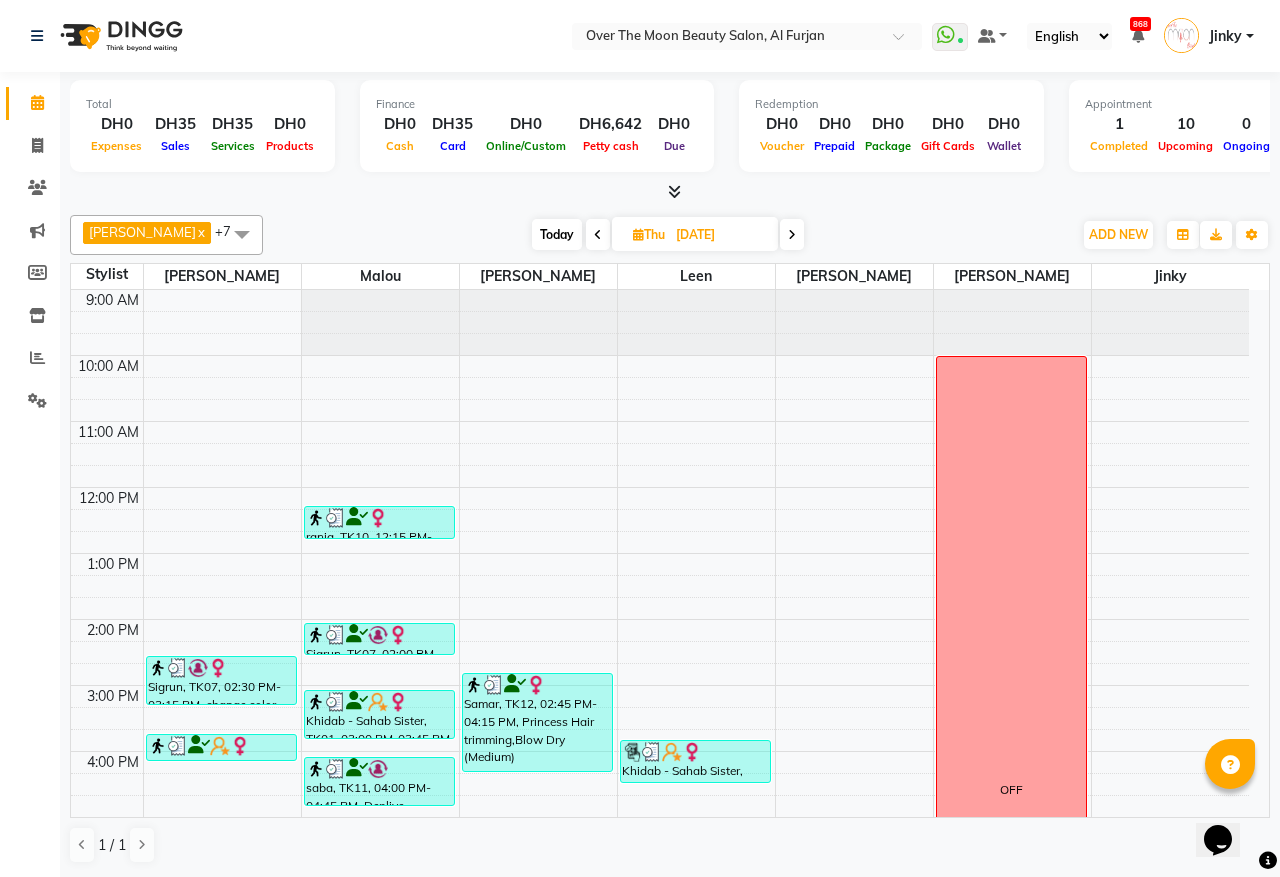 scroll, scrollTop: 473, scrollLeft: 0, axis: vertical 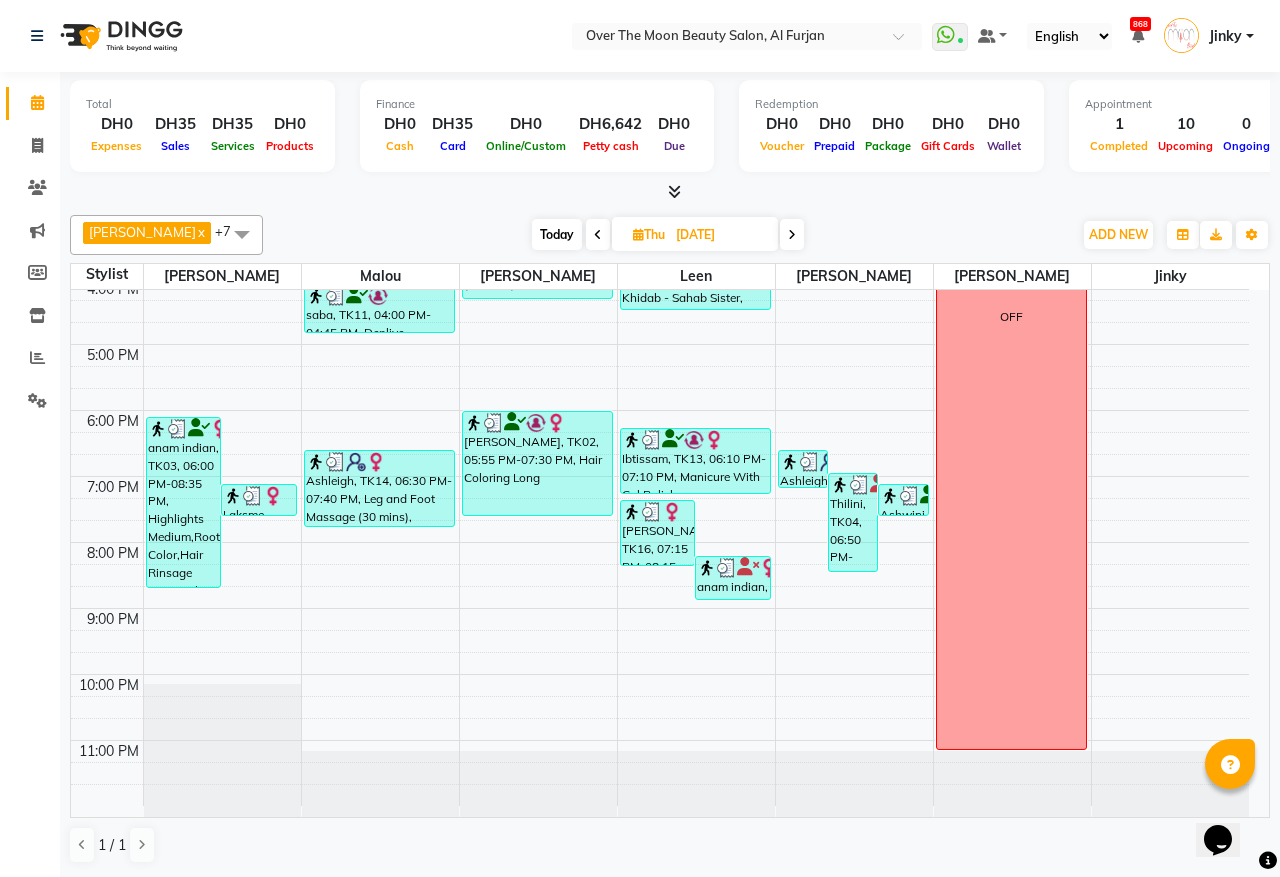 click at bounding box center (792, 235) 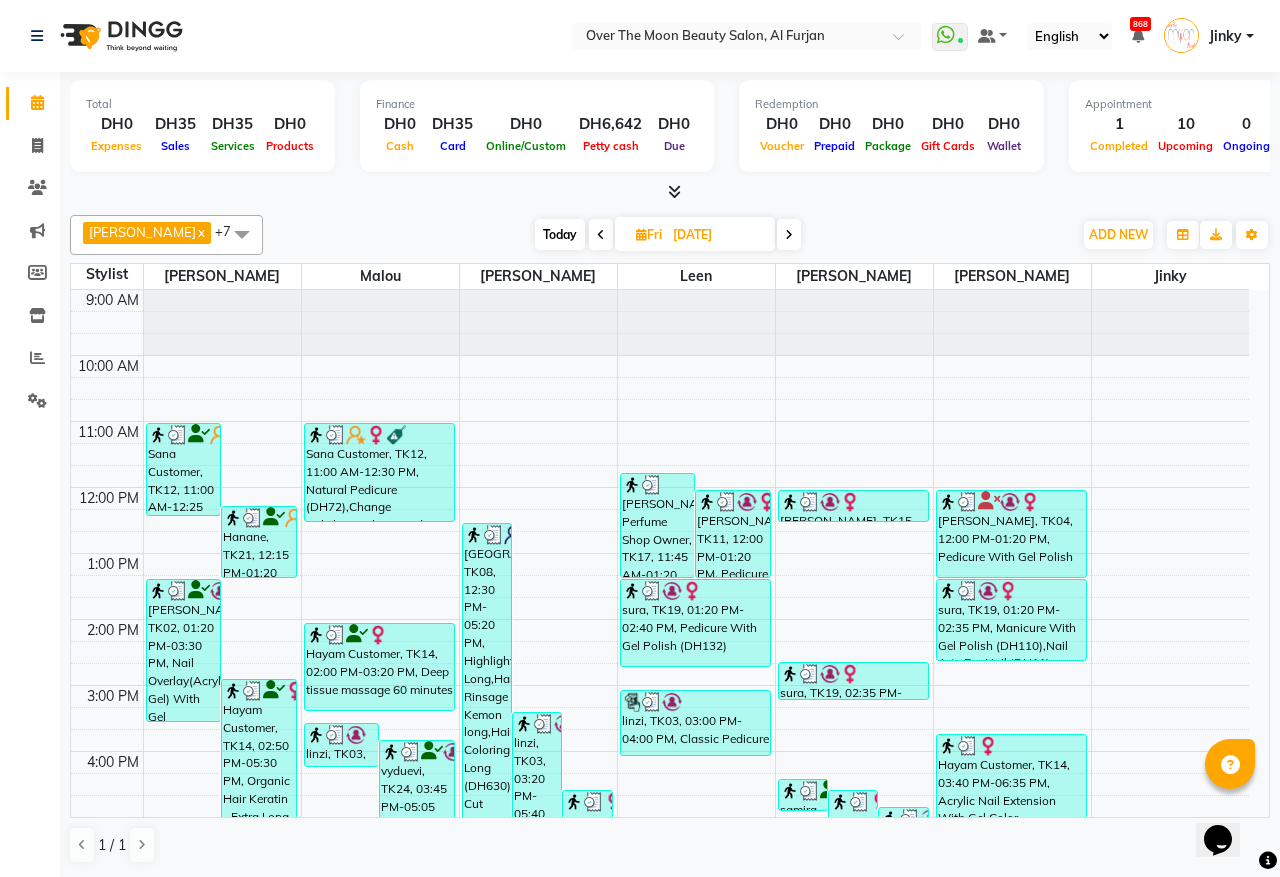 scroll, scrollTop: 473, scrollLeft: 0, axis: vertical 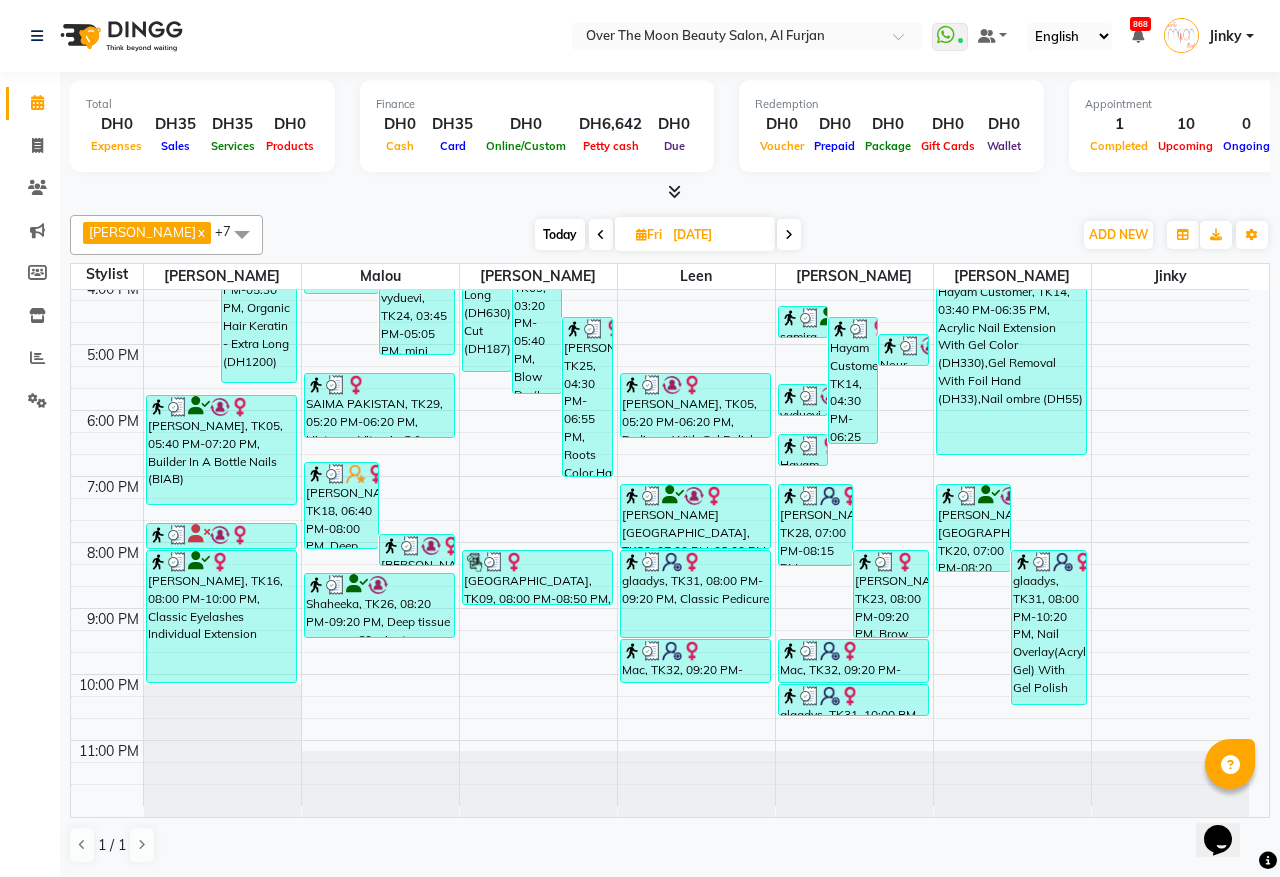 click at bounding box center (789, 235) 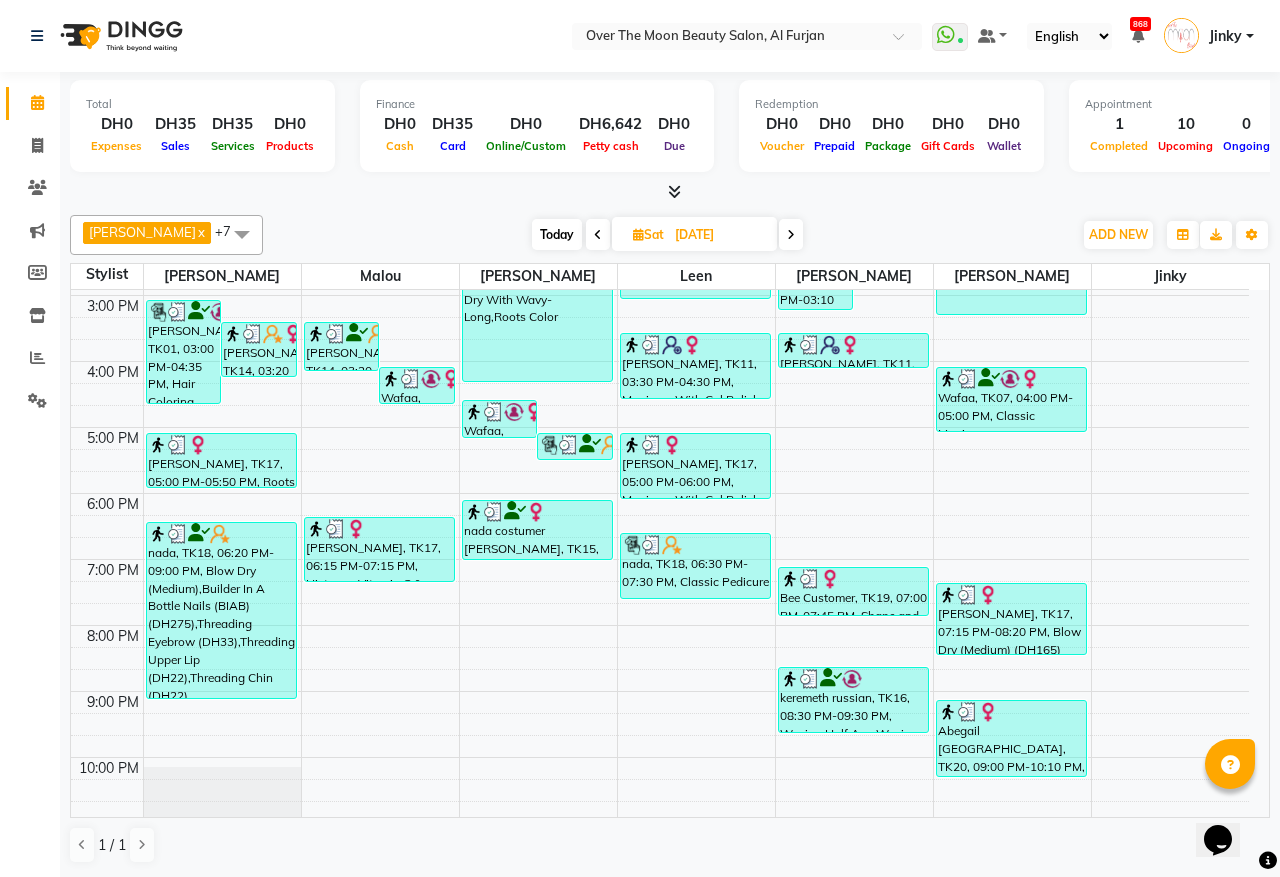 scroll, scrollTop: 473, scrollLeft: 0, axis: vertical 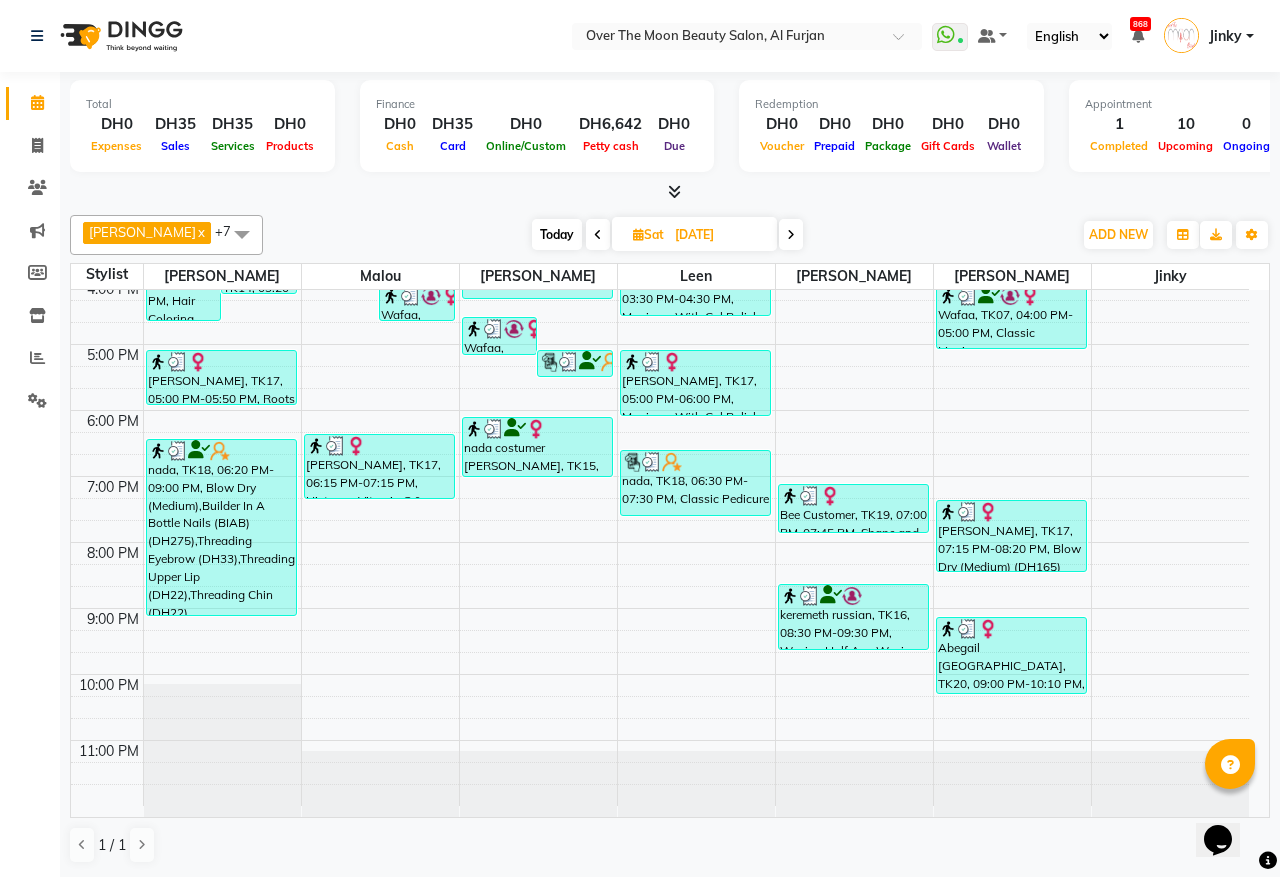 click at bounding box center [791, 235] 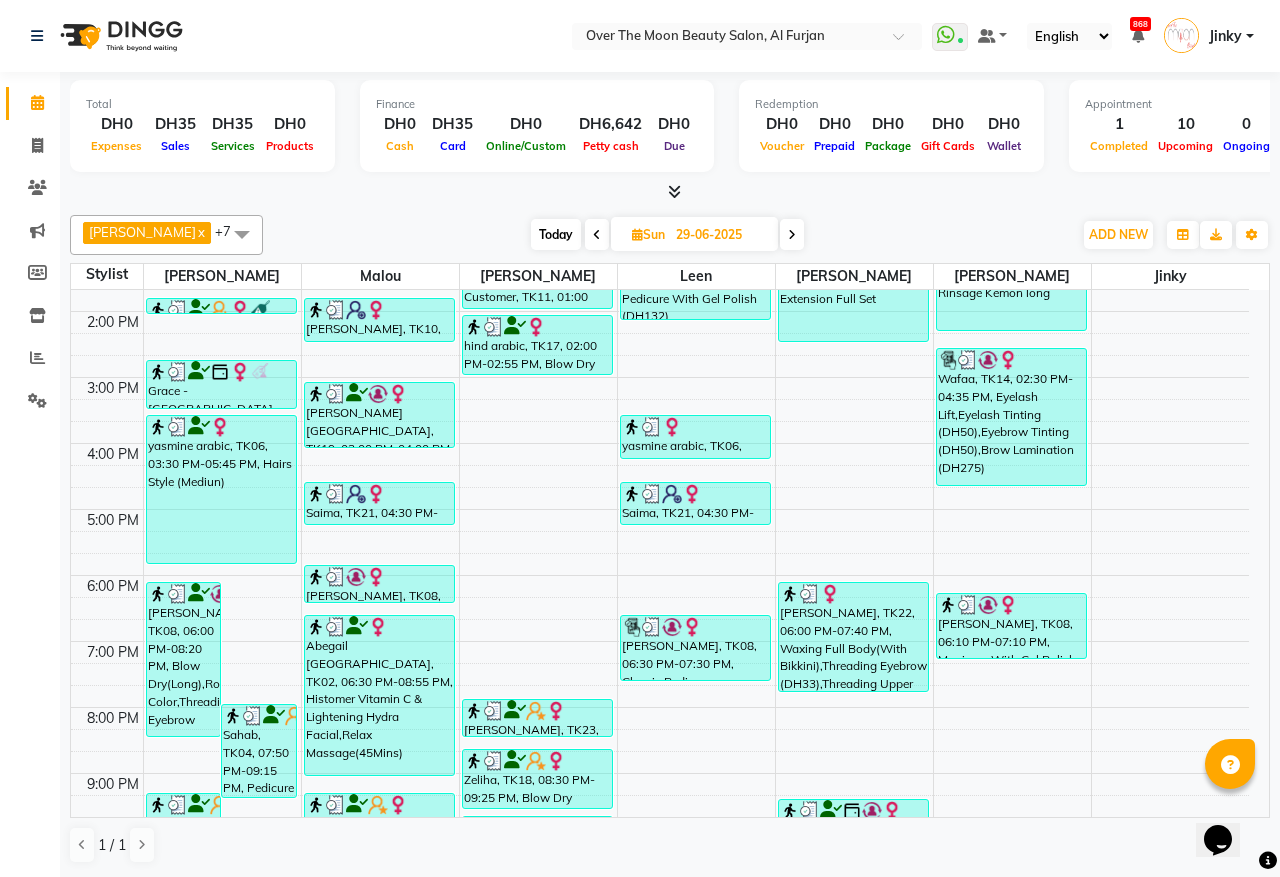 scroll, scrollTop: 473, scrollLeft: 0, axis: vertical 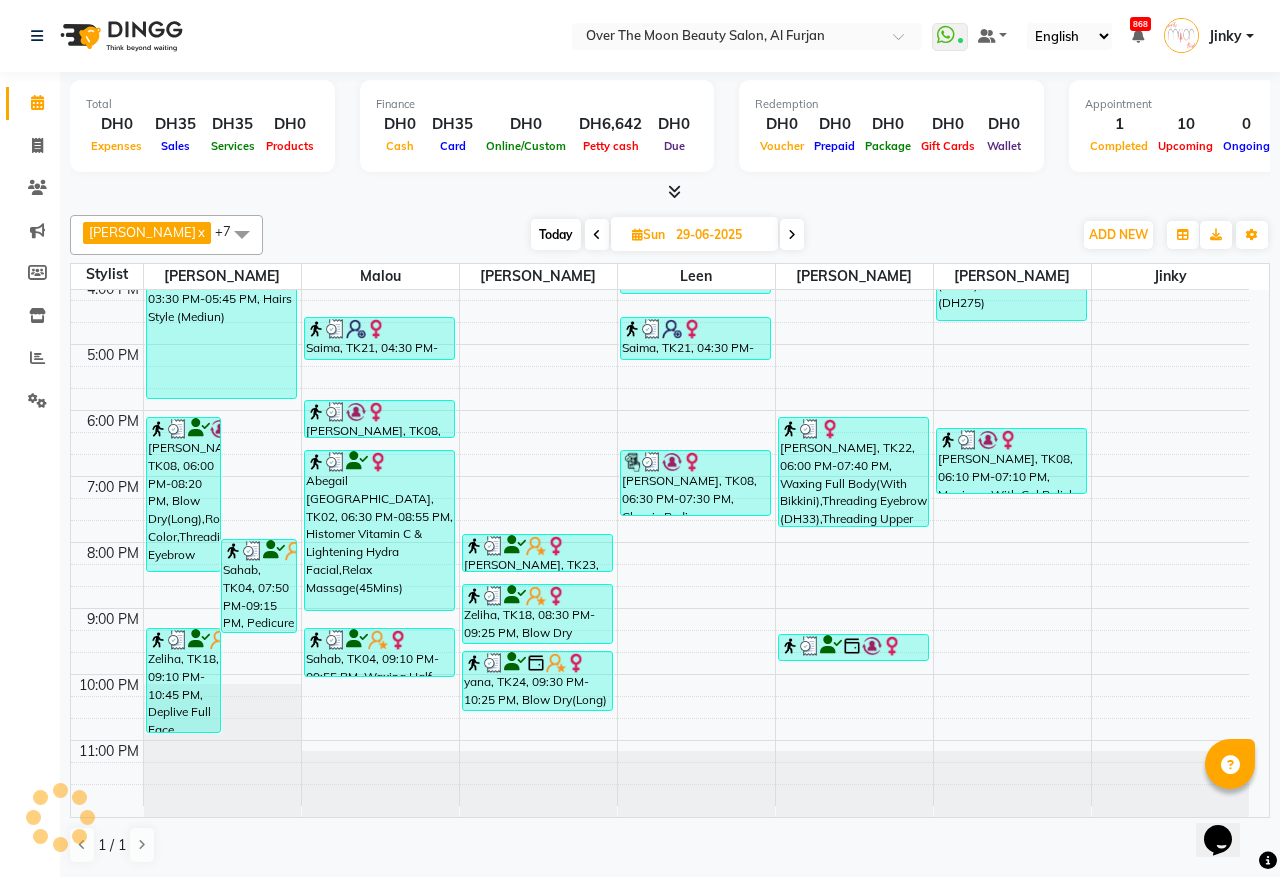 click on "29-06-2025" at bounding box center [720, 235] 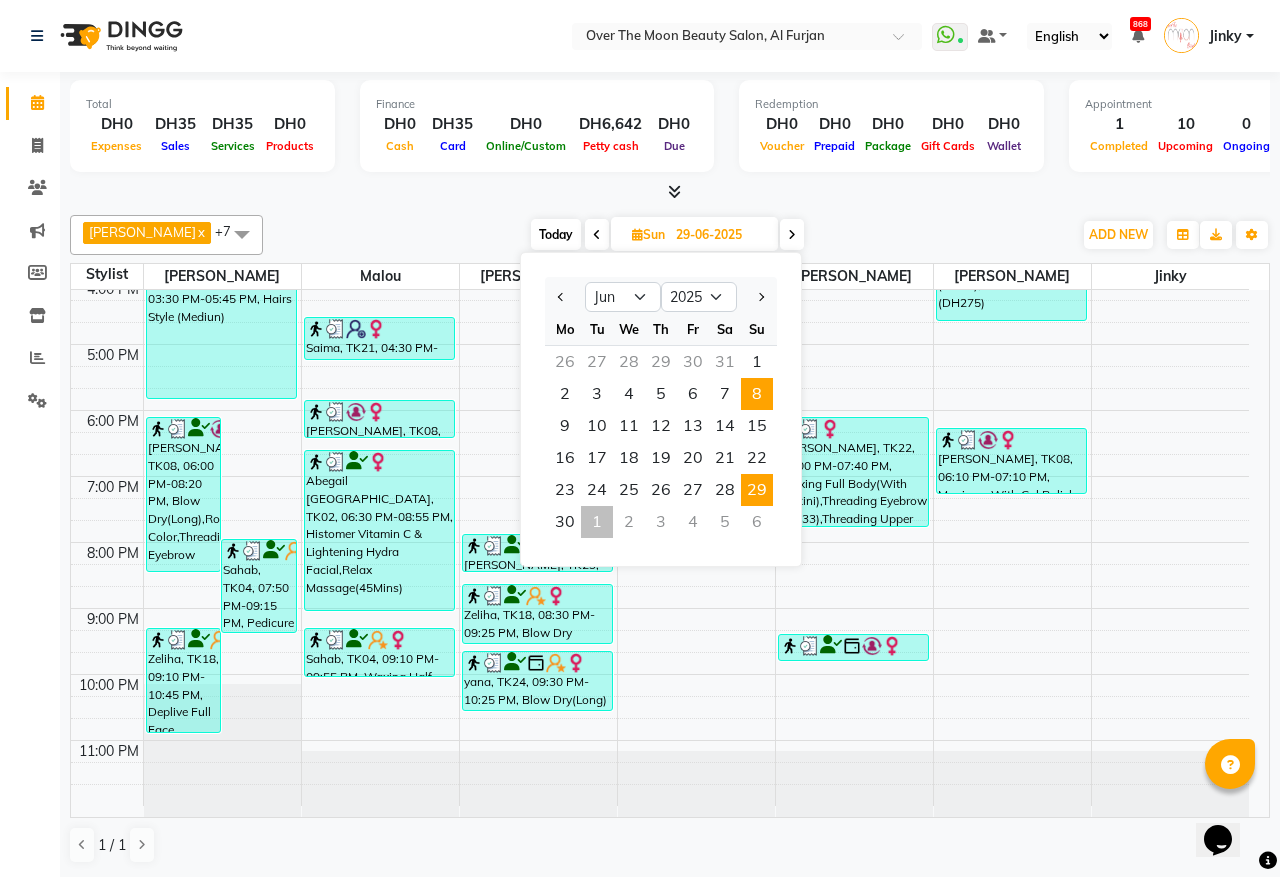 click on "8" at bounding box center [757, 394] 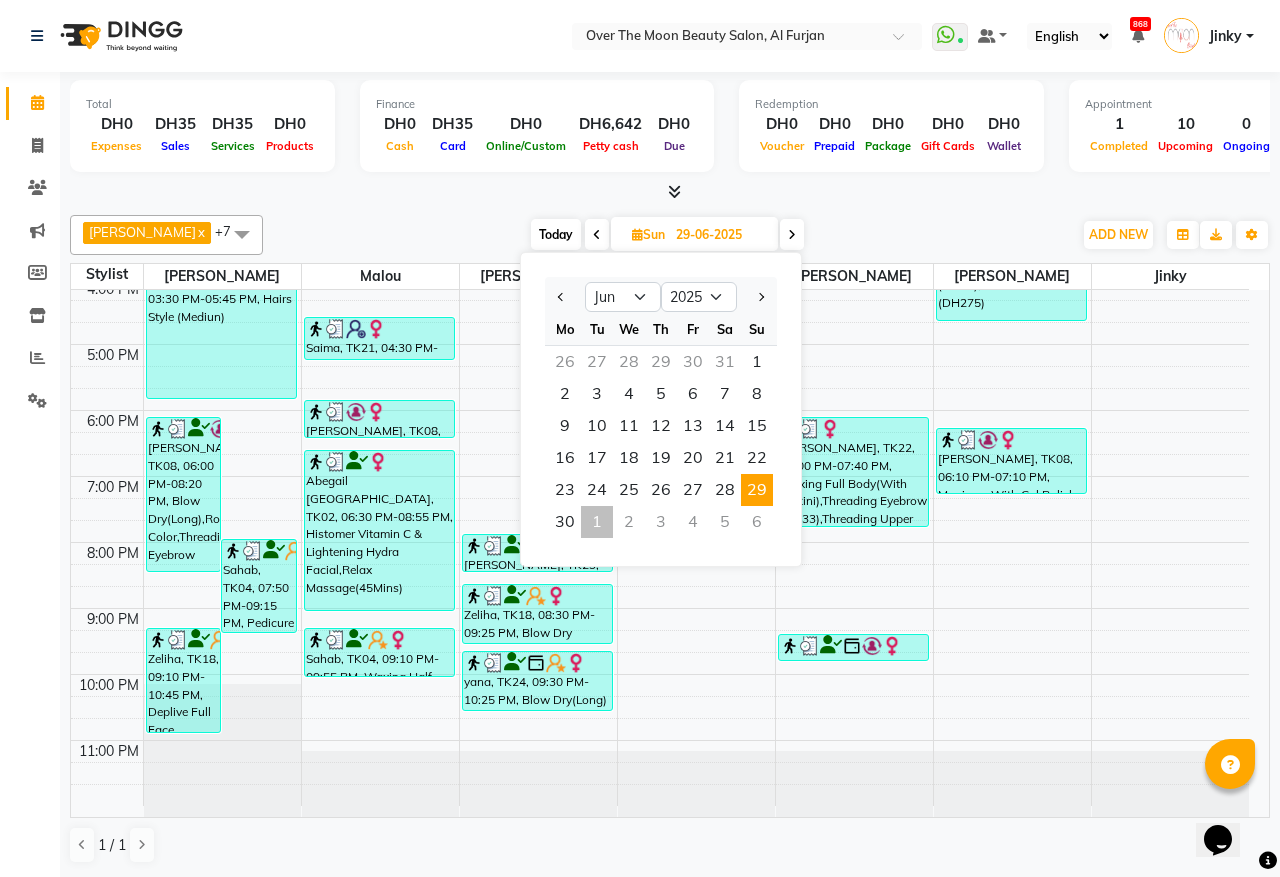 type on "[DATE]" 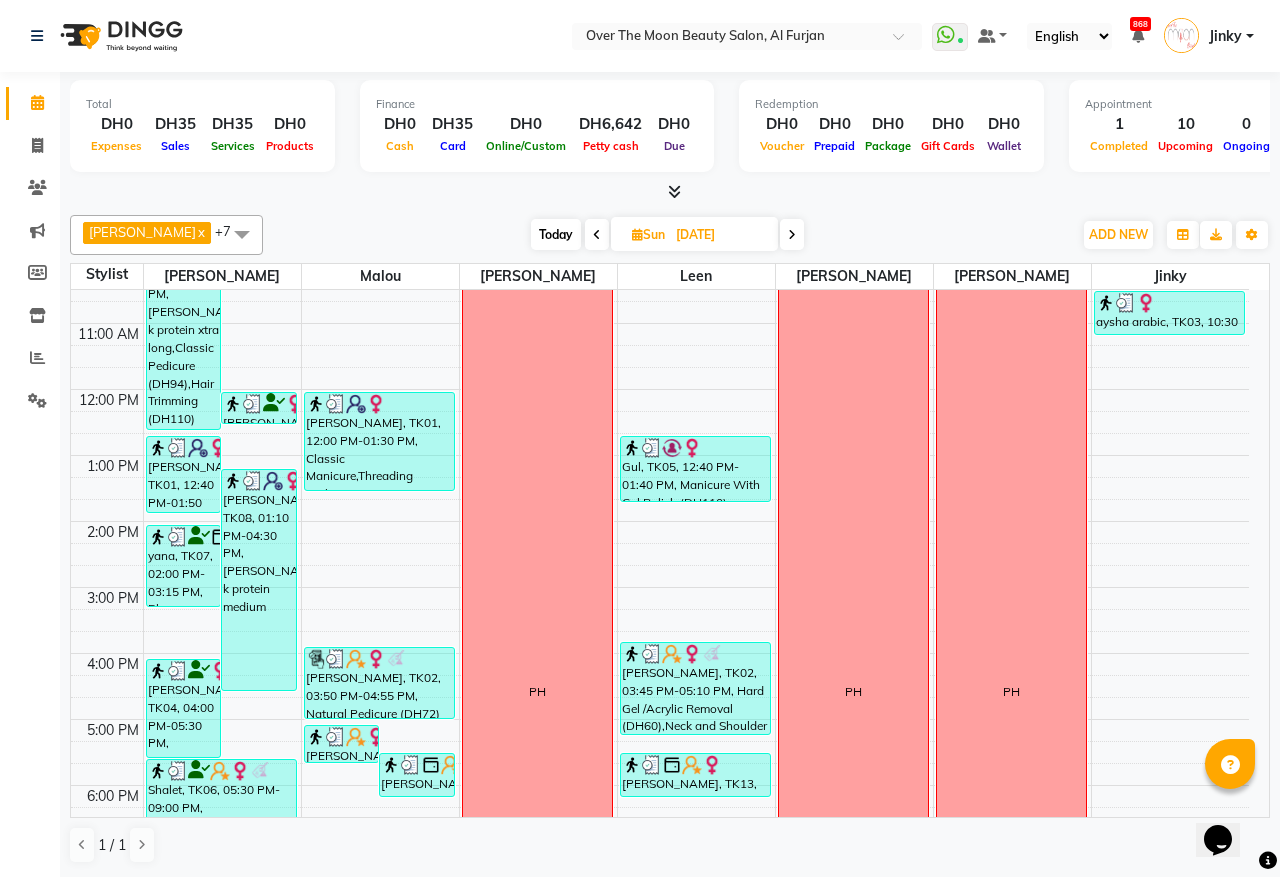 scroll, scrollTop: 0, scrollLeft: 0, axis: both 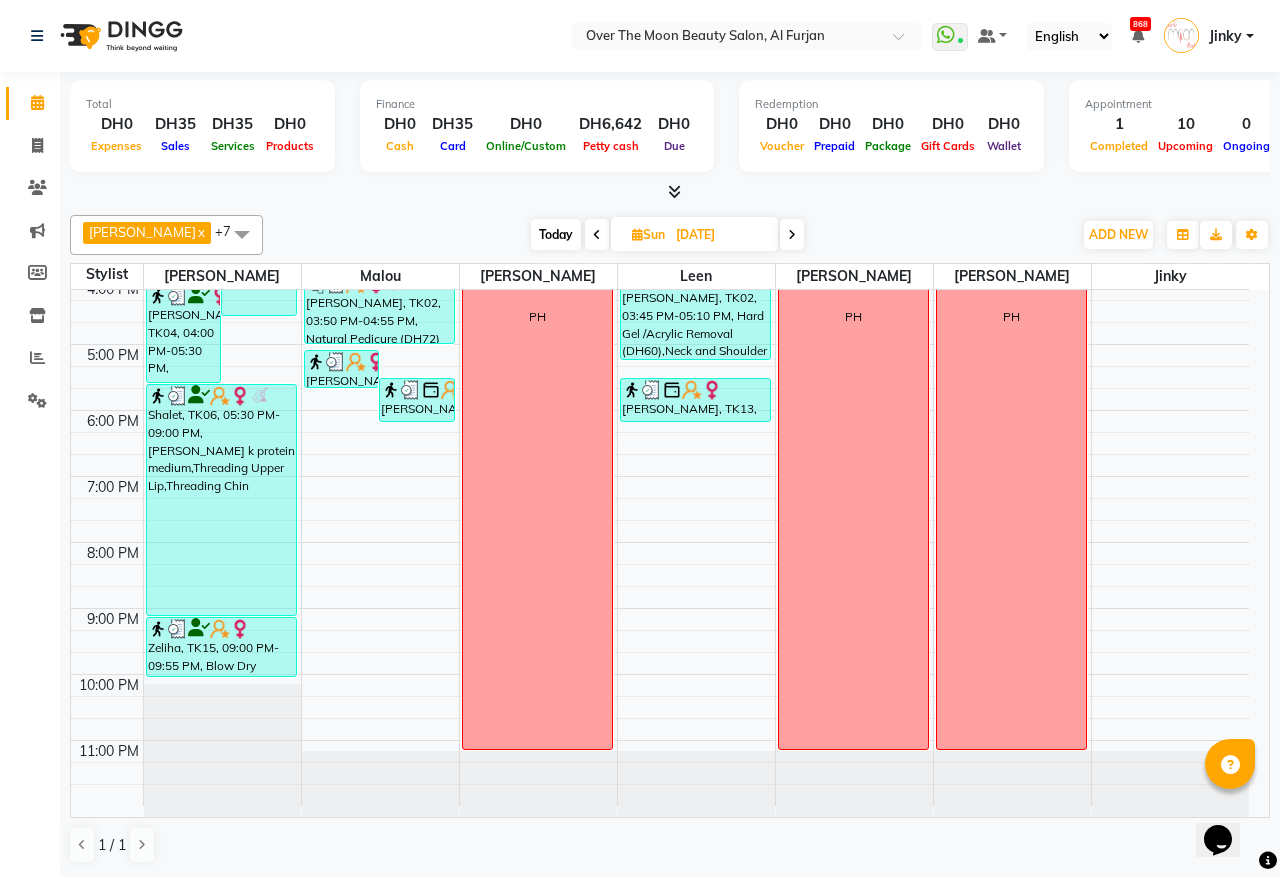 click on "[DATE]" at bounding box center (720, 235) 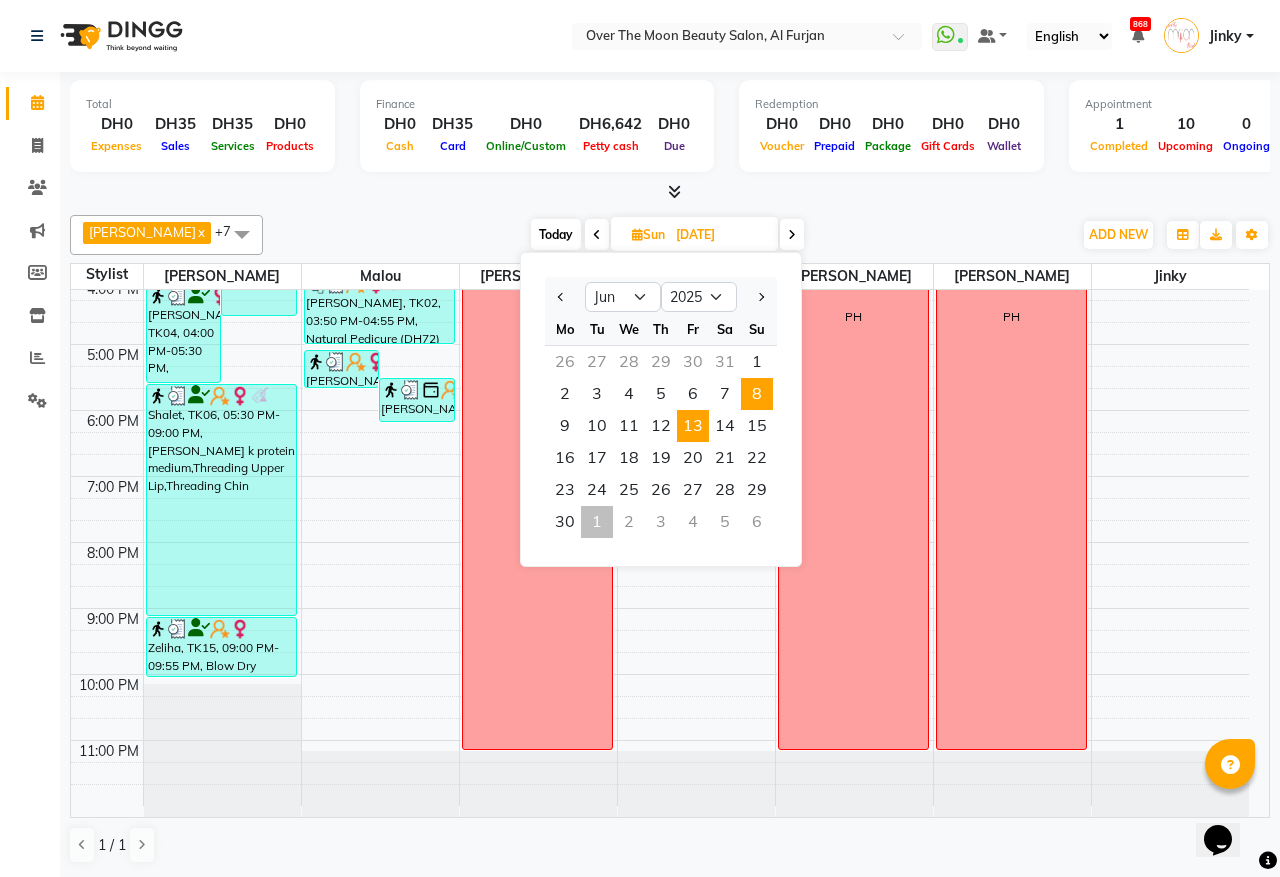 click on "13" at bounding box center [693, 426] 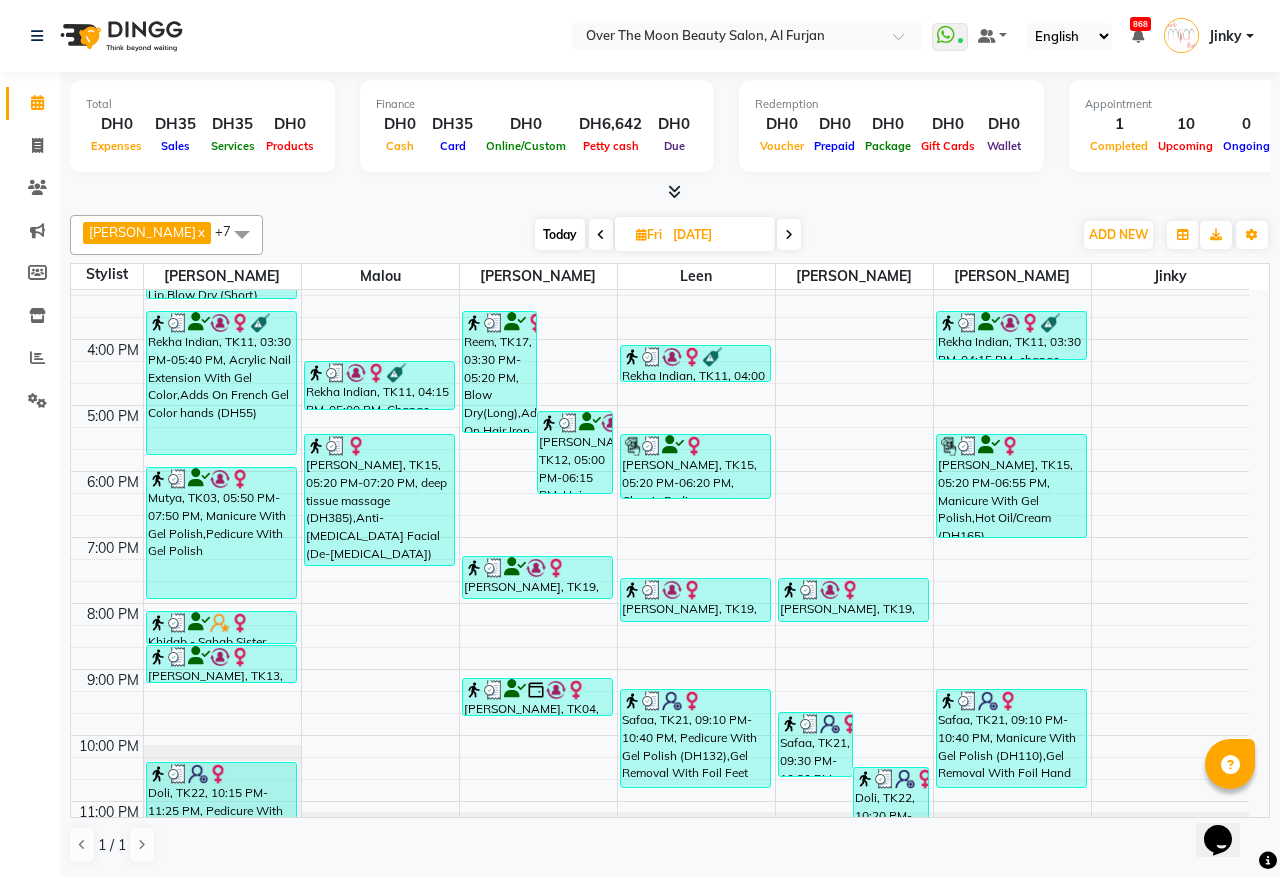 scroll, scrollTop: 473, scrollLeft: 0, axis: vertical 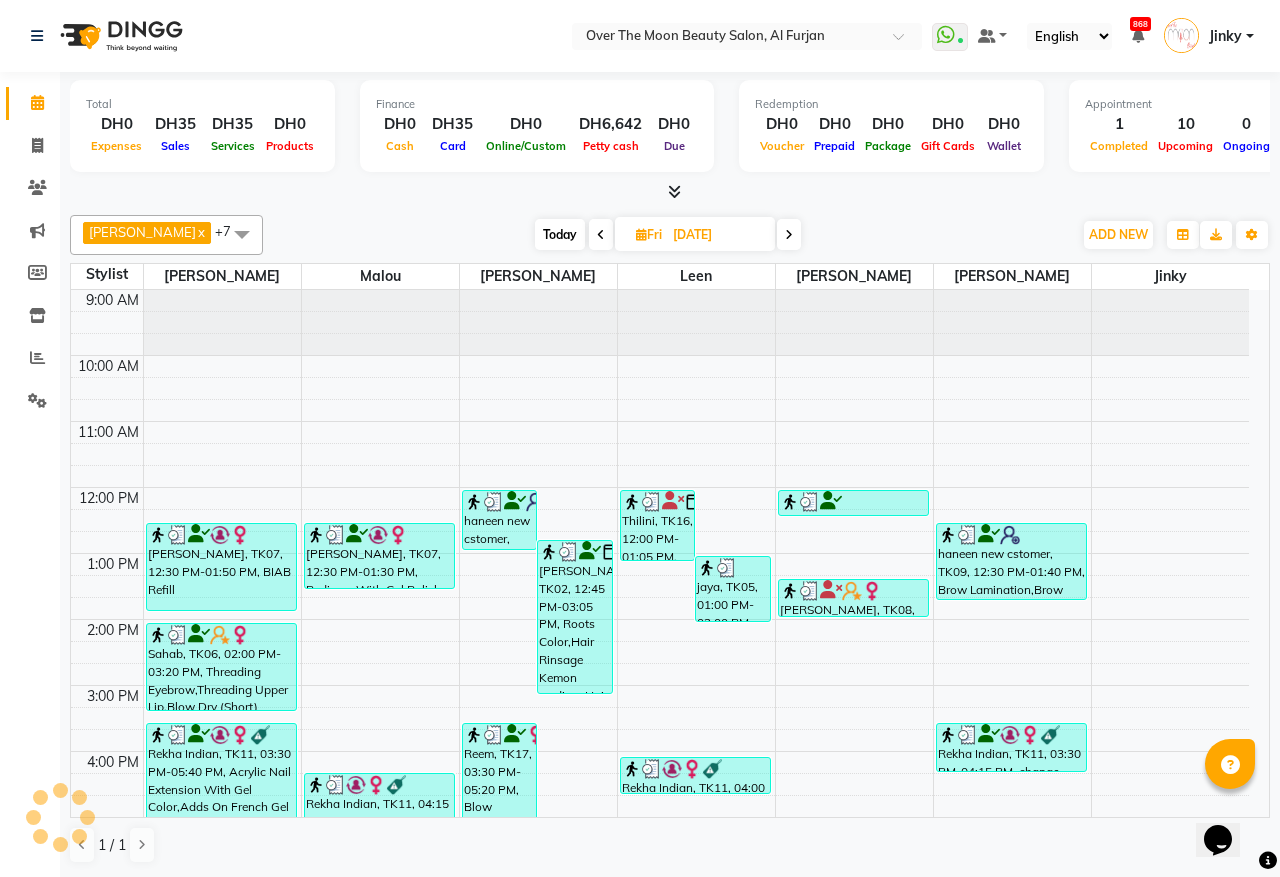 click at bounding box center (789, 235) 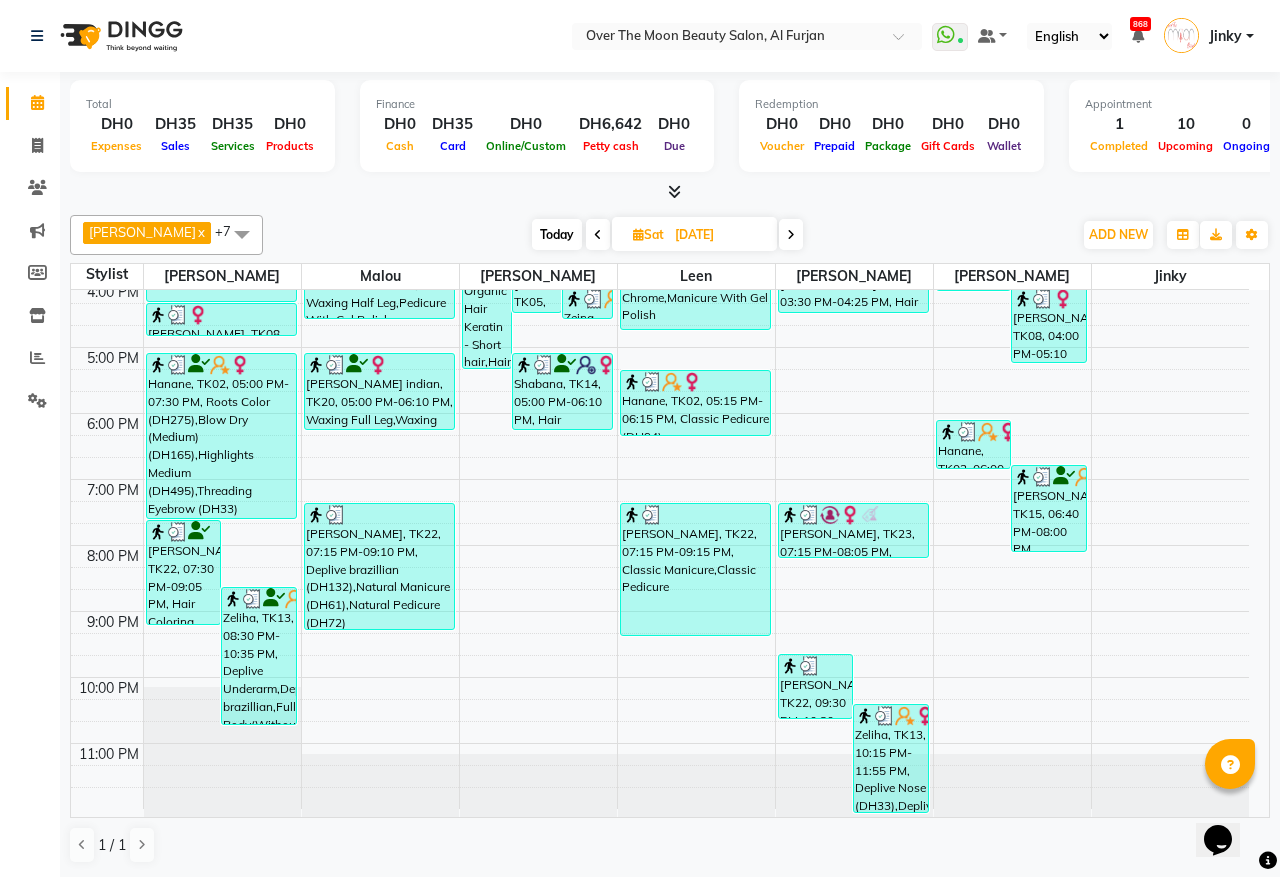 scroll, scrollTop: 473, scrollLeft: 0, axis: vertical 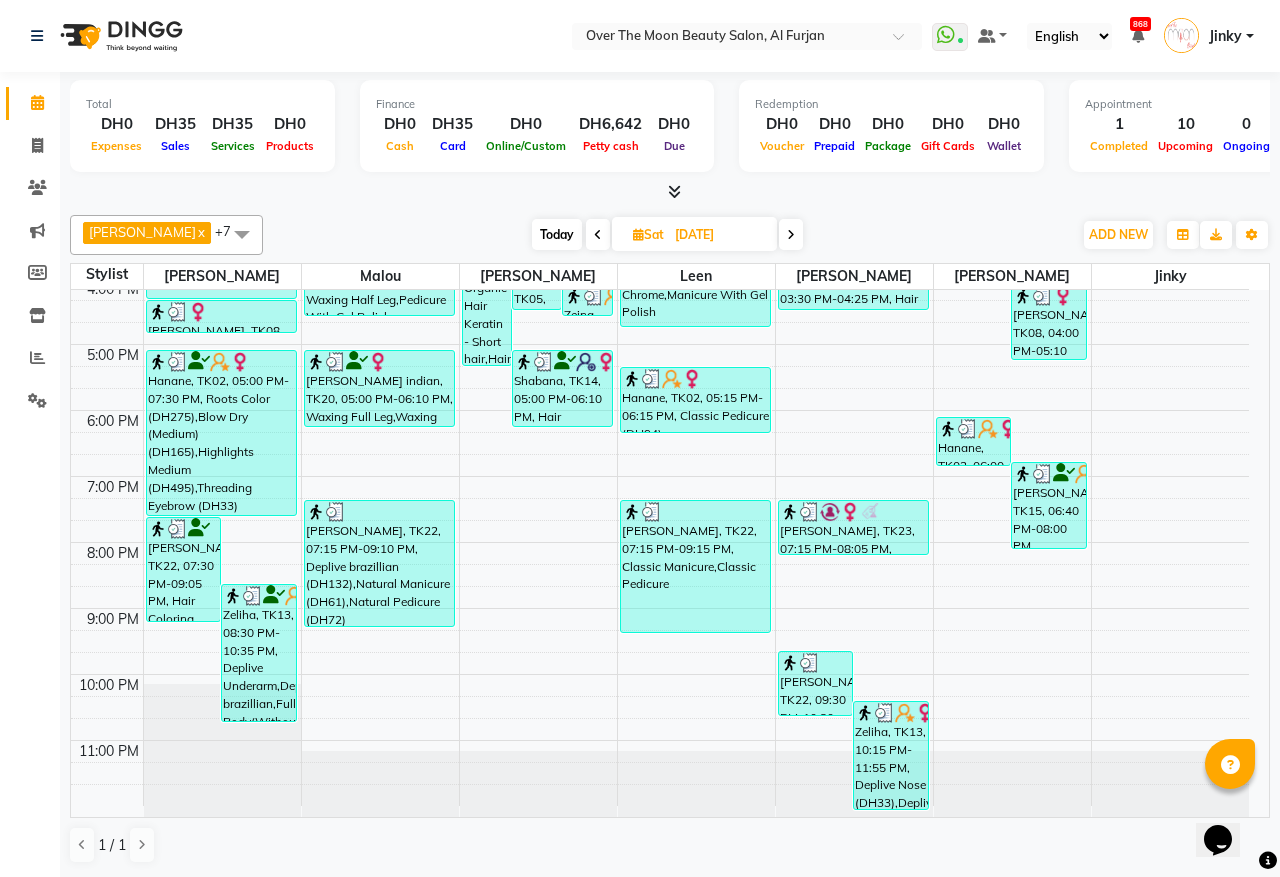 click at bounding box center (791, 235) 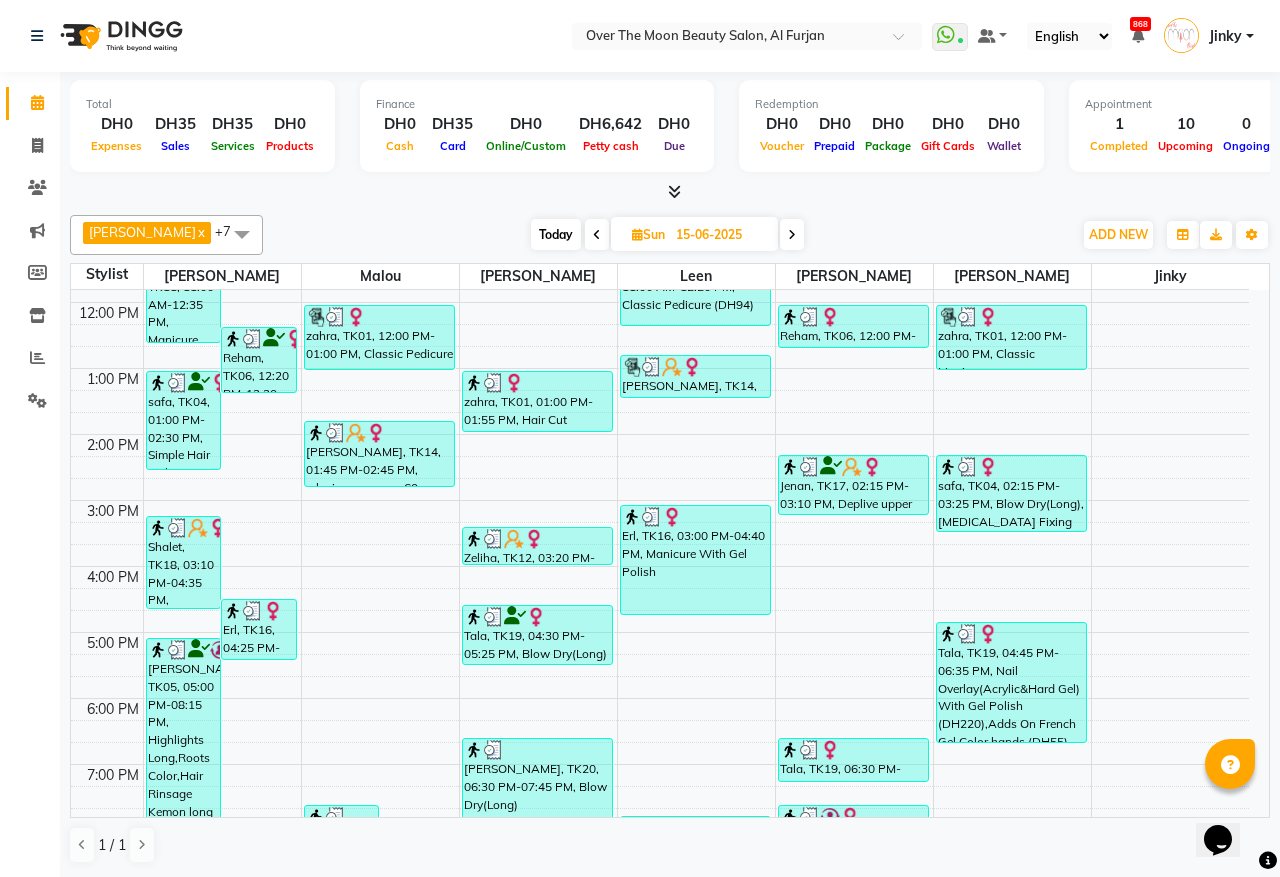 scroll, scrollTop: 57, scrollLeft: 0, axis: vertical 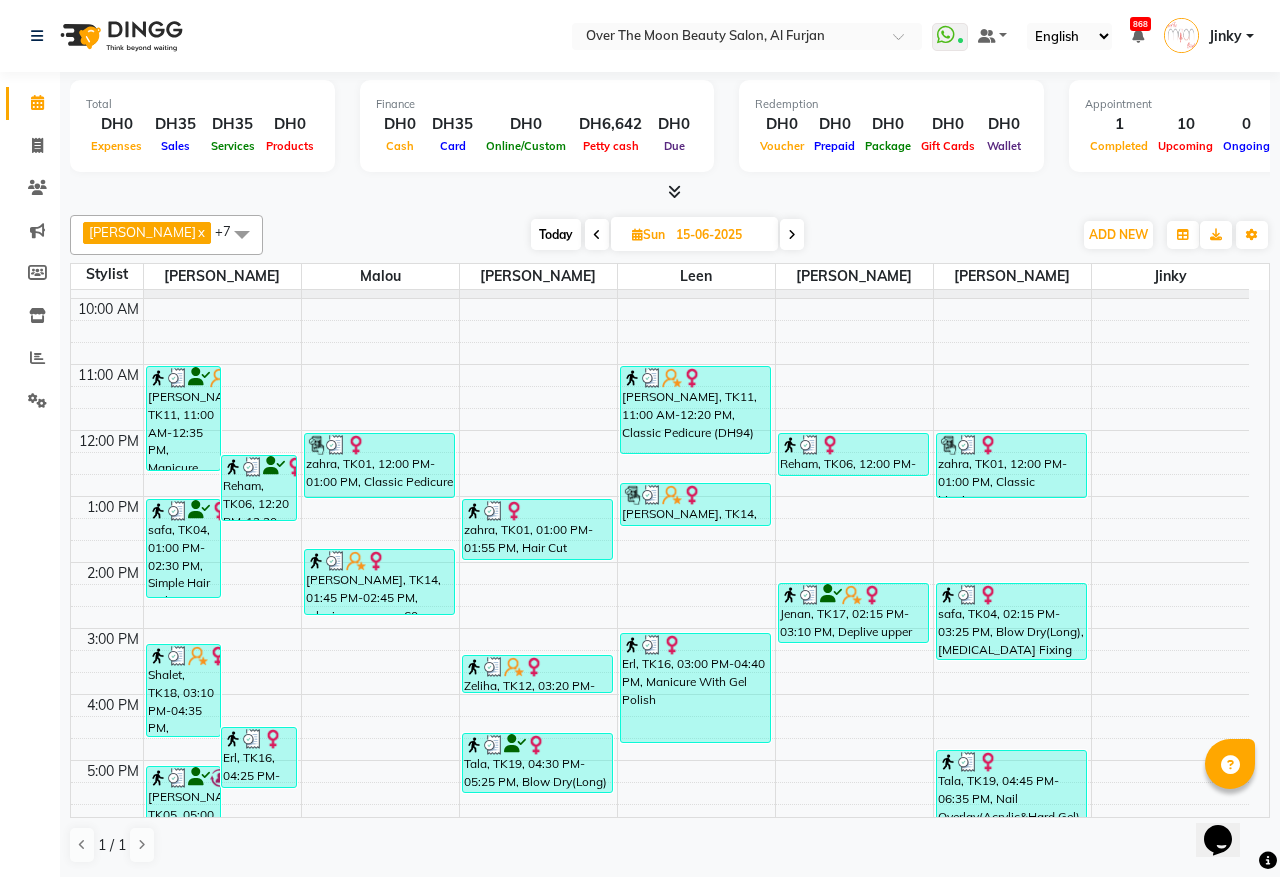 click at bounding box center [792, 235] 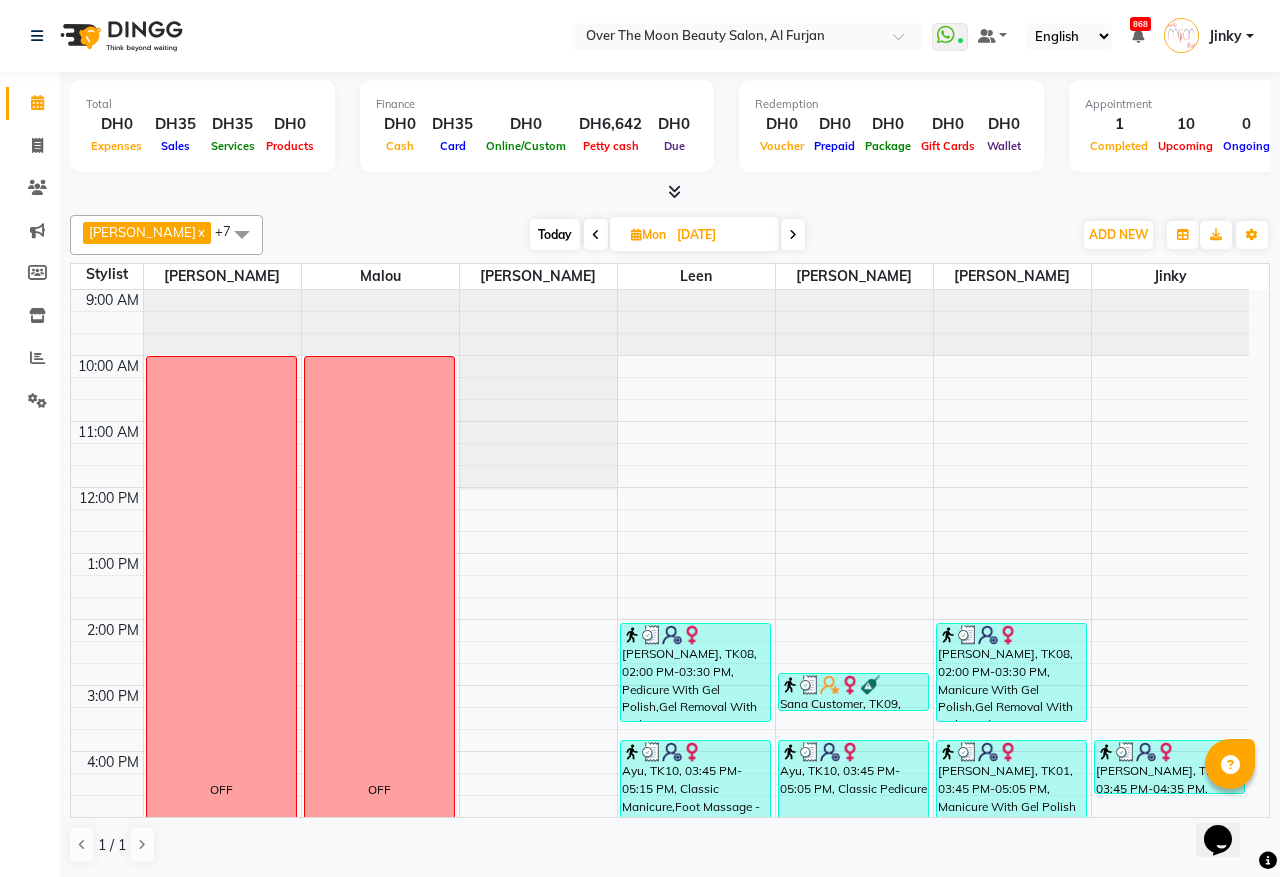 scroll, scrollTop: 416, scrollLeft: 0, axis: vertical 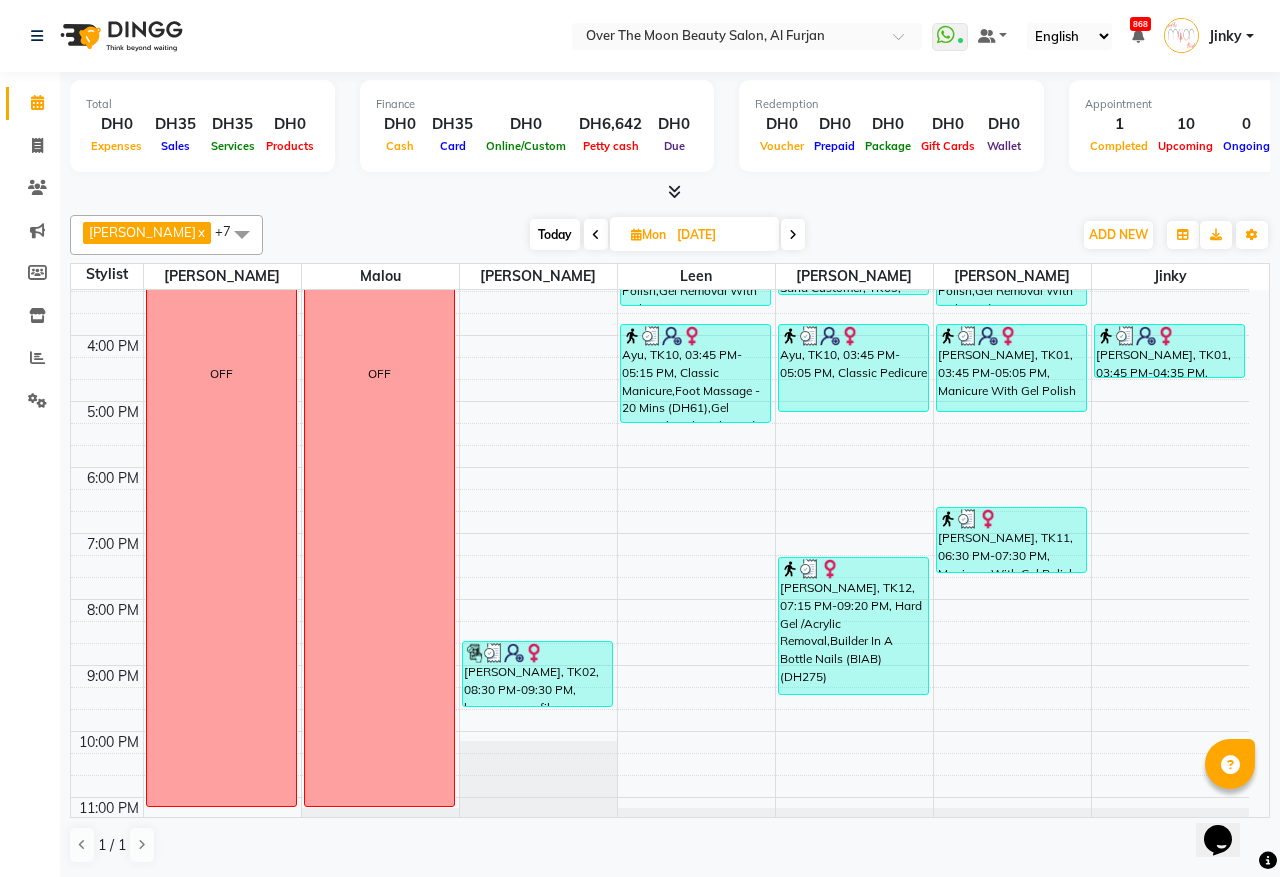 click at bounding box center (793, 235) 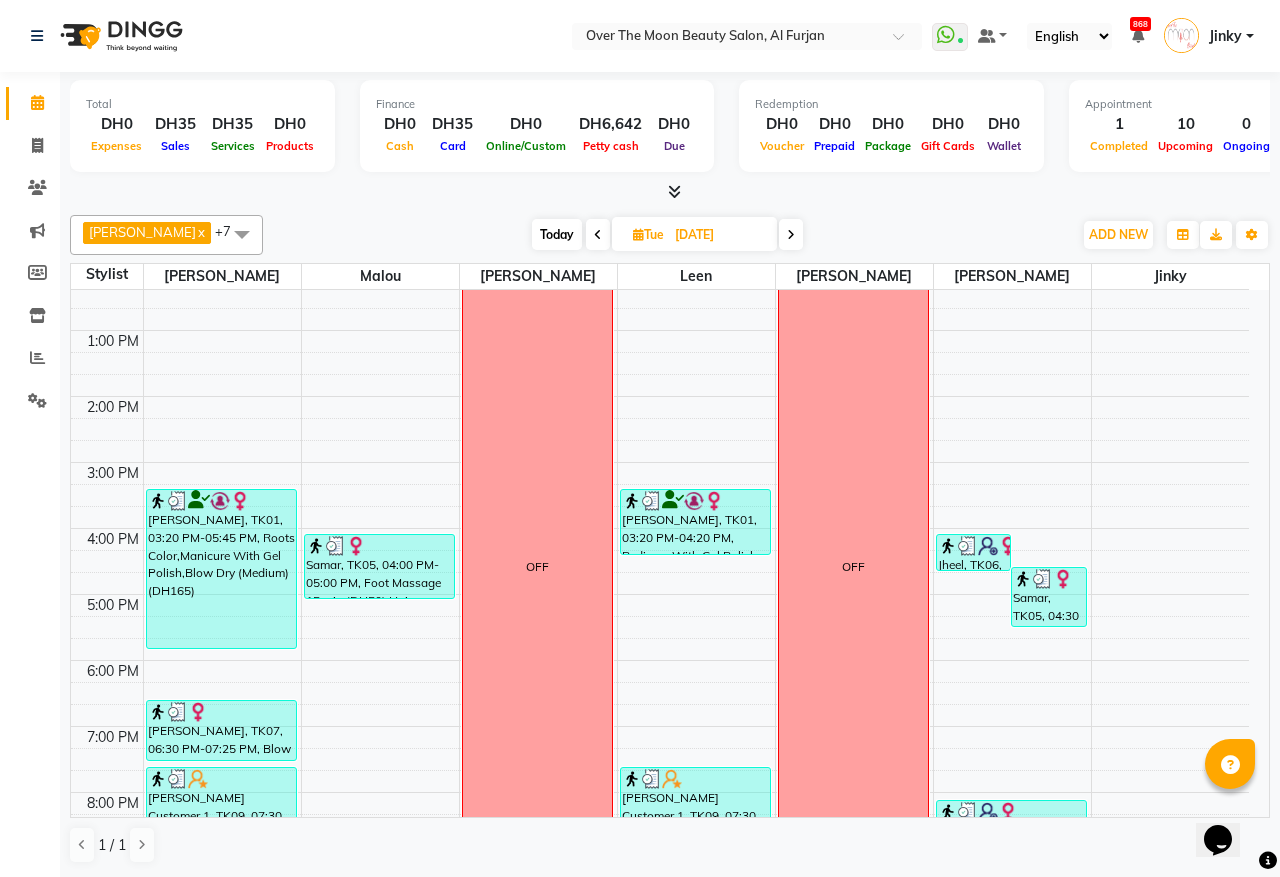 scroll, scrollTop: 473, scrollLeft: 0, axis: vertical 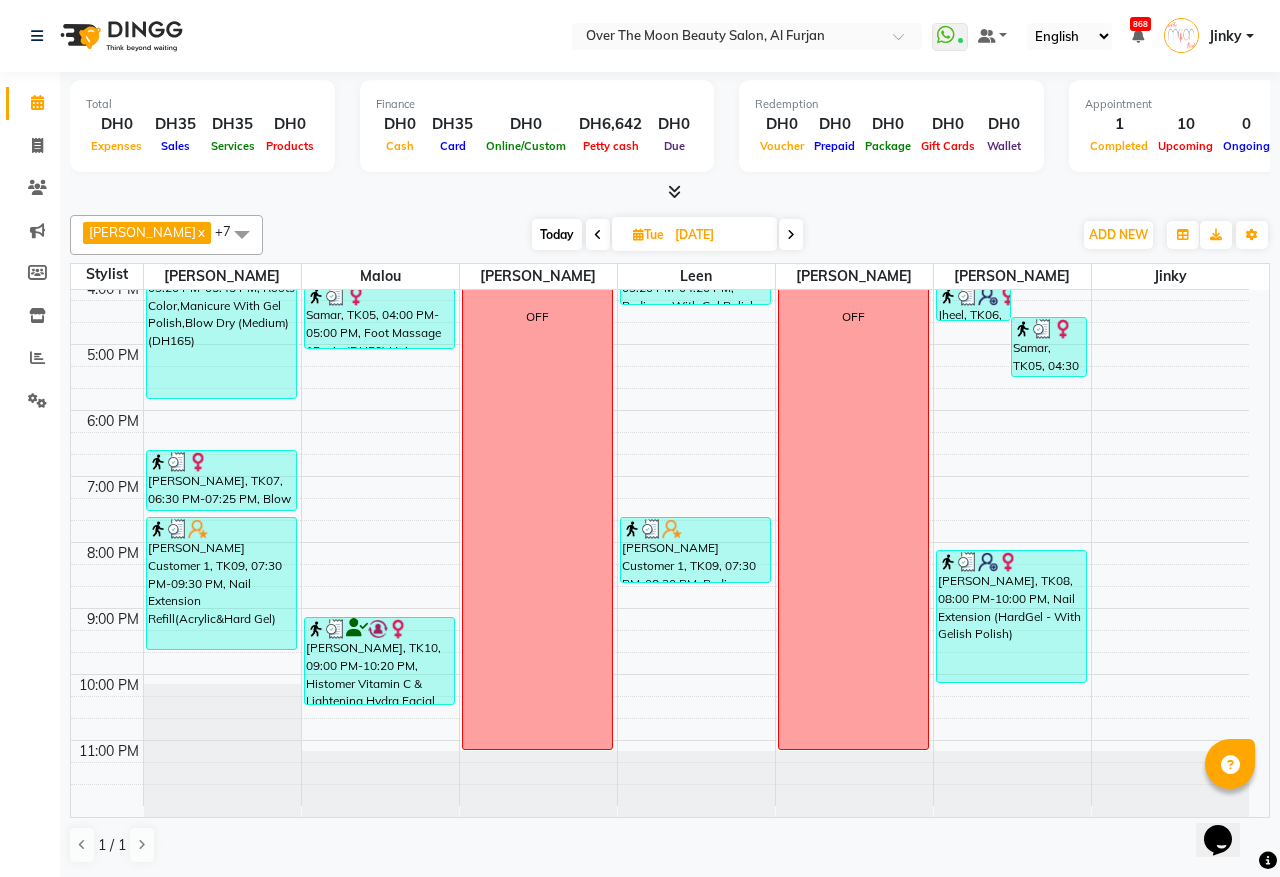 click at bounding box center [791, 235] 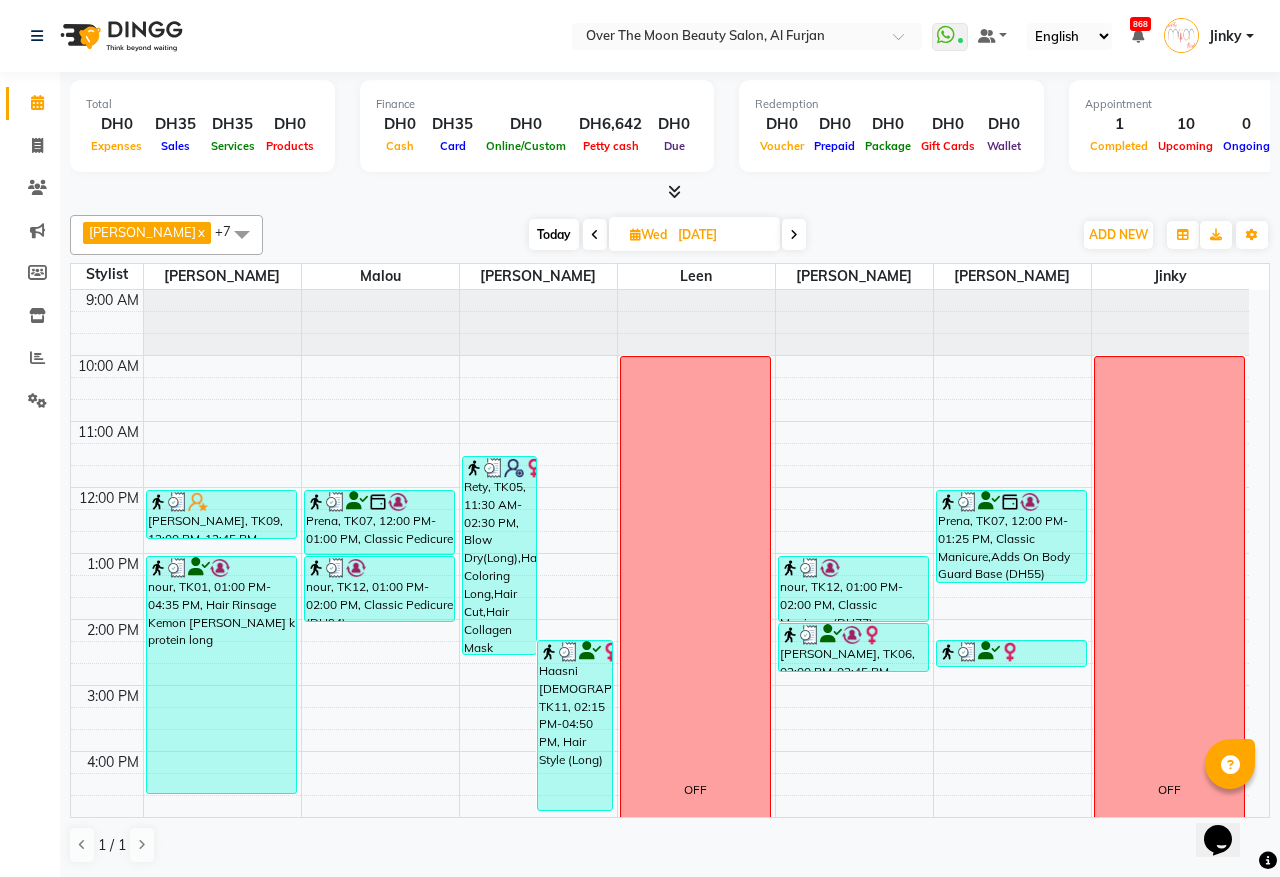 scroll, scrollTop: 473, scrollLeft: 0, axis: vertical 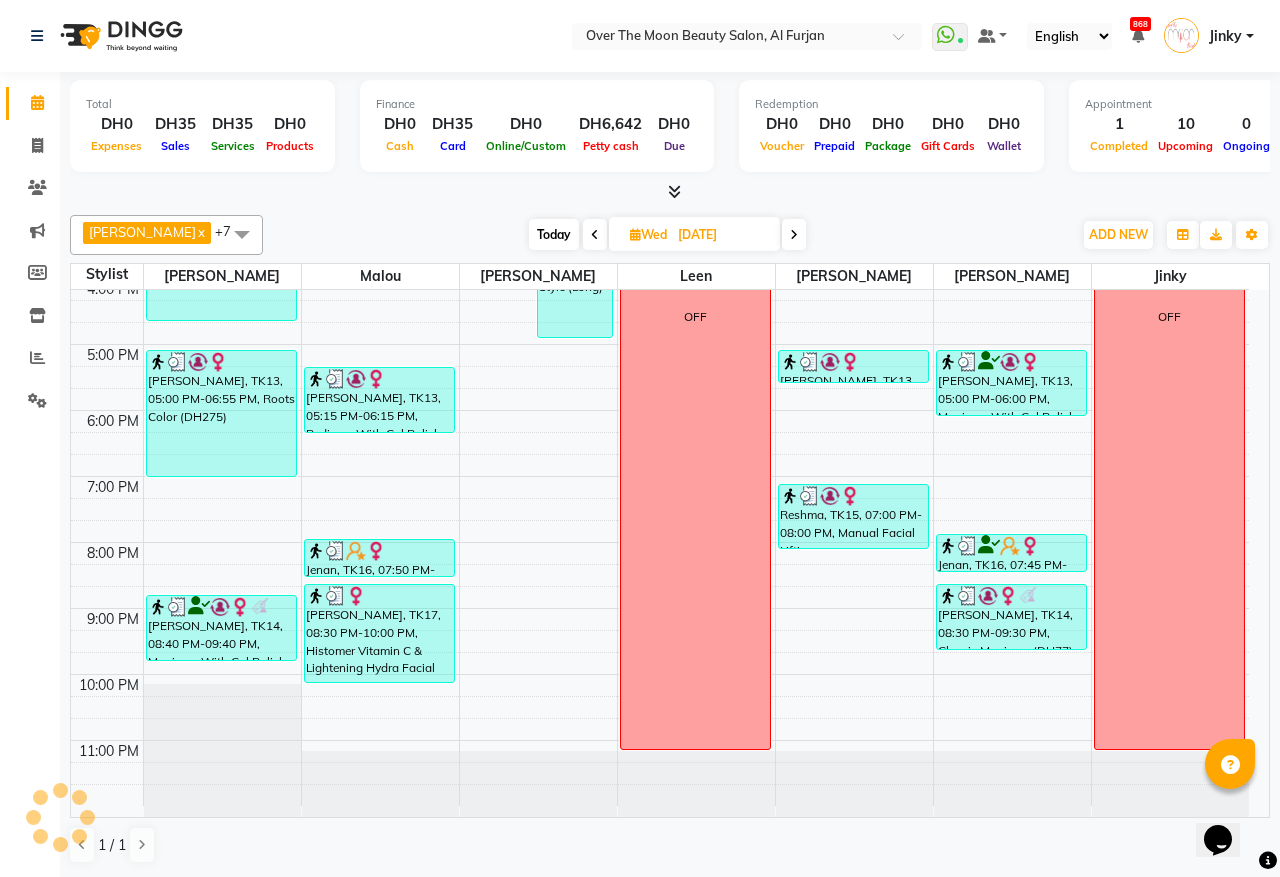 click at bounding box center [794, 235] 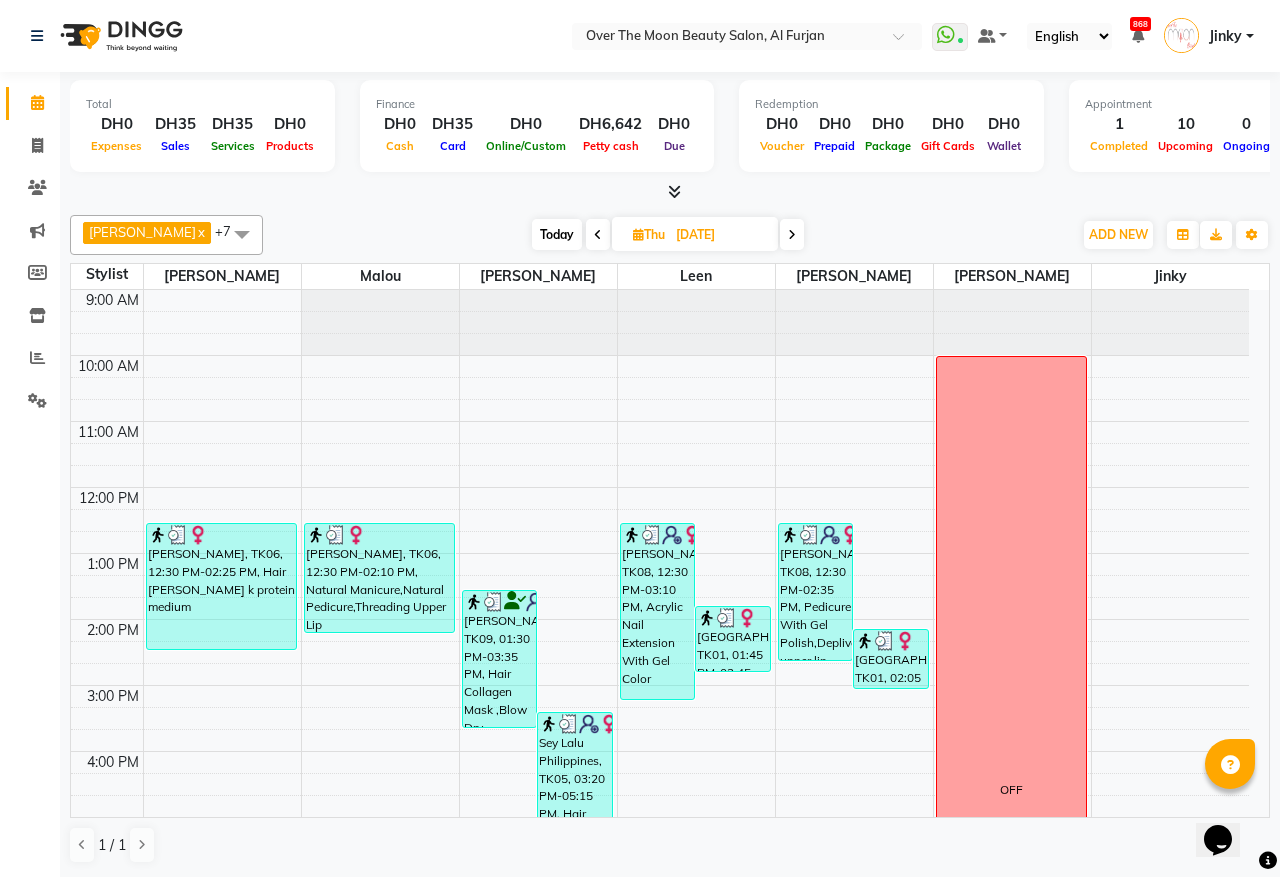 scroll, scrollTop: 473, scrollLeft: 0, axis: vertical 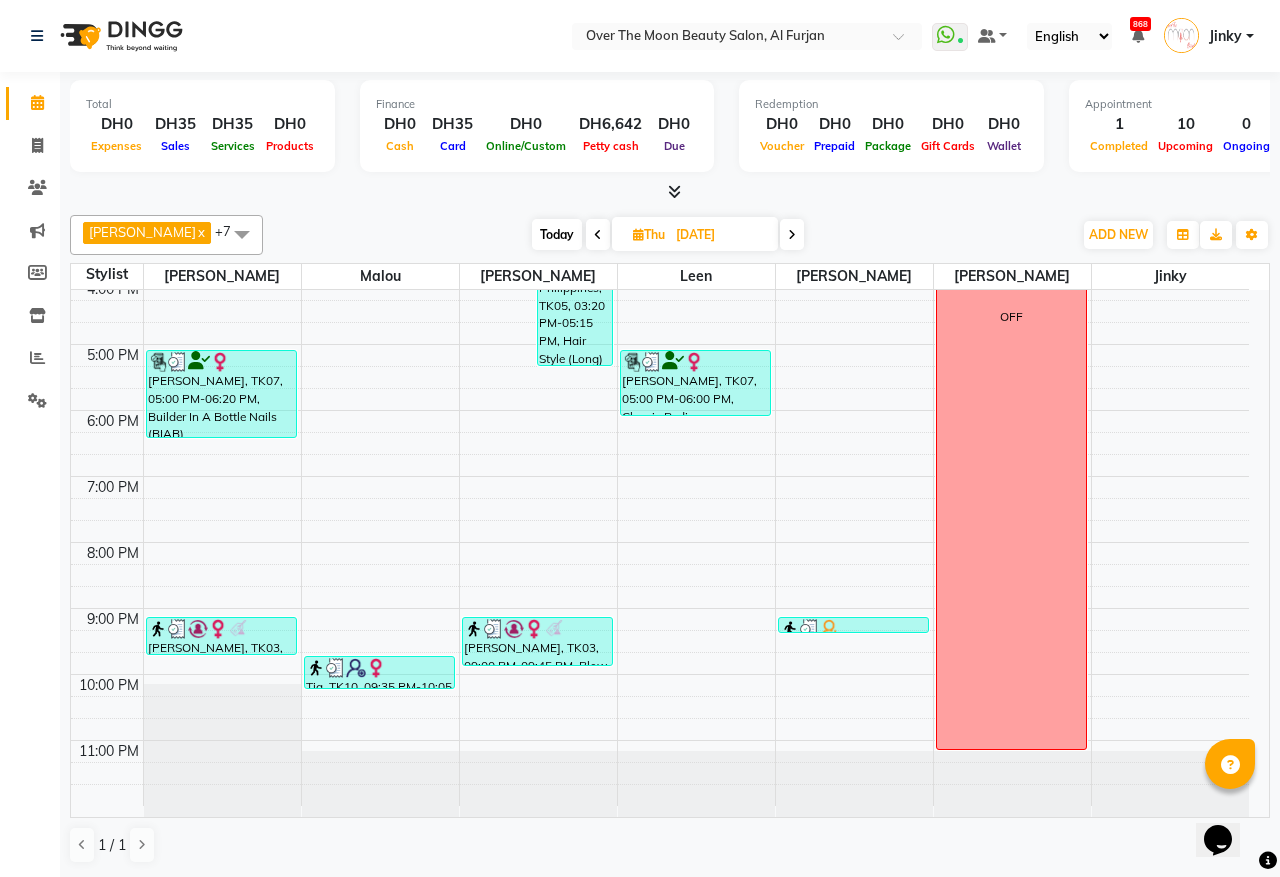 click at bounding box center (792, 235) 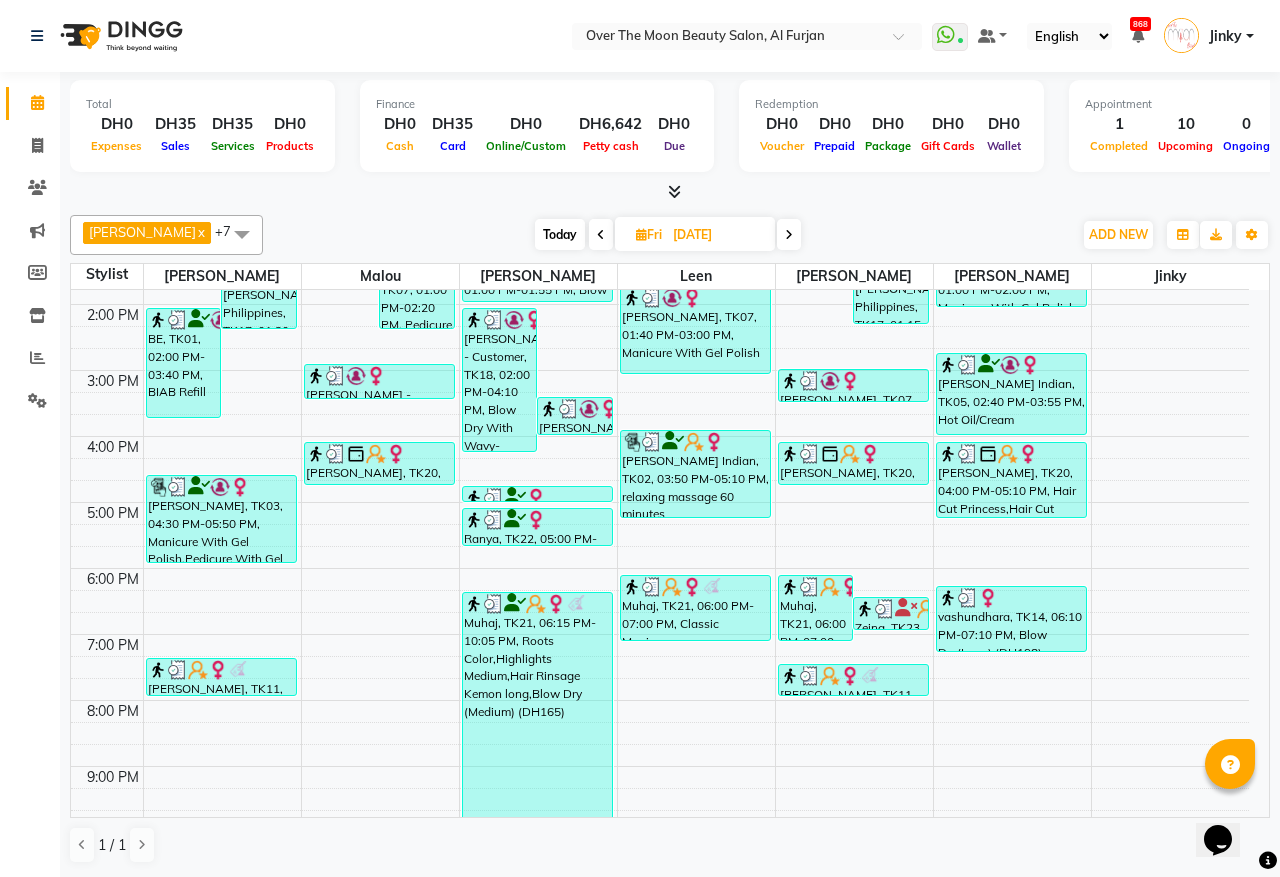 scroll, scrollTop: 473, scrollLeft: 0, axis: vertical 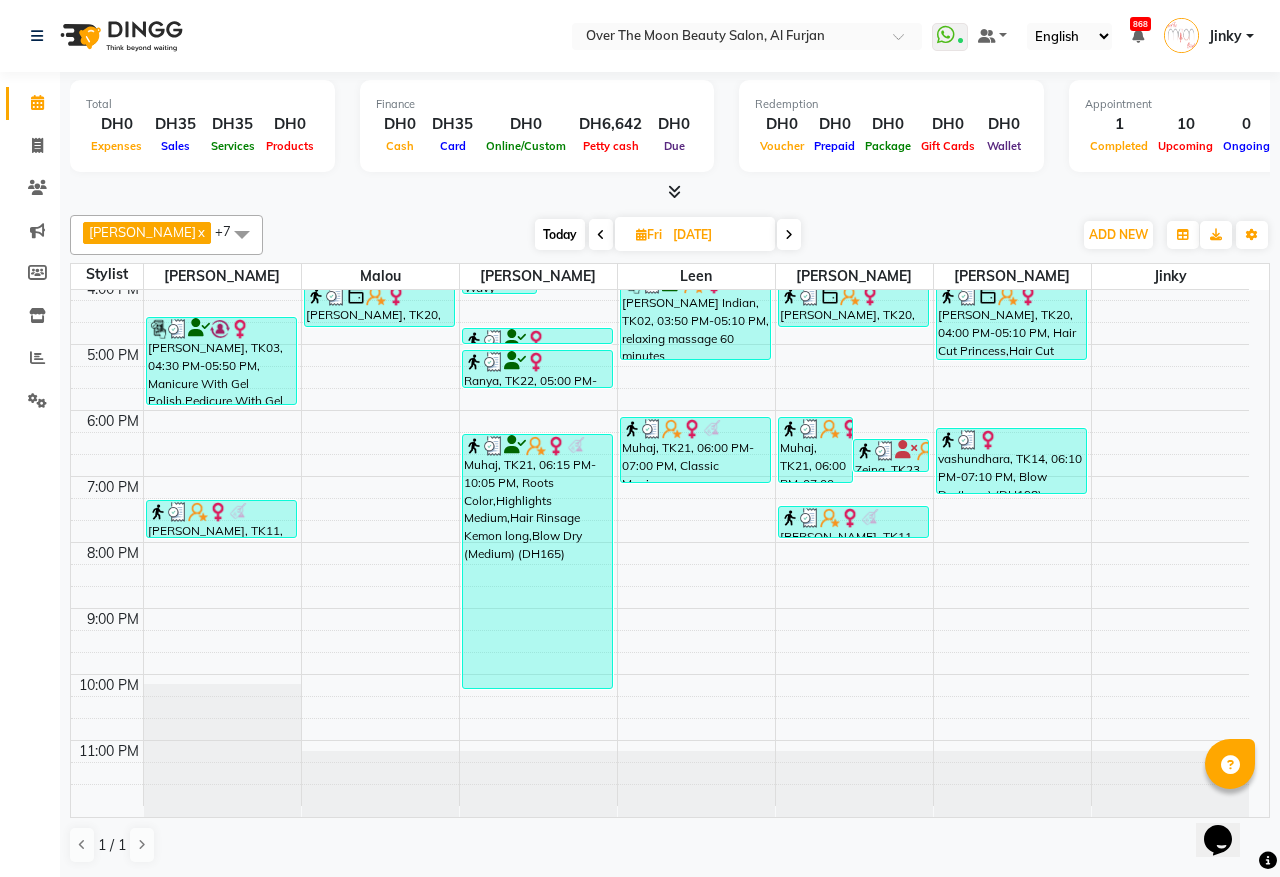 click at bounding box center [789, 235] 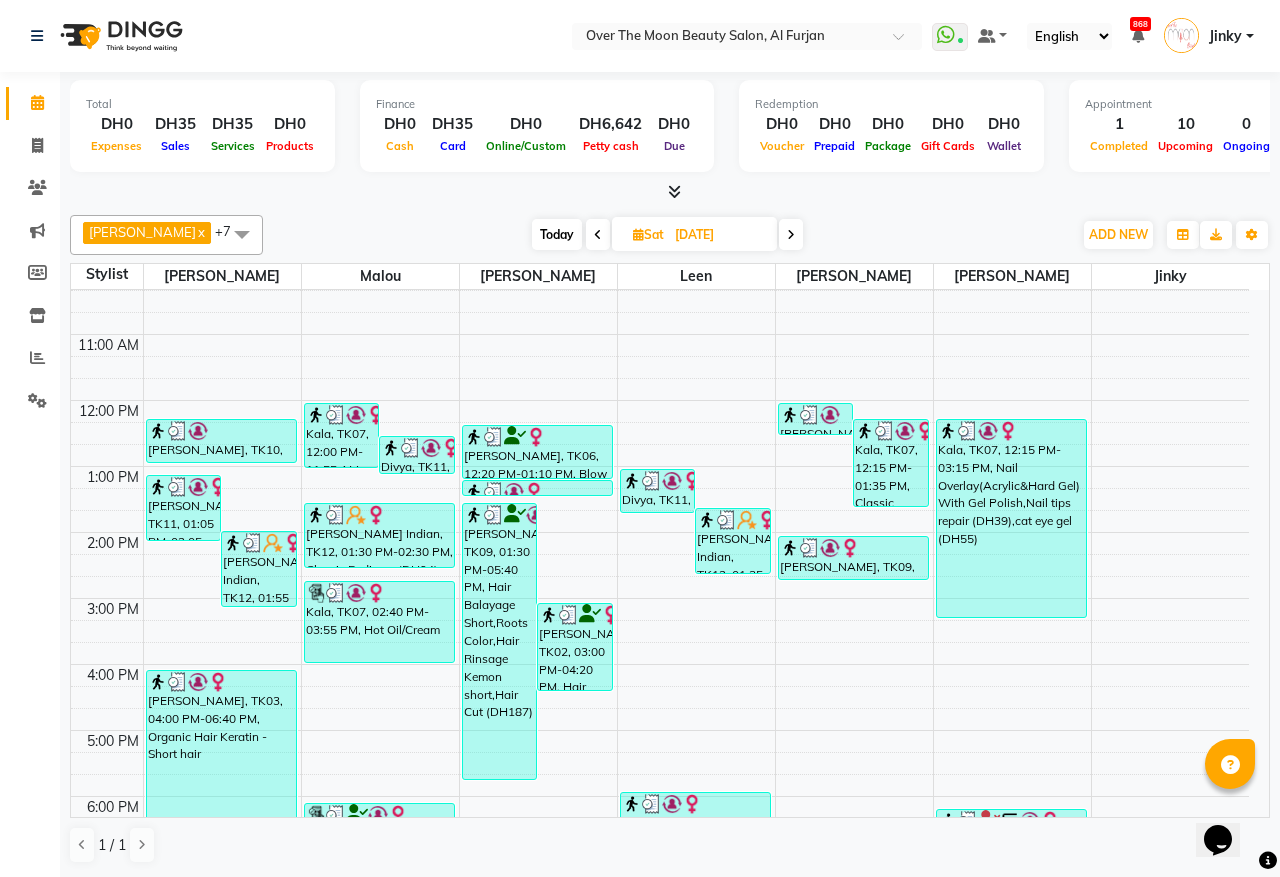 scroll, scrollTop: 0, scrollLeft: 0, axis: both 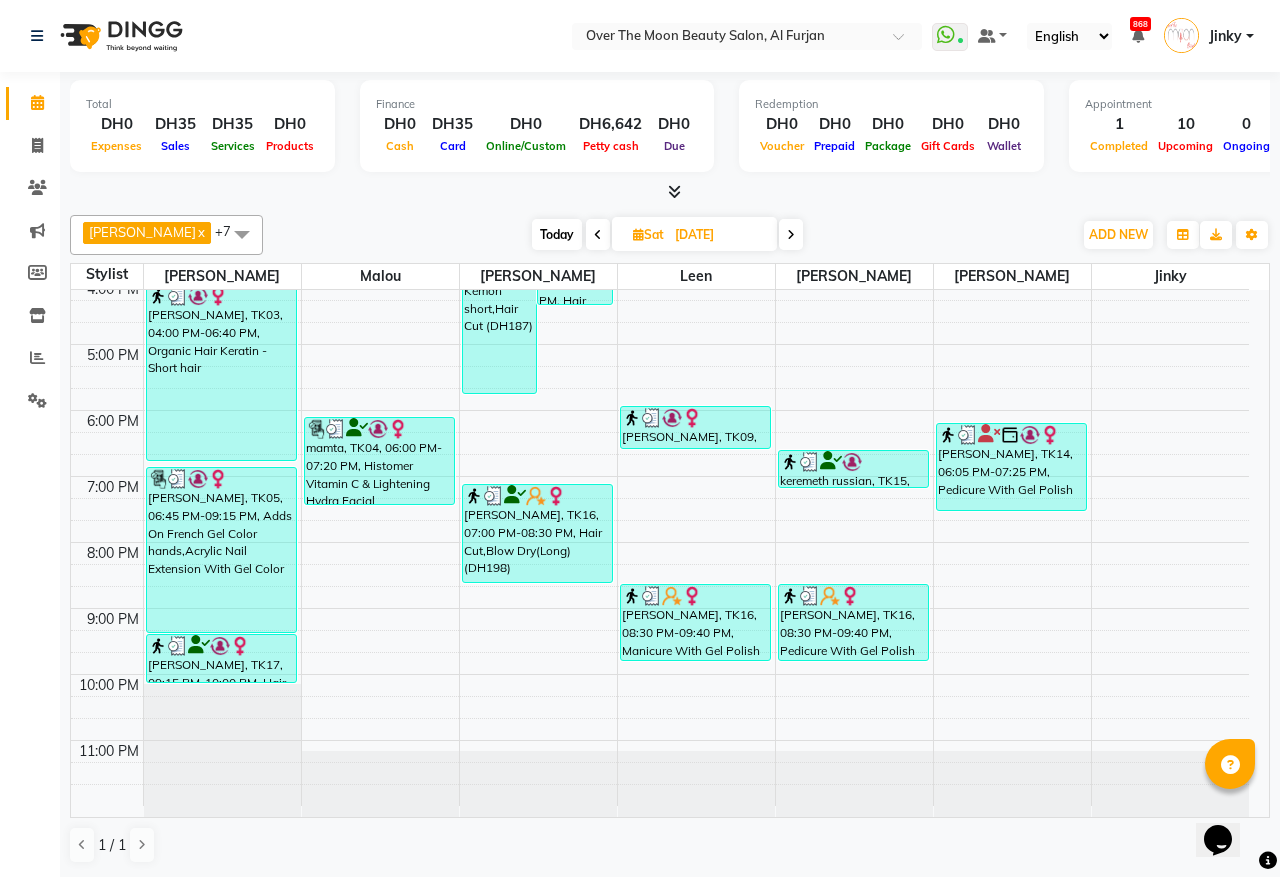 click at bounding box center [791, 235] 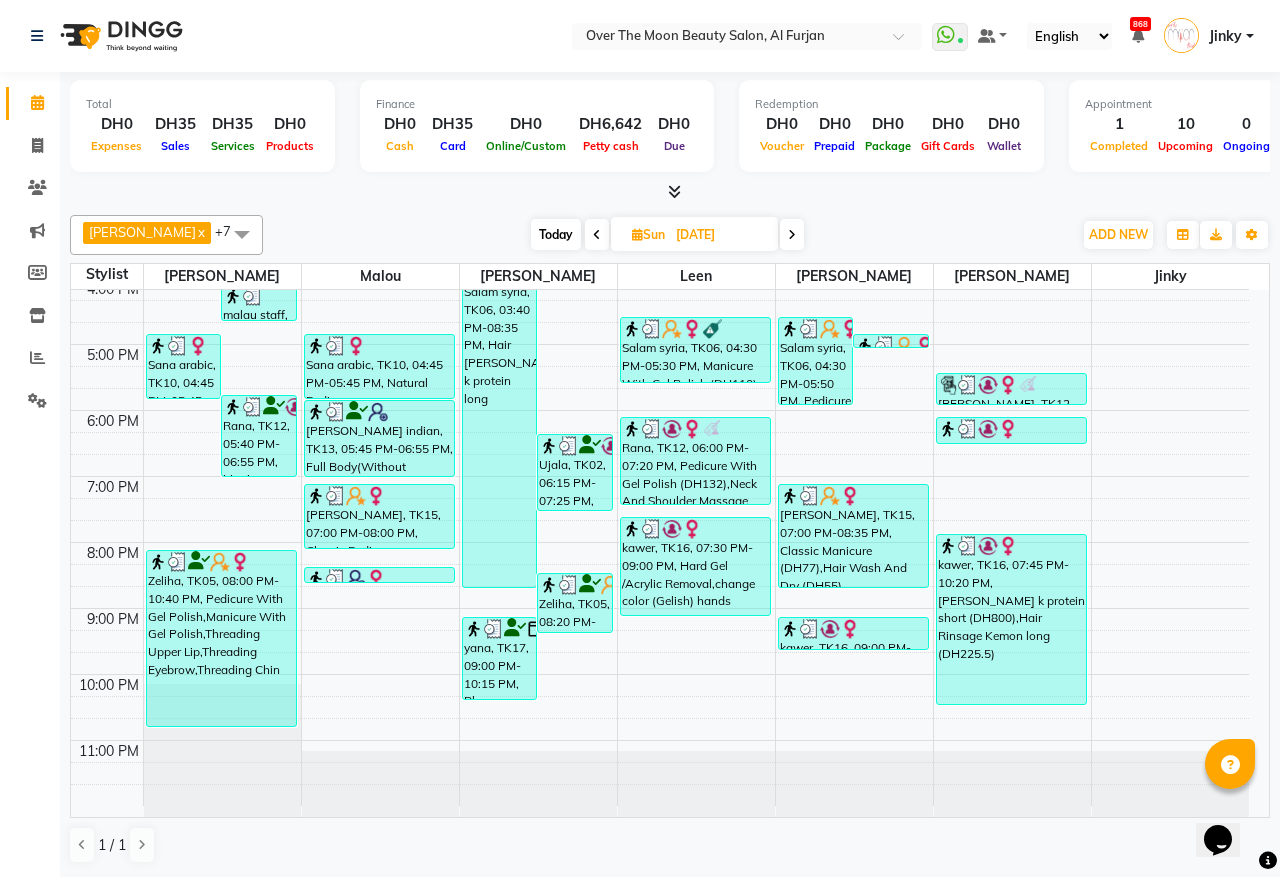 click at bounding box center [792, 235] 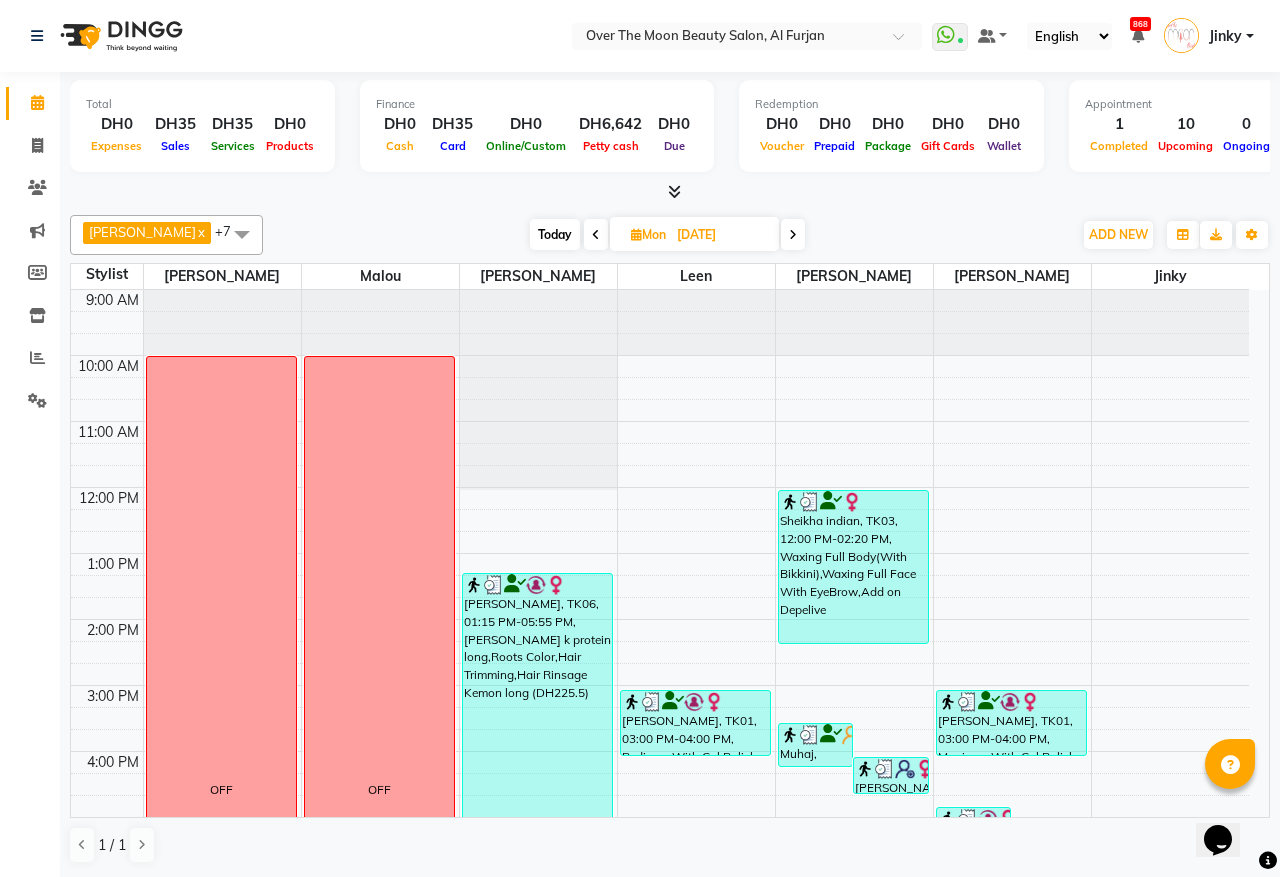 click at bounding box center [793, 234] 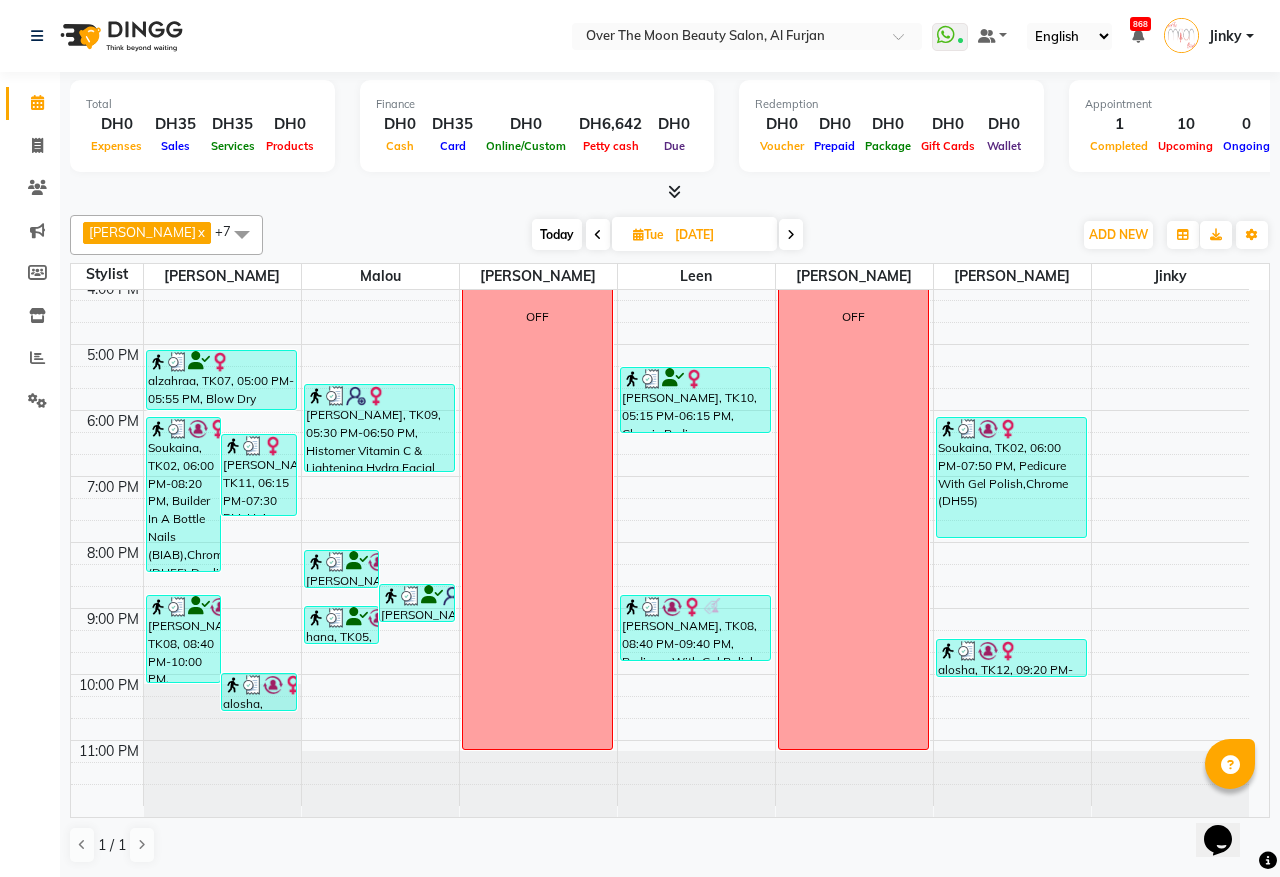 click at bounding box center [791, 235] 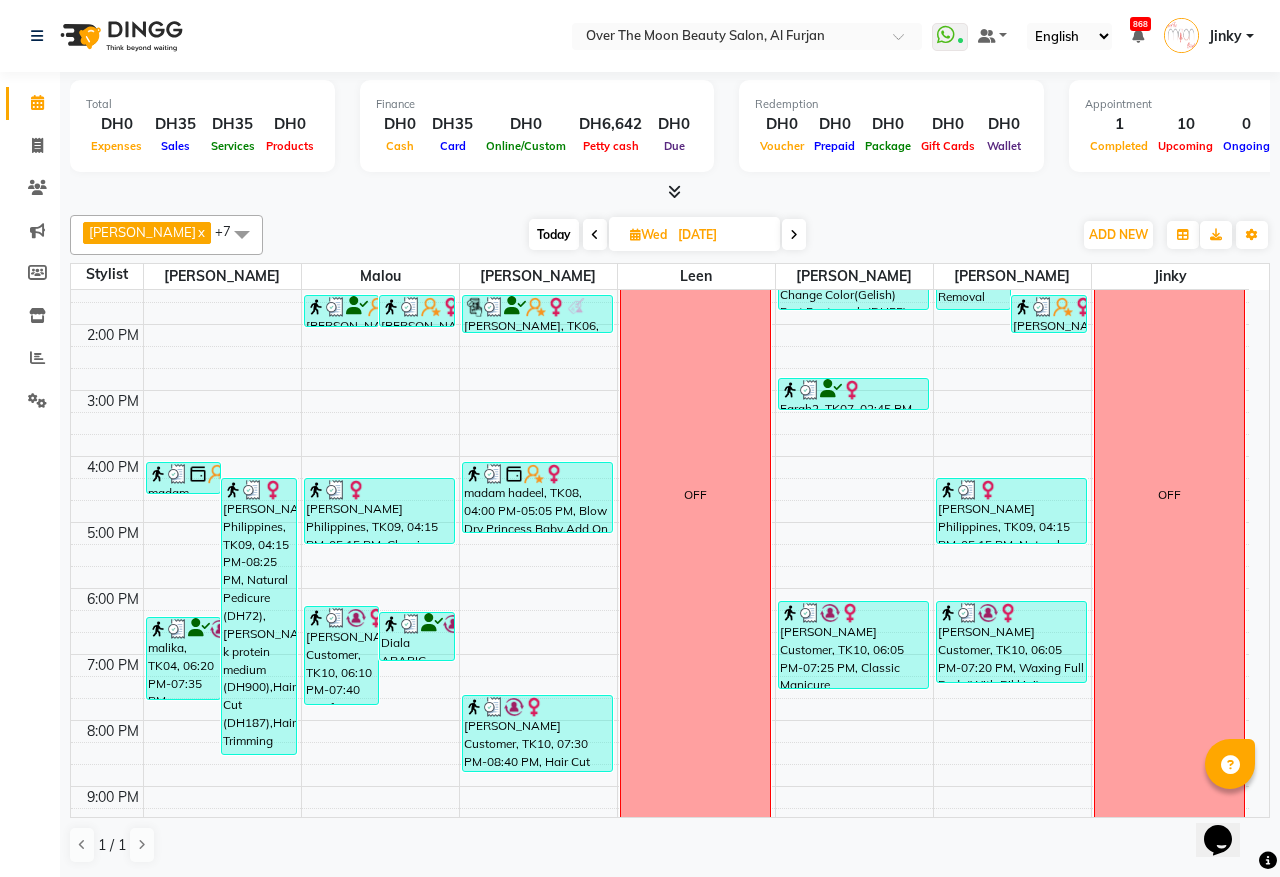 scroll, scrollTop: 473, scrollLeft: 0, axis: vertical 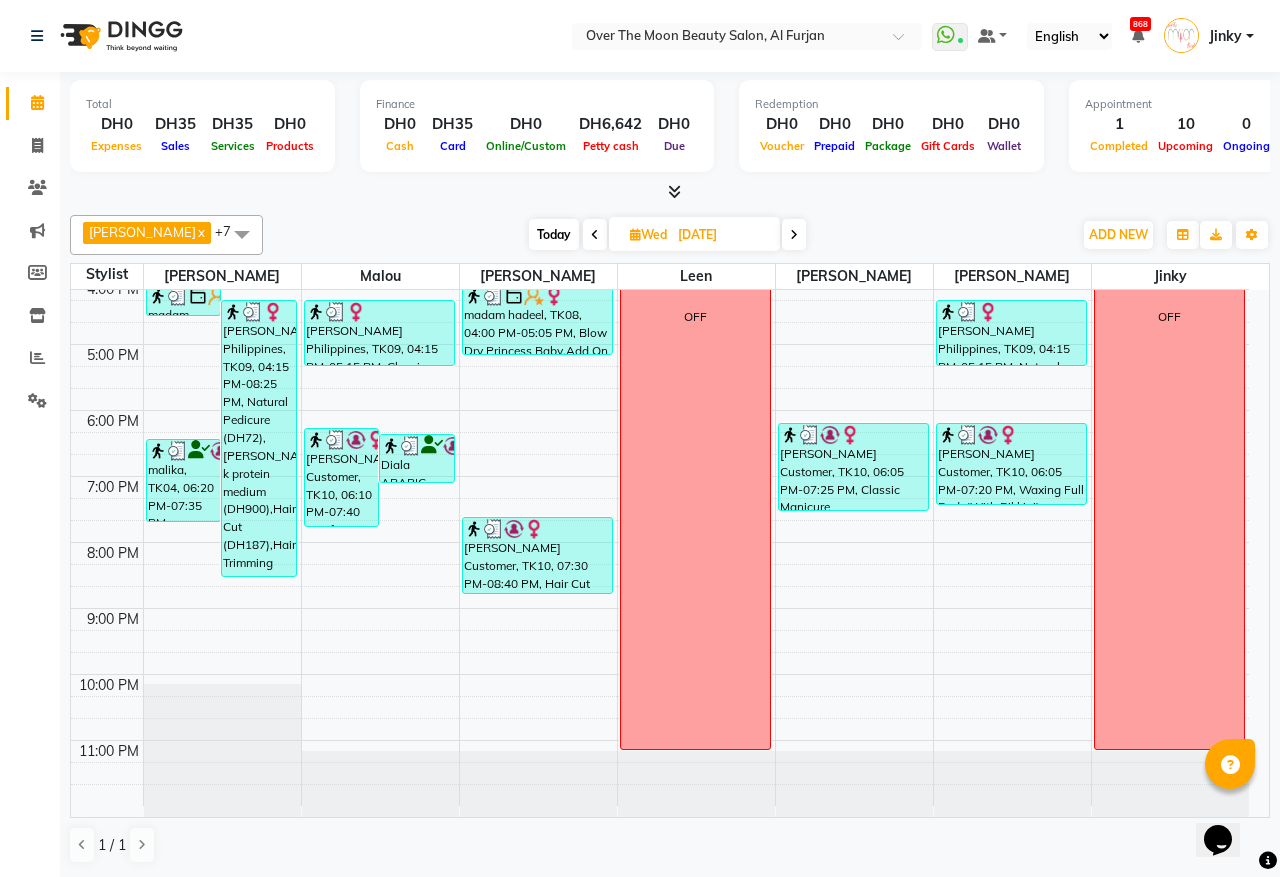 click at bounding box center (794, 235) 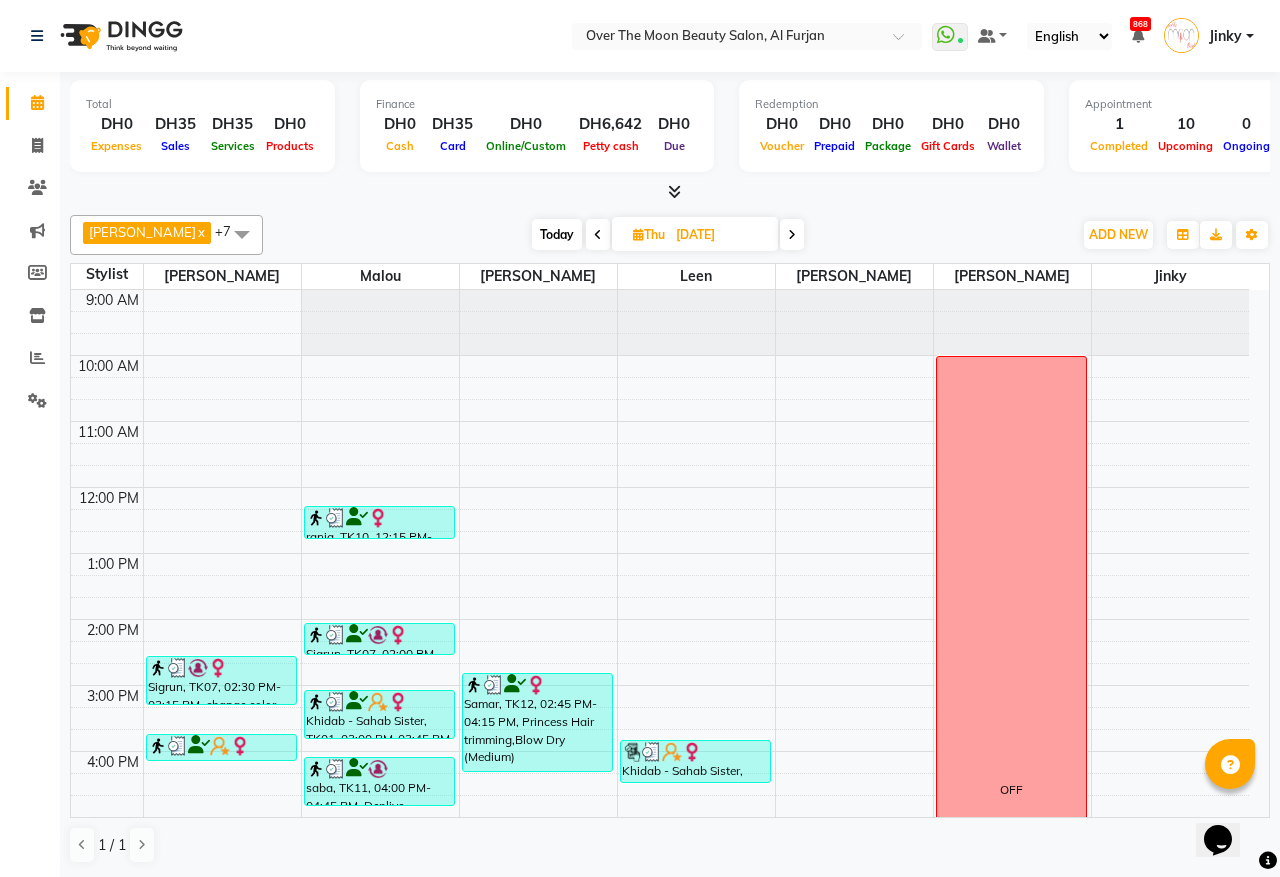 scroll, scrollTop: 473, scrollLeft: 0, axis: vertical 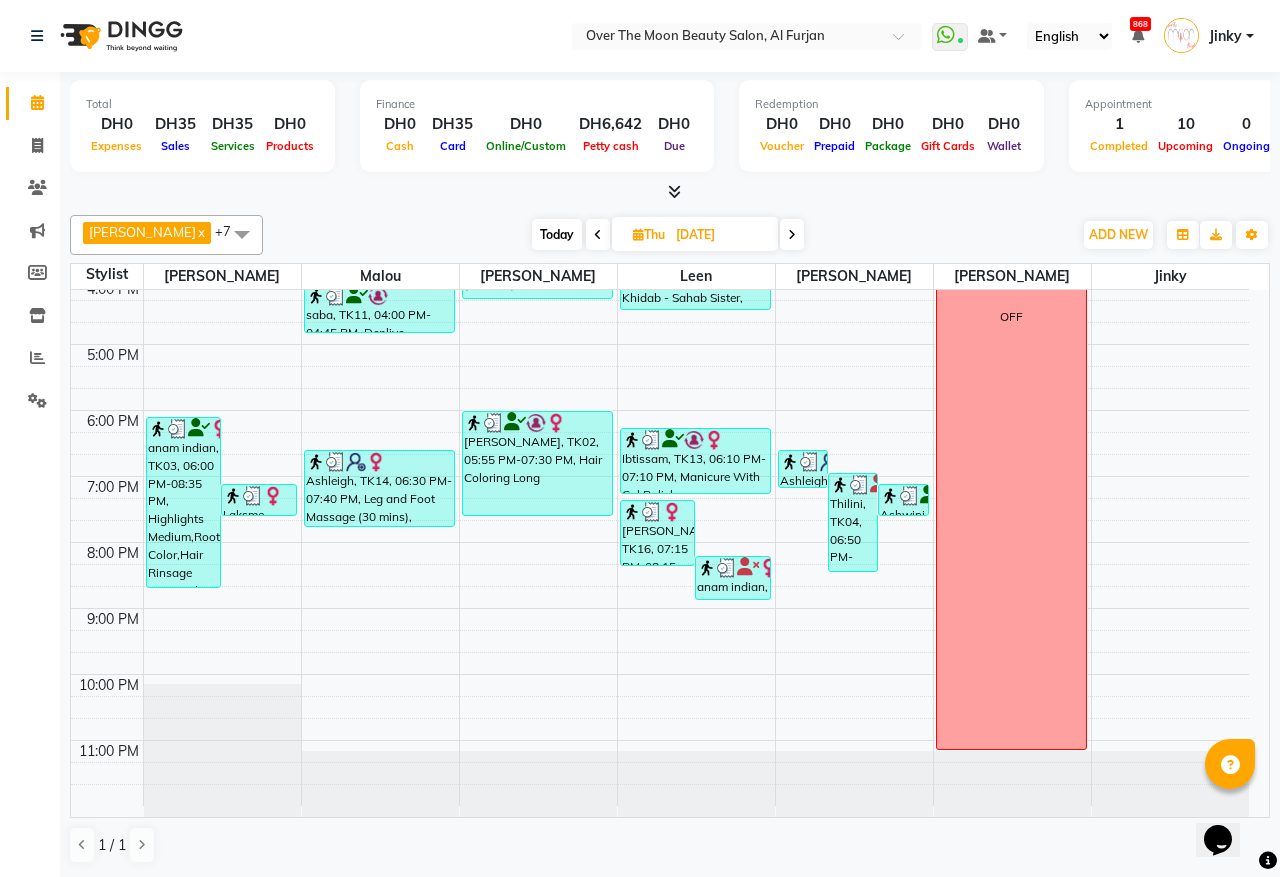 click at bounding box center [792, 235] 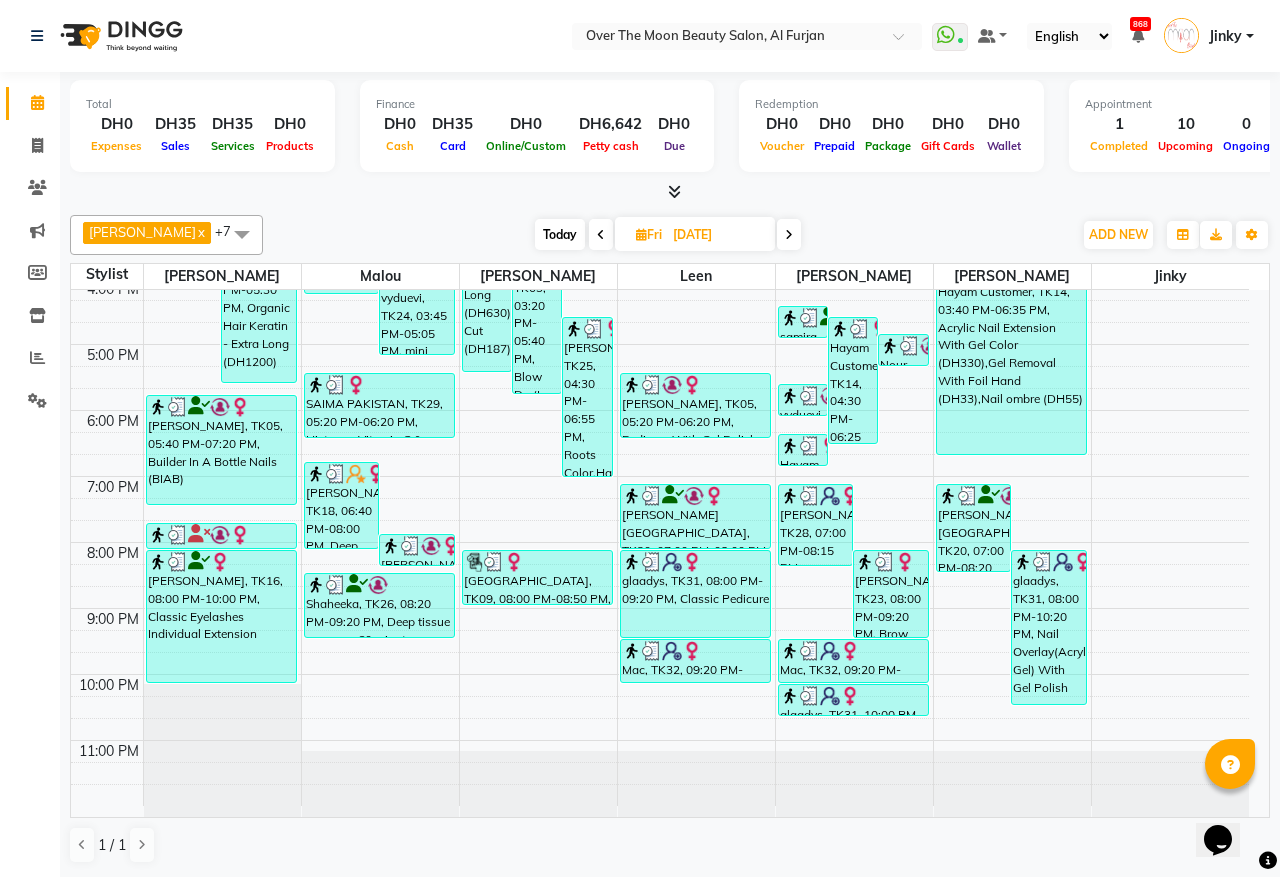 scroll, scrollTop: 0, scrollLeft: 0, axis: both 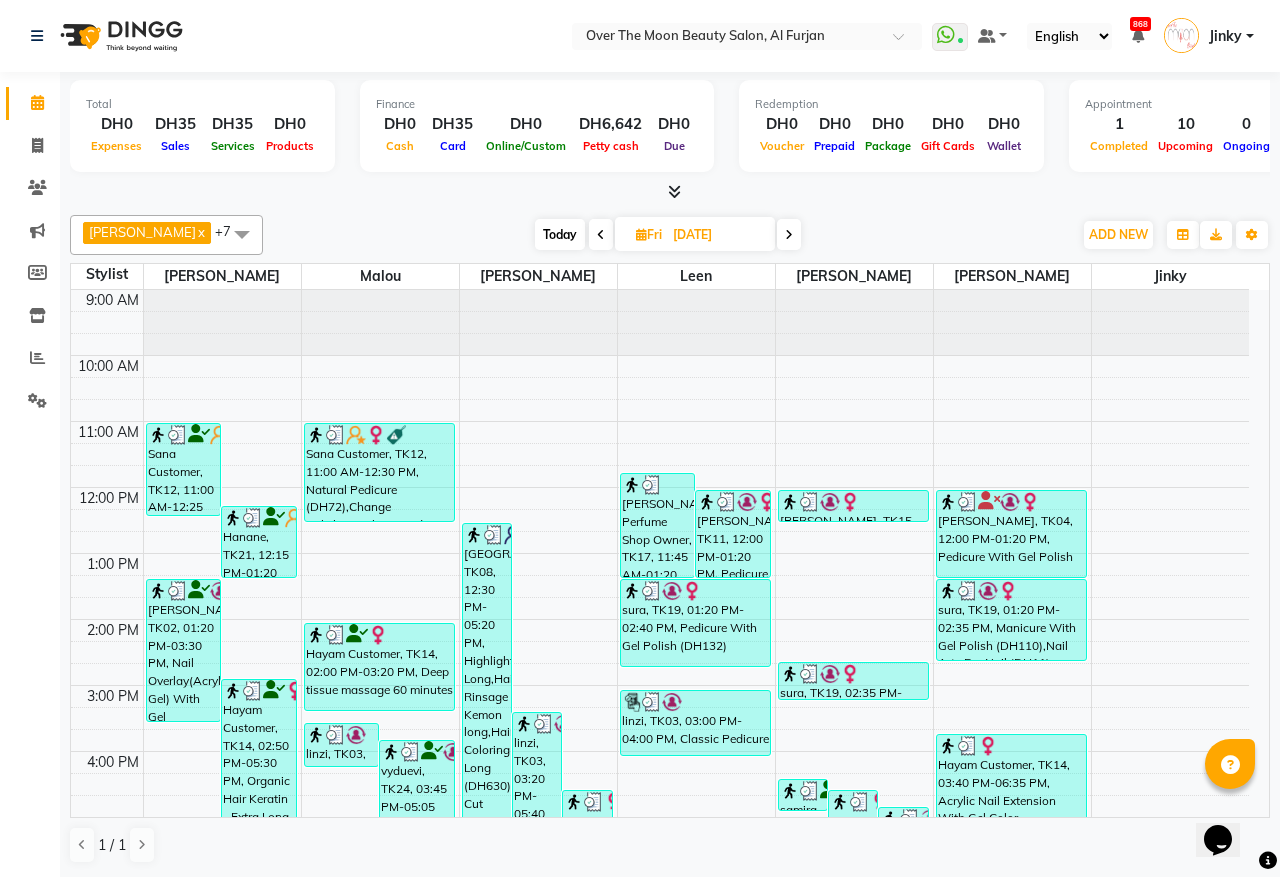 click at bounding box center [789, 235] 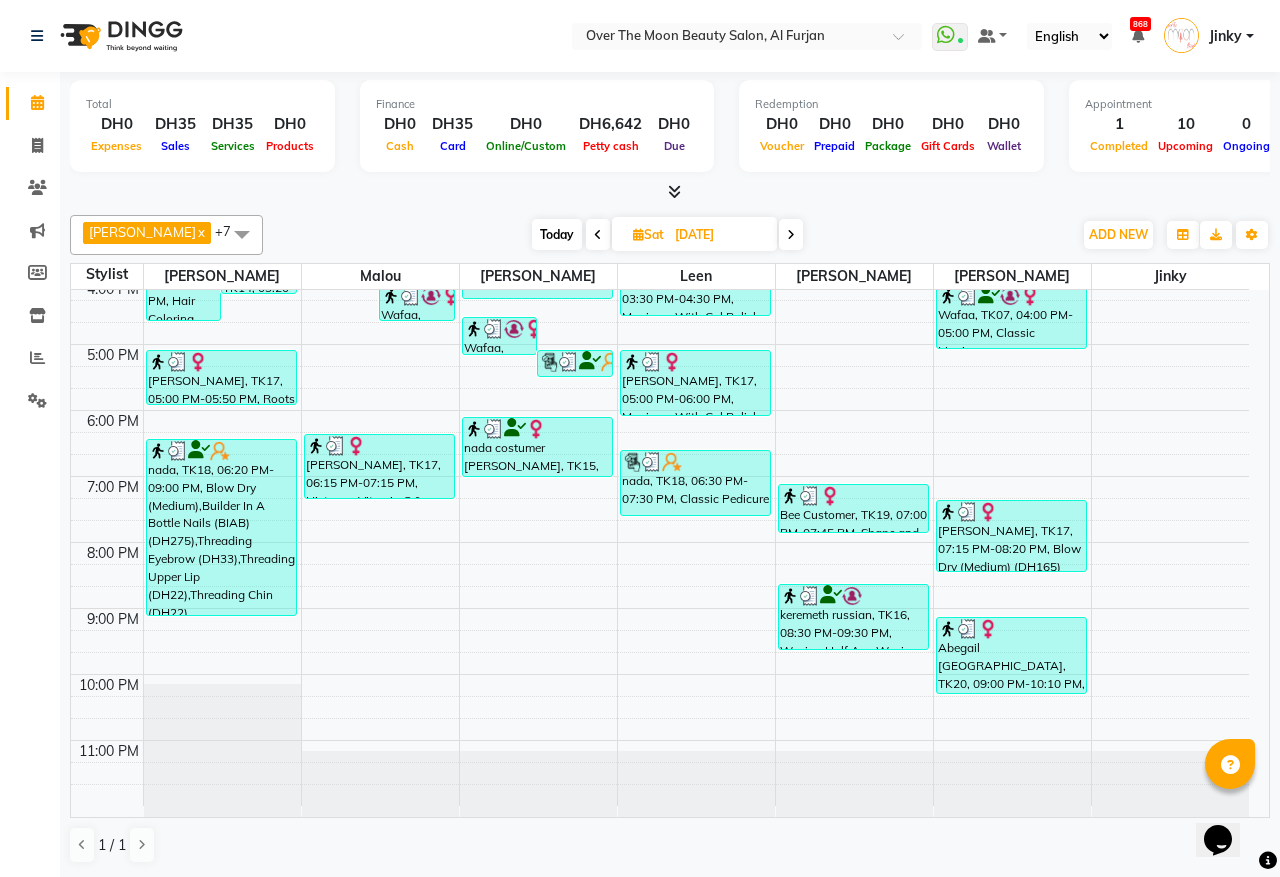 scroll, scrollTop: 0, scrollLeft: 0, axis: both 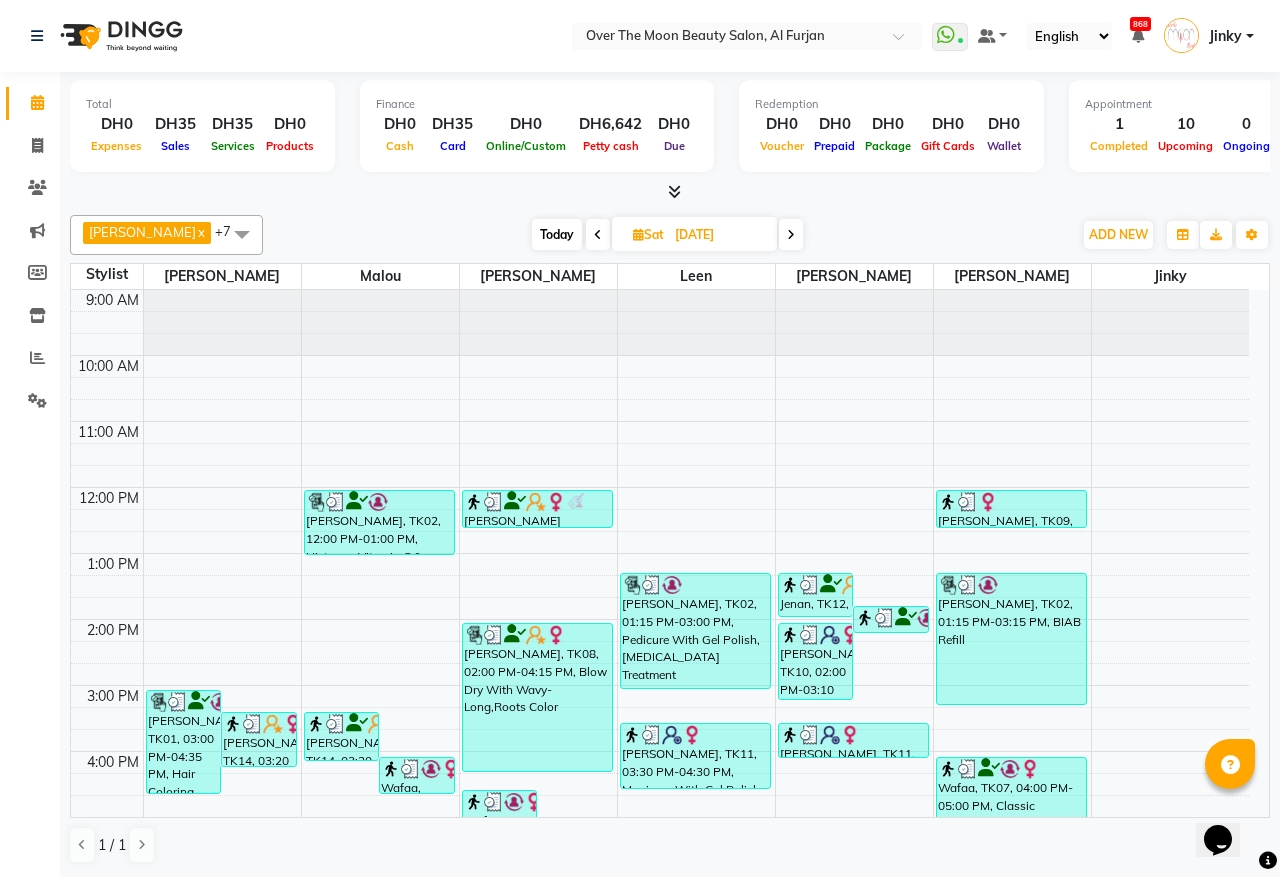 click at bounding box center (791, 235) 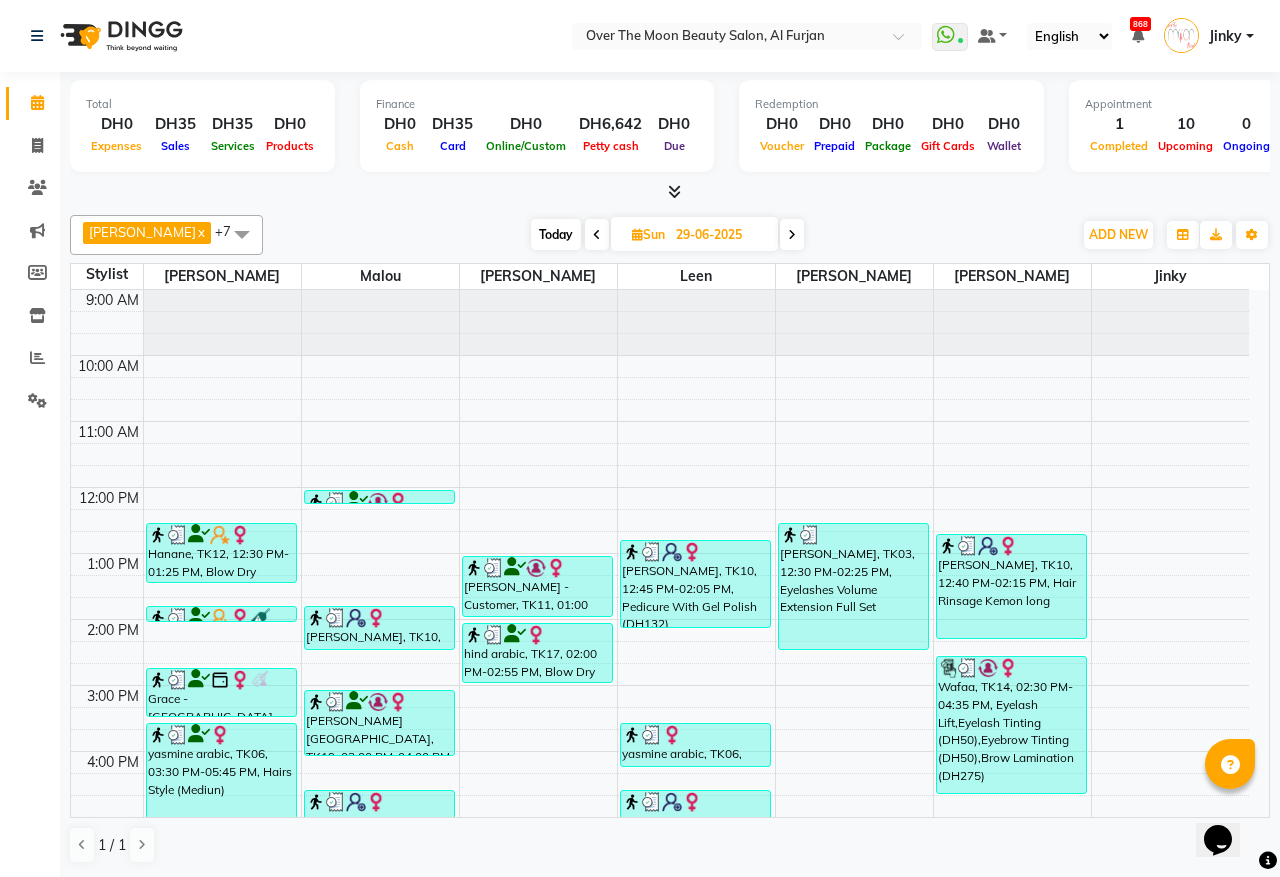 scroll, scrollTop: 473, scrollLeft: 0, axis: vertical 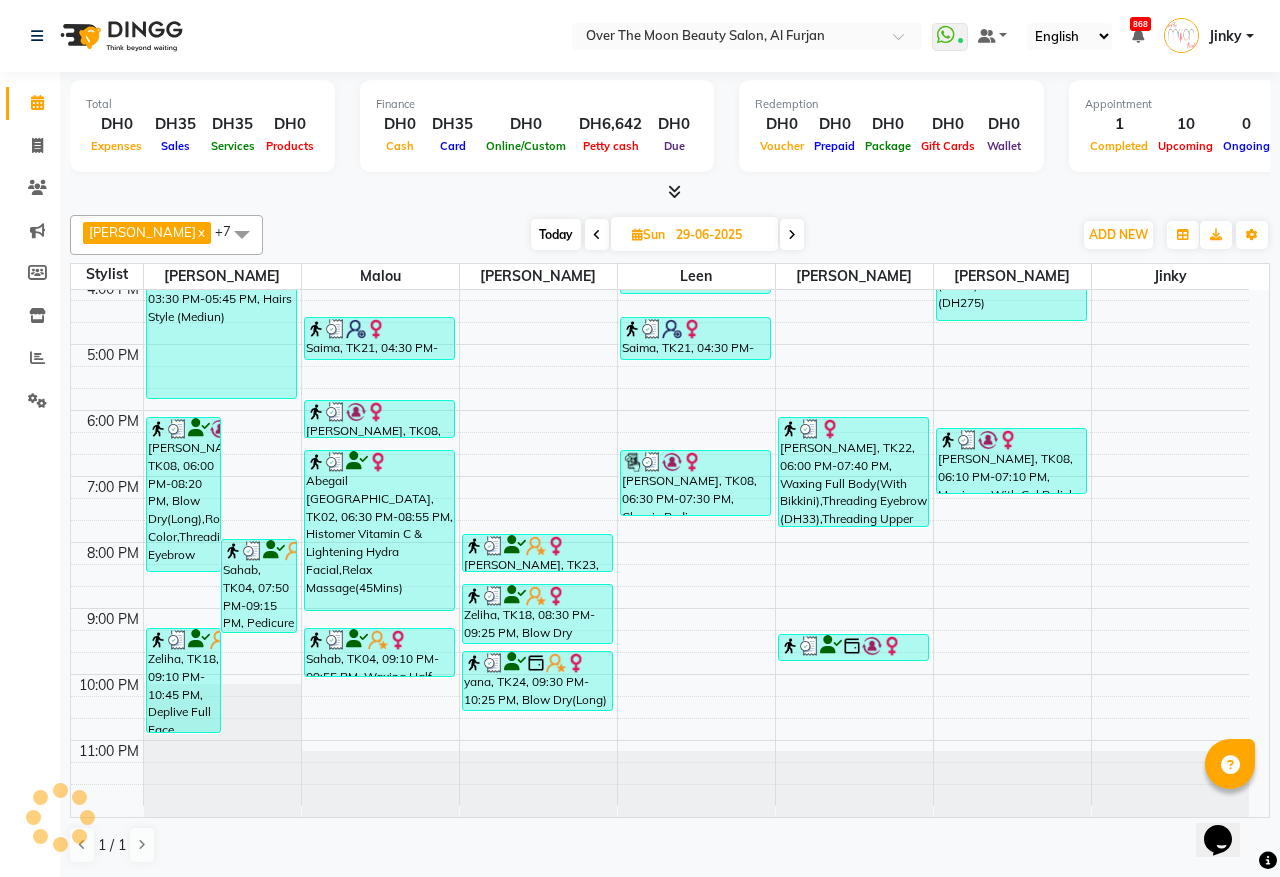 click at bounding box center (792, 234) 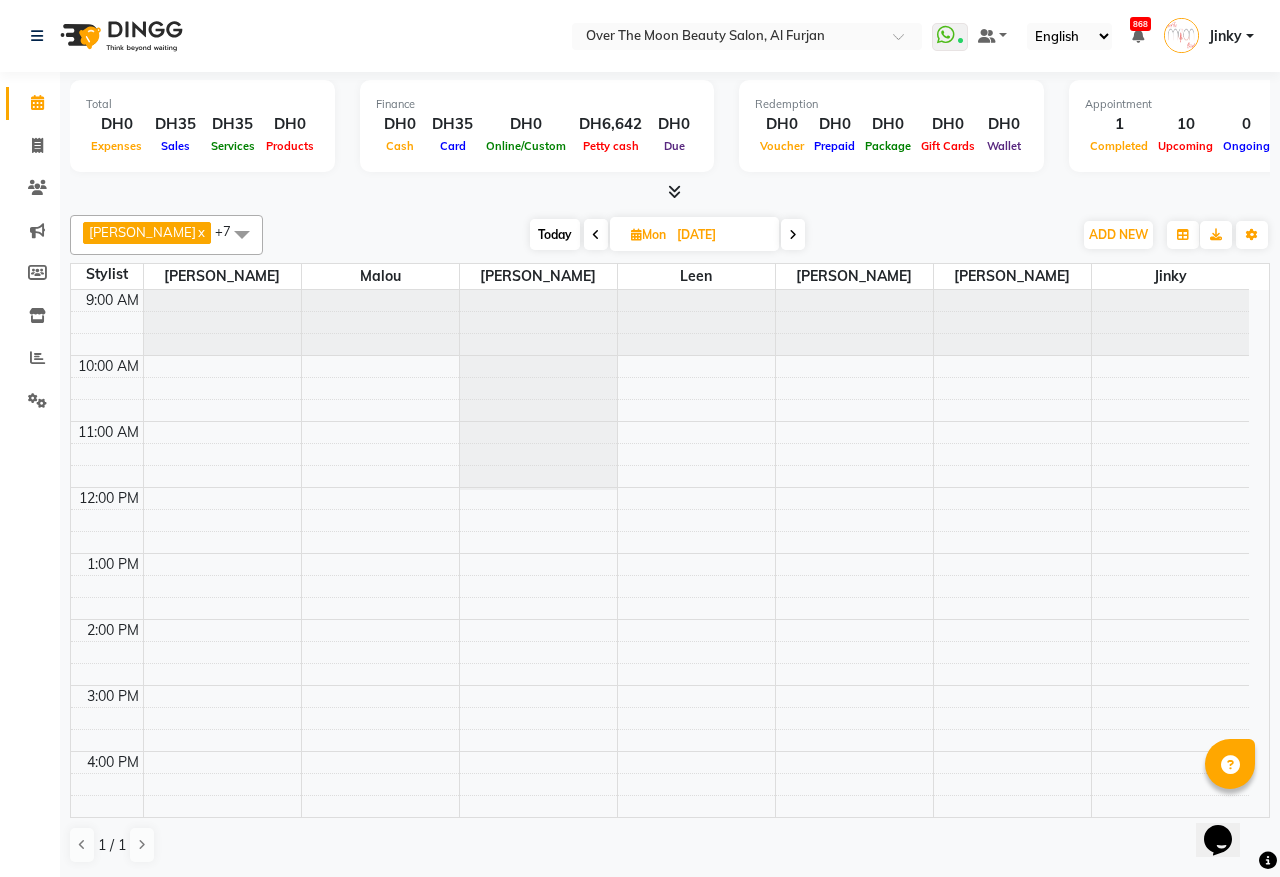 scroll, scrollTop: 335, scrollLeft: 0, axis: vertical 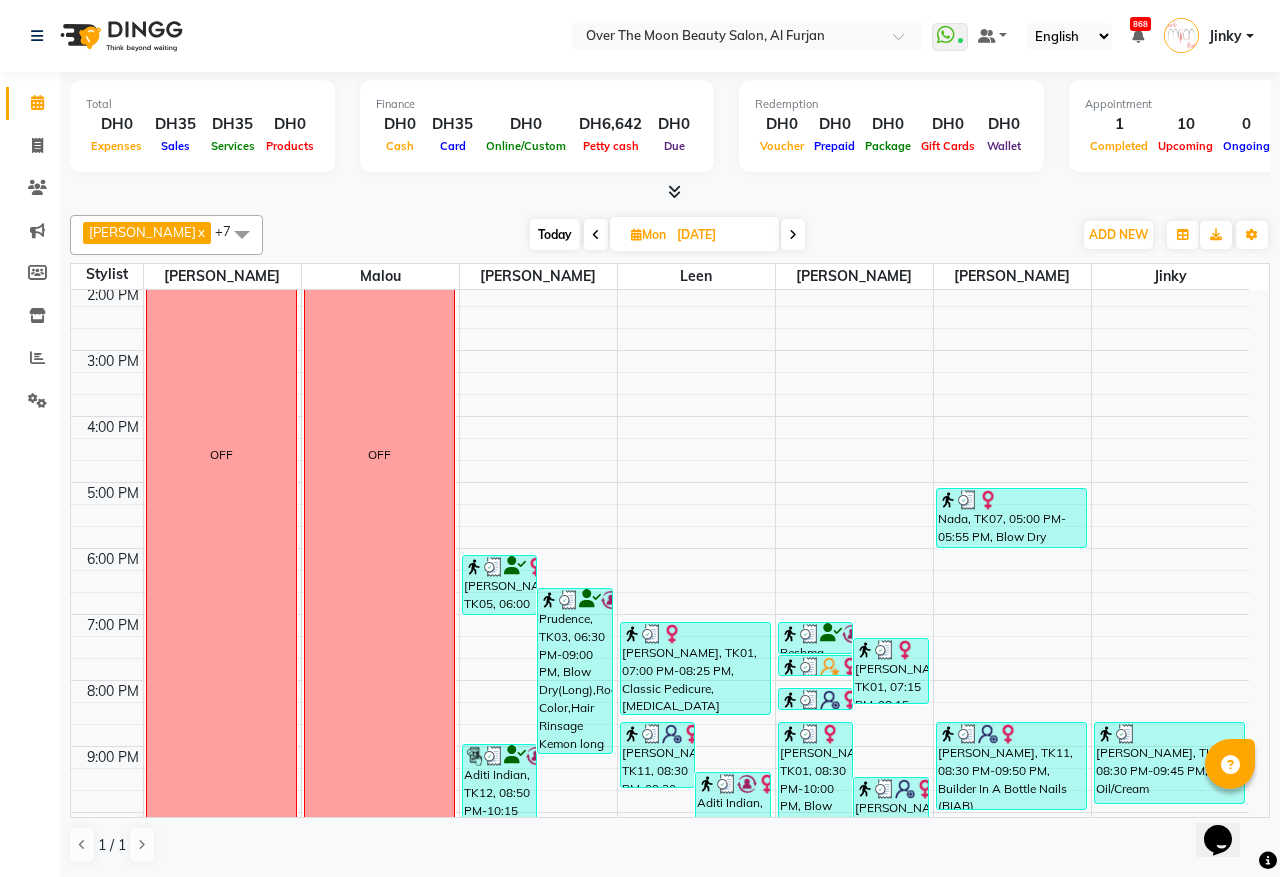 click on "[DATE]" at bounding box center (721, 235) 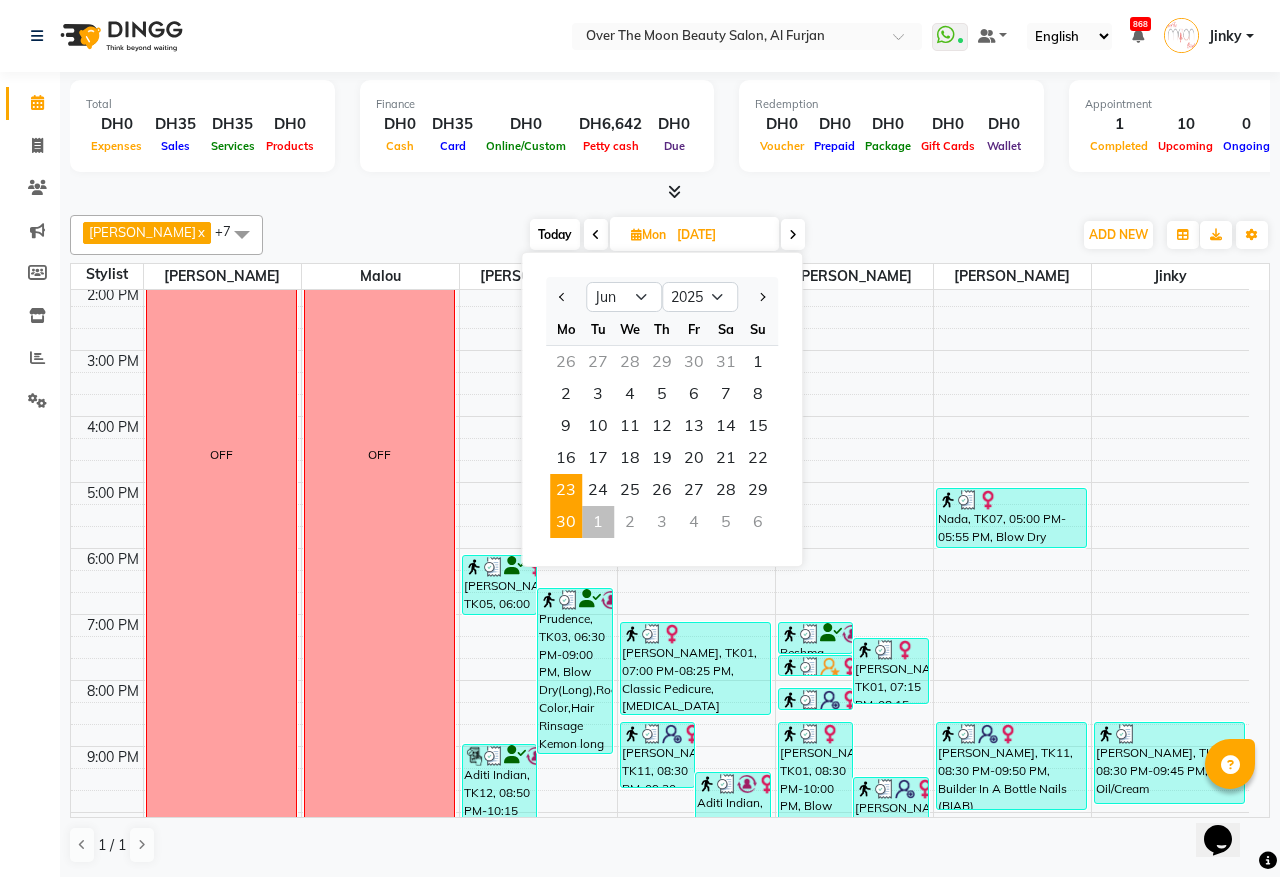 click on "23" at bounding box center (566, 490) 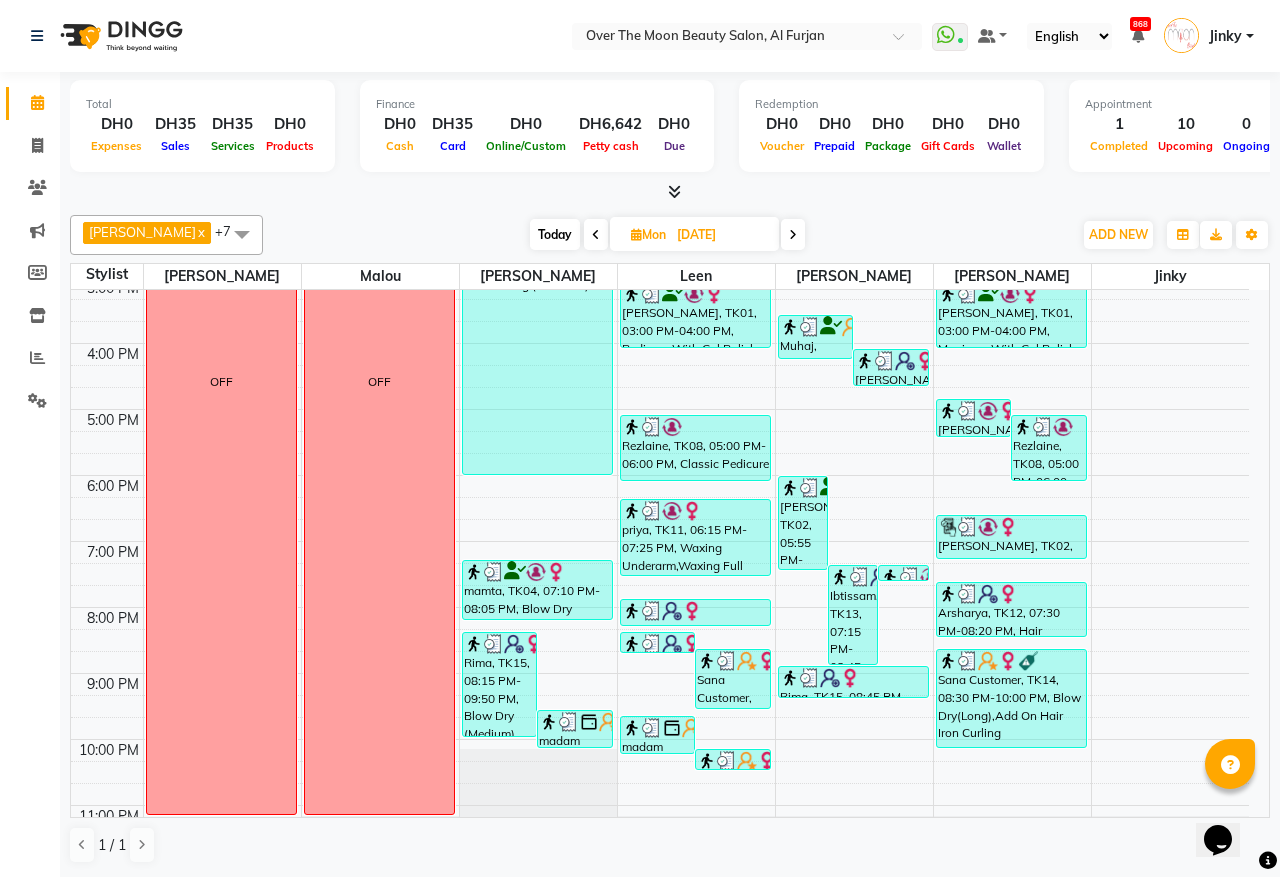 scroll, scrollTop: 473, scrollLeft: 0, axis: vertical 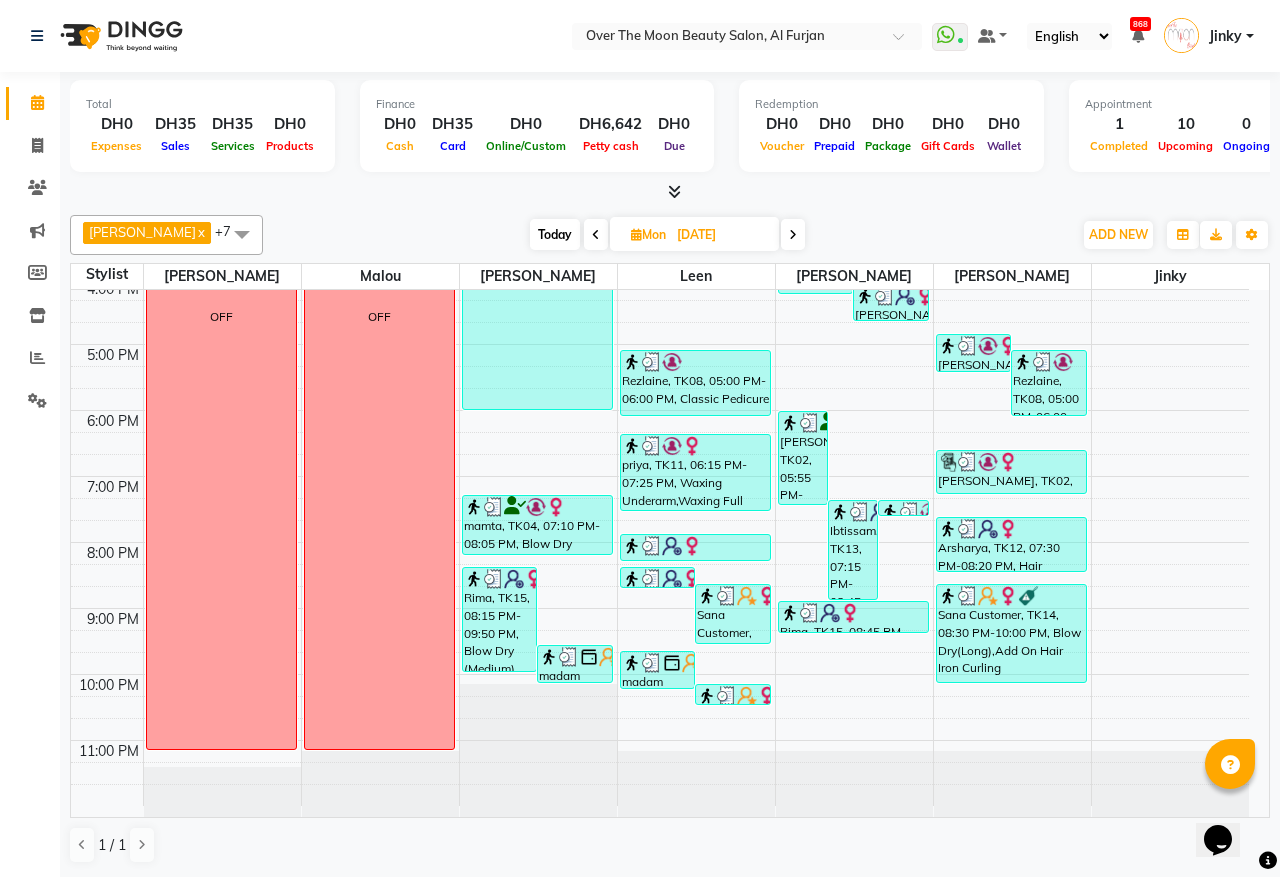 click on "[DATE]" at bounding box center (721, 235) 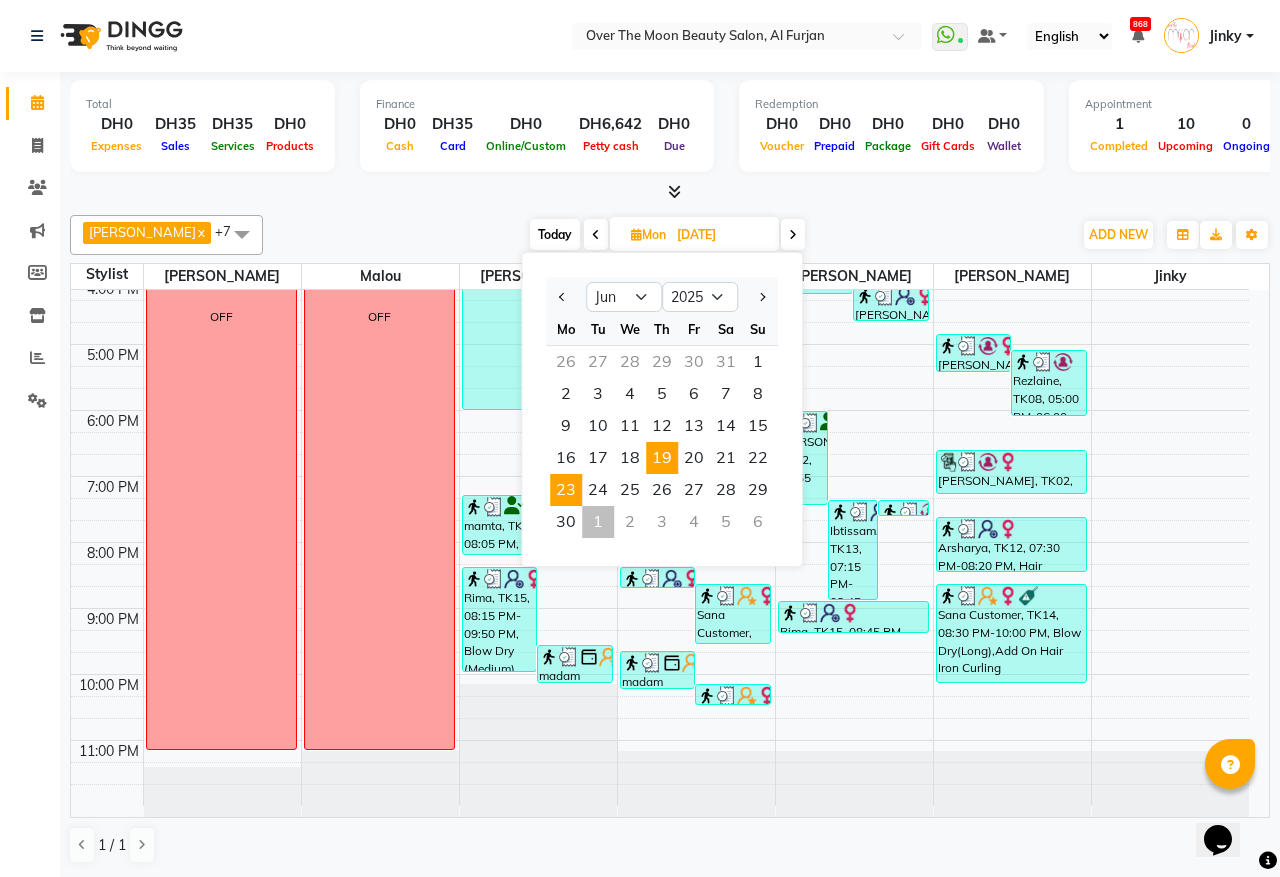 click on "19" at bounding box center (662, 458) 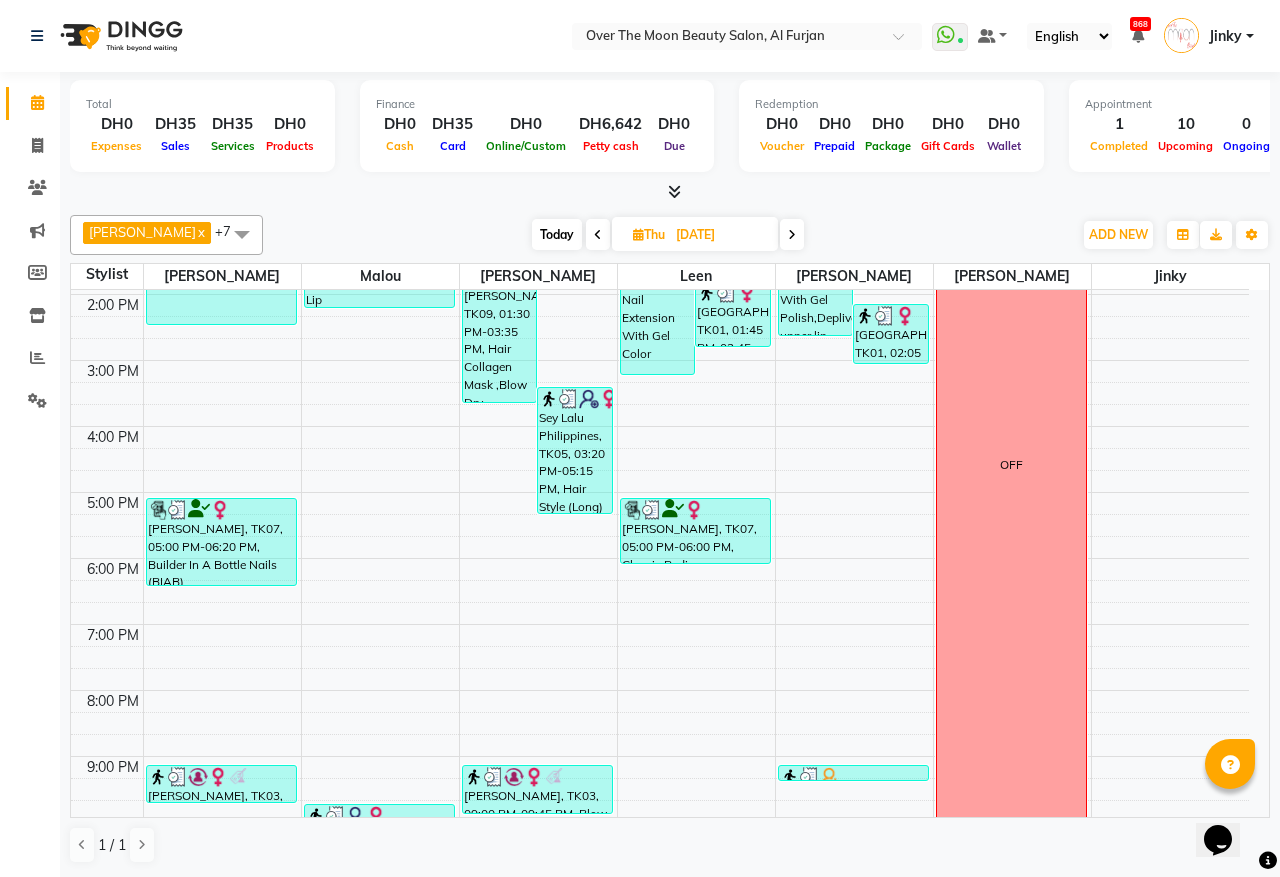 scroll, scrollTop: 473, scrollLeft: 0, axis: vertical 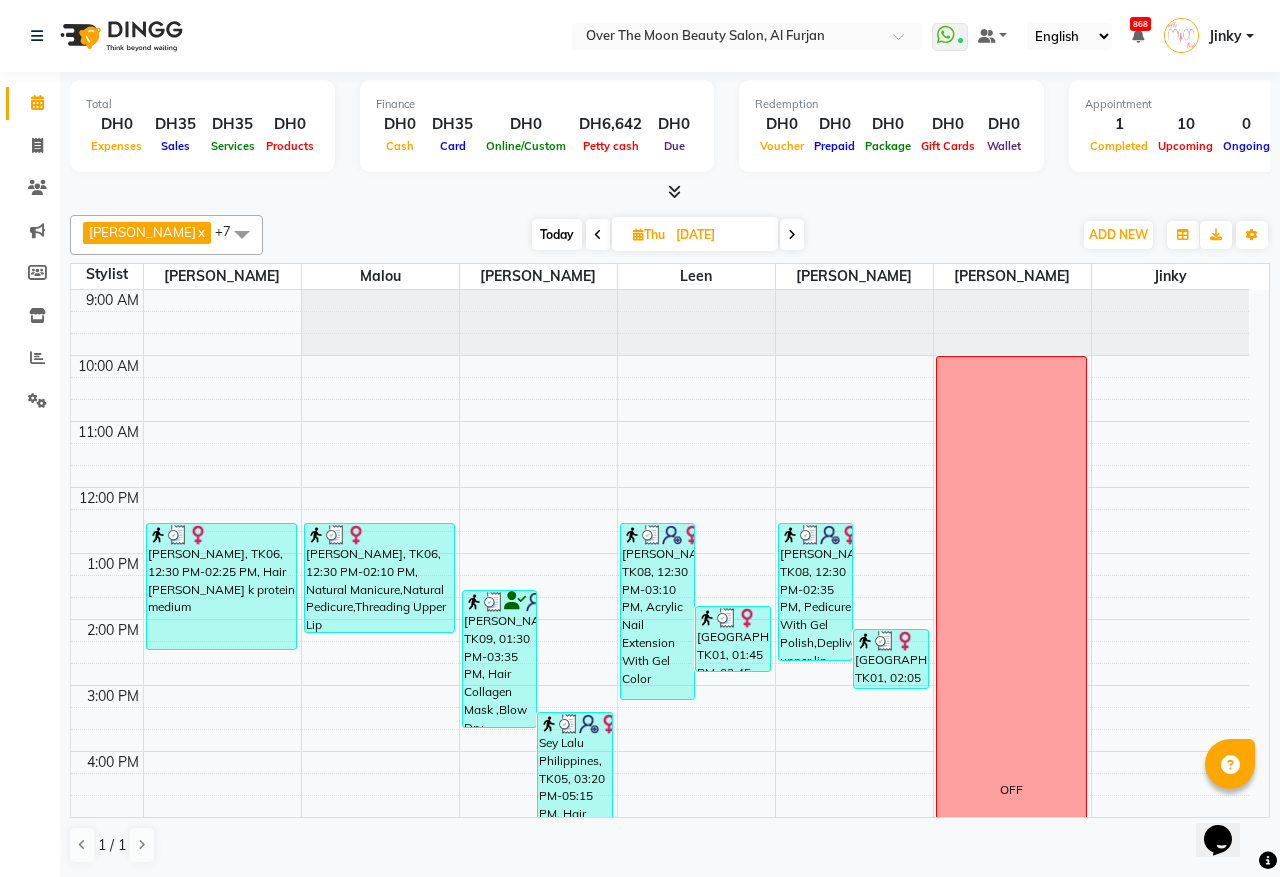 click on "[DATE]" at bounding box center (720, 235) 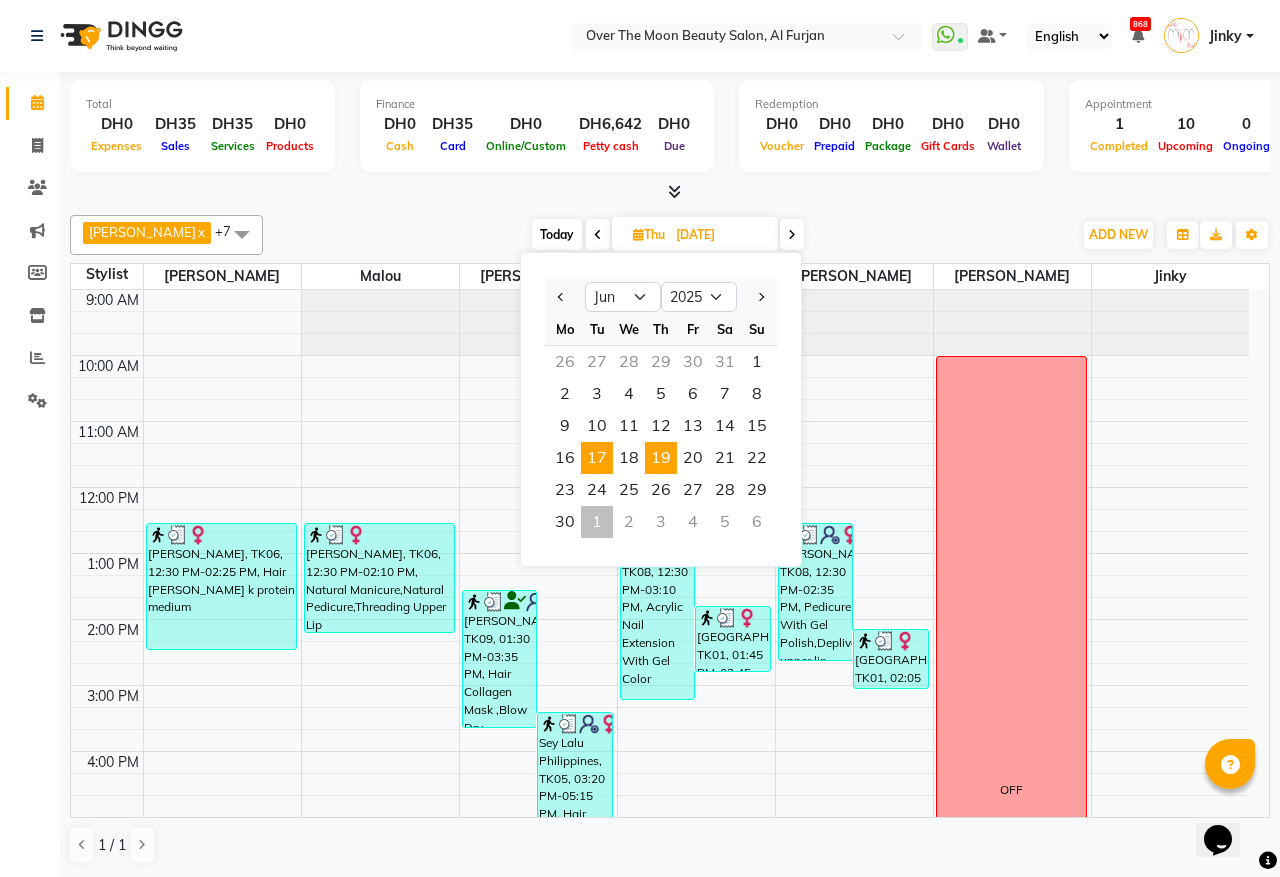 click on "17" at bounding box center [597, 458] 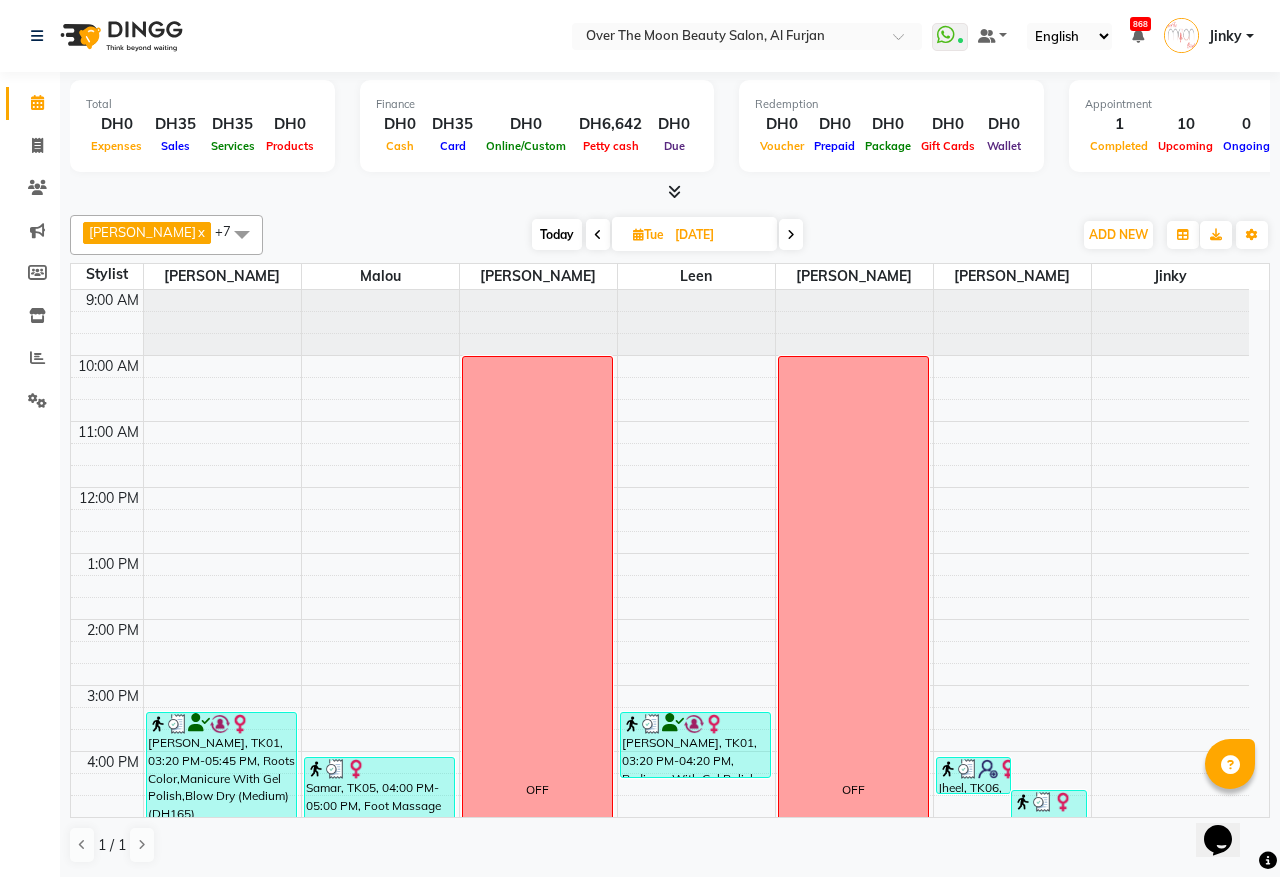 scroll, scrollTop: 473, scrollLeft: 0, axis: vertical 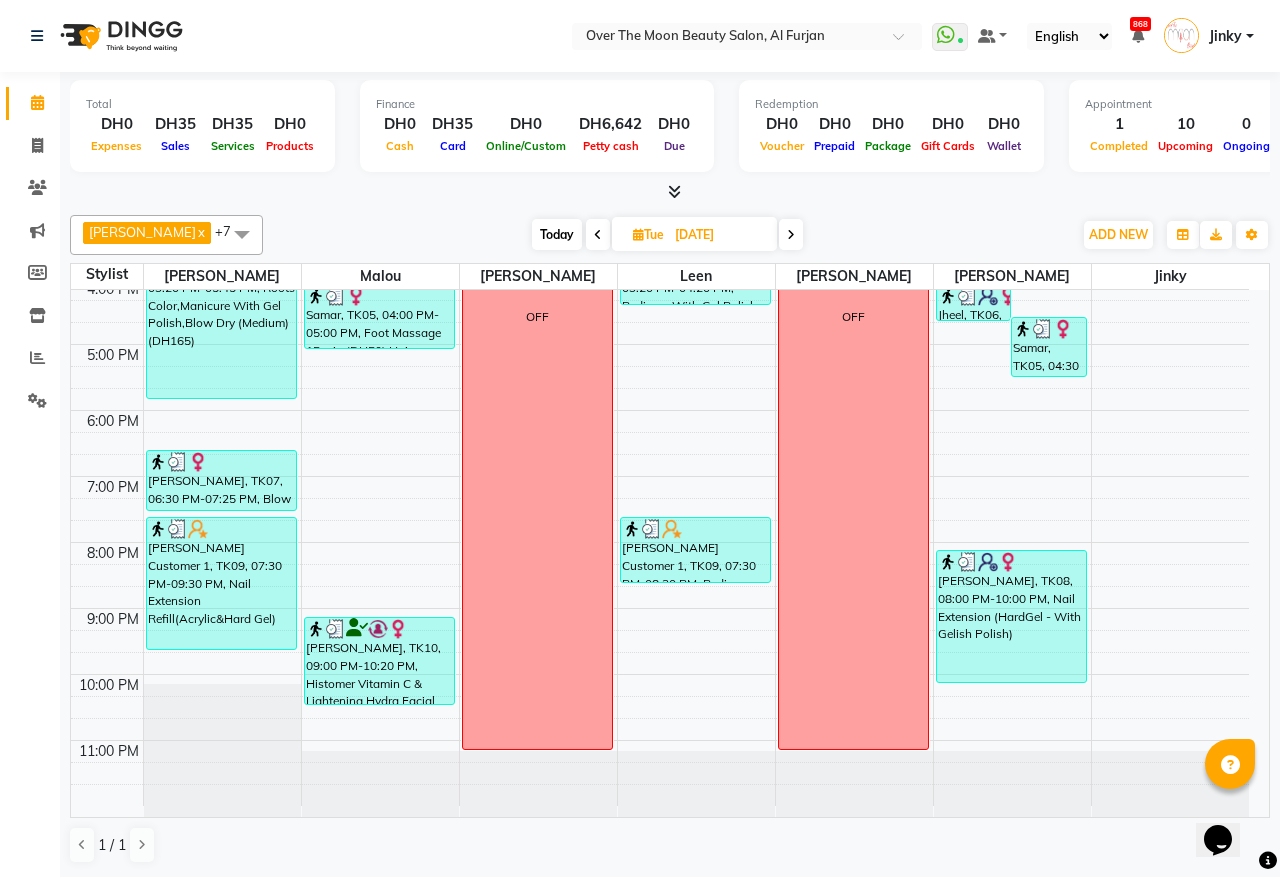 click at bounding box center (791, 235) 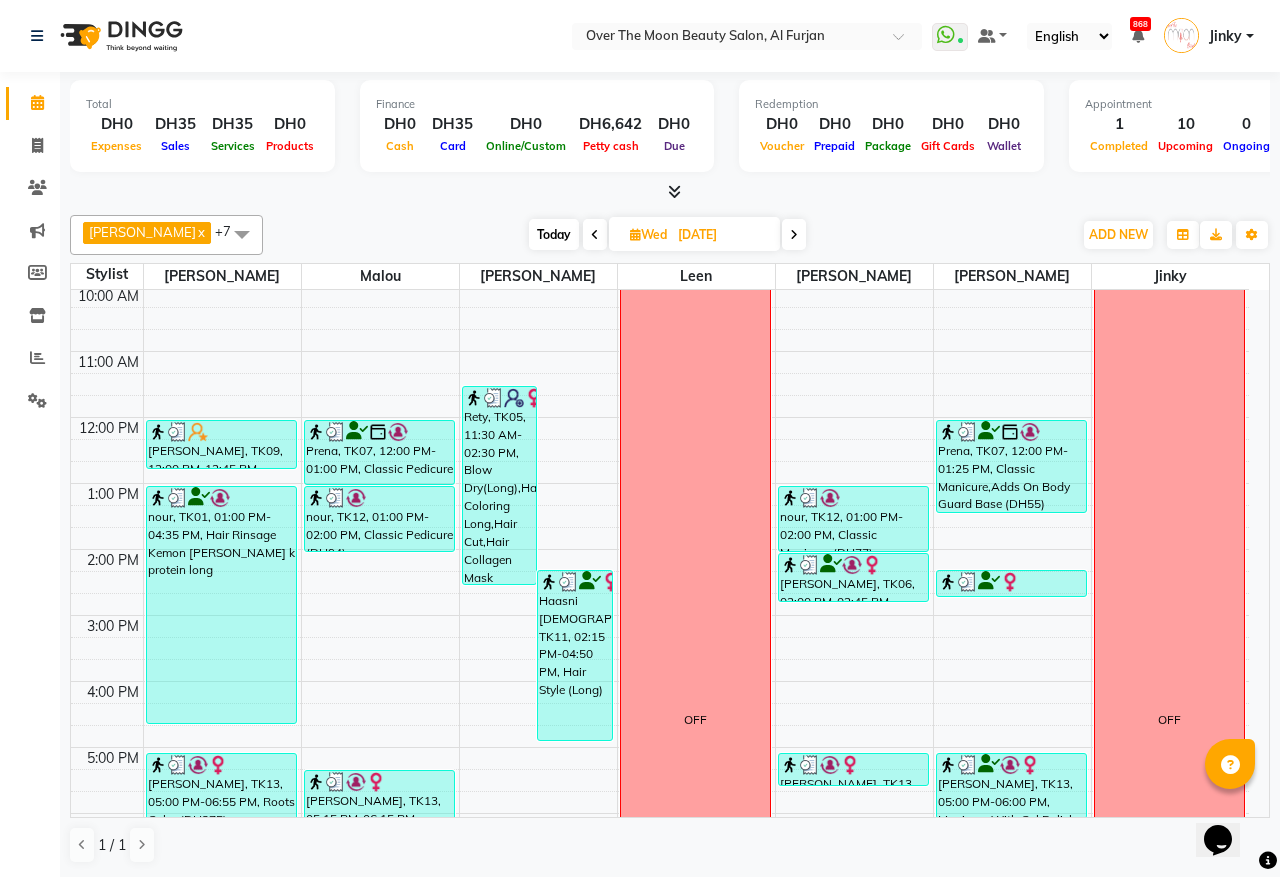scroll, scrollTop: 0, scrollLeft: 0, axis: both 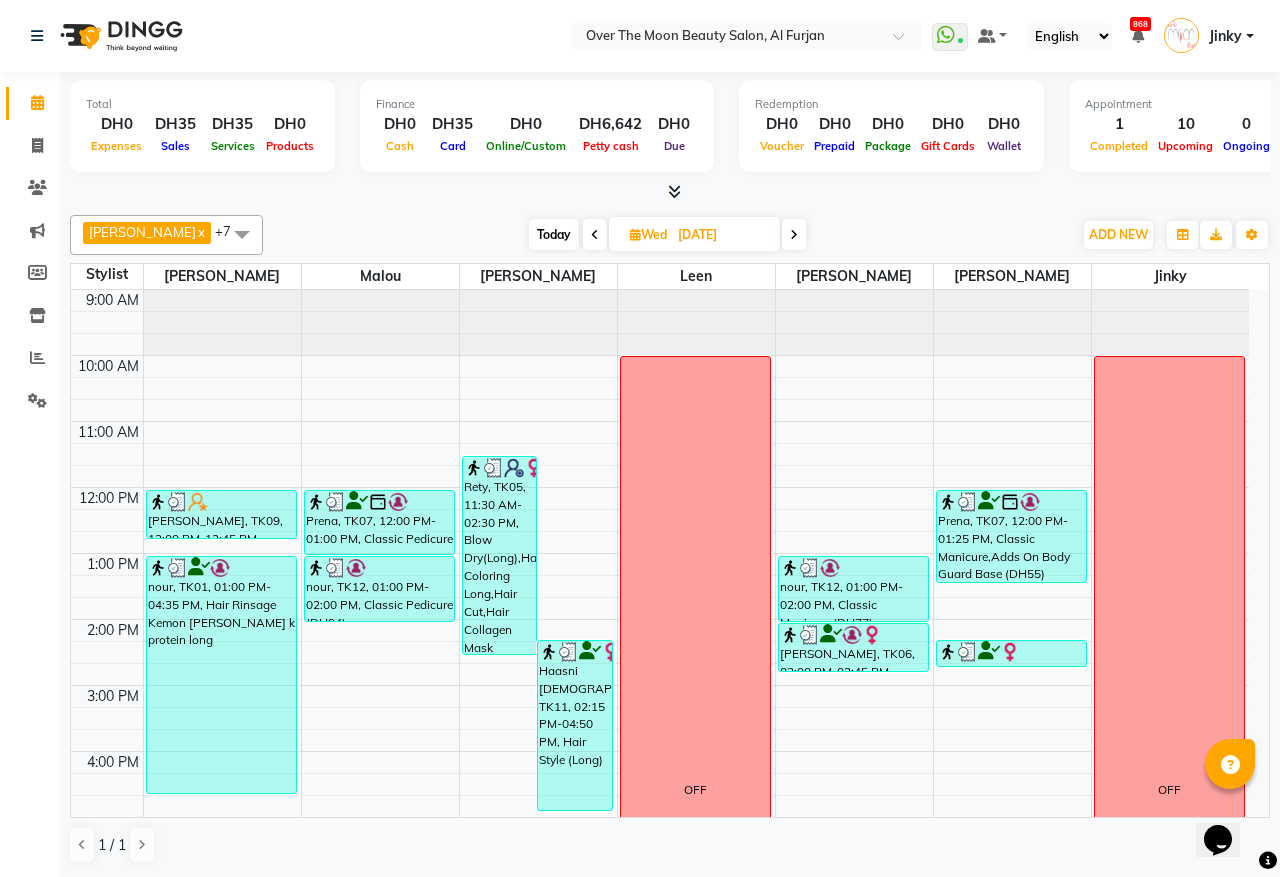 click at bounding box center [595, 235] 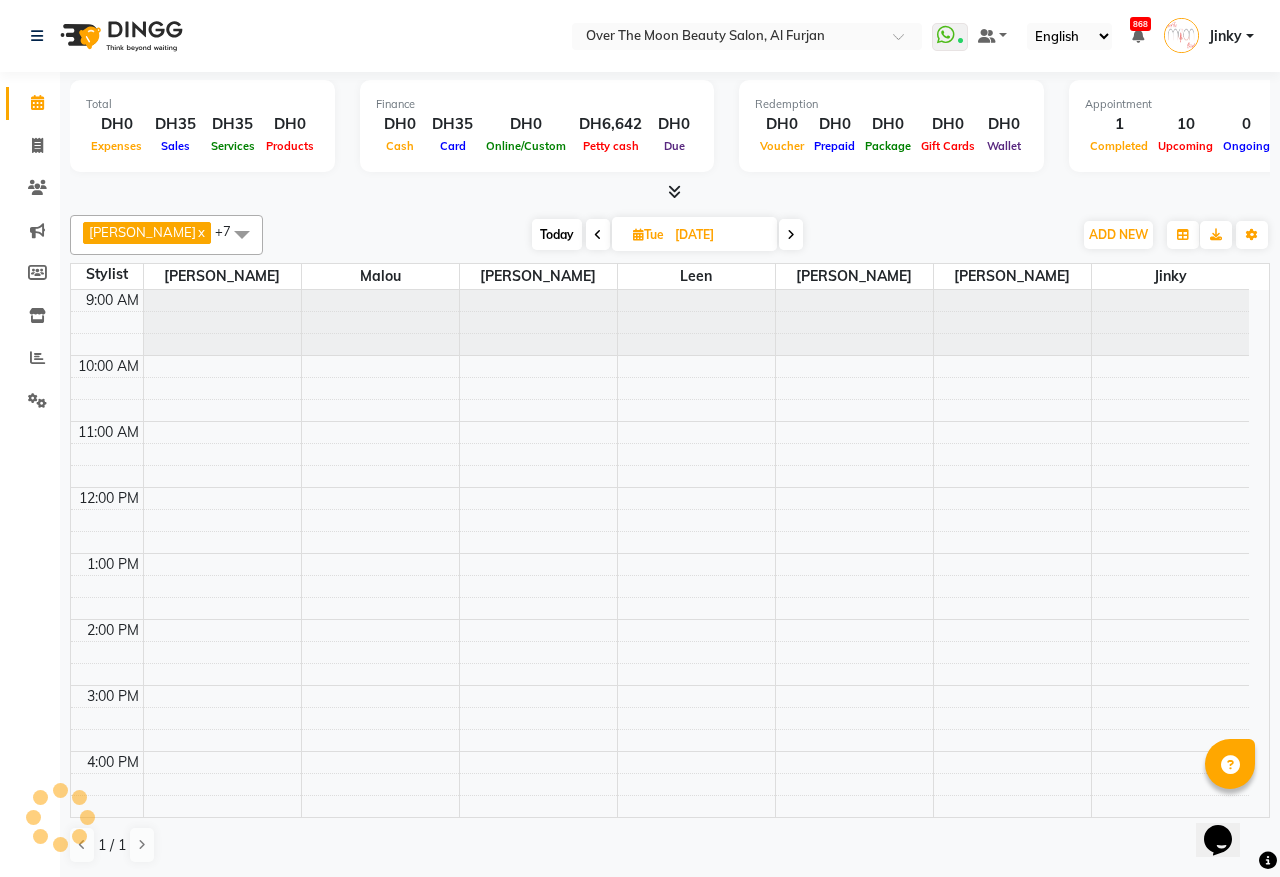 scroll, scrollTop: 335, scrollLeft: 0, axis: vertical 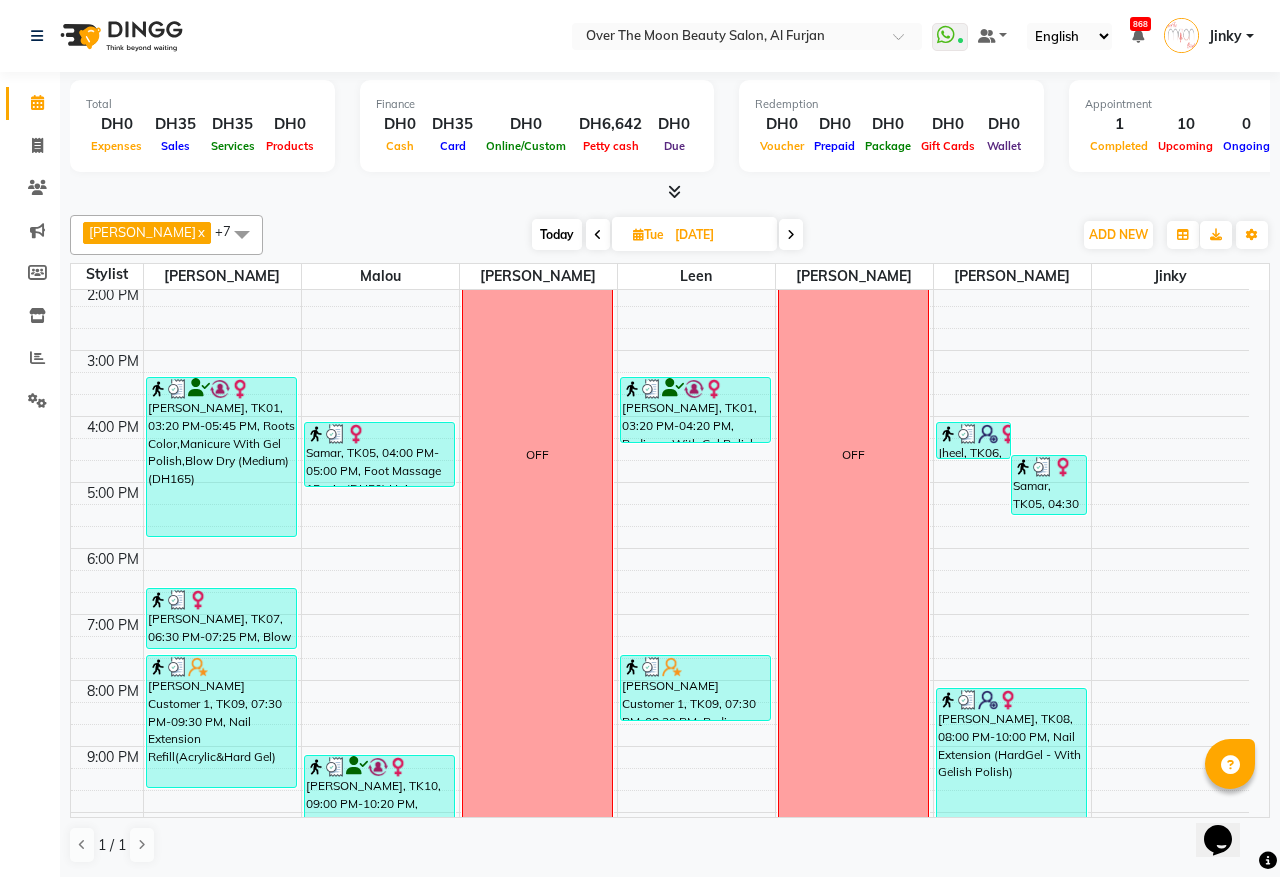 click at bounding box center [598, 235] 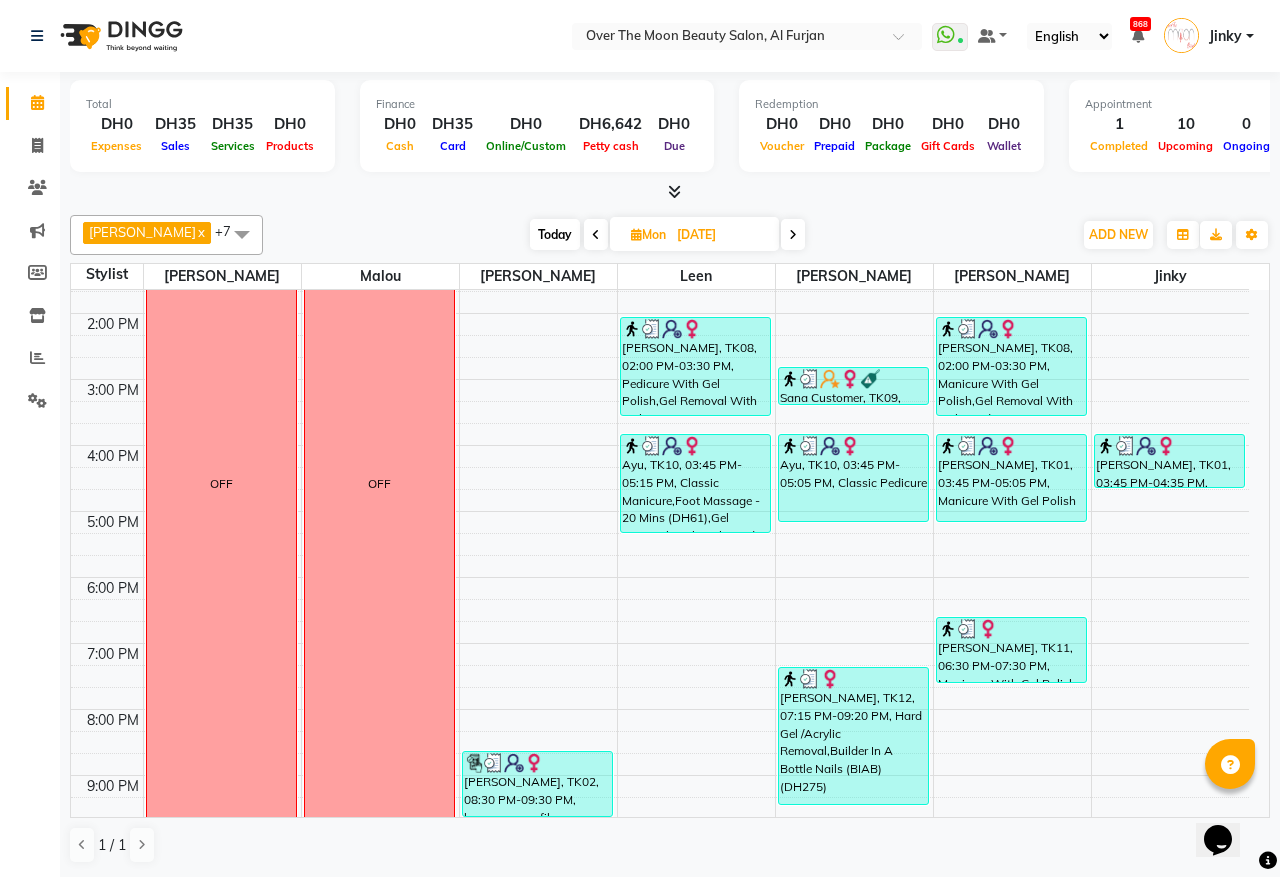 scroll, scrollTop: 473, scrollLeft: 0, axis: vertical 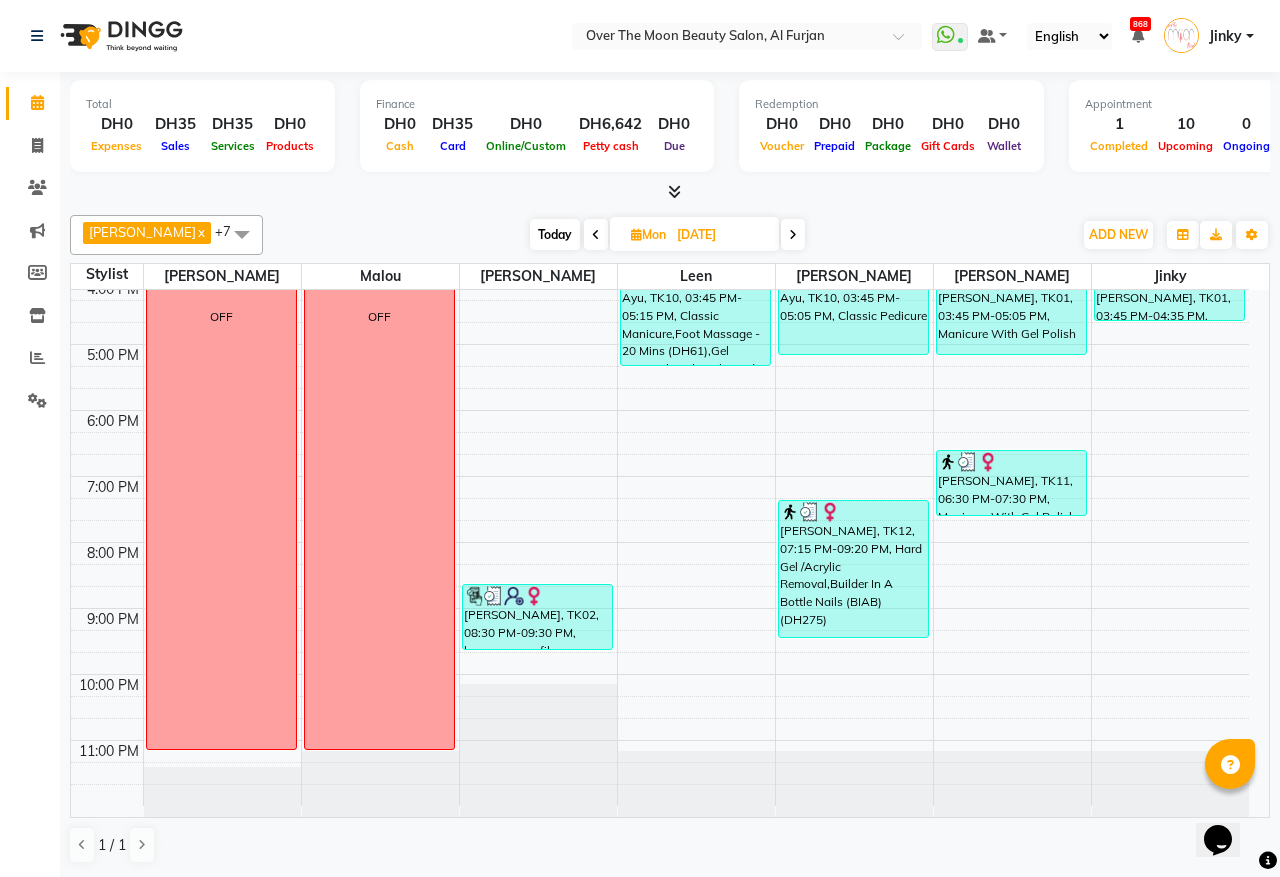 click at bounding box center [596, 235] 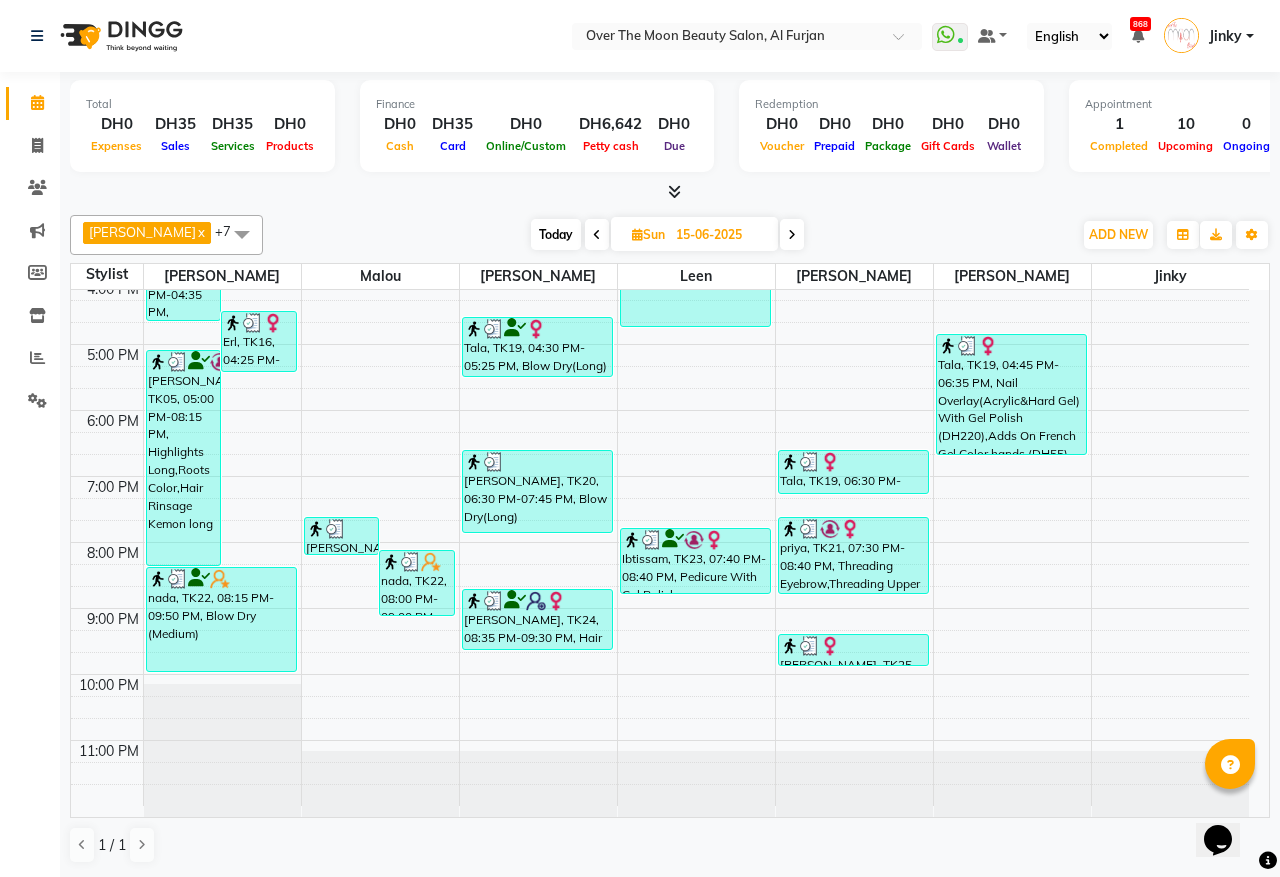 scroll, scrollTop: 0, scrollLeft: 0, axis: both 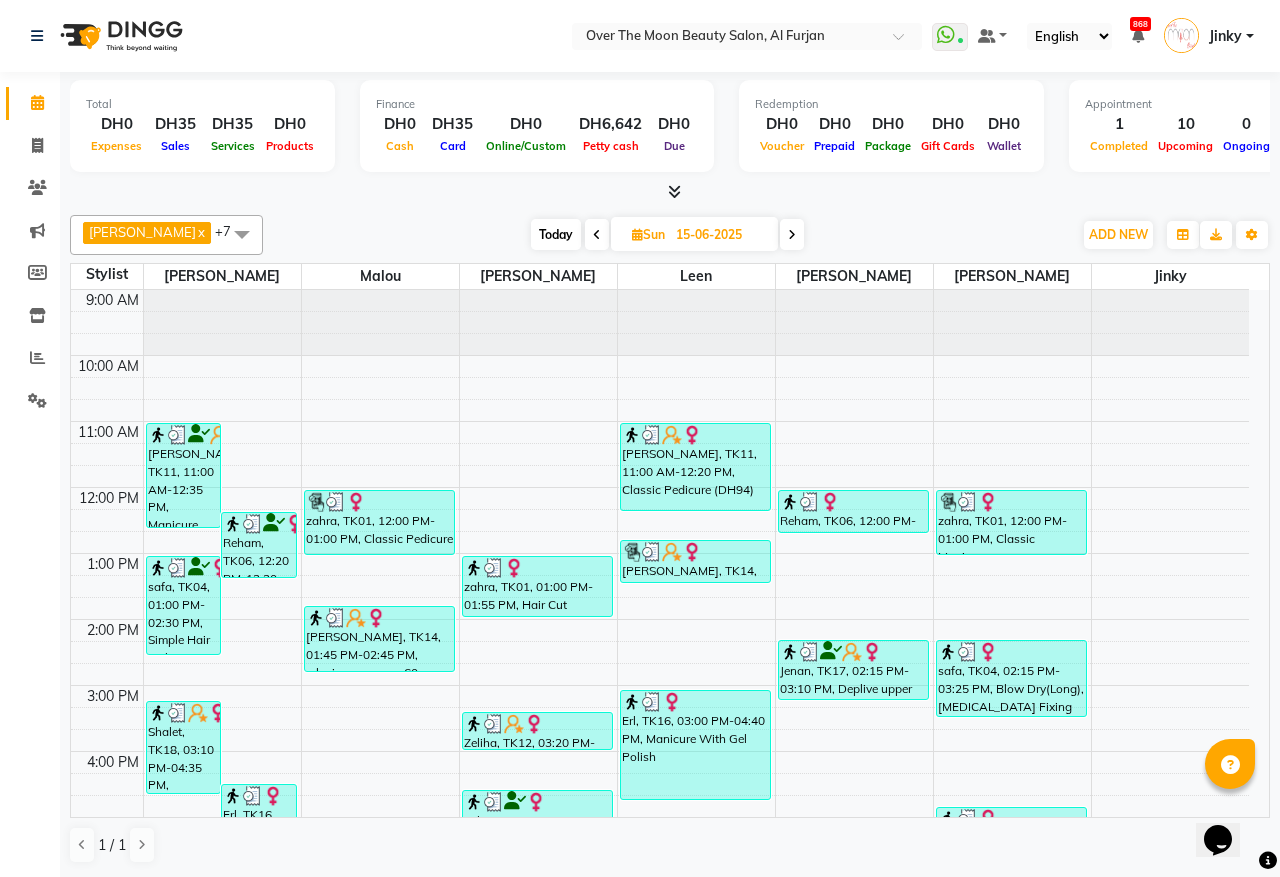 click at bounding box center [597, 235] 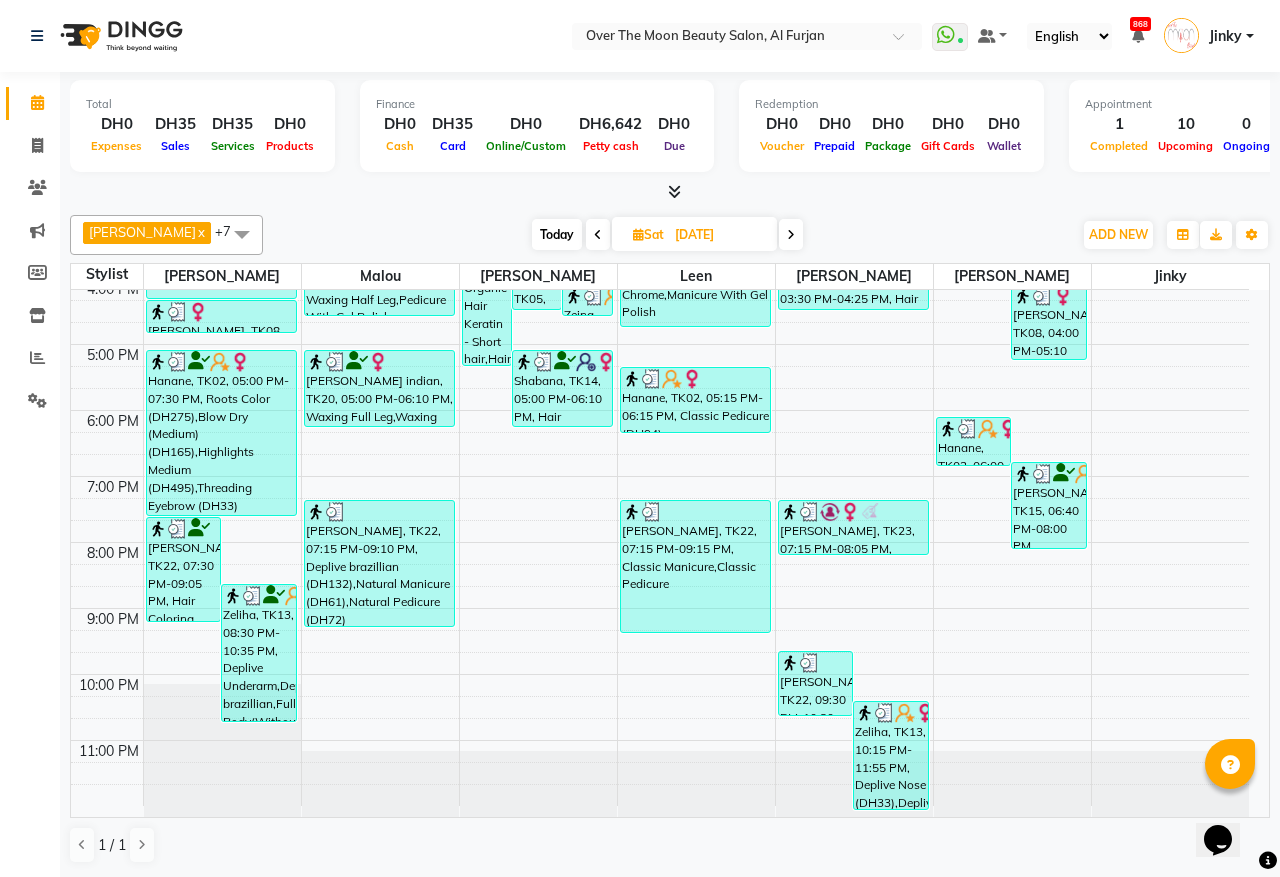 scroll, scrollTop: 265, scrollLeft: 0, axis: vertical 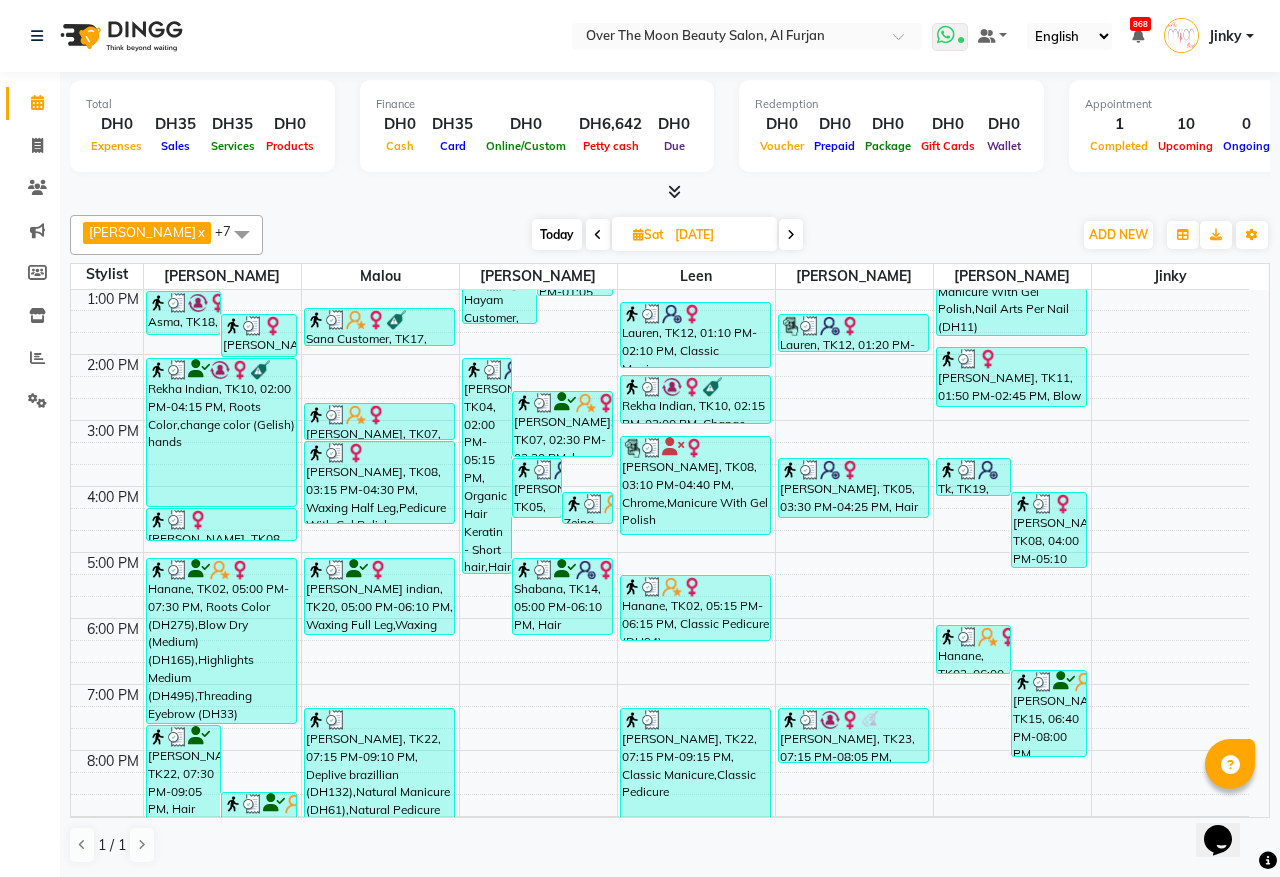 click at bounding box center [946, 35] 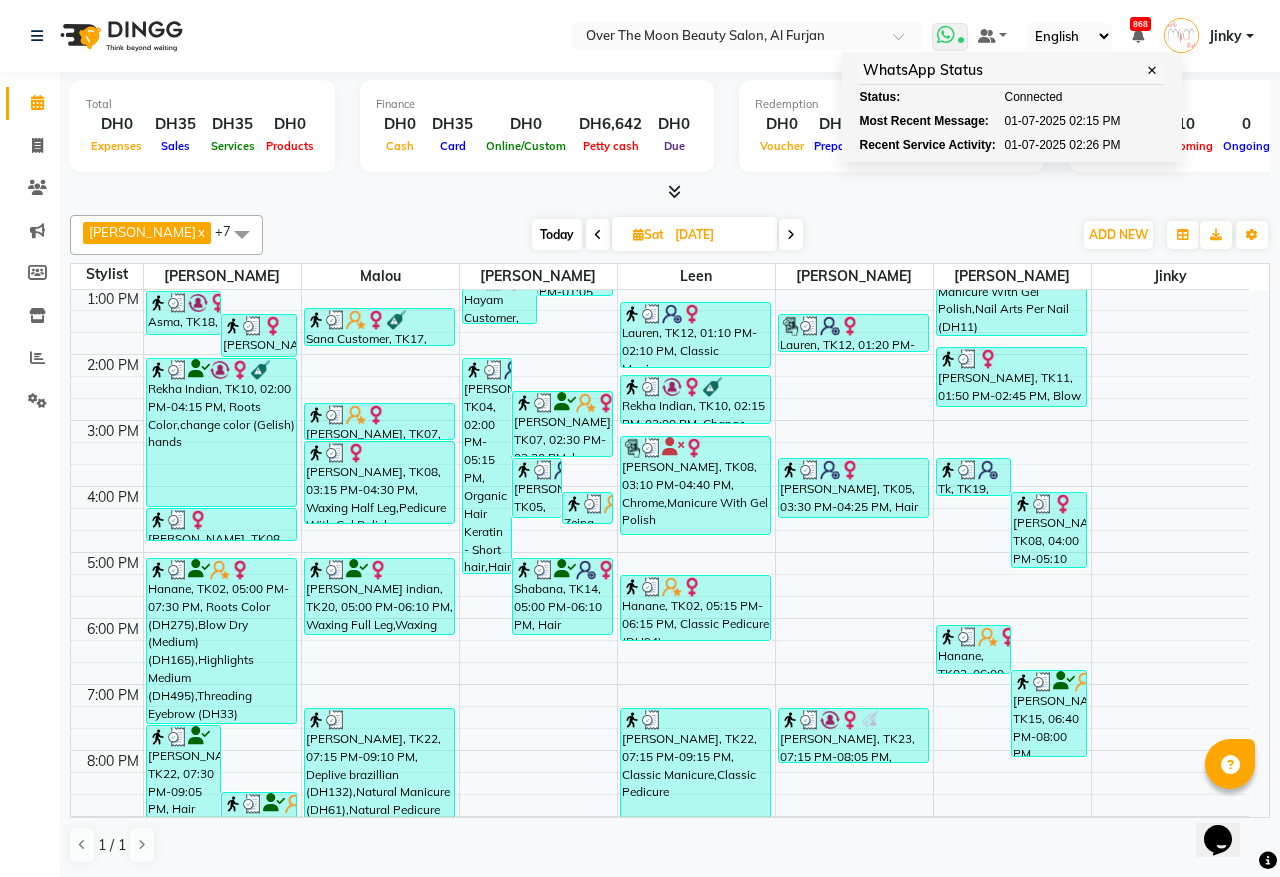 click at bounding box center [946, 35] 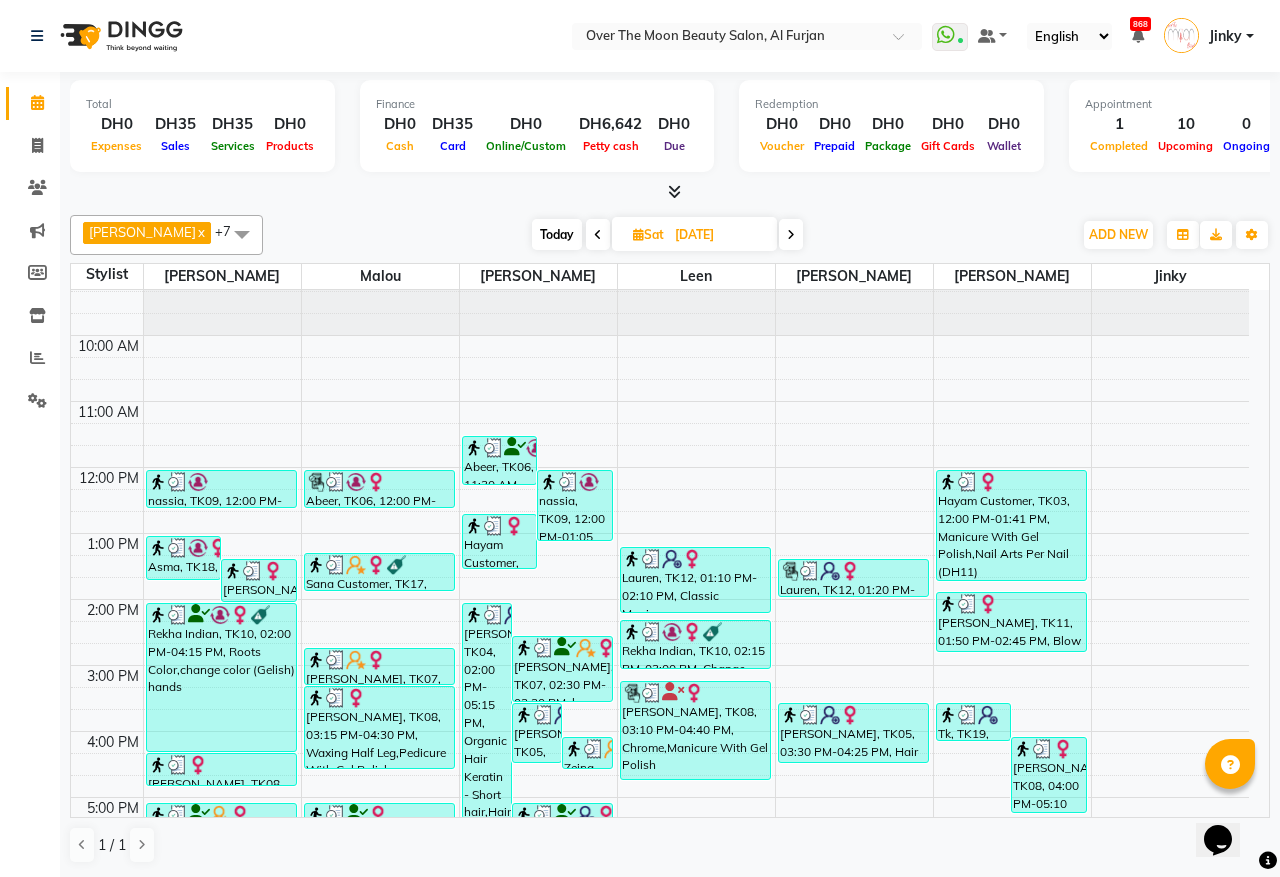 scroll, scrollTop: 0, scrollLeft: 0, axis: both 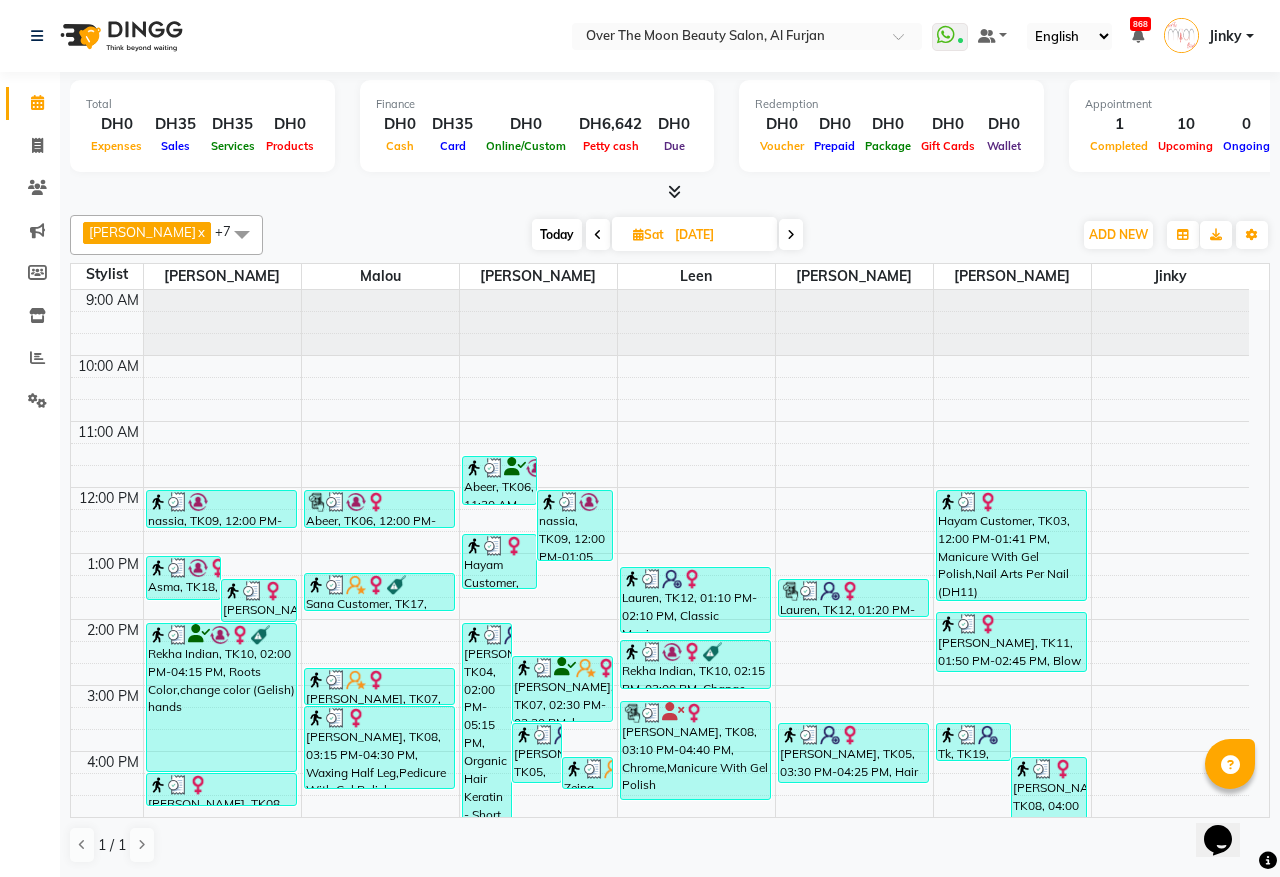 click at bounding box center [598, 235] 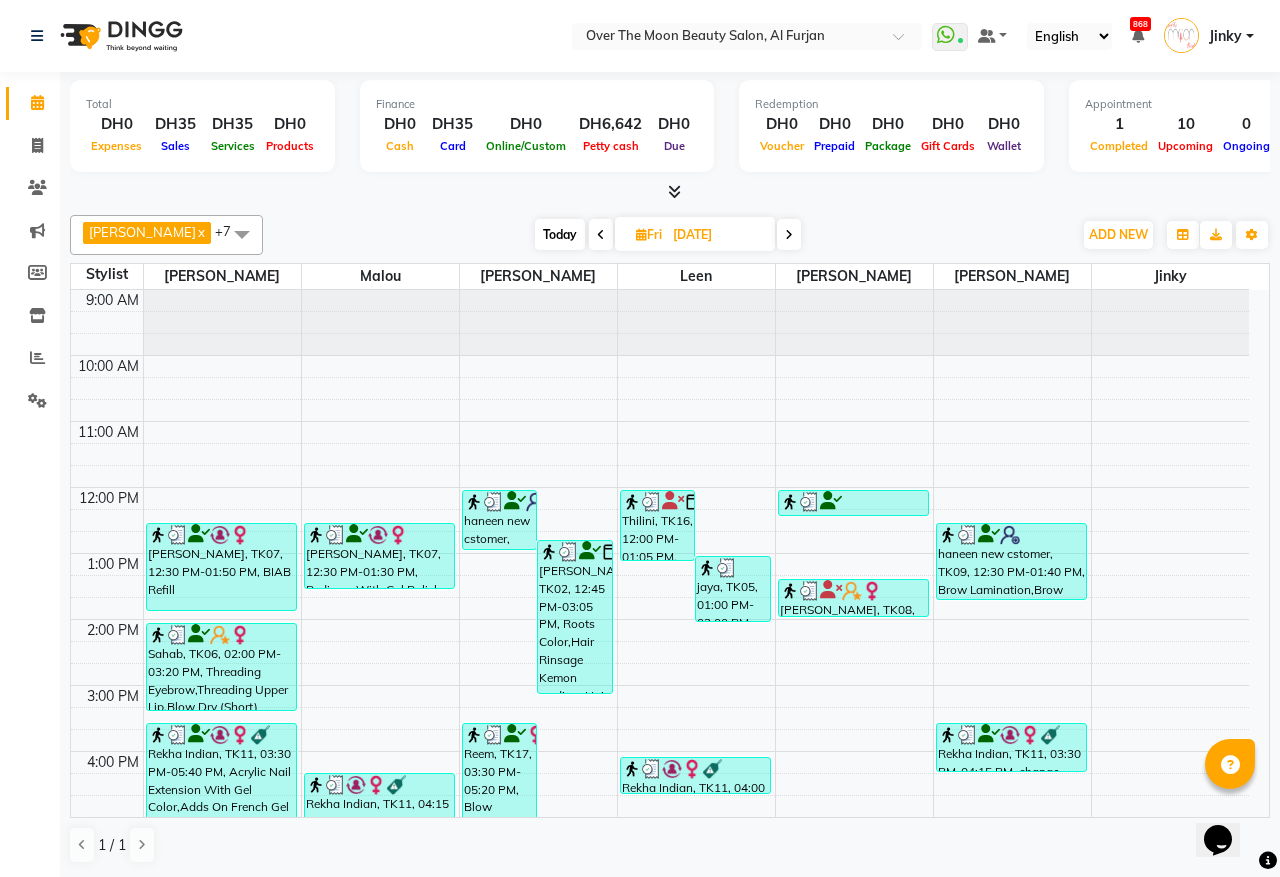 scroll, scrollTop: 473, scrollLeft: 0, axis: vertical 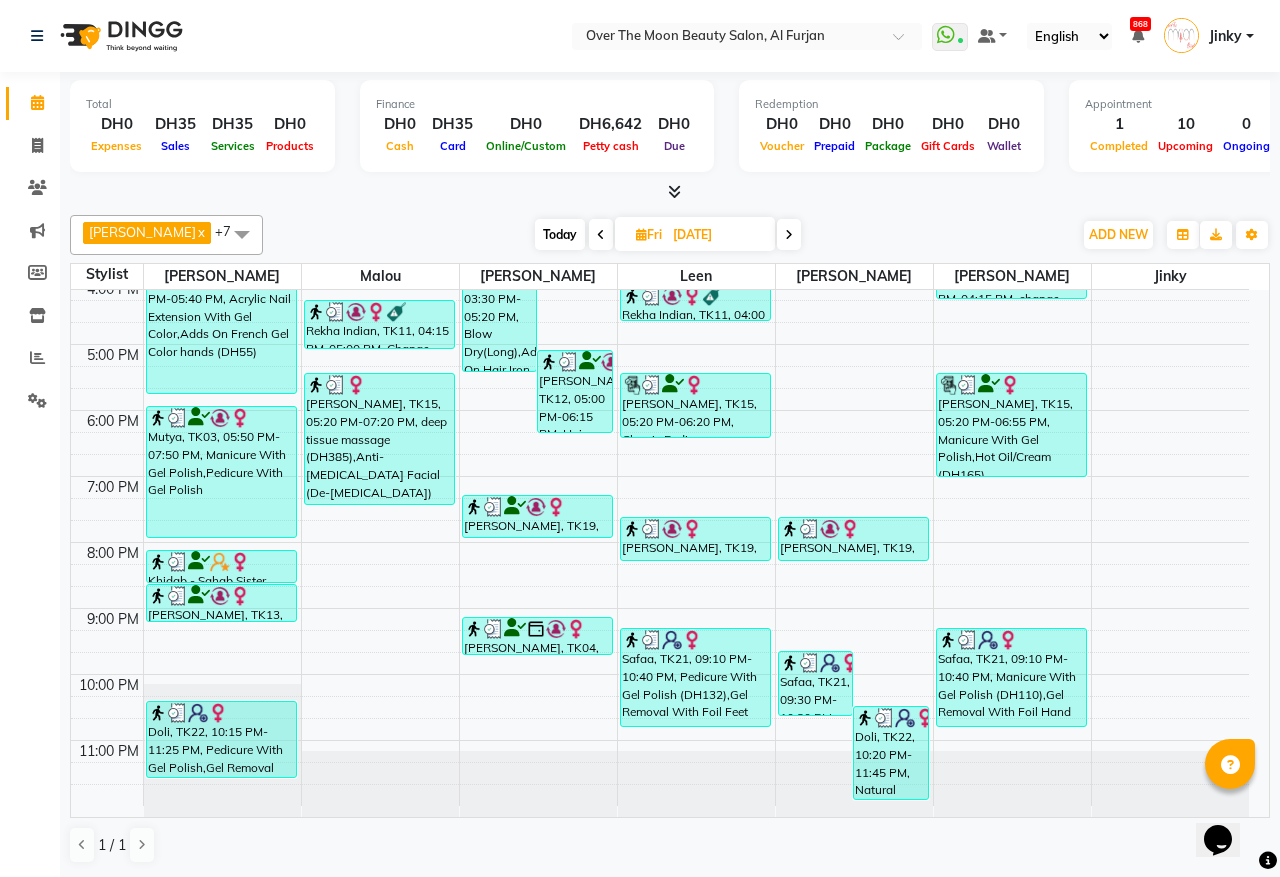 click on "[DATE]" at bounding box center [717, 235] 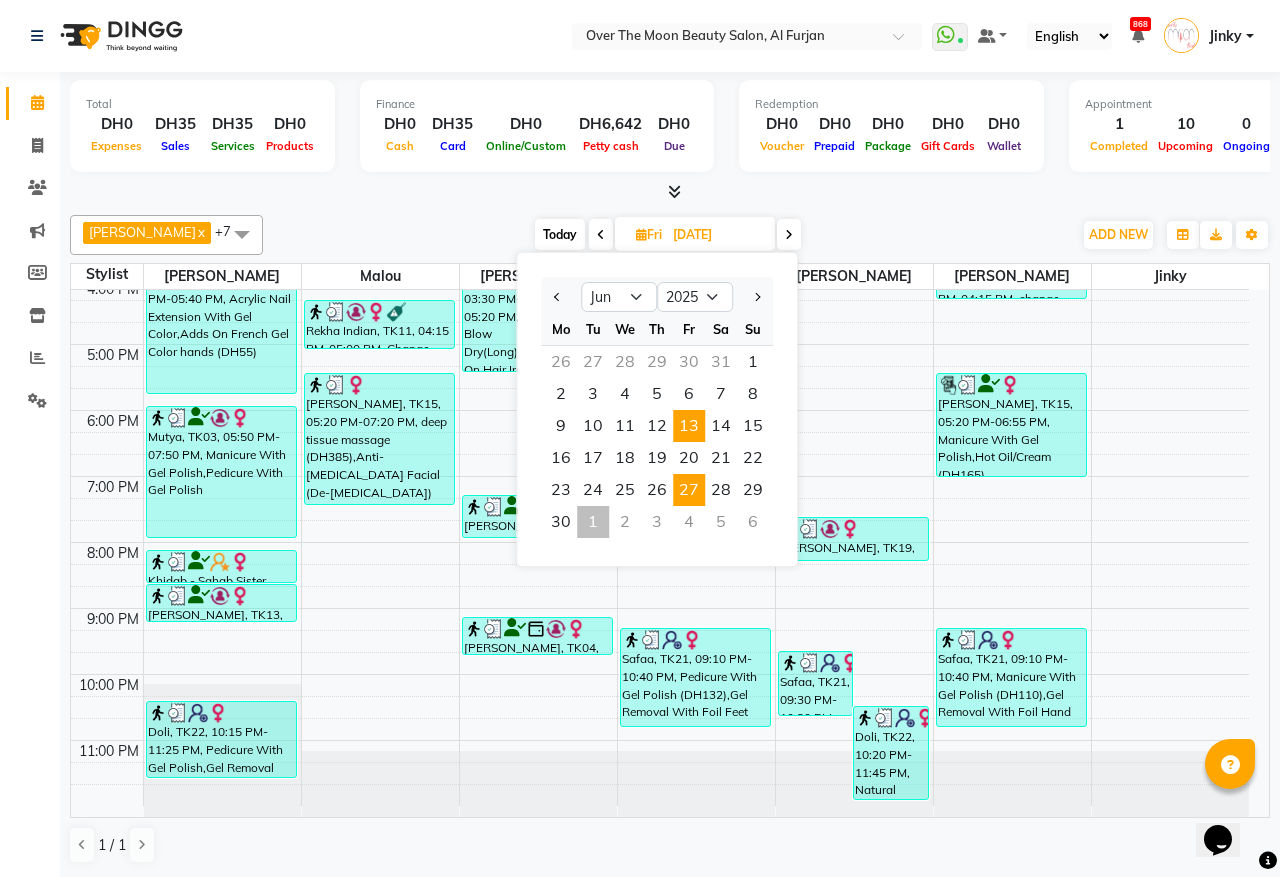 click on "27" at bounding box center [689, 490] 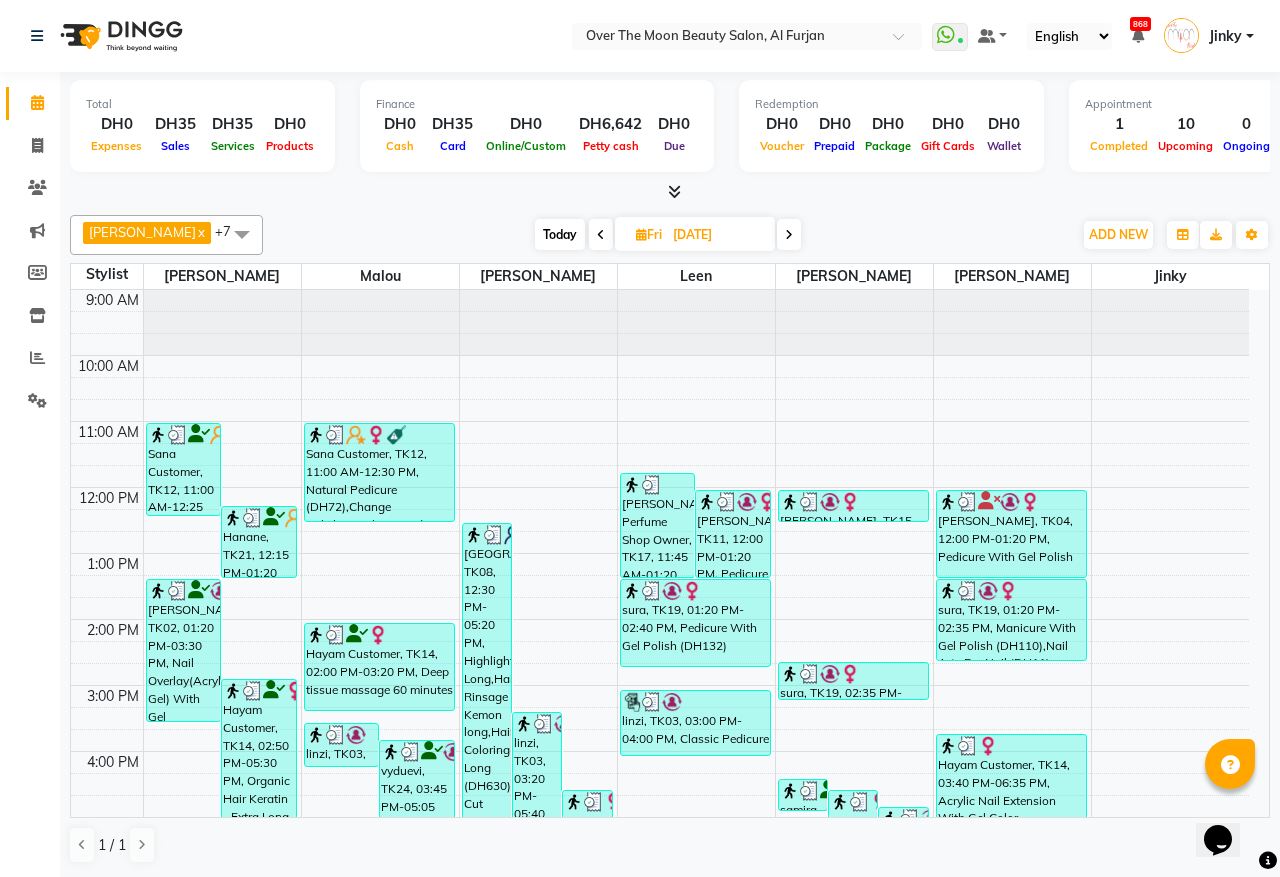 scroll, scrollTop: 473, scrollLeft: 0, axis: vertical 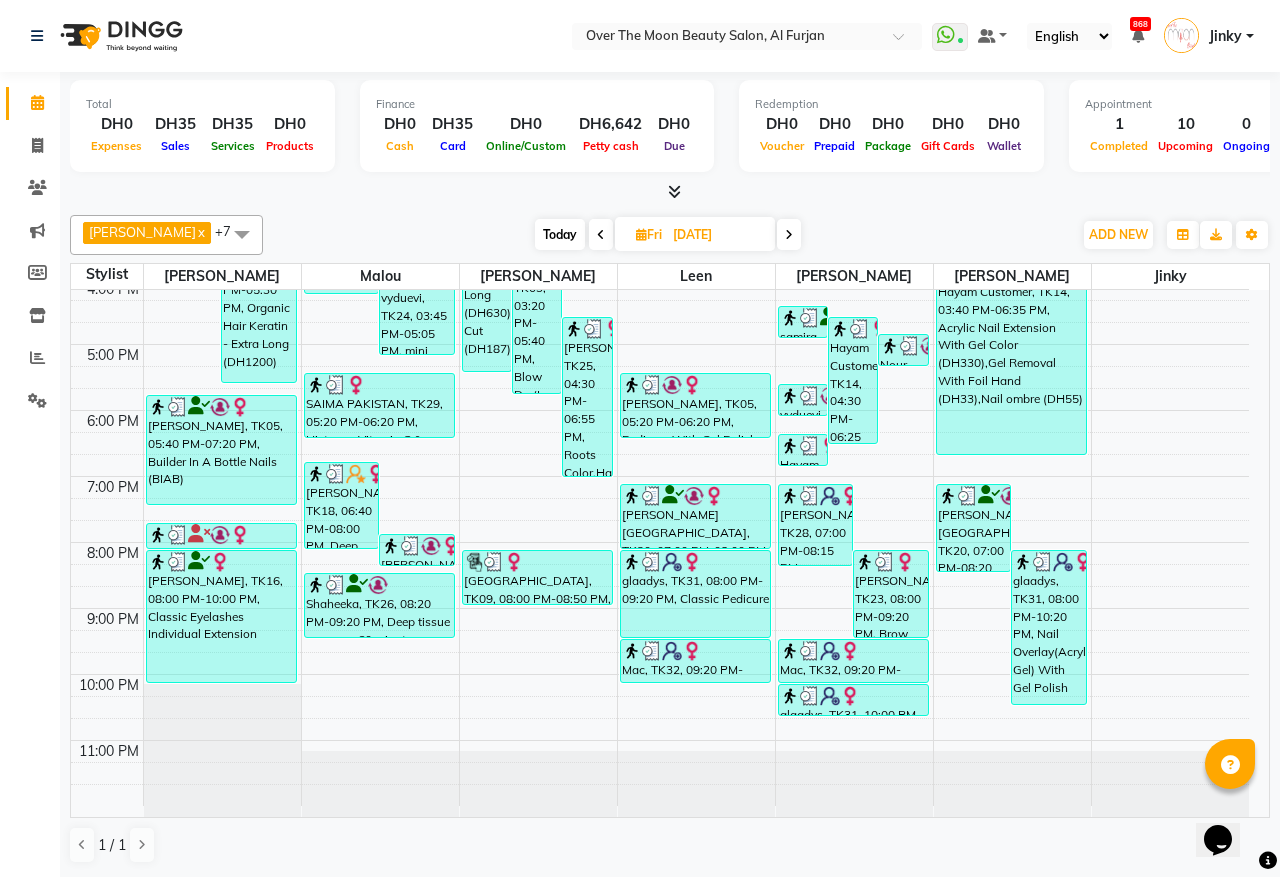 click on "Today" at bounding box center [560, 234] 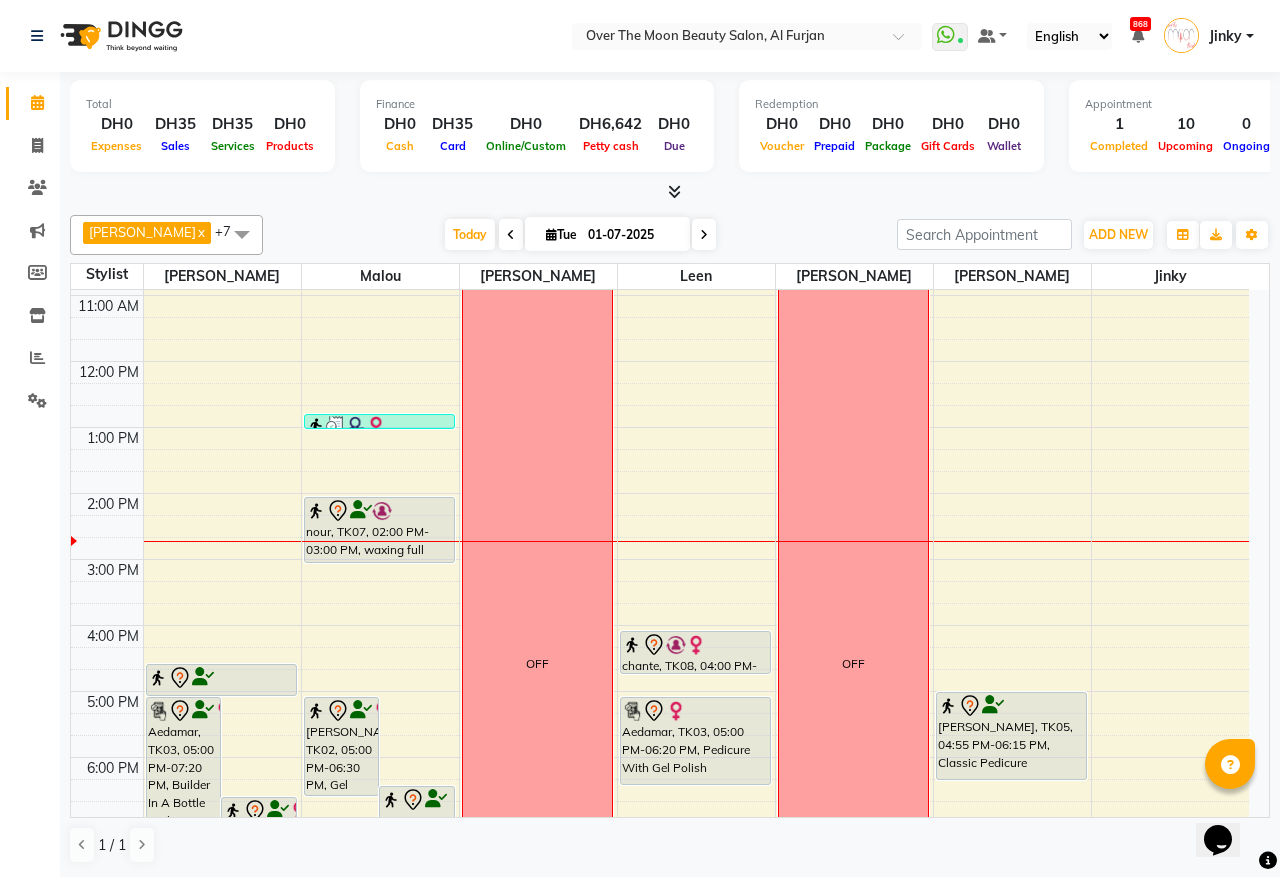 scroll, scrollTop: 335, scrollLeft: 0, axis: vertical 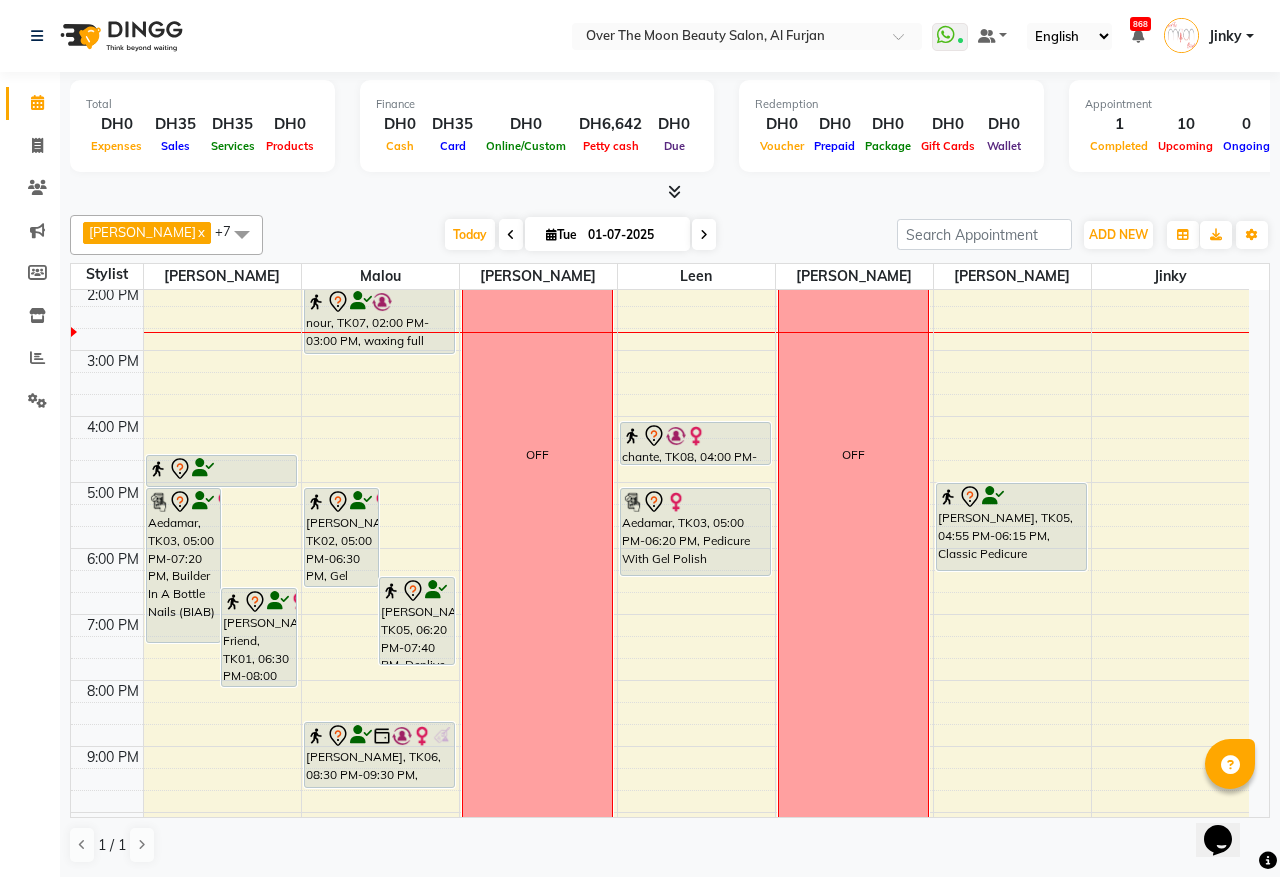 click on "[PERSON_NAME], TK05, 06:20 PM-07:40 PM, Deplive Chin,Waxing Half Leg,Deplive upper lip" at bounding box center (417, 621) 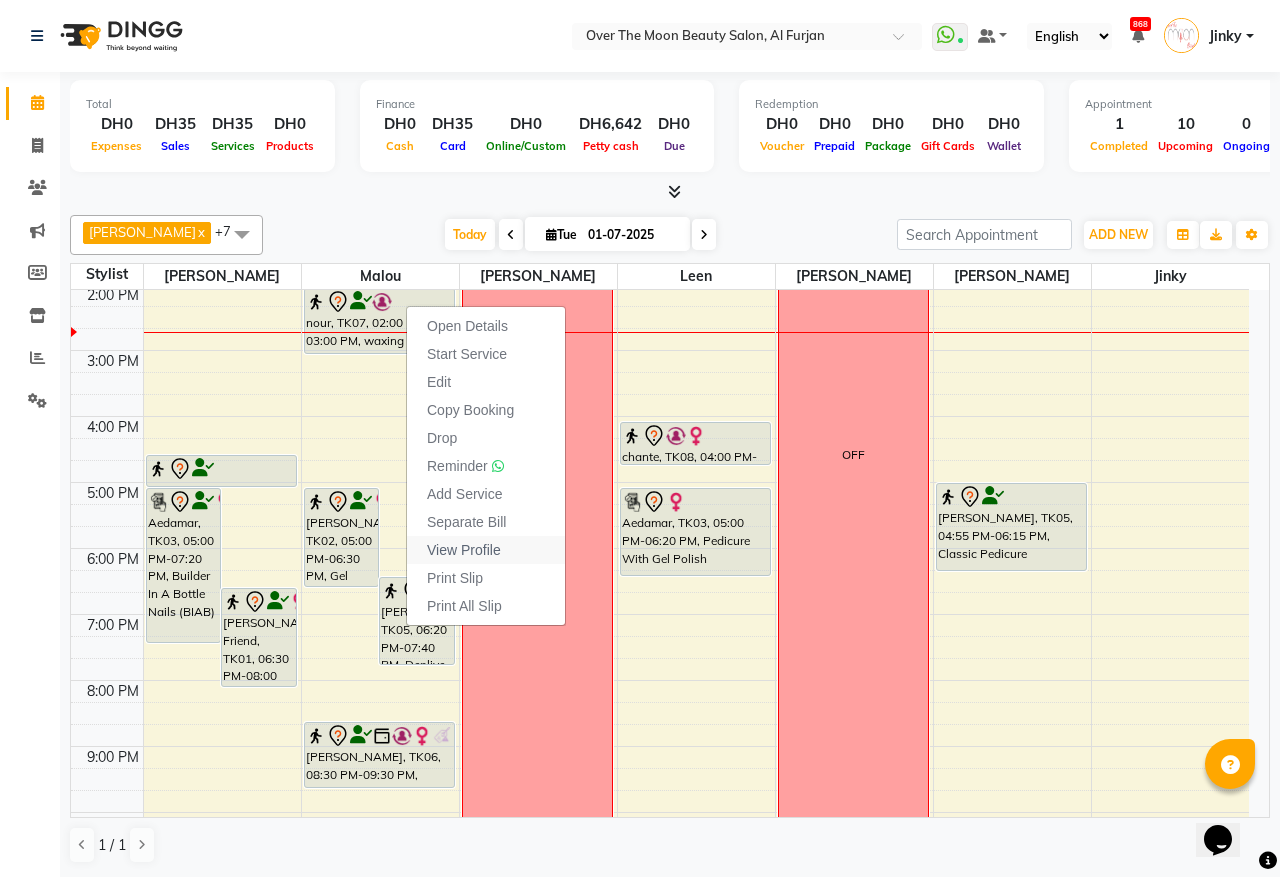 click on "View Profile" at bounding box center (464, 550) 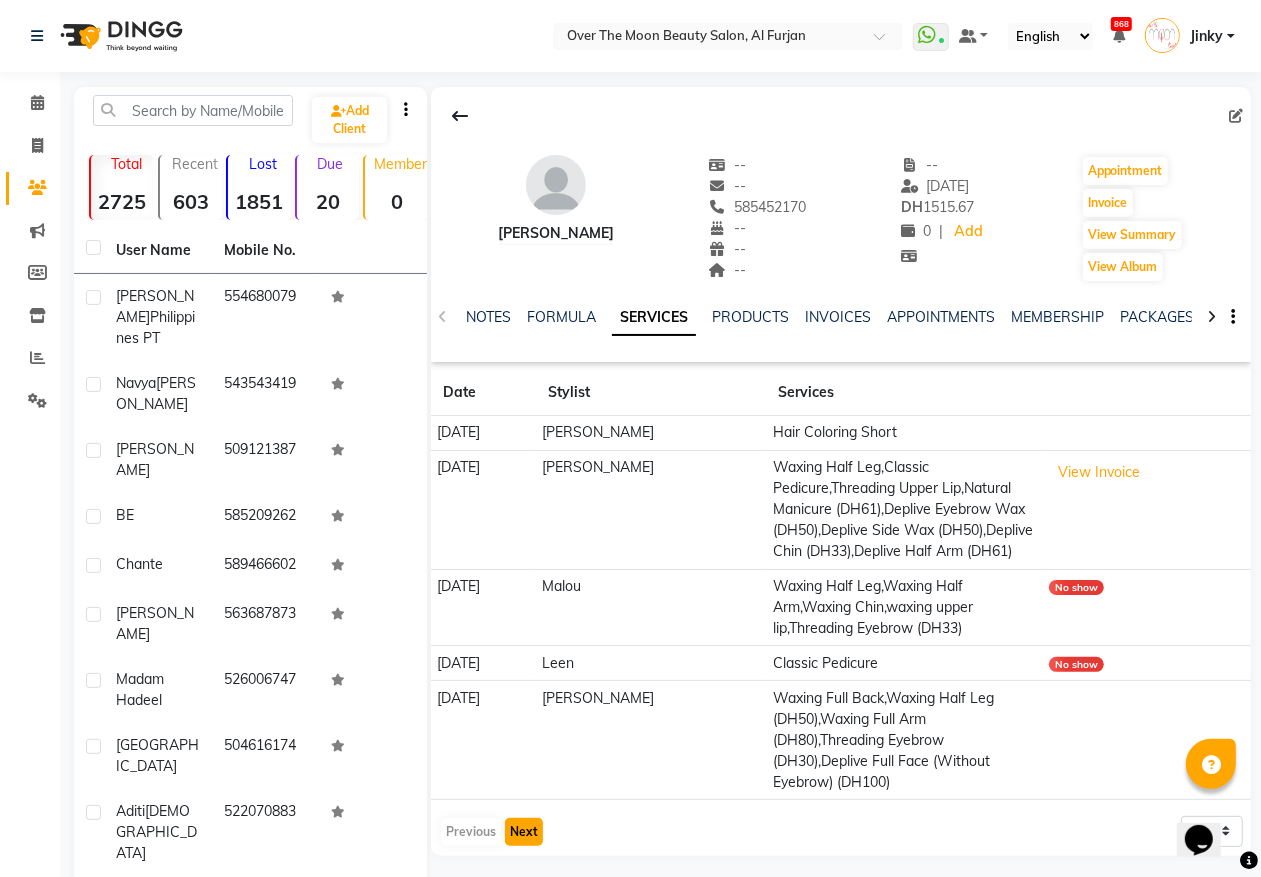 click on "Next" 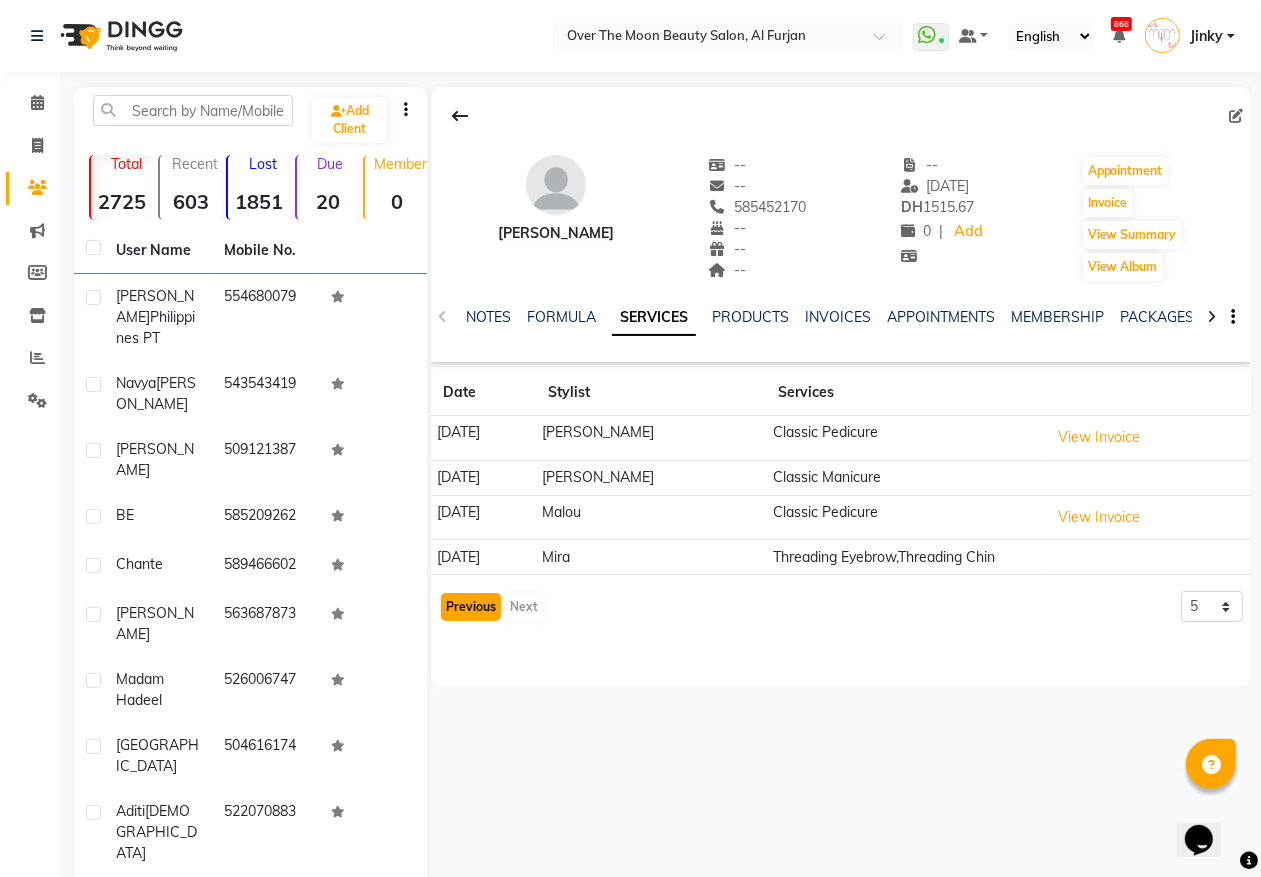 click on "Previous" 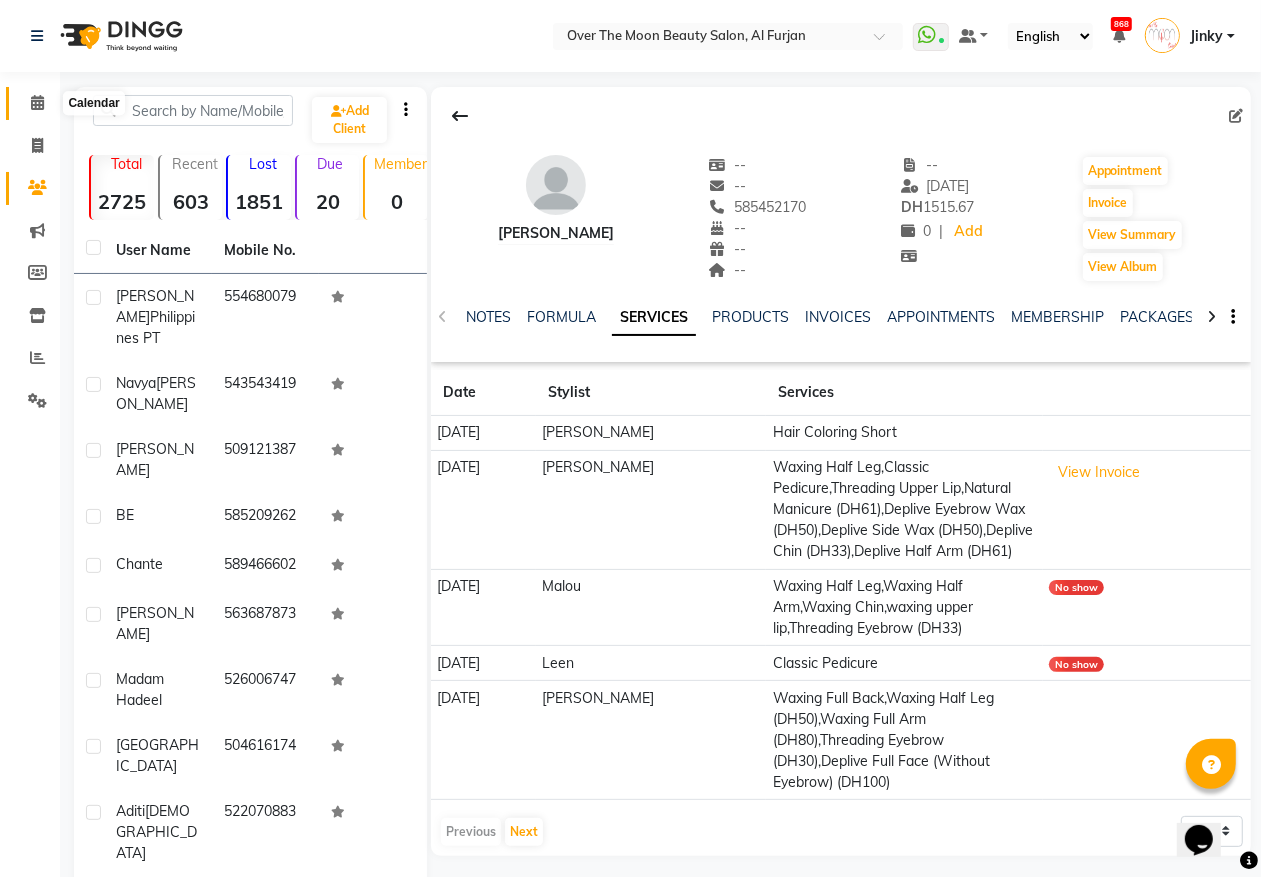 click 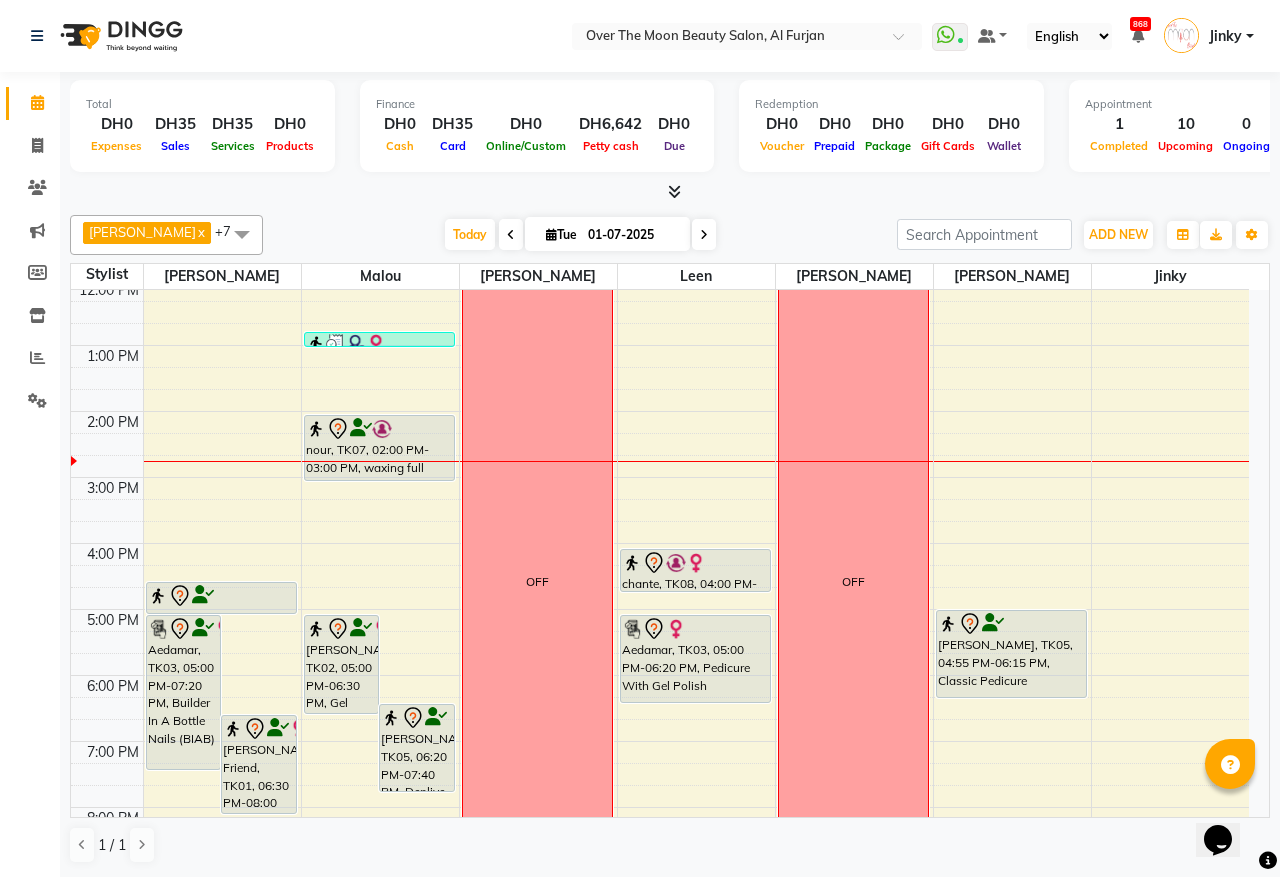 scroll, scrollTop: 416, scrollLeft: 0, axis: vertical 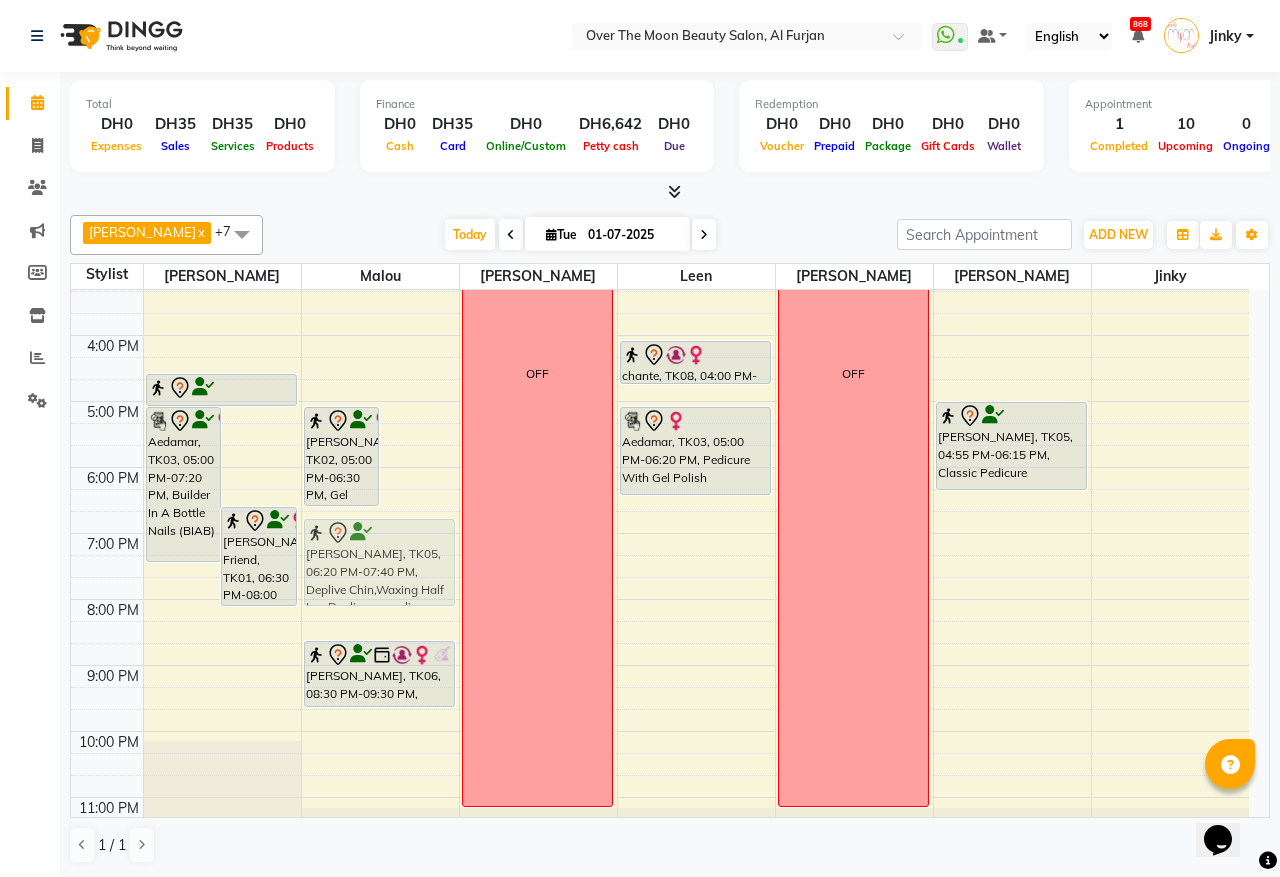 drag, startPoint x: 402, startPoint y: 553, endPoint x: 420, endPoint y: 576, distance: 29.206163 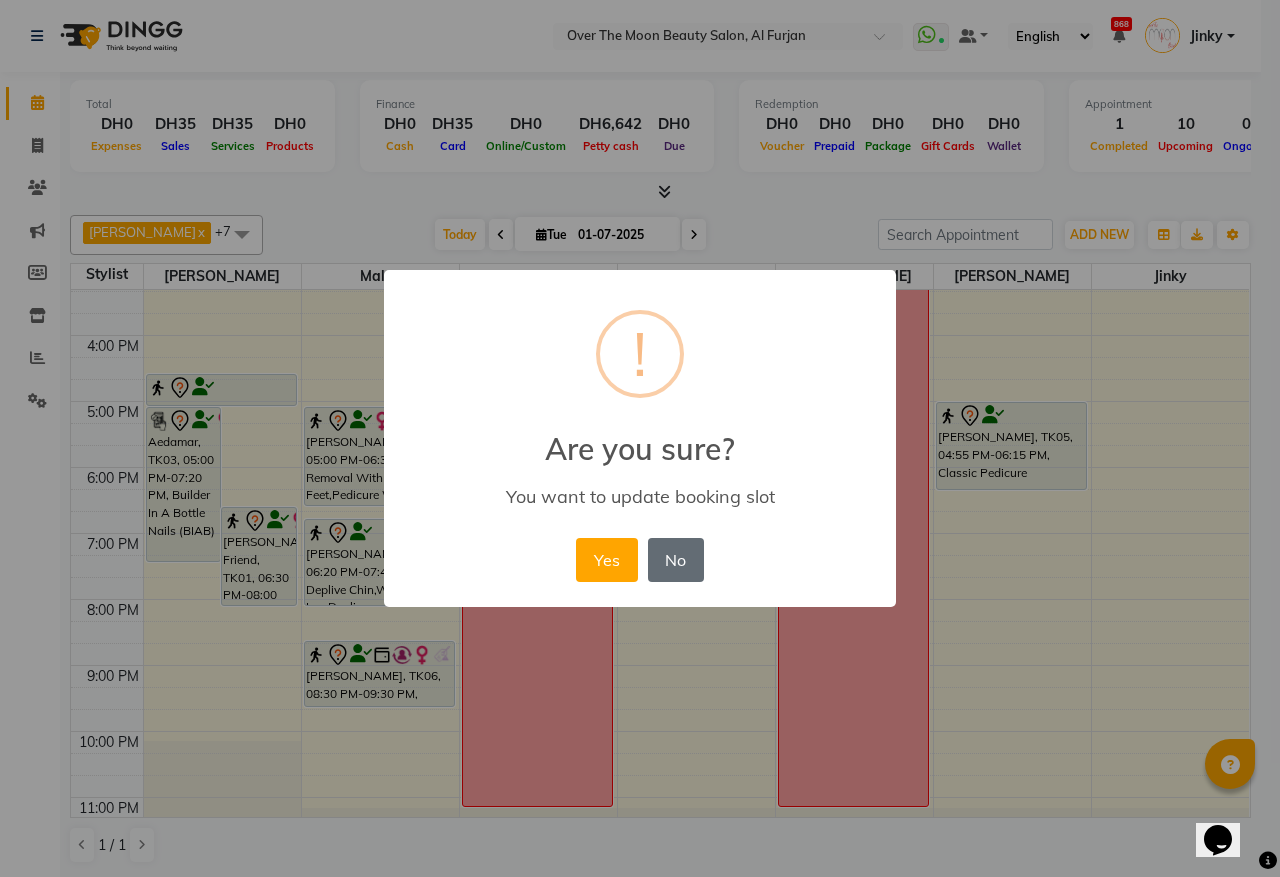 click on "No" at bounding box center [676, 560] 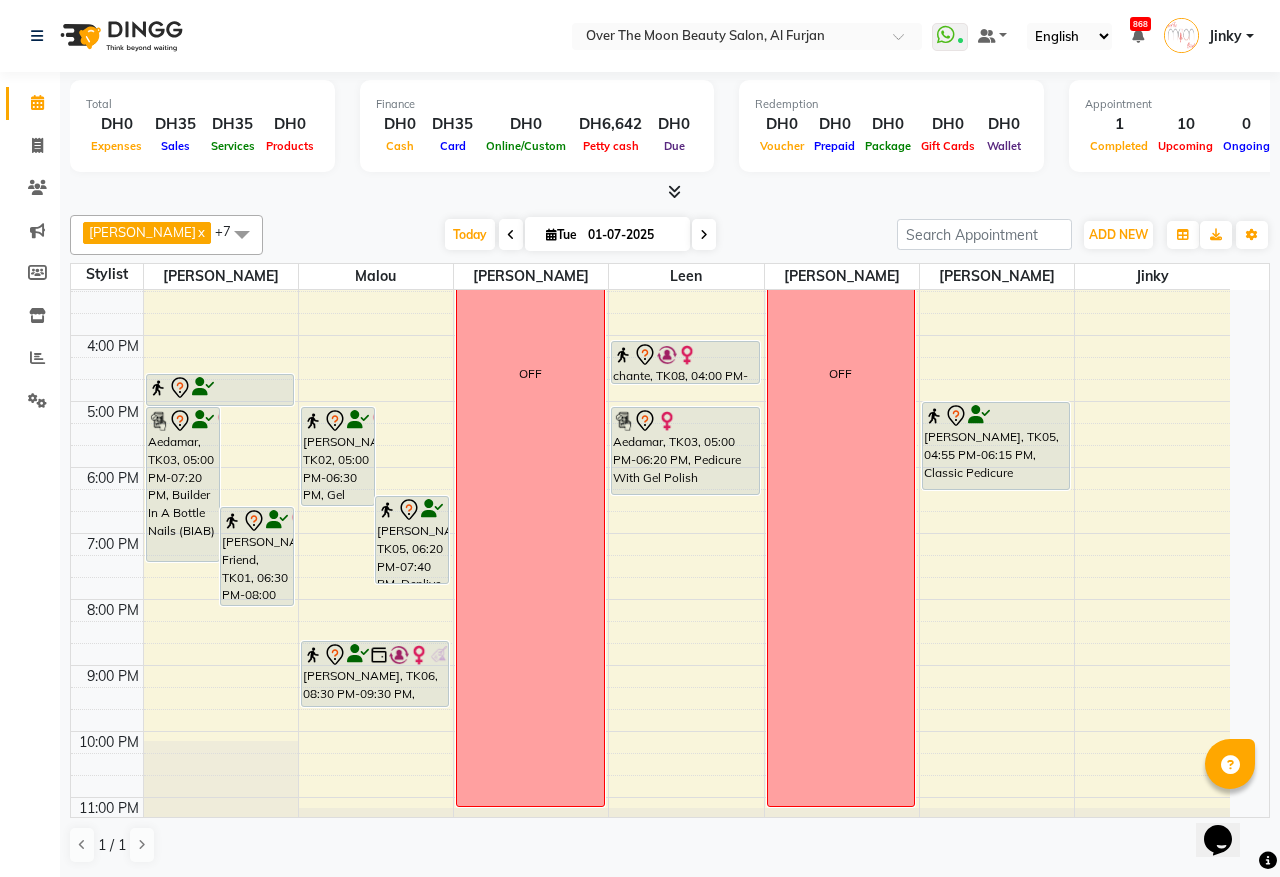 click on "[PERSON_NAME], TK05, 06:20 PM-07:40 PM, Deplive Chin,Waxing Half Leg,Deplive upper lip" at bounding box center [412, 540] 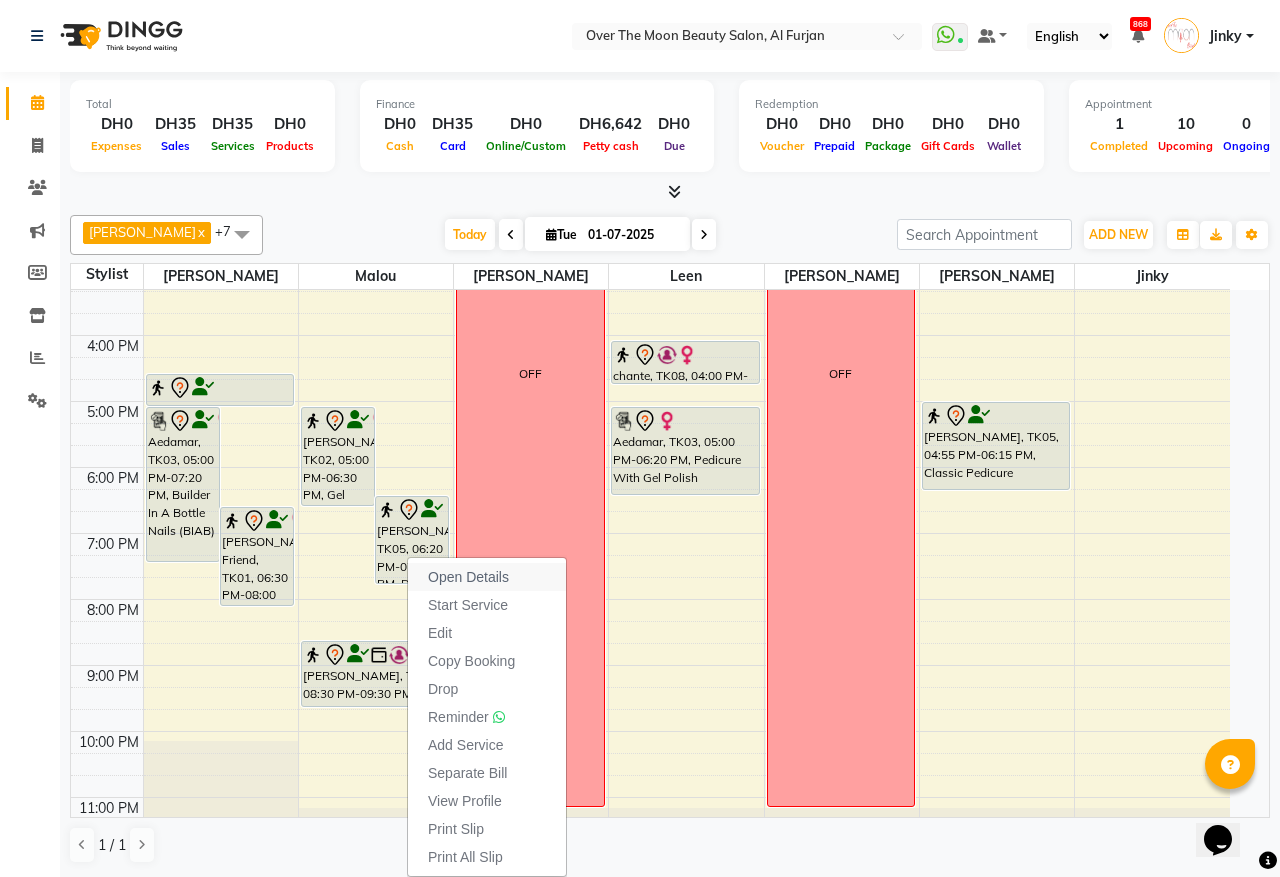 click on "Open Details" at bounding box center [487, 577] 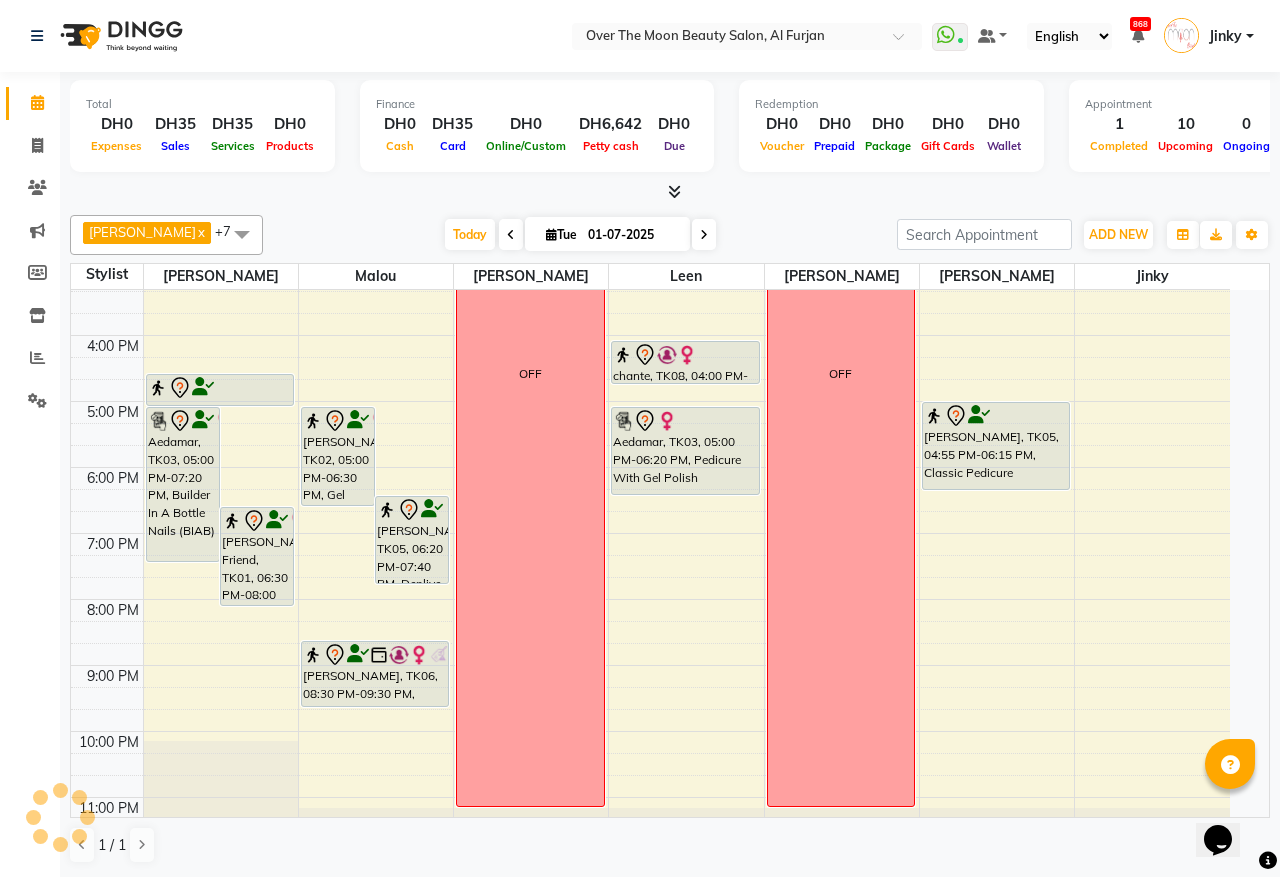 click on "[PERSON_NAME], TK05, 06:20 PM-07:40 PM, Deplive Chin,Waxing Half Leg,Deplive upper lip" at bounding box center [412, 540] 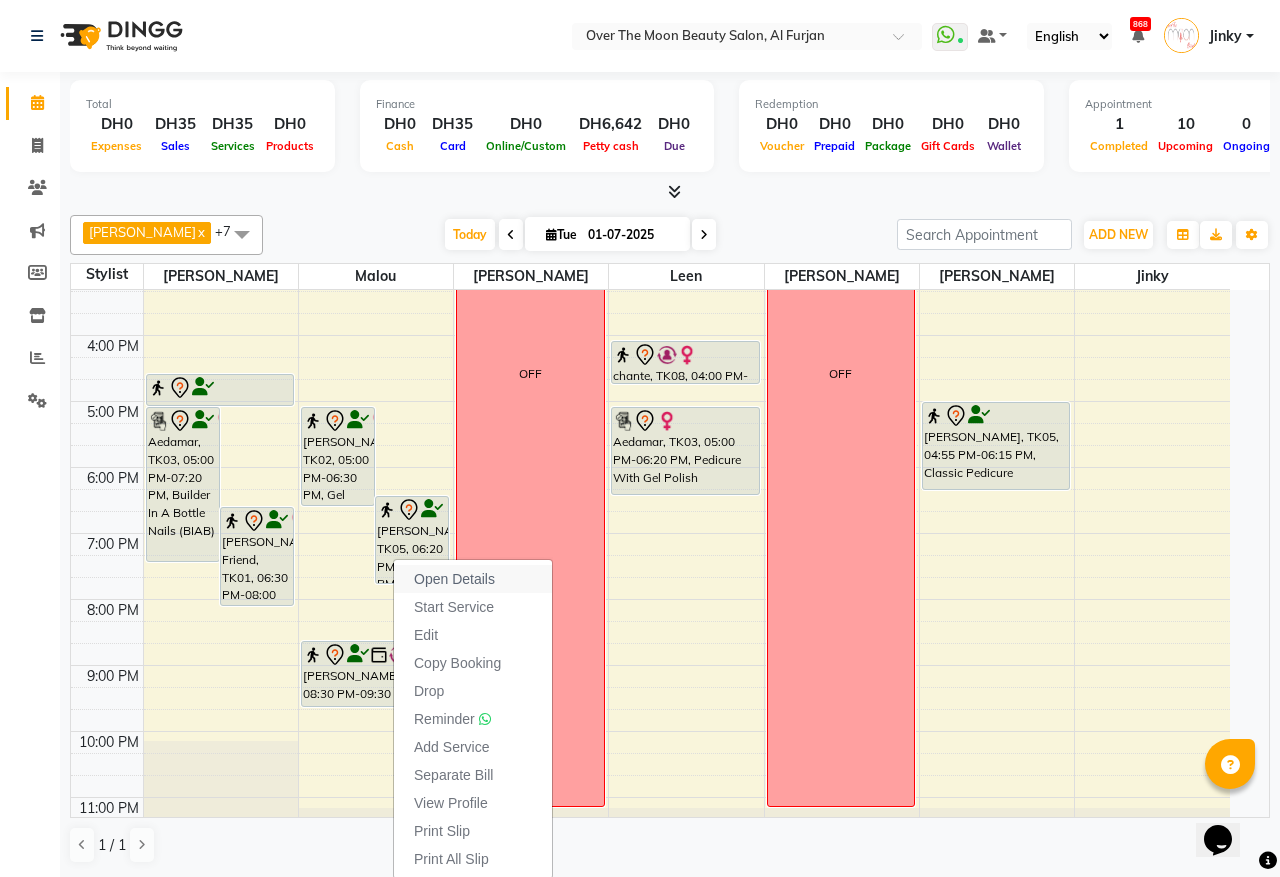 click on "Open Details" at bounding box center [454, 579] 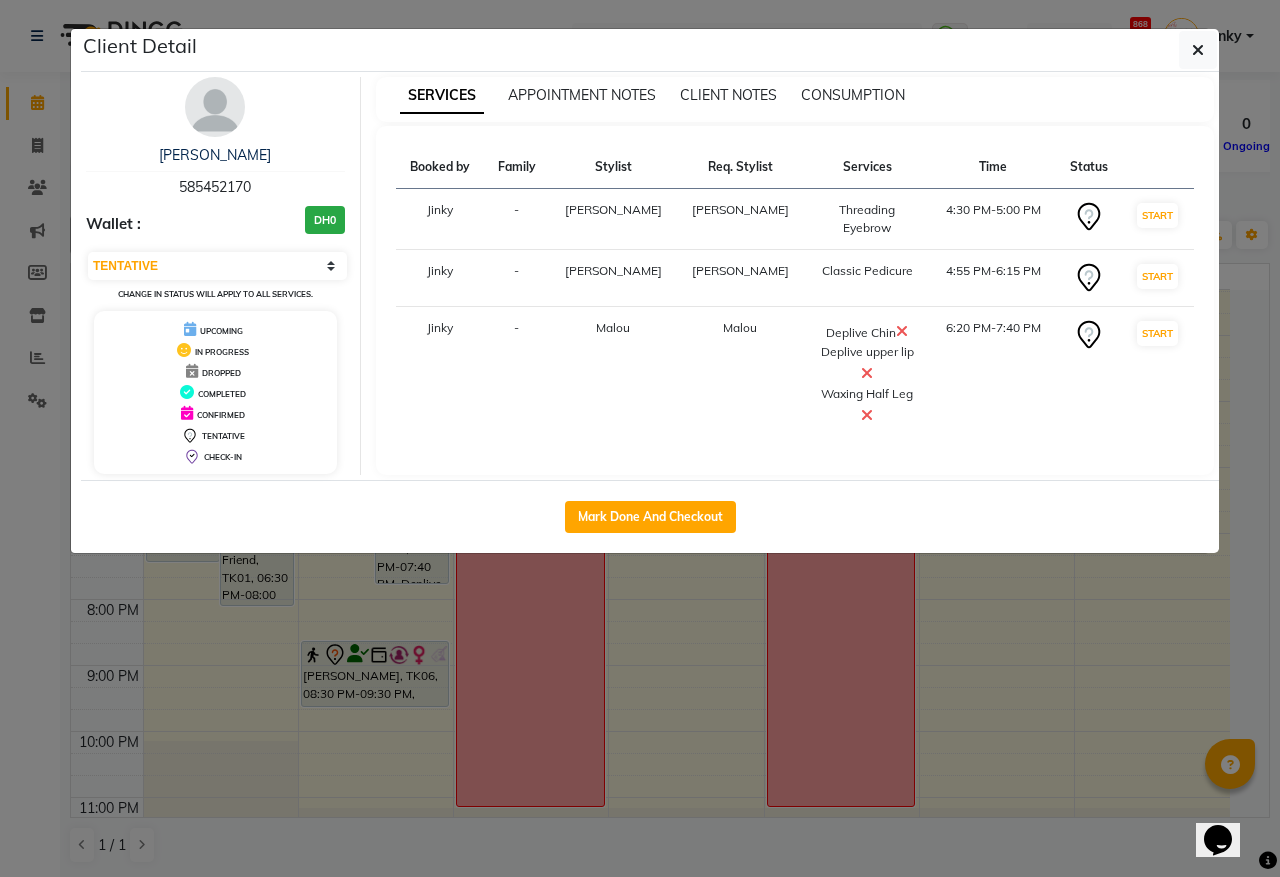 click at bounding box center (902, 331) 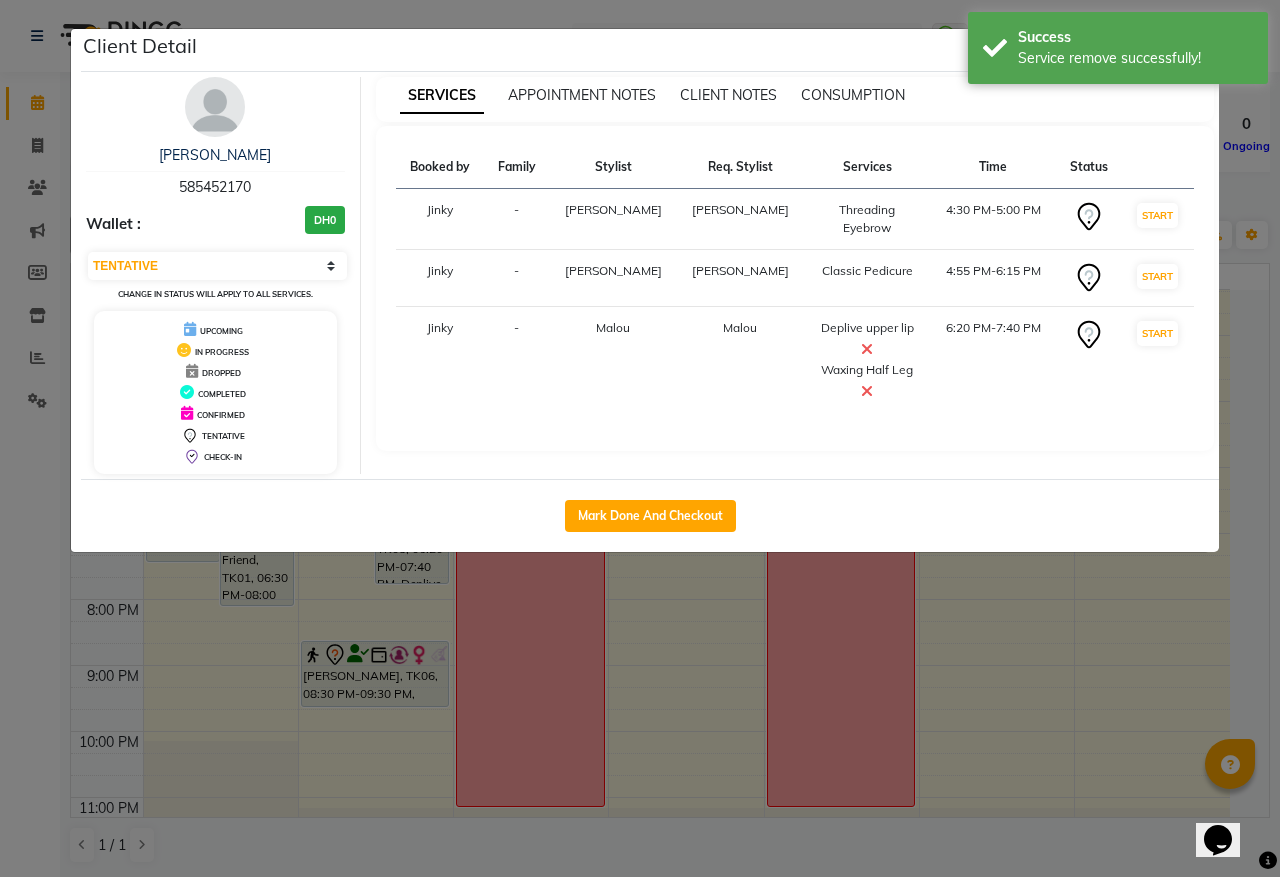 click at bounding box center (867, 349) 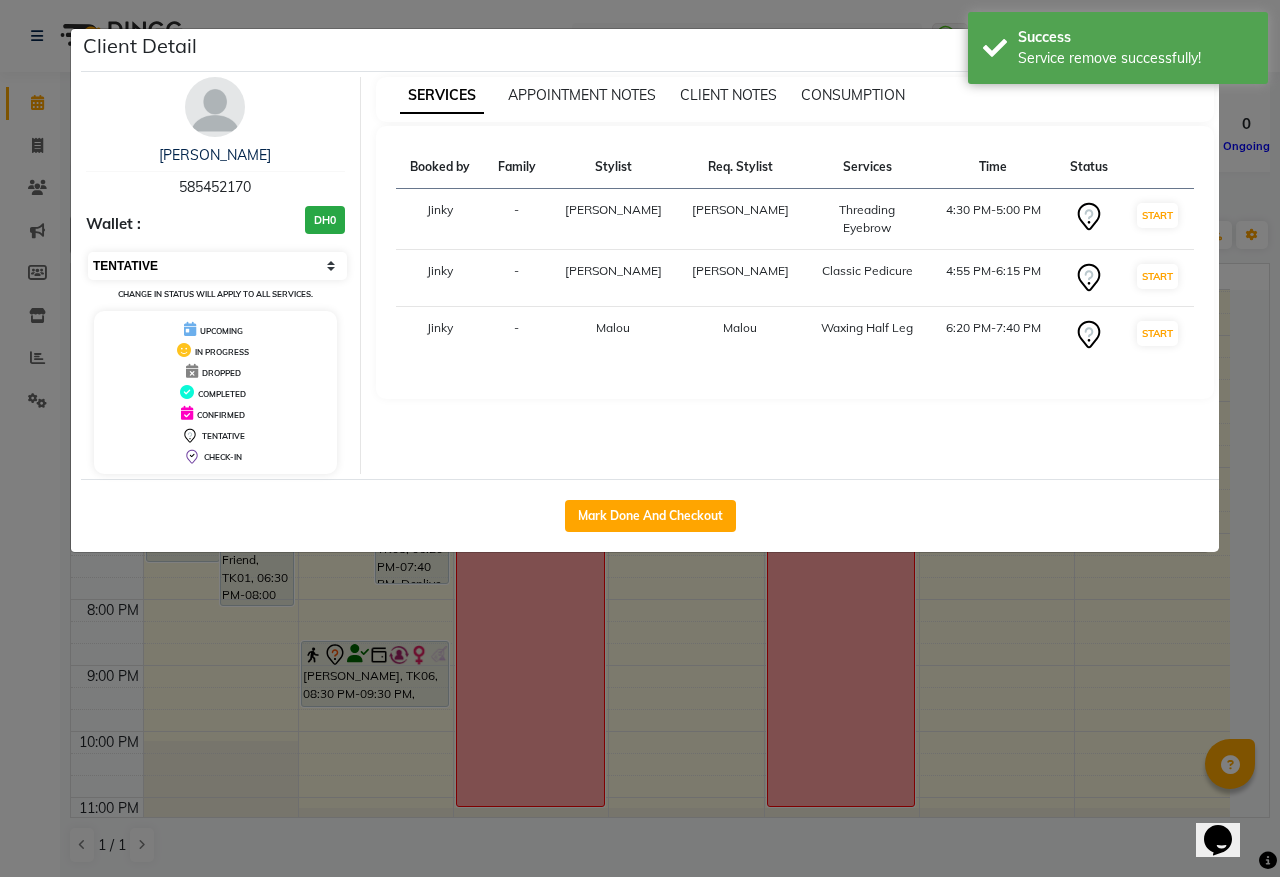 click on "Select IN SERVICE CONFIRMED TENTATIVE CHECK IN MARK DONE DROPPED UPCOMING" at bounding box center (217, 266) 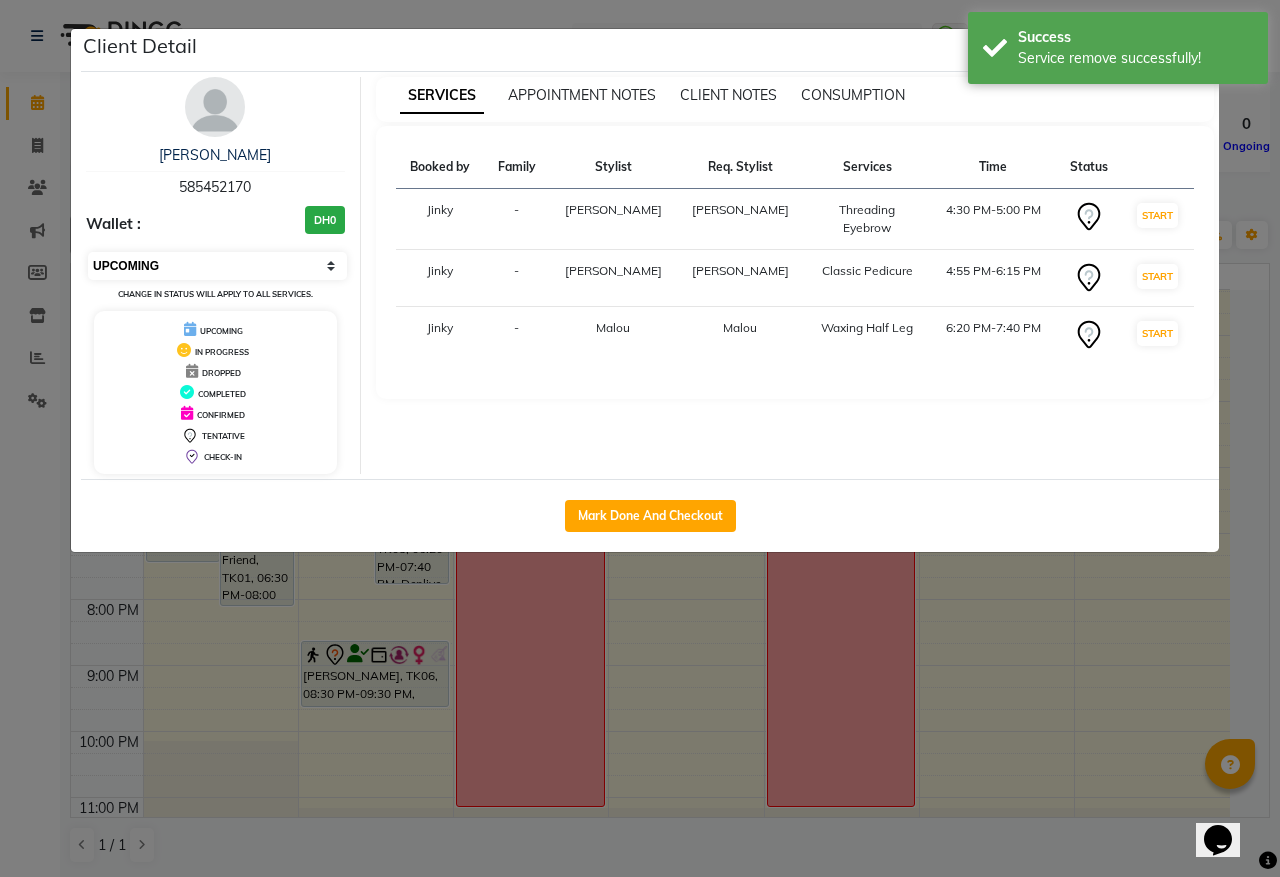 click on "Select IN SERVICE CONFIRMED TENTATIVE CHECK IN MARK DONE DROPPED UPCOMING" at bounding box center (217, 266) 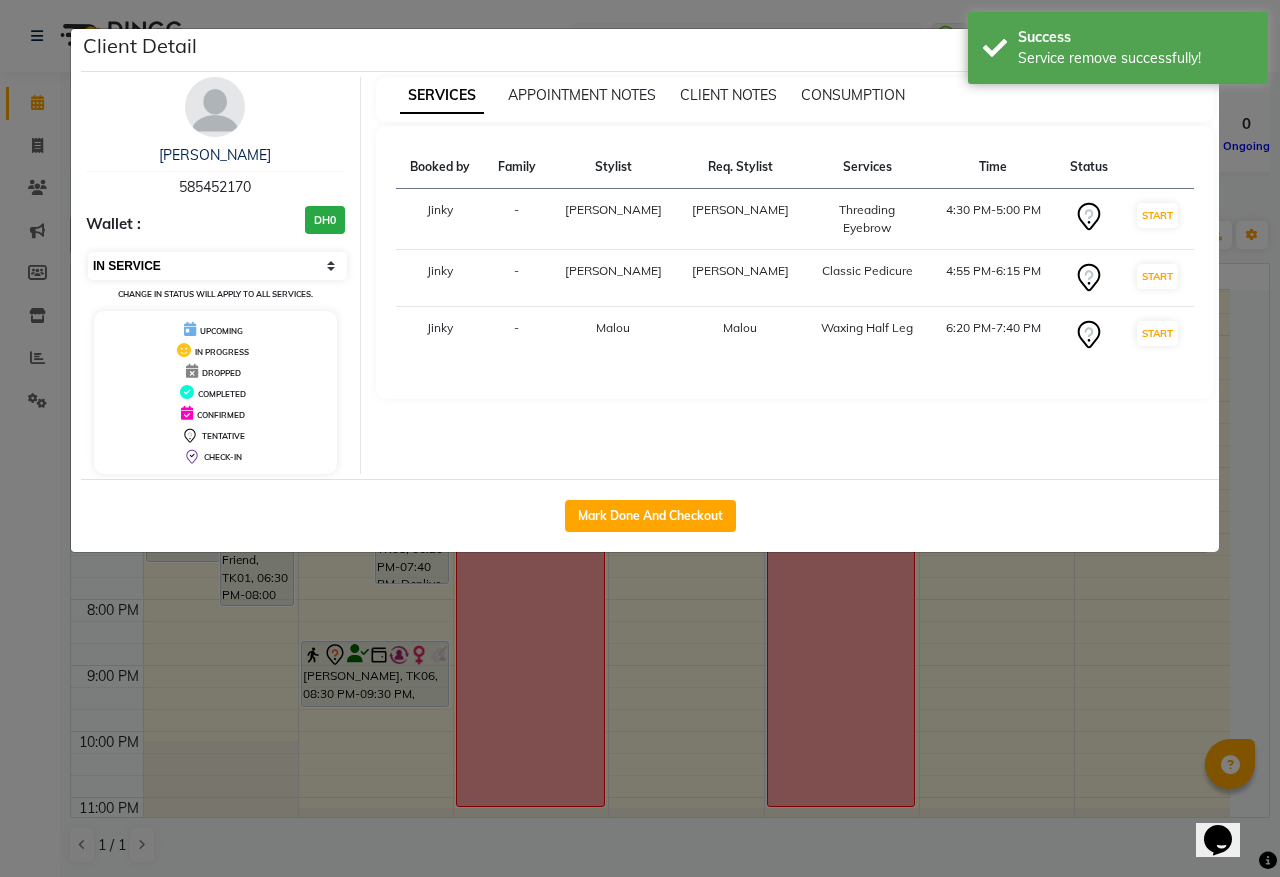 click on "Select IN SERVICE CONFIRMED TENTATIVE CHECK IN MARK DONE DROPPED UPCOMING" at bounding box center [217, 266] 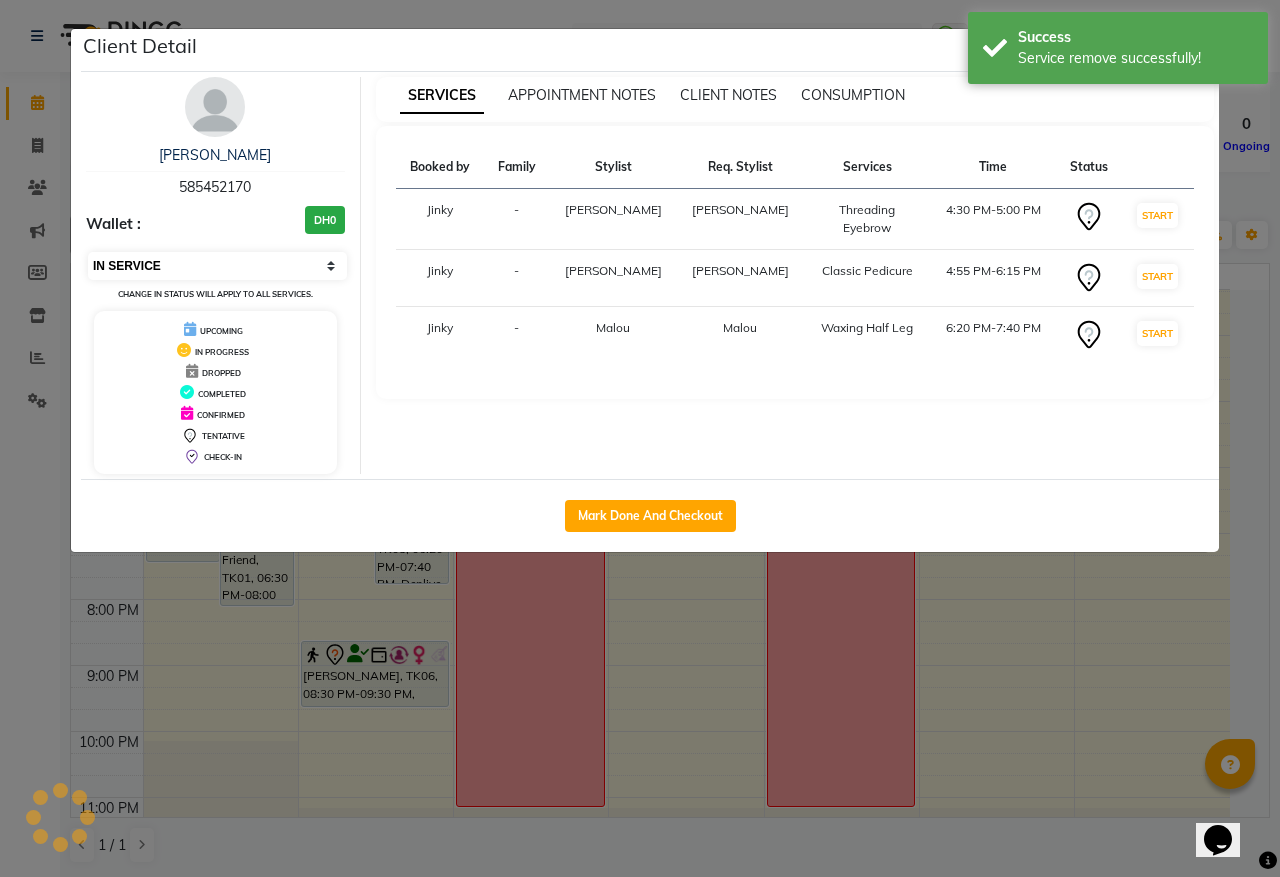 click on "Select IN SERVICE CONFIRMED TENTATIVE CHECK IN MARK DONE DROPPED UPCOMING" at bounding box center [217, 266] 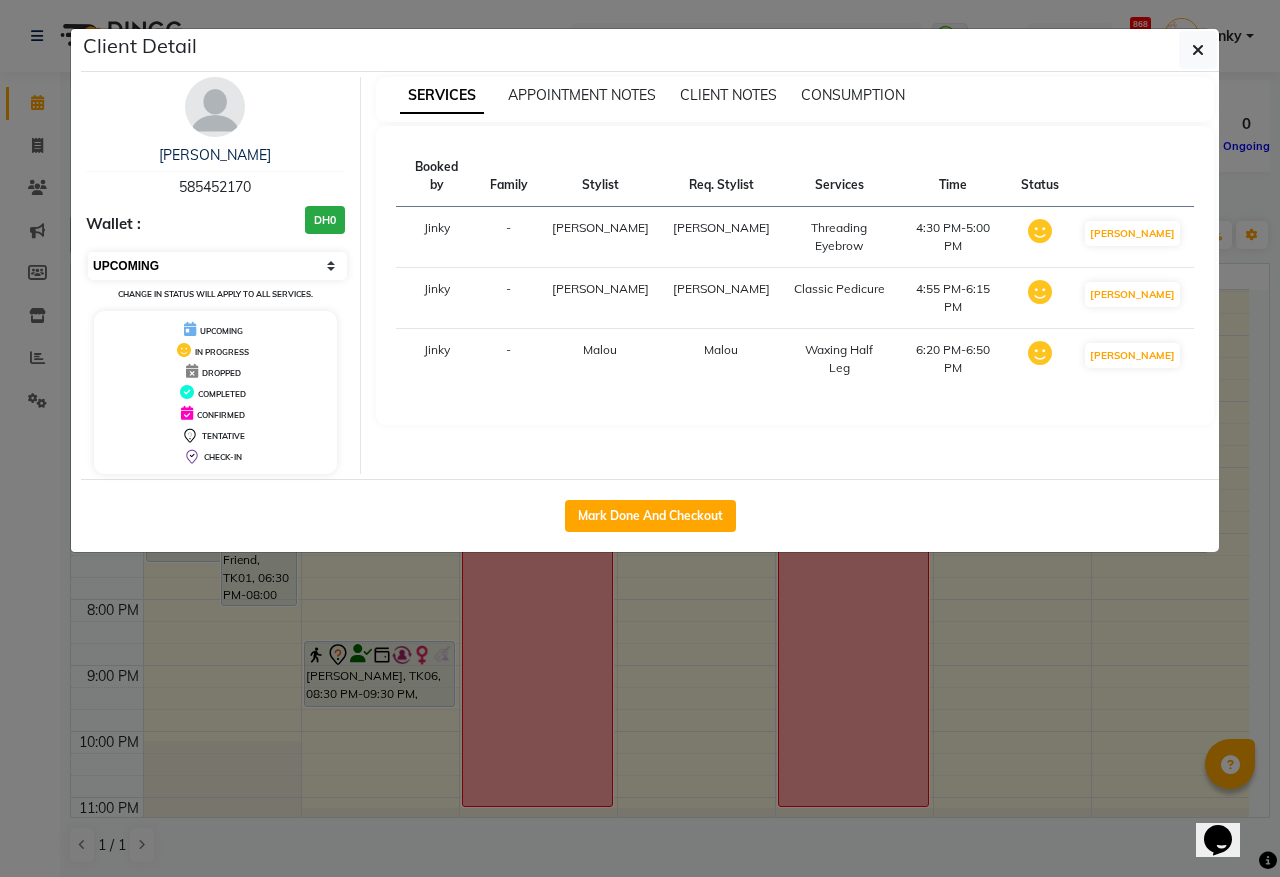 click on "Select IN SERVICE CONFIRMED TENTATIVE CHECK IN MARK DONE DROPPED UPCOMING" at bounding box center [217, 266] 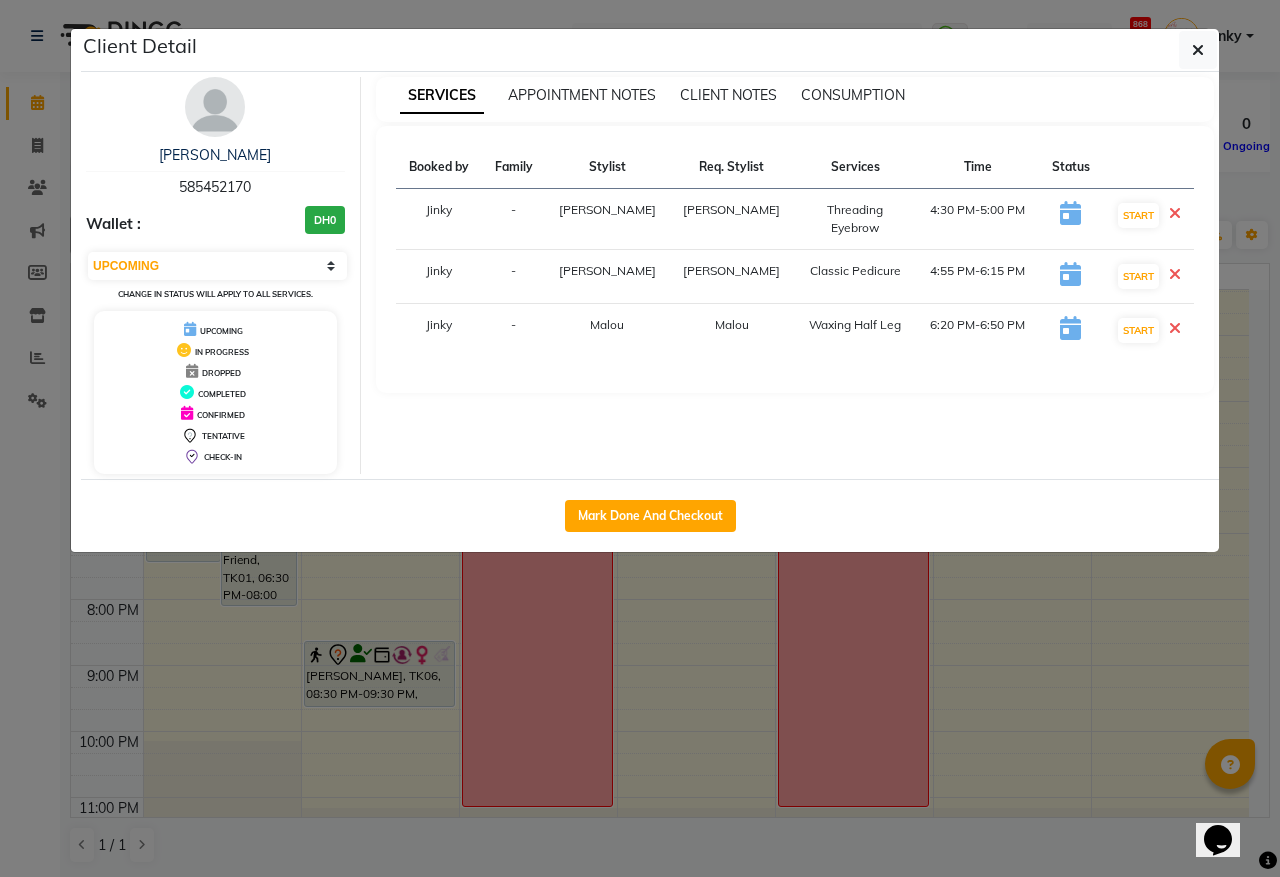 click at bounding box center (1175, 328) 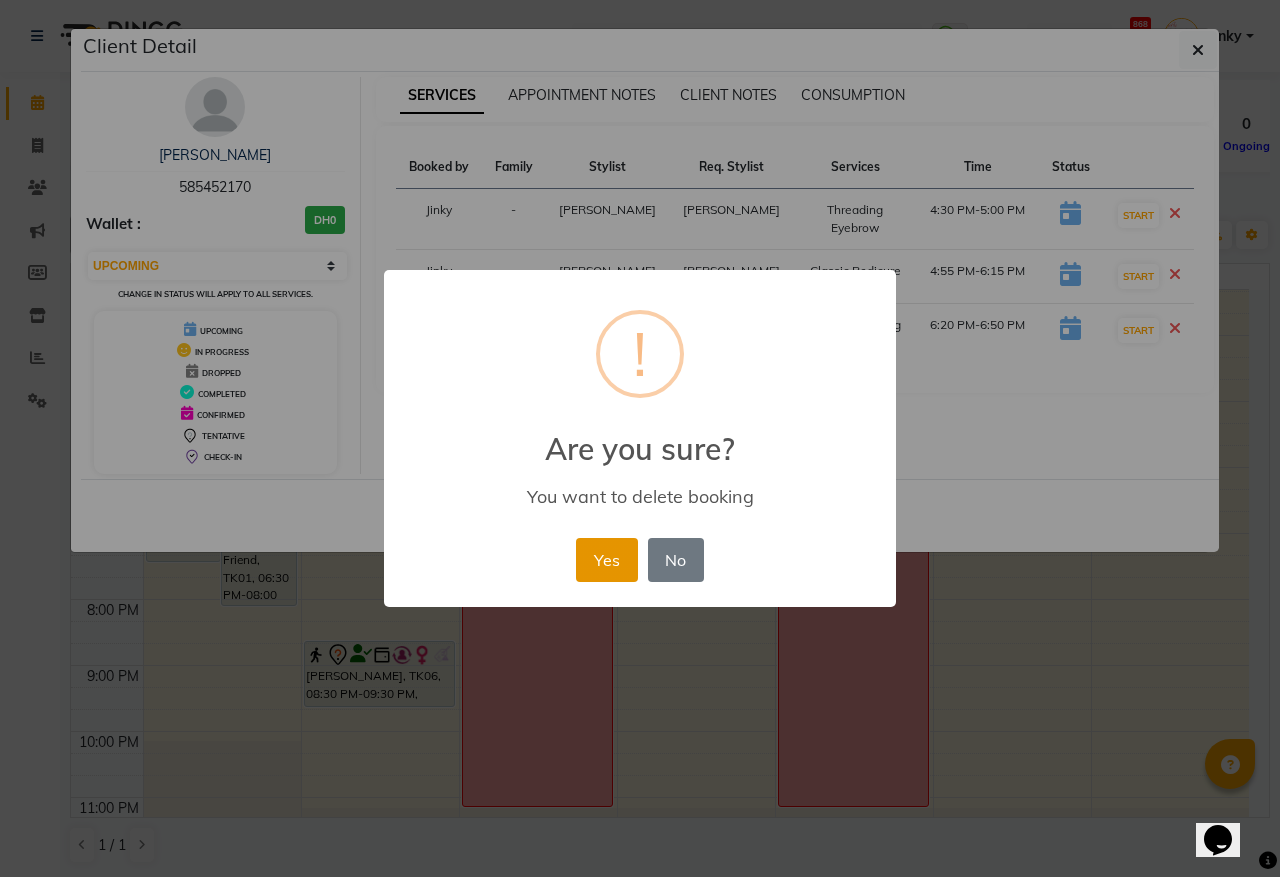 click on "Yes" at bounding box center [606, 560] 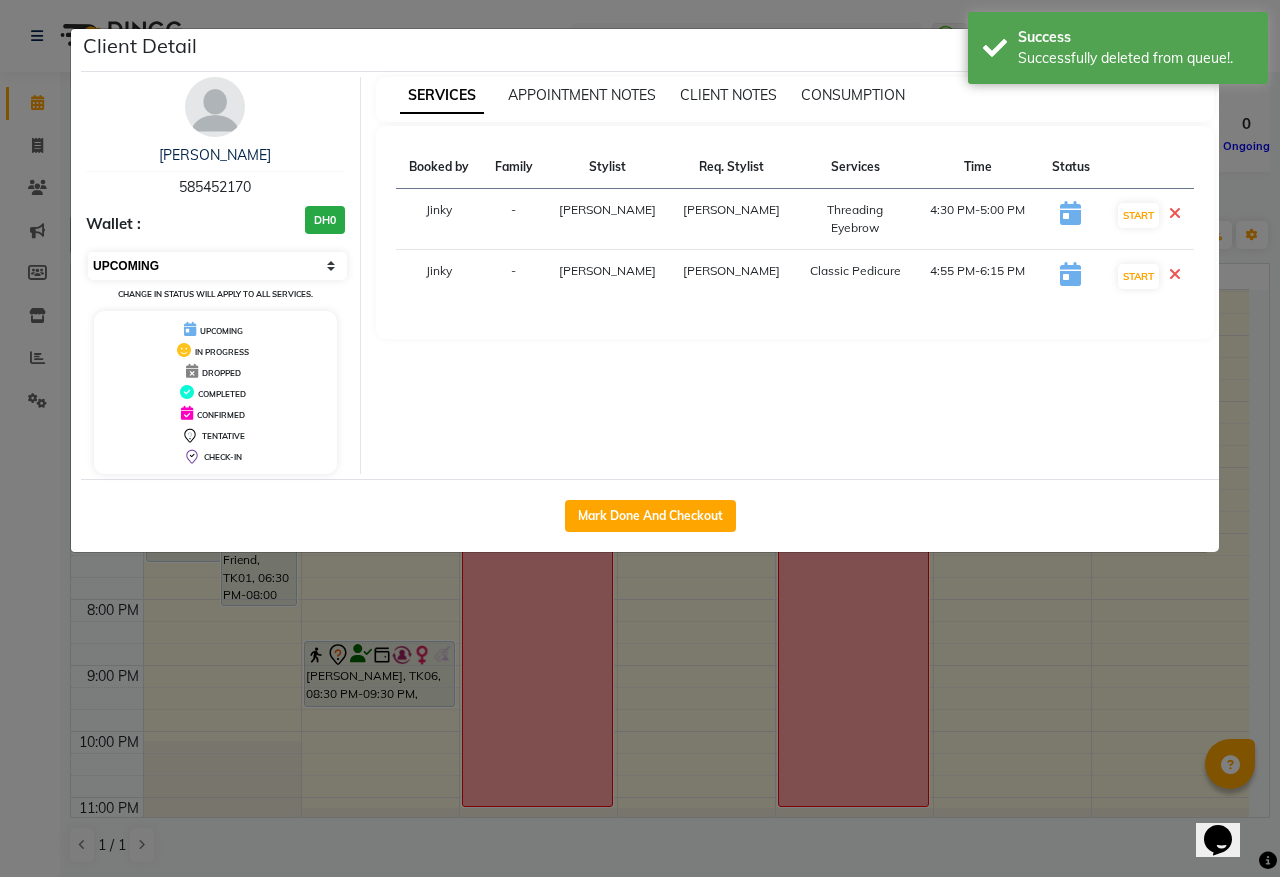 click on "Select IN SERVICE CONFIRMED TENTATIVE CHECK IN MARK DONE DROPPED UPCOMING" at bounding box center [217, 266] 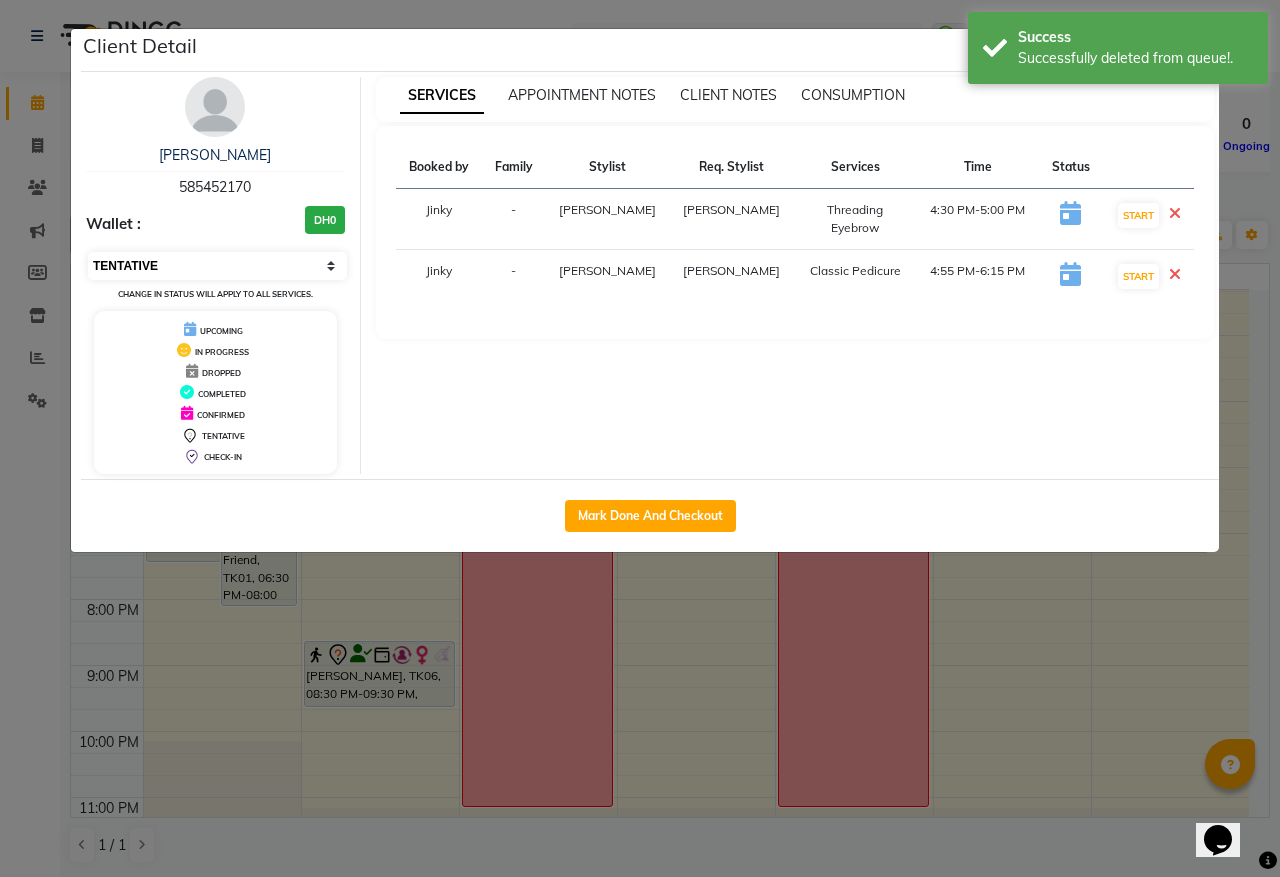 click on "Select IN SERVICE CONFIRMED TENTATIVE CHECK IN MARK DONE DROPPED UPCOMING" at bounding box center (217, 266) 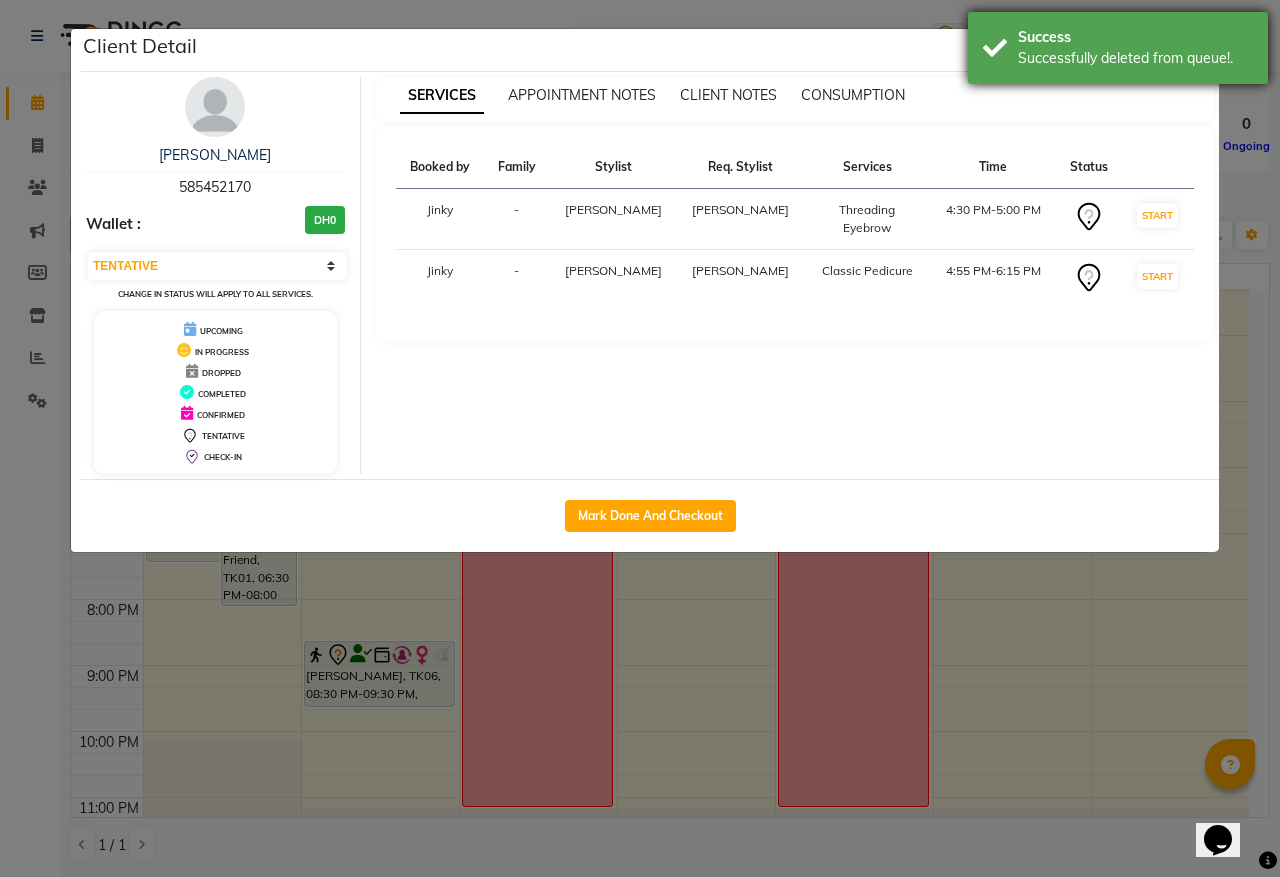 drag, startPoint x: 1113, startPoint y: 56, endPoint x: 1188, endPoint y: 52, distance: 75.10659 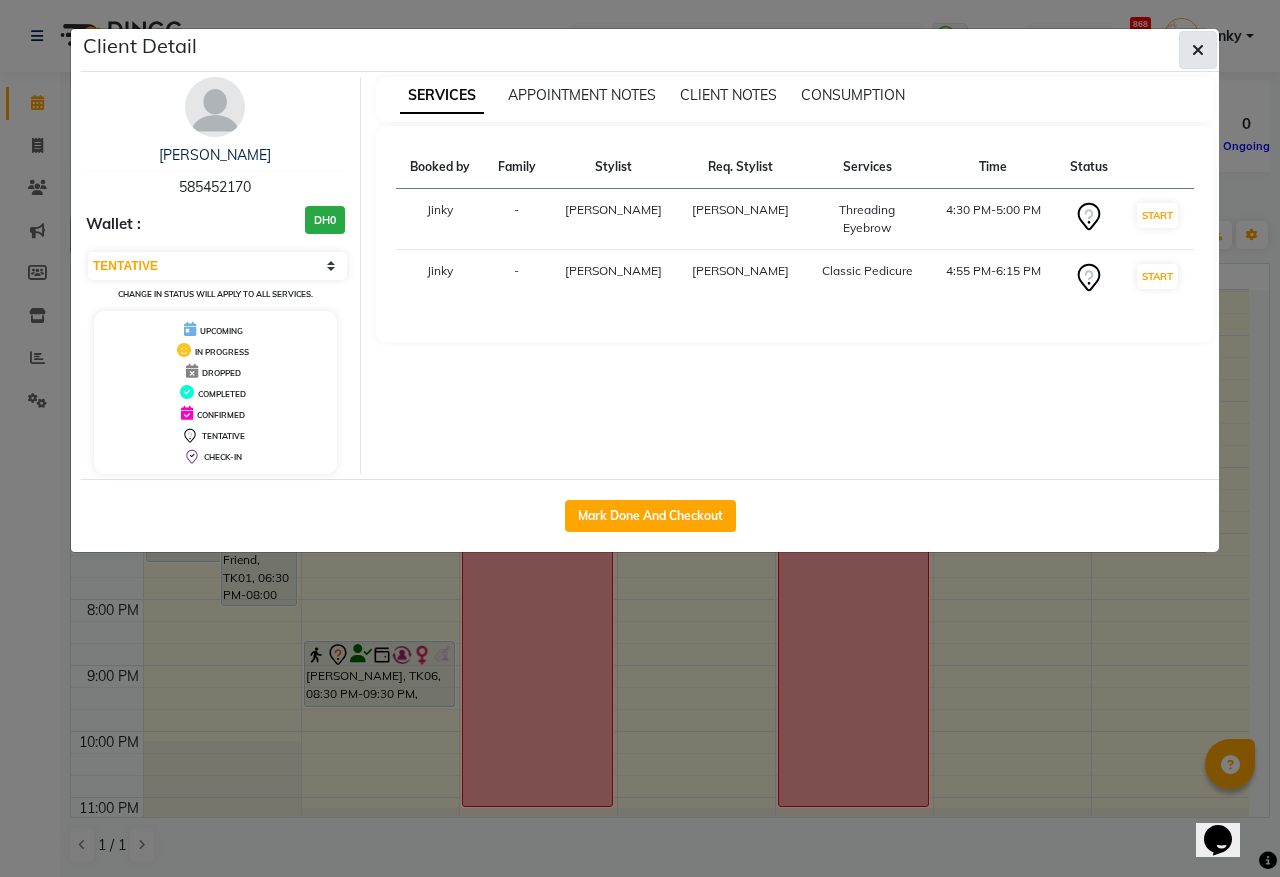 click 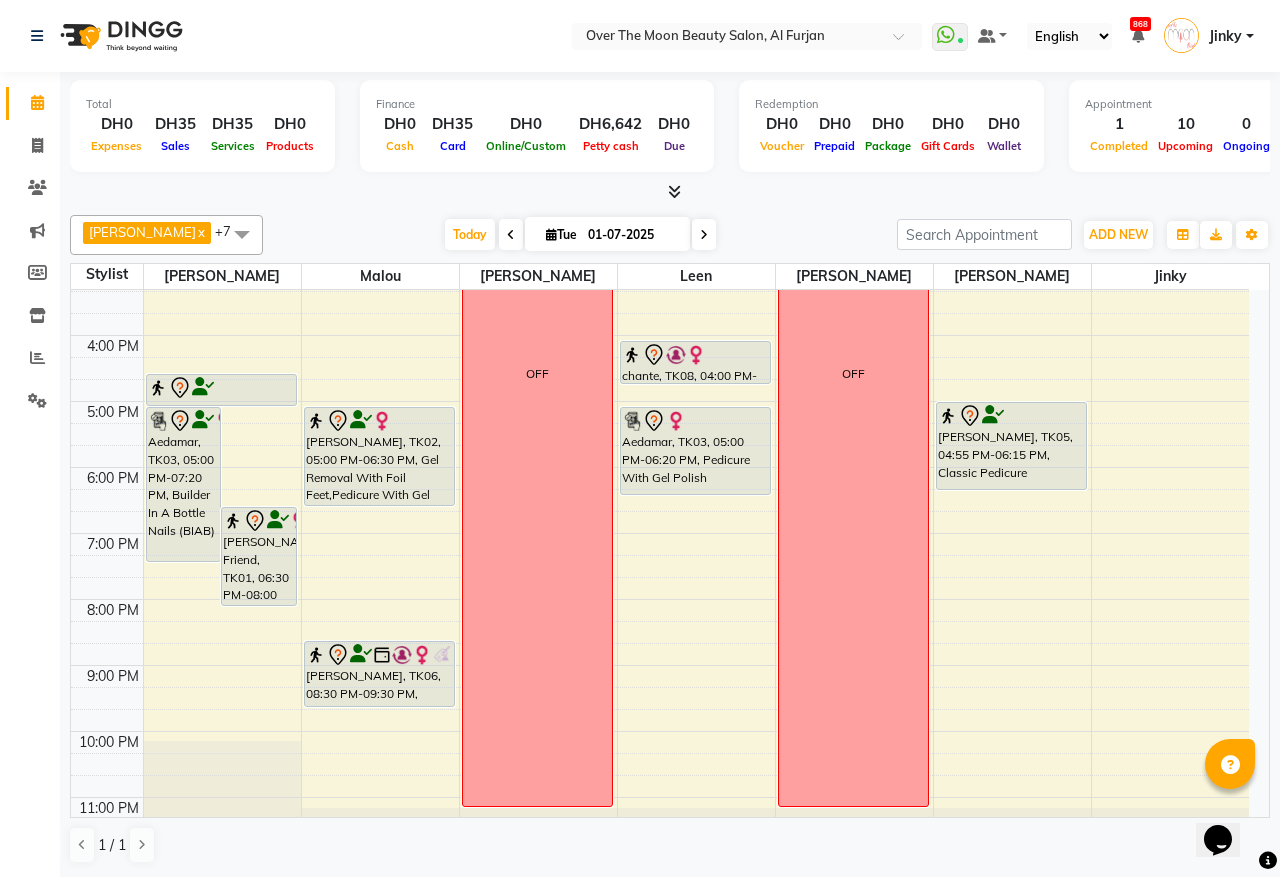 click on "[PERSON_NAME], TK05, 04:55 PM-06:15 PM, Classic Pedicure" at bounding box center (1011, 446) 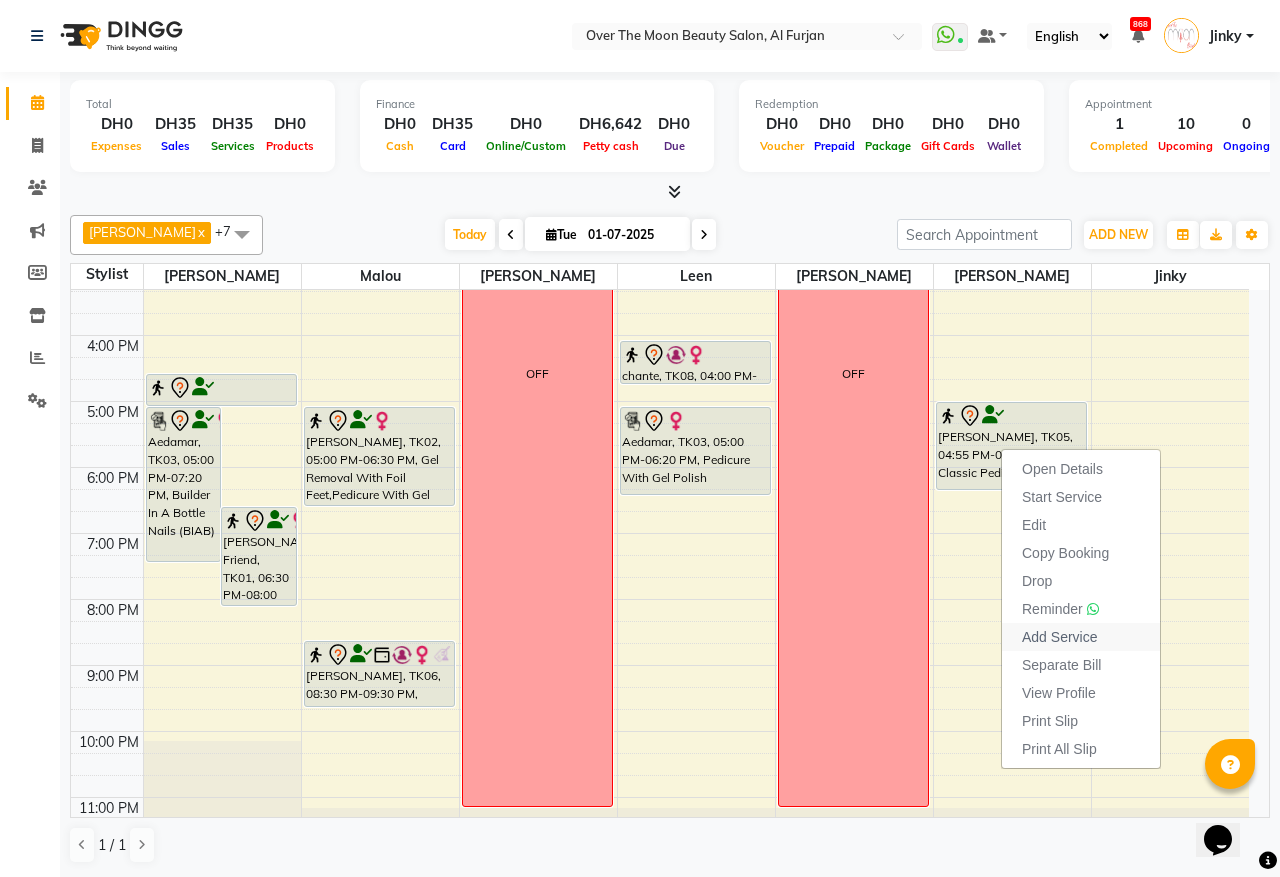 click on "Add Service" at bounding box center (1059, 637) 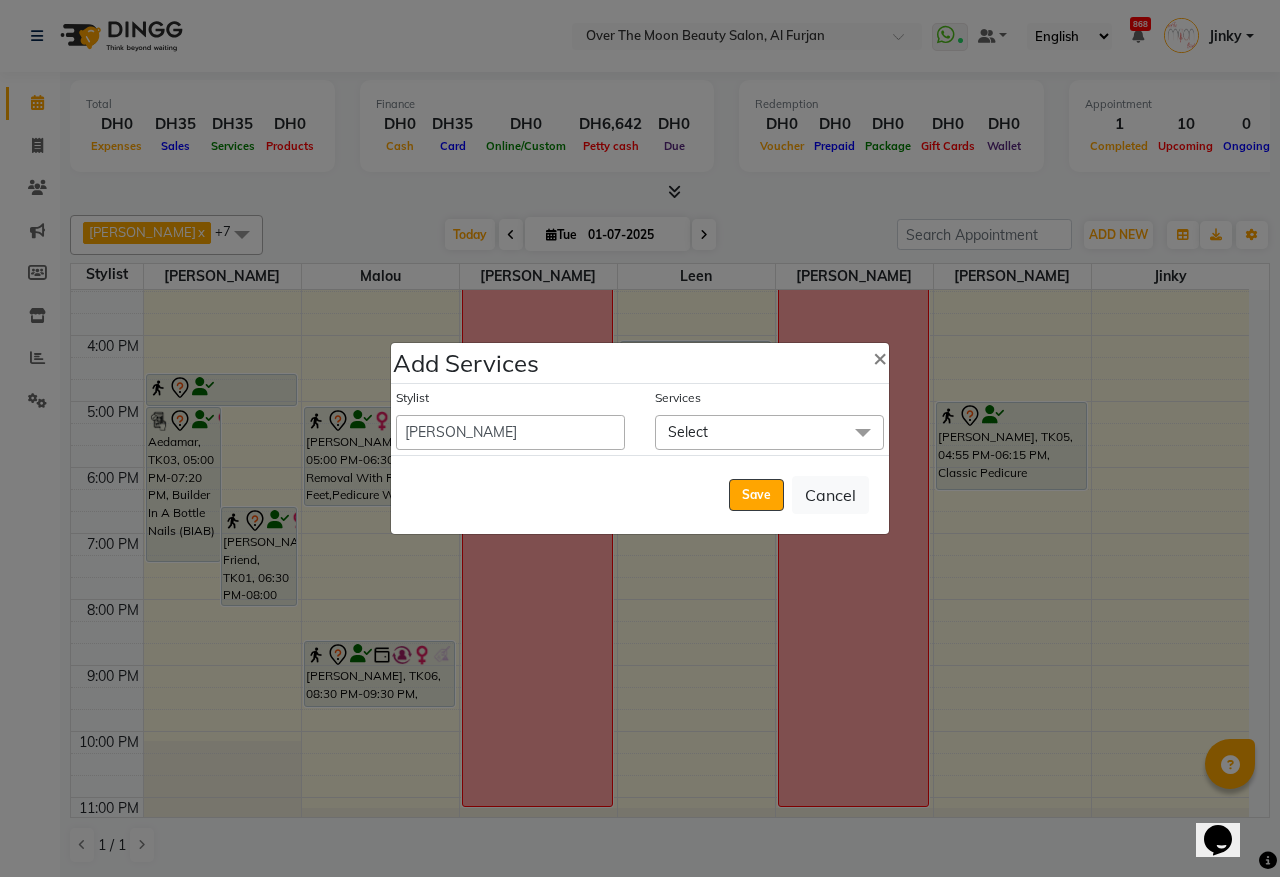 click on "Select" 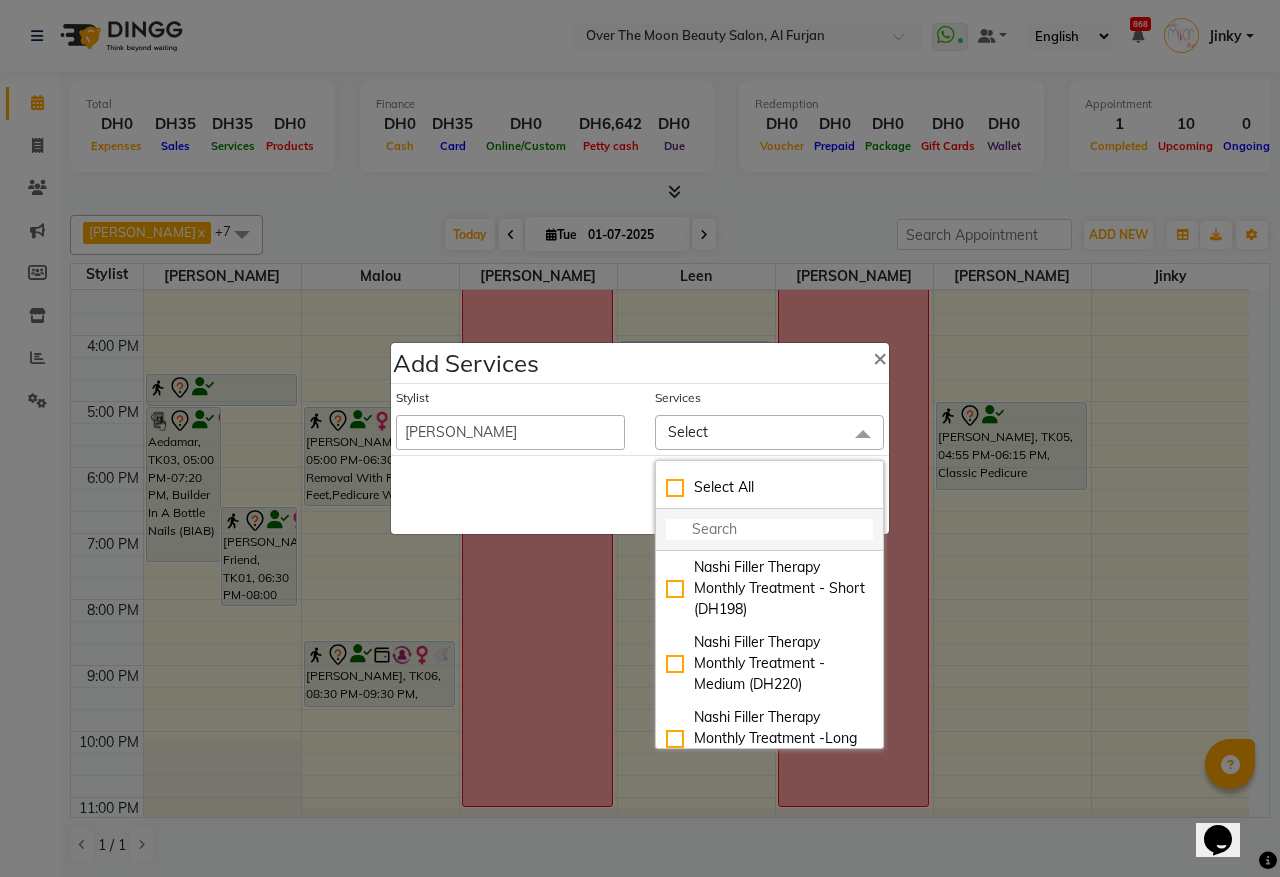 click 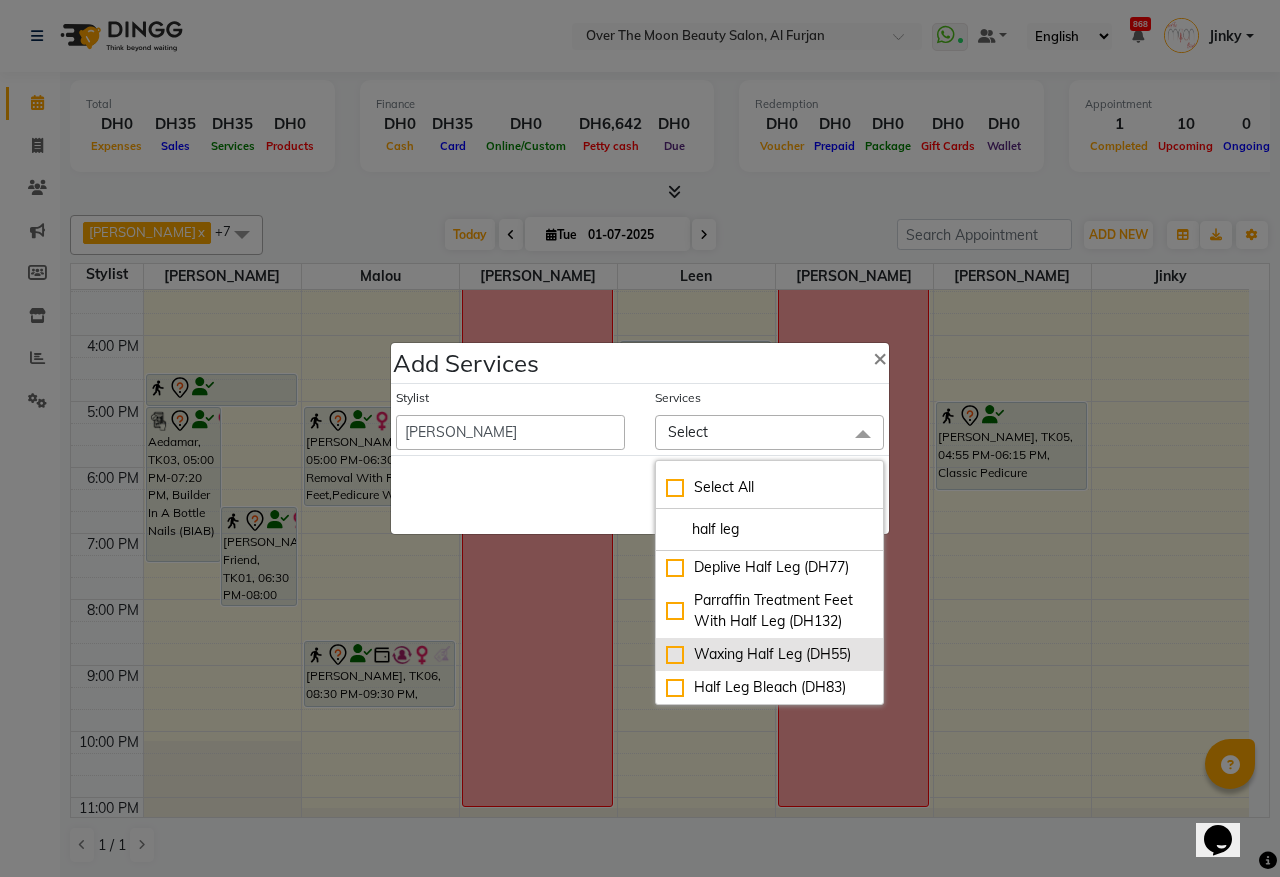 type on "half leg" 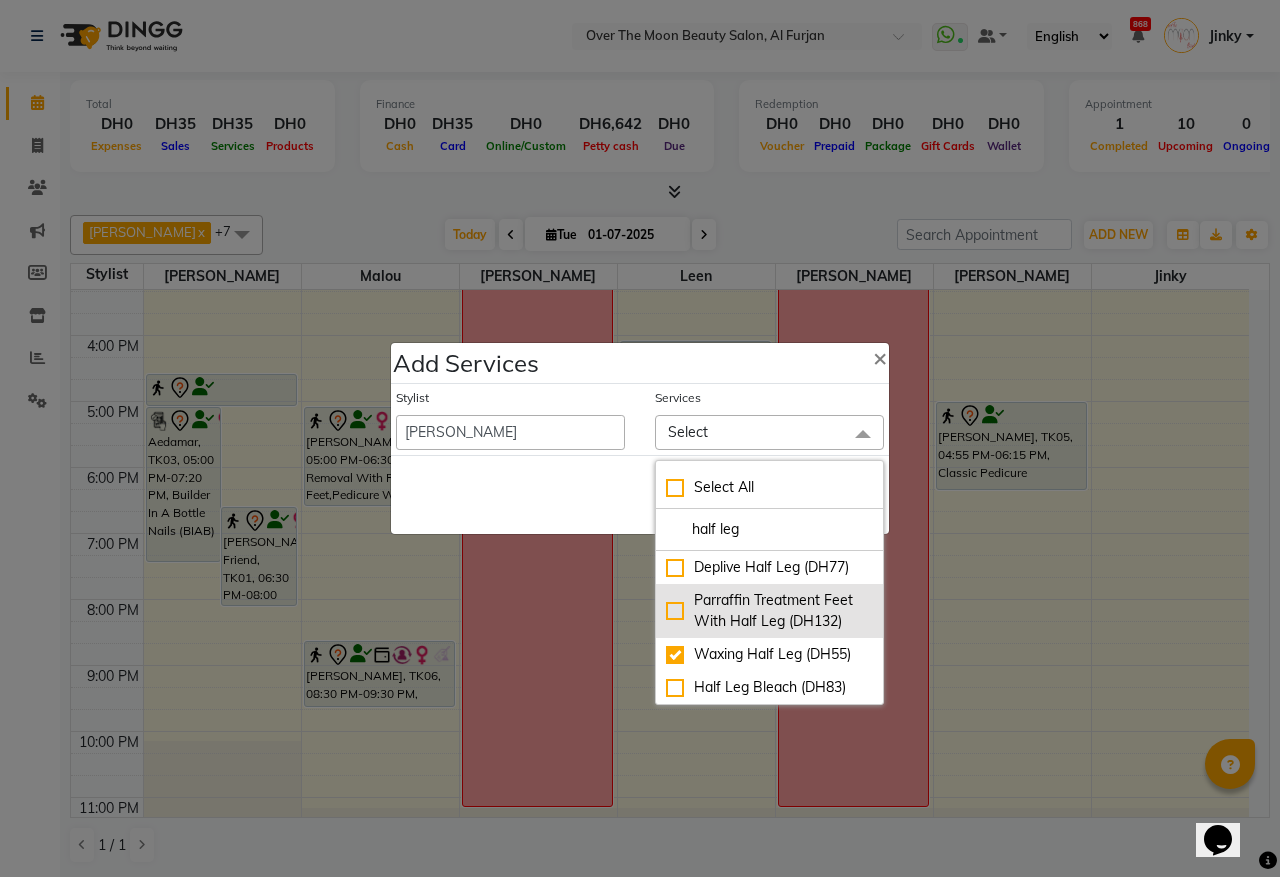 checkbox on "true" 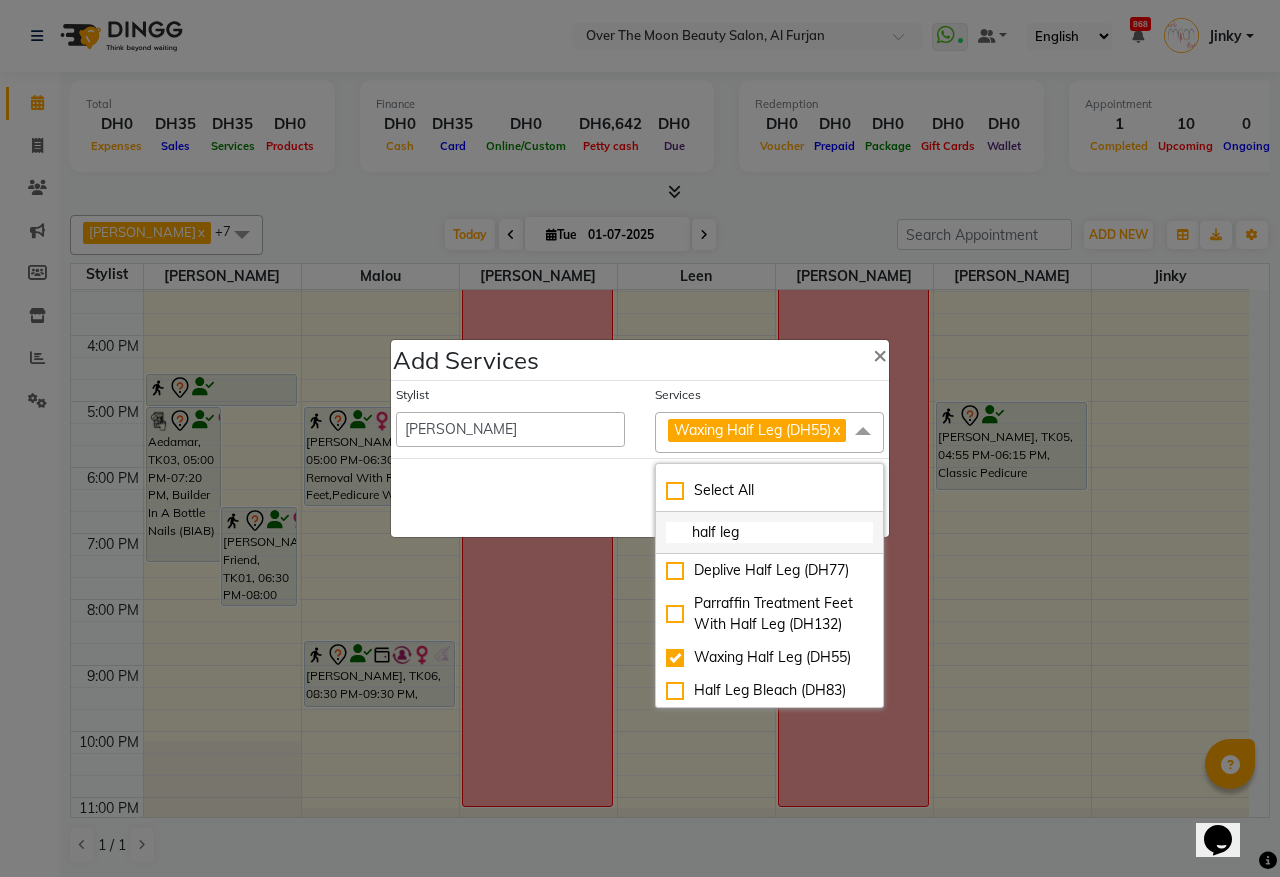 drag, startPoint x: 751, startPoint y: 540, endPoint x: 683, endPoint y: 546, distance: 68.26419 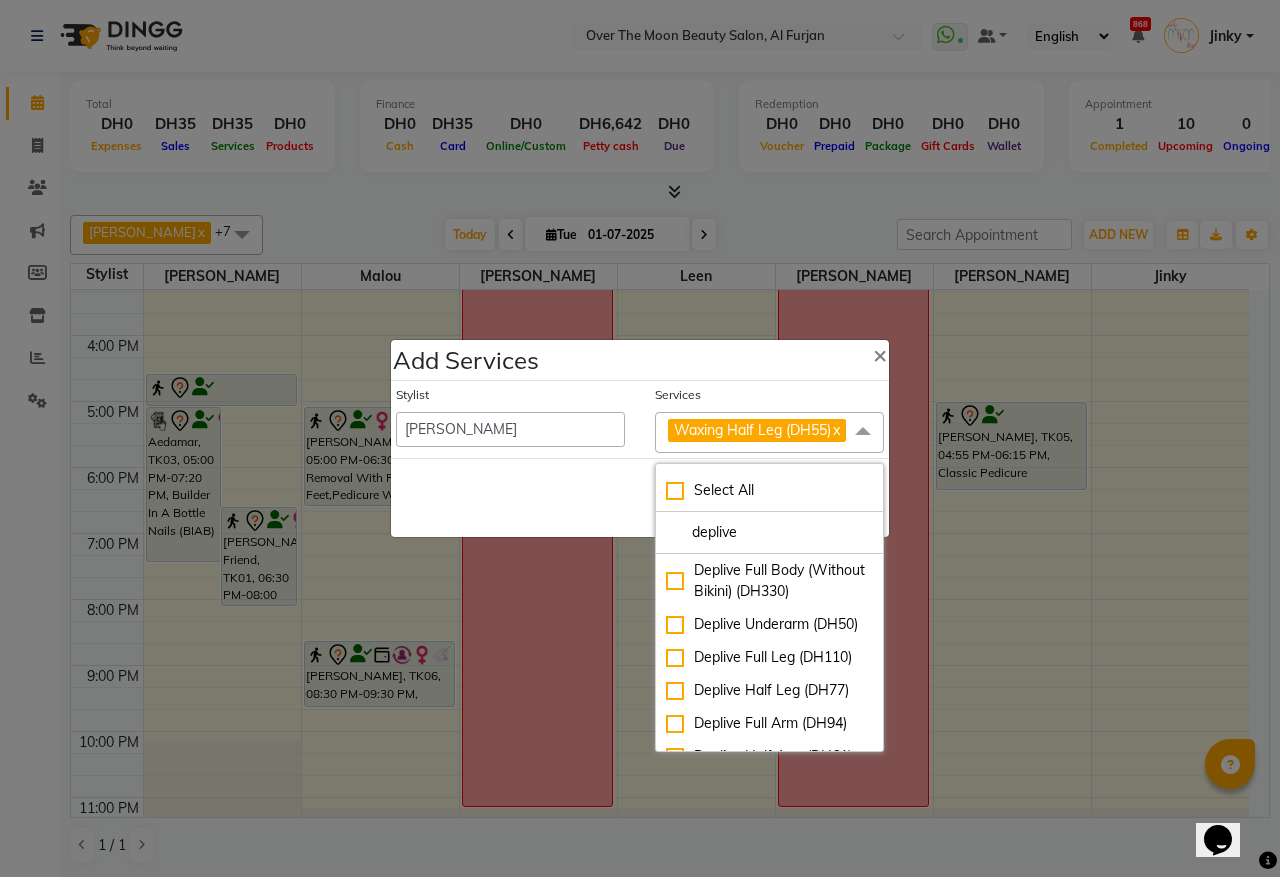 type on "deplive" 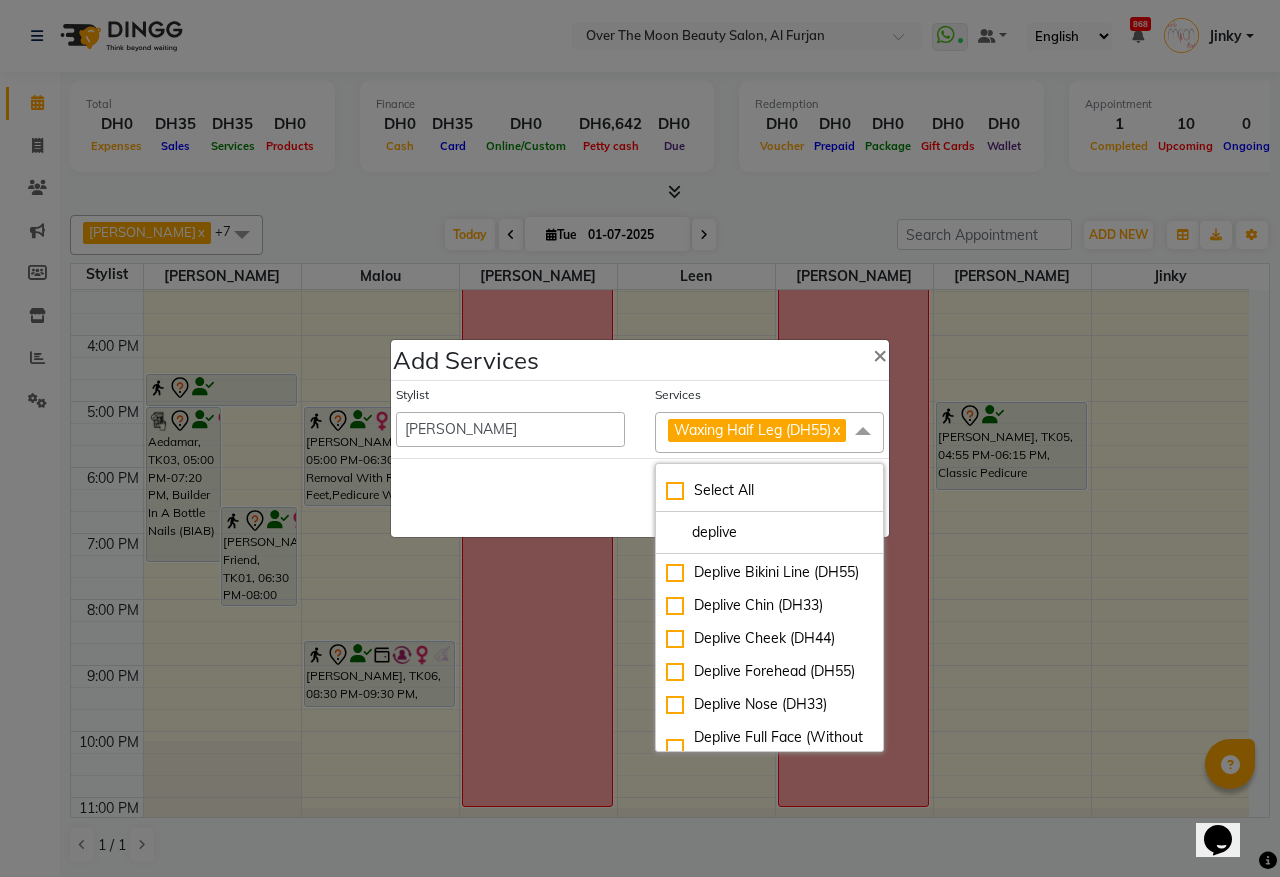 scroll, scrollTop: 300, scrollLeft: 0, axis: vertical 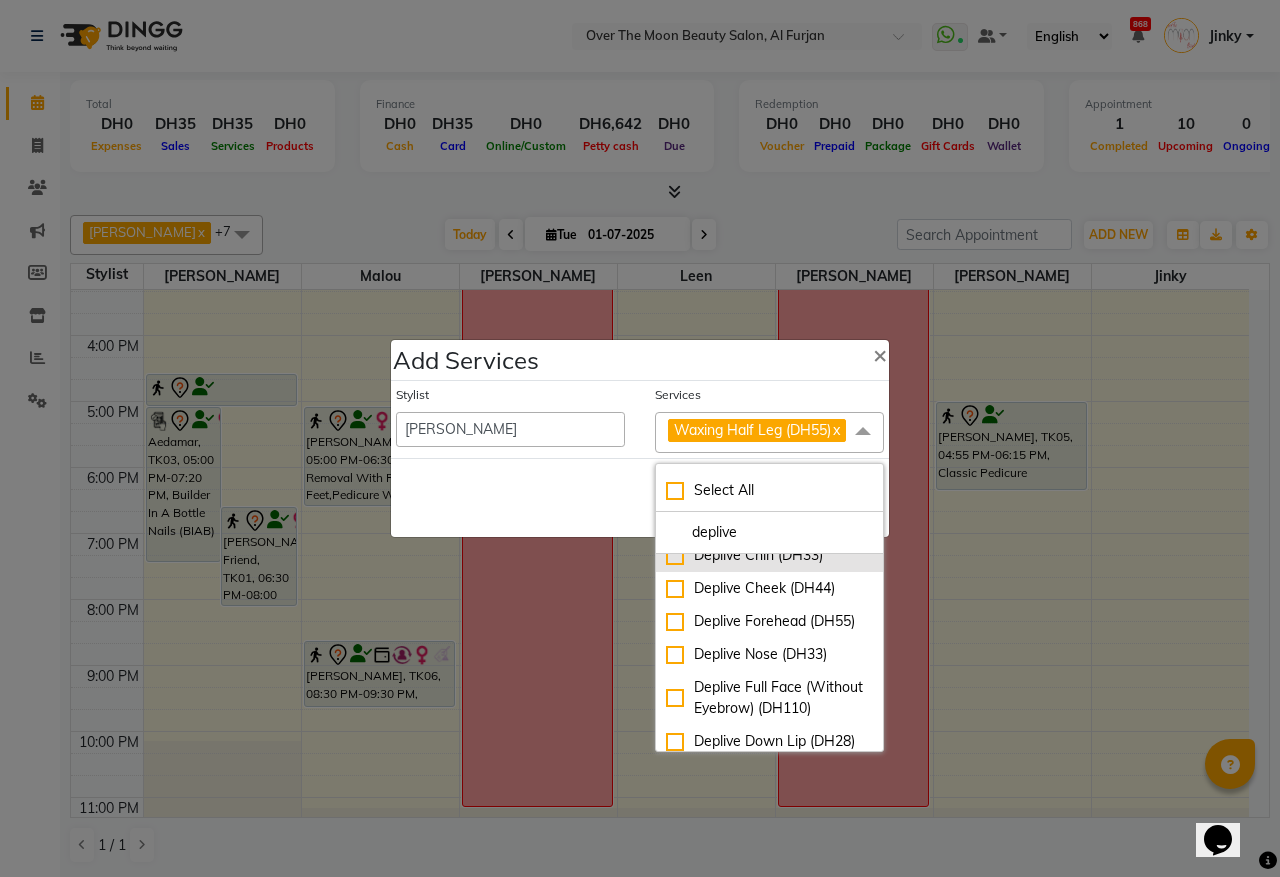 click on "Deplive Chin (DH33)" 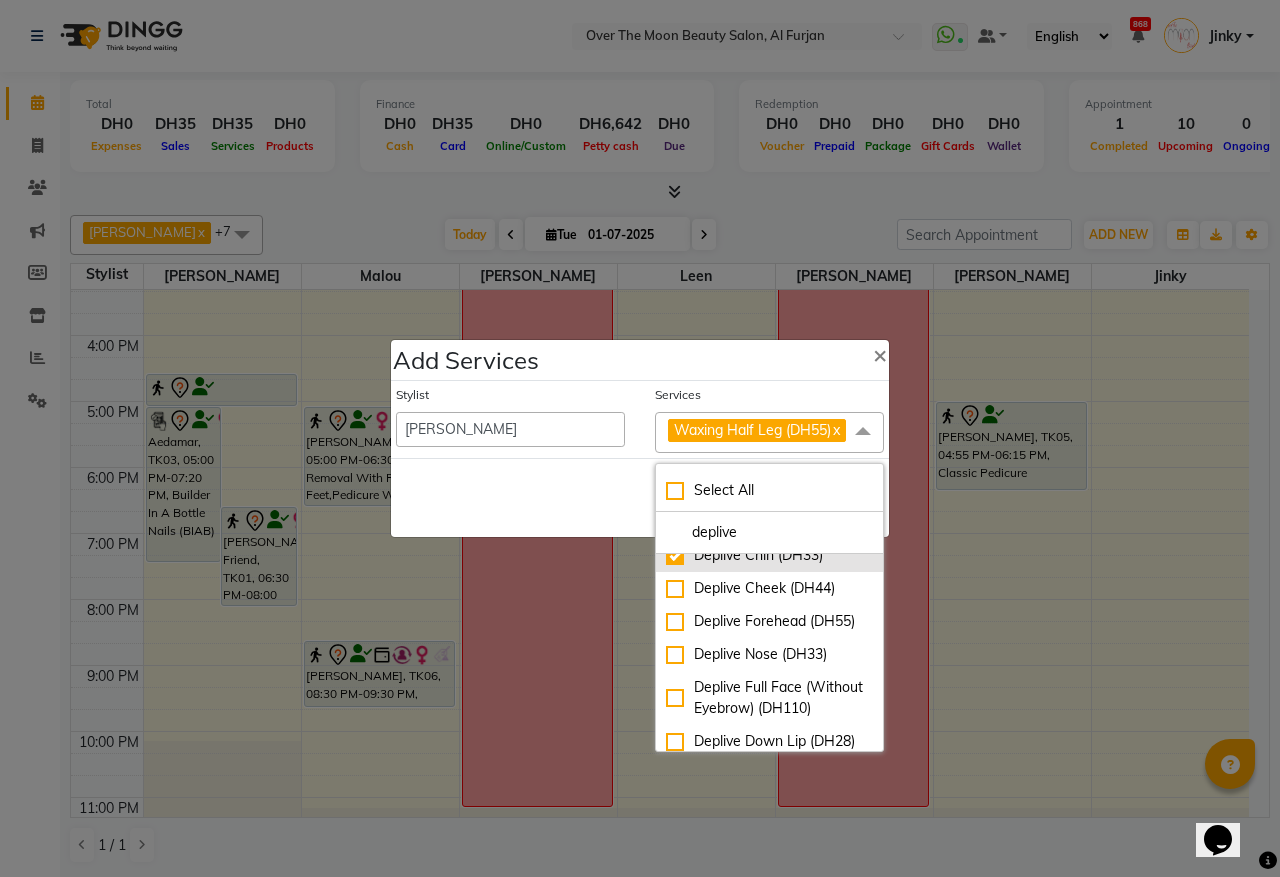checkbox on "true" 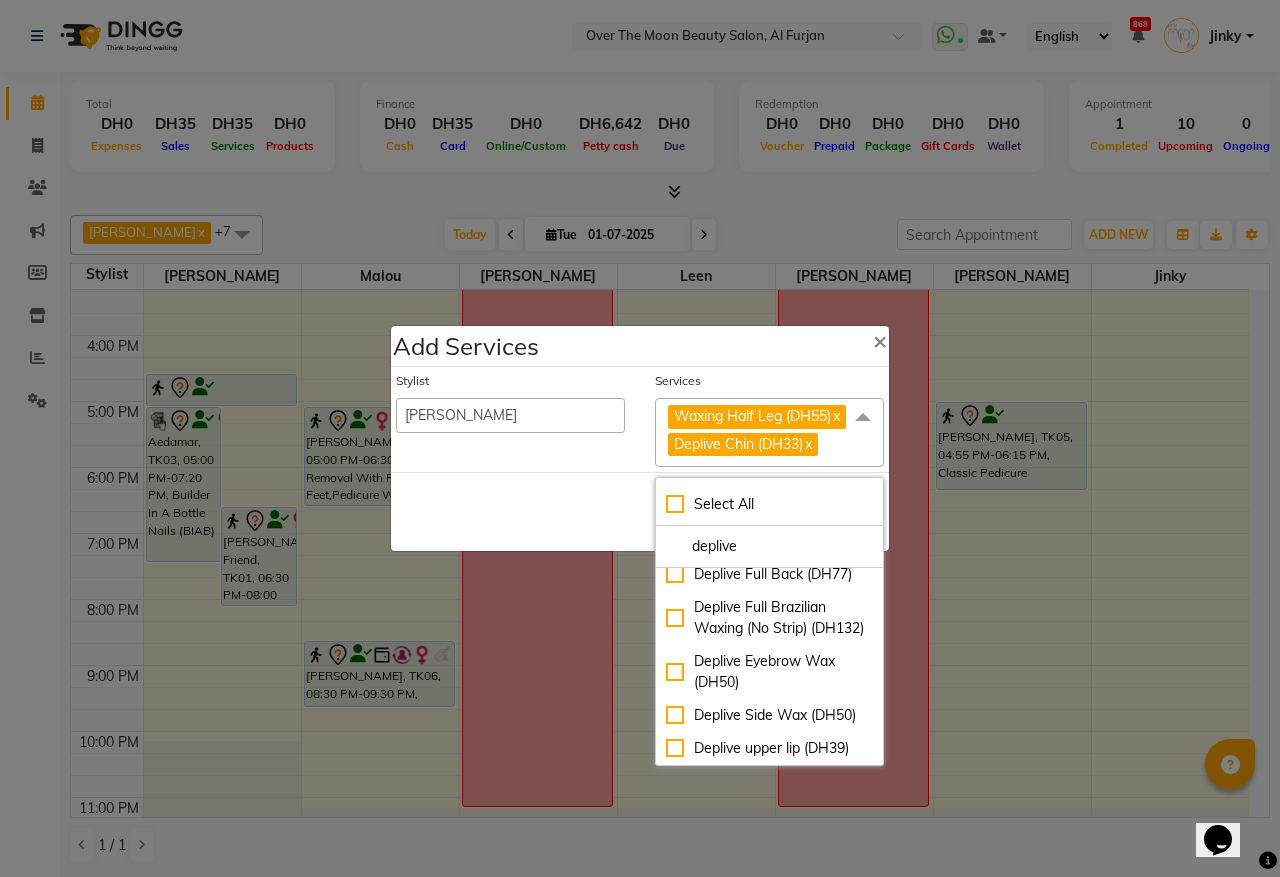 scroll, scrollTop: 873, scrollLeft: 0, axis: vertical 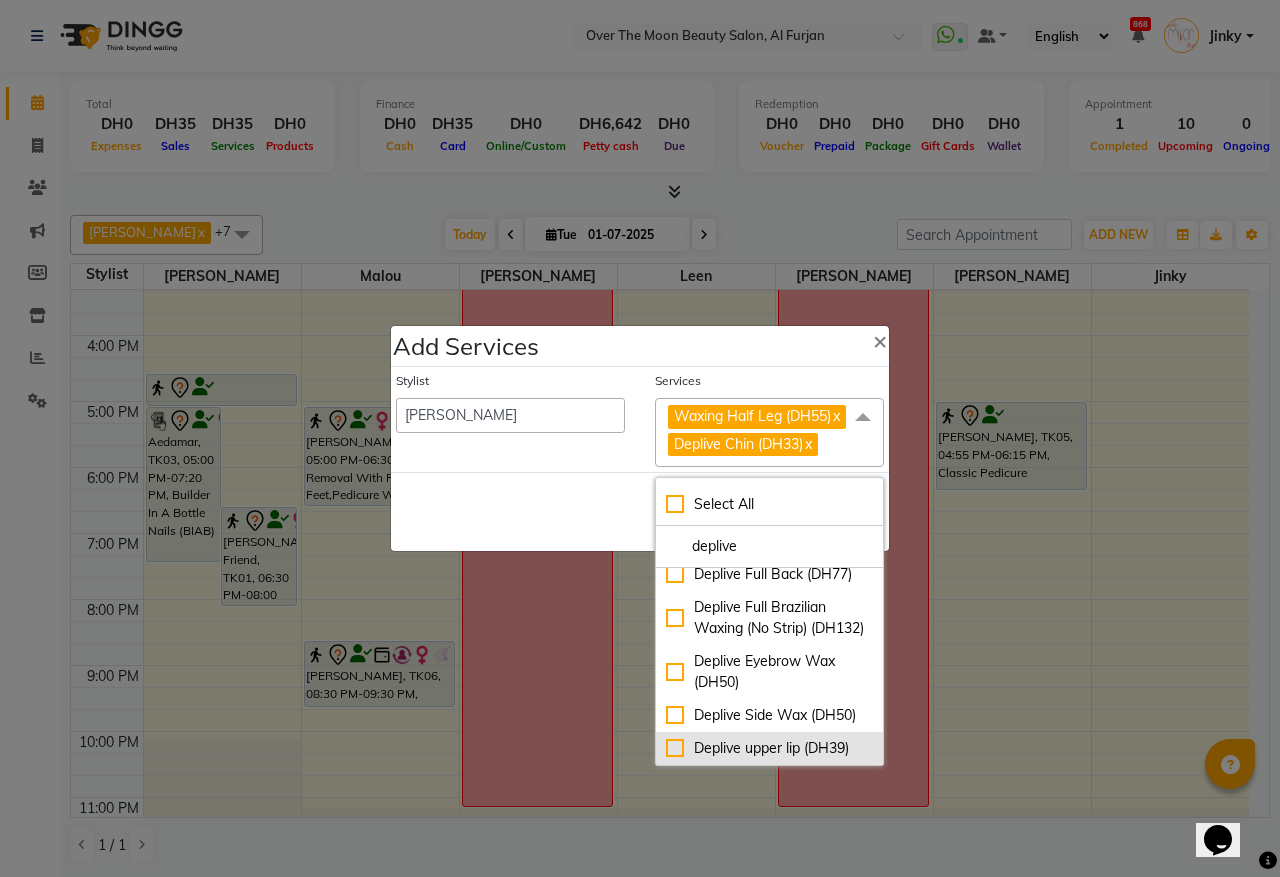 click on "Deplive upper lip (DH39)" 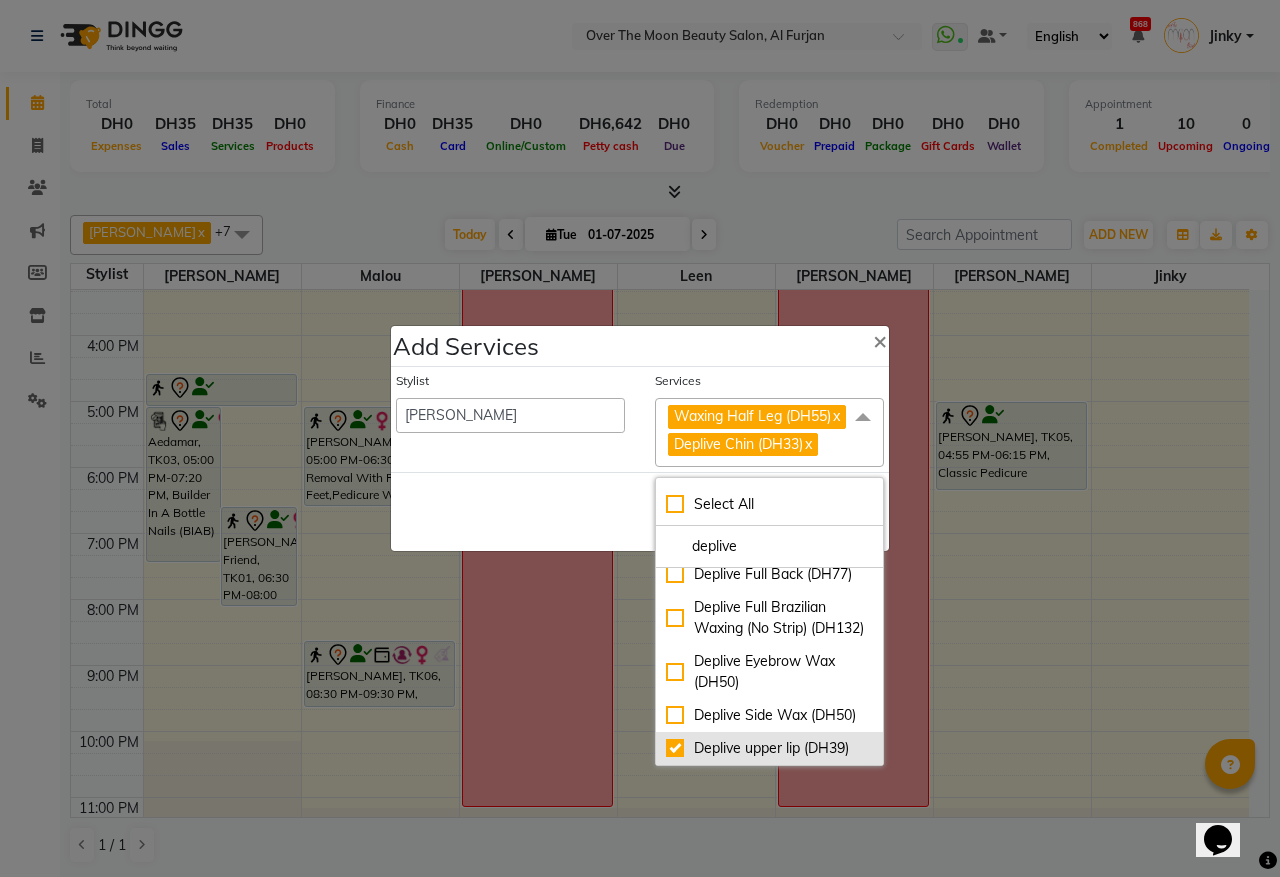checkbox on "true" 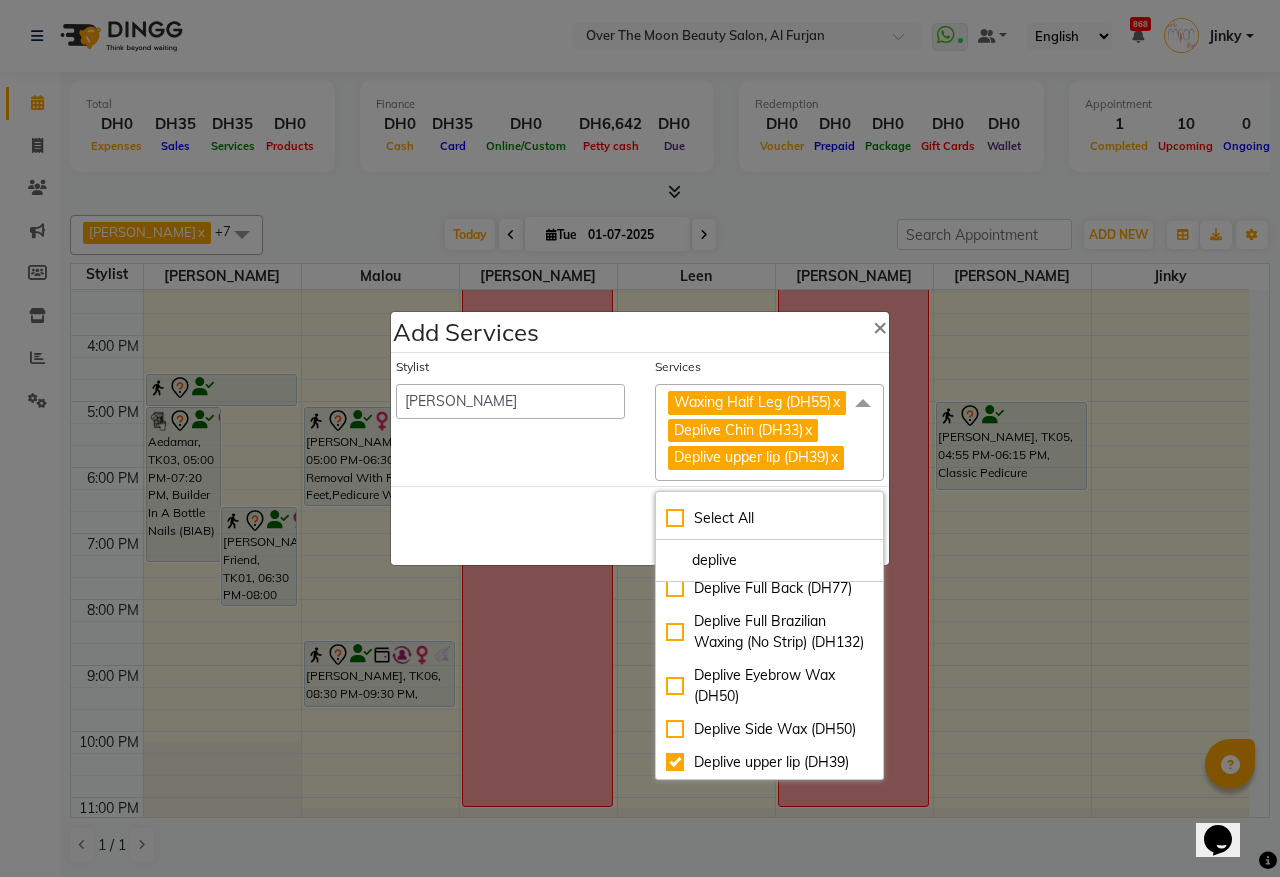 click on "Save   Cancel" 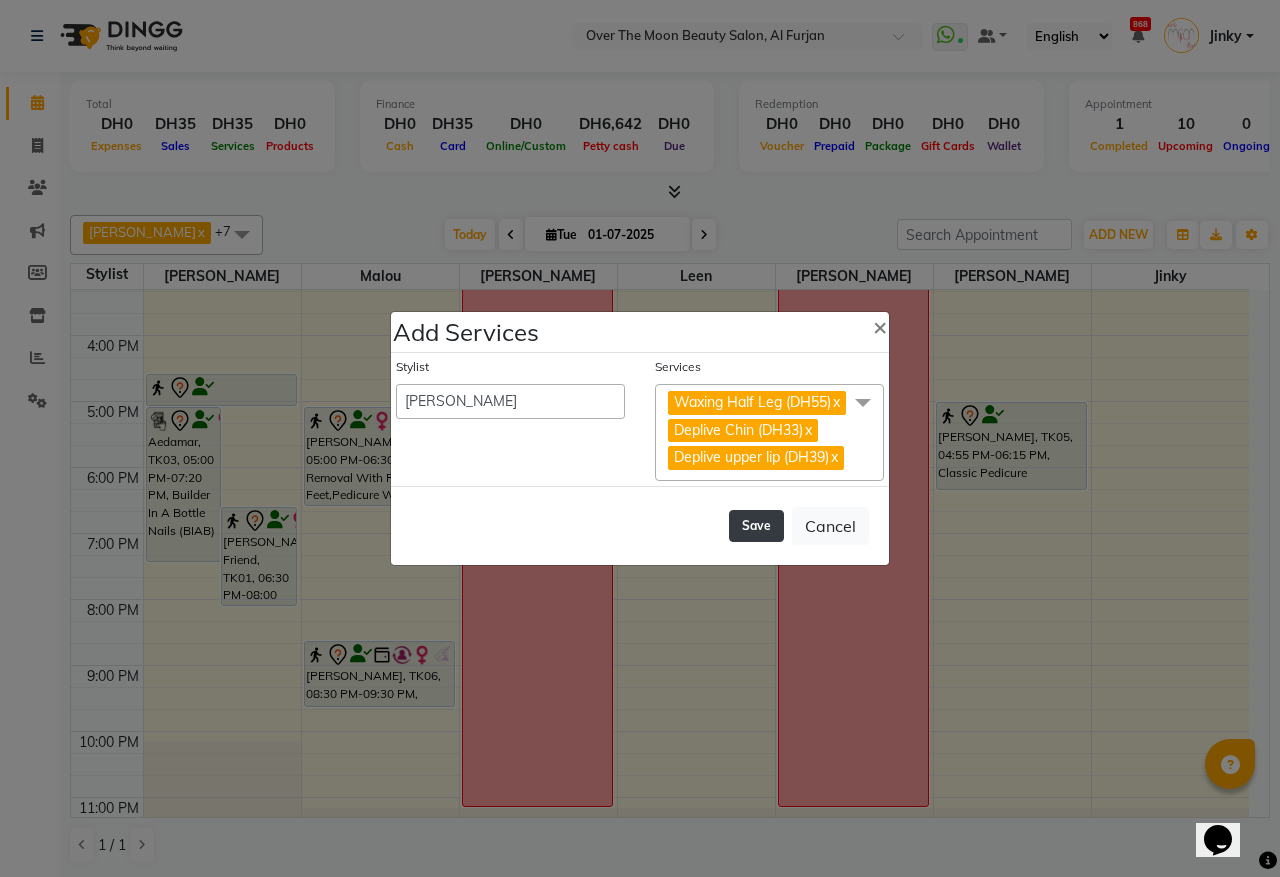 click on "Save" 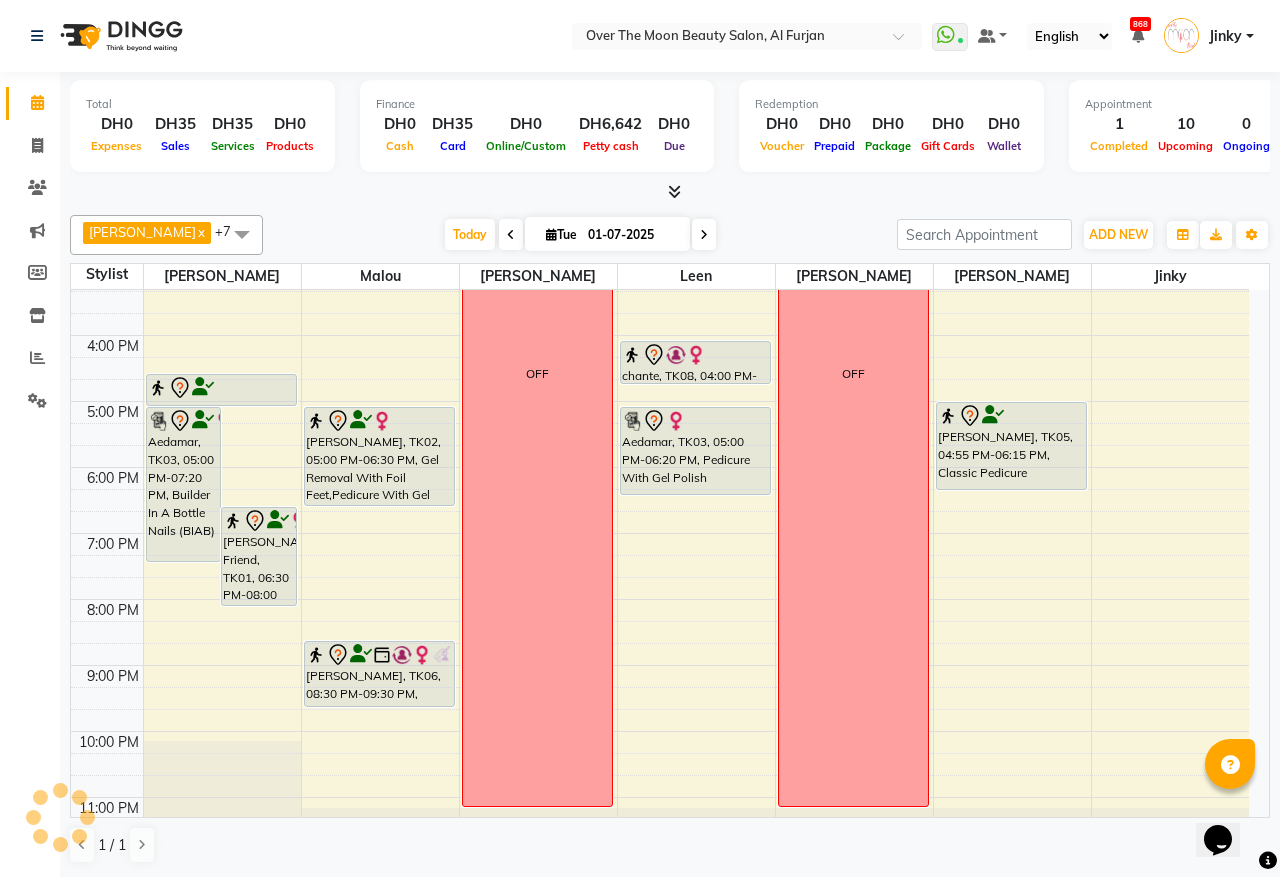 select on "66106" 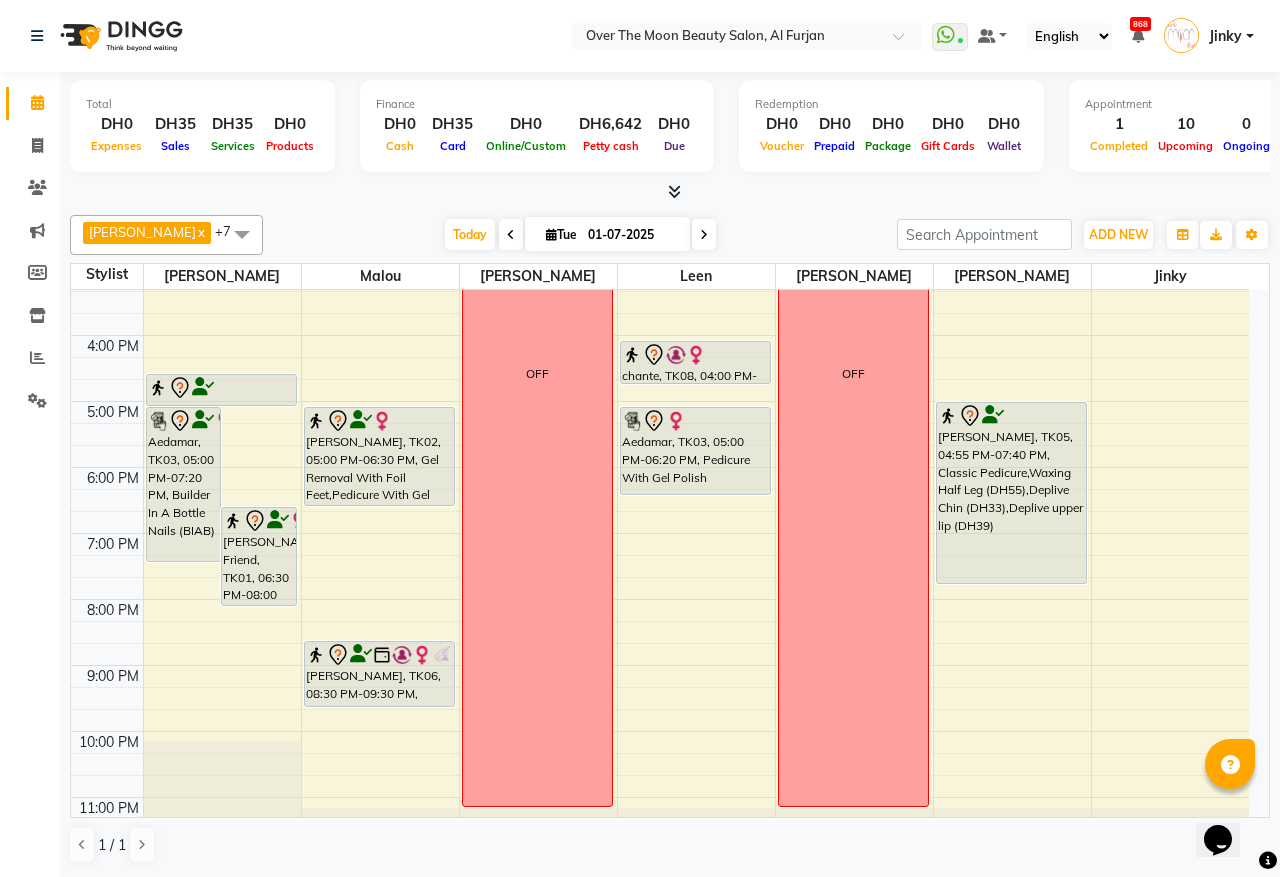 click at bounding box center (221, 388) 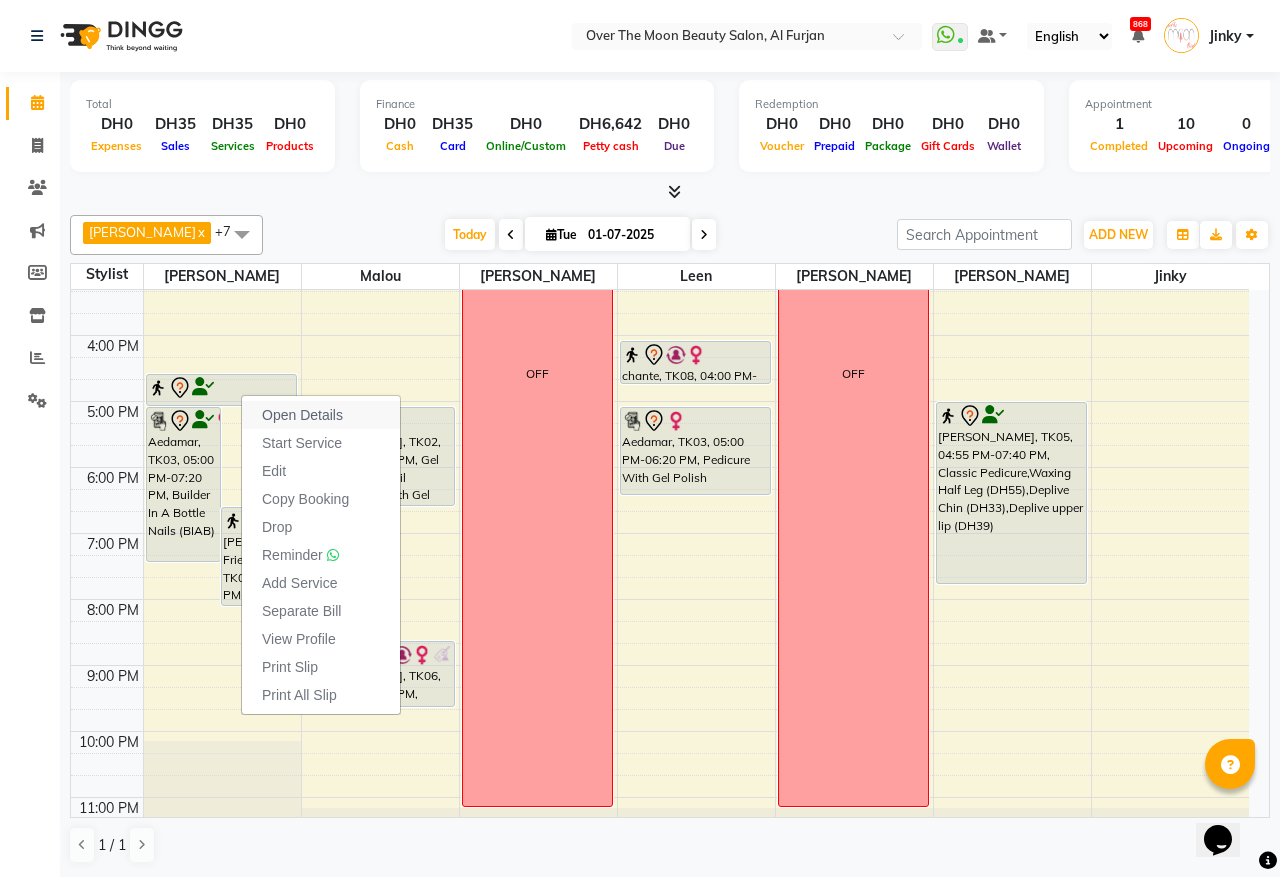 click on "Open Details" at bounding box center (302, 415) 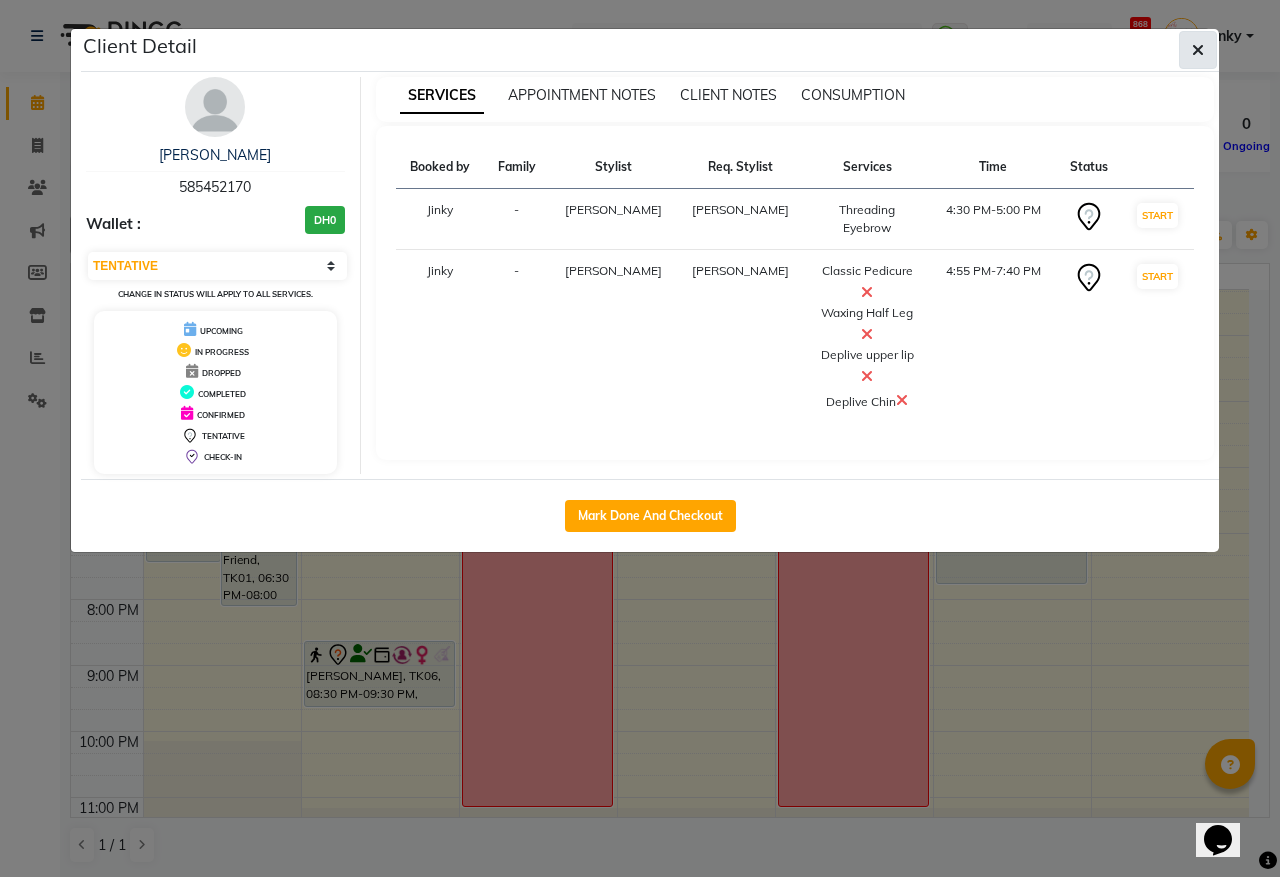 click 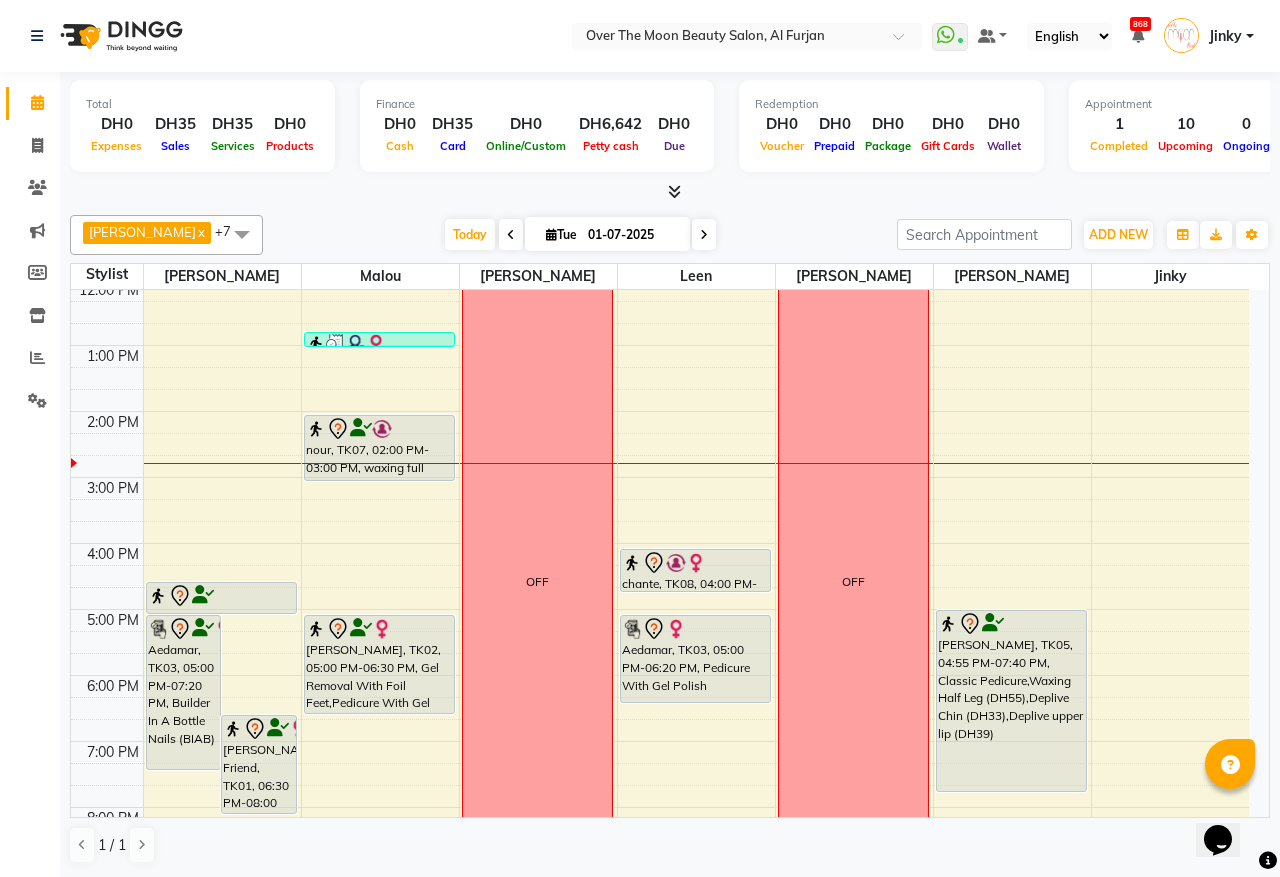 scroll, scrollTop: 416, scrollLeft: 0, axis: vertical 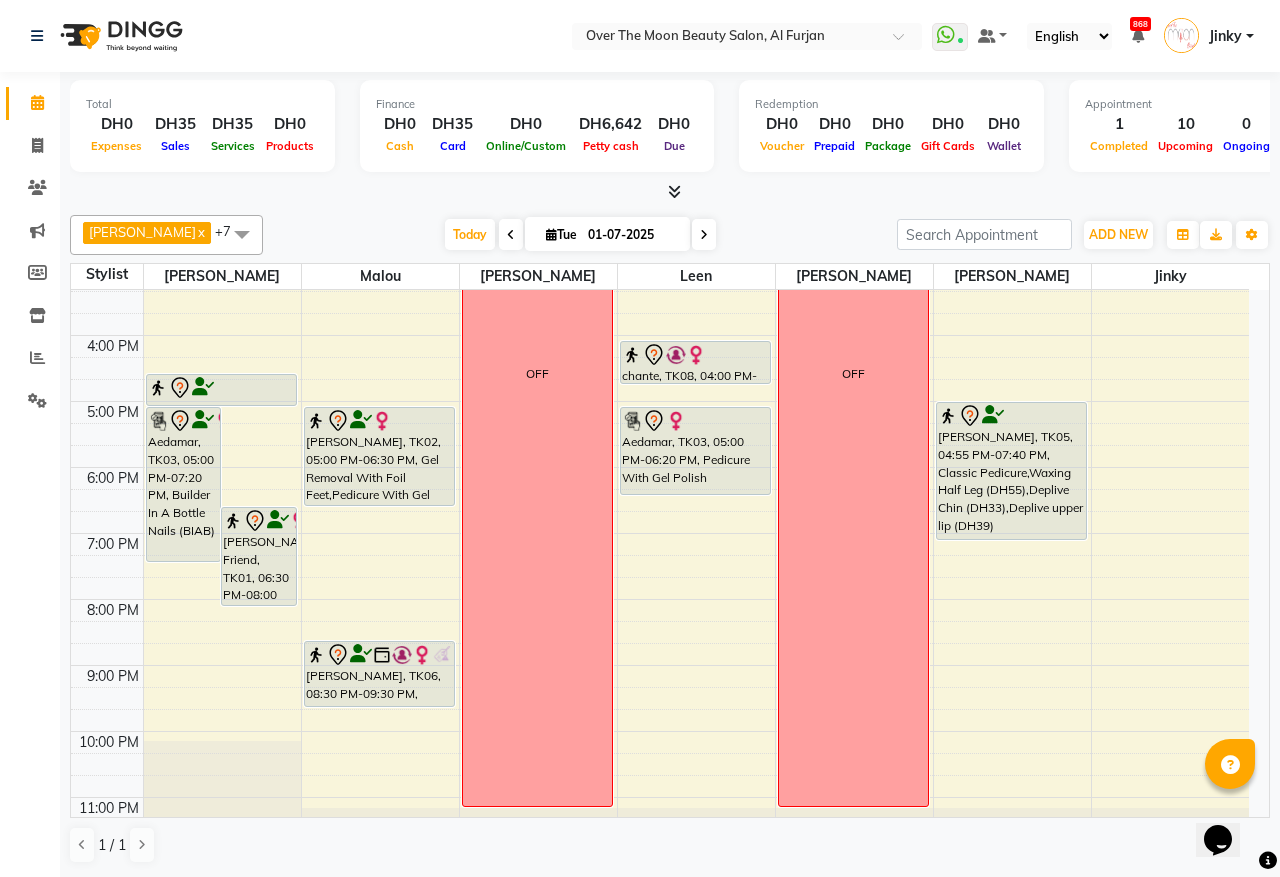 drag, startPoint x: 1008, startPoint y: 587, endPoint x: 1006, endPoint y: 551, distance: 36.05551 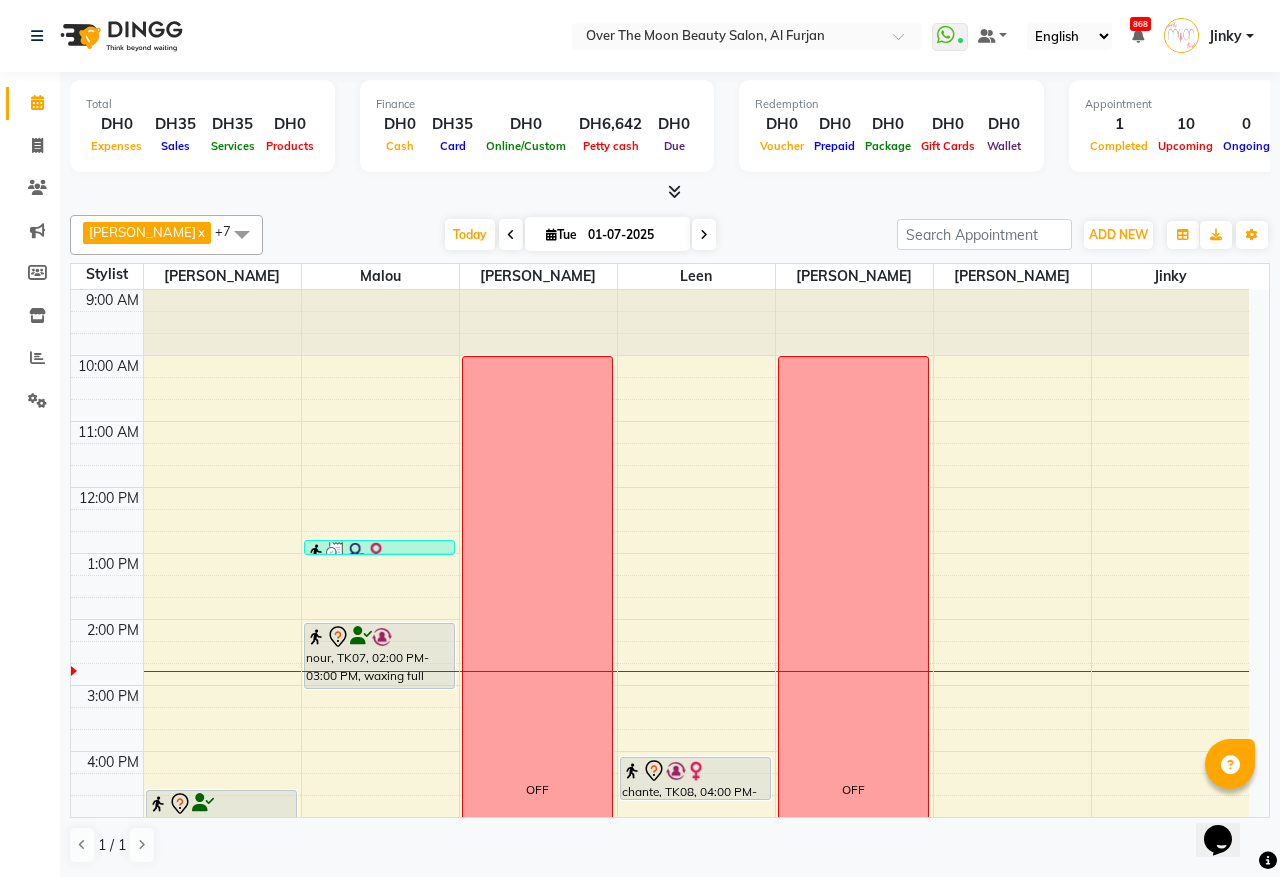 scroll, scrollTop: 208, scrollLeft: 0, axis: vertical 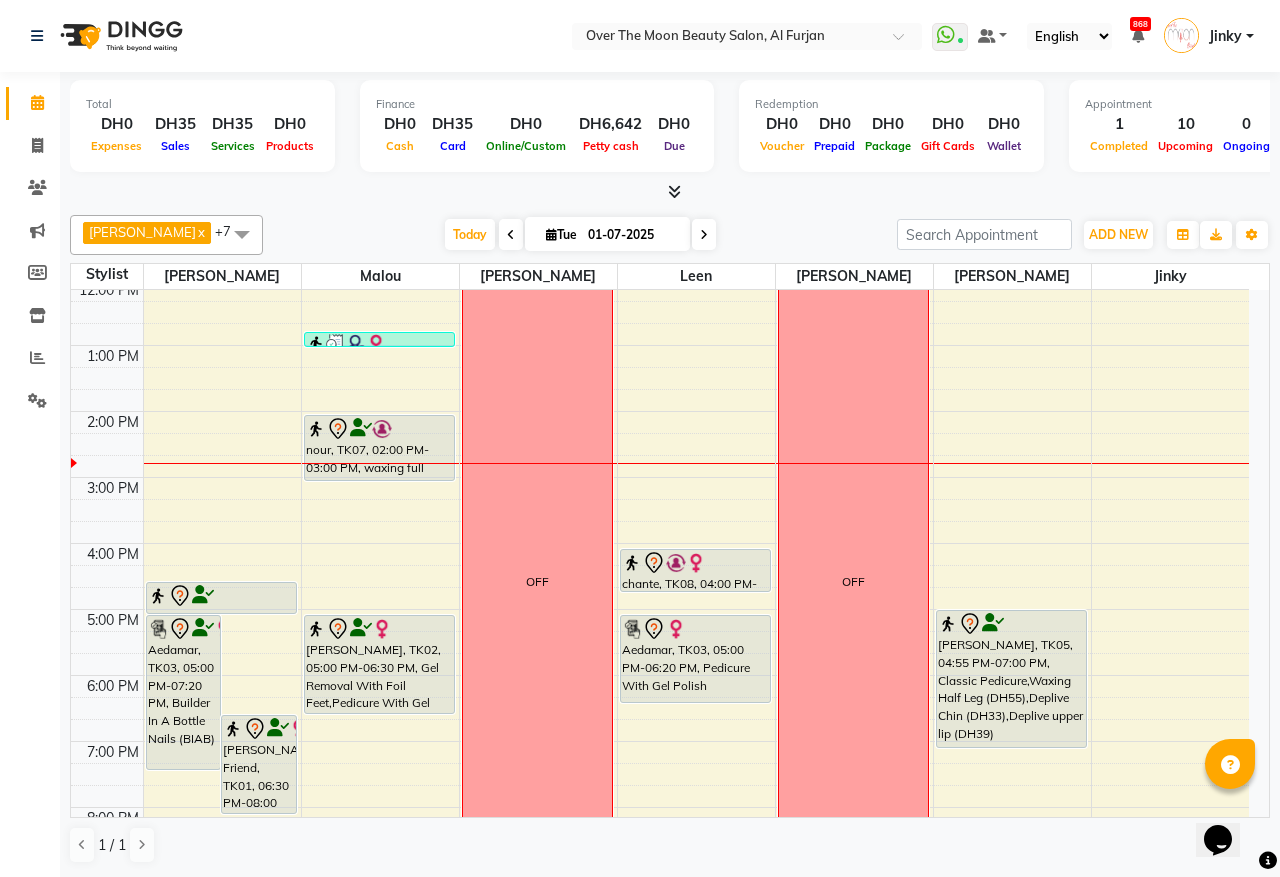 click on "01-07-2025" at bounding box center [632, 235] 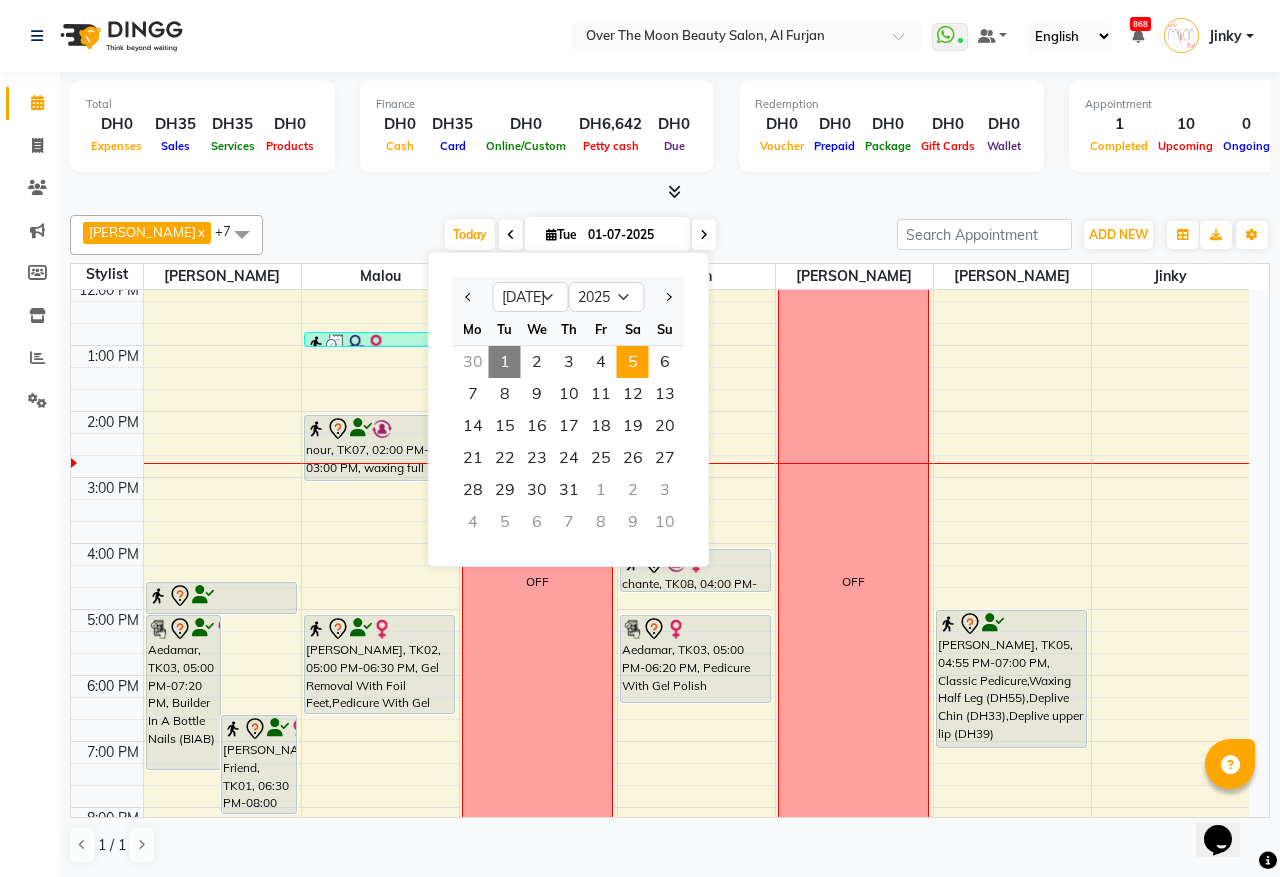 click on "5" at bounding box center (633, 362) 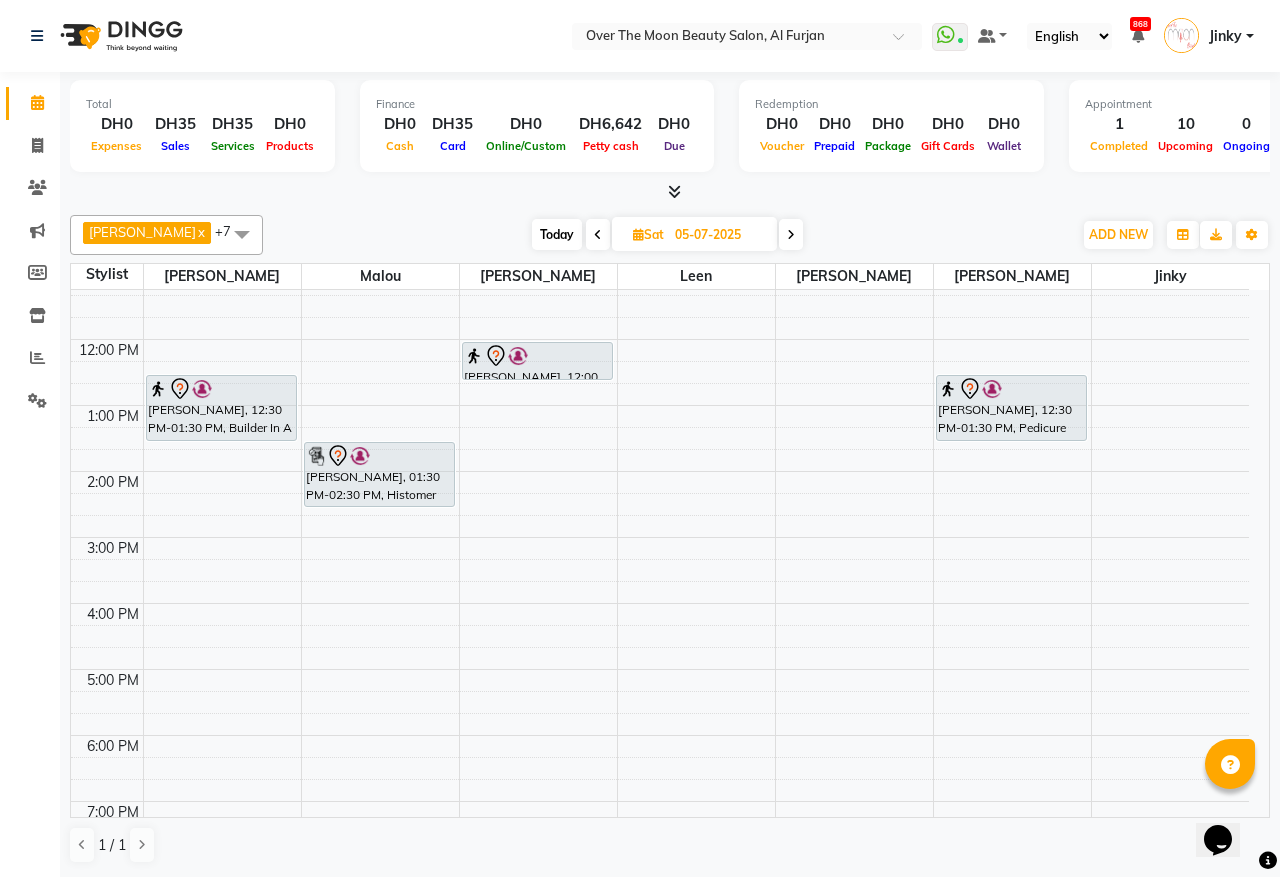scroll, scrollTop: 208, scrollLeft: 0, axis: vertical 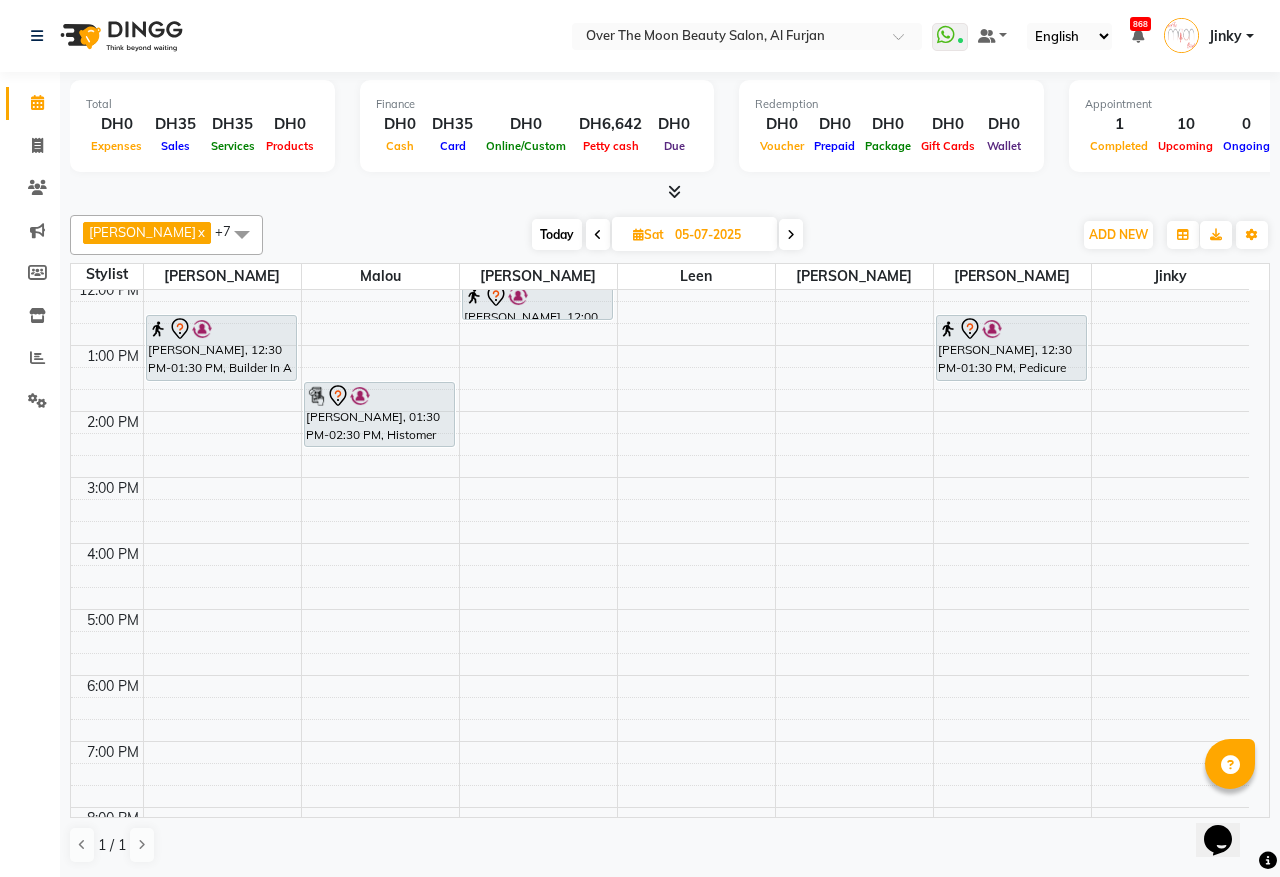 click on "Today" at bounding box center [557, 234] 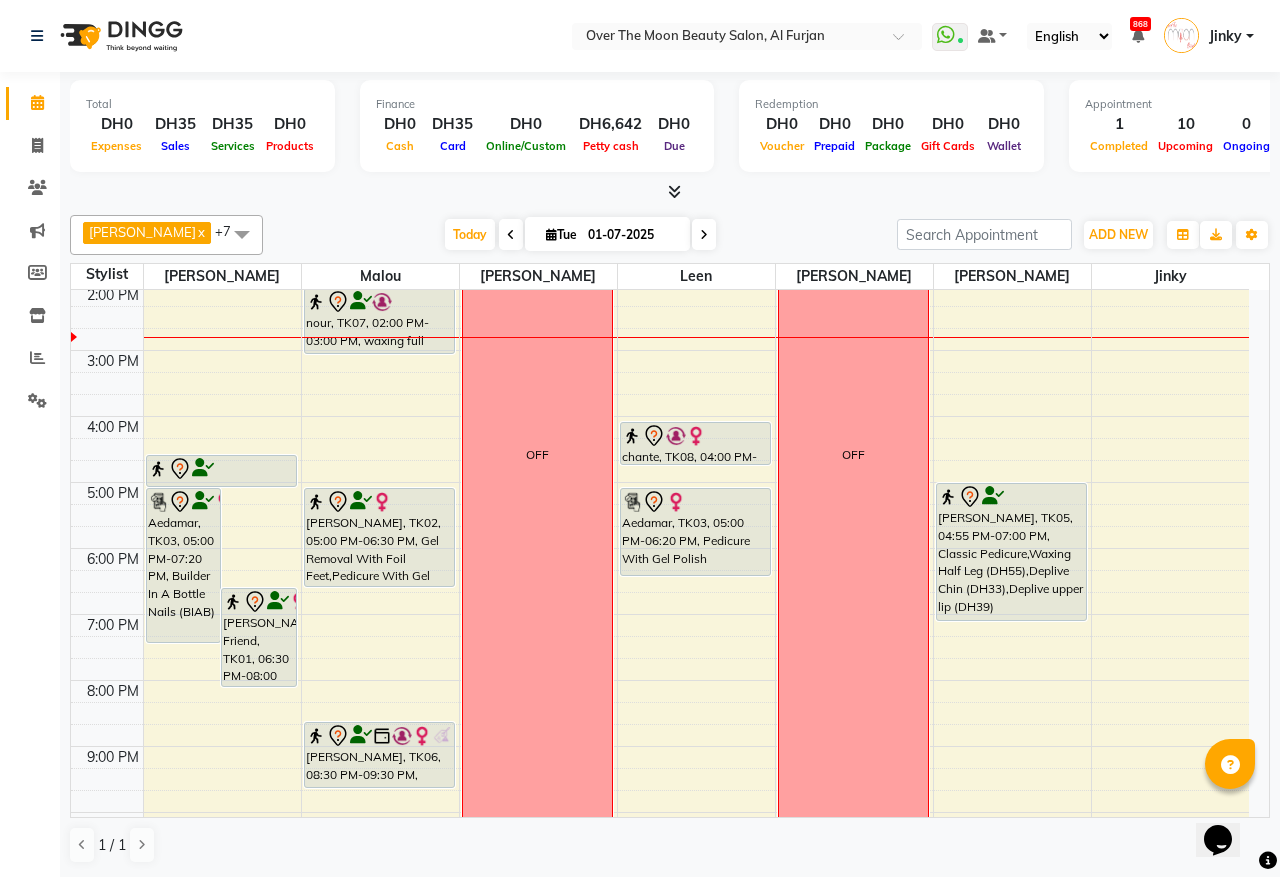 scroll, scrollTop: 473, scrollLeft: 0, axis: vertical 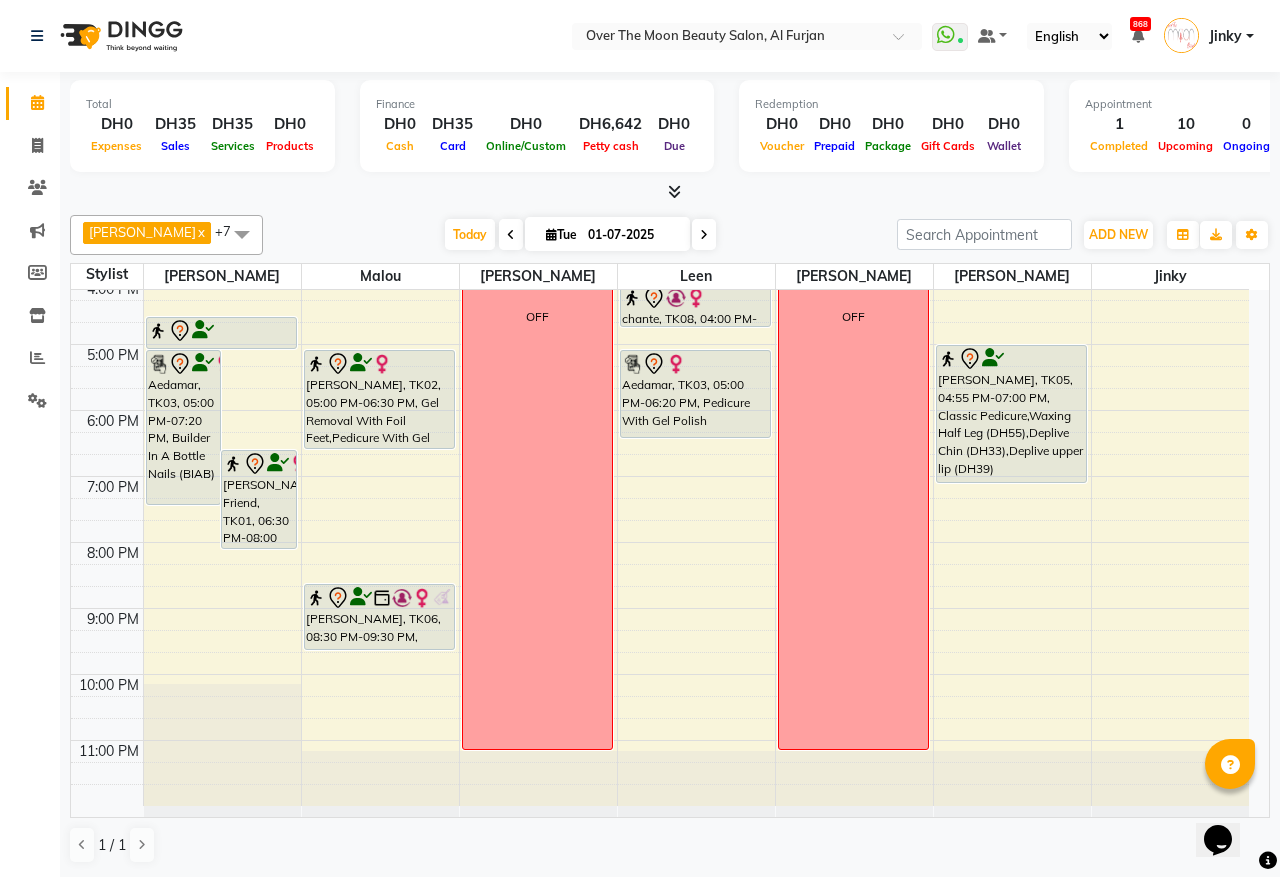 click on "[PERSON_NAME] Friend, TK01, 06:30 PM-08:00 PM, Threading Eyebrow,Manicure With Gel Polish" at bounding box center (259, 499) 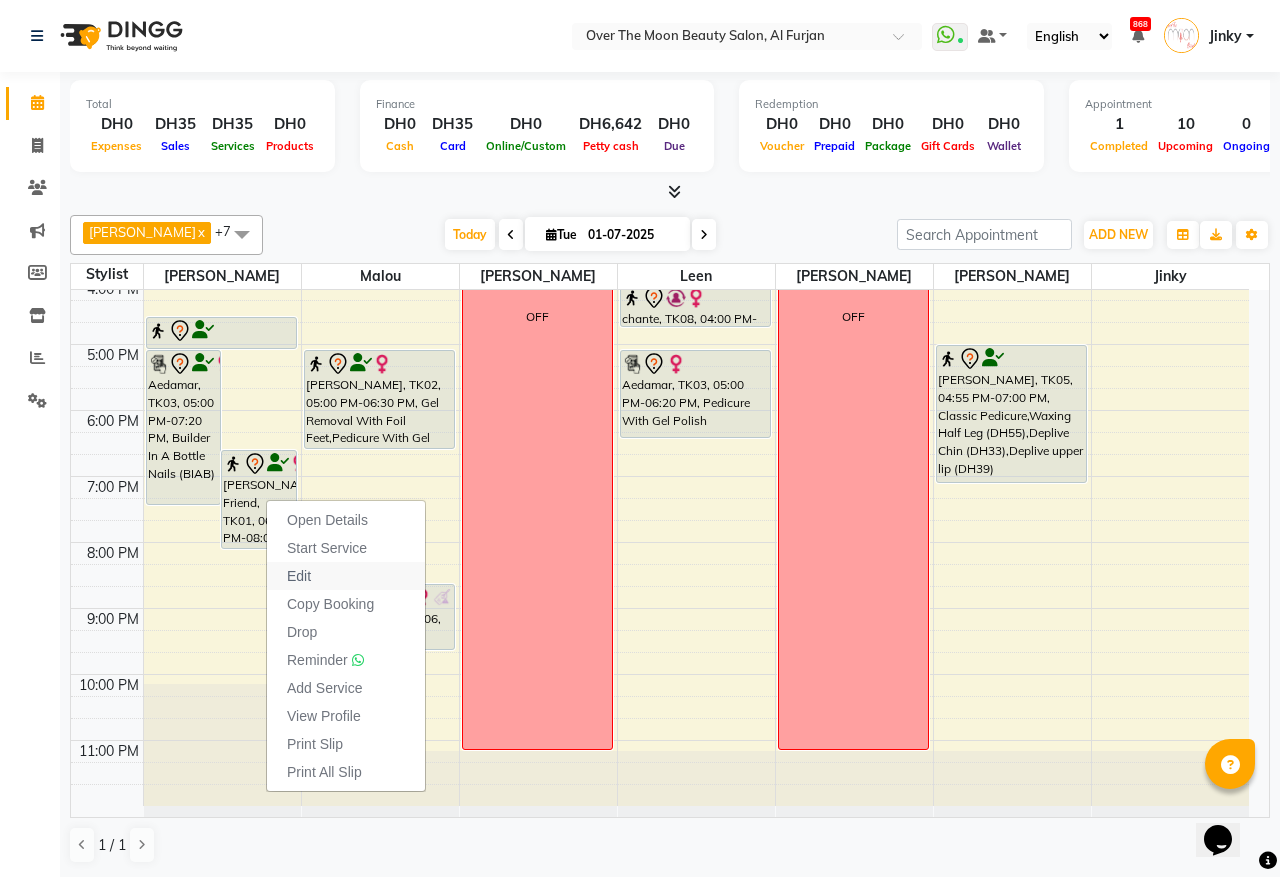 click on "Edit" at bounding box center [346, 576] 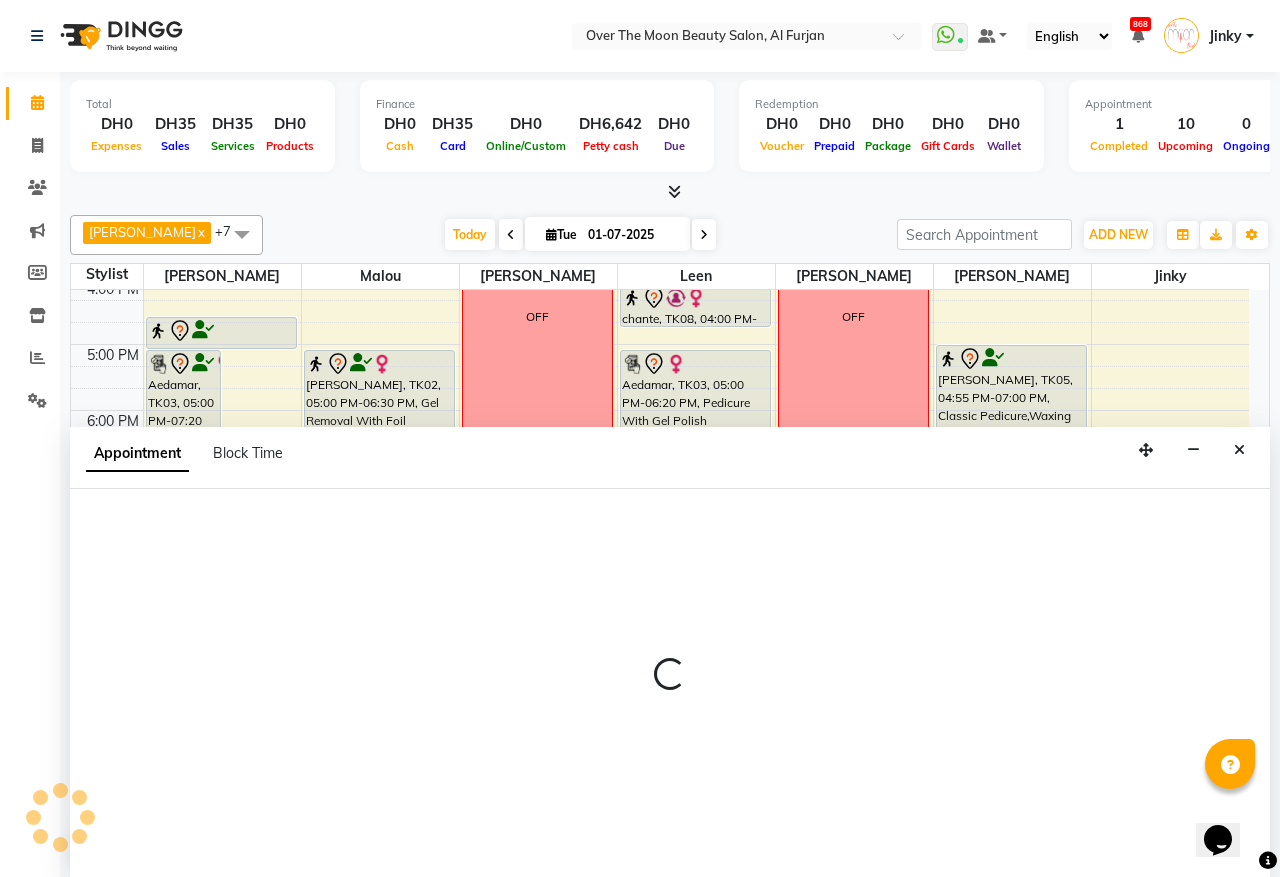 select on "tentative" 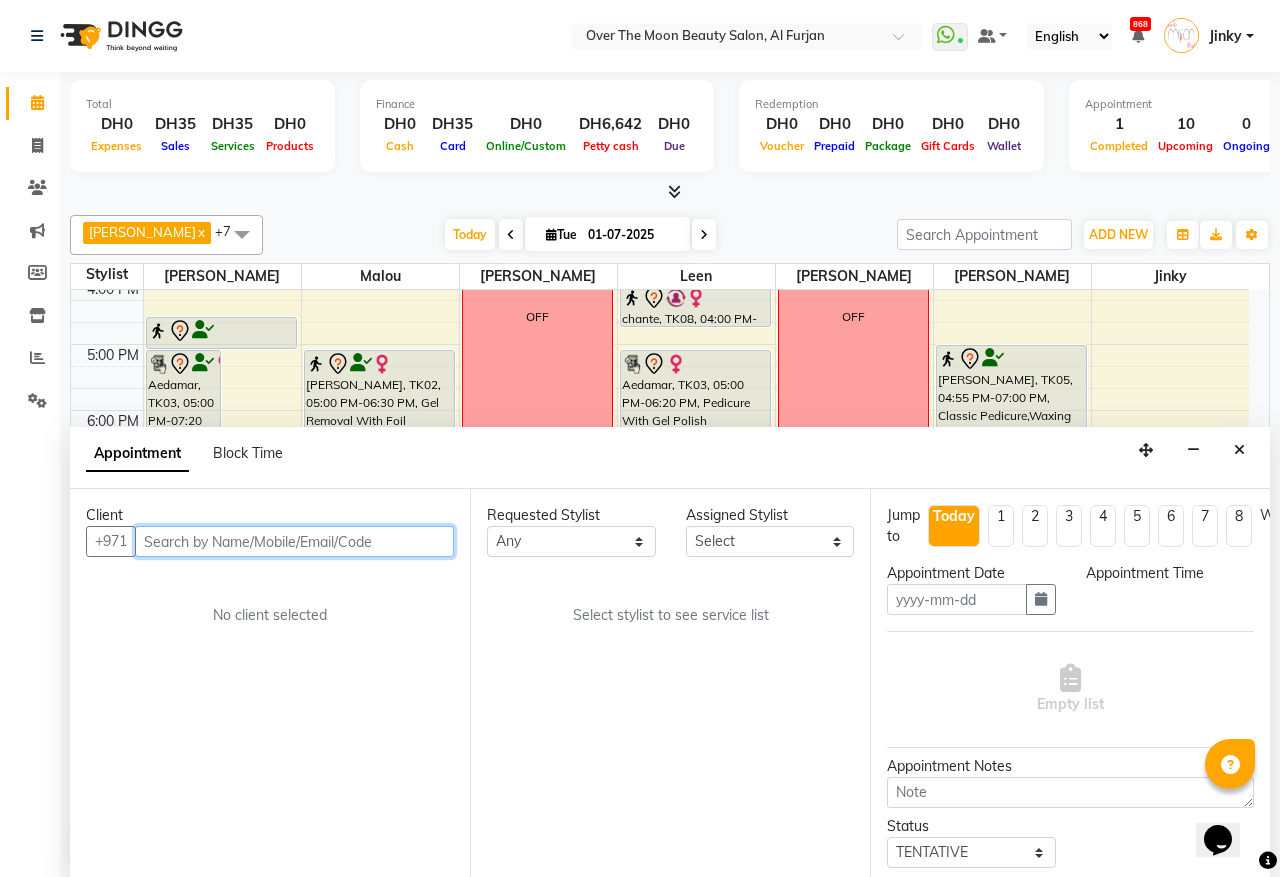 type on "01-07-2025" 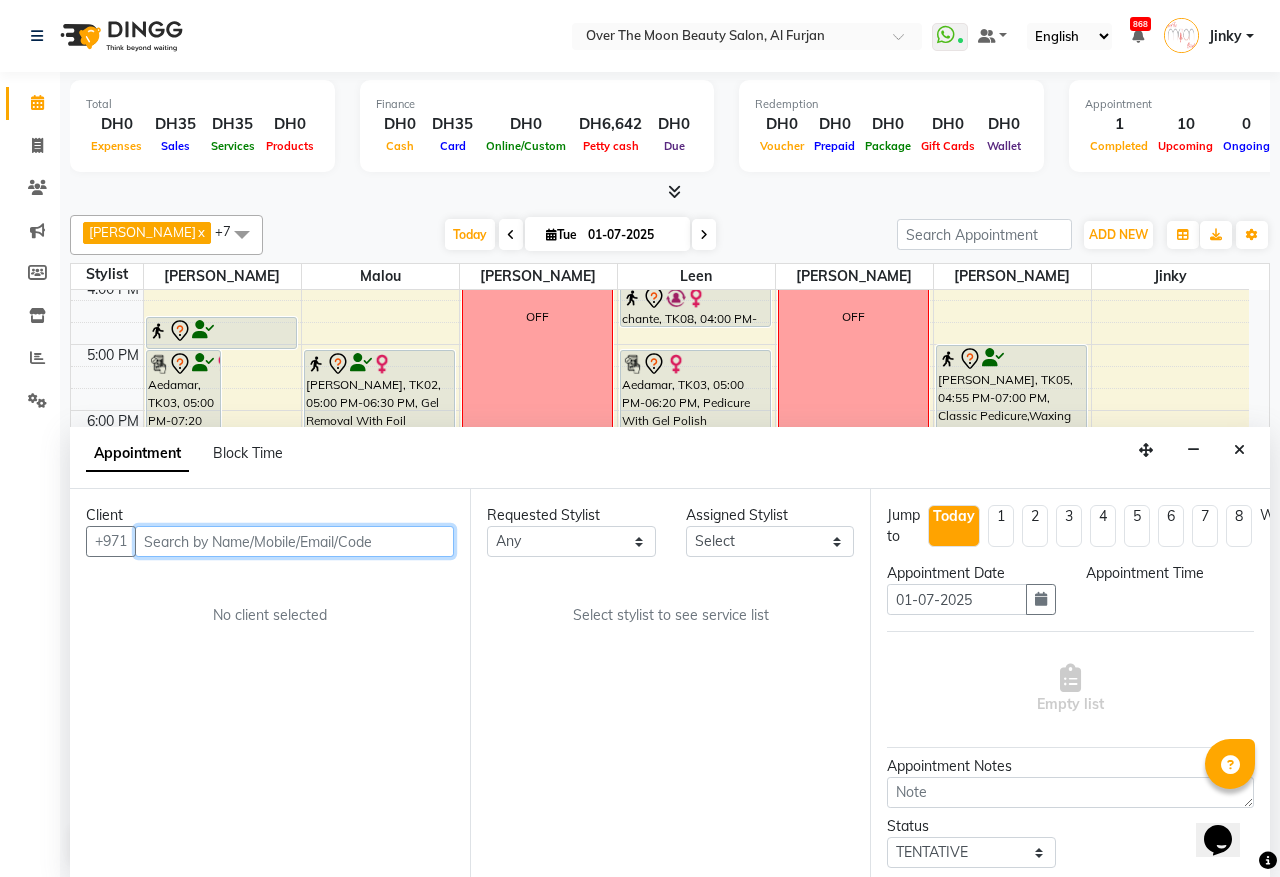 select on "1110" 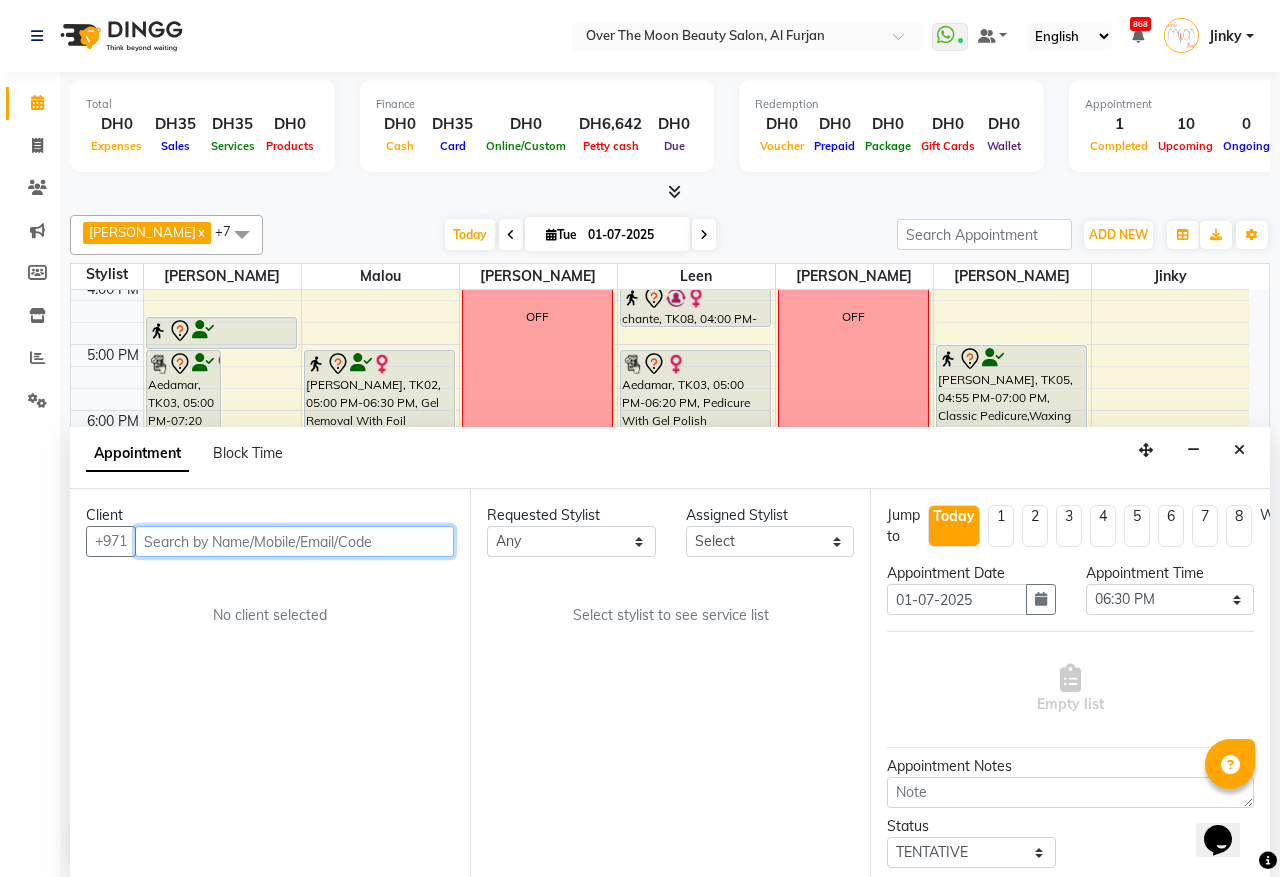 scroll, scrollTop: 0, scrollLeft: 0, axis: both 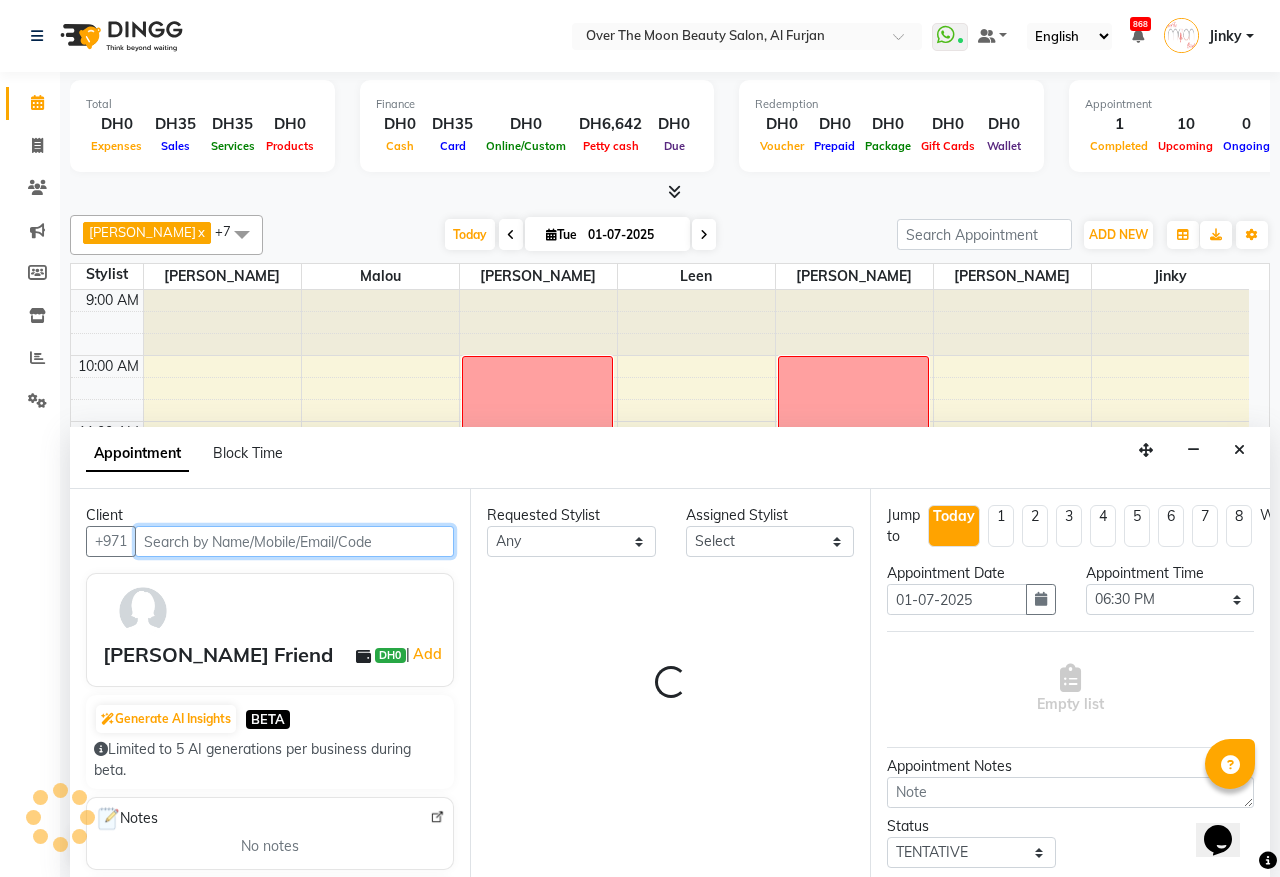 select on "20146" 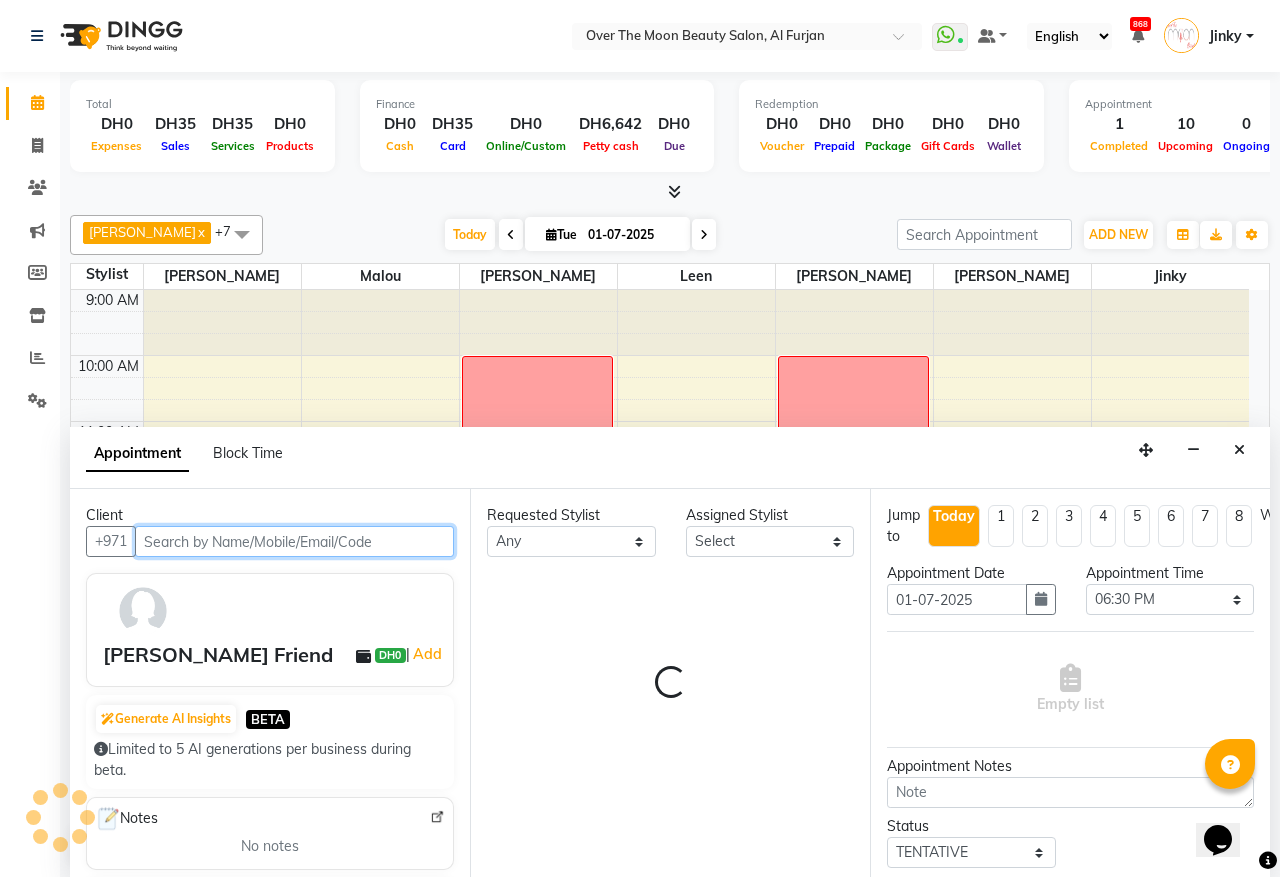 select on "20146" 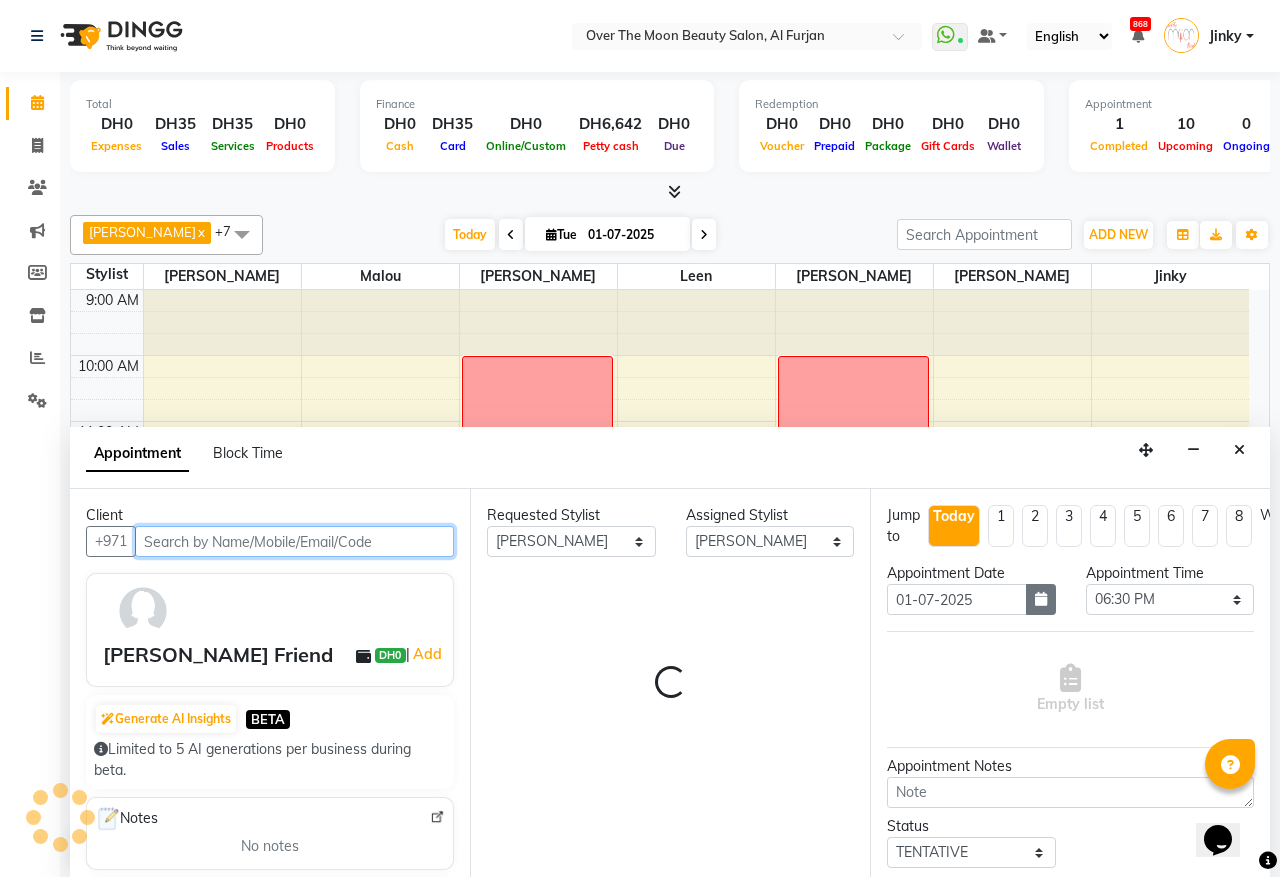 scroll, scrollTop: 335, scrollLeft: 0, axis: vertical 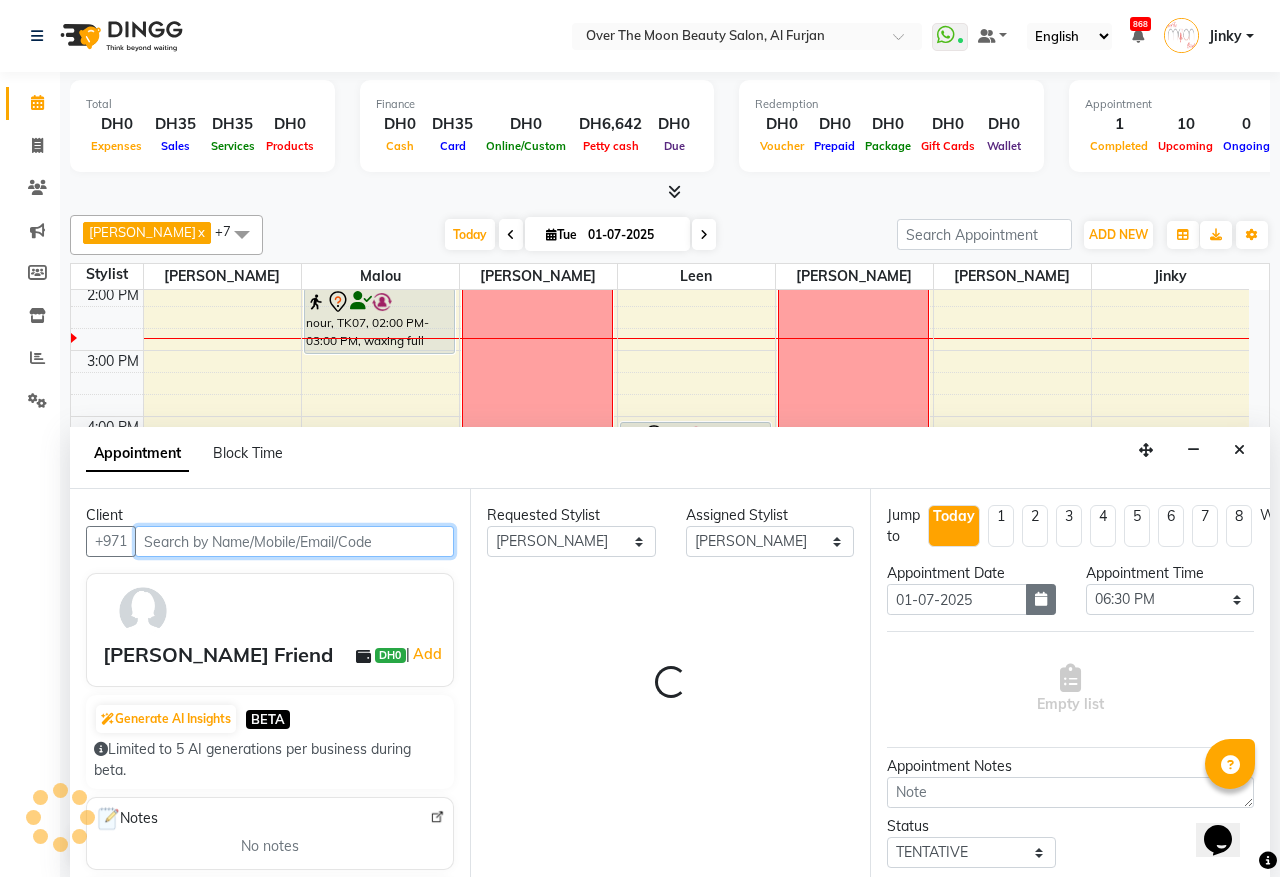 select on "1643" 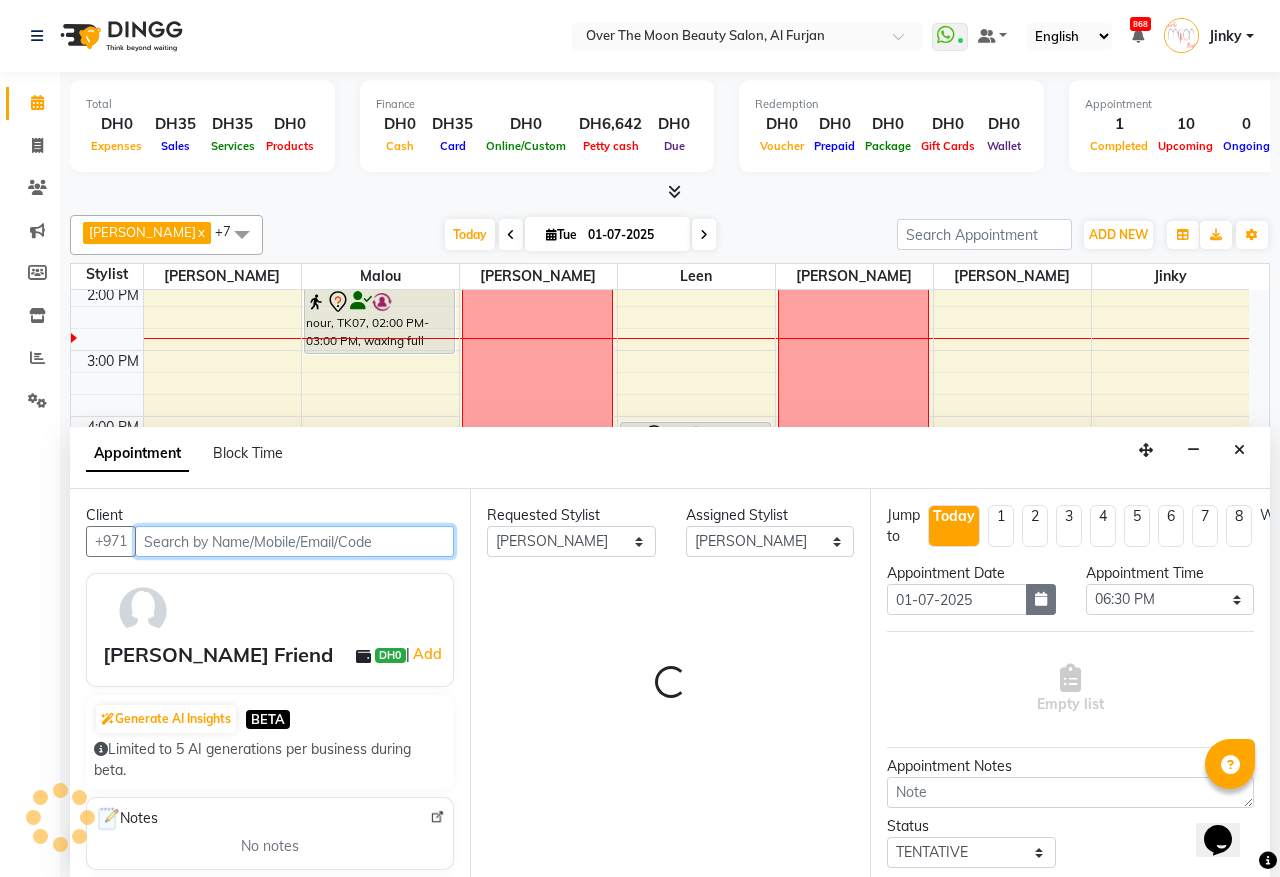 select on "1643" 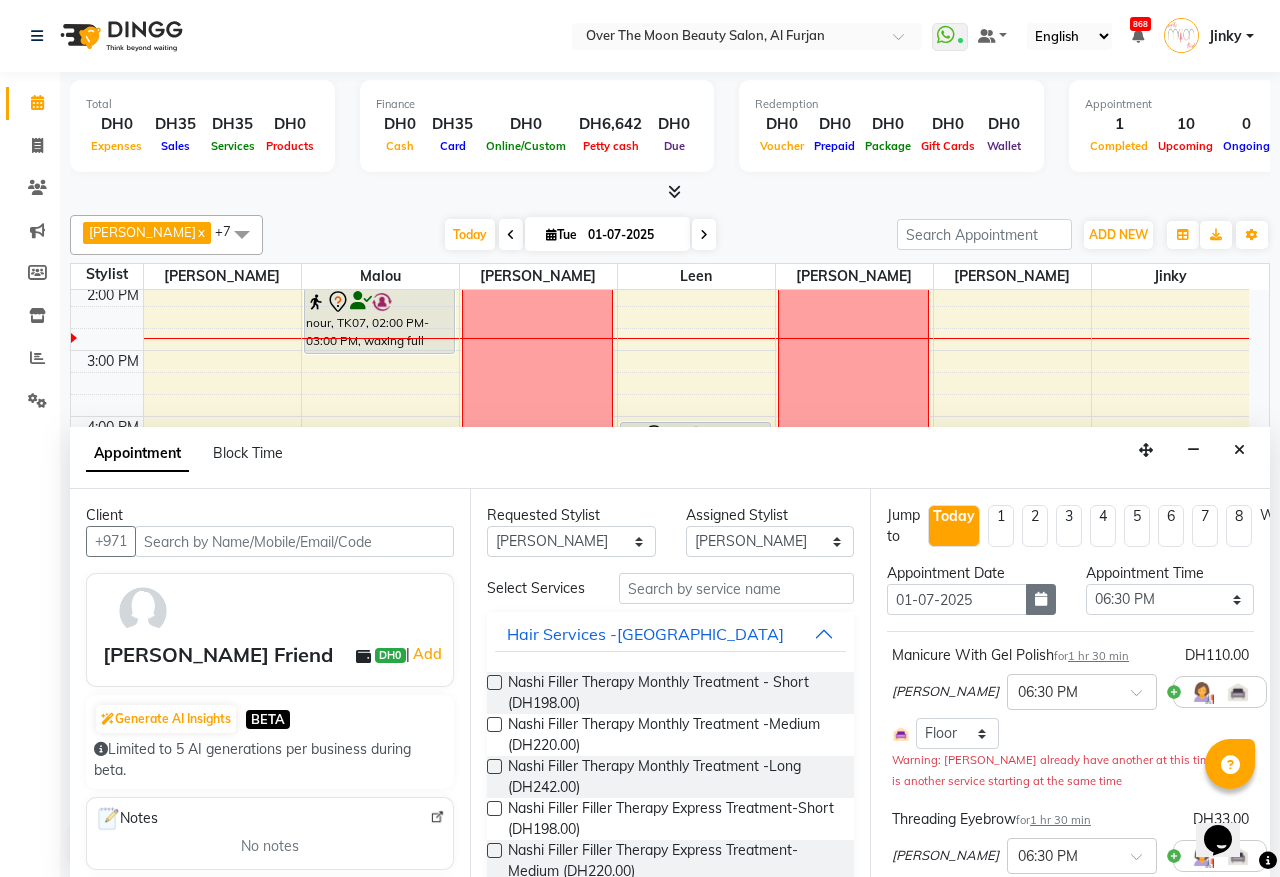 click at bounding box center [1041, 599] 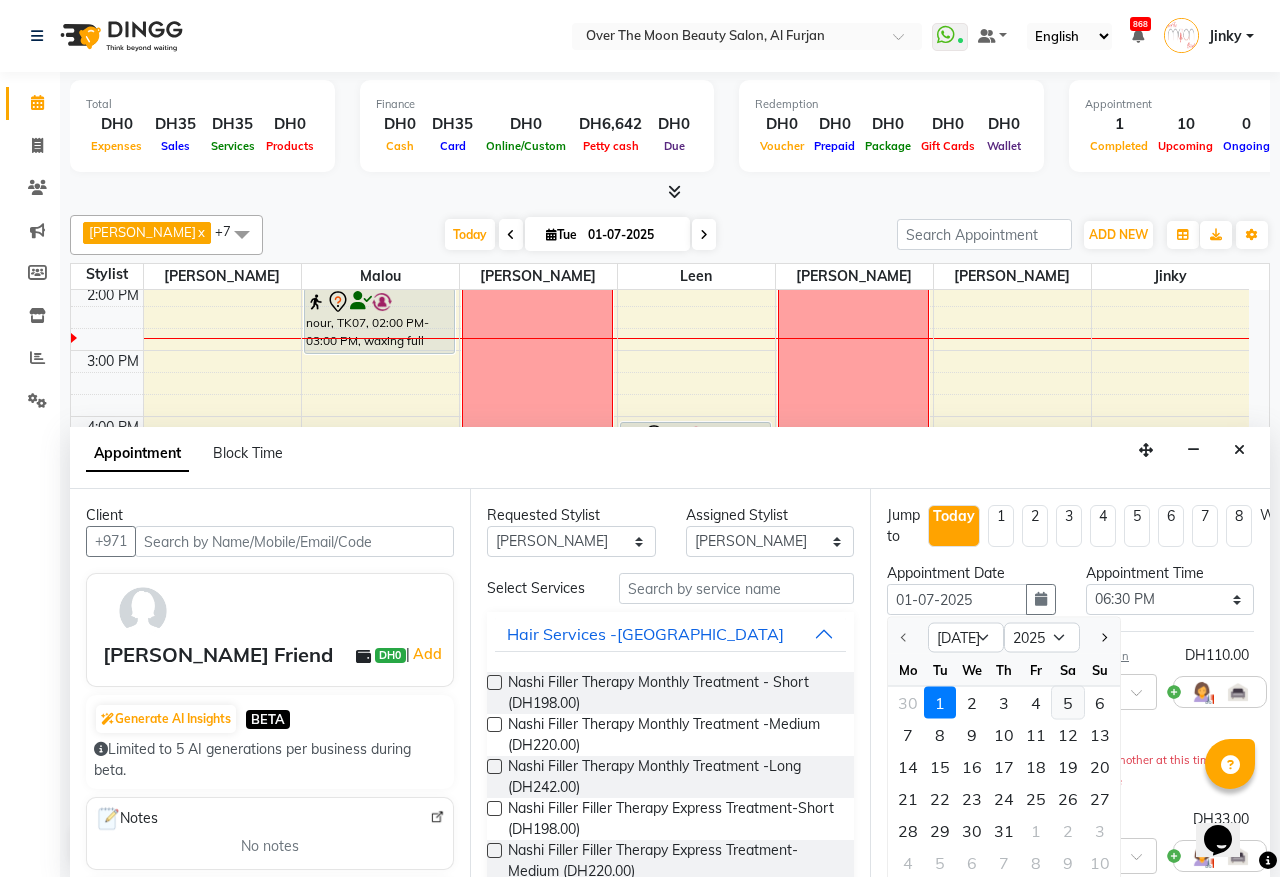 click on "5" at bounding box center (1068, 703) 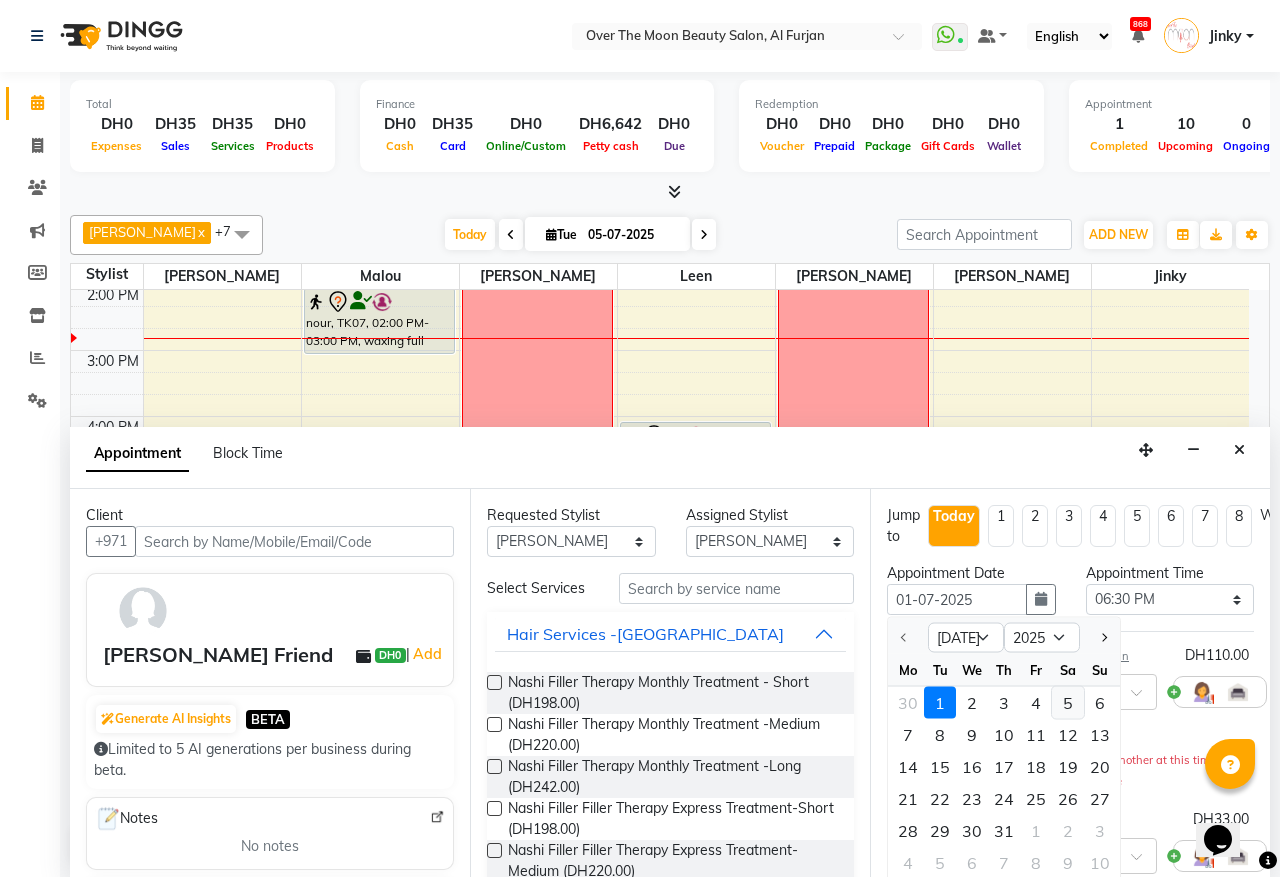 type on "05-07-2025" 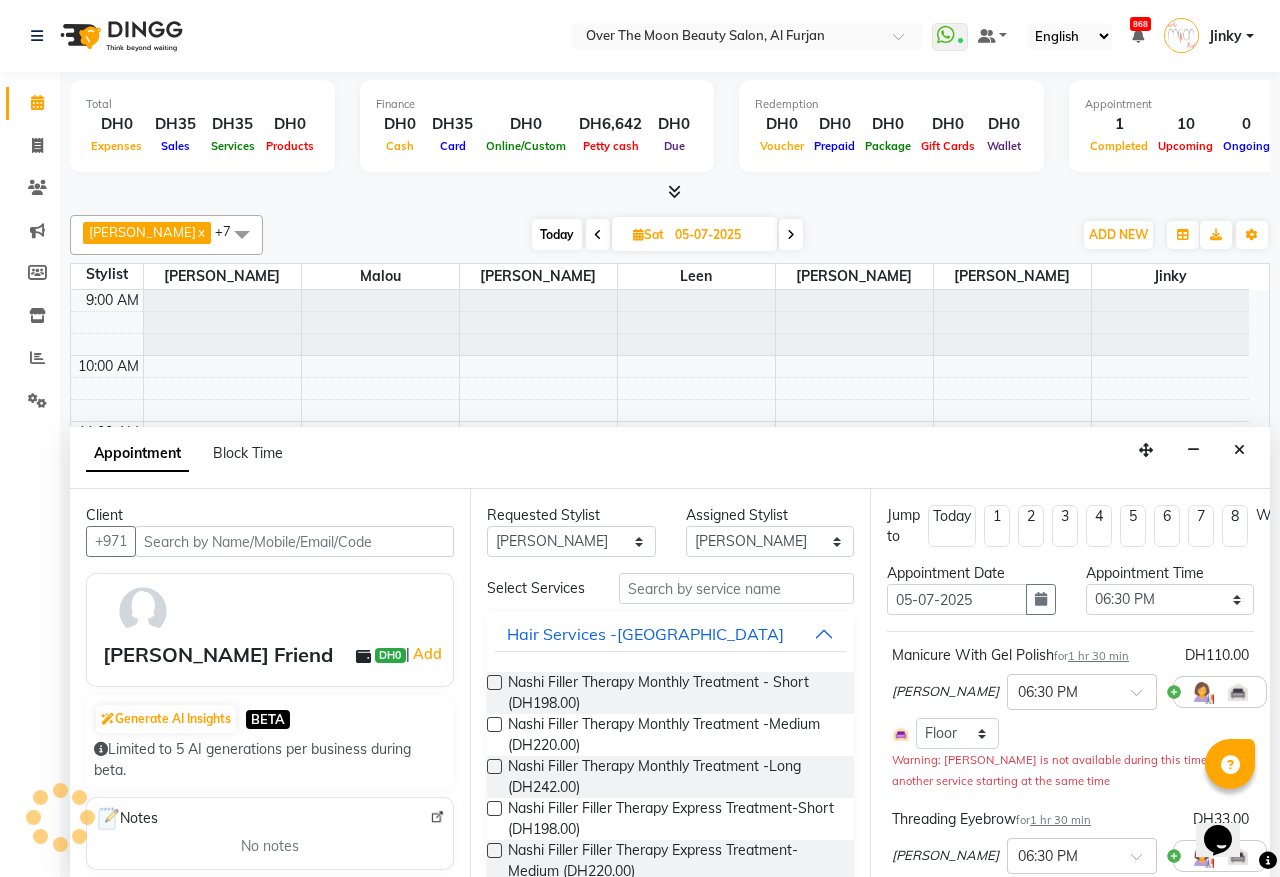 scroll, scrollTop: 335, scrollLeft: 0, axis: vertical 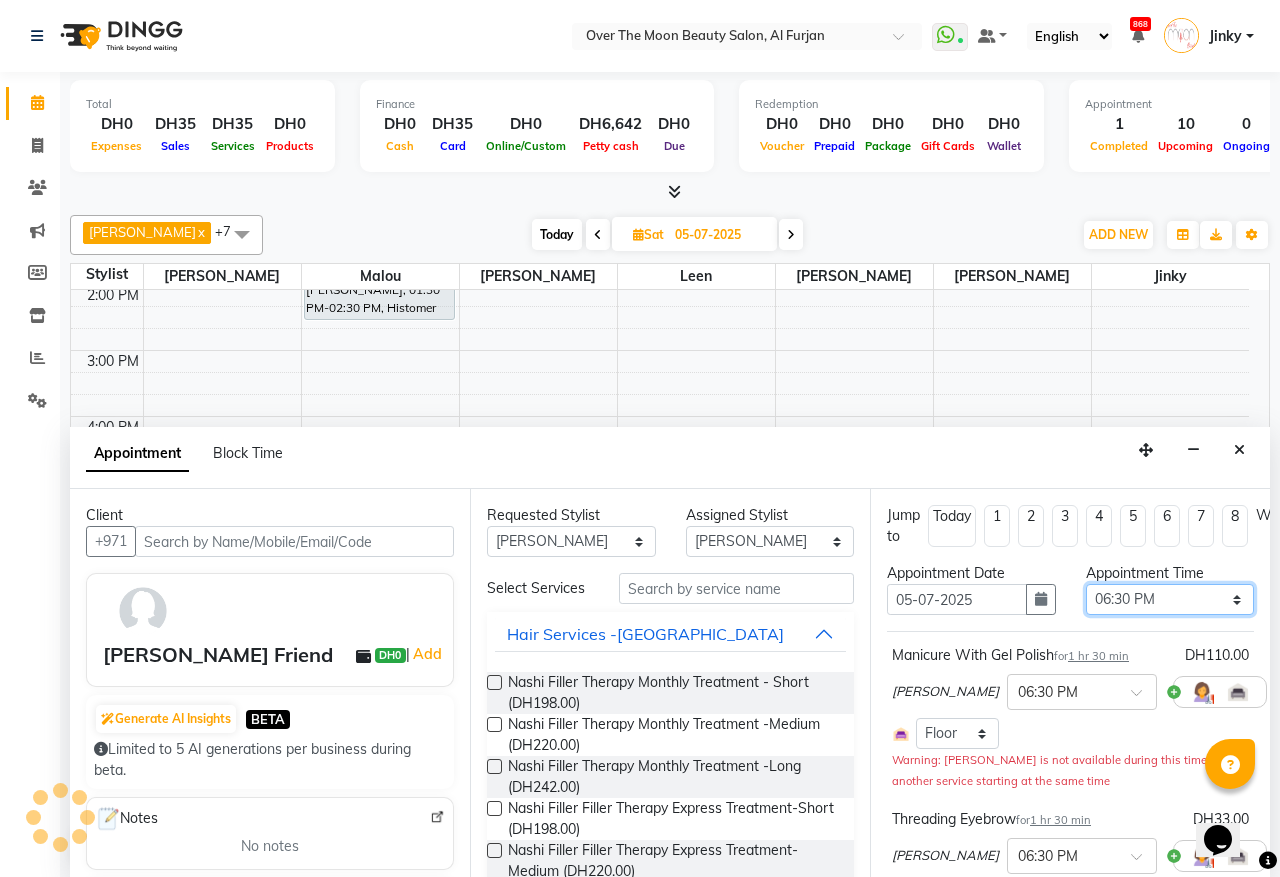 click on "Select 10:00 AM 10:15 AM 10:30 AM 10:45 AM 11:00 AM 11:15 AM 11:30 AM 11:45 AM 12:00 PM 12:15 PM 12:30 PM 12:45 PM 01:00 PM 01:15 PM 01:30 PM 01:45 PM 02:00 PM 02:15 PM 02:30 PM 02:45 PM 03:00 PM 03:15 PM 03:30 PM 03:45 PM 04:00 PM 04:15 PM 04:30 PM 04:45 PM 05:00 PM 05:15 PM 05:30 PM 05:45 PM 06:00 PM 06:15 PM 06:30 PM 06:45 PM 07:00 PM 07:15 PM 07:30 PM 07:45 PM 08:00 PM 08:15 PM 08:30 PM 08:45 PM 09:00 PM 09:15 PM 09:30 PM 09:45 PM 10:00 PM 10:15 PM 10:30 PM 10:45 PM 11:00 PM" at bounding box center [1170, 599] 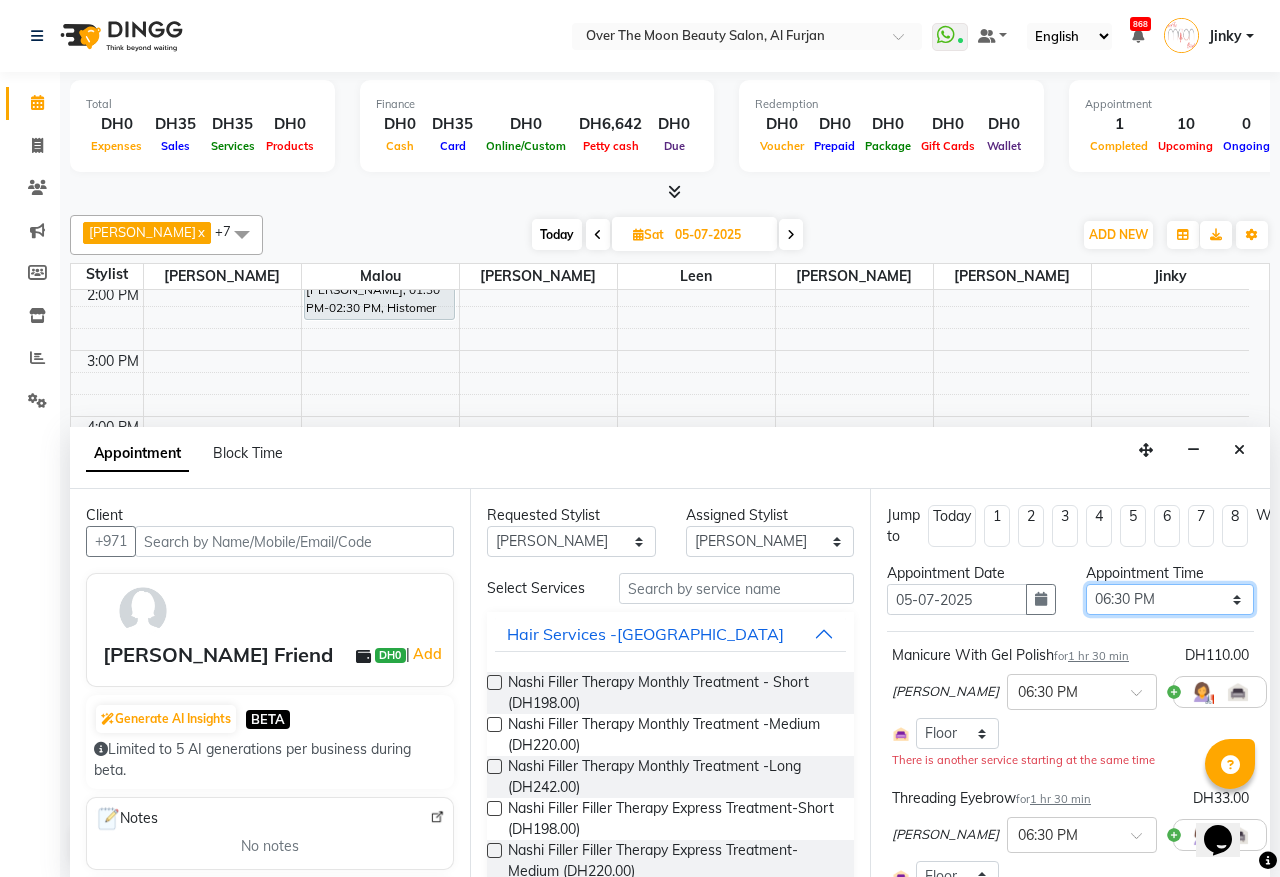select on "870" 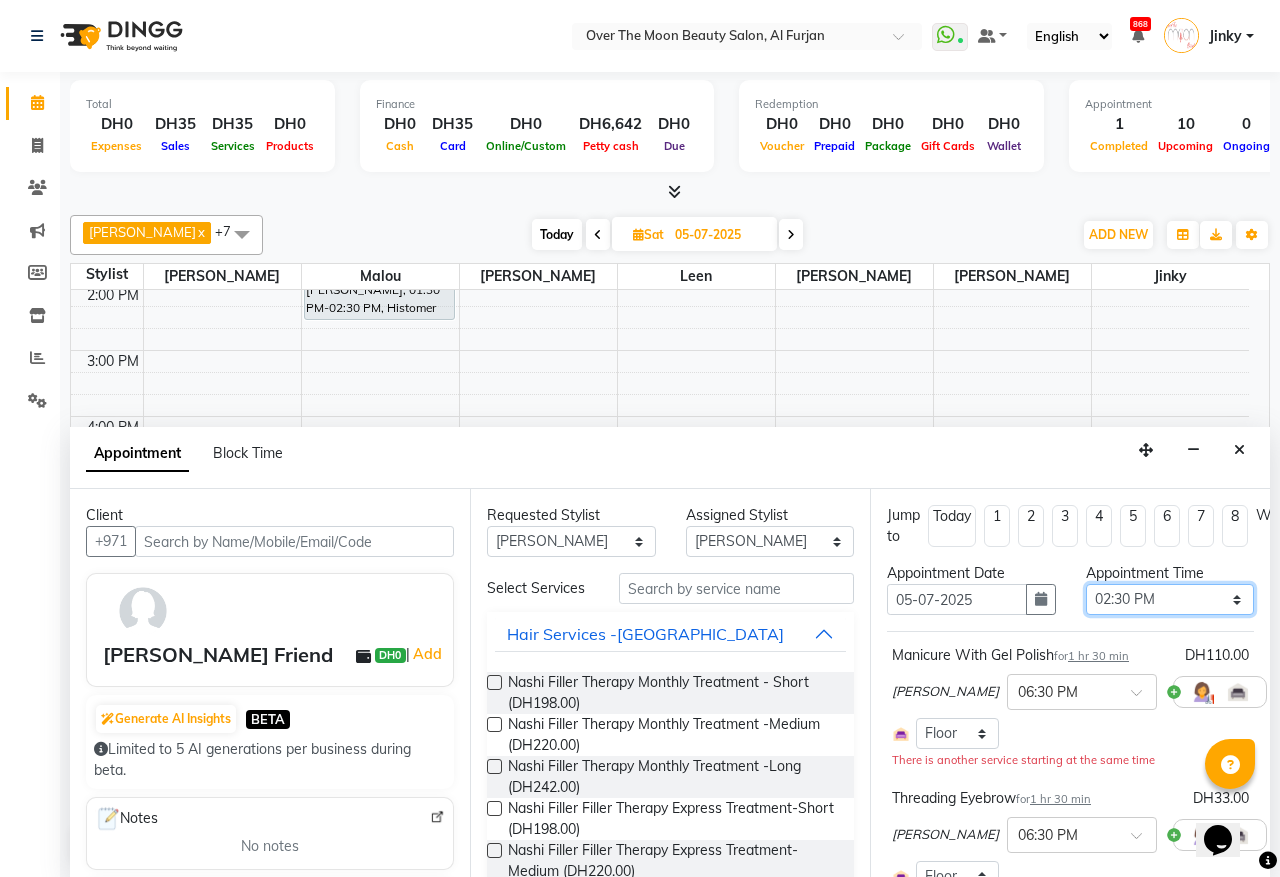 click on "Select 10:00 AM 10:15 AM 10:30 AM 10:45 AM 11:00 AM 11:15 AM 11:30 AM 11:45 AM 12:00 PM 12:15 PM 12:30 PM 12:45 PM 01:00 PM 01:15 PM 01:30 PM 01:45 PM 02:00 PM 02:15 PM 02:30 PM 02:45 PM 03:00 PM 03:15 PM 03:30 PM 03:45 PM 04:00 PM 04:15 PM 04:30 PM 04:45 PM 05:00 PM 05:15 PM 05:30 PM 05:45 PM 06:00 PM 06:15 PM 06:30 PM 06:45 PM 07:00 PM 07:15 PM 07:30 PM 07:45 PM 08:00 PM 08:15 PM 08:30 PM 08:45 PM 09:00 PM 09:15 PM 09:30 PM 09:45 PM 10:00 PM 10:15 PM 10:30 PM 10:45 PM 11:00 PM" at bounding box center (1170, 599) 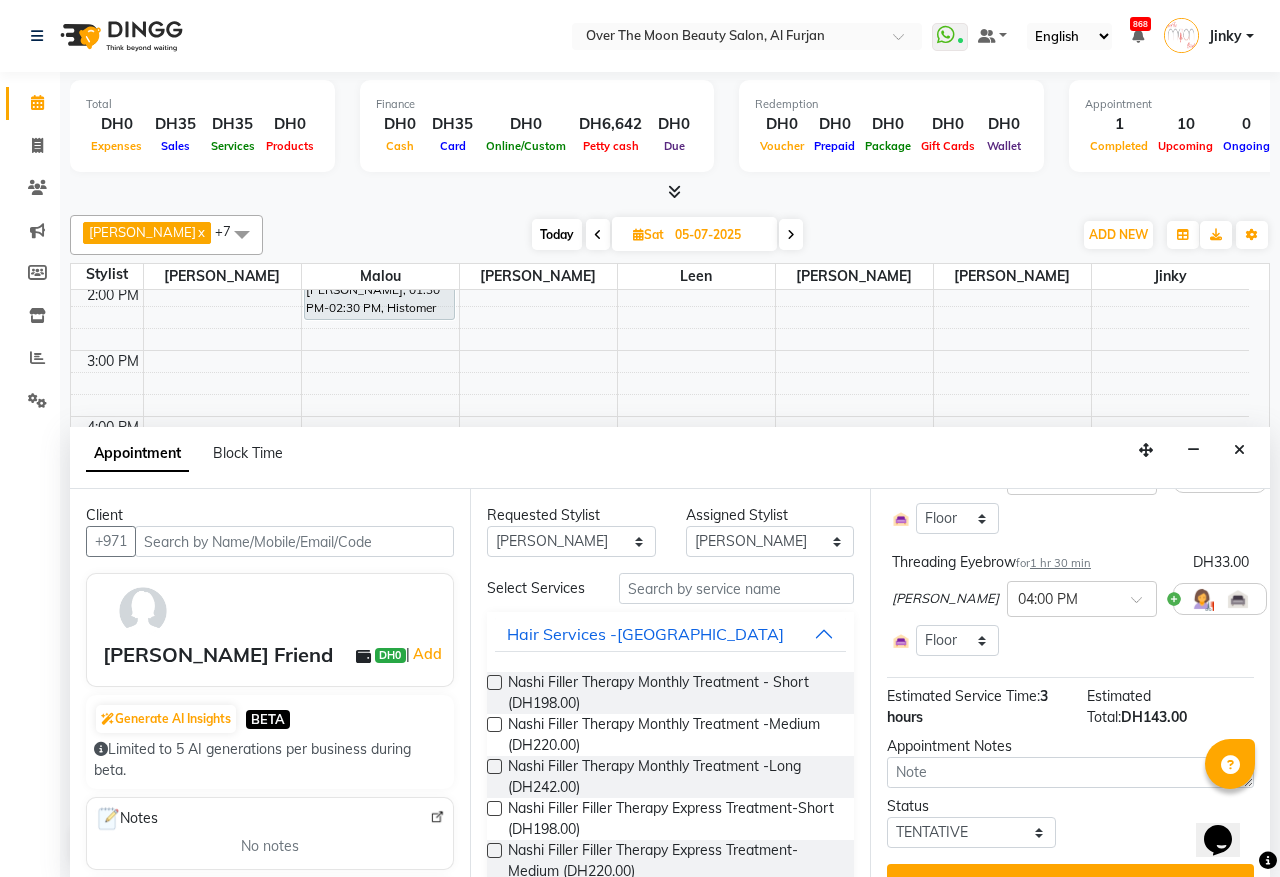 scroll, scrollTop: 275, scrollLeft: 0, axis: vertical 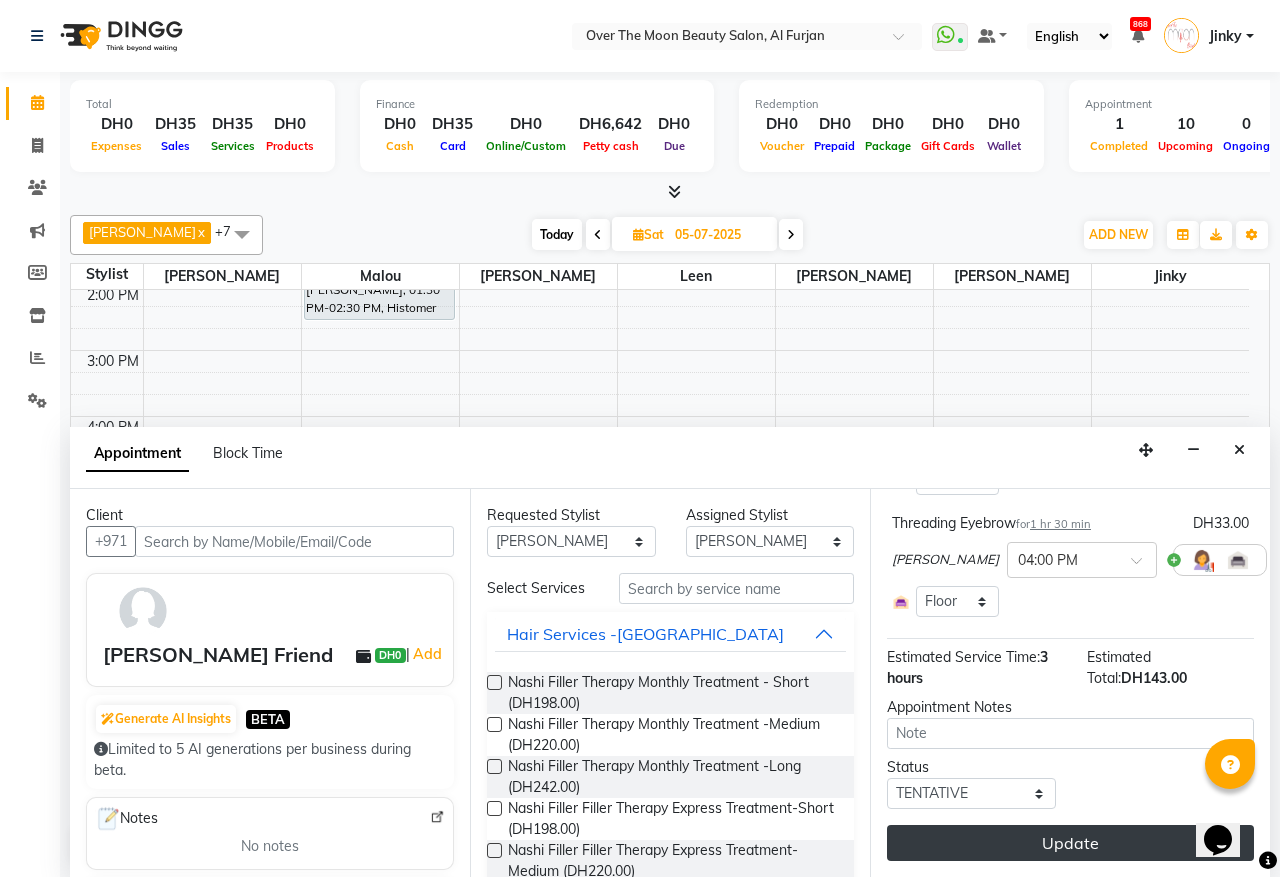 click on "Update" at bounding box center (1070, 843) 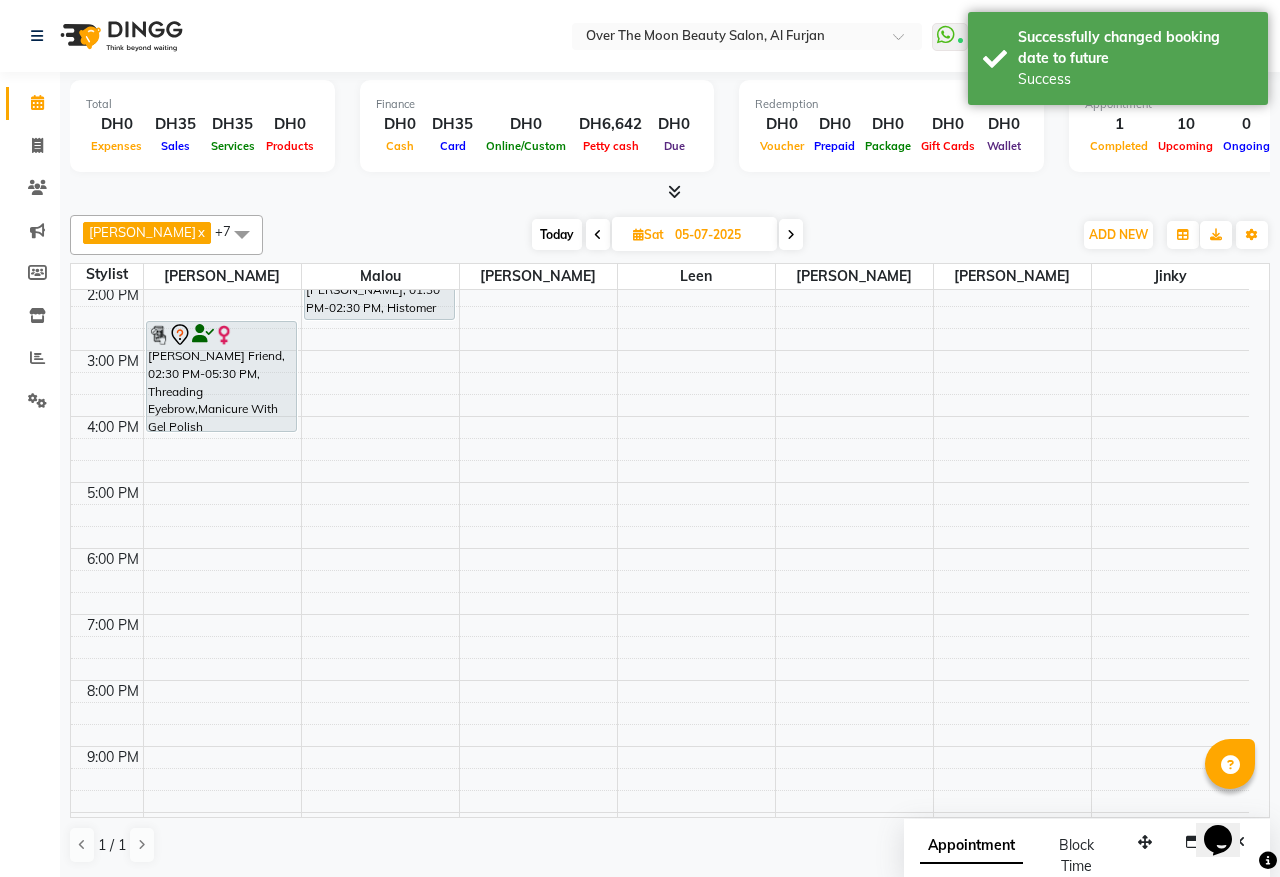 drag, startPoint x: 205, startPoint y: 518, endPoint x: 223, endPoint y: 440, distance: 80.04999 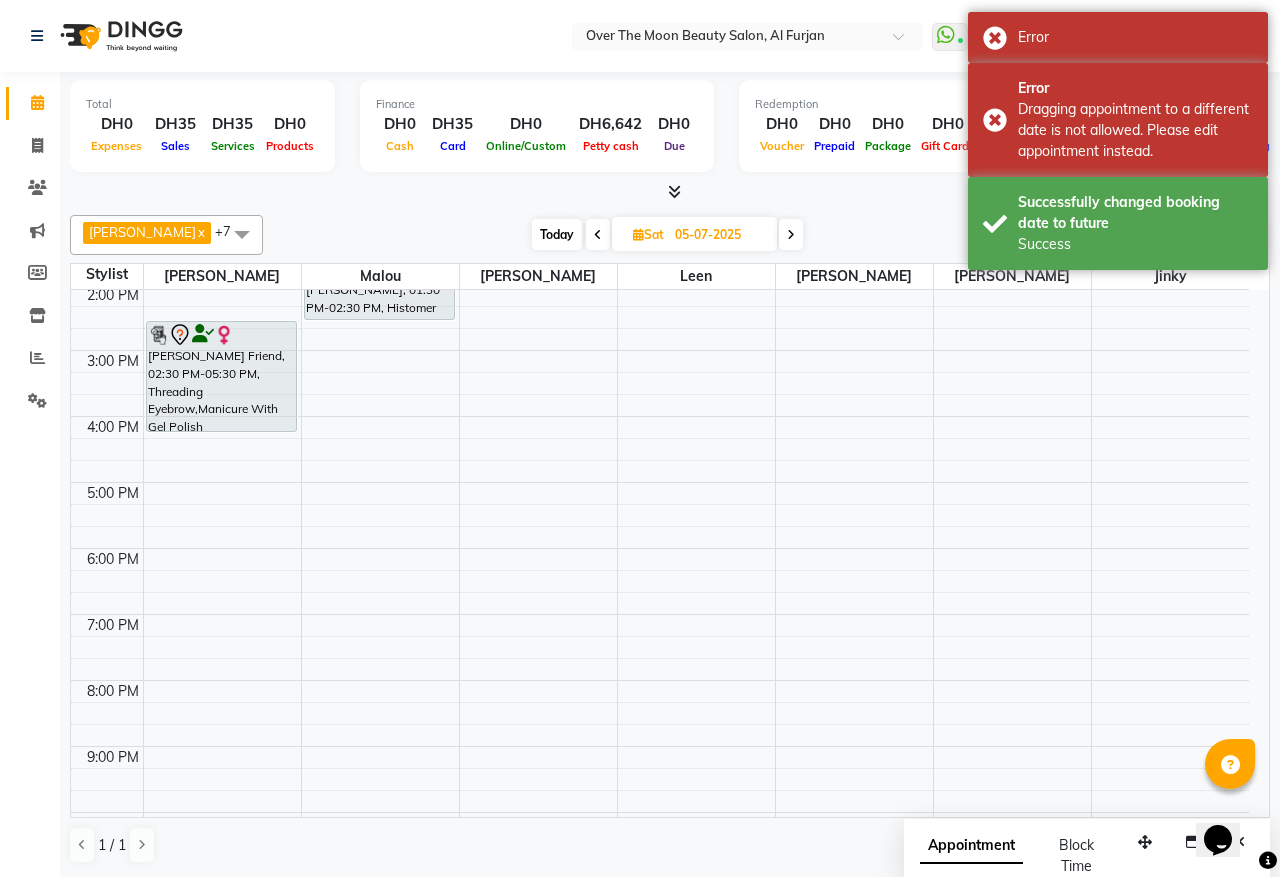 click on "Today" at bounding box center (557, 234) 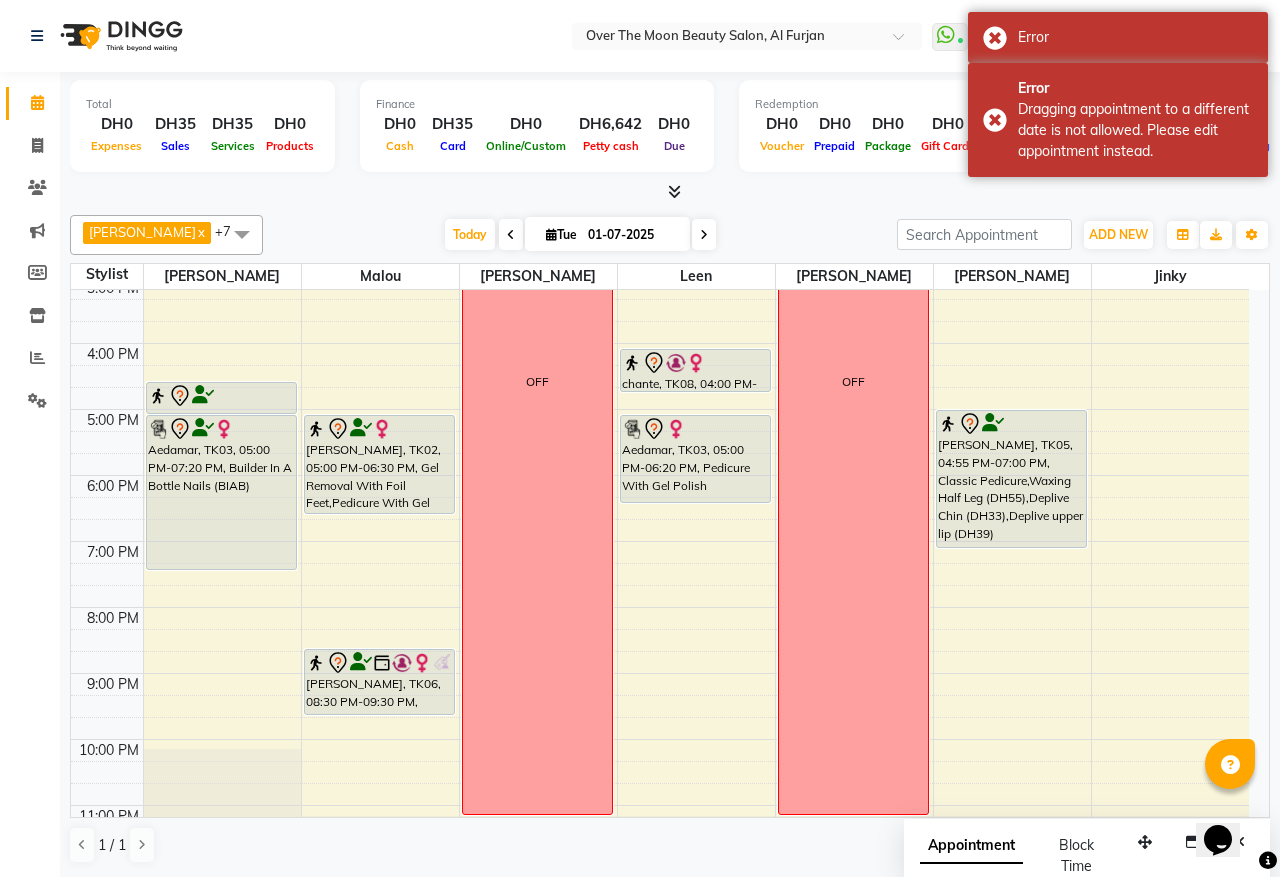 scroll, scrollTop: 473, scrollLeft: 0, axis: vertical 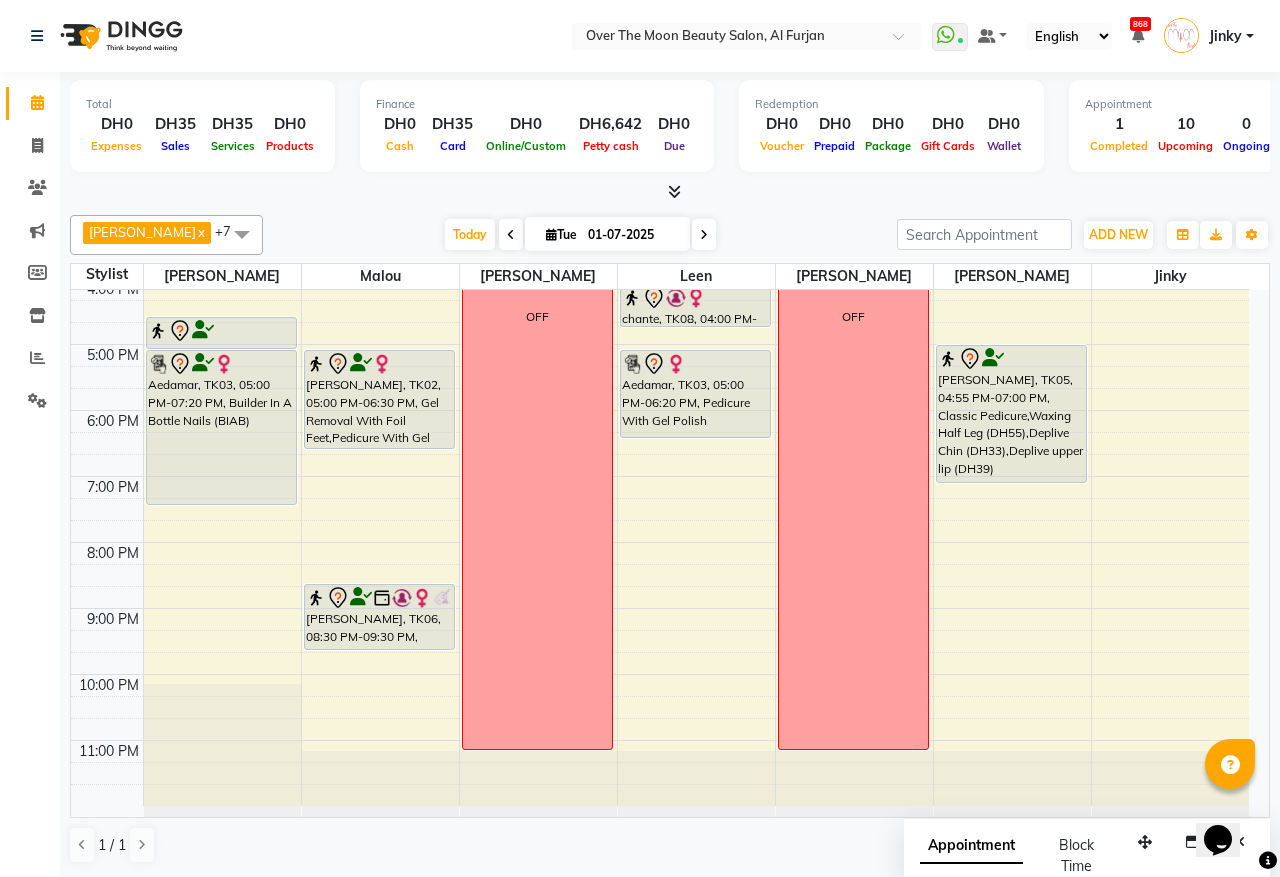 click at bounding box center [704, 235] 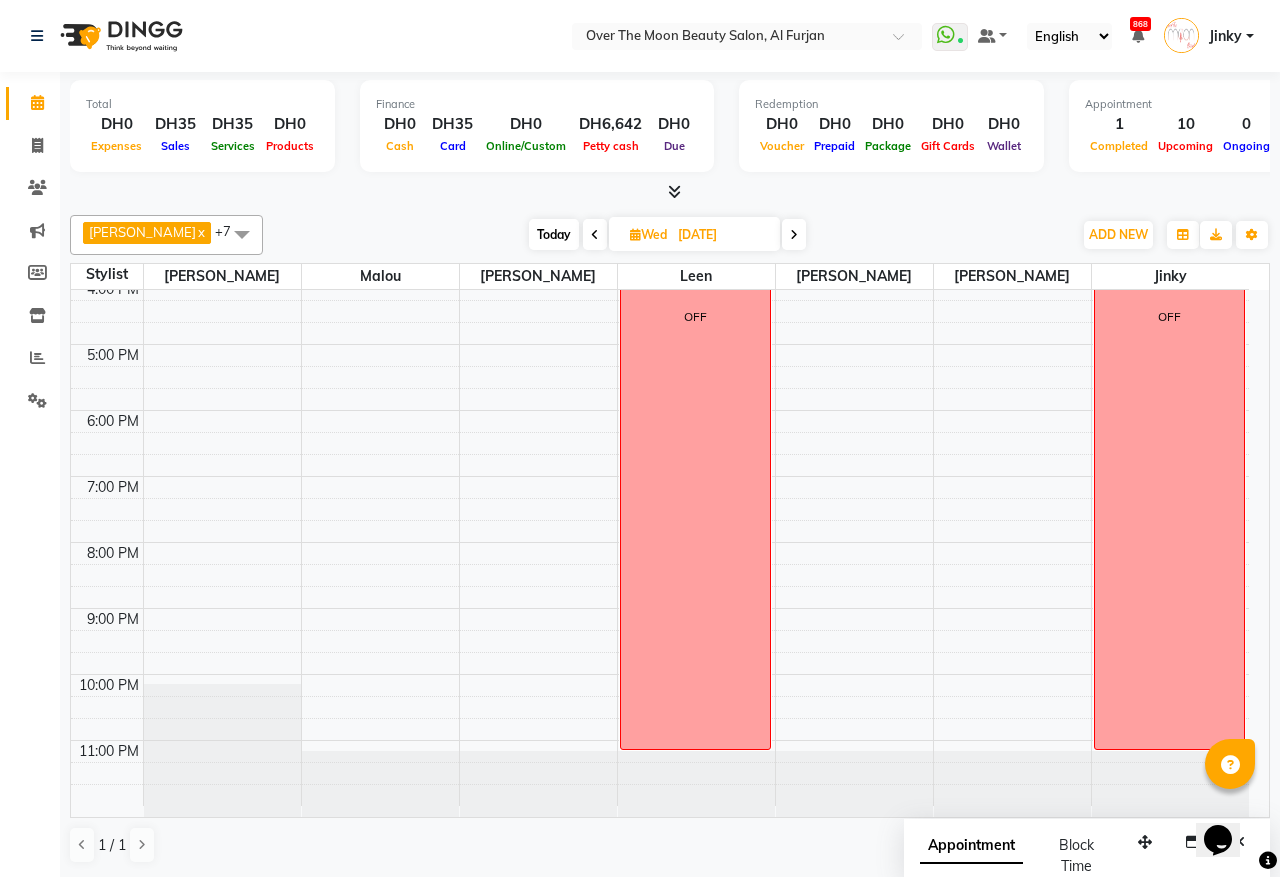 scroll, scrollTop: 0, scrollLeft: 0, axis: both 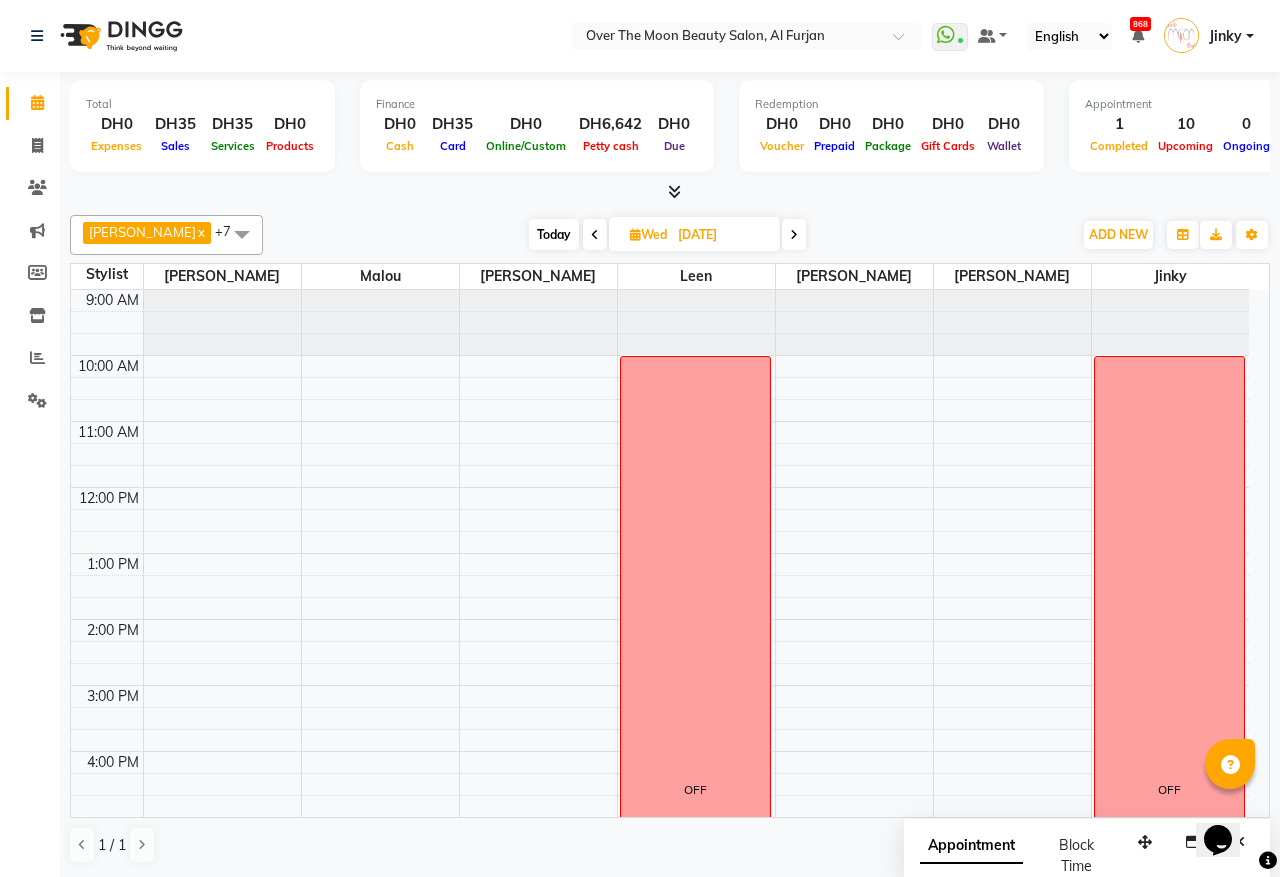 click on "Today" at bounding box center [554, 234] 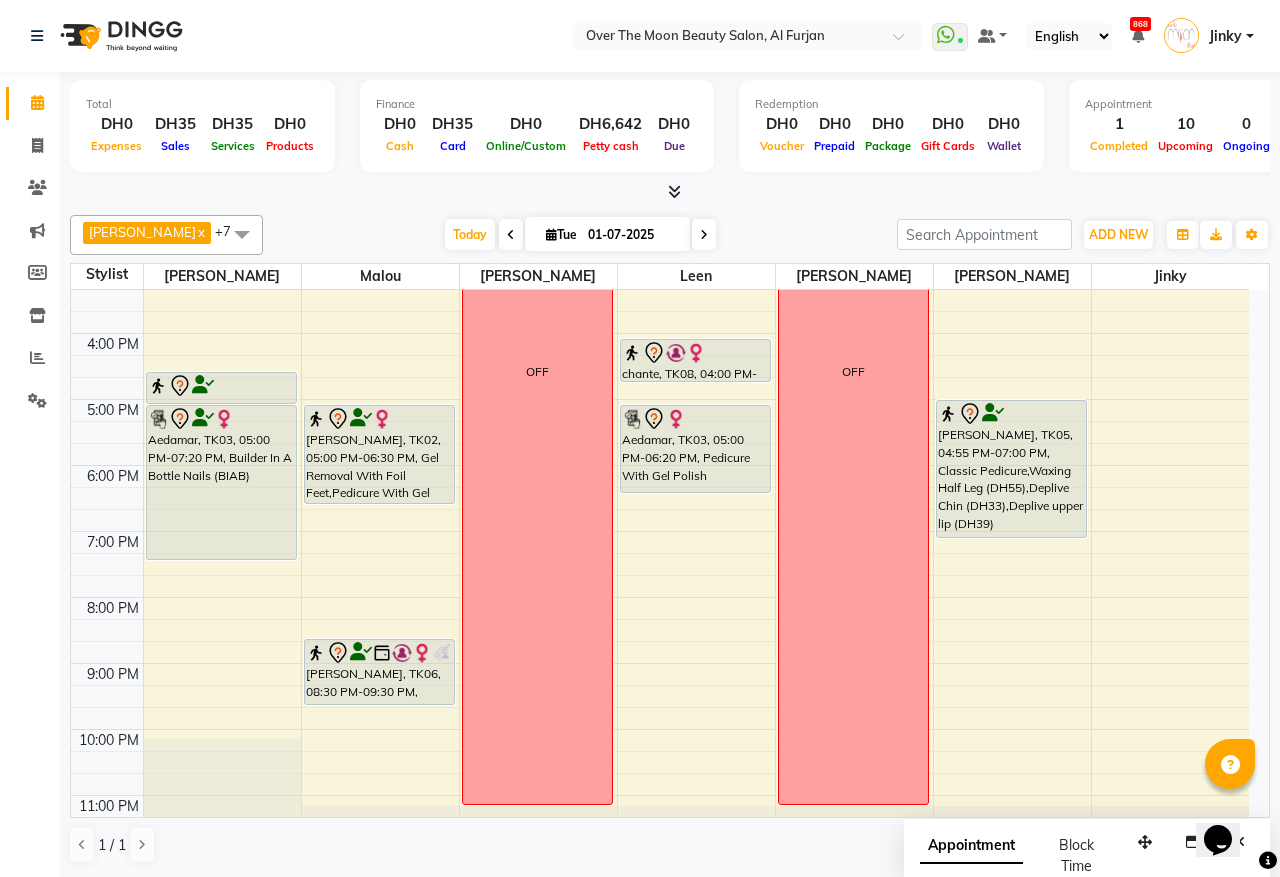 scroll, scrollTop: 473, scrollLeft: 0, axis: vertical 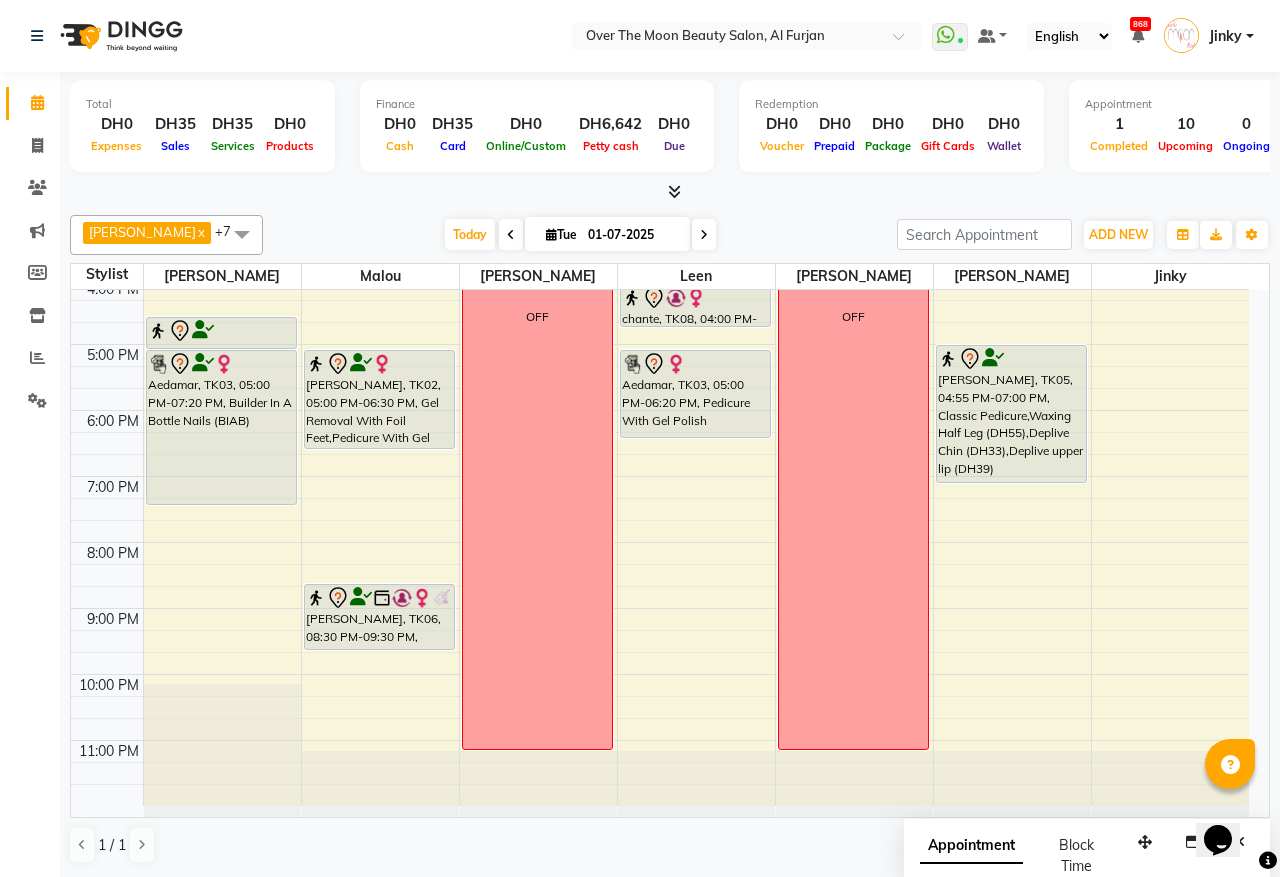 click on "[PERSON_NAME], TK06, 08:30 PM-09:30 PM, Combination Massage" at bounding box center [379, 617] 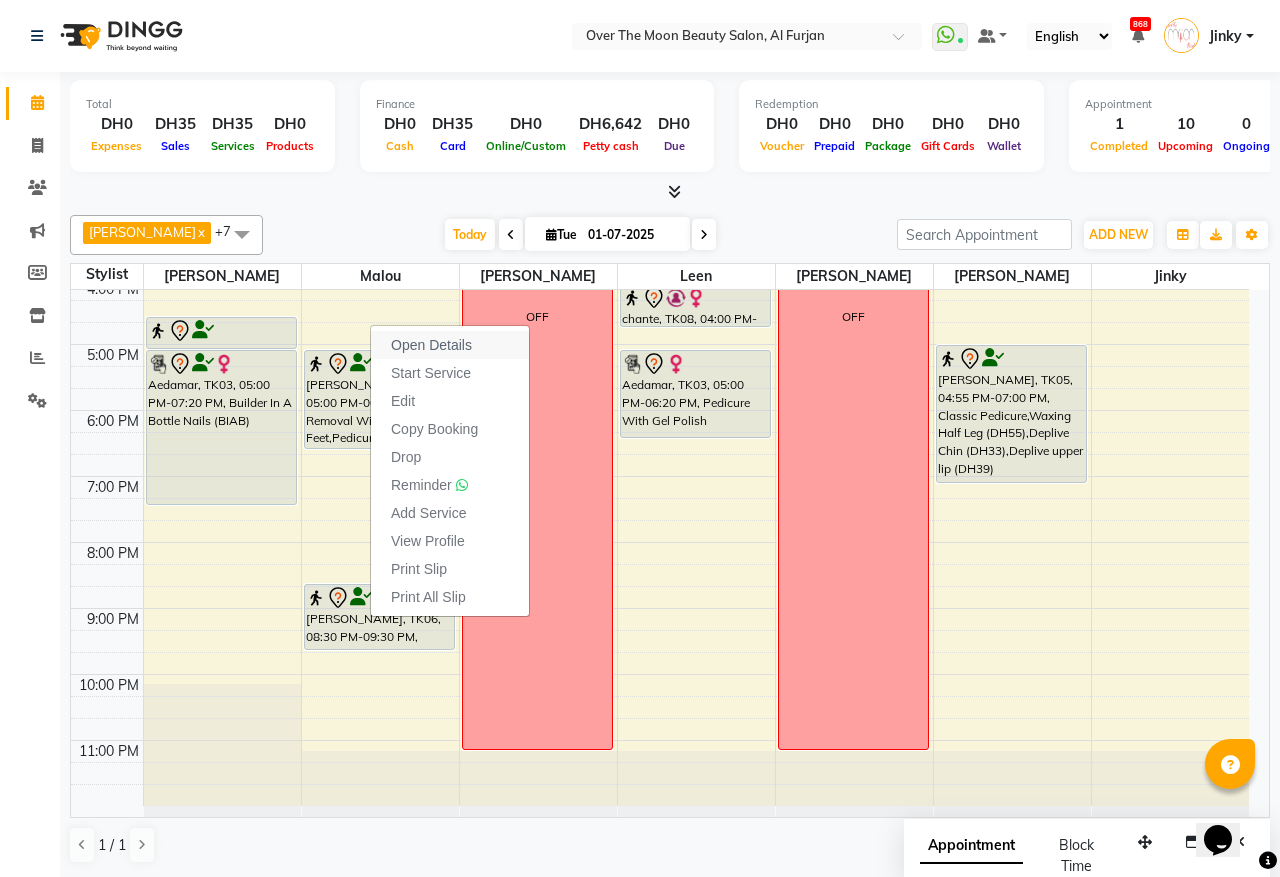 click on "Open Details" at bounding box center [431, 345] 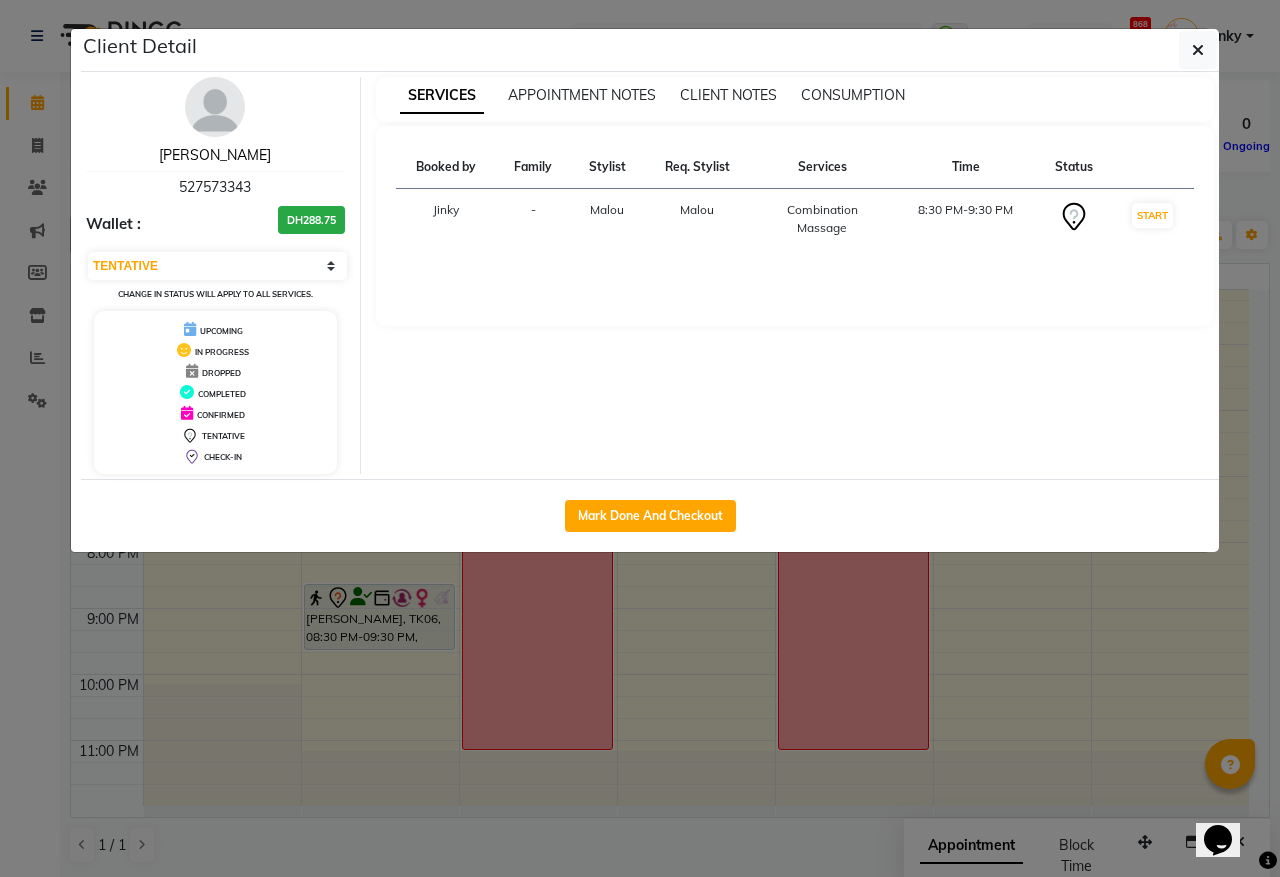 click on "[PERSON_NAME]" at bounding box center [215, 155] 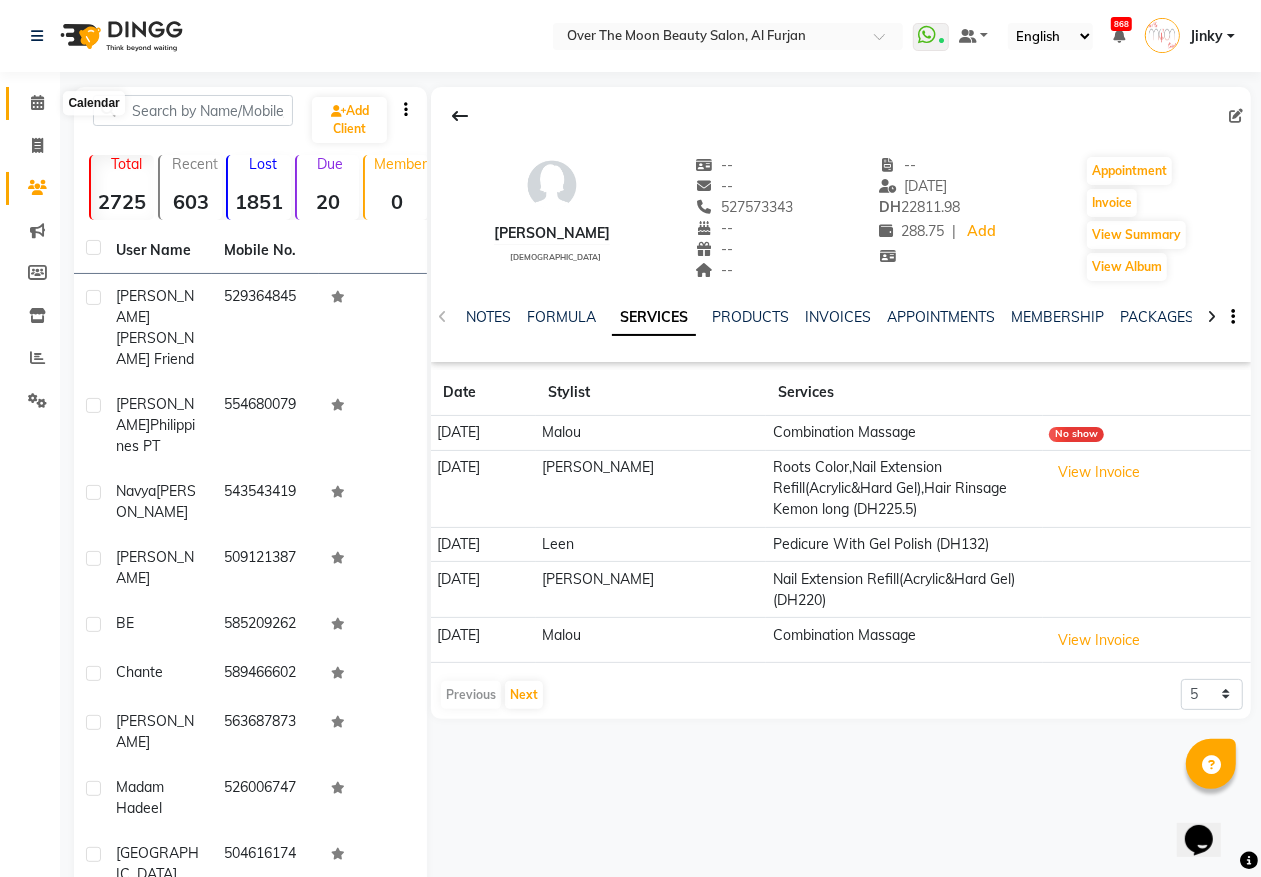 click 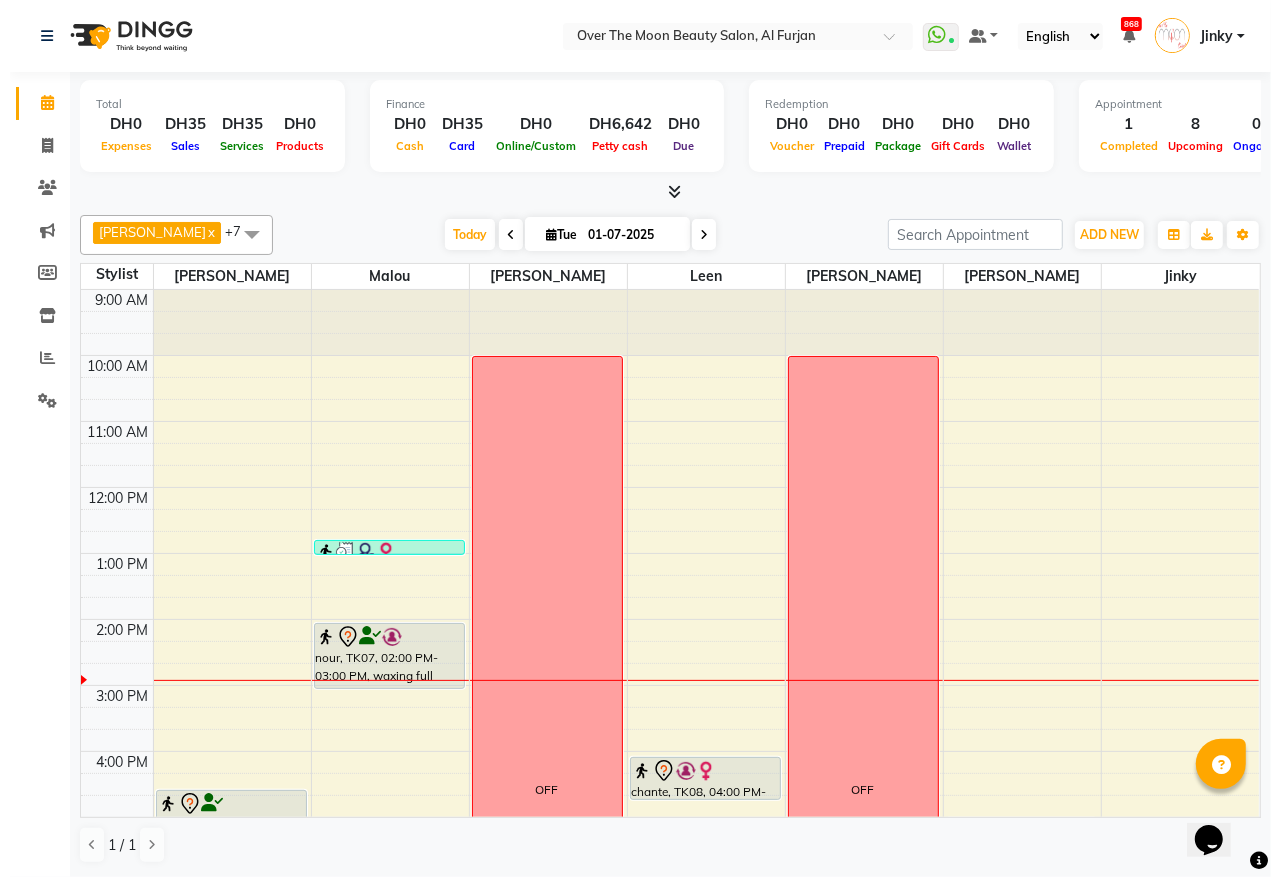 scroll, scrollTop: 0, scrollLeft: 0, axis: both 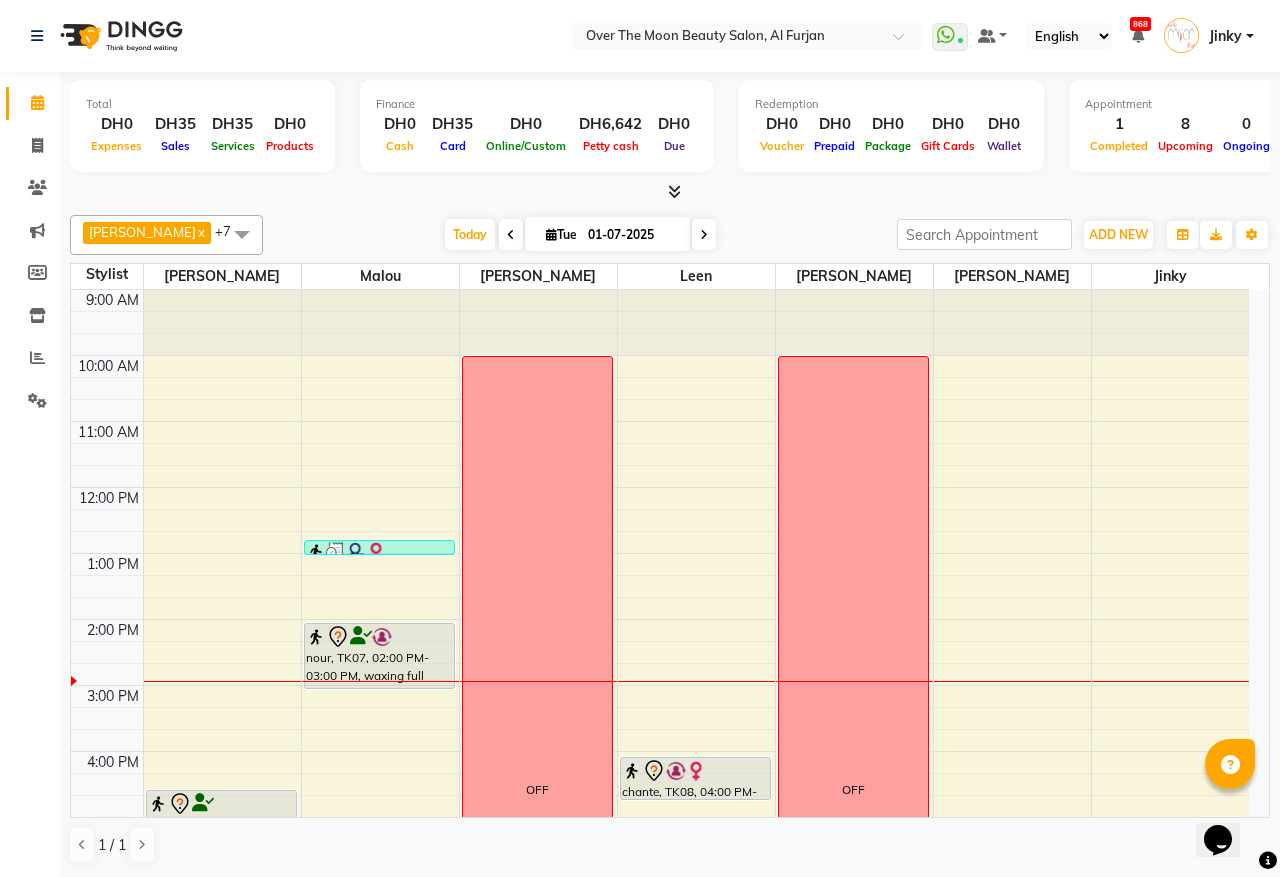click on "Tue" at bounding box center (561, 234) 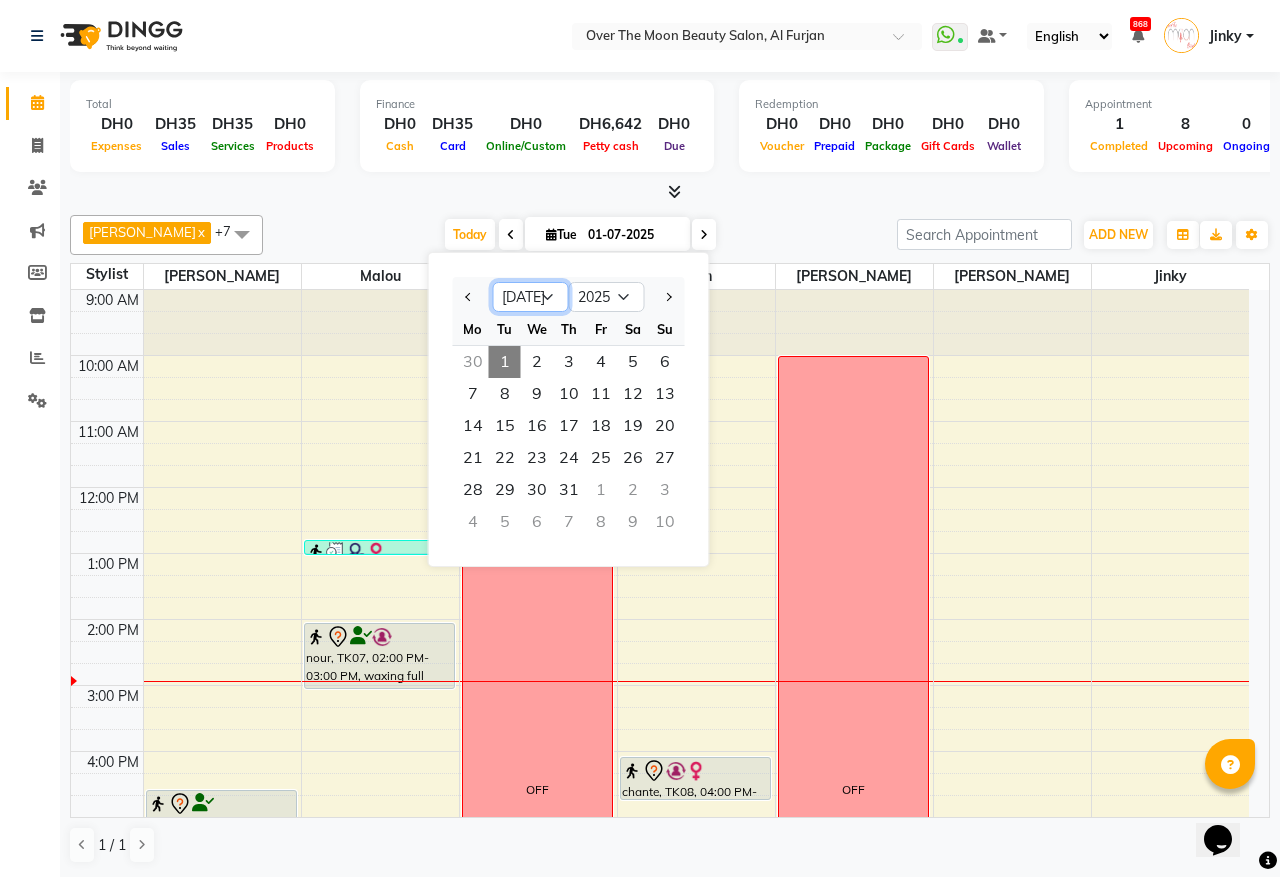 click on "Jan Feb Mar Apr May Jun [DATE] Aug Sep Oct Nov Dec" at bounding box center [531, 297] 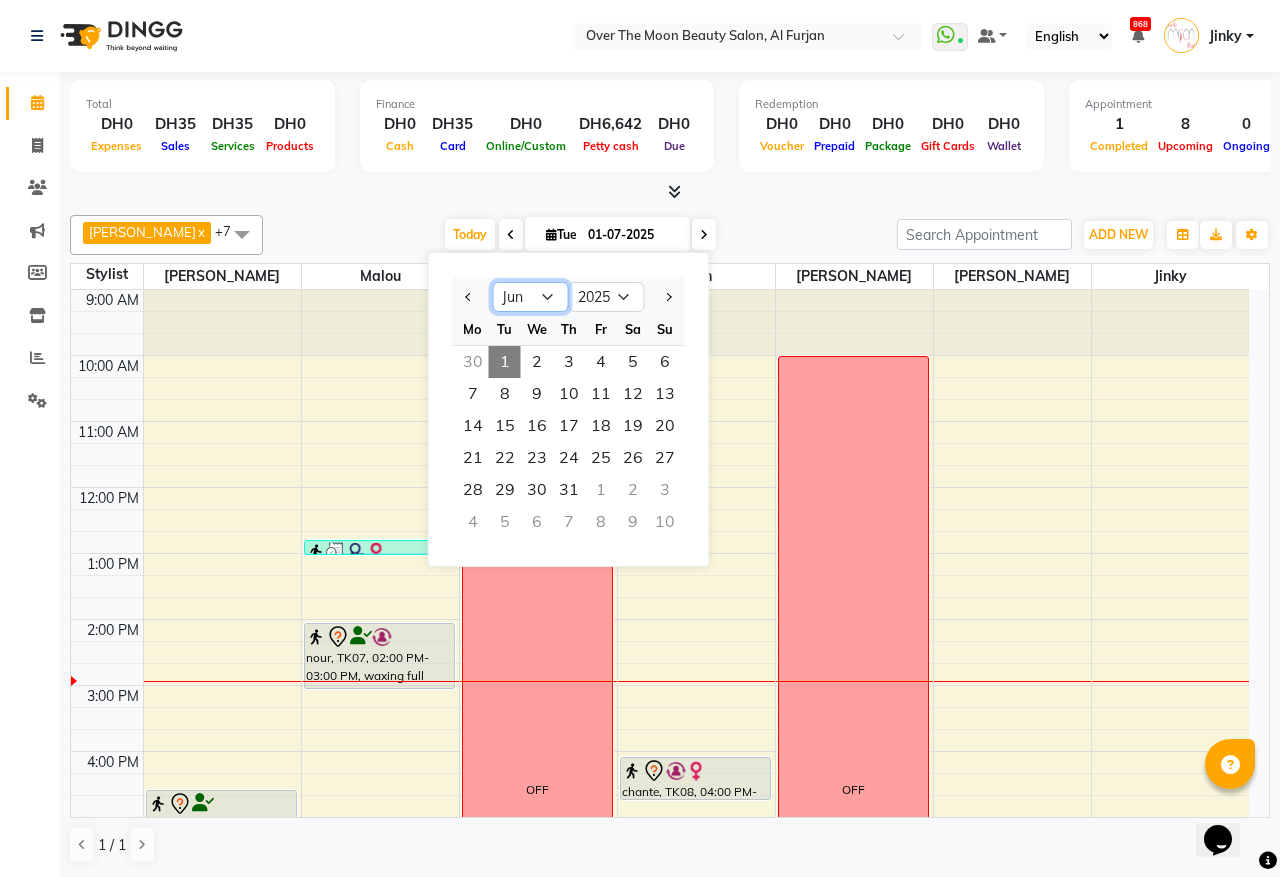 click on "Jan Feb Mar Apr May Jun [DATE] Aug Sep Oct Nov Dec" at bounding box center (531, 297) 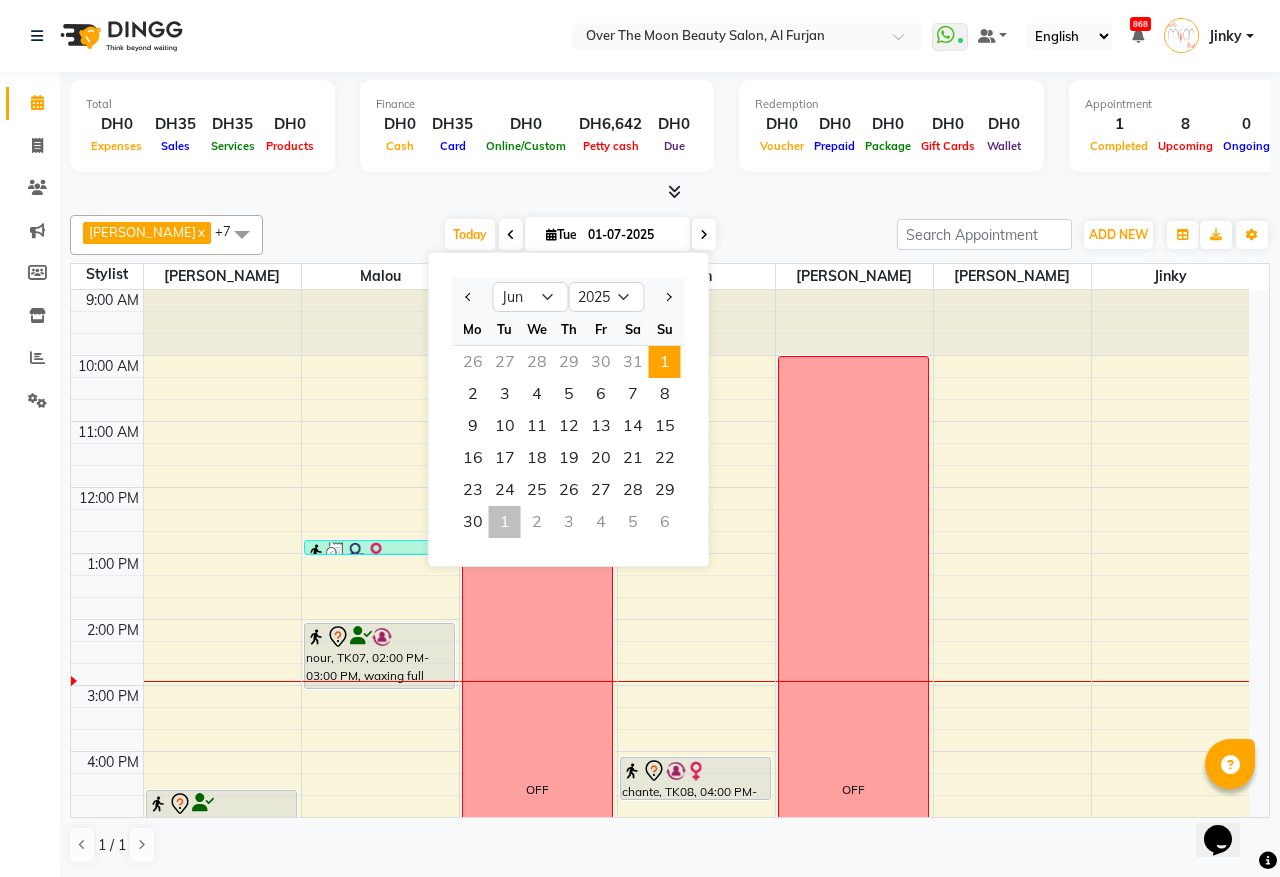 click on "1" at bounding box center [665, 362] 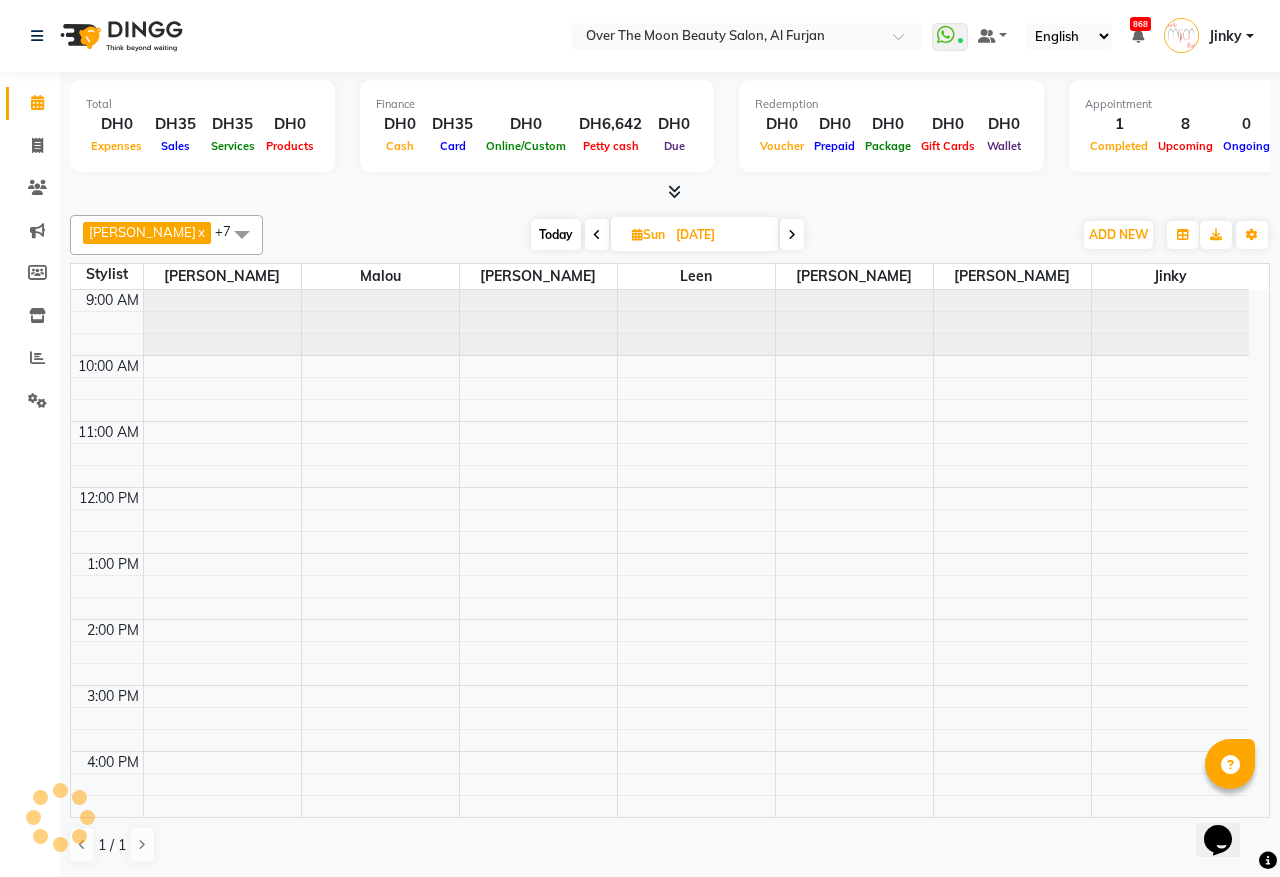 scroll, scrollTop: 335, scrollLeft: 0, axis: vertical 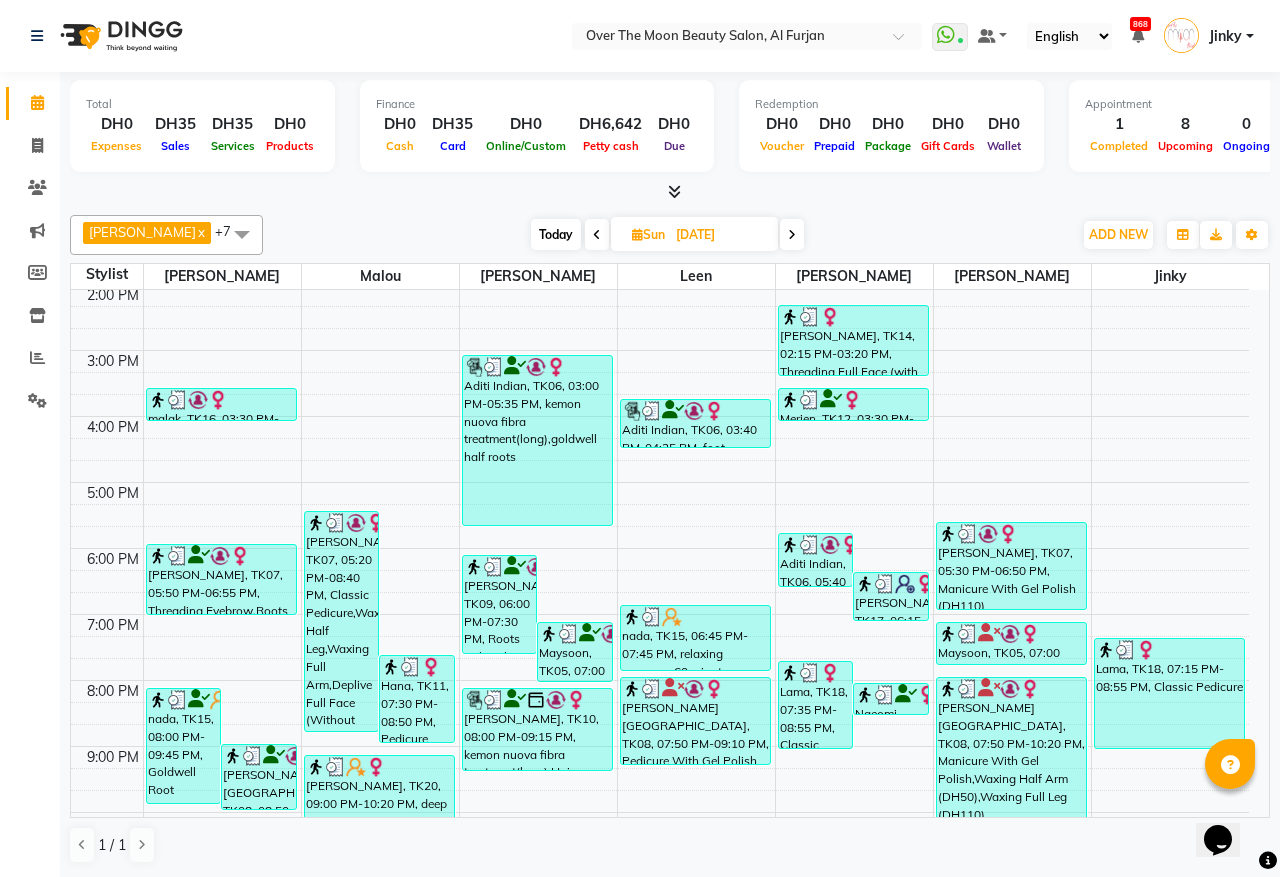 click at bounding box center [792, 235] 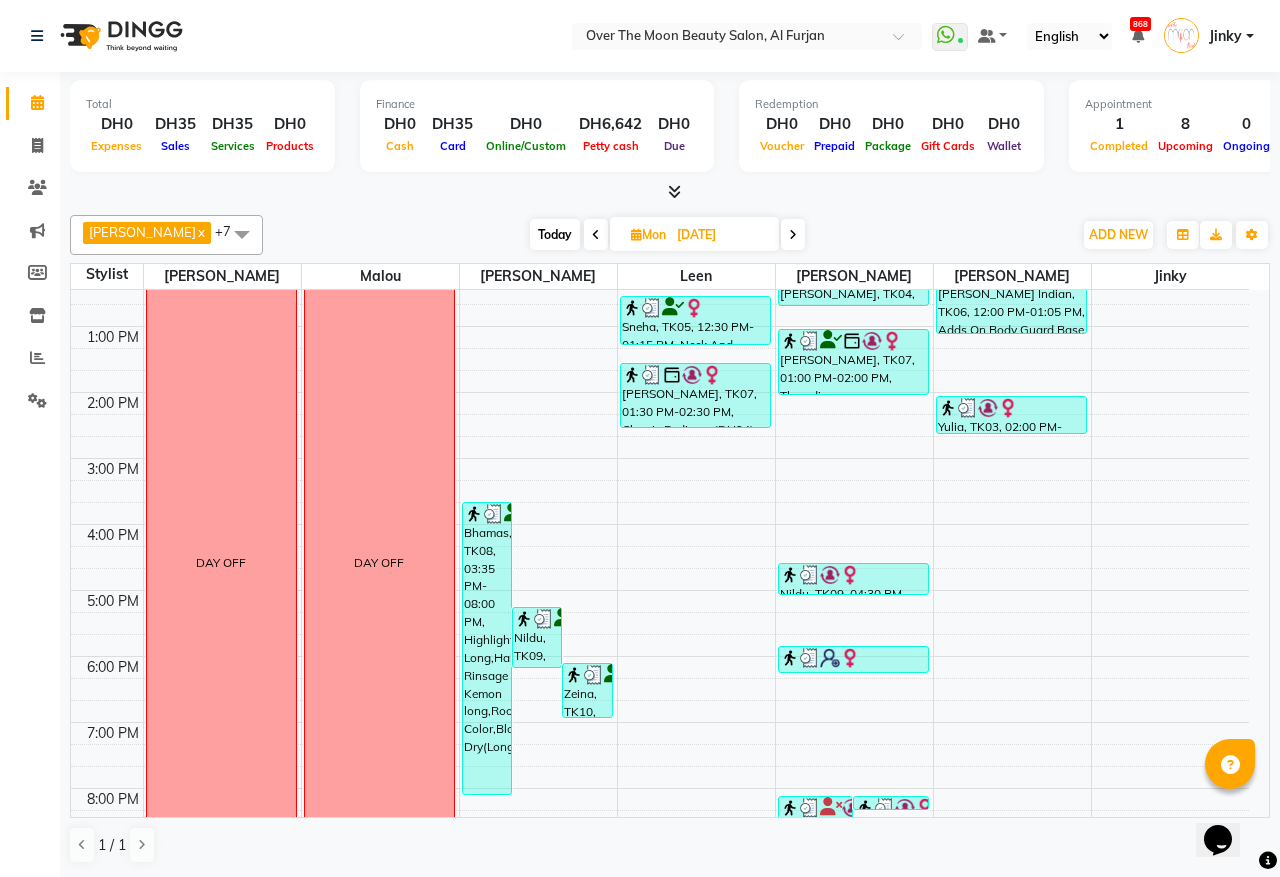 scroll, scrollTop: 0, scrollLeft: 0, axis: both 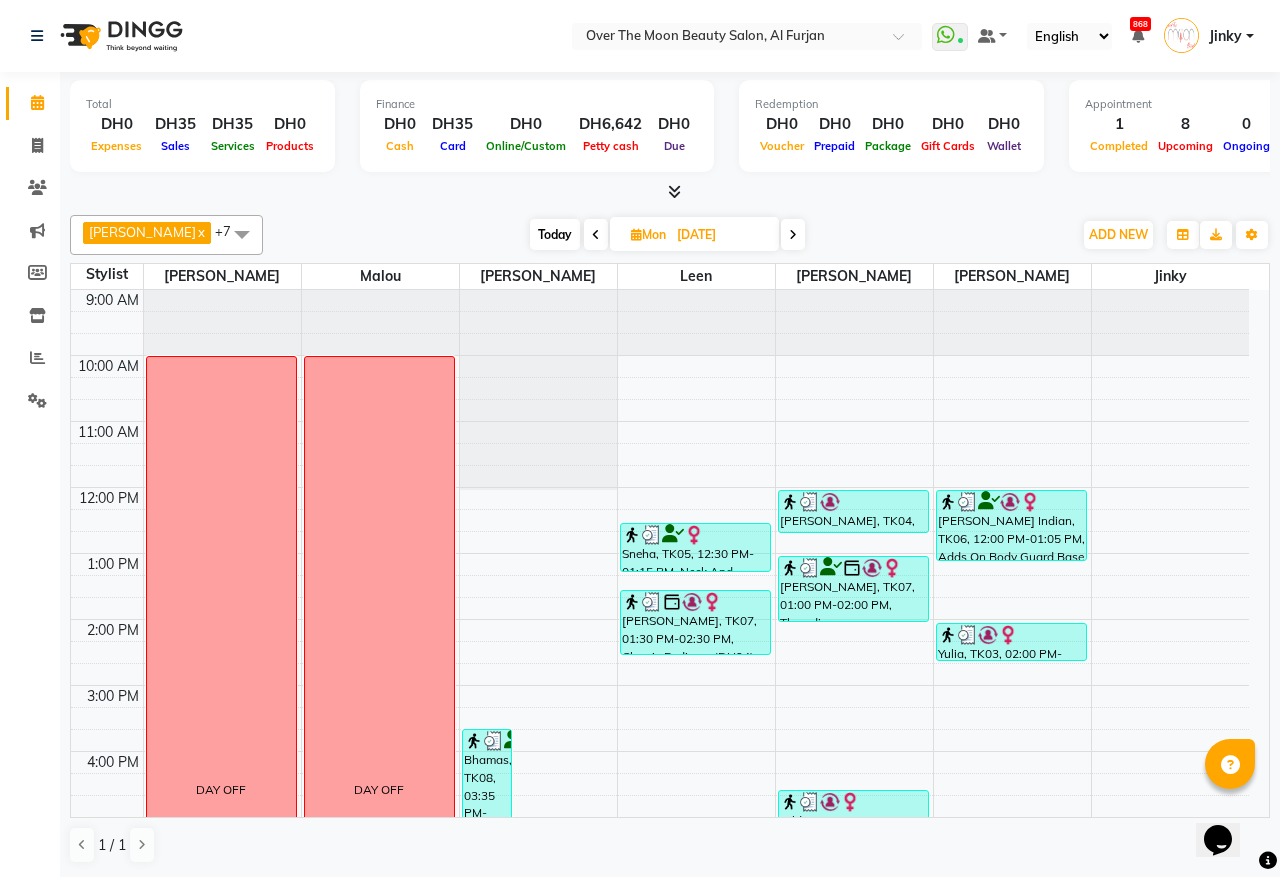 click at bounding box center (596, 235) 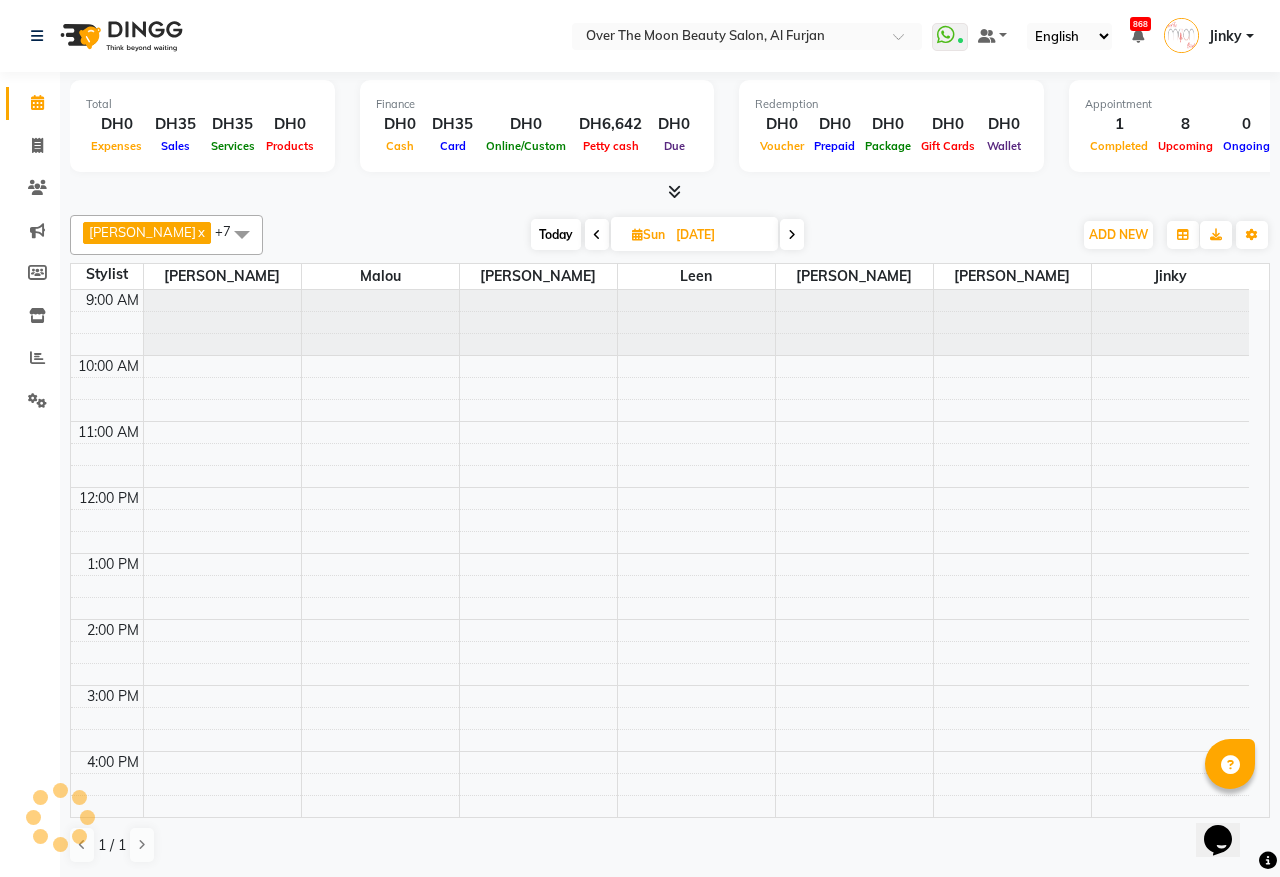 scroll, scrollTop: 335, scrollLeft: 0, axis: vertical 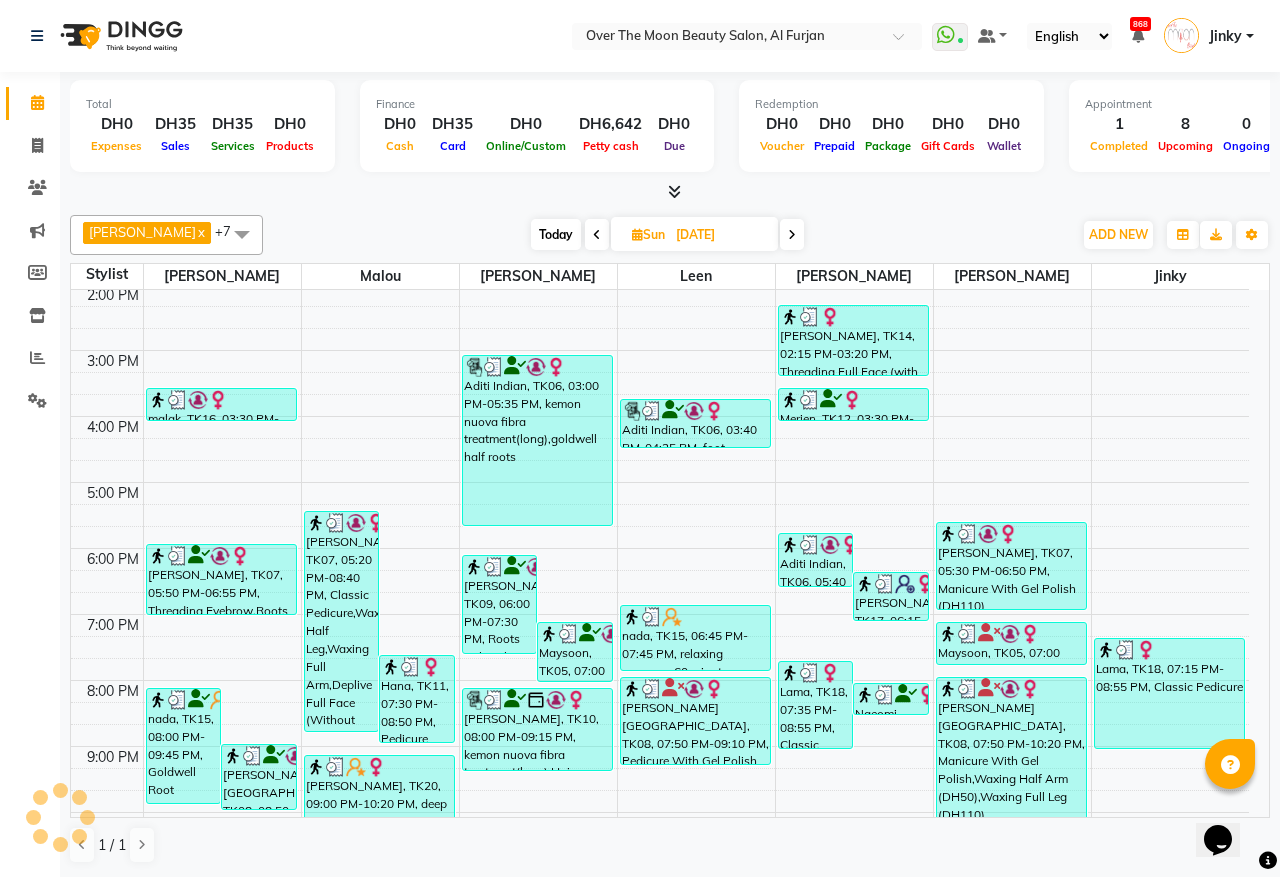 click at bounding box center [597, 235] 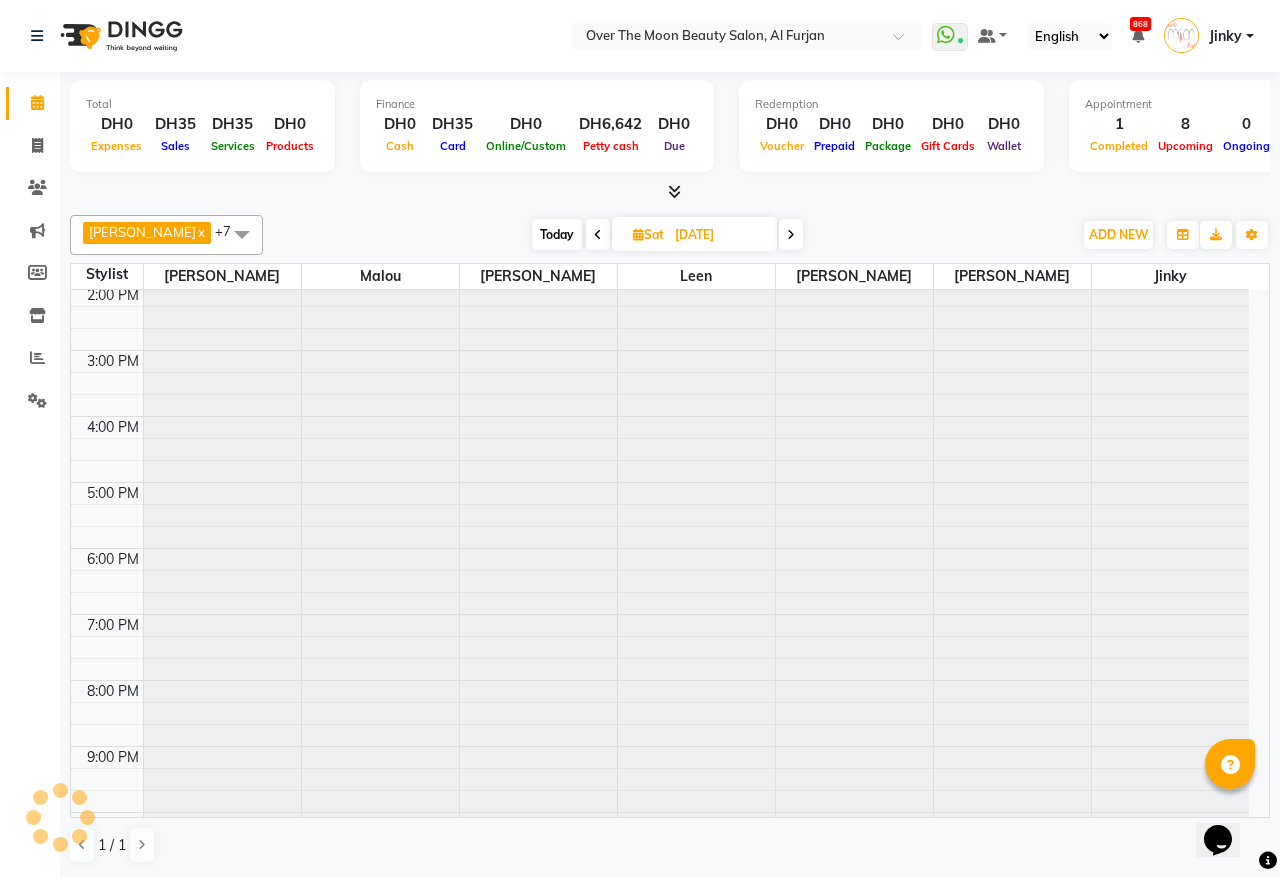 type on "31-05-2025" 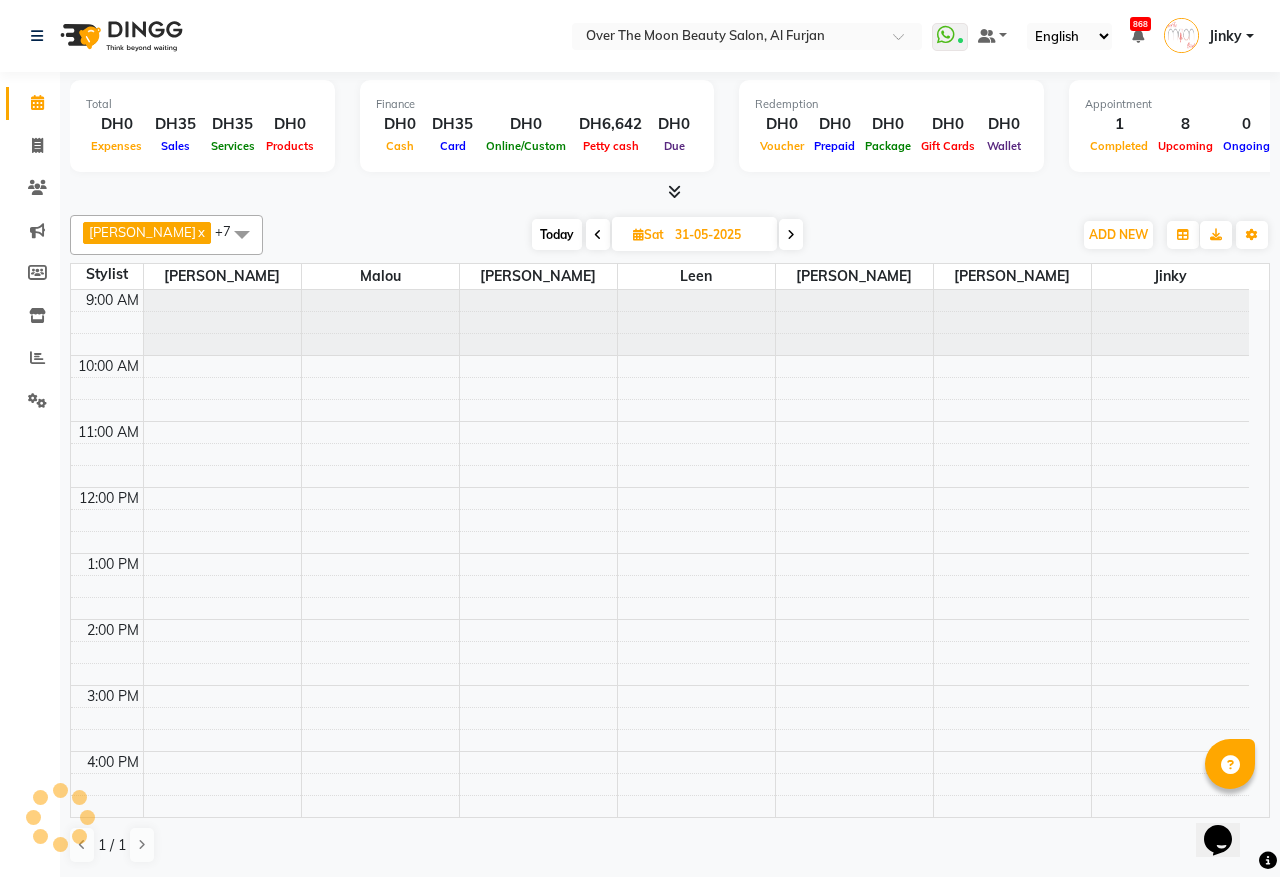 scroll, scrollTop: 335, scrollLeft: 0, axis: vertical 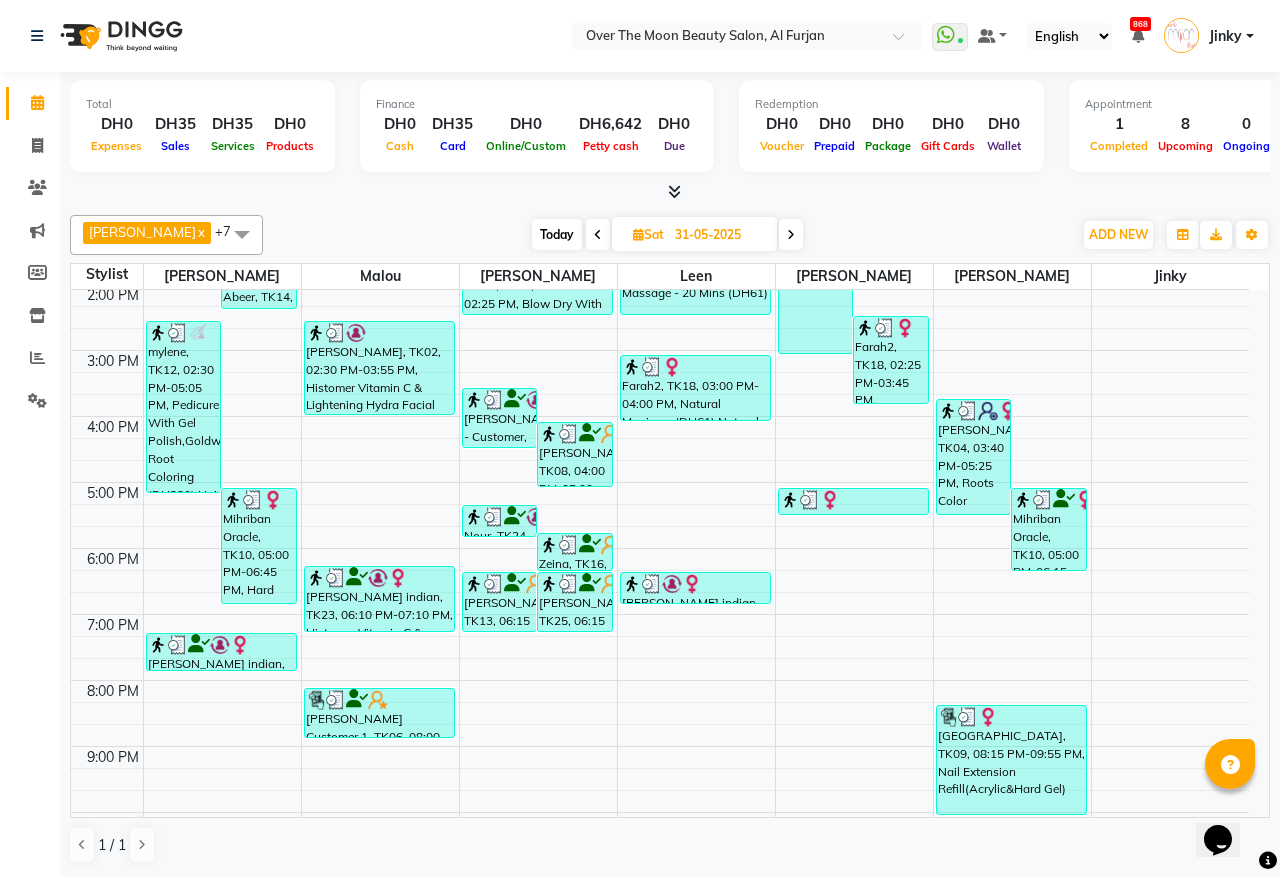 click on "Farah2, TK18, 03:00 PM-04:00 PM, Natural Manicure (DH61),Natural Pedicure (DH72)" at bounding box center (695, 388) 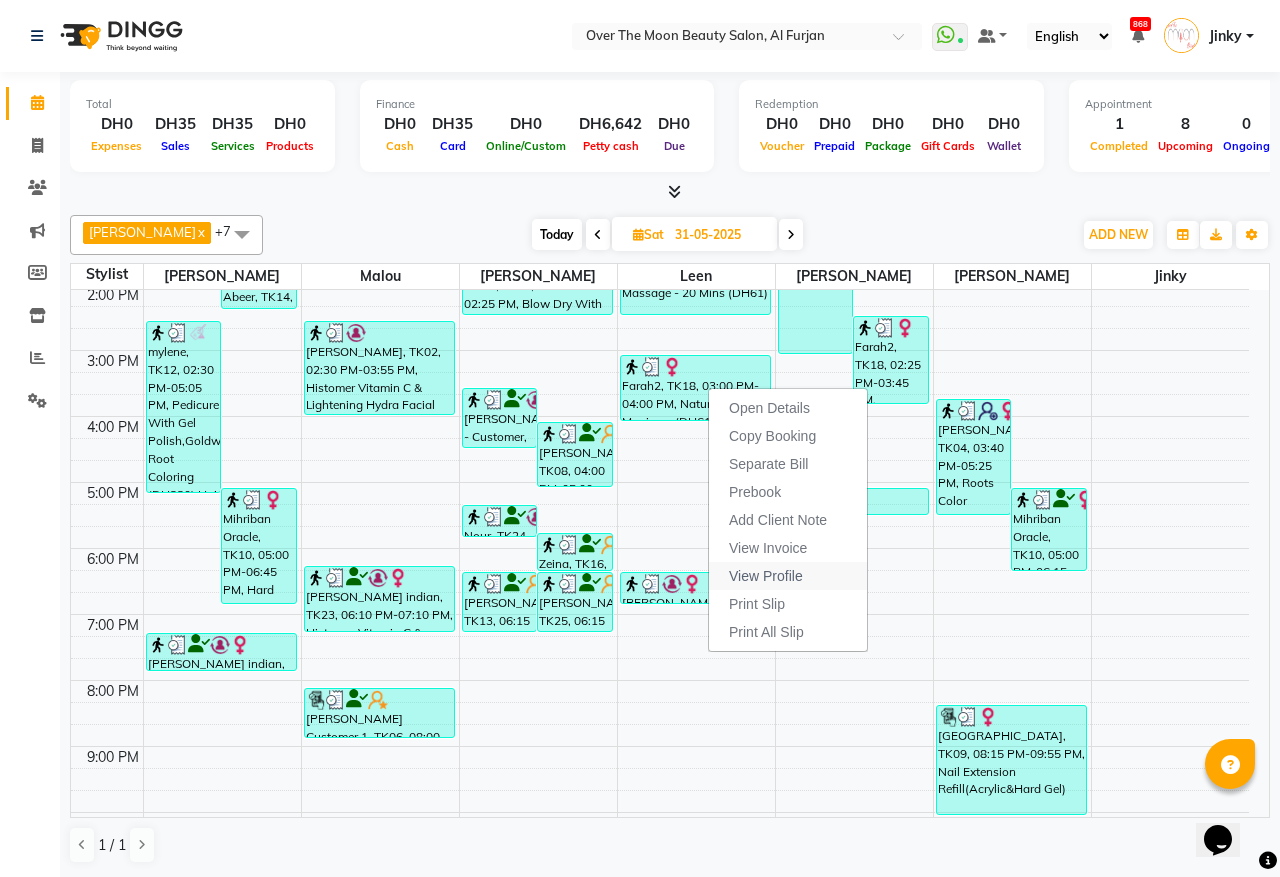 click on "View Profile" at bounding box center [766, 576] 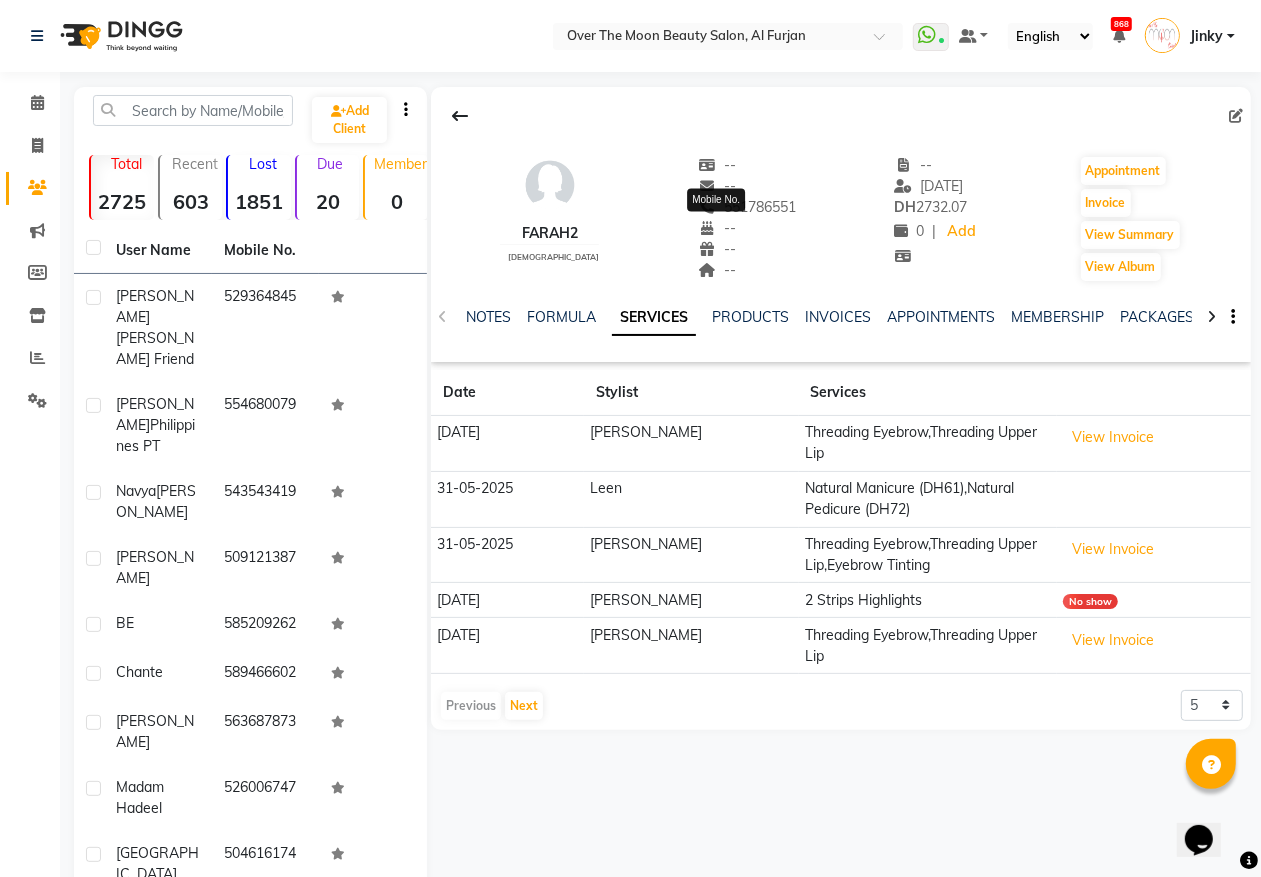 click on "551786551" 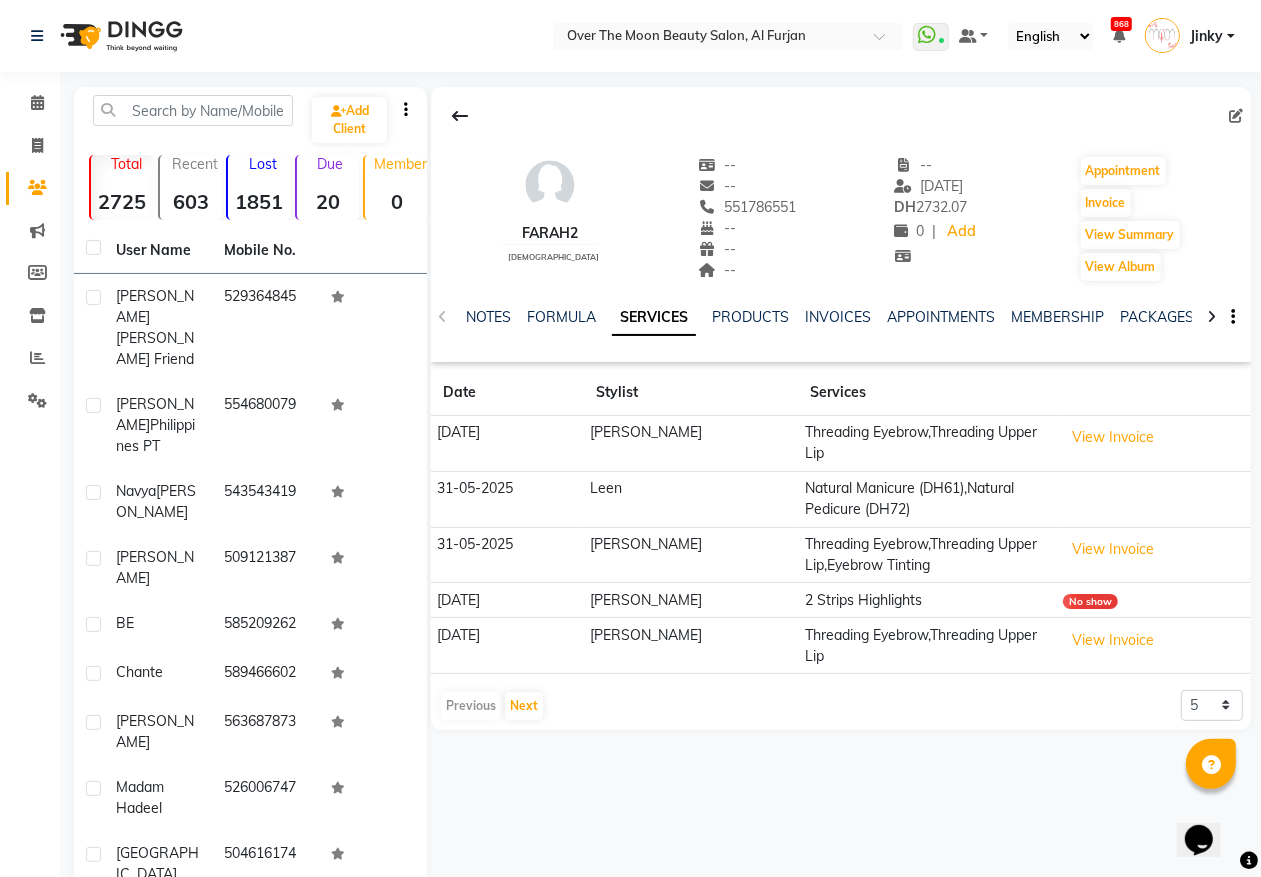copy on "551786551" 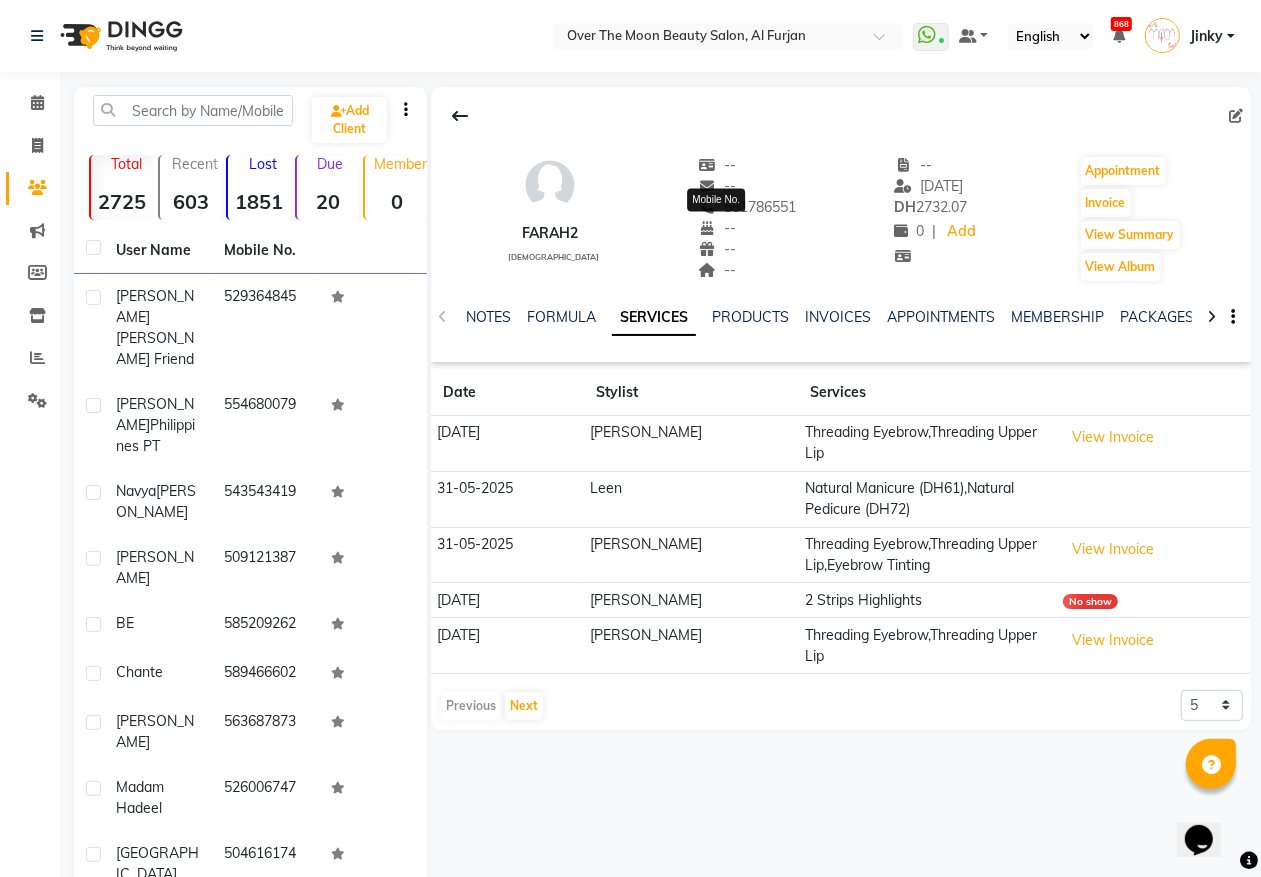 click on "551786551" 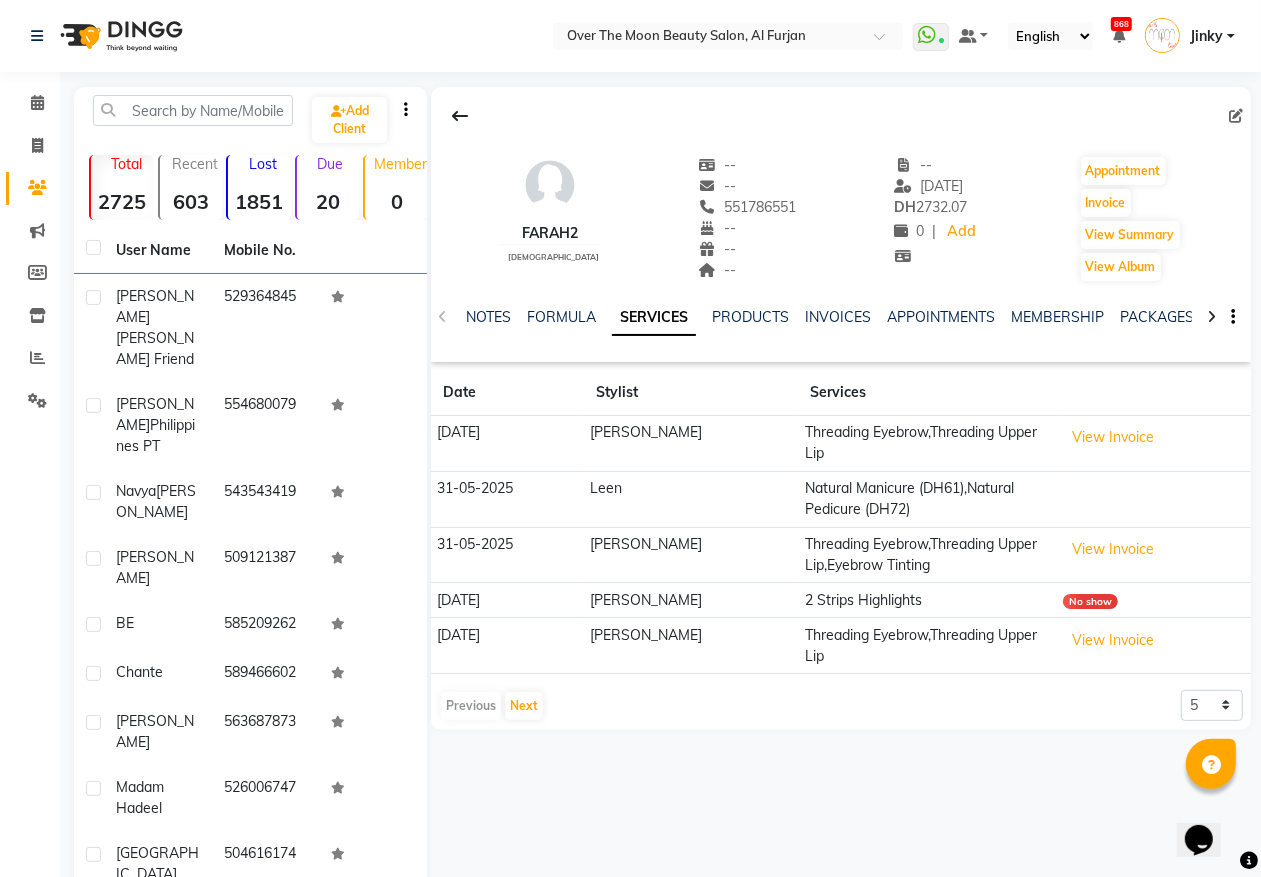 click on "551786551" 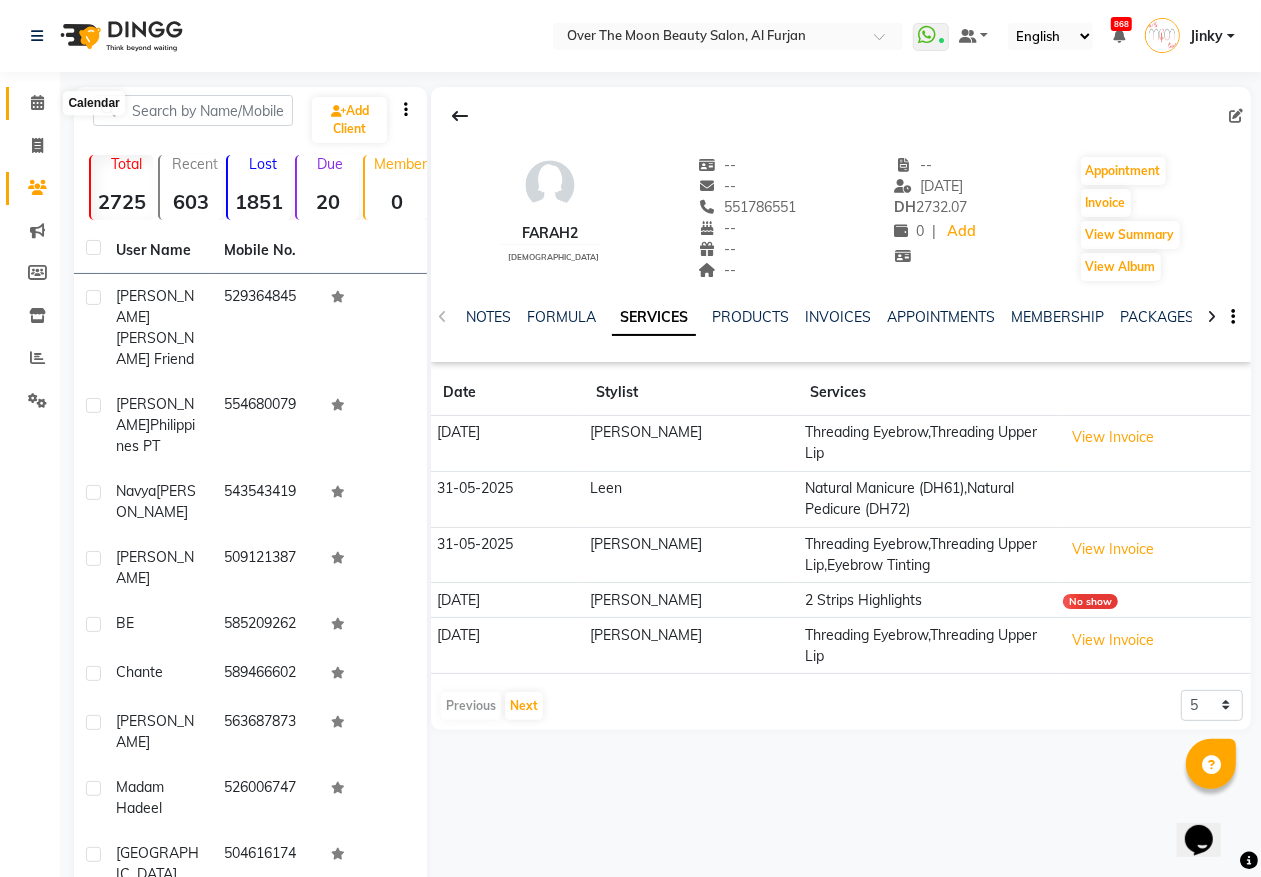 click 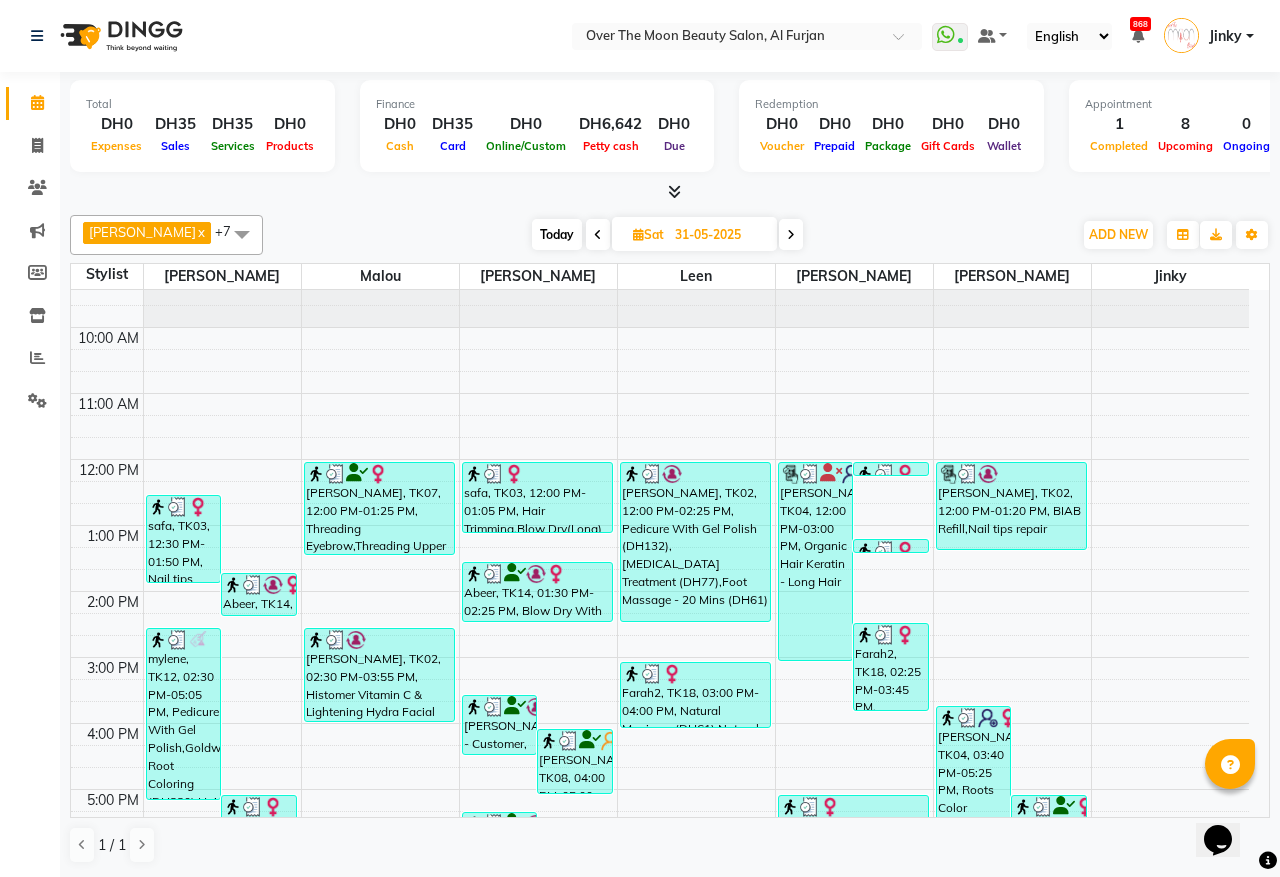 scroll, scrollTop: 0, scrollLeft: 0, axis: both 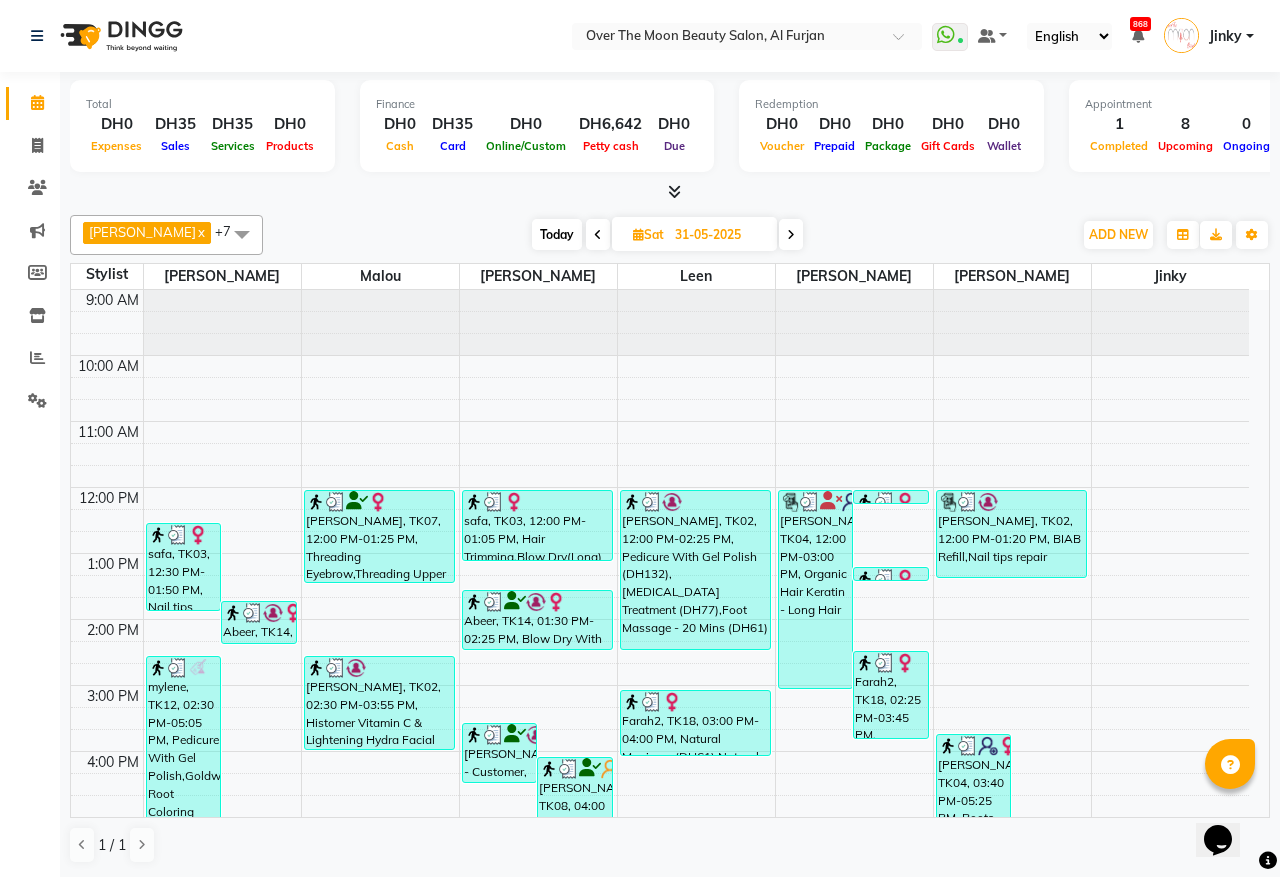 click at bounding box center [598, 235] 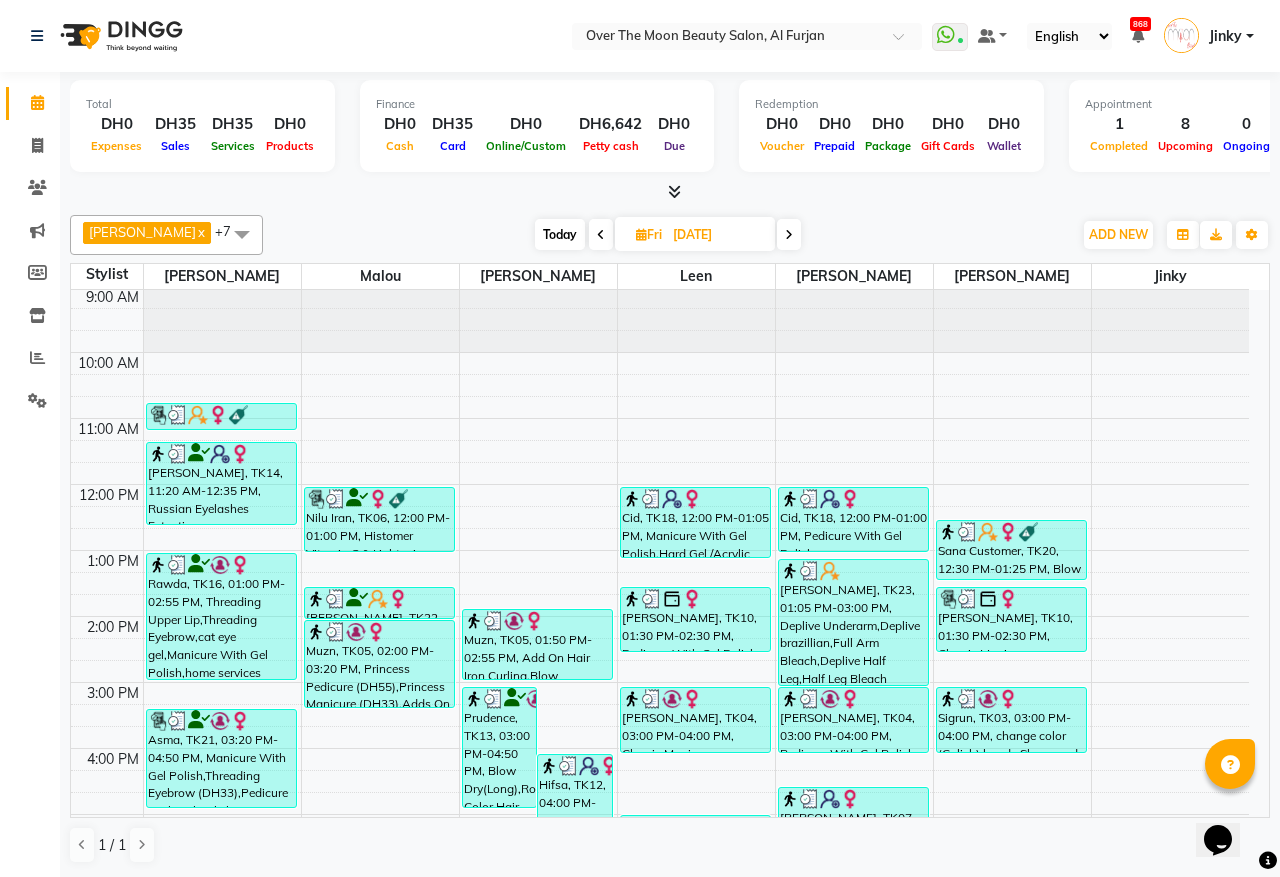 scroll, scrollTop: 0, scrollLeft: 0, axis: both 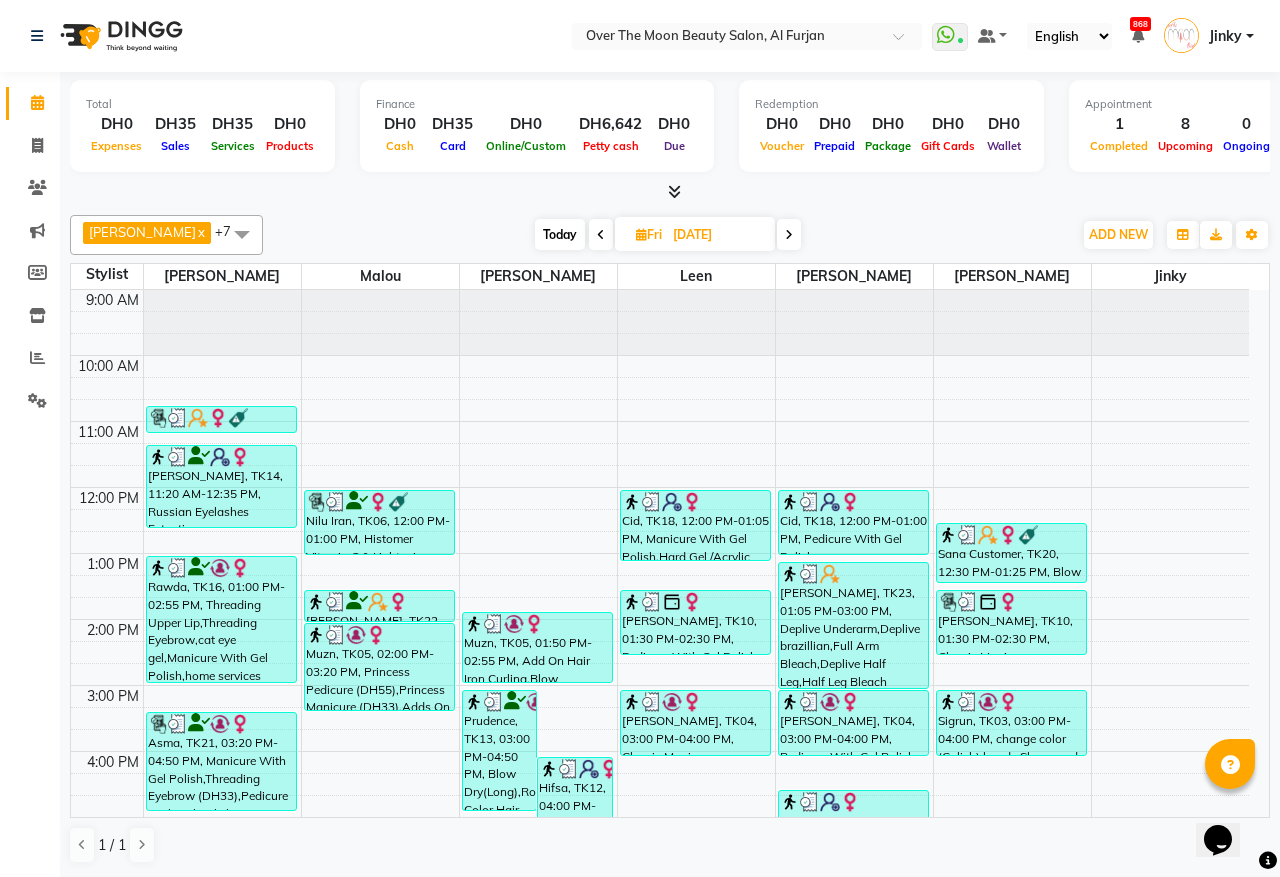 click on "Cid, TK18, 12:00 PM-01:05 PM, Manicure With Gel Polish,Hard Gel /Acrylic Removal (DH60)" at bounding box center [695, 525] 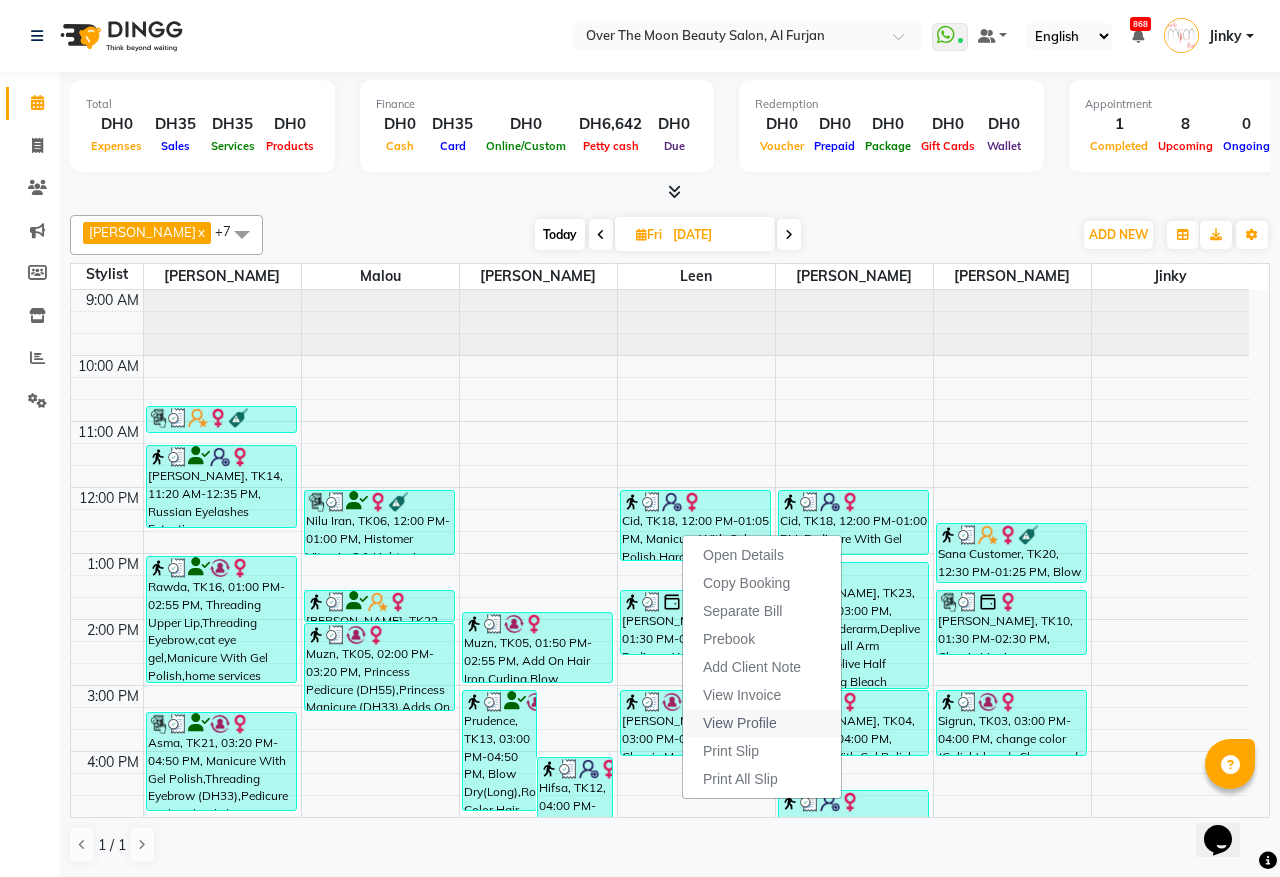 click on "View Profile" at bounding box center [740, 723] 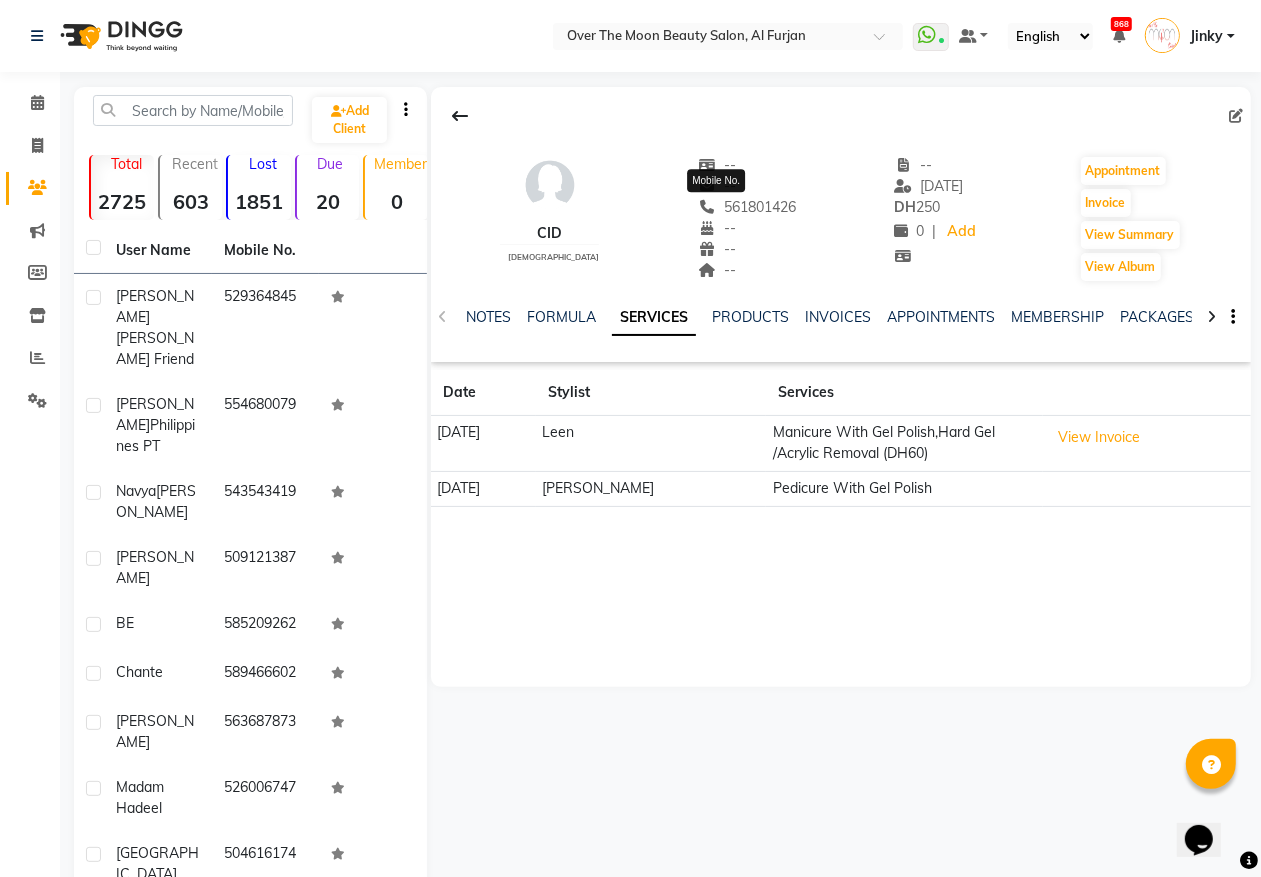 click on "561801426" 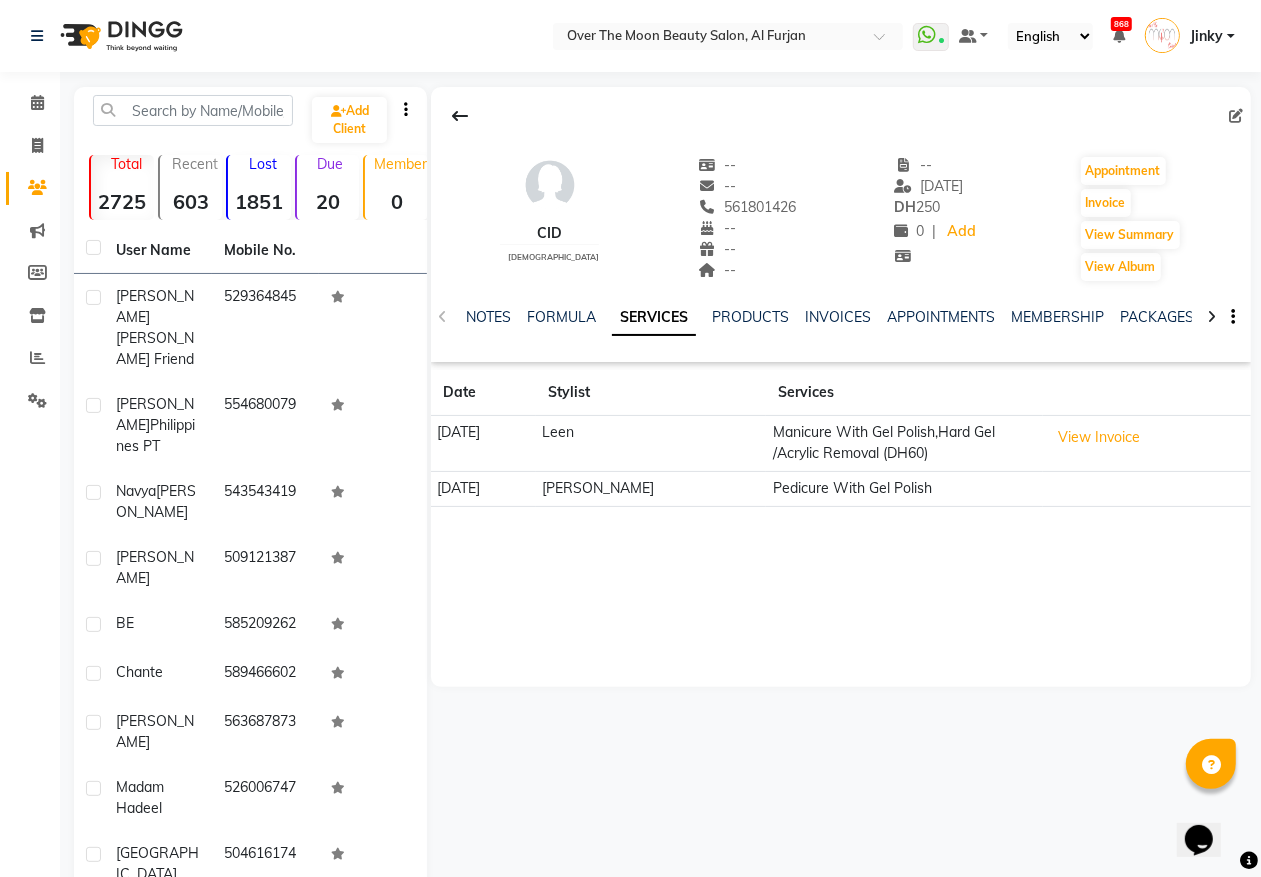 copy on "561801426" 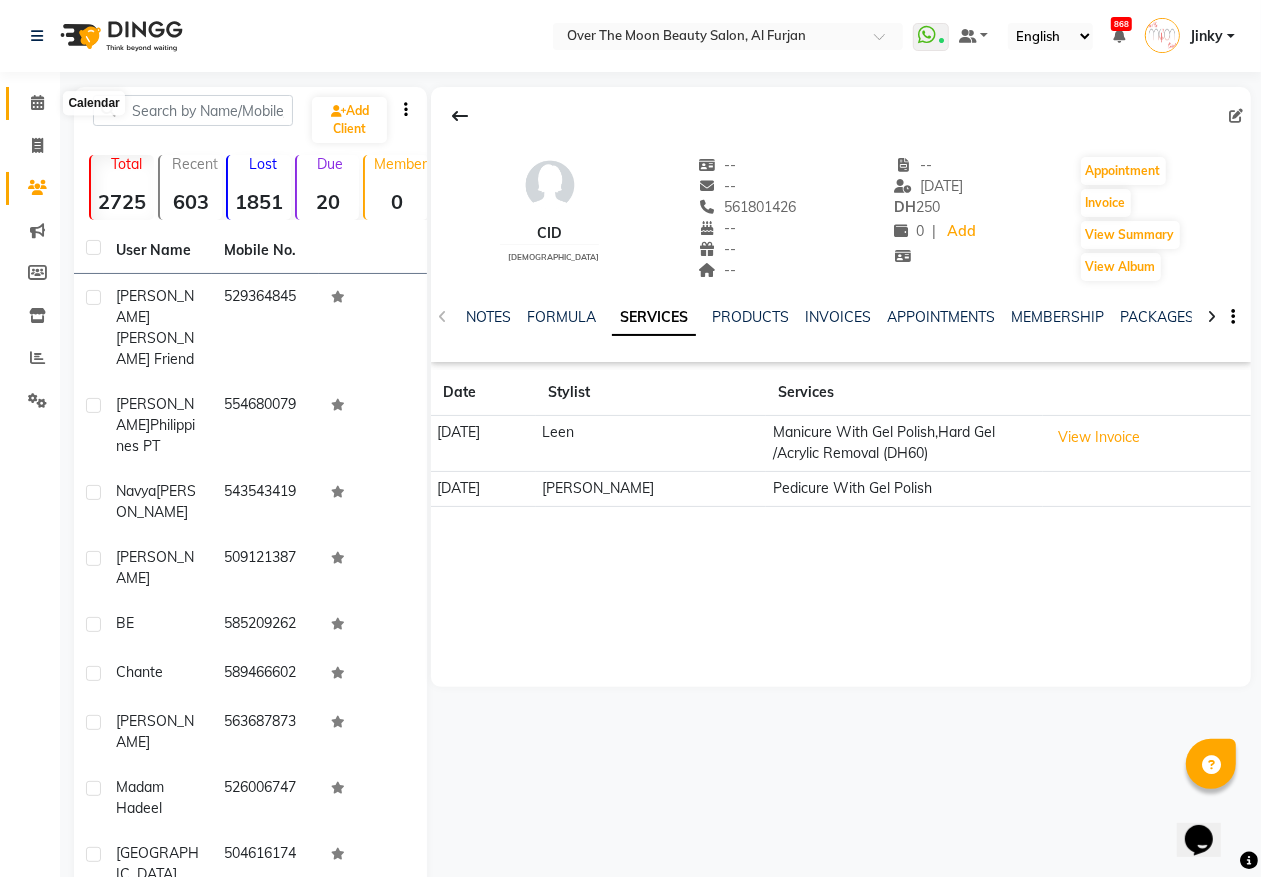 click 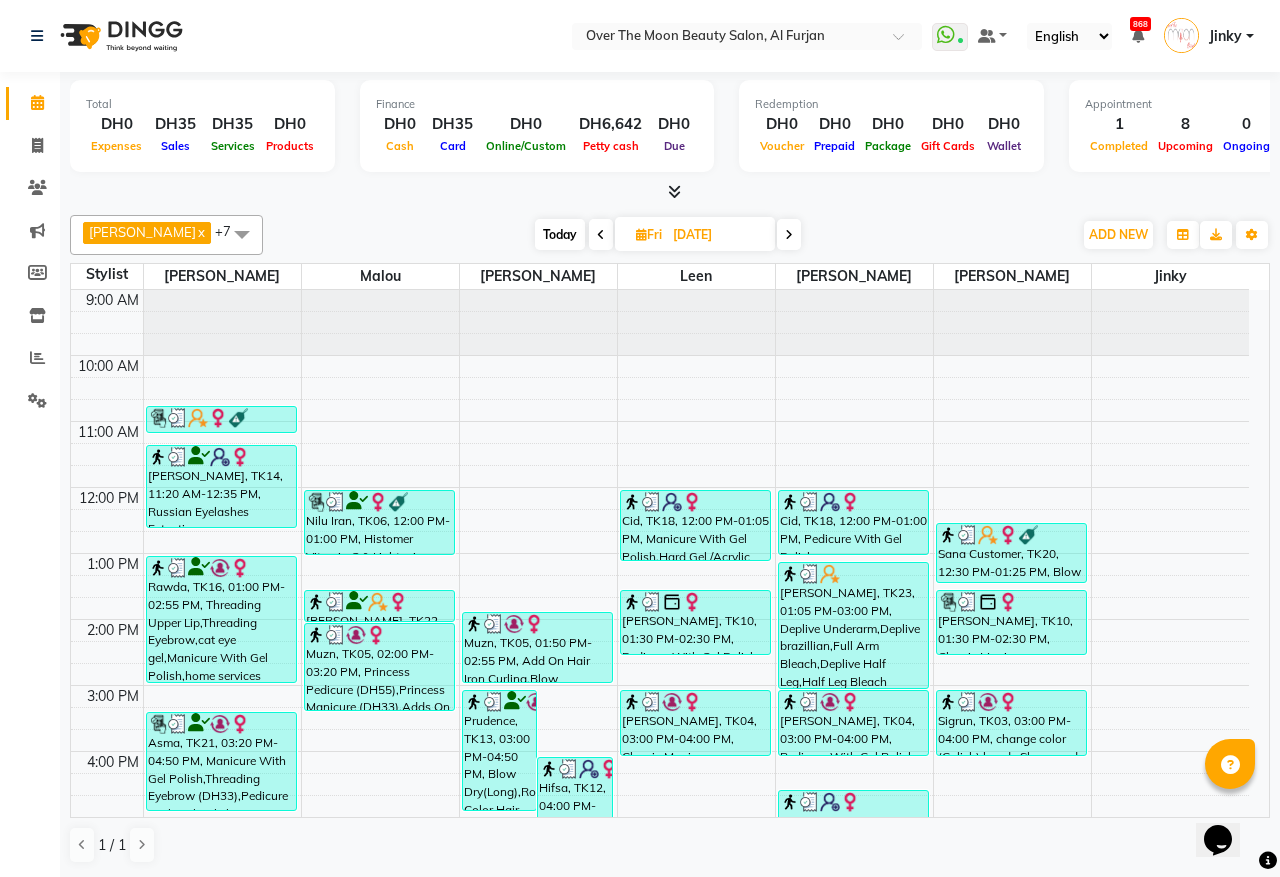 scroll, scrollTop: 0, scrollLeft: 0, axis: both 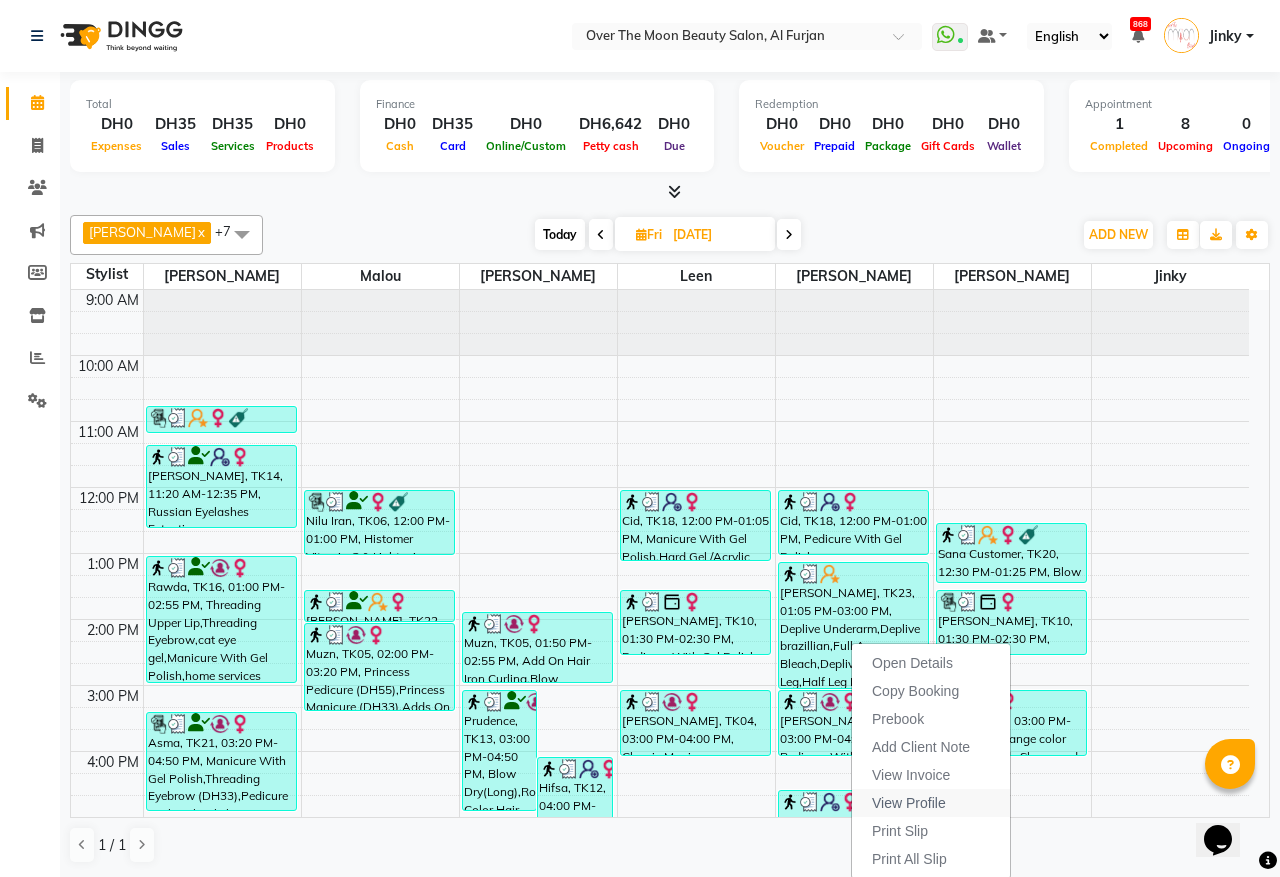 click on "View Profile" at bounding box center (909, 803) 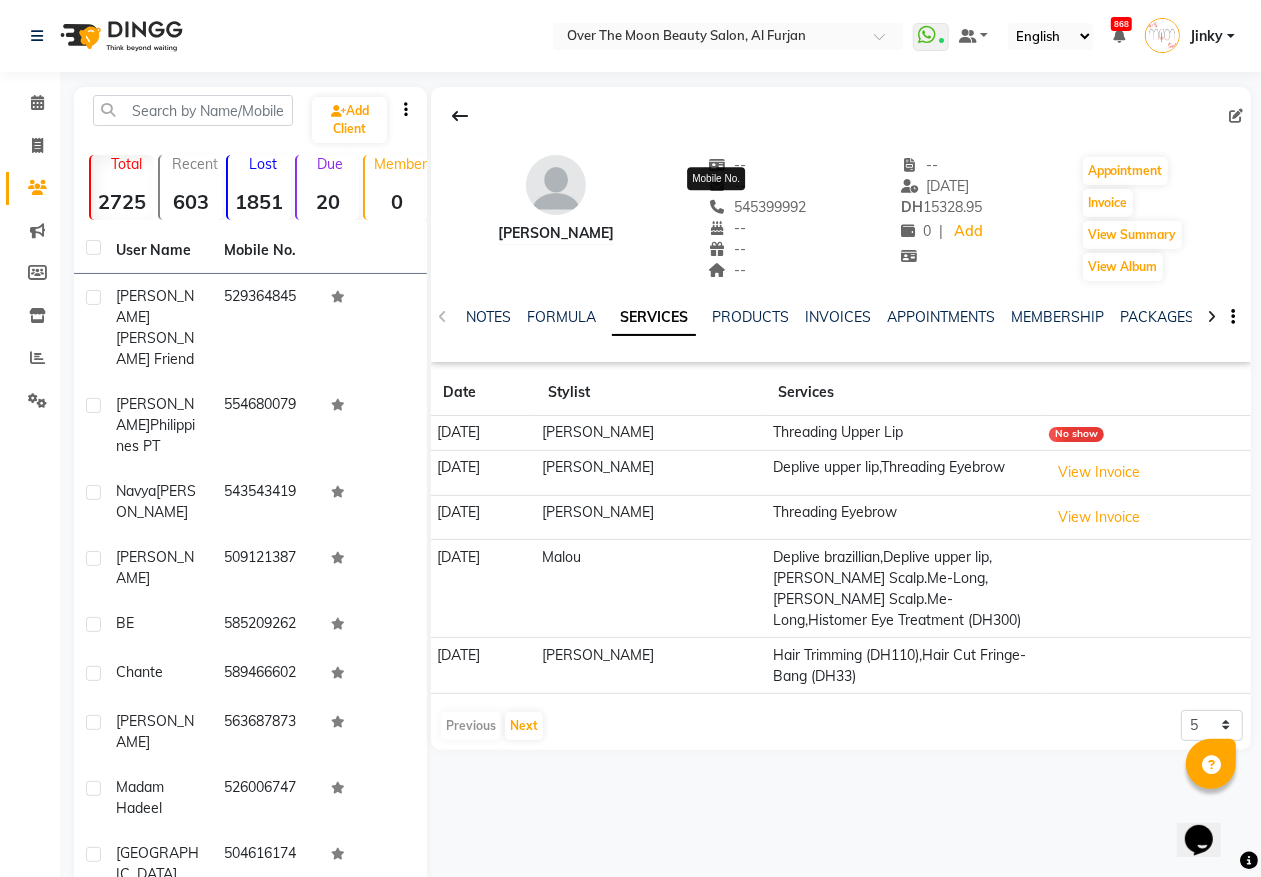 click on "545399992" 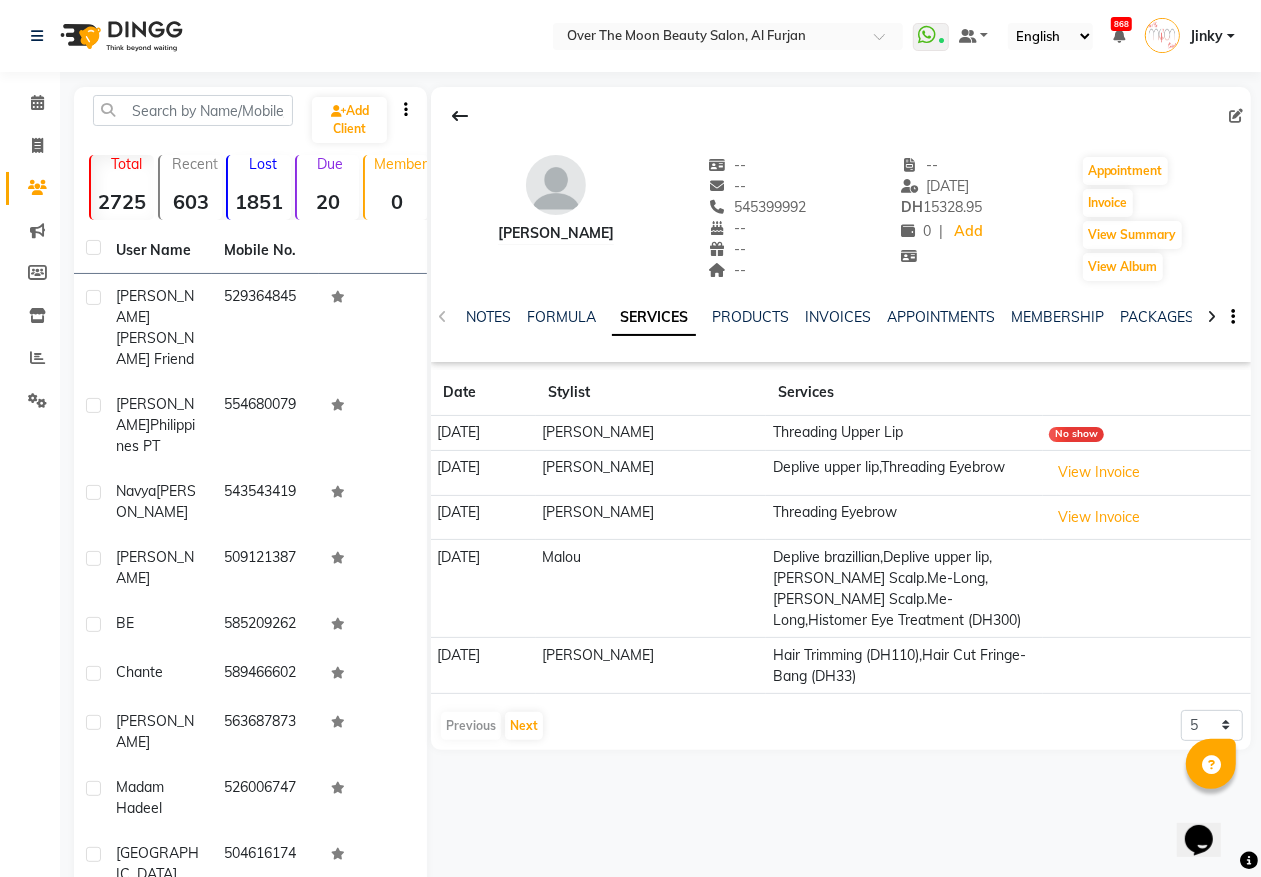 click on "545399992" 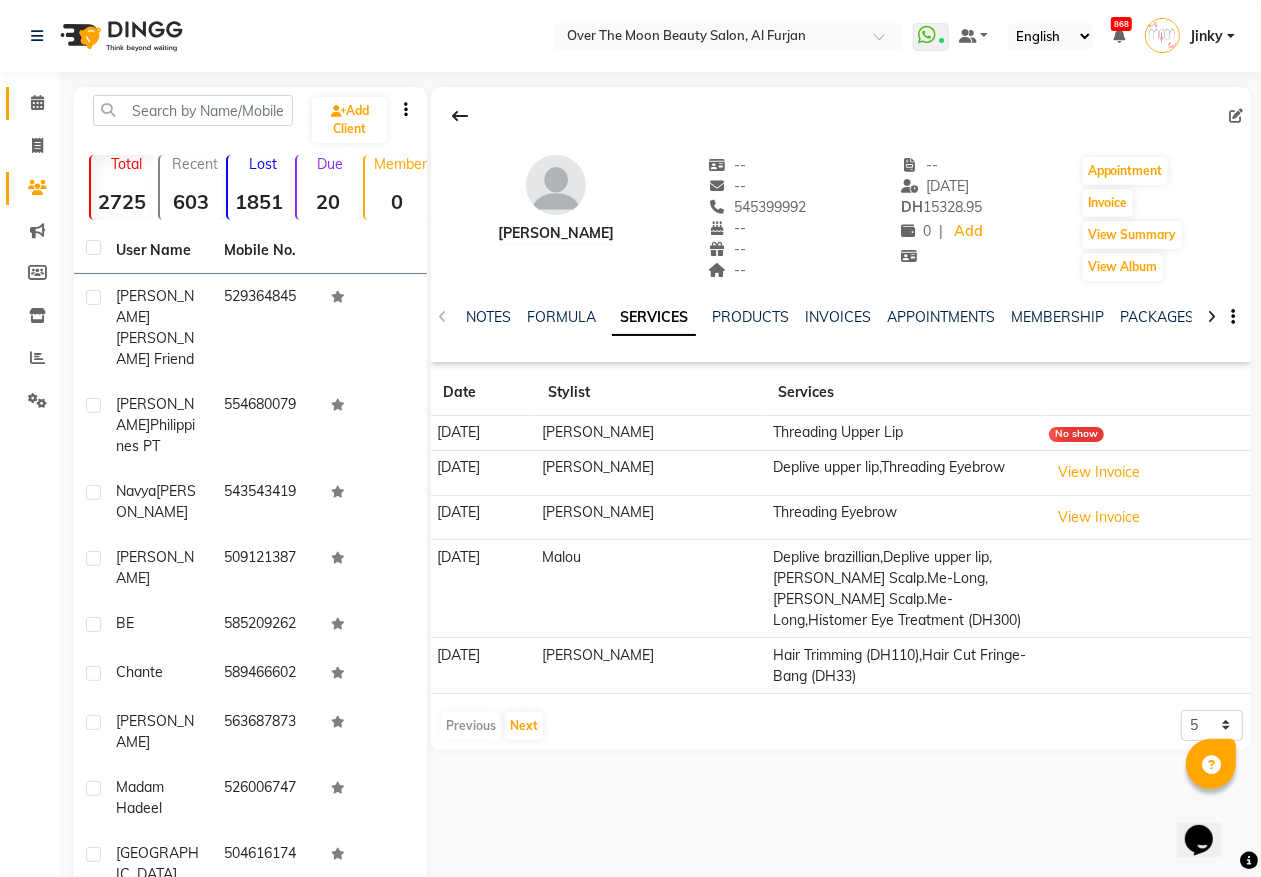 click 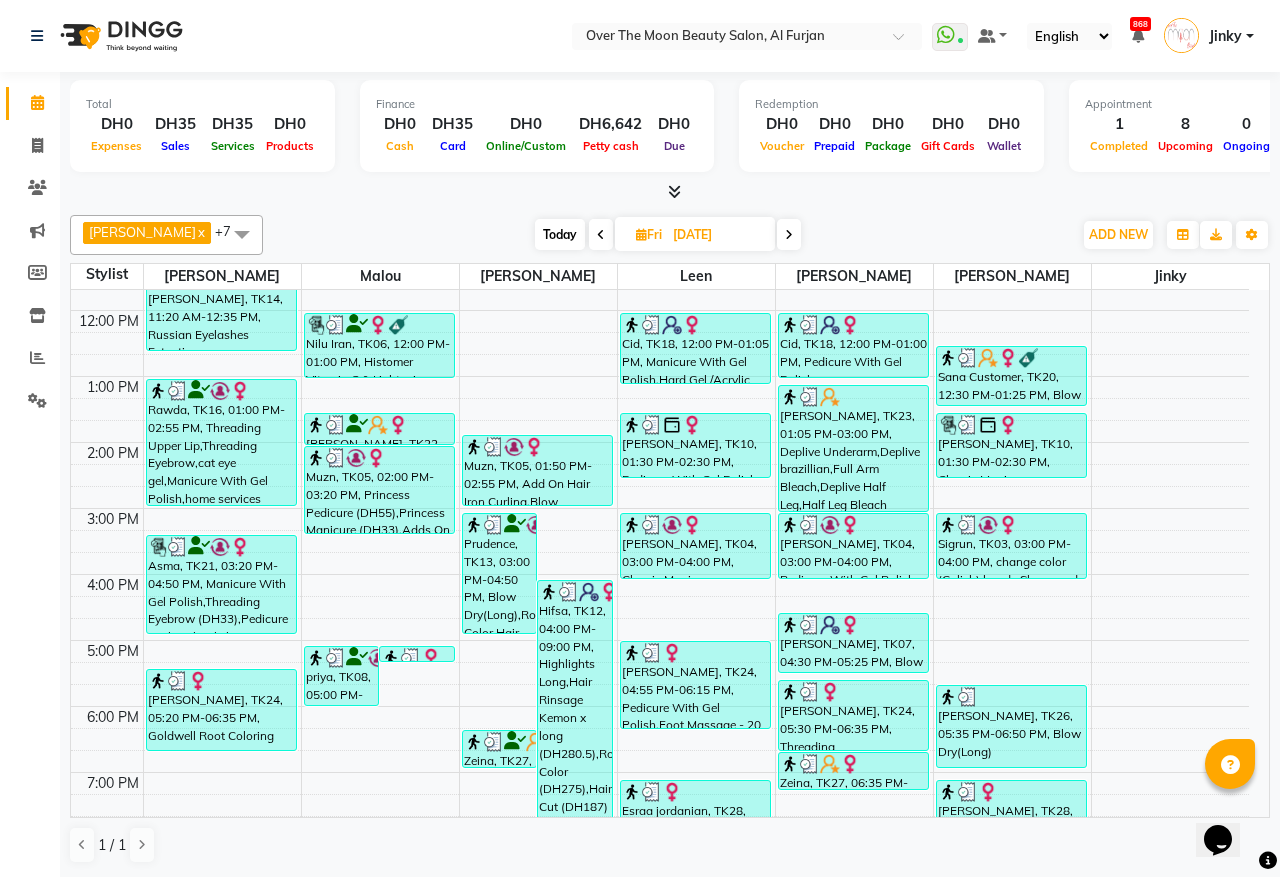 scroll, scrollTop: 208, scrollLeft: 0, axis: vertical 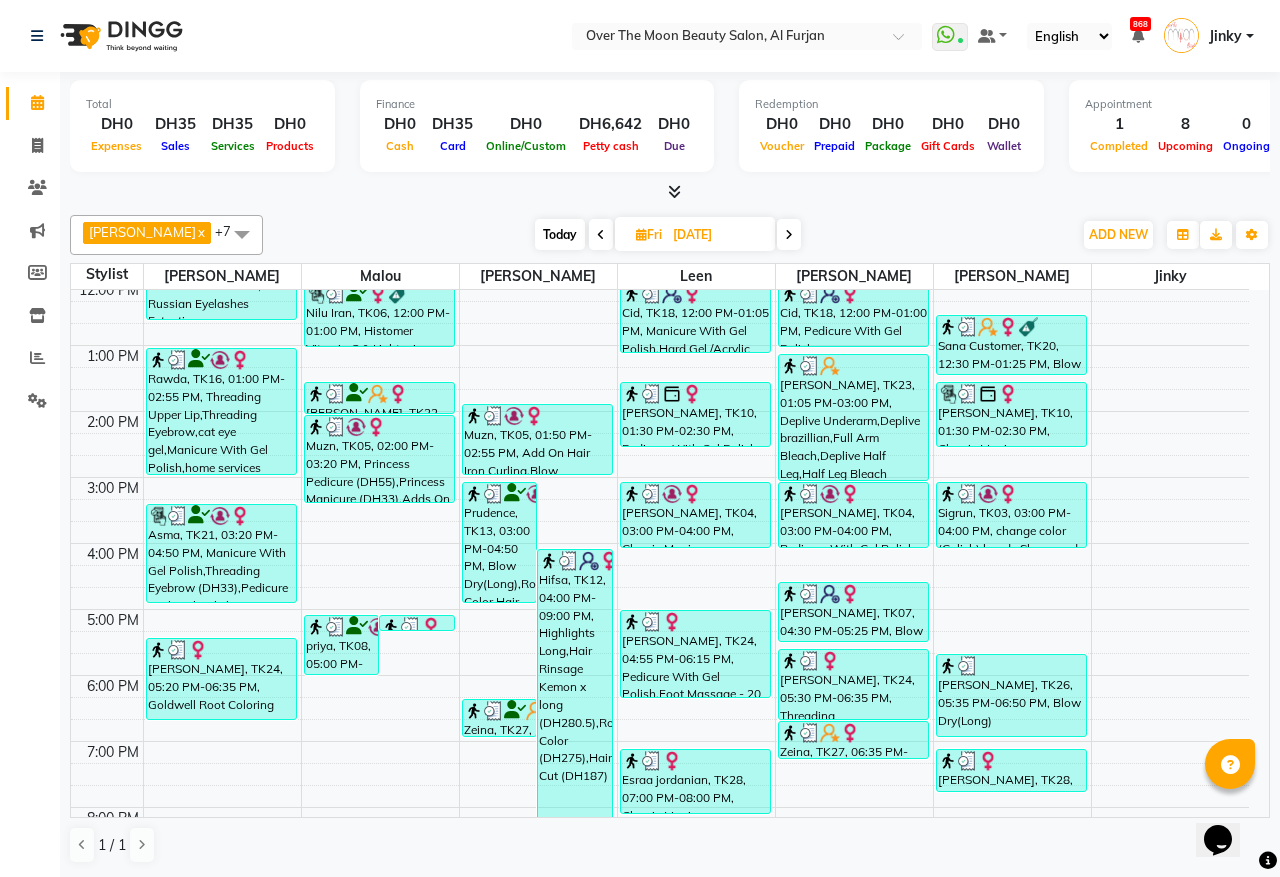 click on "Hifsa, TK12, 04:00 PM-09:00 PM, Highlights Long,Hair Rinsage Kemon x long (DH280.5),Roots Color (DH275),Hair Cut (DH187)" at bounding box center [575, 715] 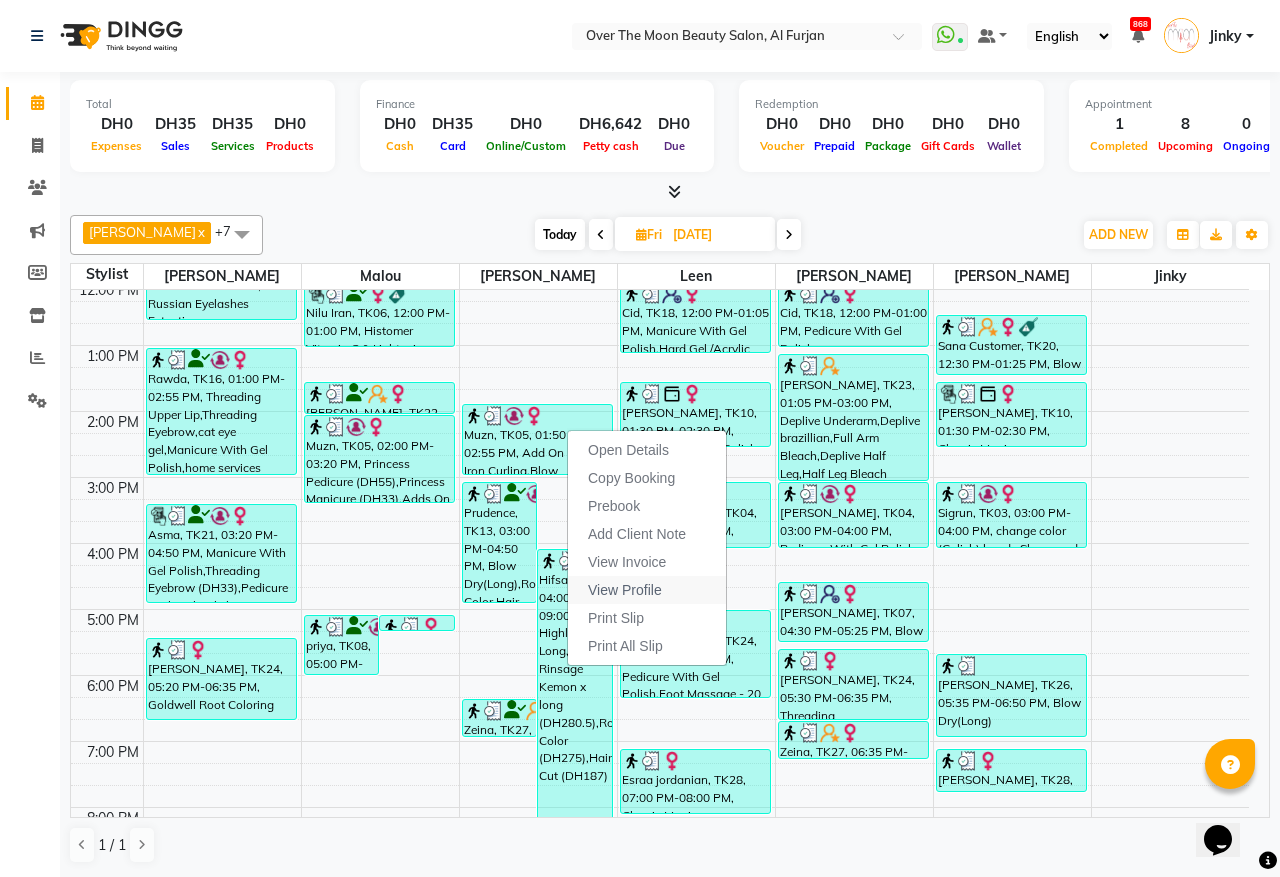 click on "View Profile" at bounding box center [625, 590] 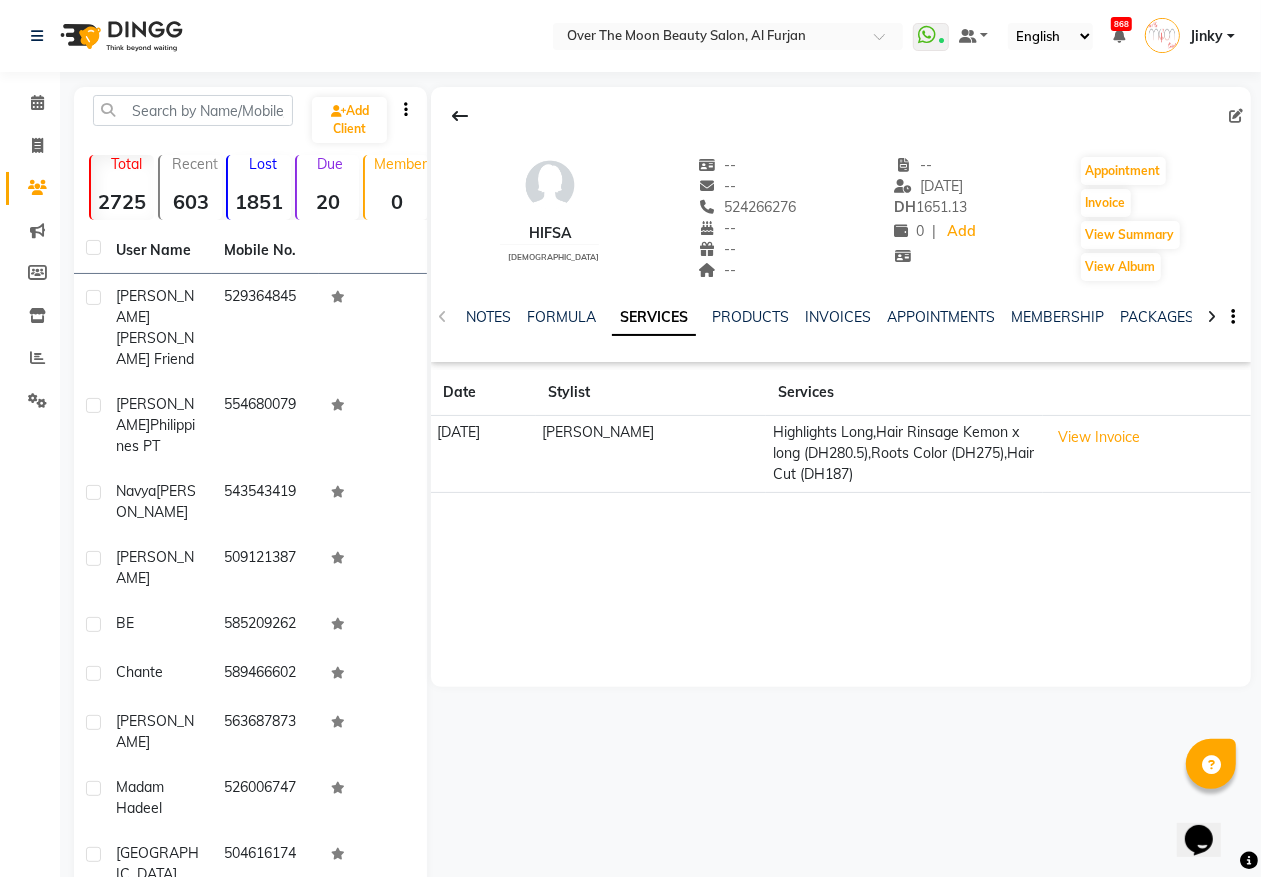 click on "524266276" 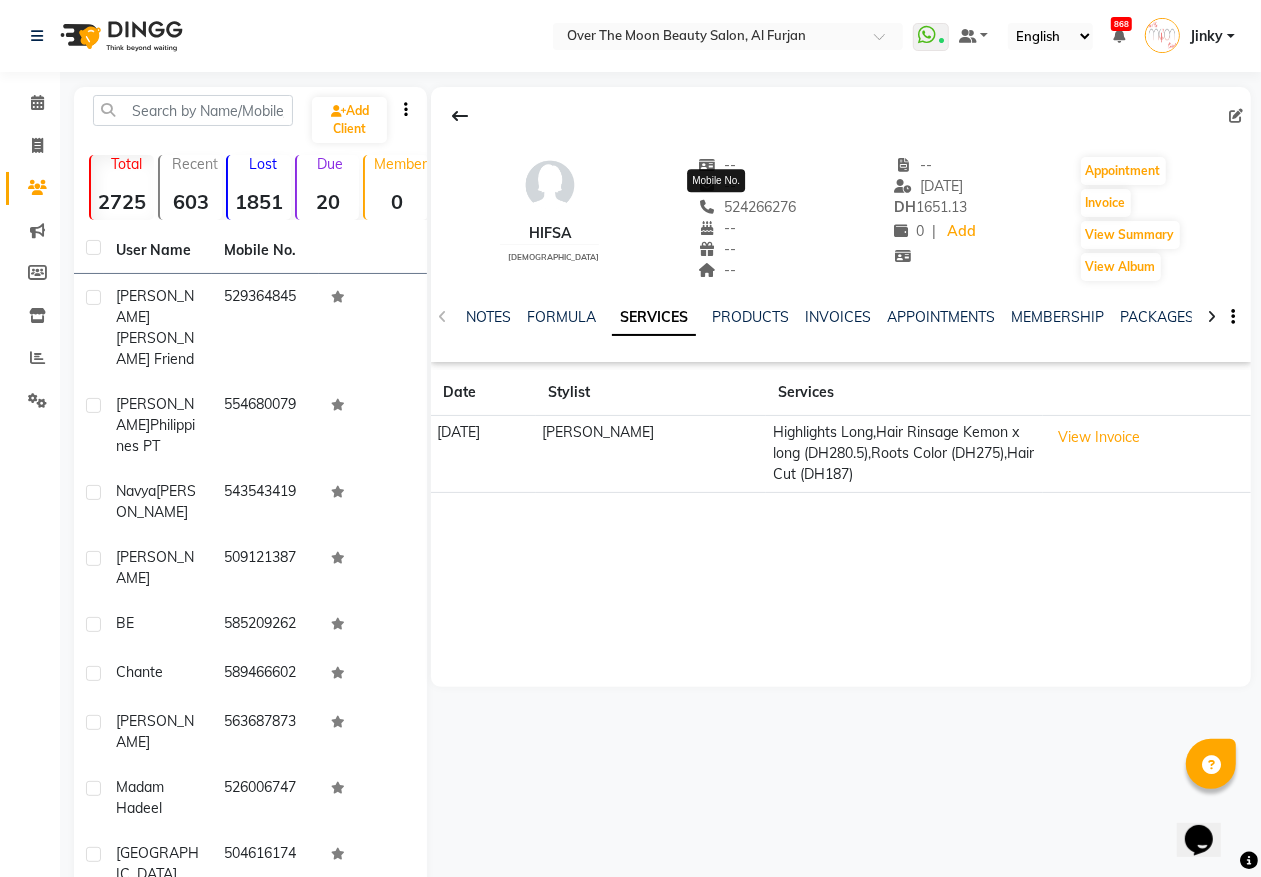 copy on "524266276" 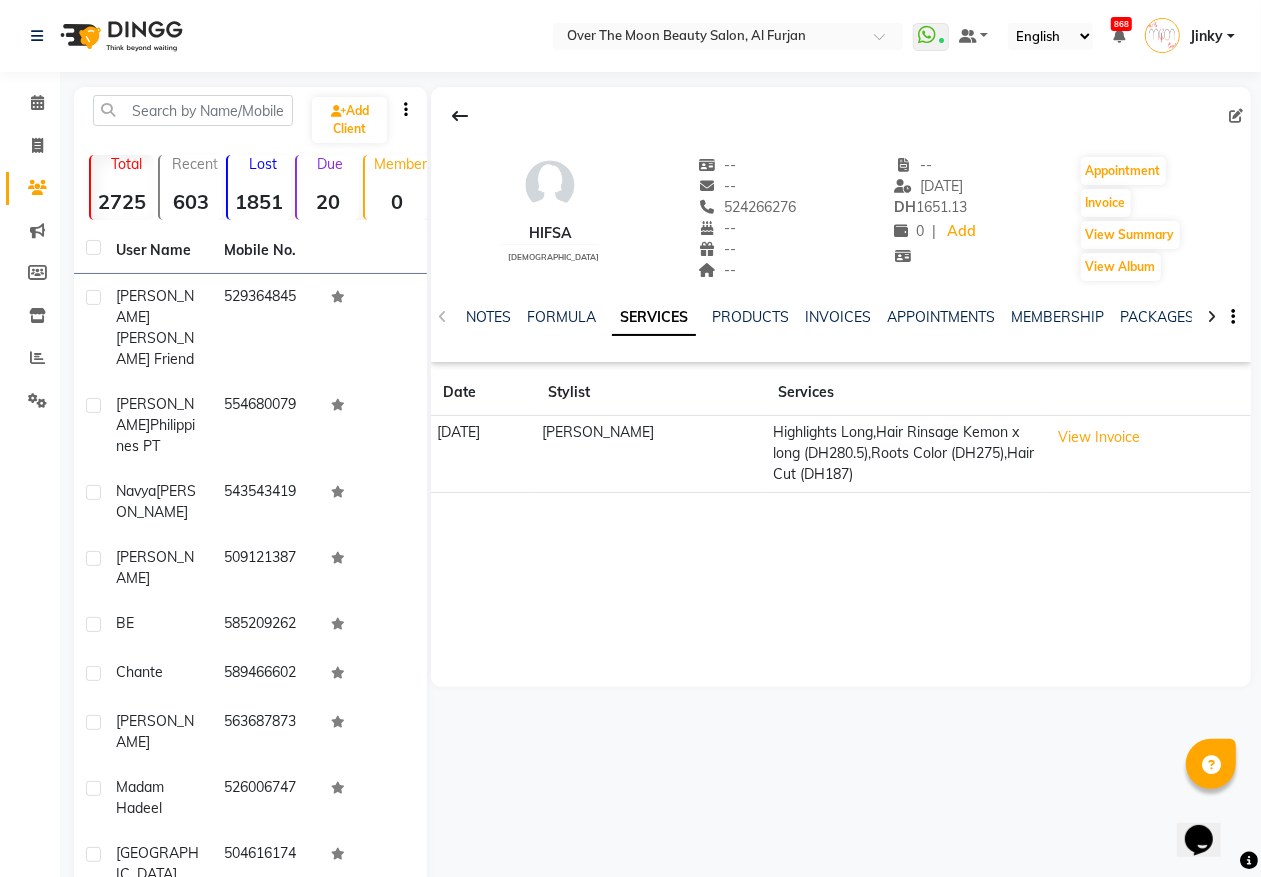 click on "Calendar  Invoice  Clients  Marketing  Members  Inventory  Reports  Settings Completed InProgress Upcoming Dropped Tentative Check-In Confirm Bookings Segments Page Builder" 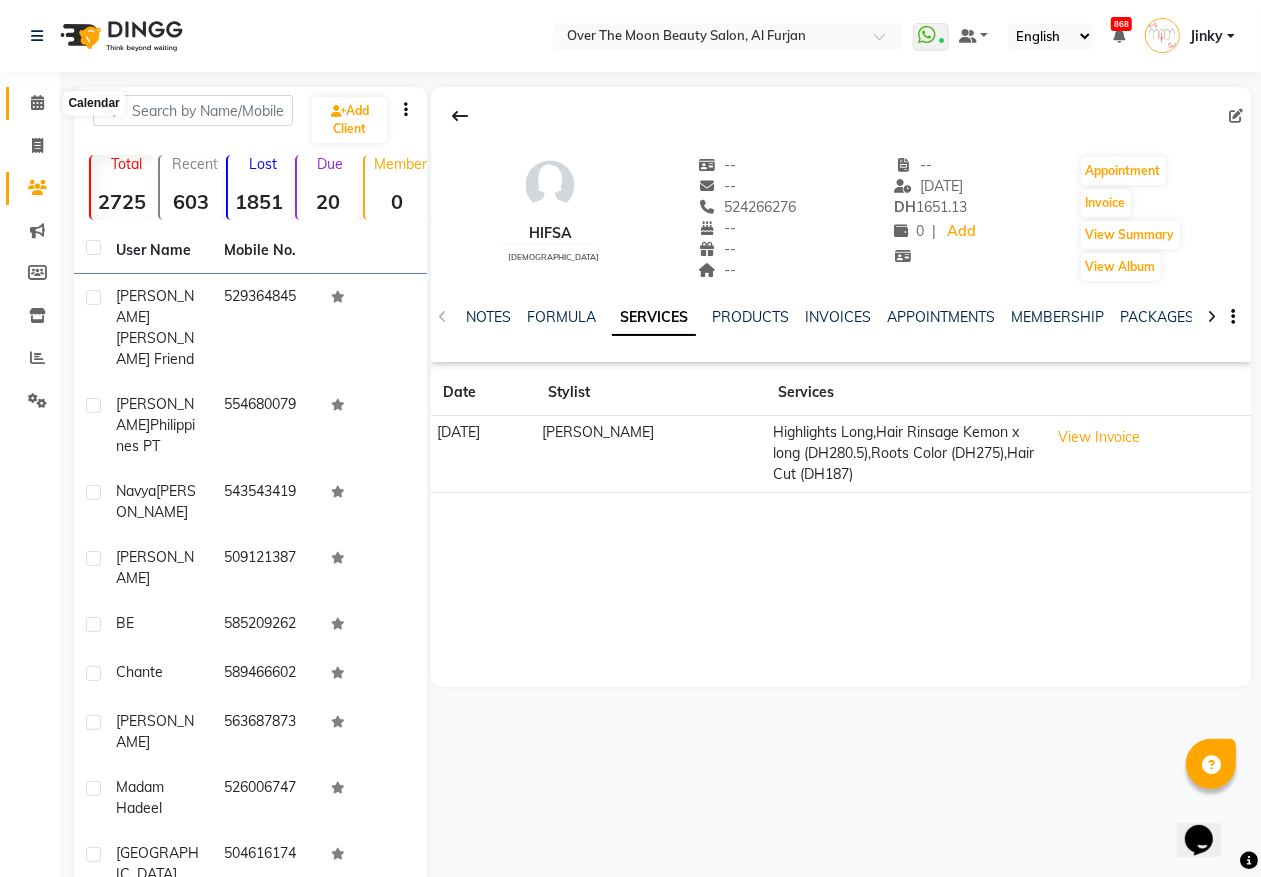 click 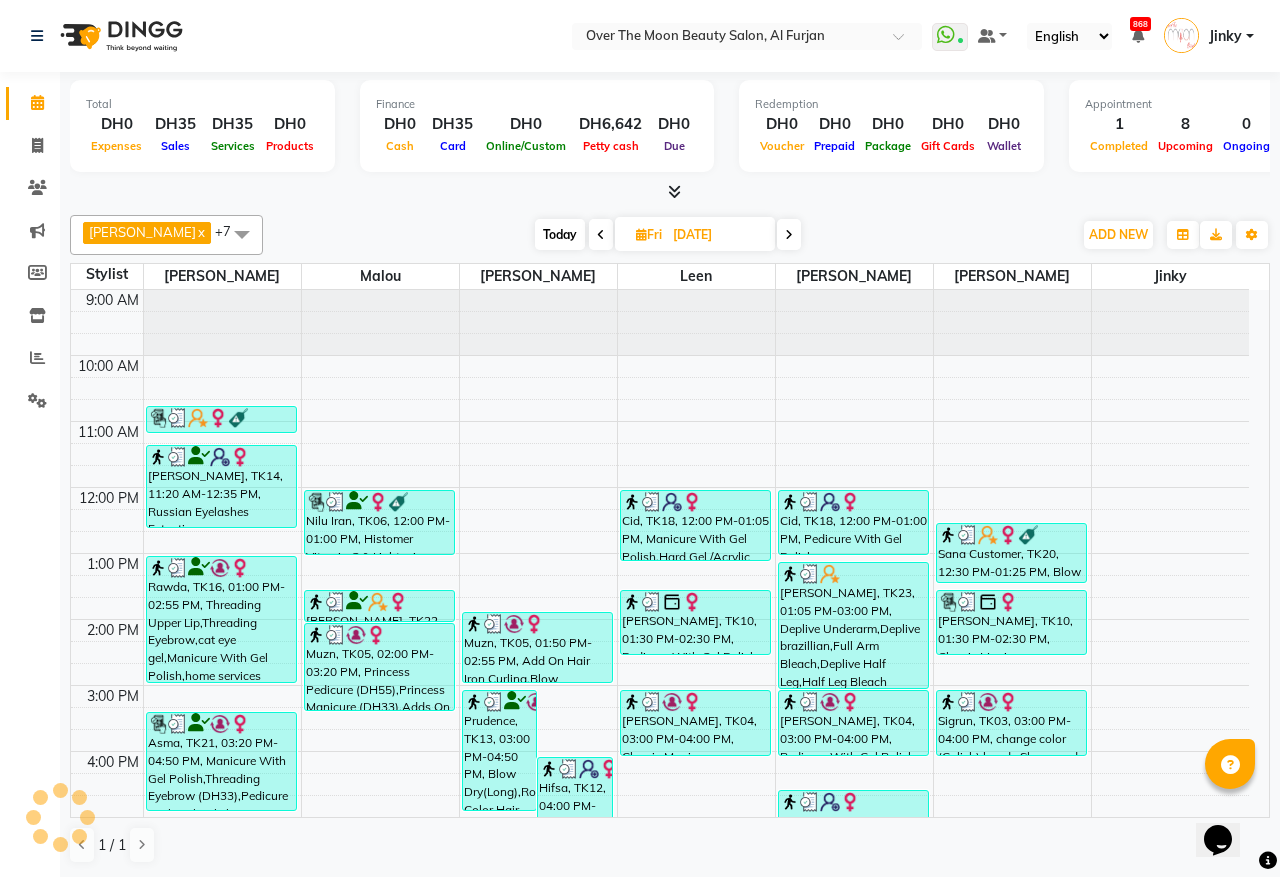 scroll, scrollTop: 401, scrollLeft: 0, axis: vertical 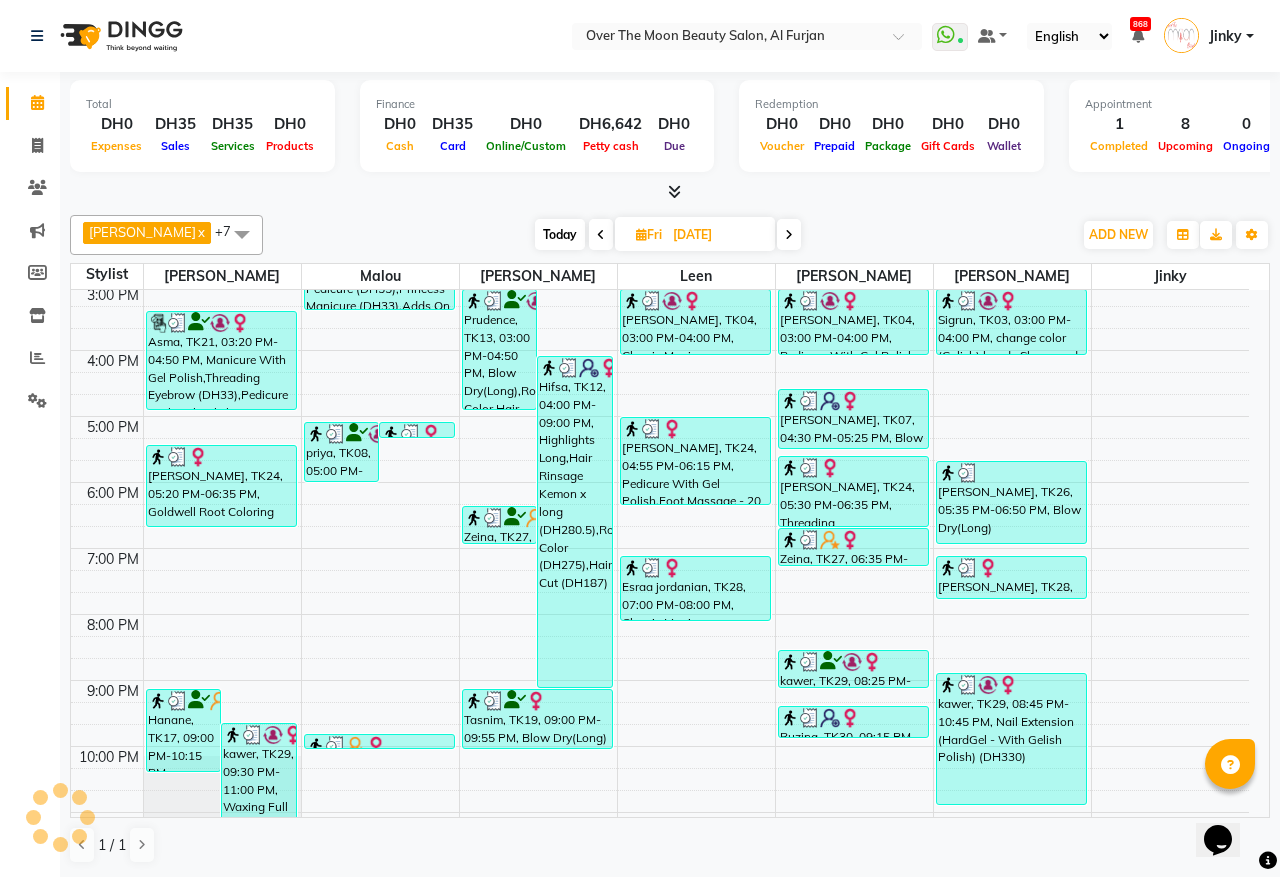 click on "Esraa jordanian, TK28, 07:00 PM-08:00 PM, Classic Manicure" at bounding box center (695, 588) 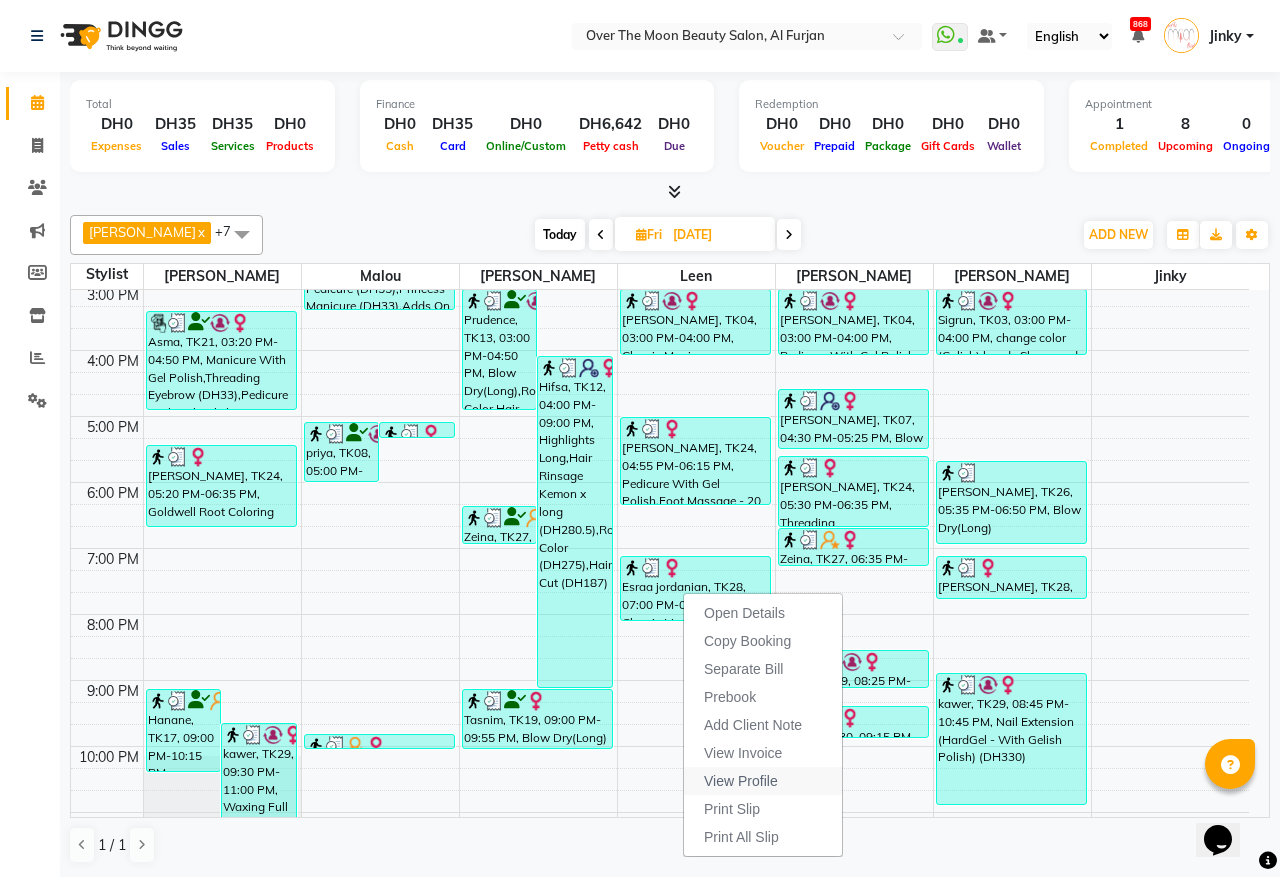 click on "View Profile" at bounding box center (741, 781) 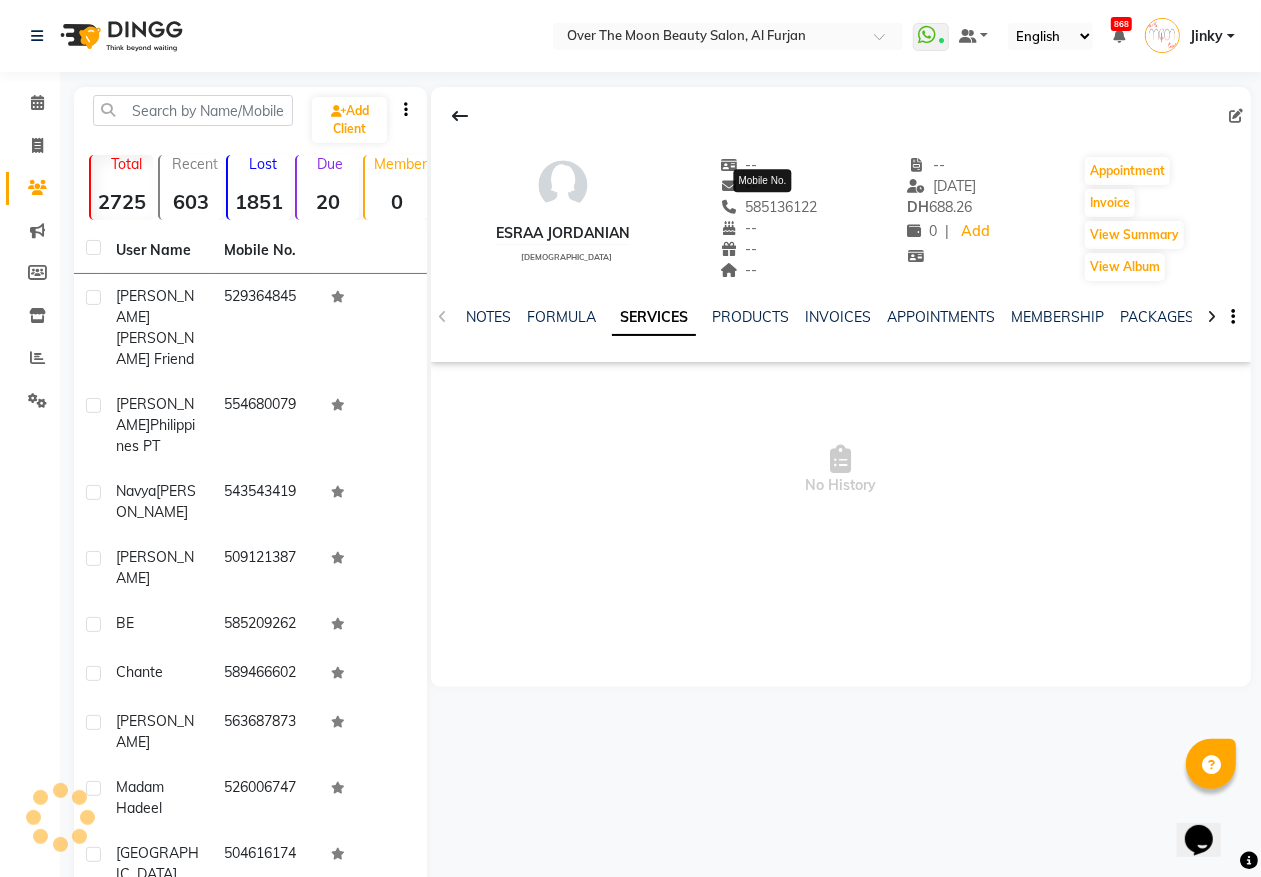 click on "585136122" 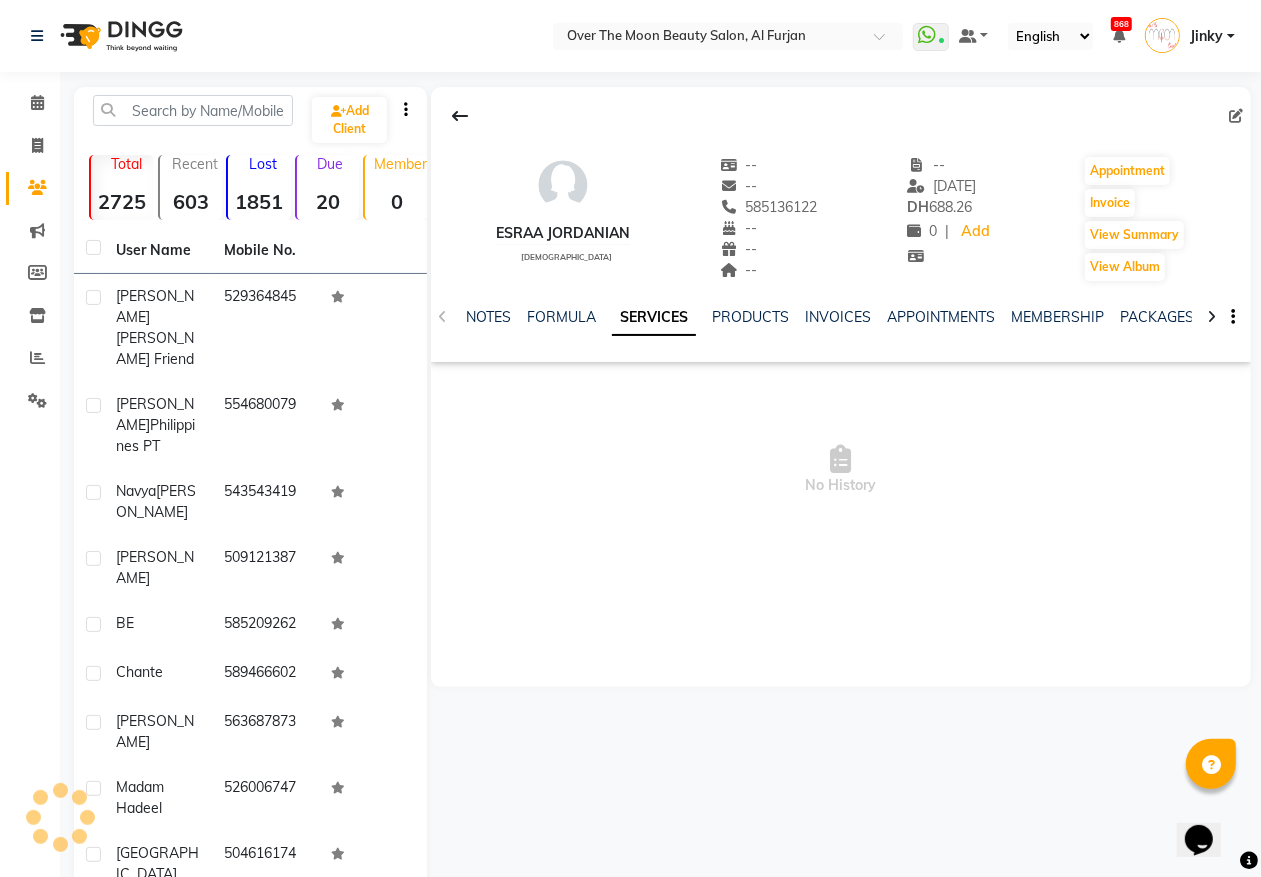 copy on "585136122" 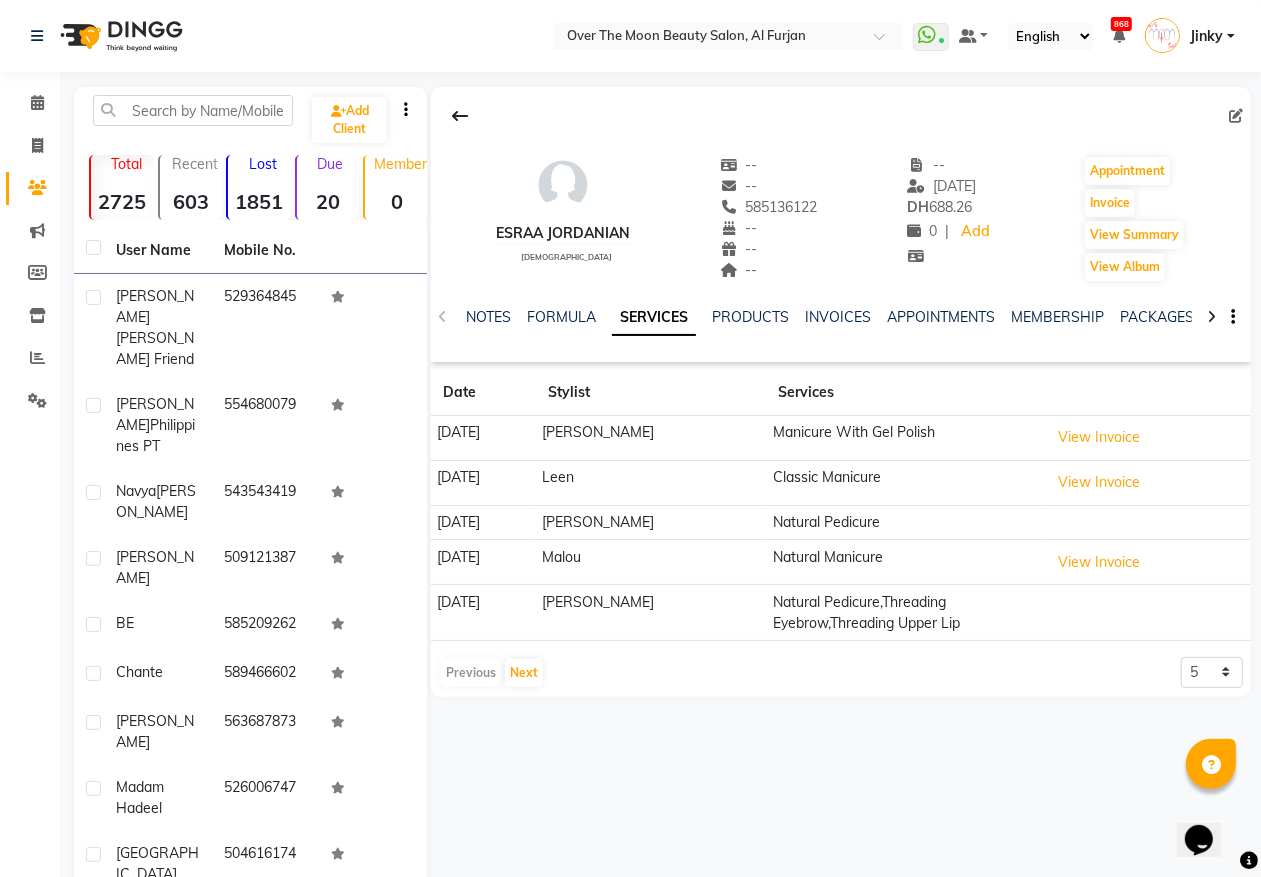 click on "Calendar  Invoice  Clients  Marketing  Members  Inventory  Reports  Settings Completed InProgress Upcoming Dropped Tentative Check-In Confirm Bookings Segments Page Builder" 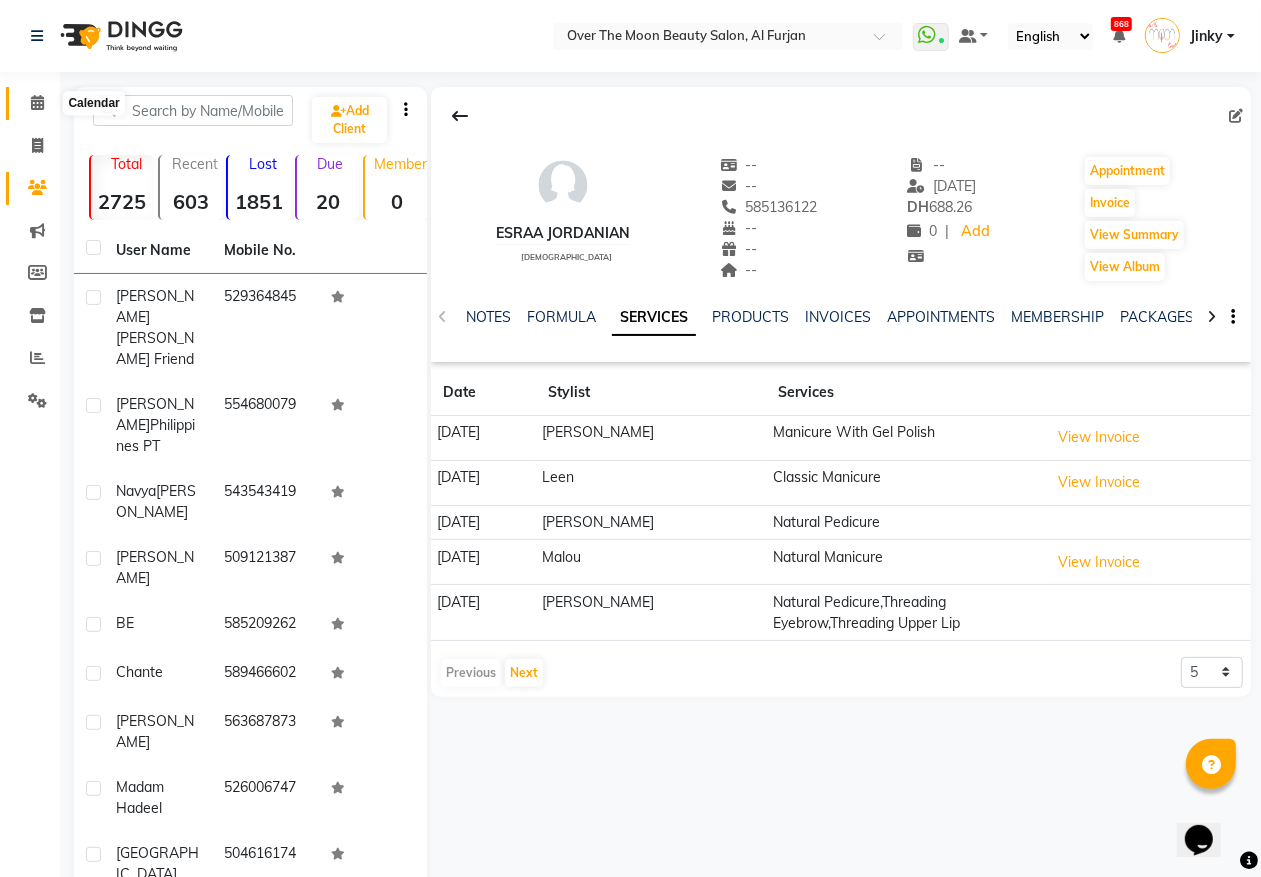 click 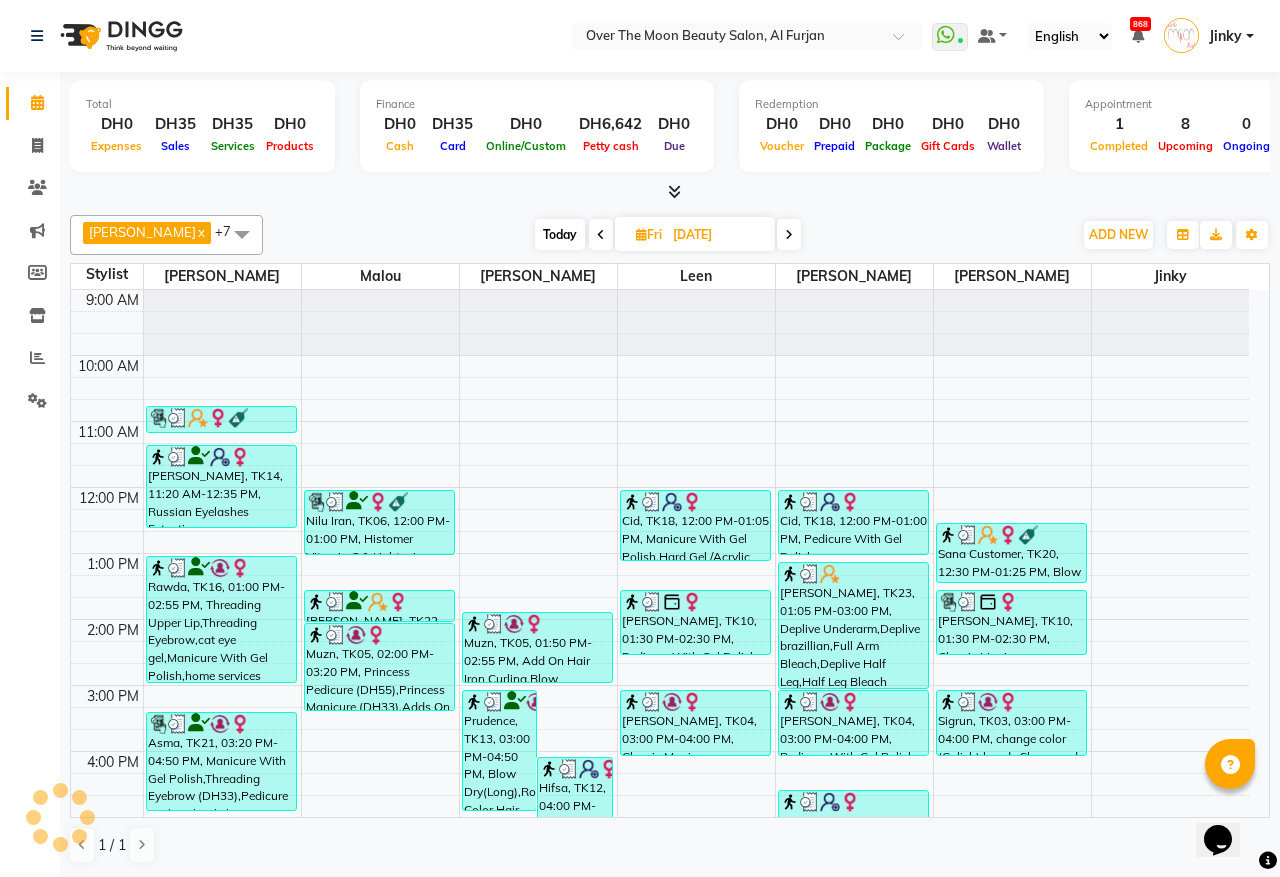 scroll, scrollTop: 401, scrollLeft: 0, axis: vertical 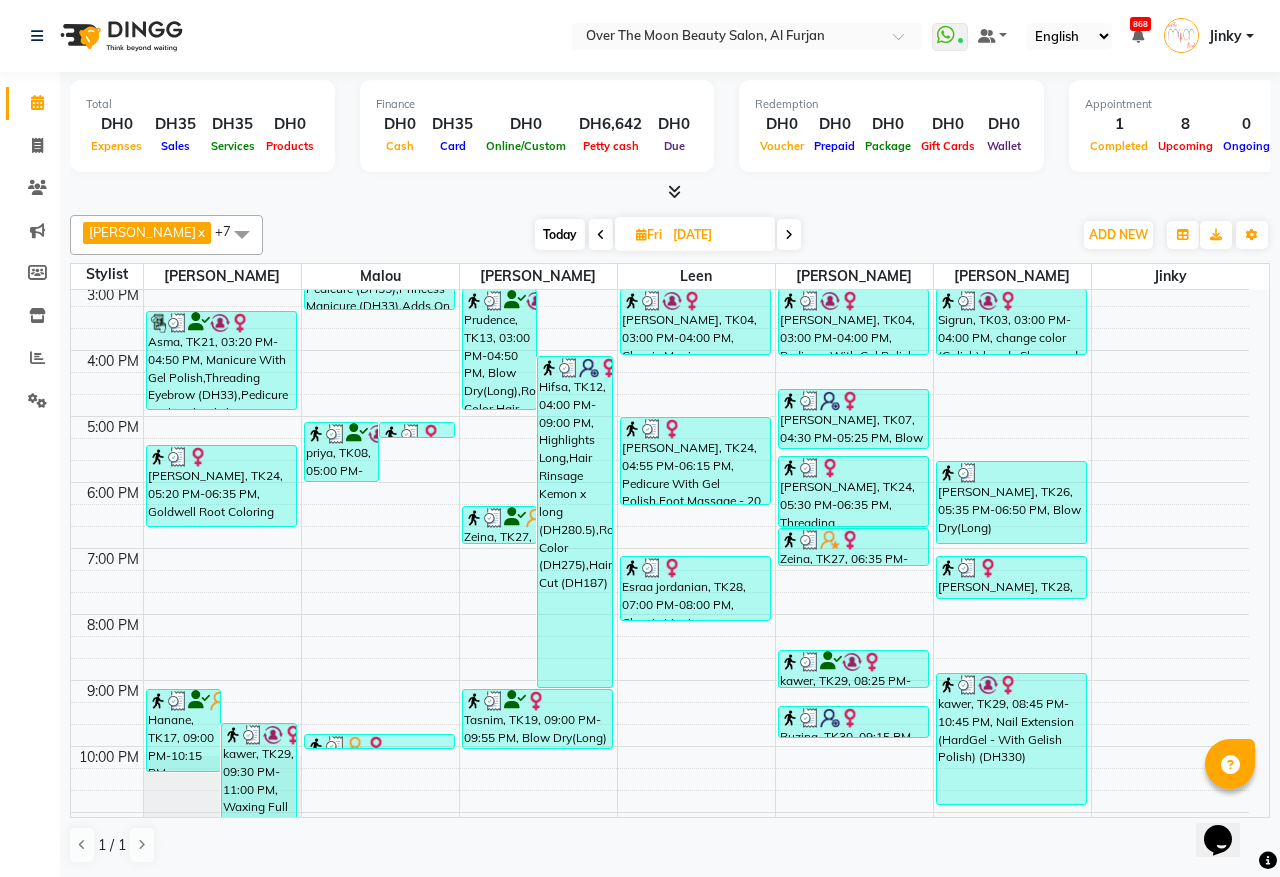 click on "Tasnim, TK19, 09:00 PM-09:55 PM, Blow Dry(Long)" at bounding box center [537, 719] 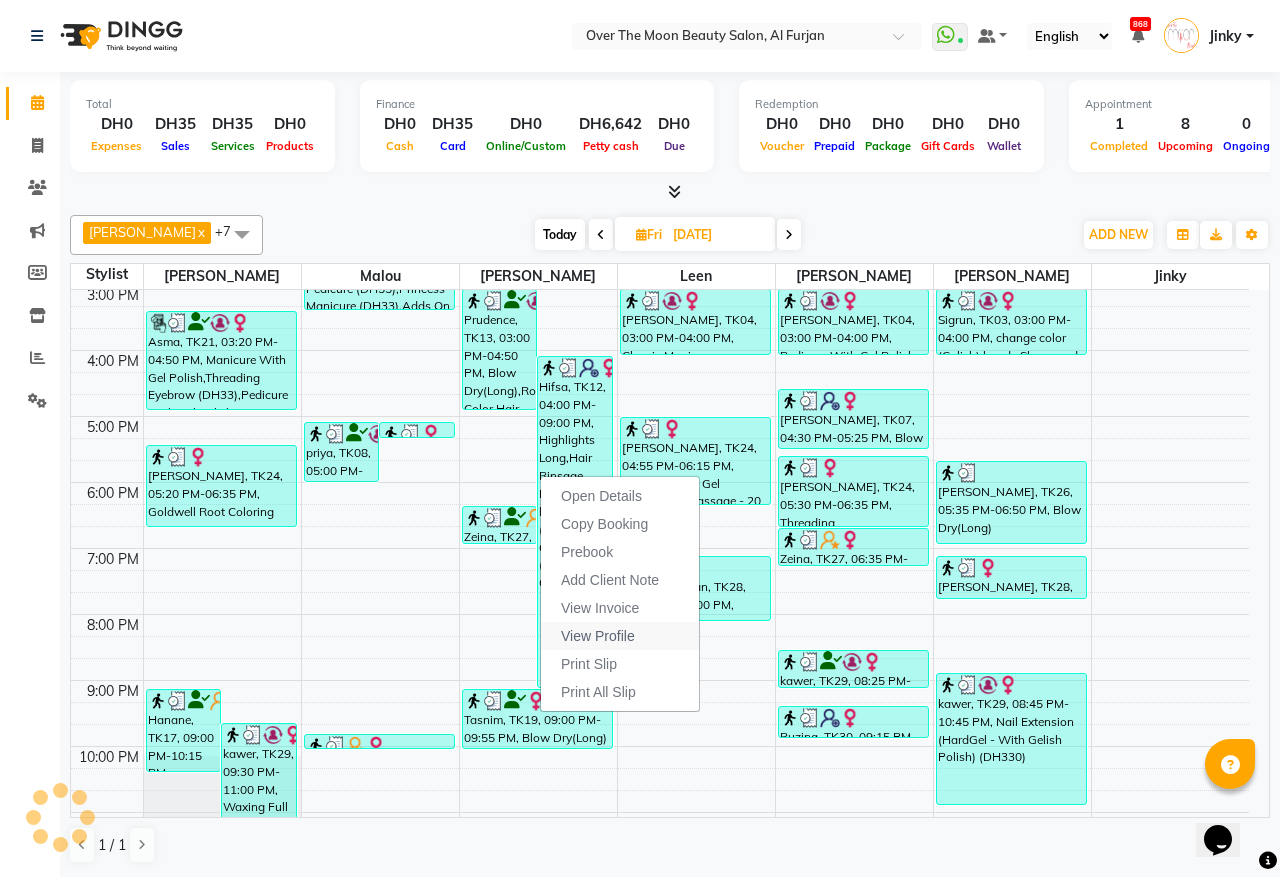 click on "View Profile" at bounding box center (598, 636) 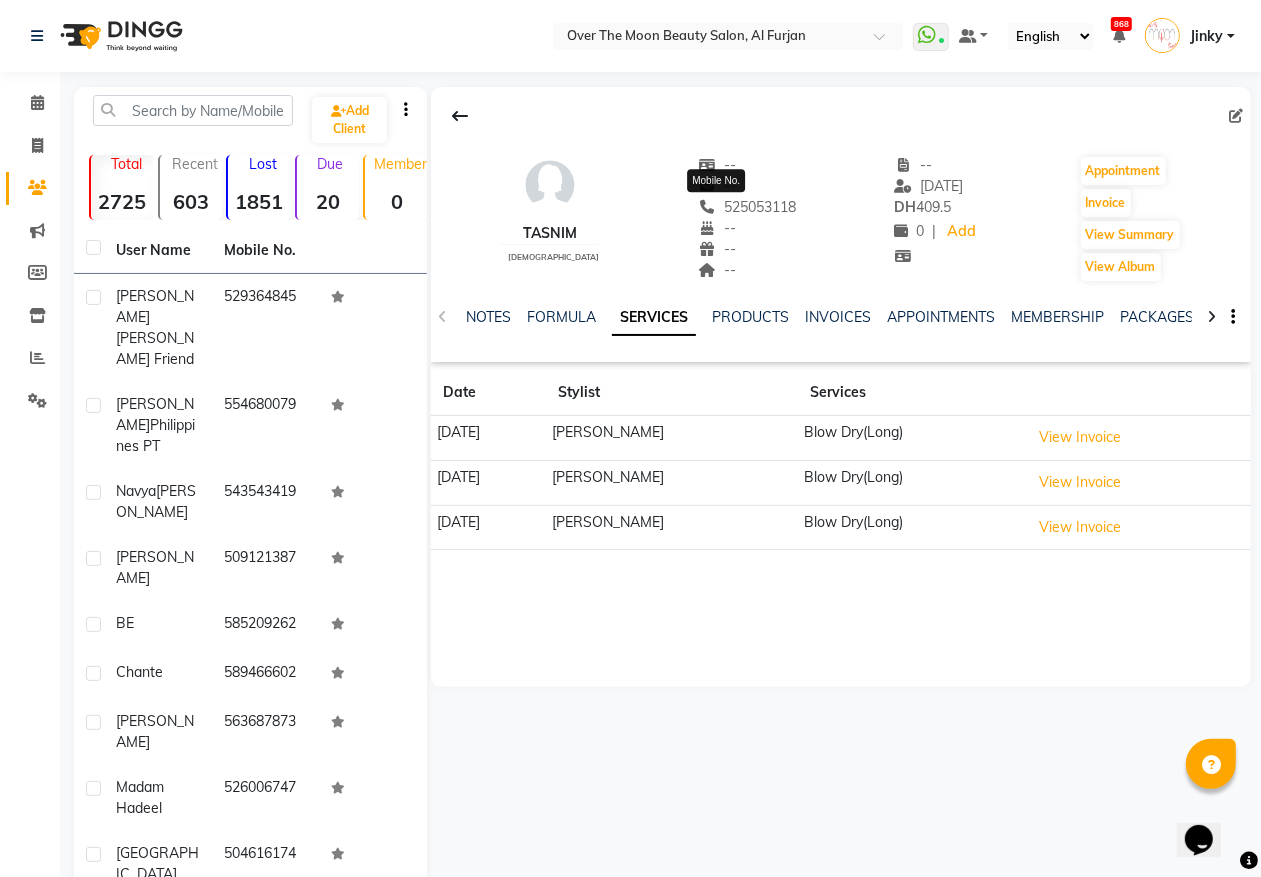 click on "525053118" 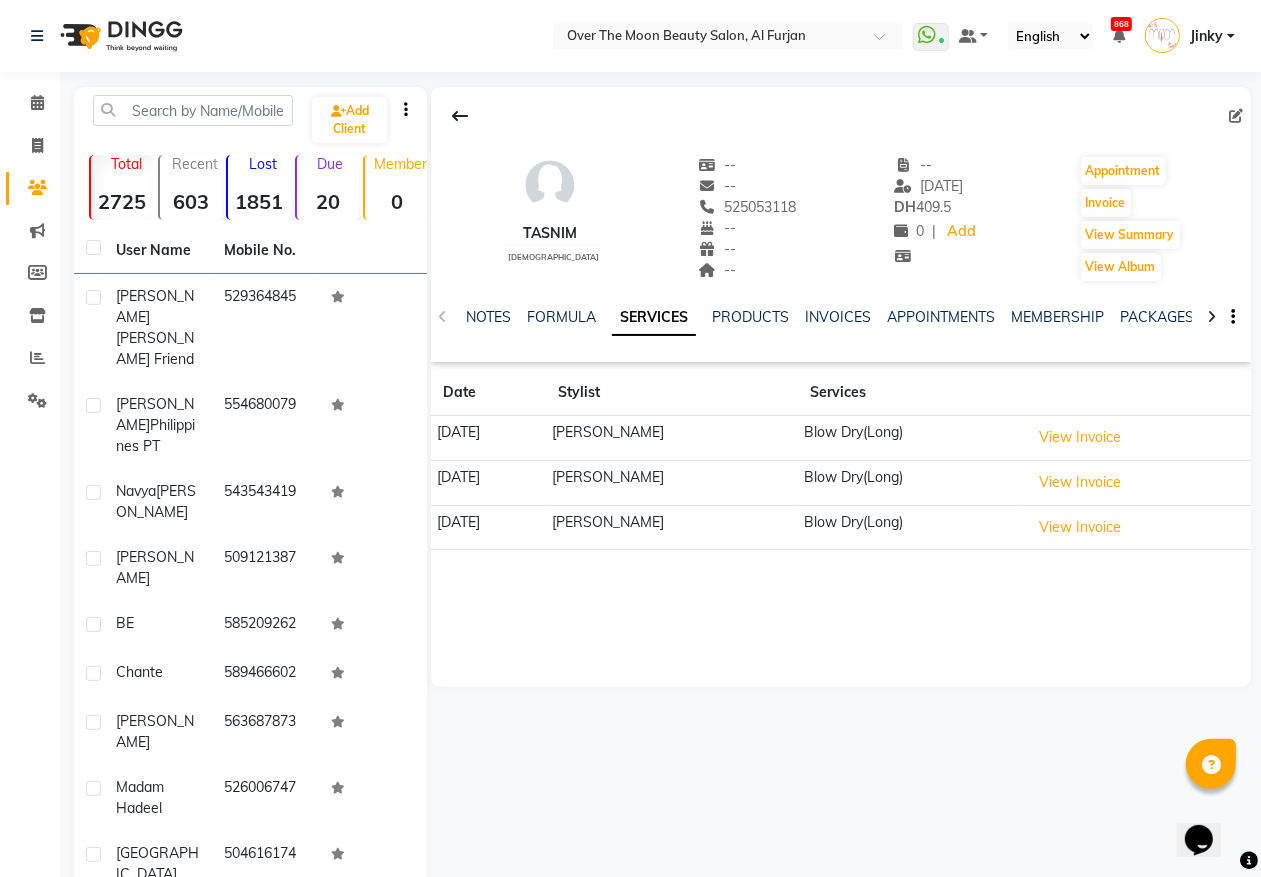 click on "525053118" 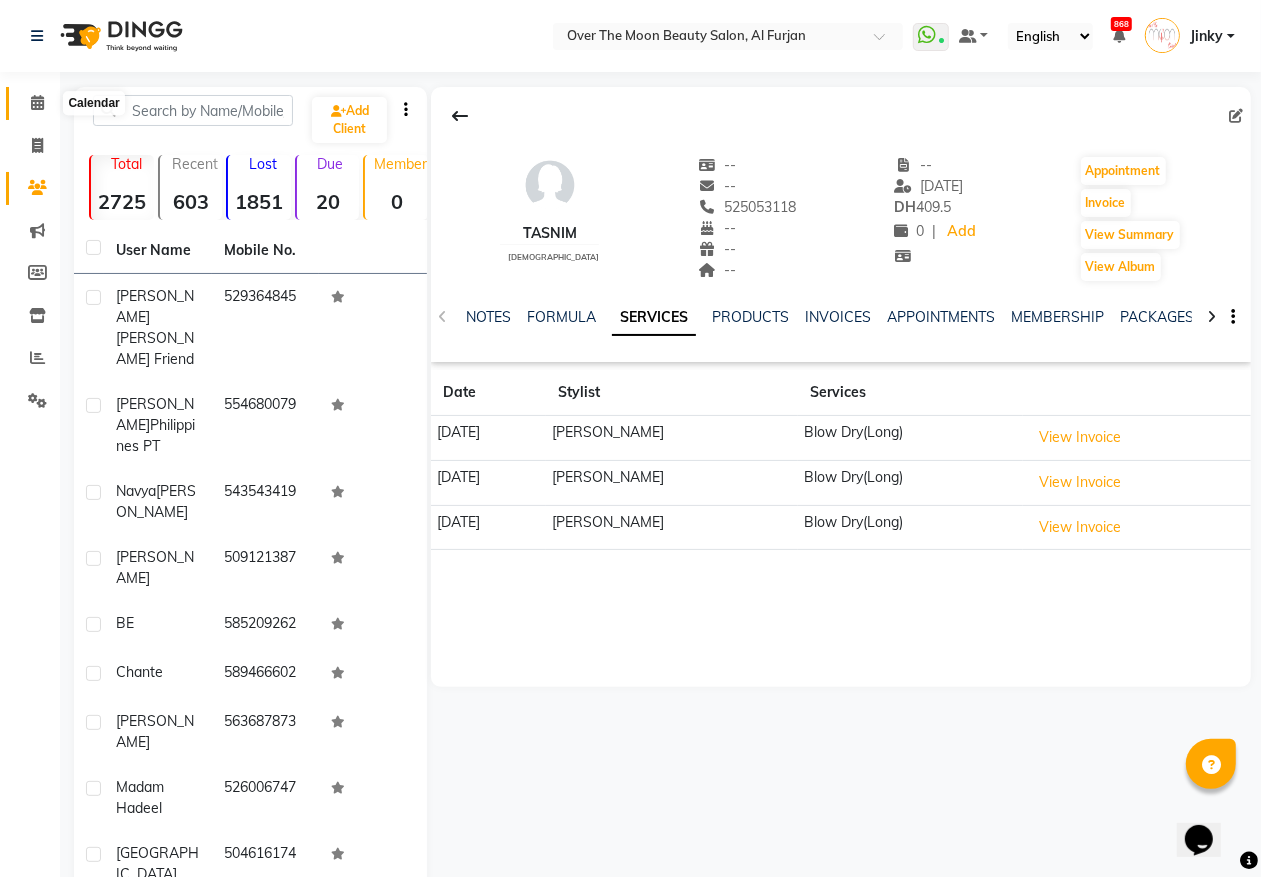 click 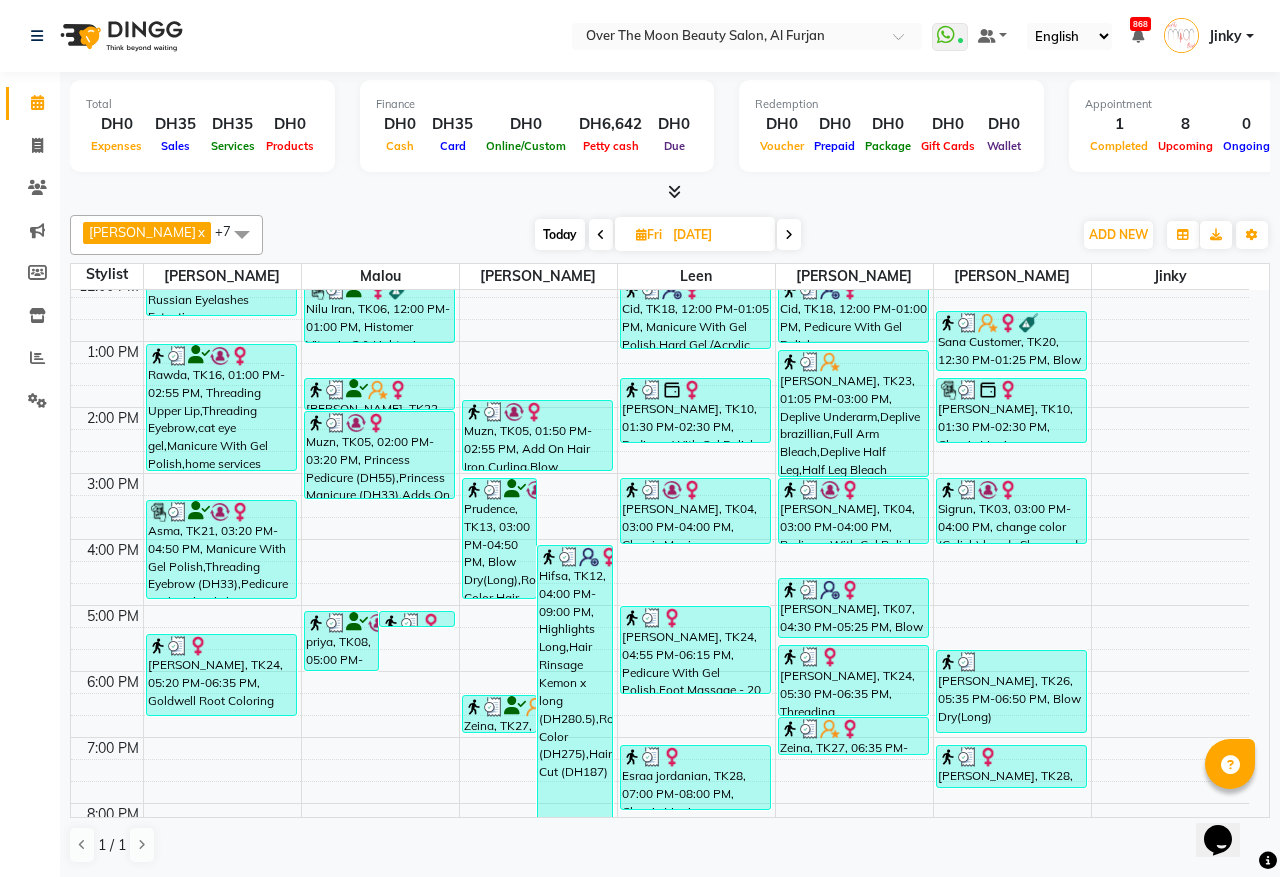 scroll, scrollTop: 416, scrollLeft: 0, axis: vertical 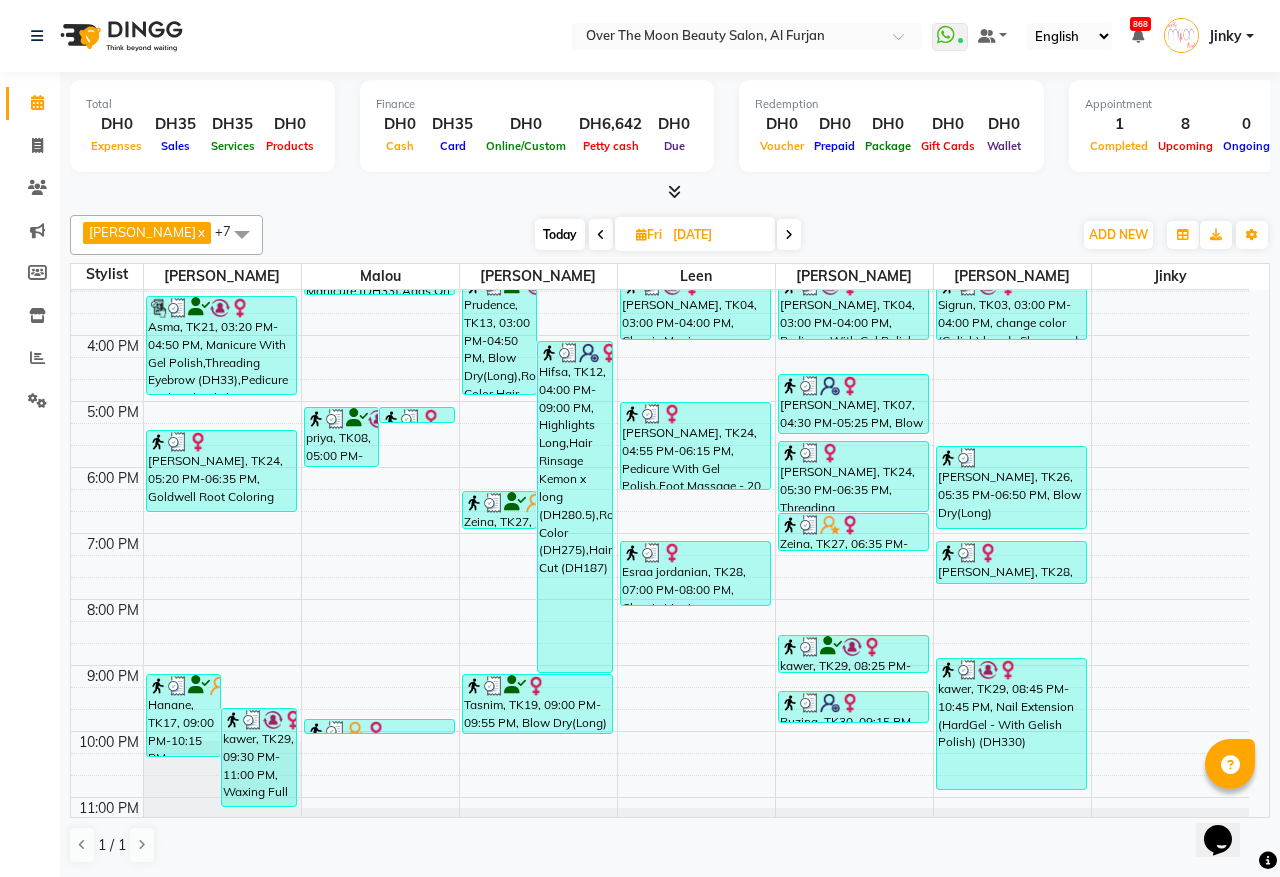 click at bounding box center [601, 235] 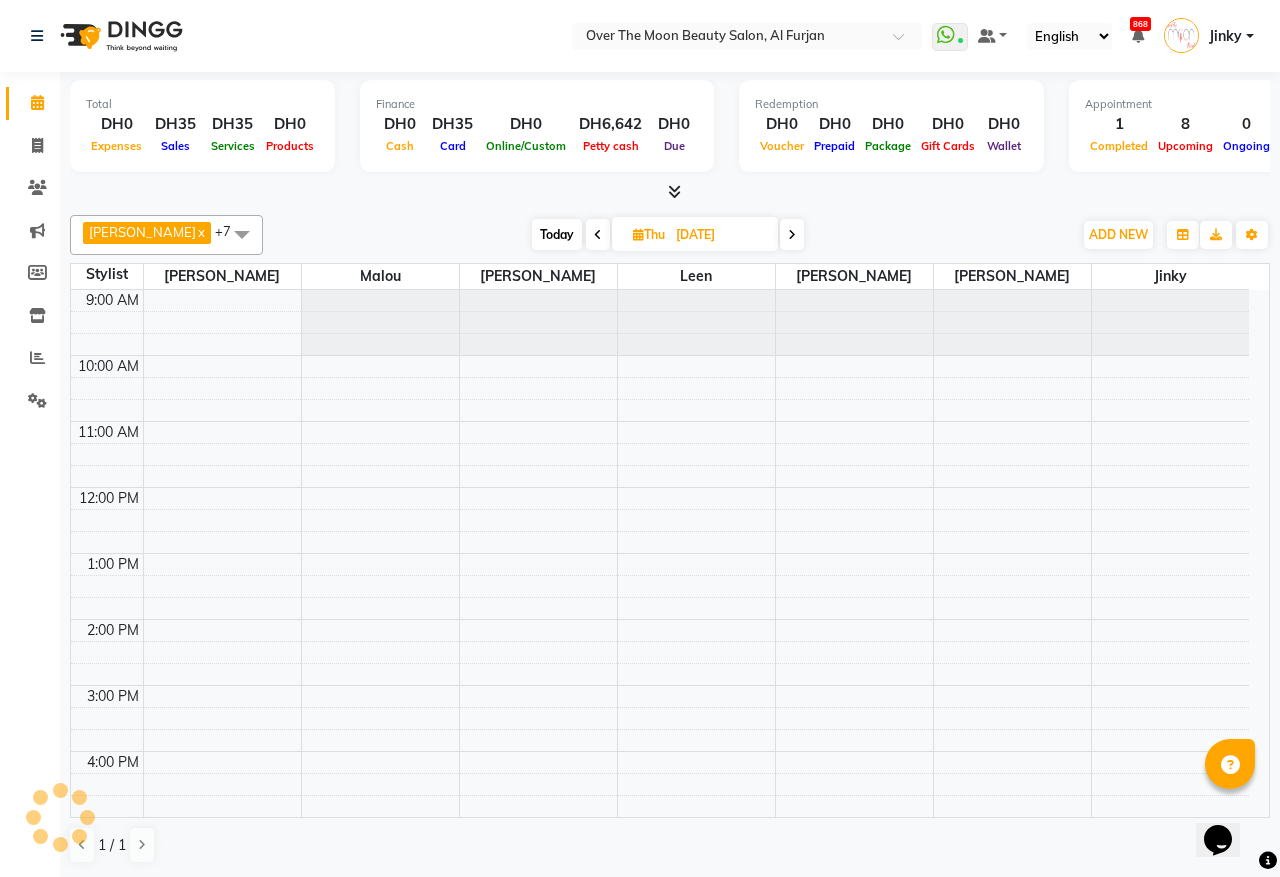 scroll, scrollTop: 401, scrollLeft: 0, axis: vertical 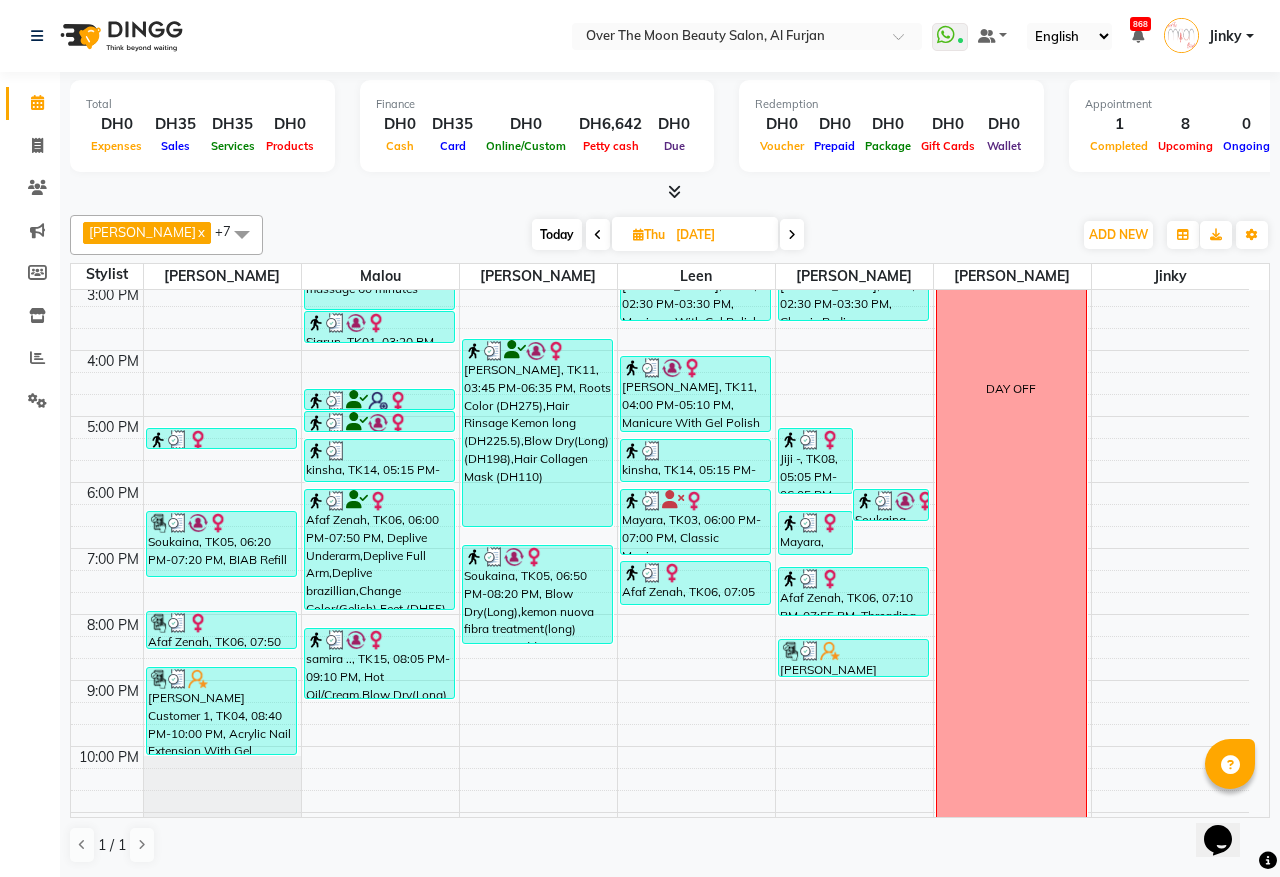 click on "samira .., TK15, 08:05 PM-09:10 PM, Hot Oil/Cream,Blow Dry(Long)" at bounding box center [379, 663] 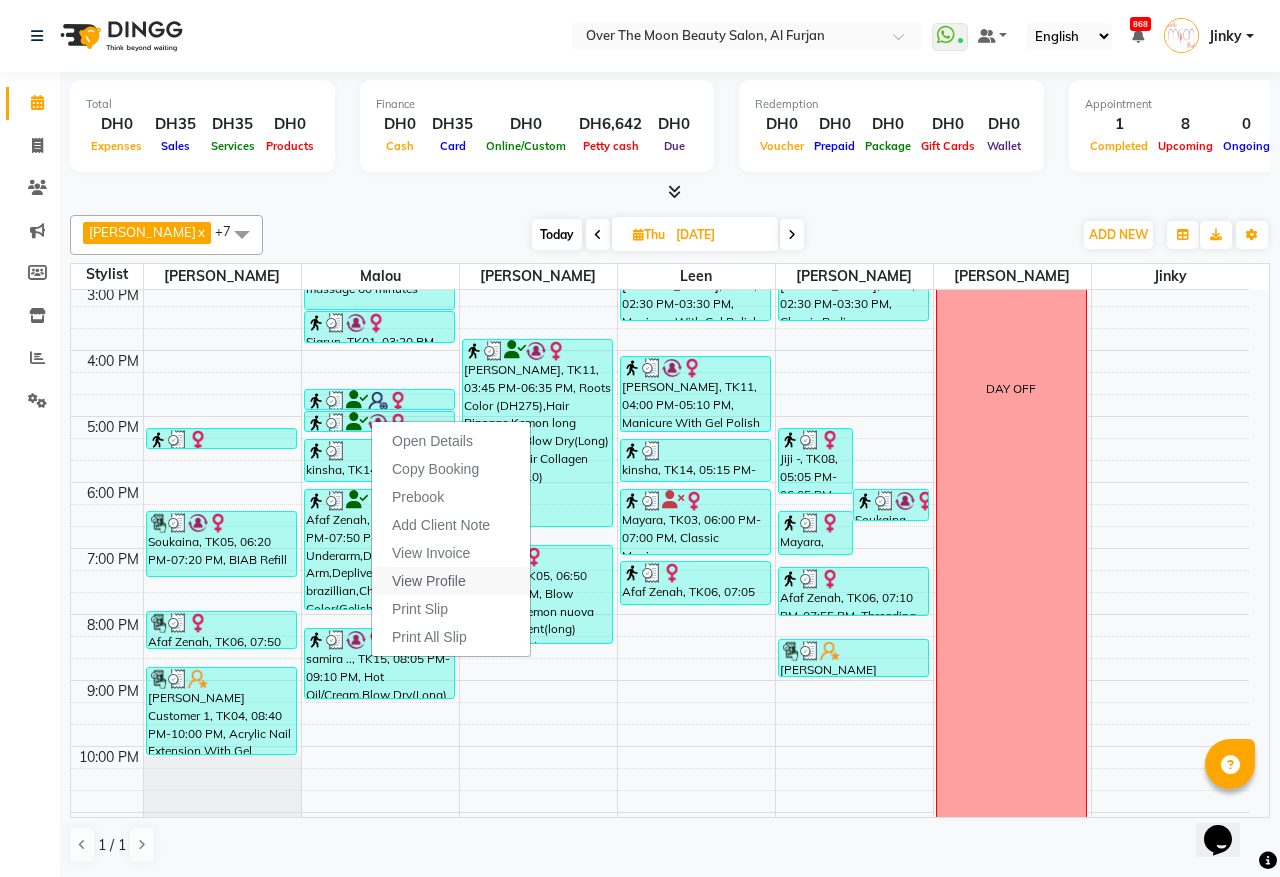 click on "View Profile" at bounding box center [429, 581] 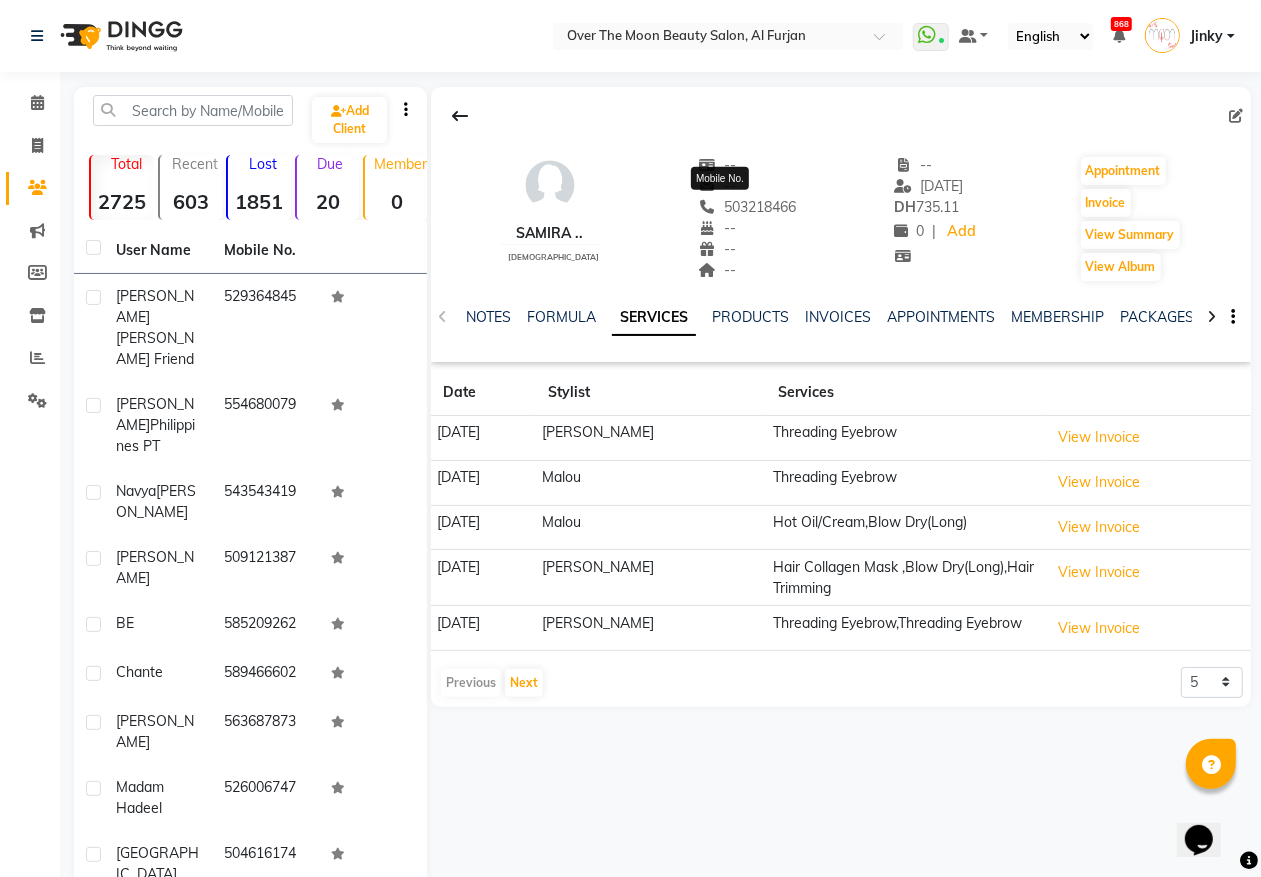 click on "503218466" 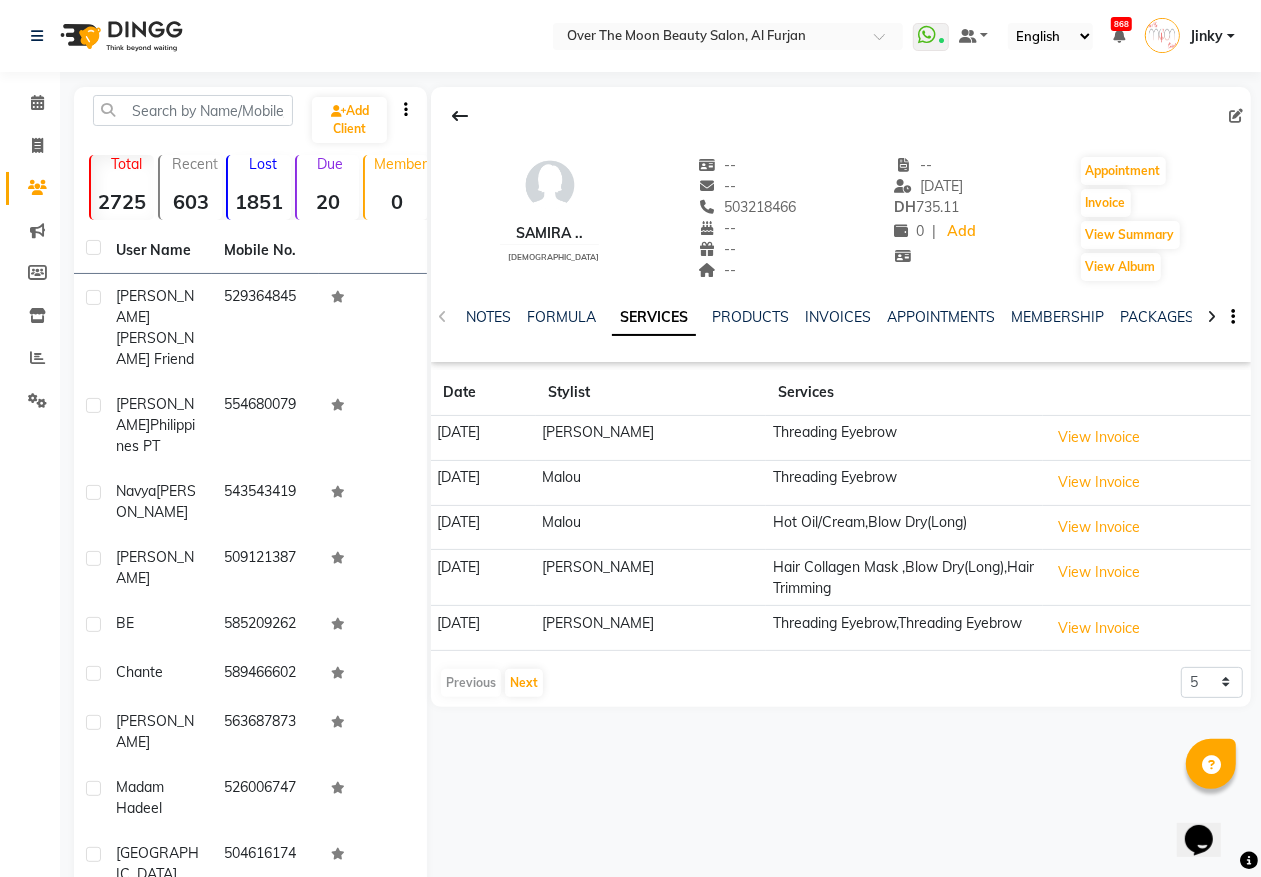 copy on "503218466" 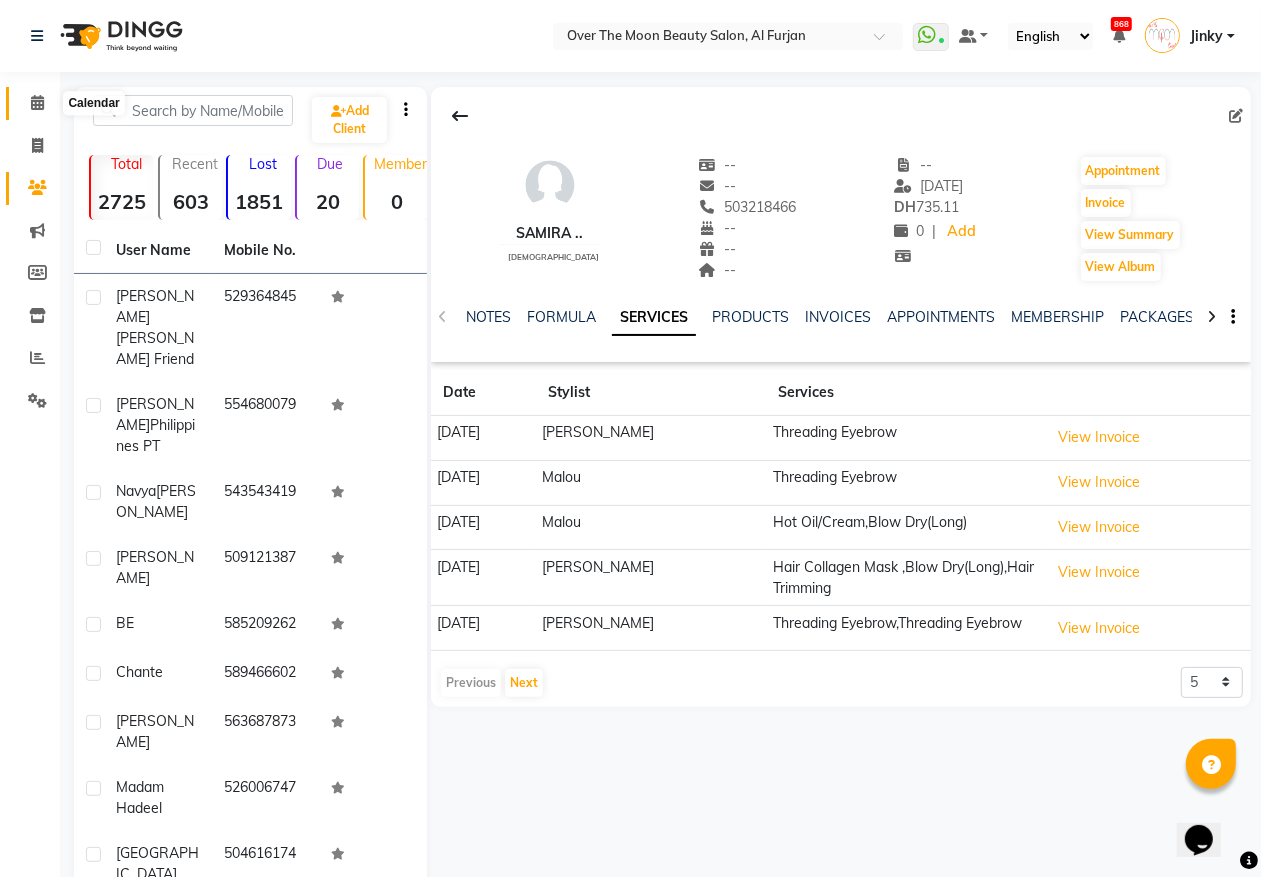 click 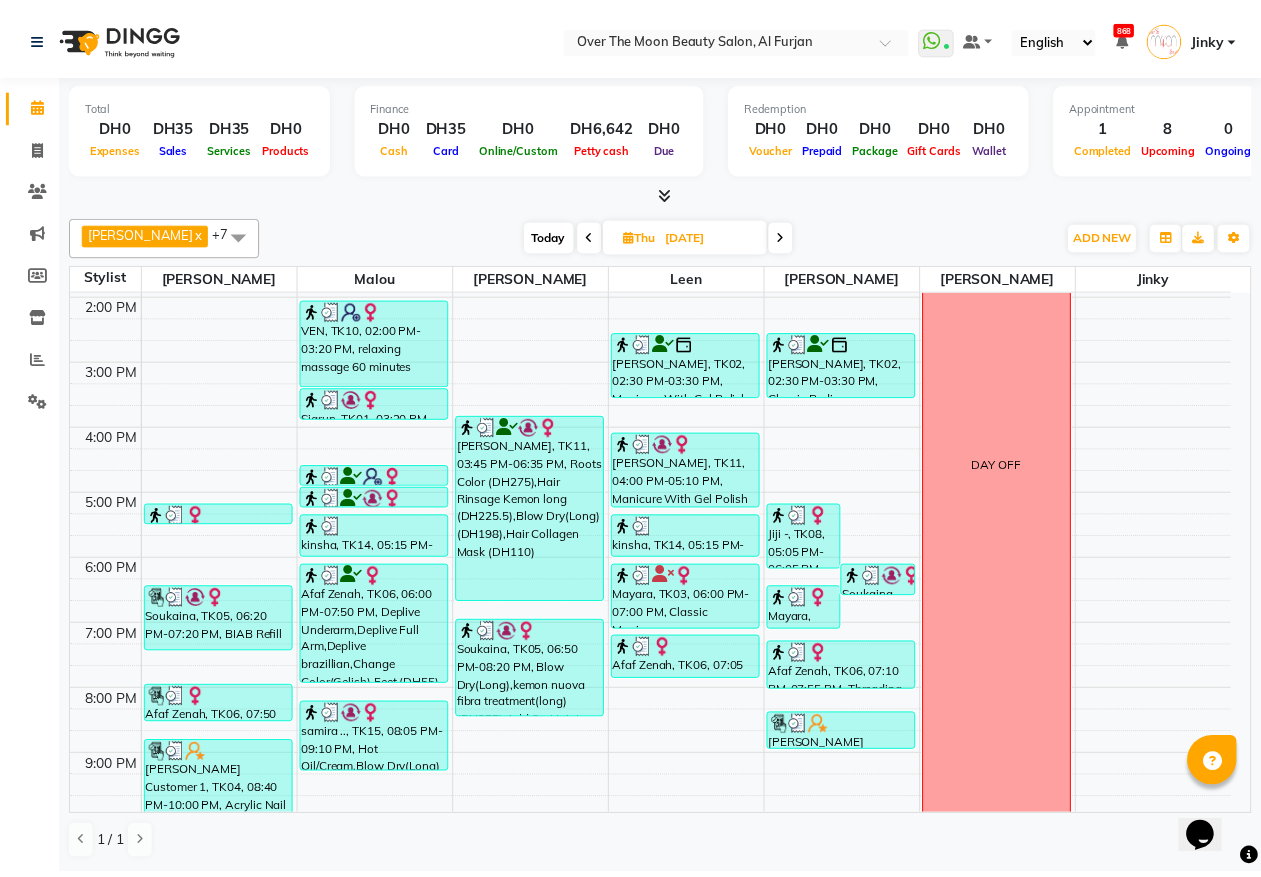 scroll, scrollTop: 265, scrollLeft: 0, axis: vertical 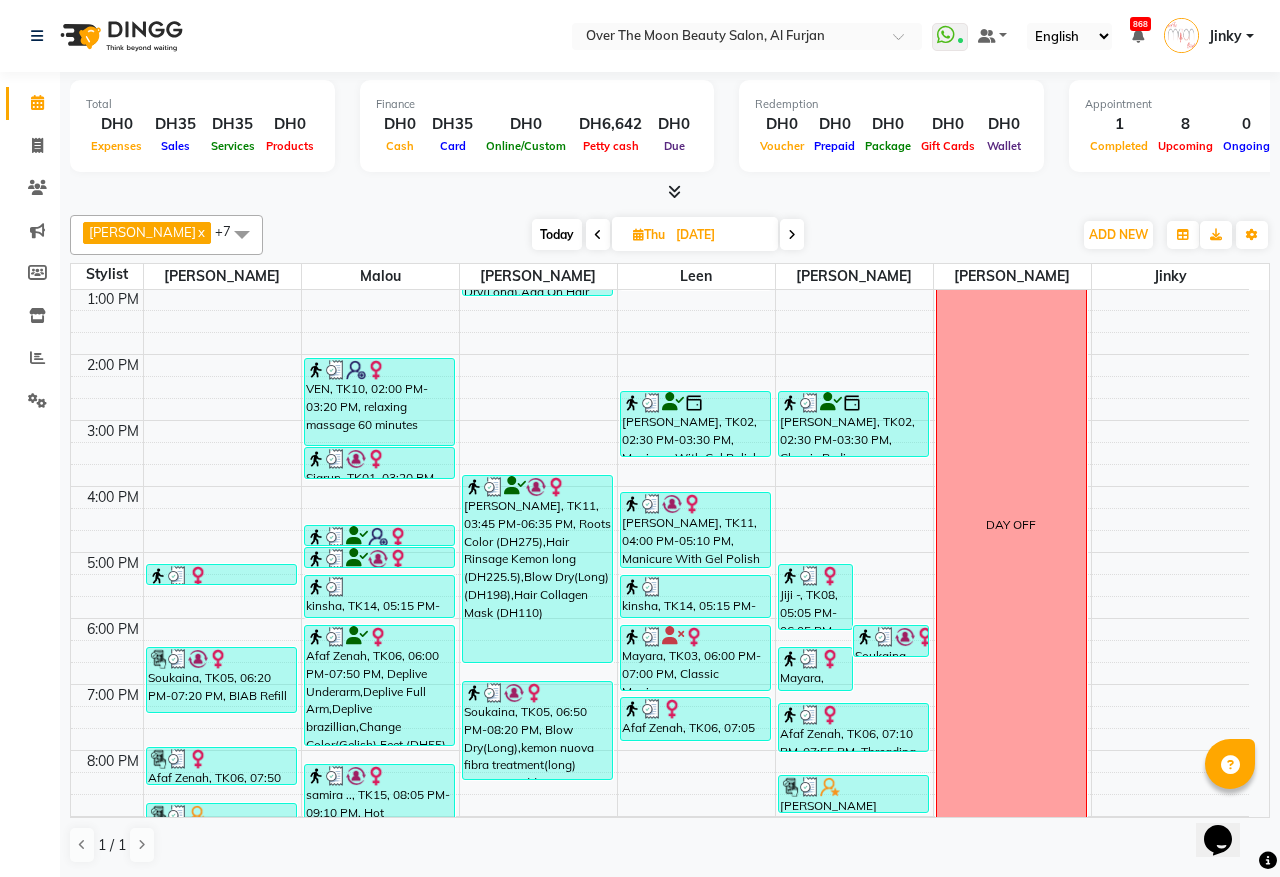 click on "[PERSON_NAME], TK02, 02:30 PM-03:30 PM, Manicure With Gel Polish" at bounding box center (695, 424) 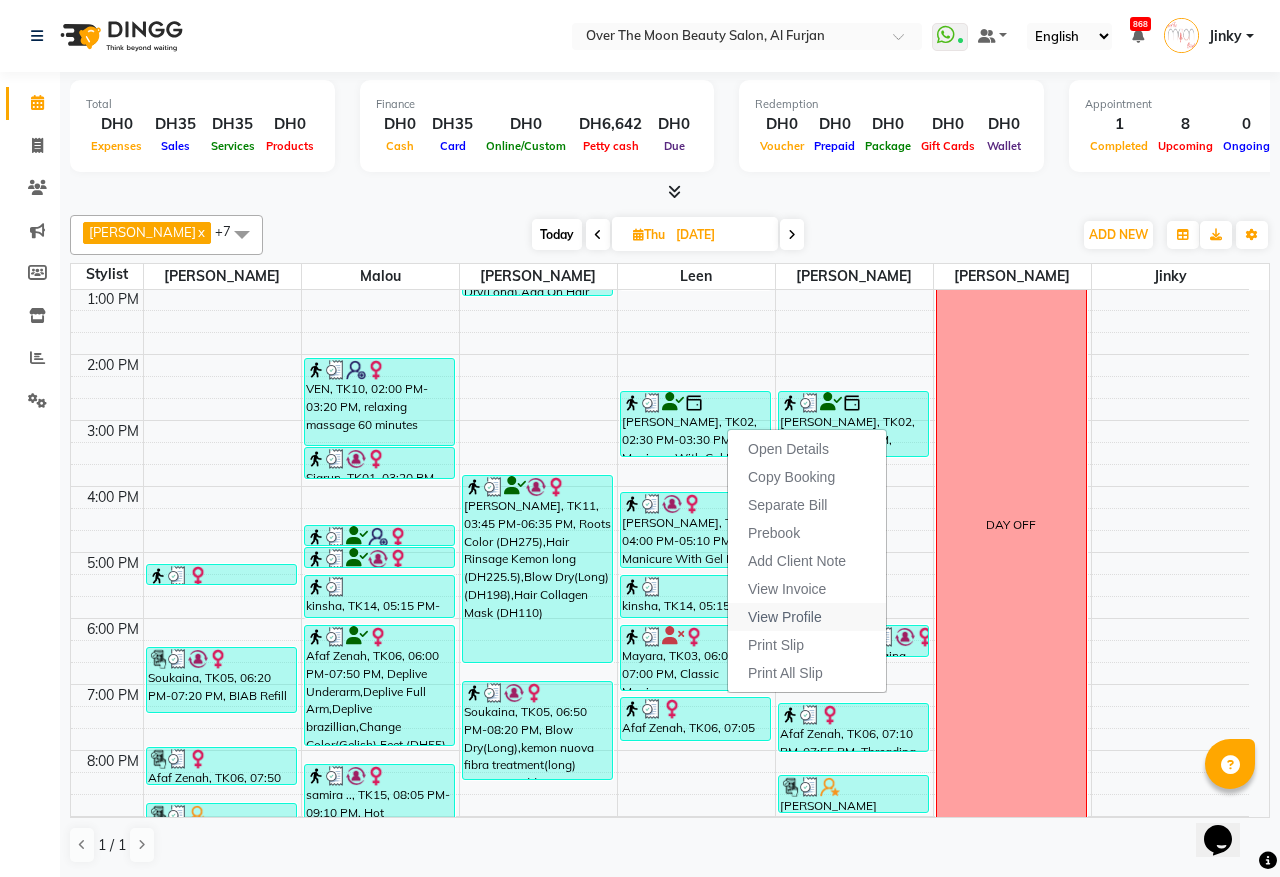 click on "View Profile" at bounding box center [785, 617] 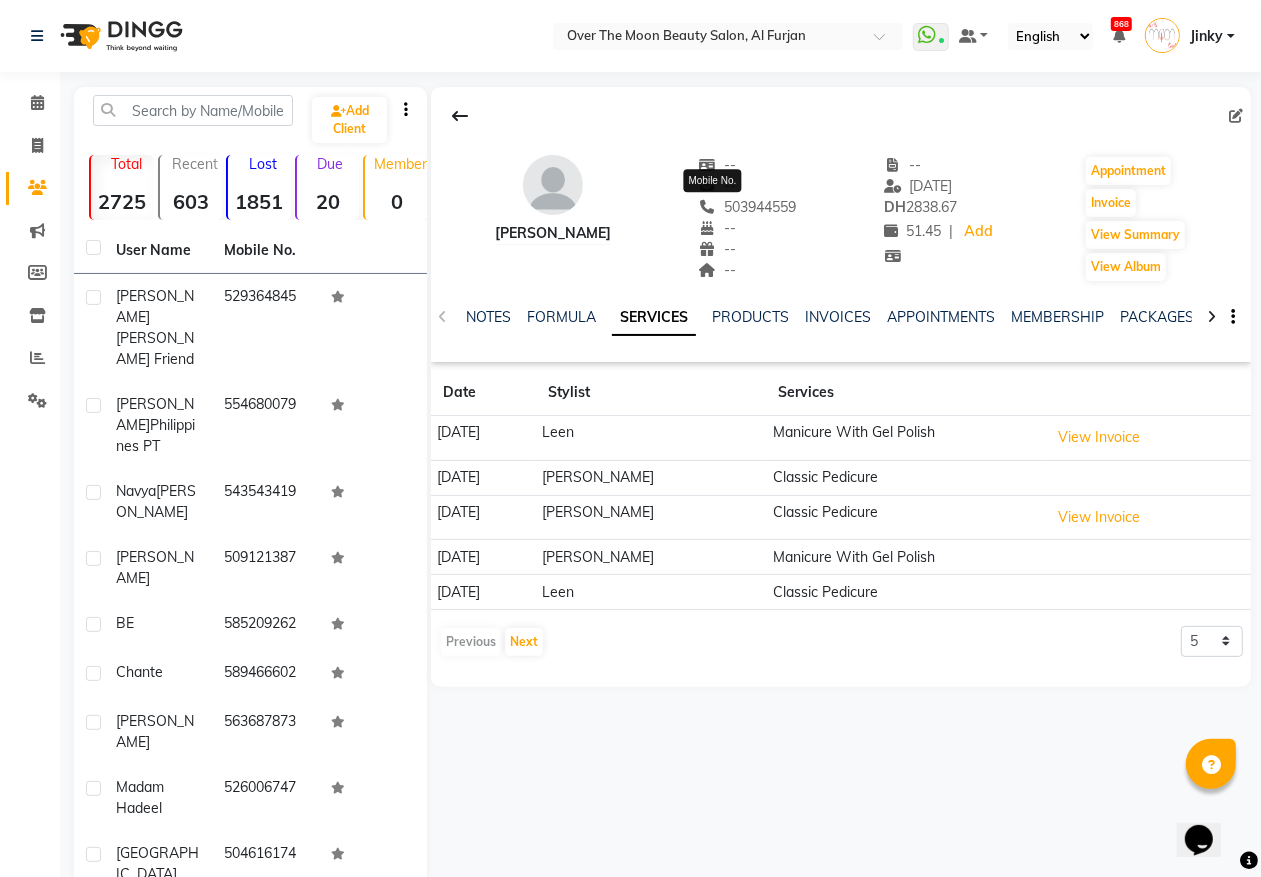 click on "503944559" 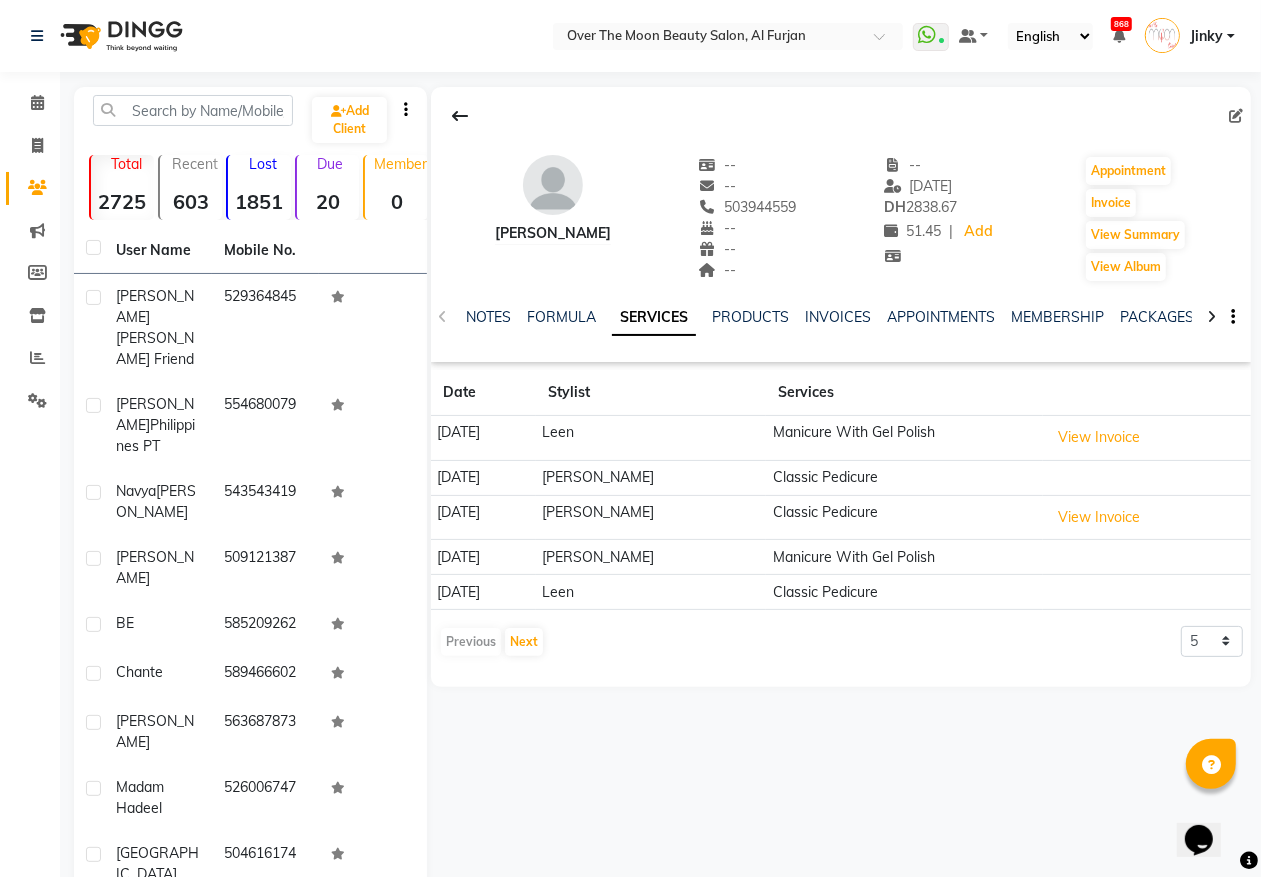 copy on "503944559" 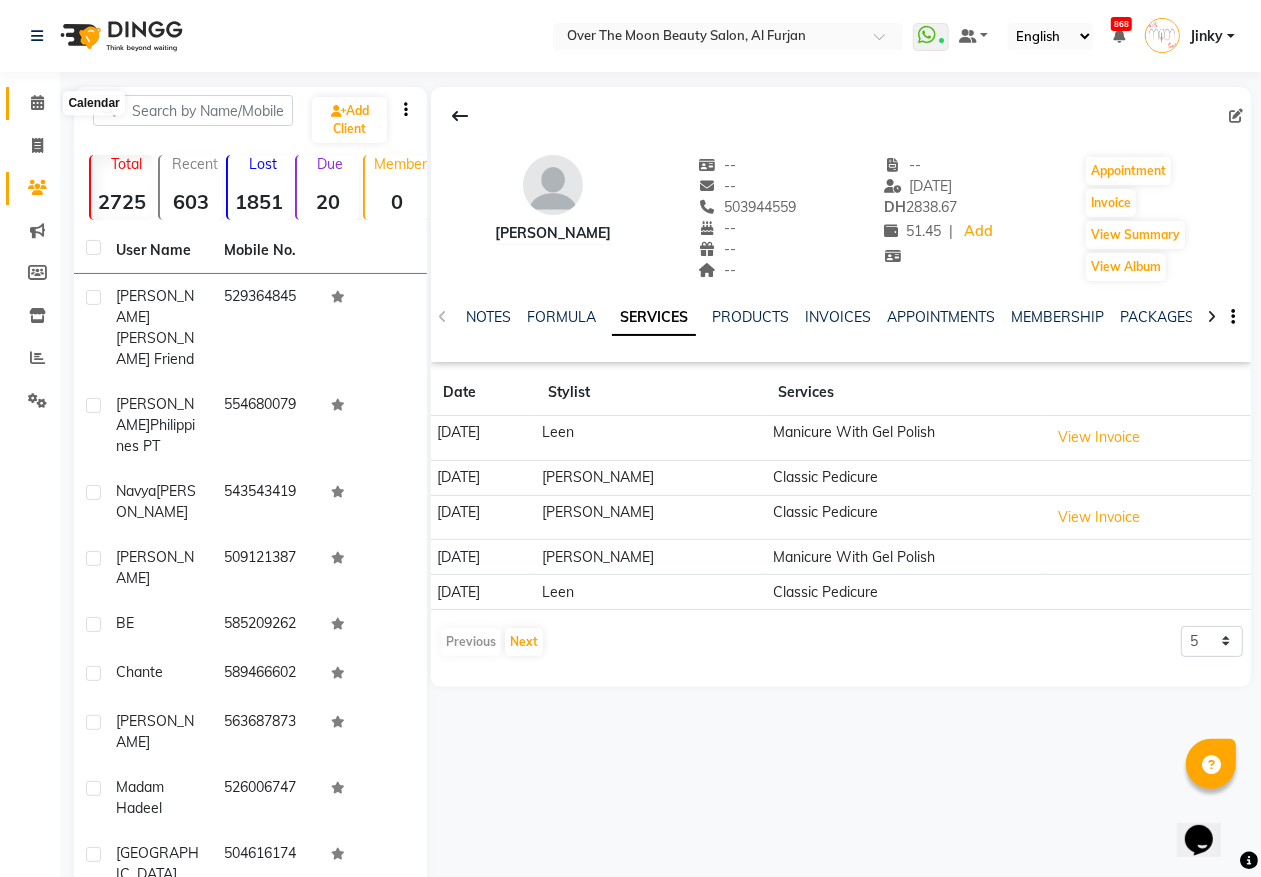 click 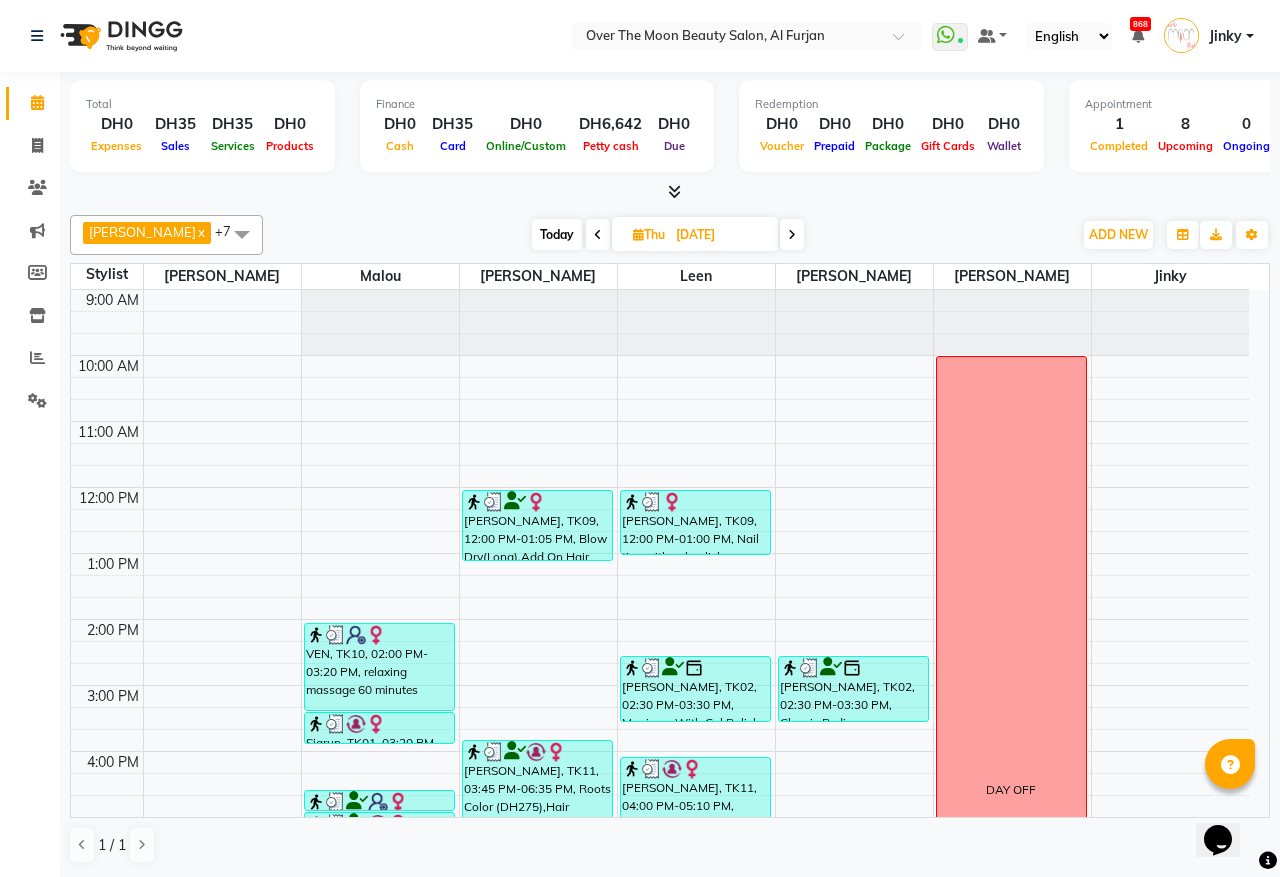 scroll, scrollTop: 401, scrollLeft: 0, axis: vertical 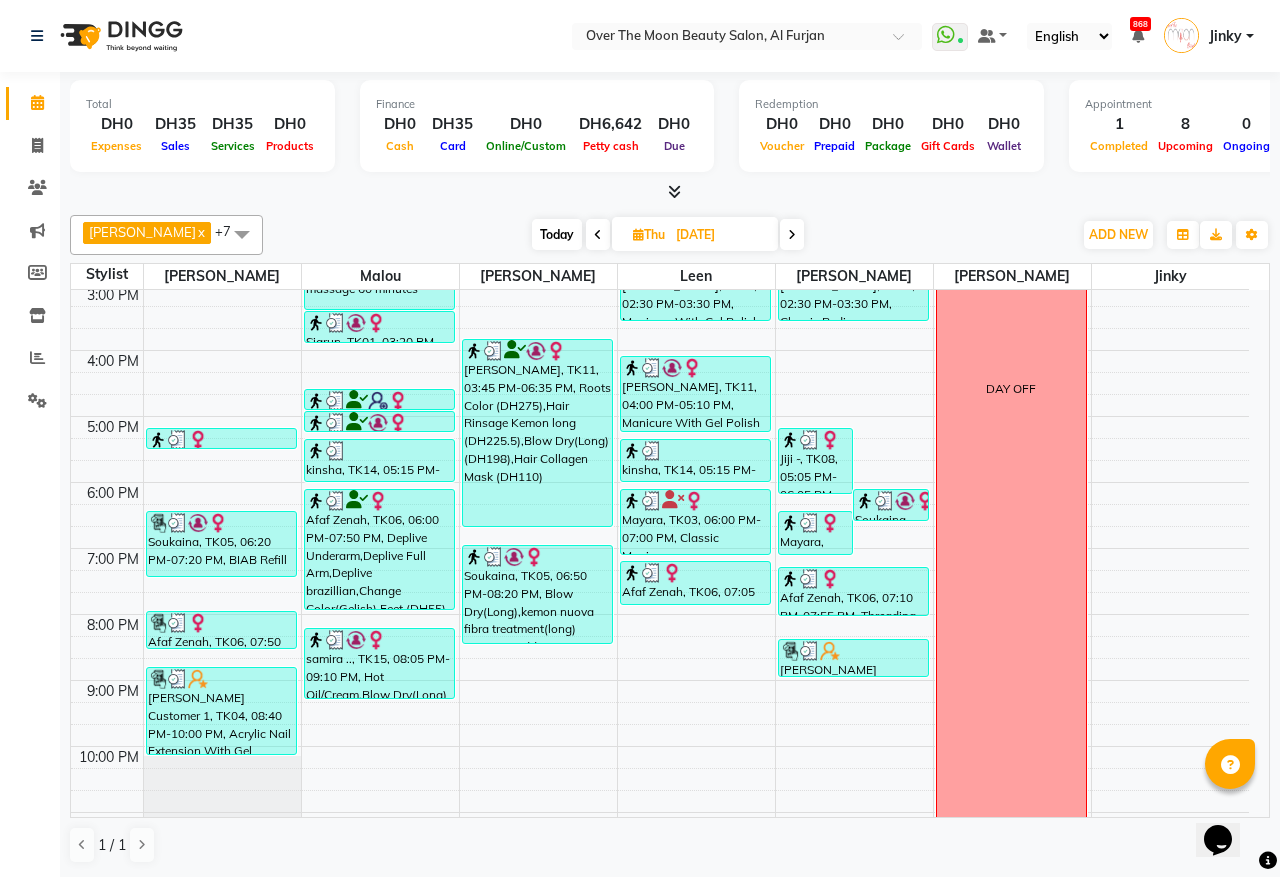 click at bounding box center (695, 451) 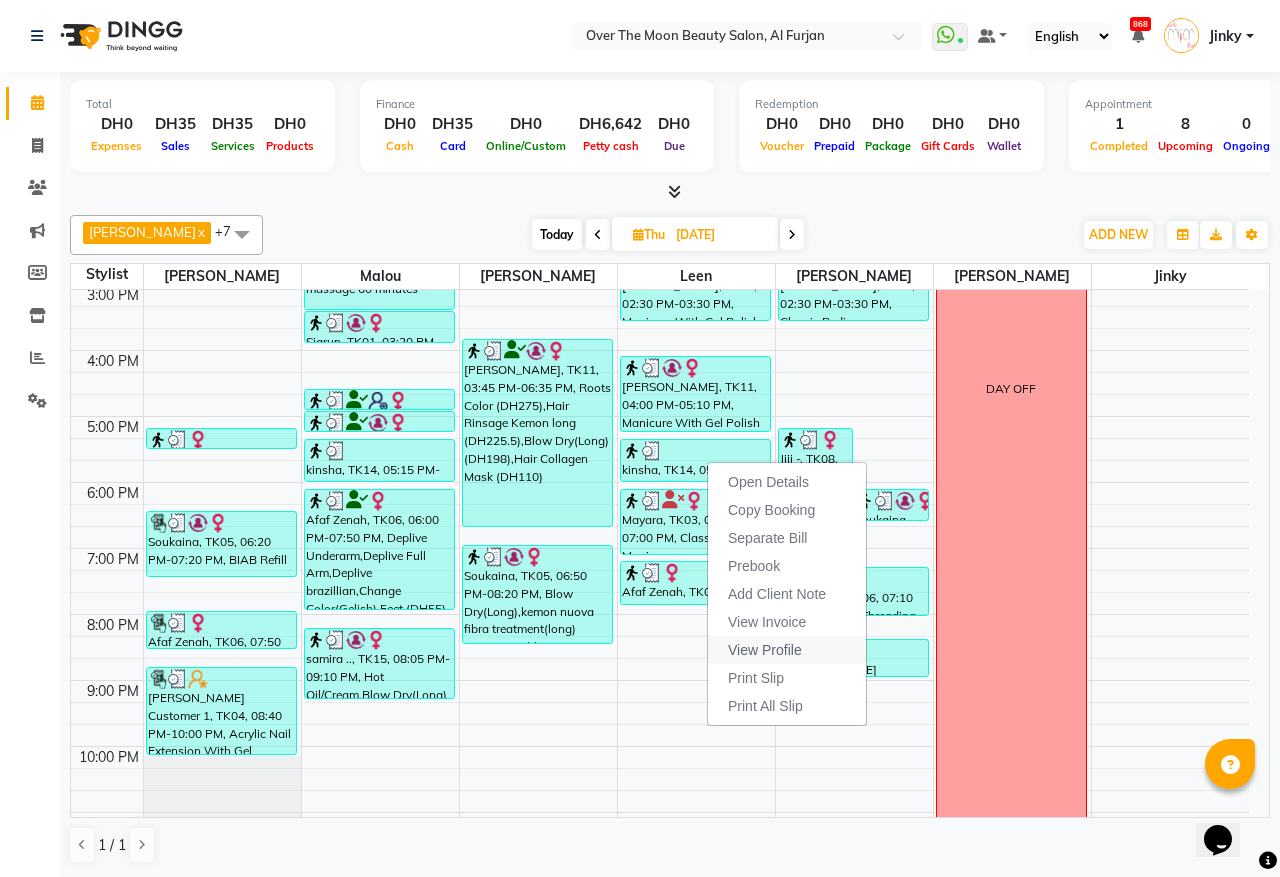 click on "View Profile" at bounding box center (765, 650) 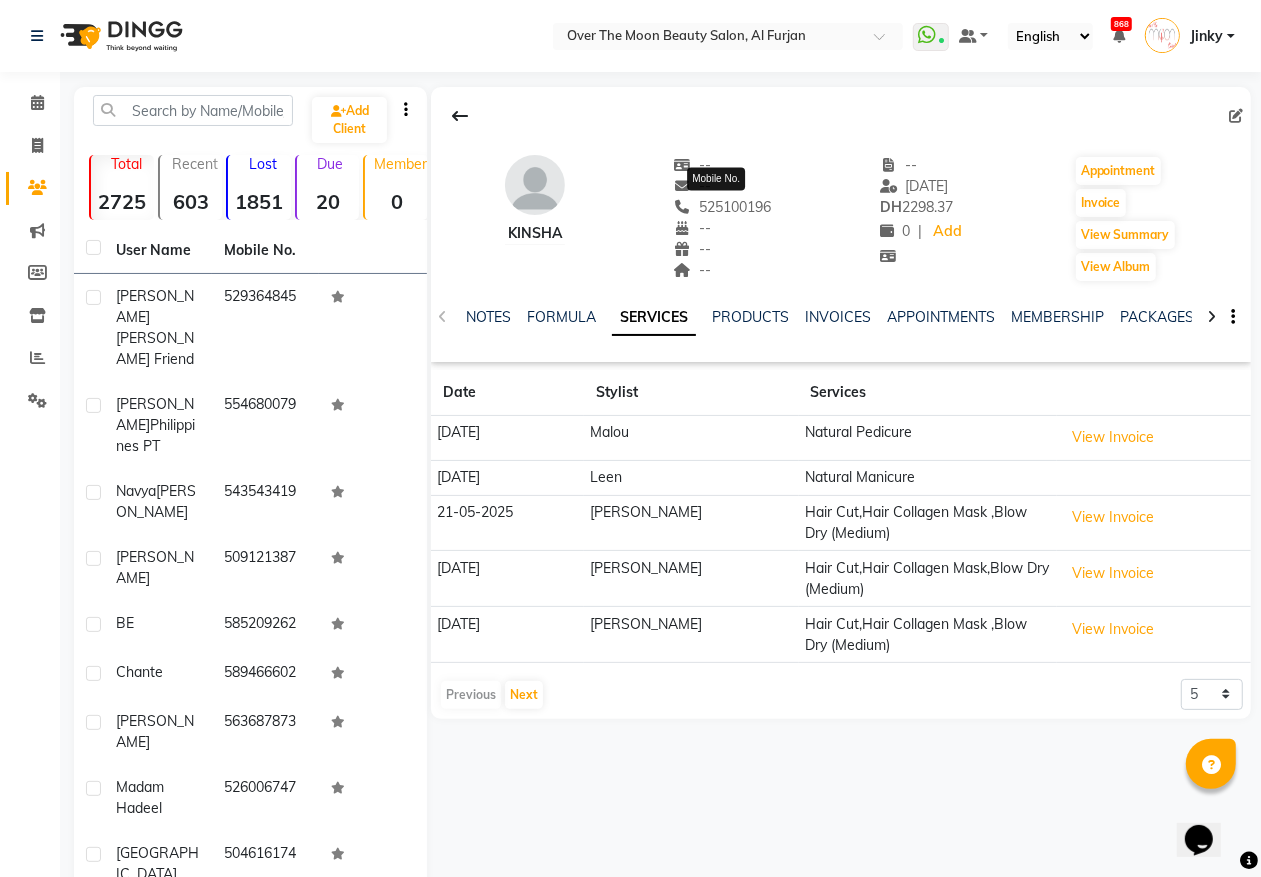 click on "525100196" 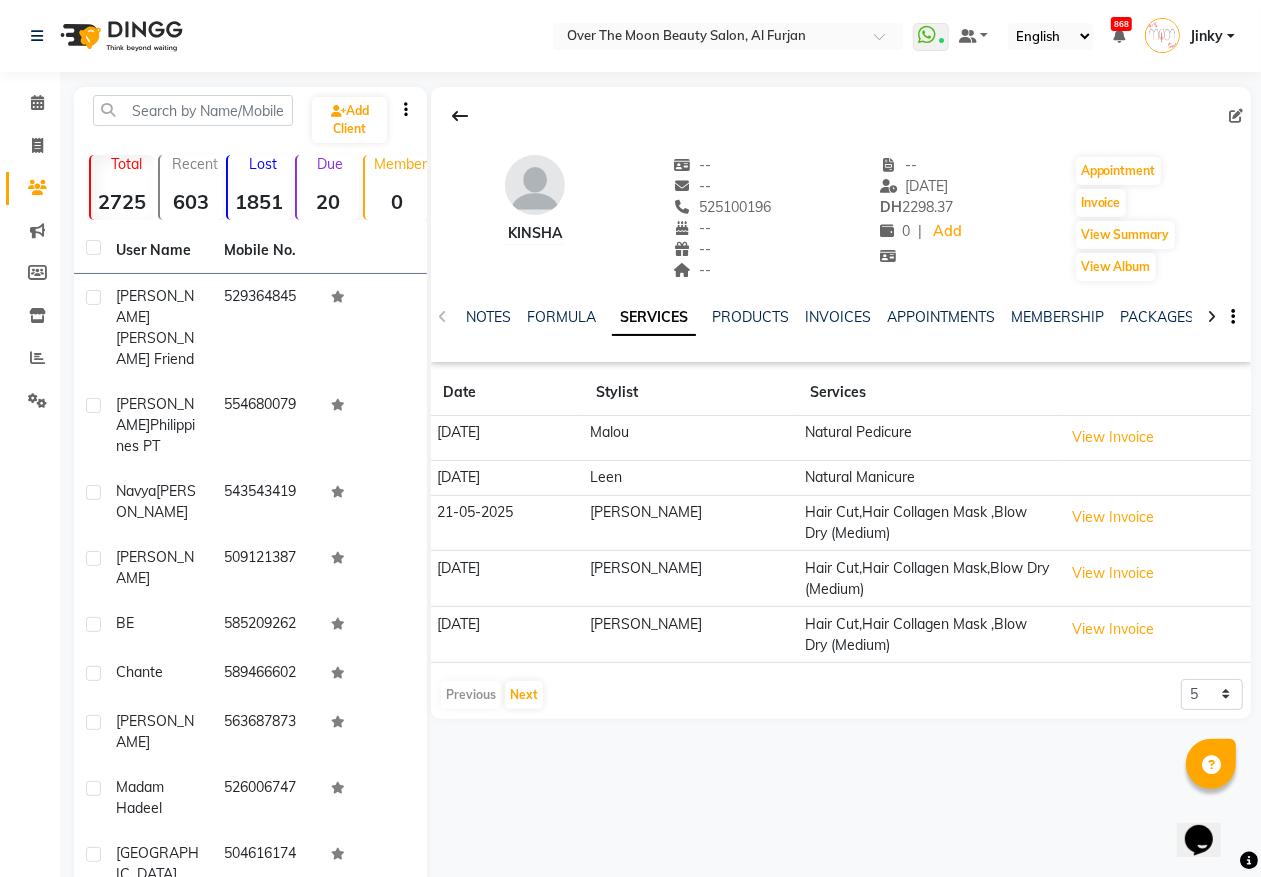 copy on "525100196" 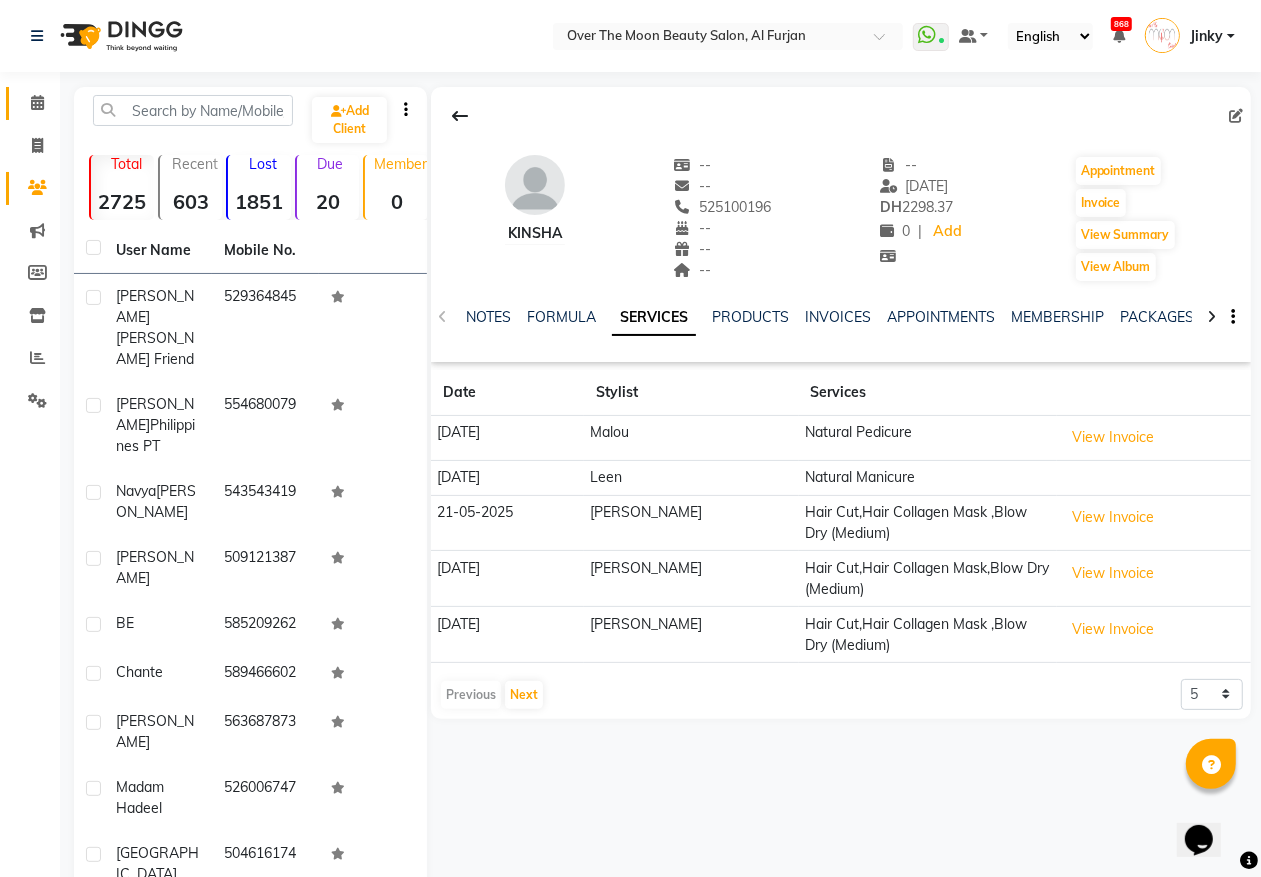 click 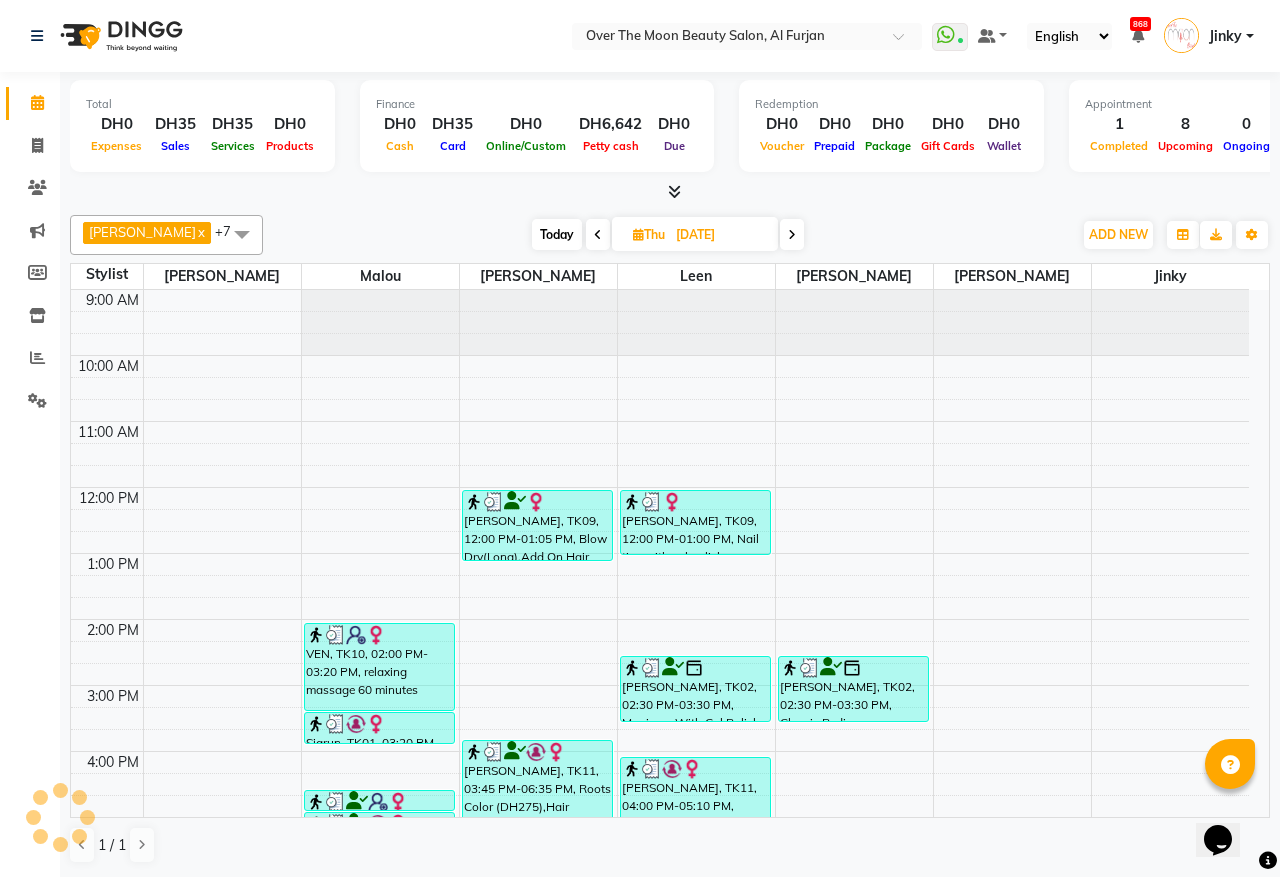 scroll, scrollTop: 0, scrollLeft: 0, axis: both 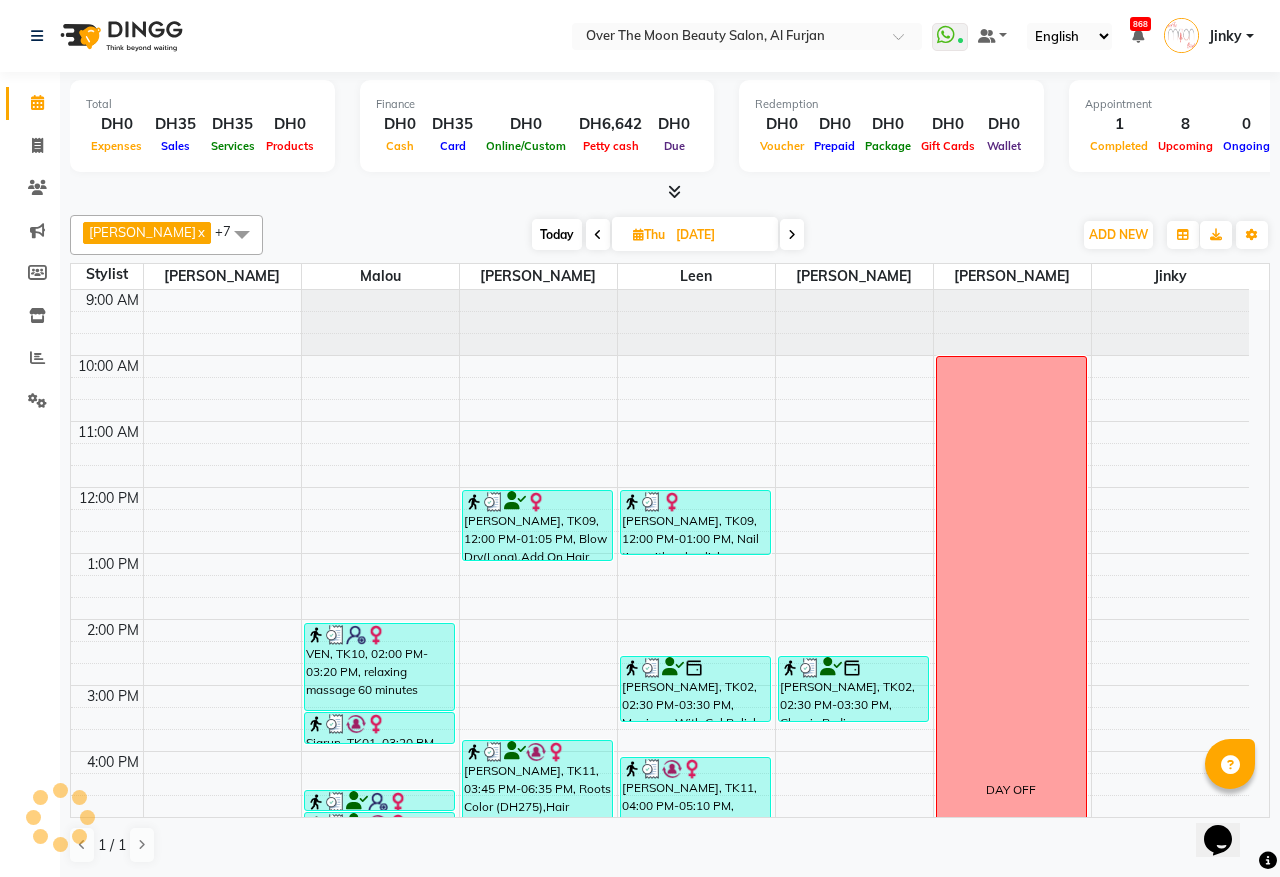 click on "[DATE]" at bounding box center (720, 235) 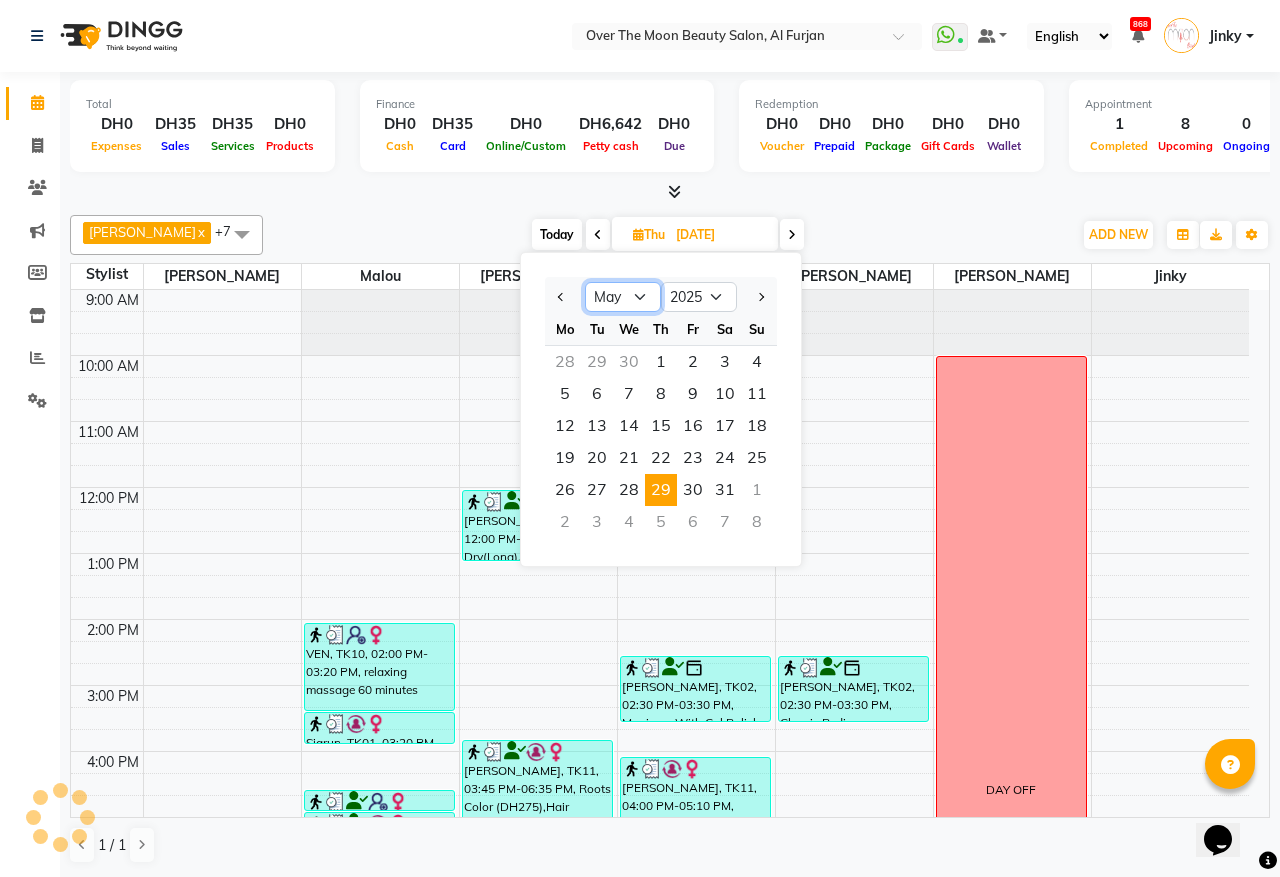 click on "Jan Feb Mar Apr May Jun [DATE] Aug Sep Oct Nov Dec" at bounding box center [623, 297] 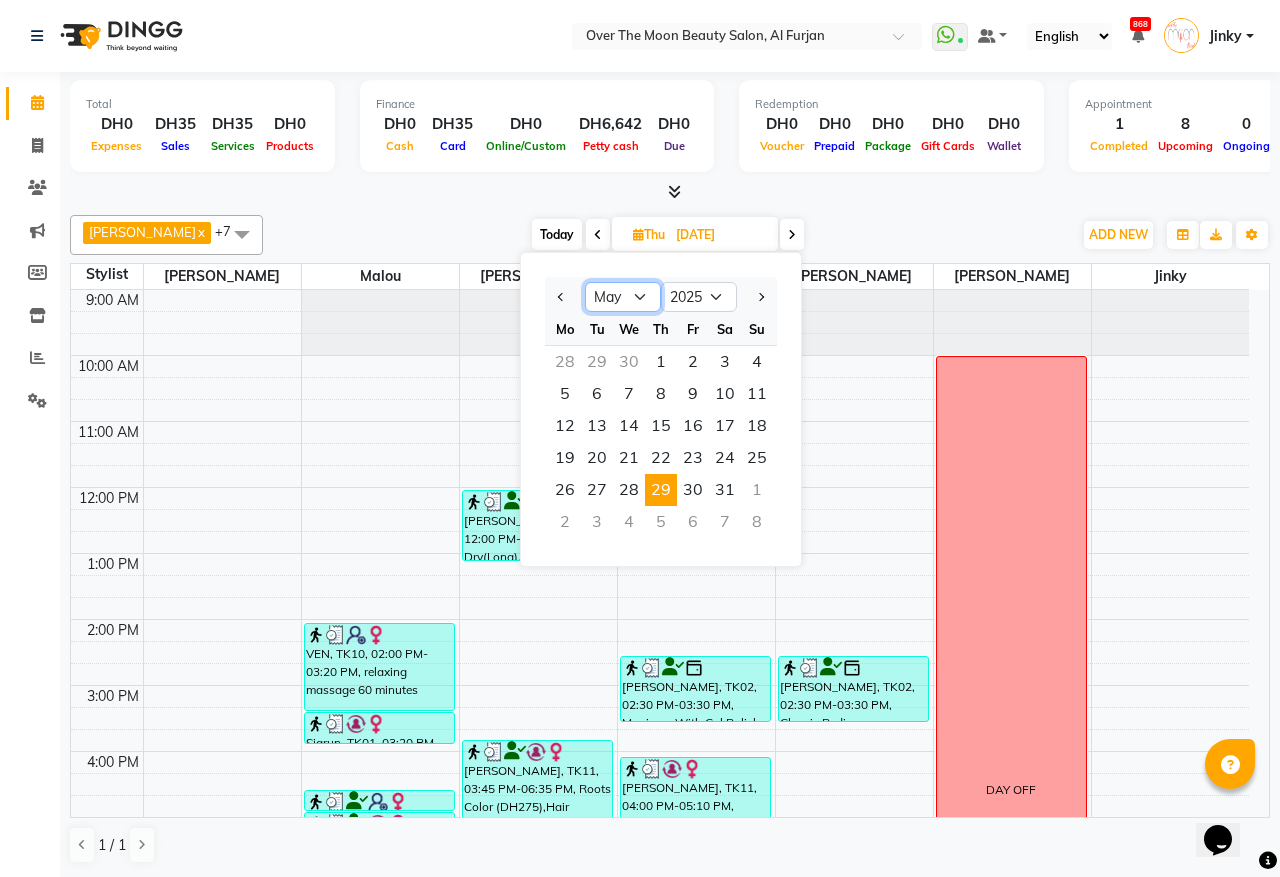 select on "6" 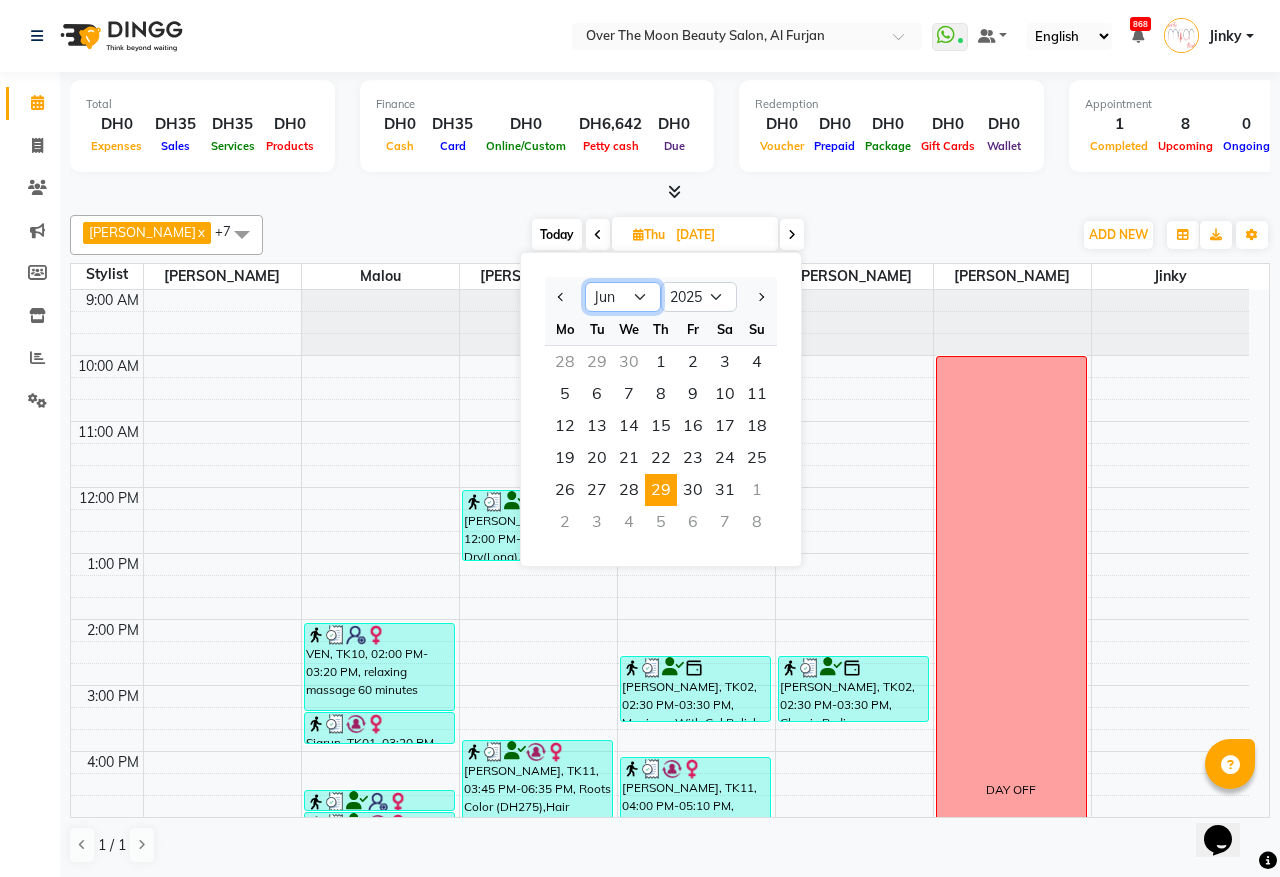 click on "Jan Feb Mar Apr May Jun [DATE] Aug Sep Oct Nov Dec" at bounding box center [623, 297] 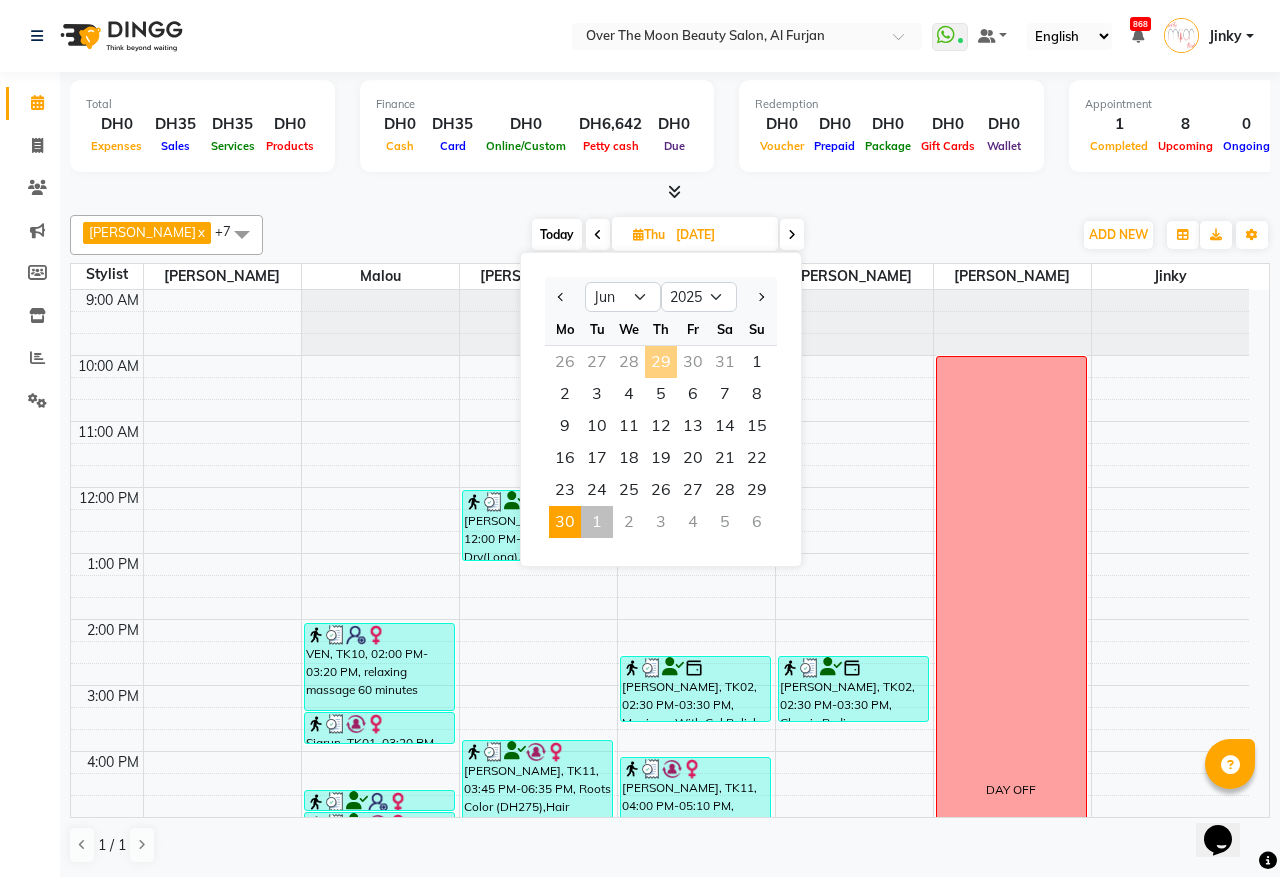 click on "30" at bounding box center [565, 522] 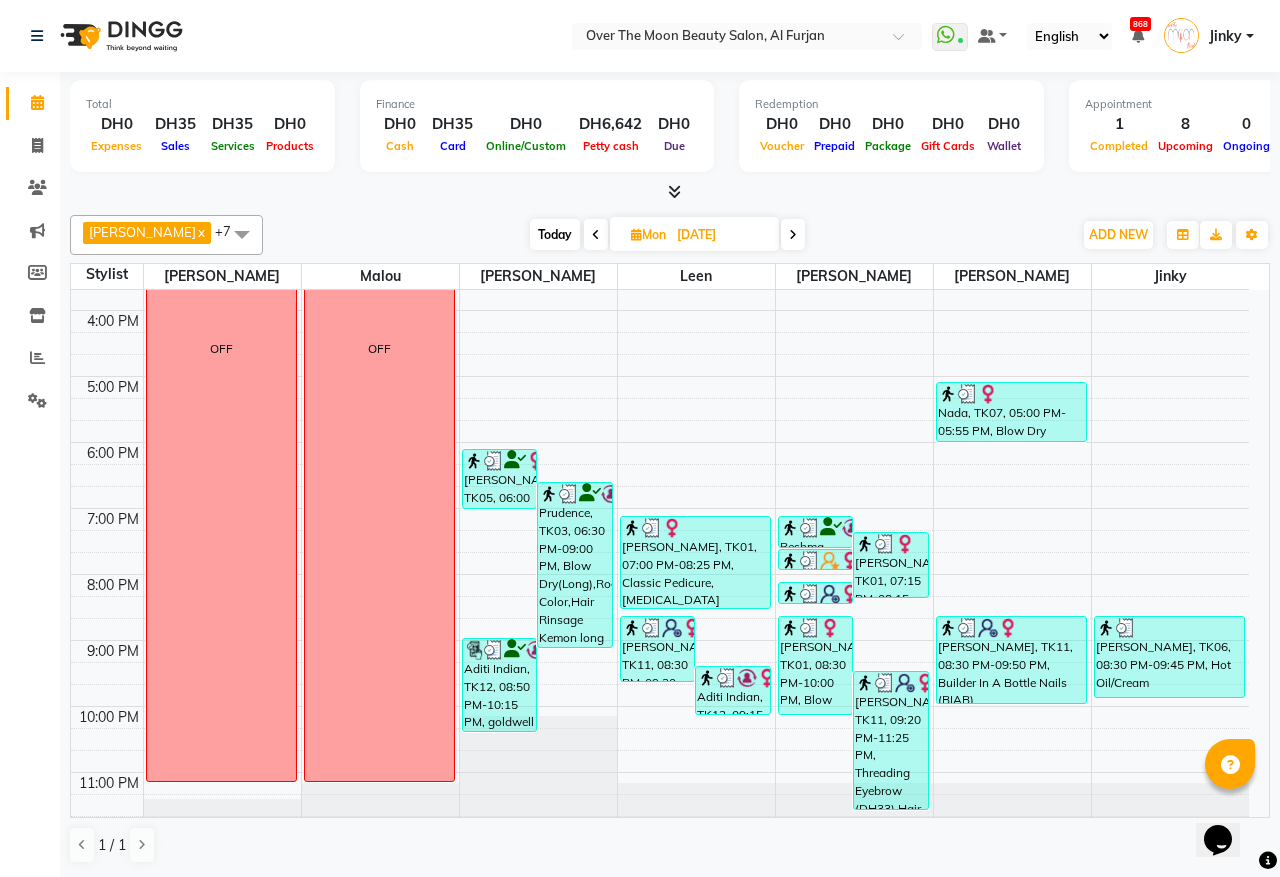 scroll, scrollTop: 473, scrollLeft: 0, axis: vertical 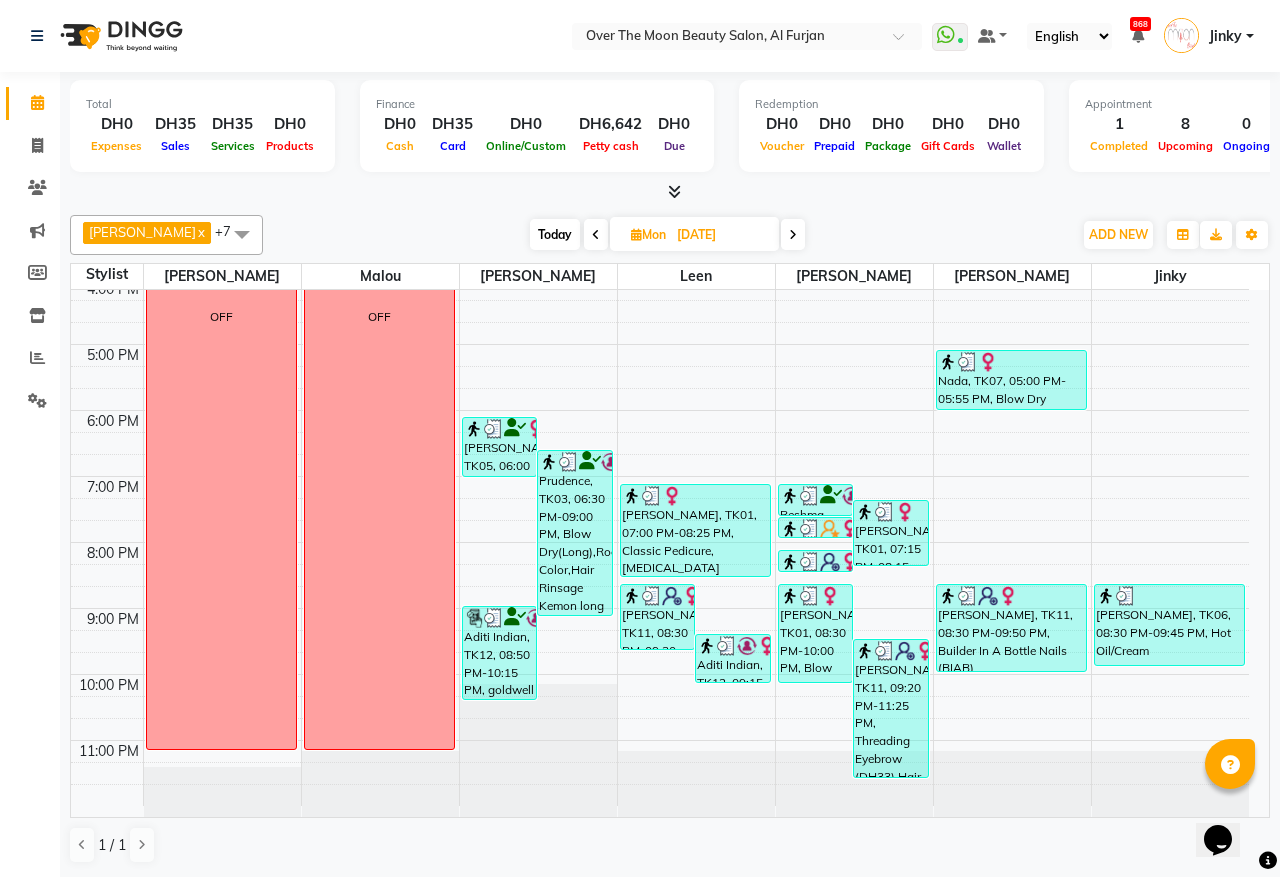 click on "[PERSON_NAME], TK05, 06:00 PM-06:55 PM, Blow Dry With Wavy-Long" at bounding box center [500, 447] 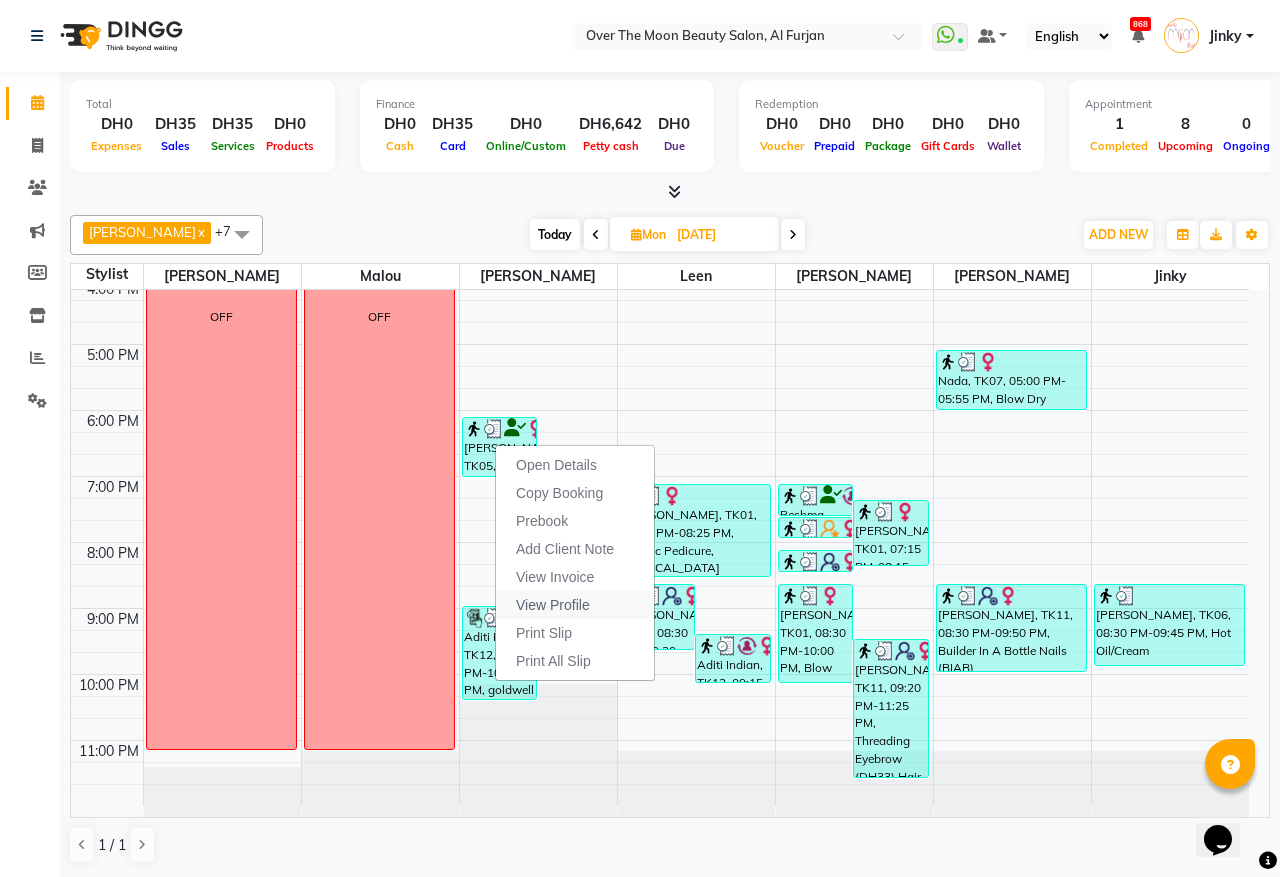 click on "View Profile" at bounding box center (553, 605) 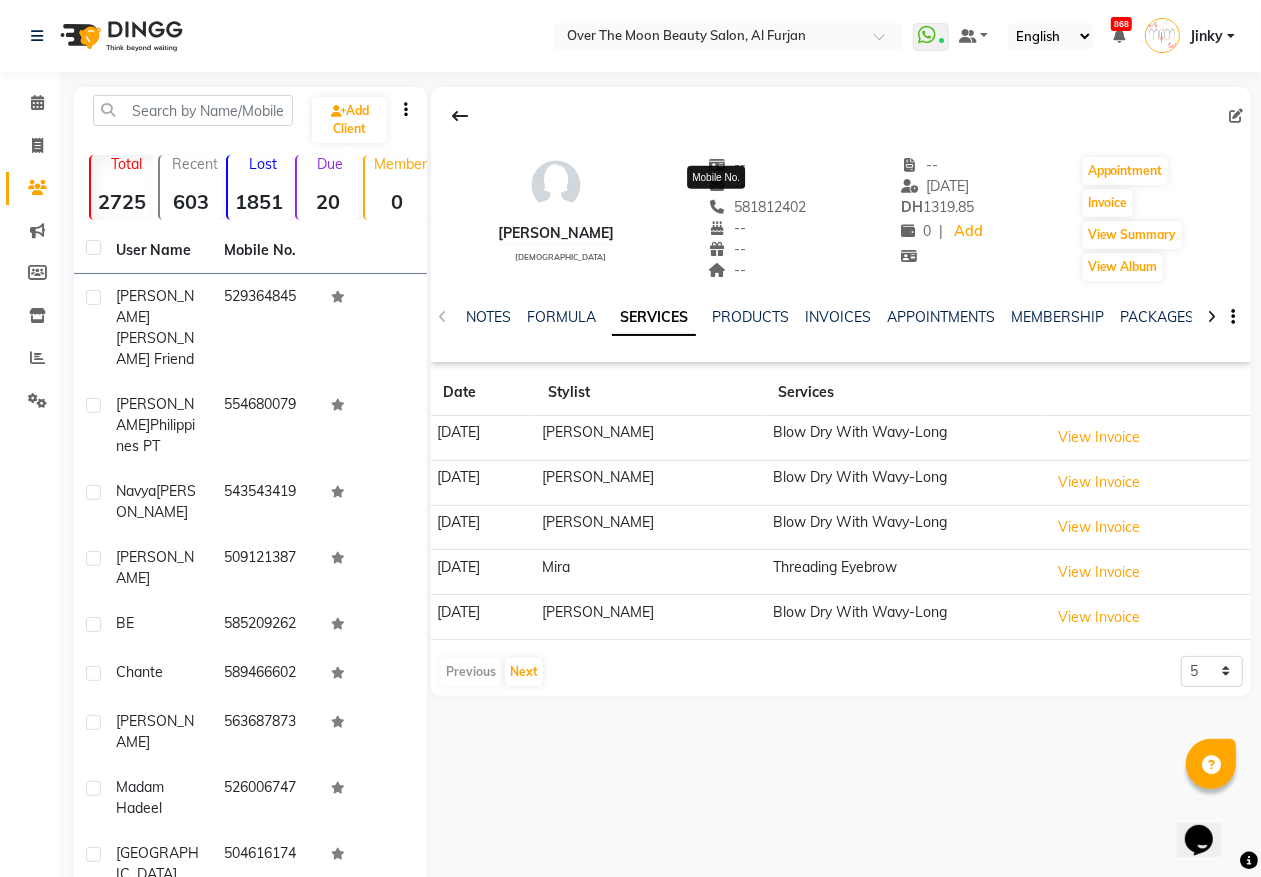 click on "581812402" 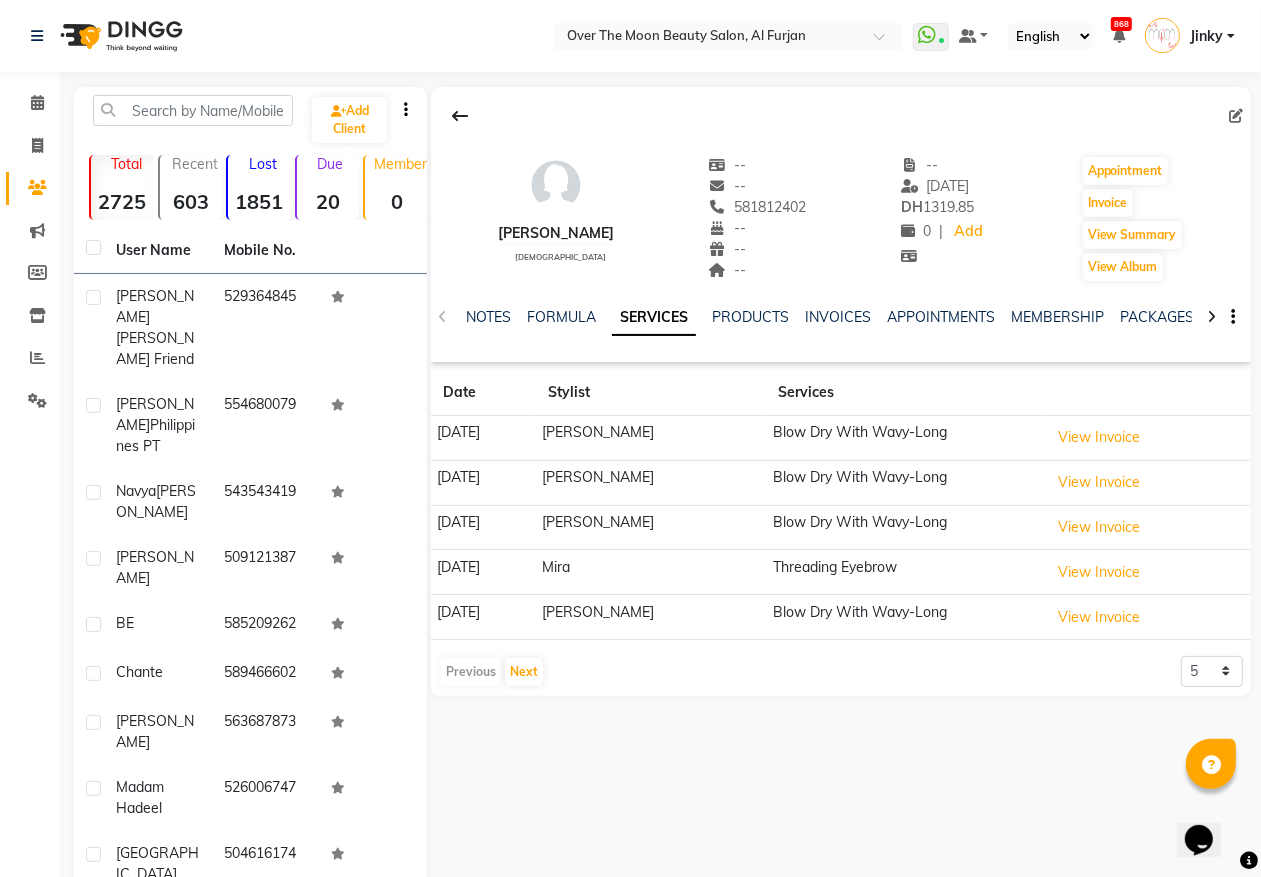 drag, startPoint x: 16, startPoint y: 511, endPoint x: 37, endPoint y: 508, distance: 21.213203 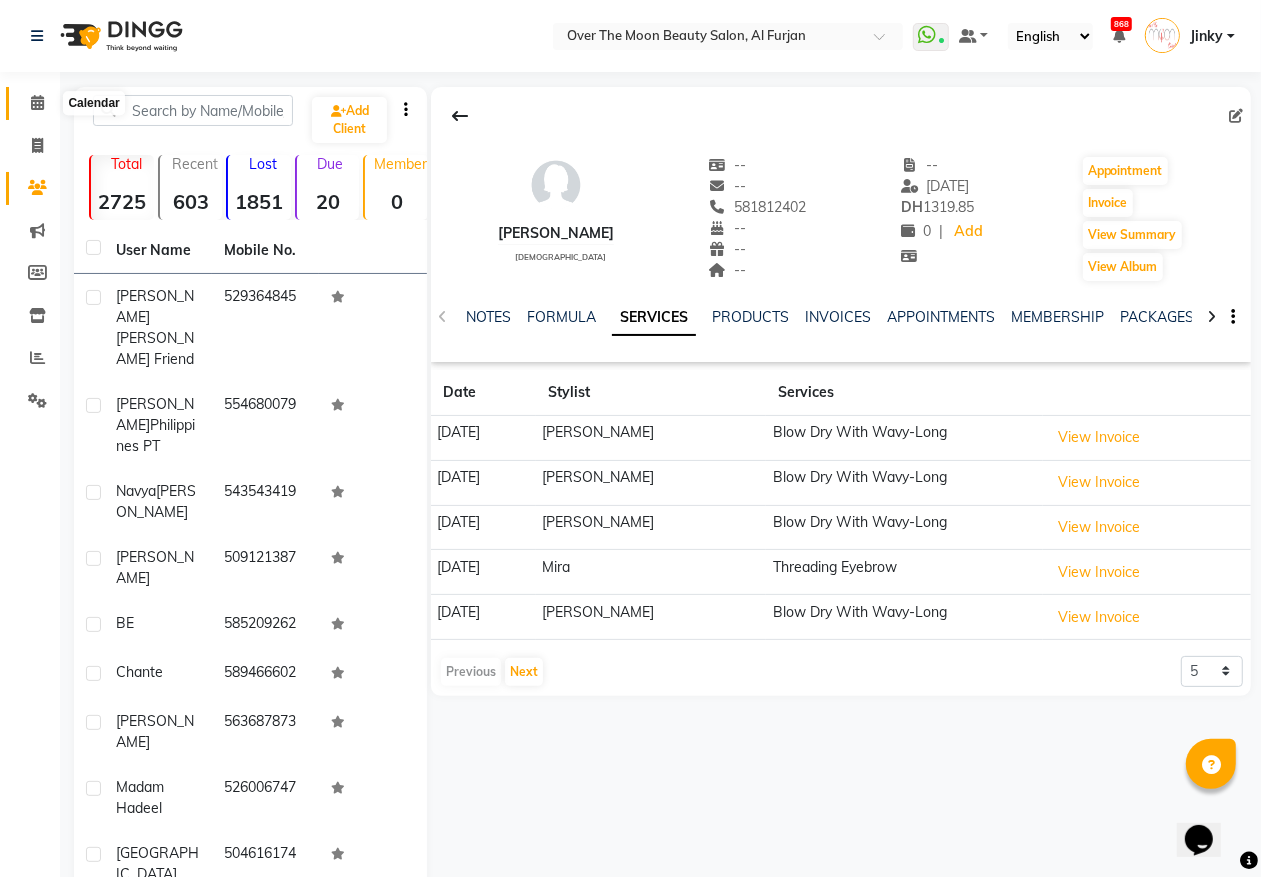 click 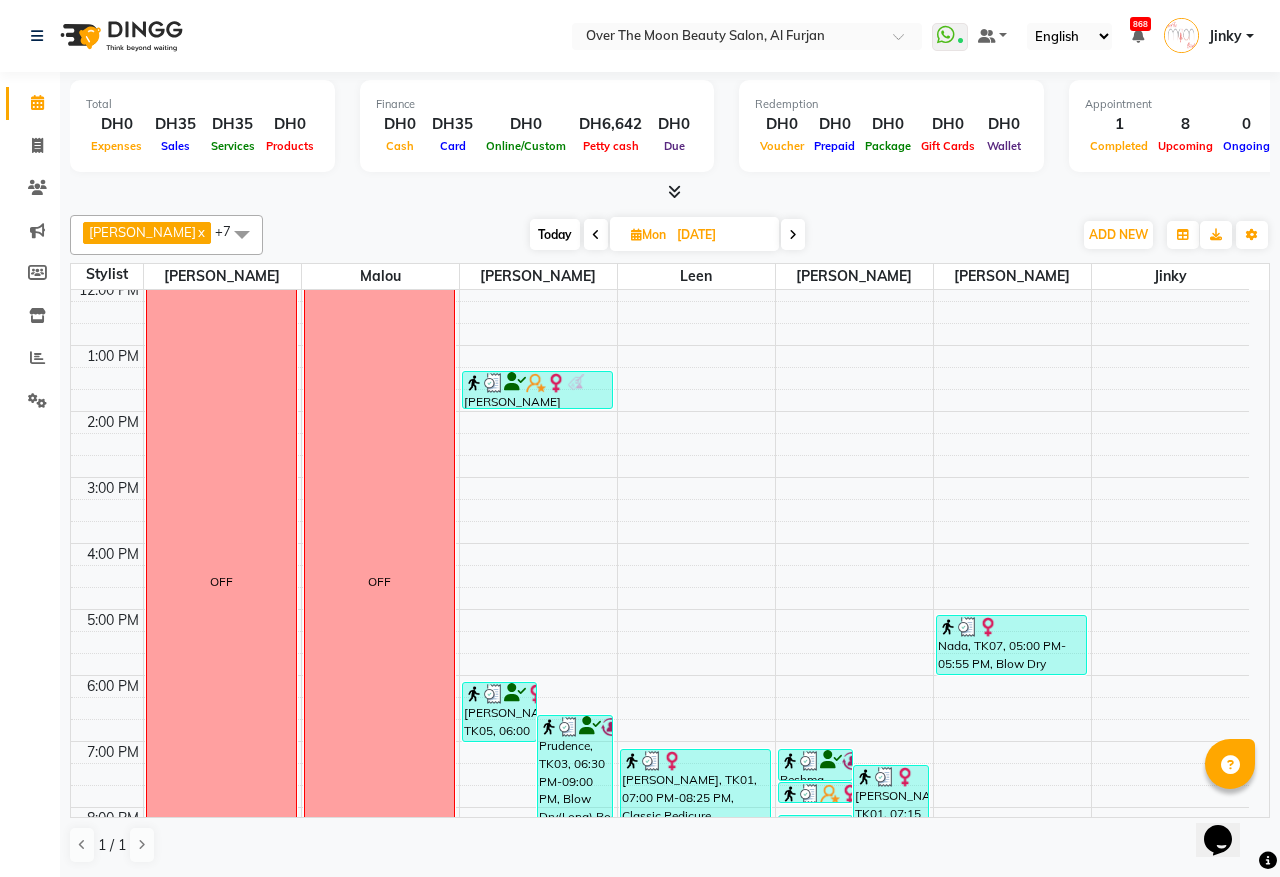 scroll, scrollTop: 416, scrollLeft: 0, axis: vertical 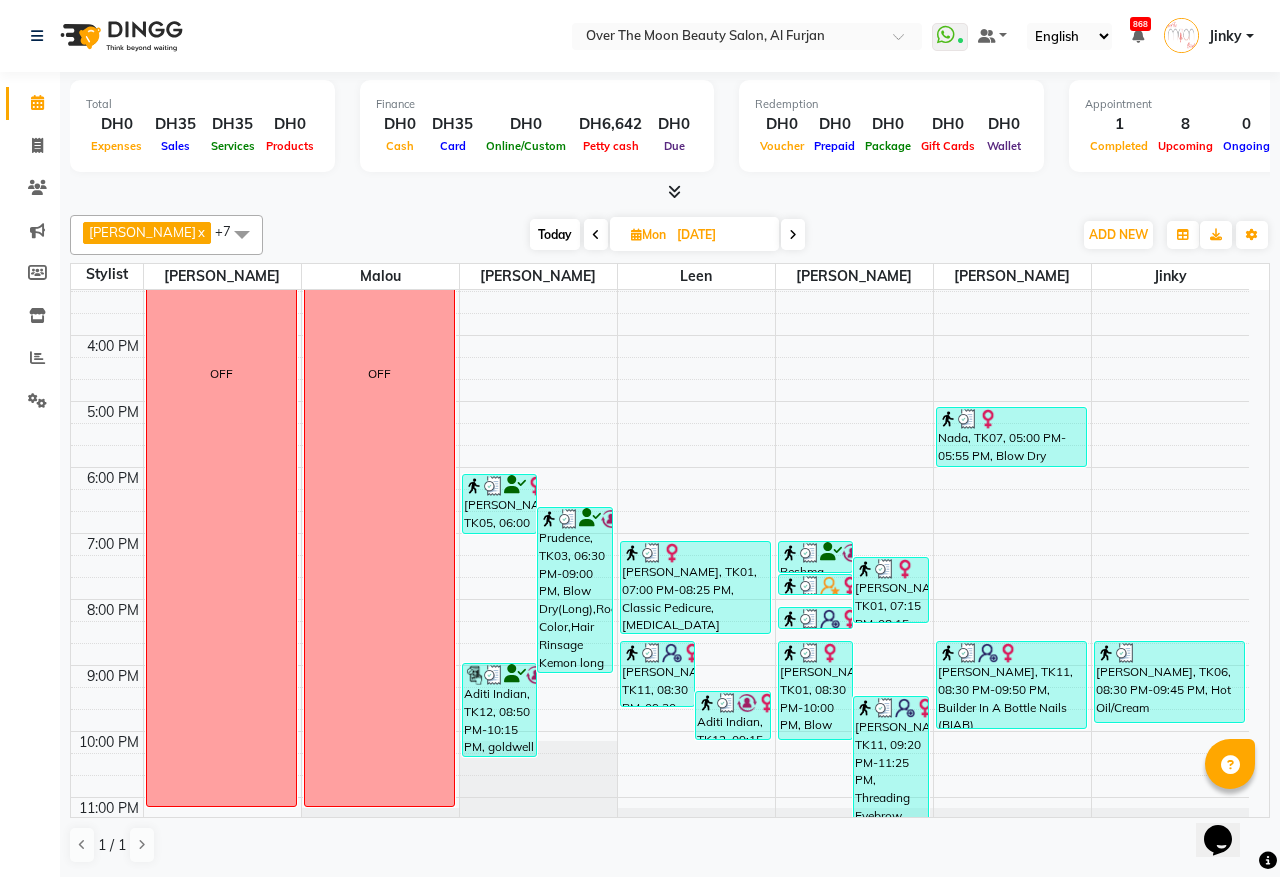 click on "Nada, TK07, 05:00 PM-05:55 PM, Blow Dry (Medium)" at bounding box center (1011, 437) 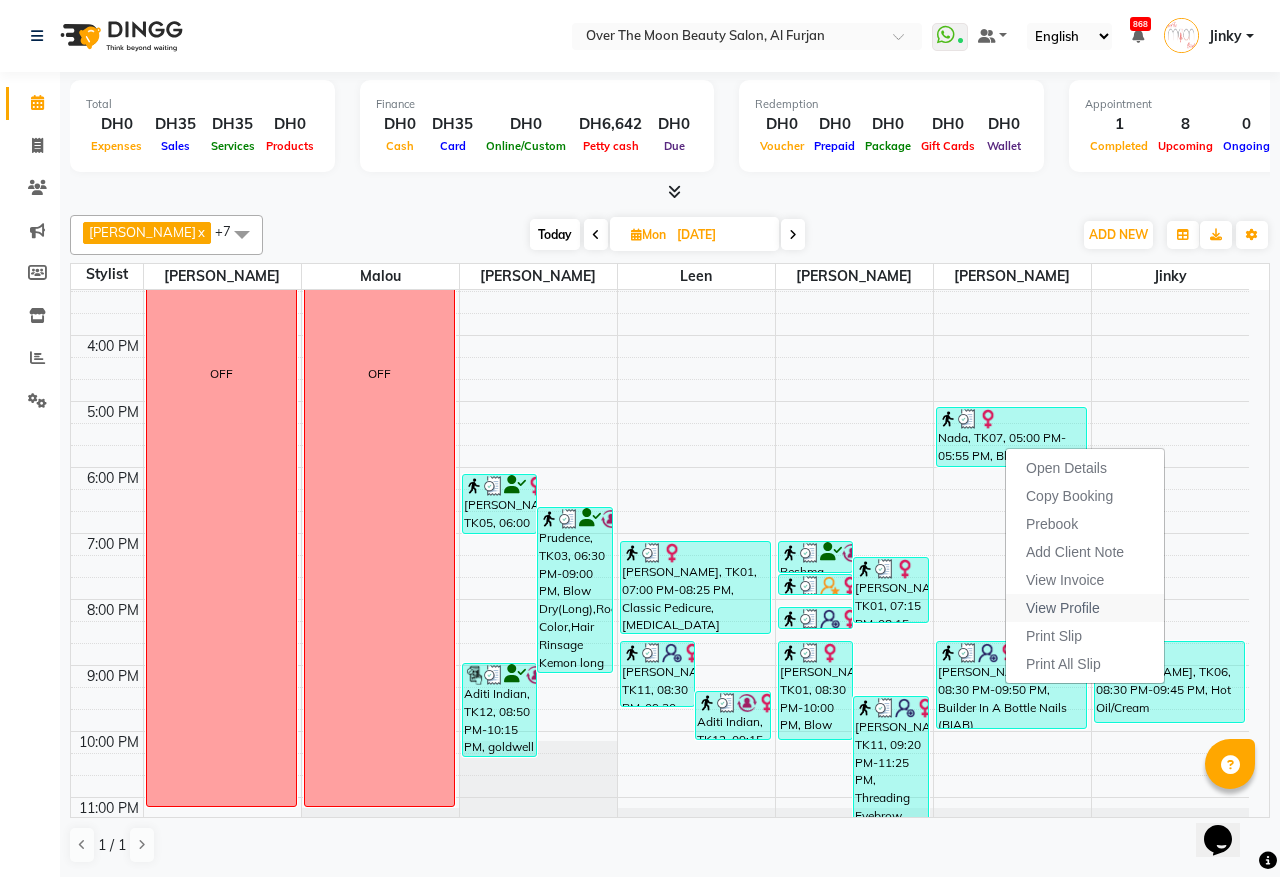 click on "View Profile" at bounding box center (1063, 608) 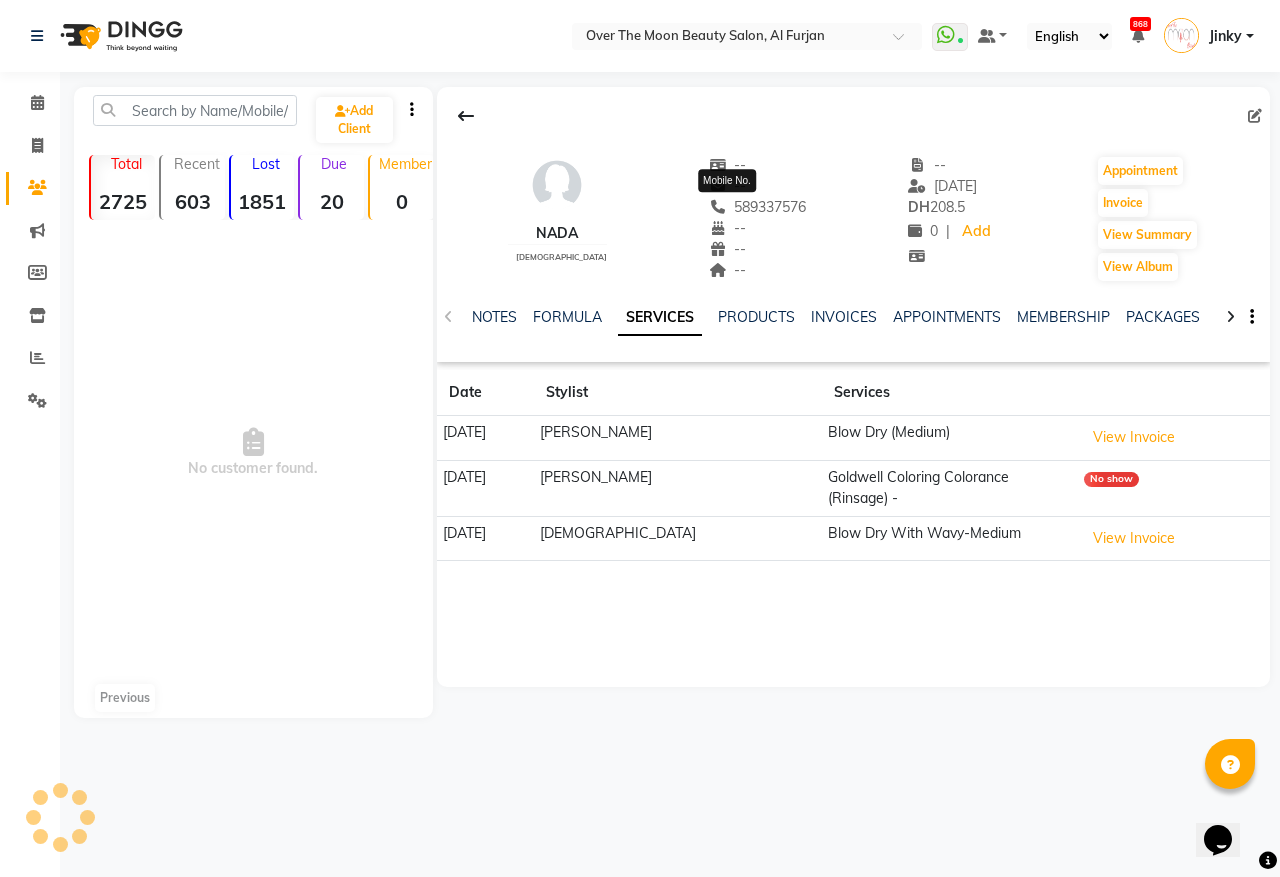 click on "589337576" 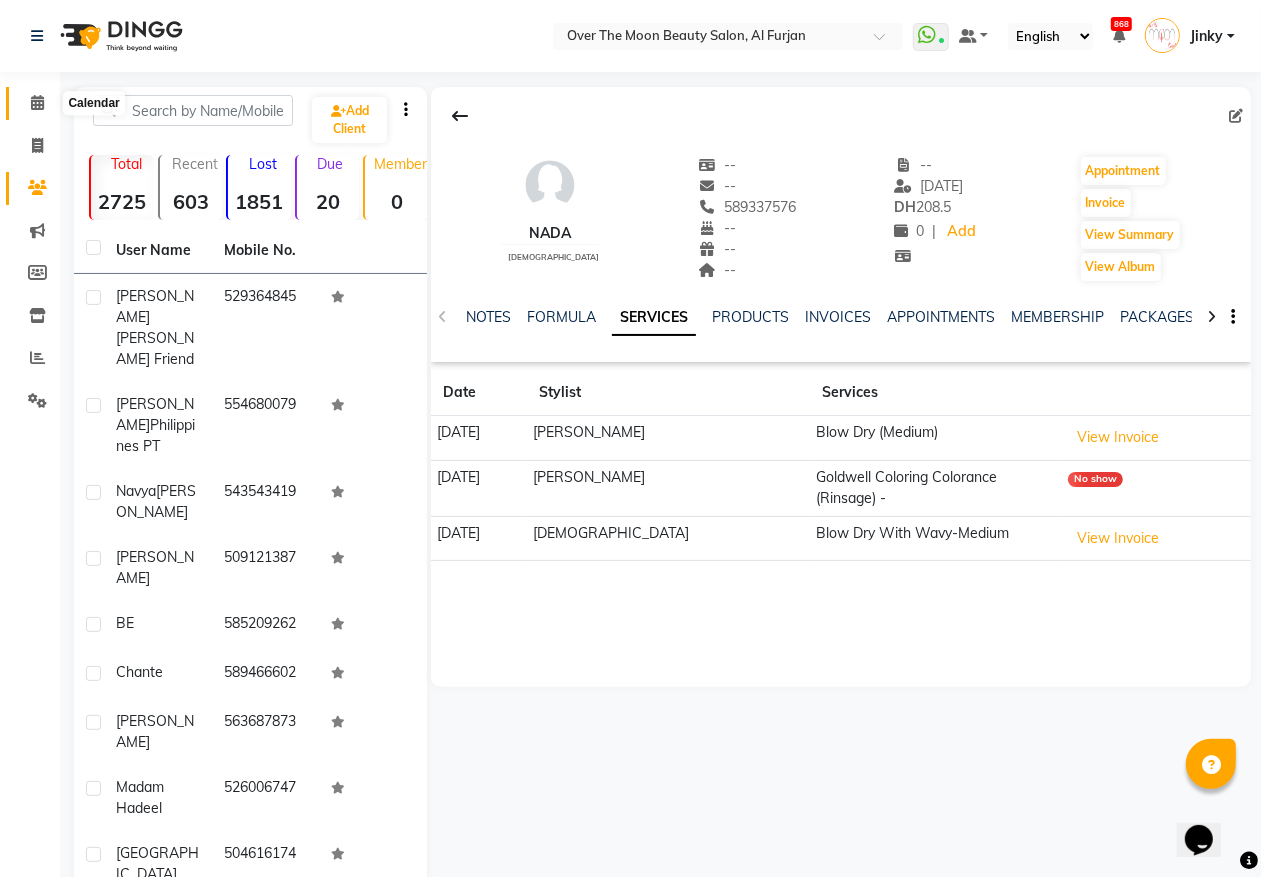click 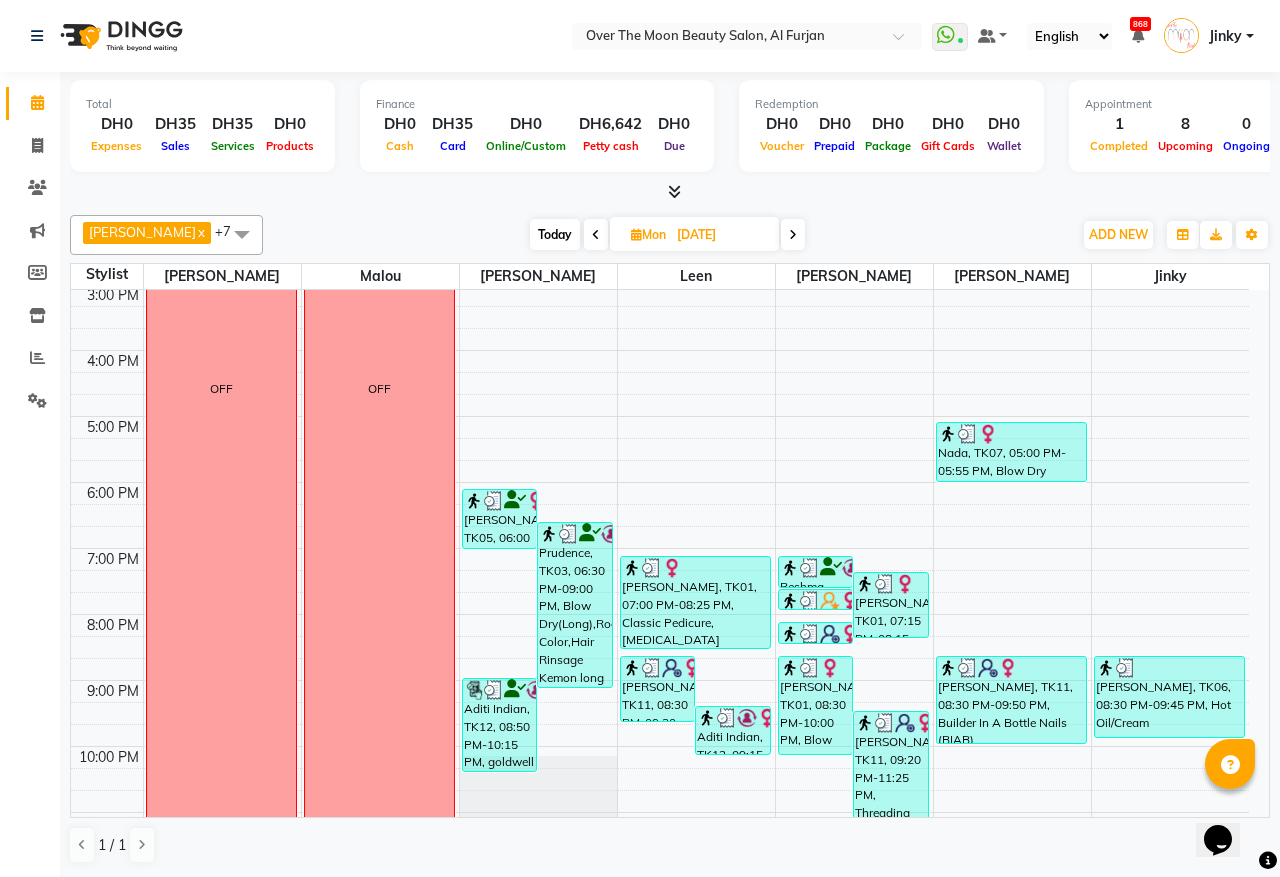 scroll, scrollTop: 401, scrollLeft: 0, axis: vertical 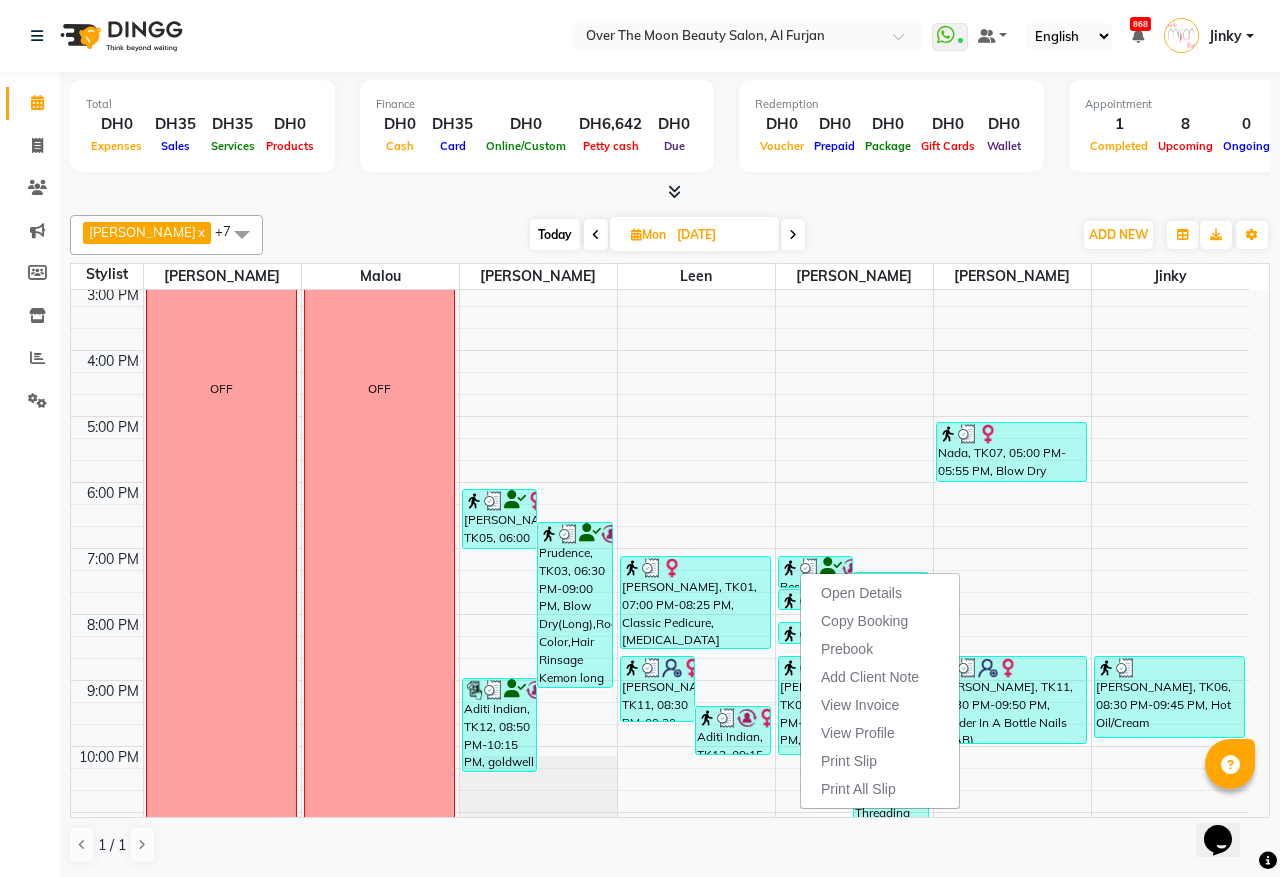 click at bounding box center [790, 601] 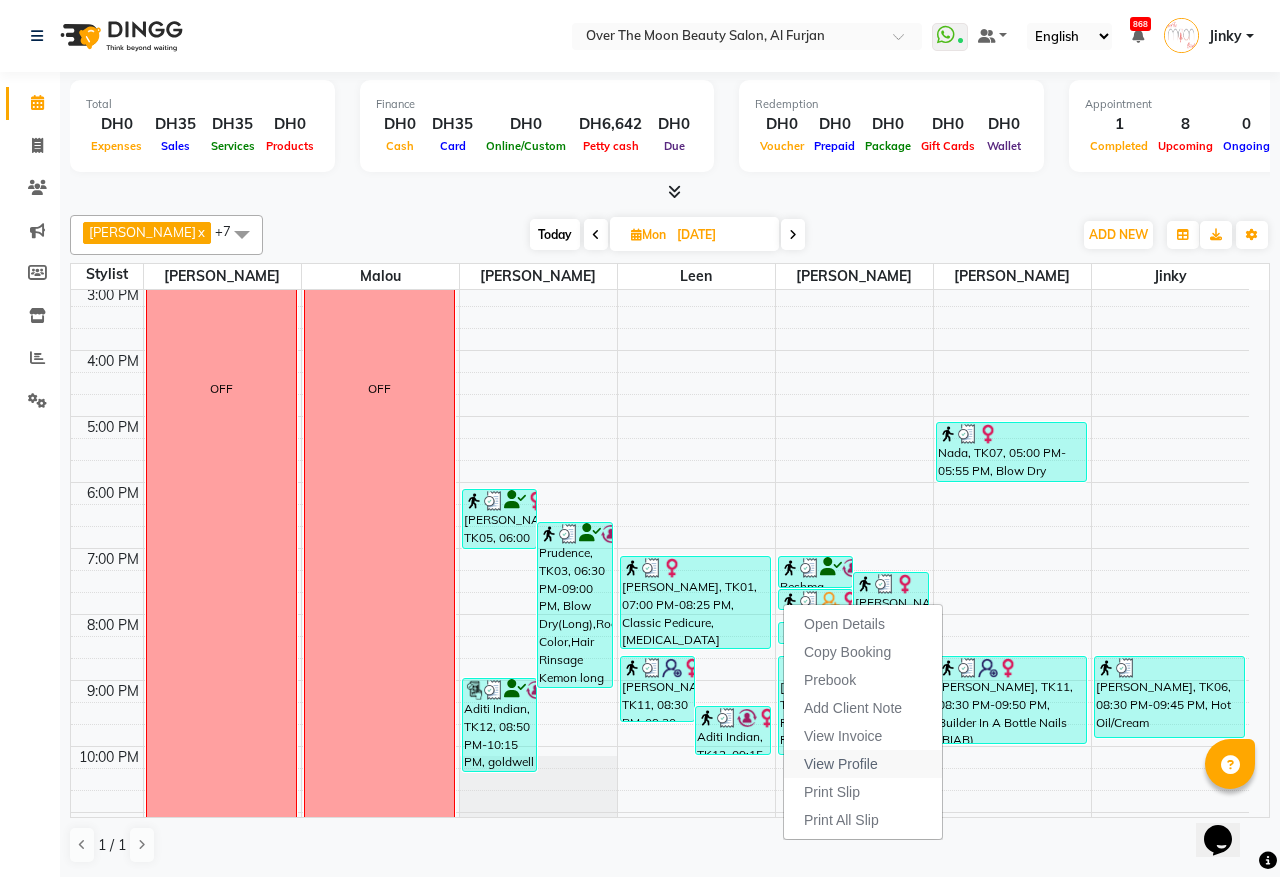 click on "View Profile" at bounding box center (841, 764) 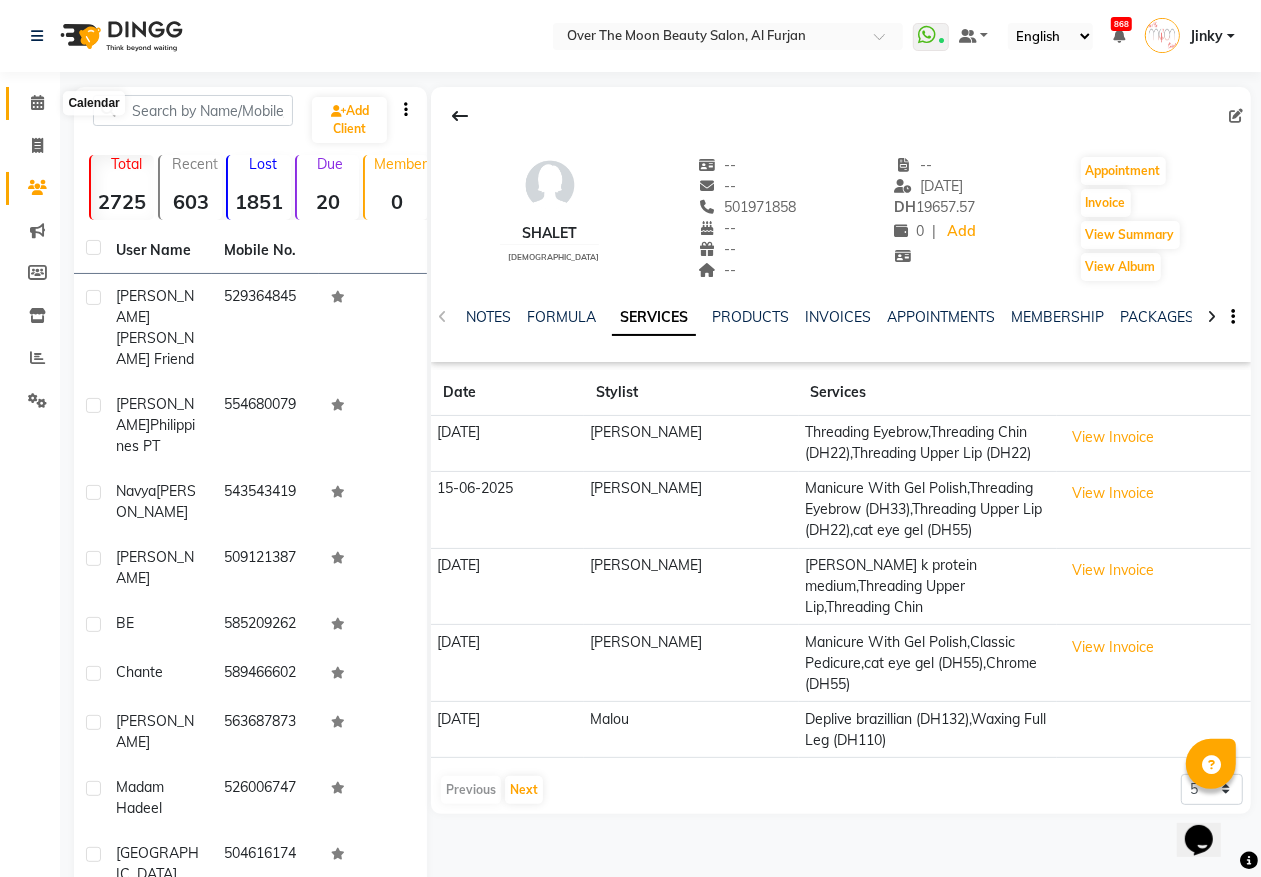 click 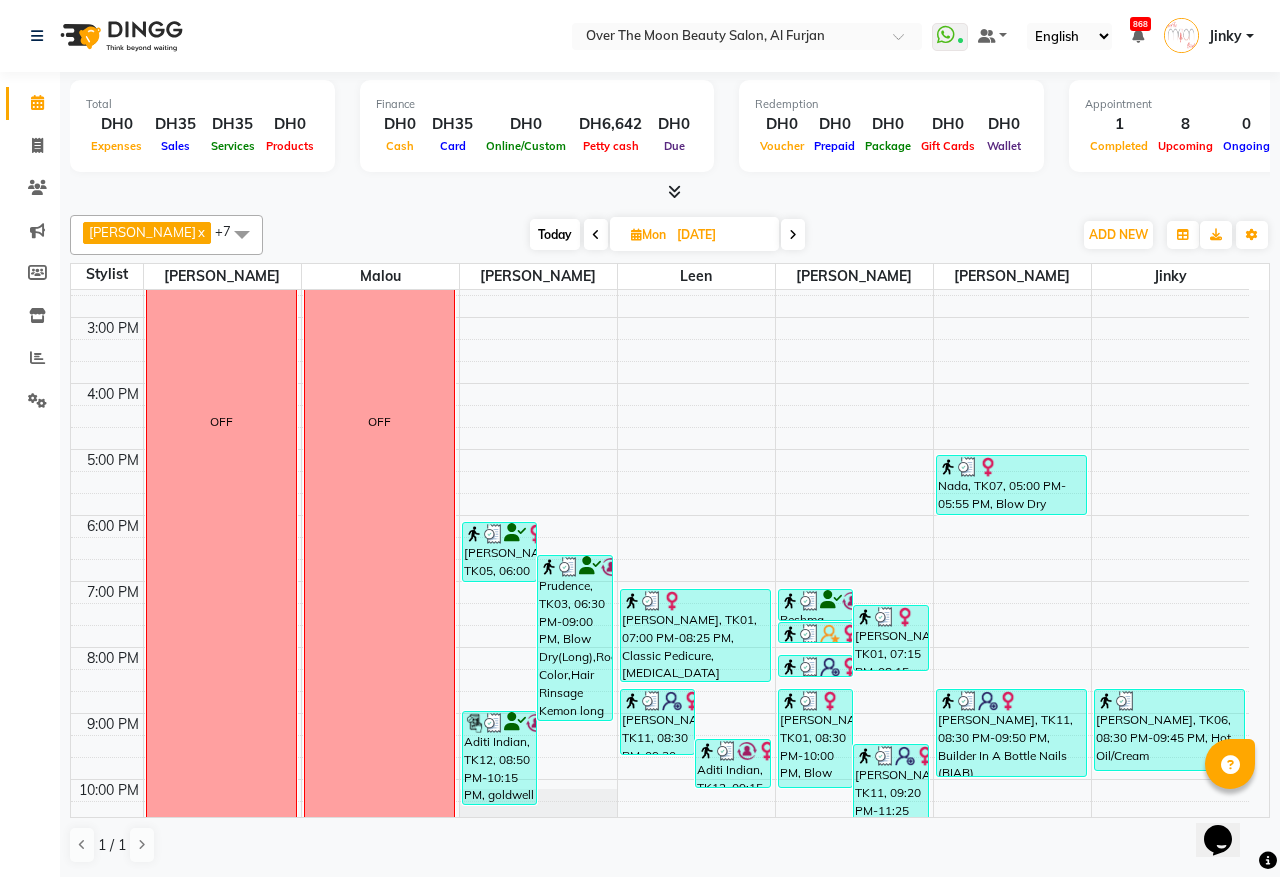scroll, scrollTop: 473, scrollLeft: 0, axis: vertical 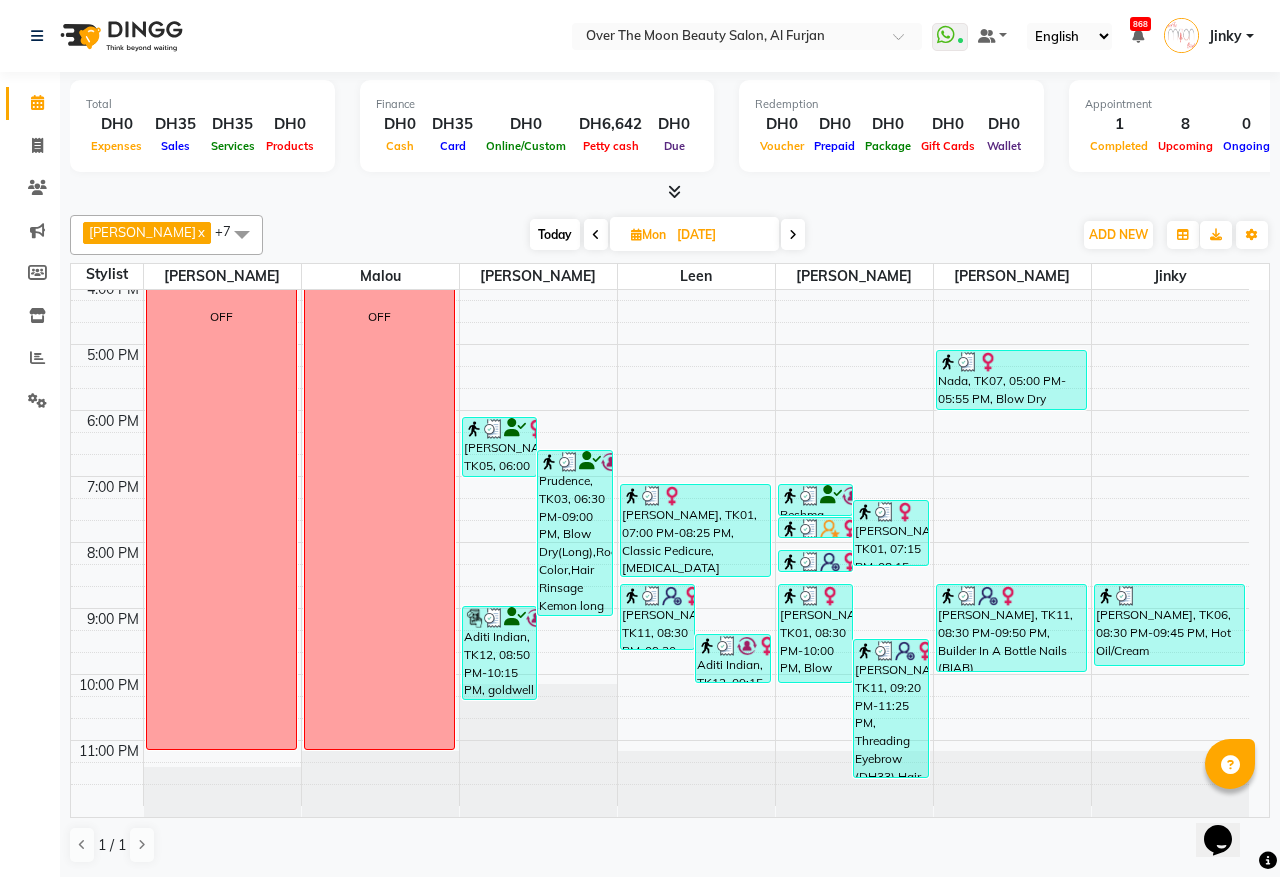 click at bounding box center [810, 562] 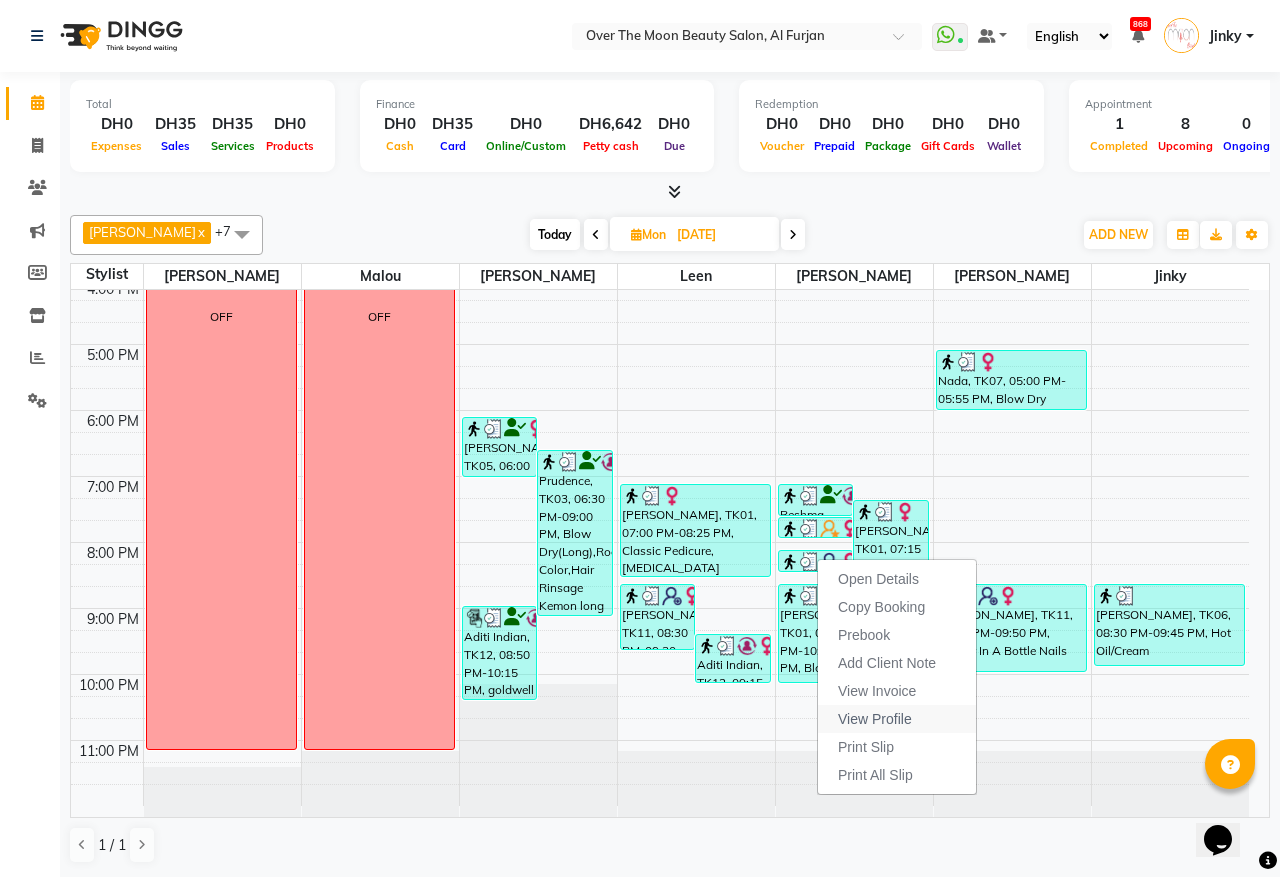 click on "View Profile" at bounding box center (875, 719) 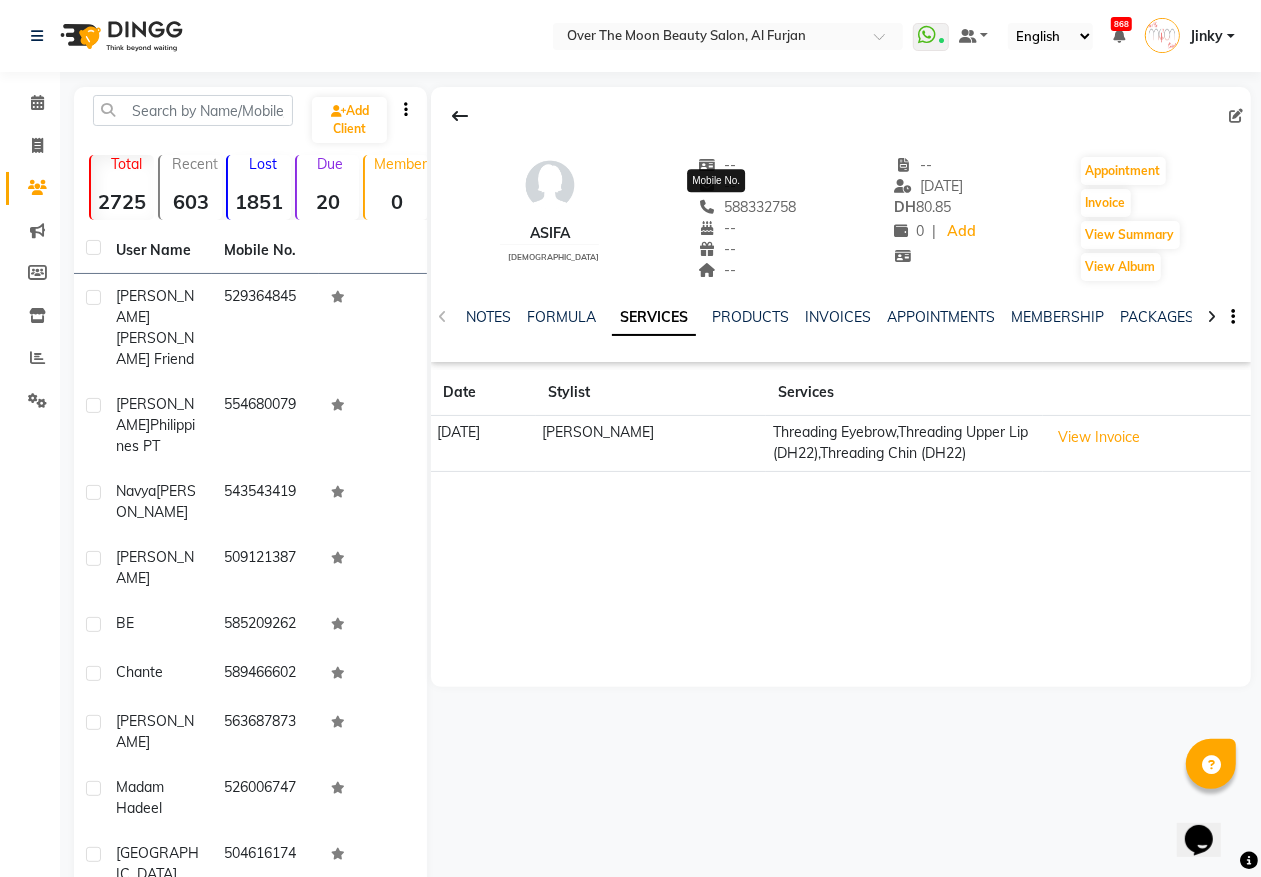 click on "588332758" 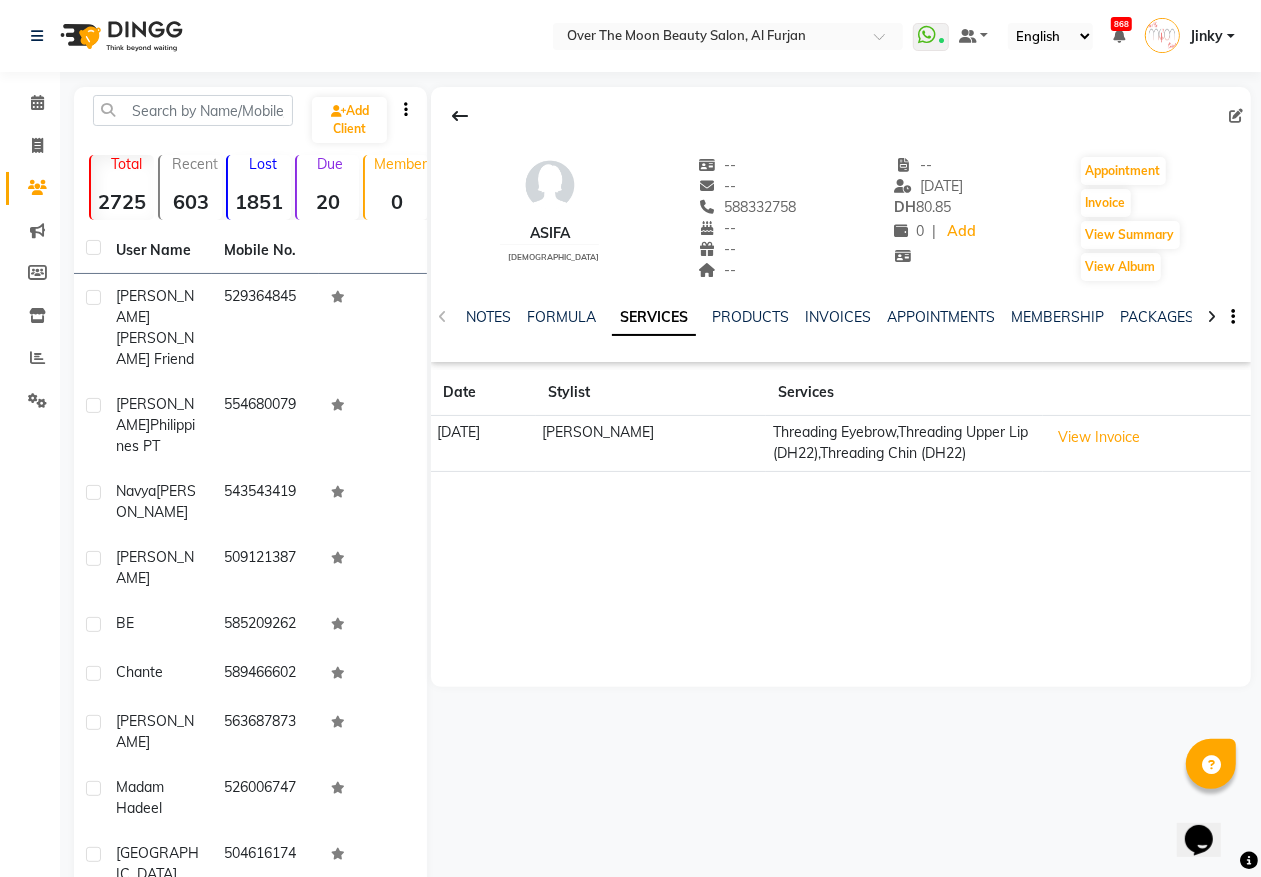 click on "Calendar  Invoice  Clients  Marketing  Members  Inventory  Reports  Settings Completed InProgress Upcoming Dropped Tentative Check-In Confirm Bookings Segments Page Builder" 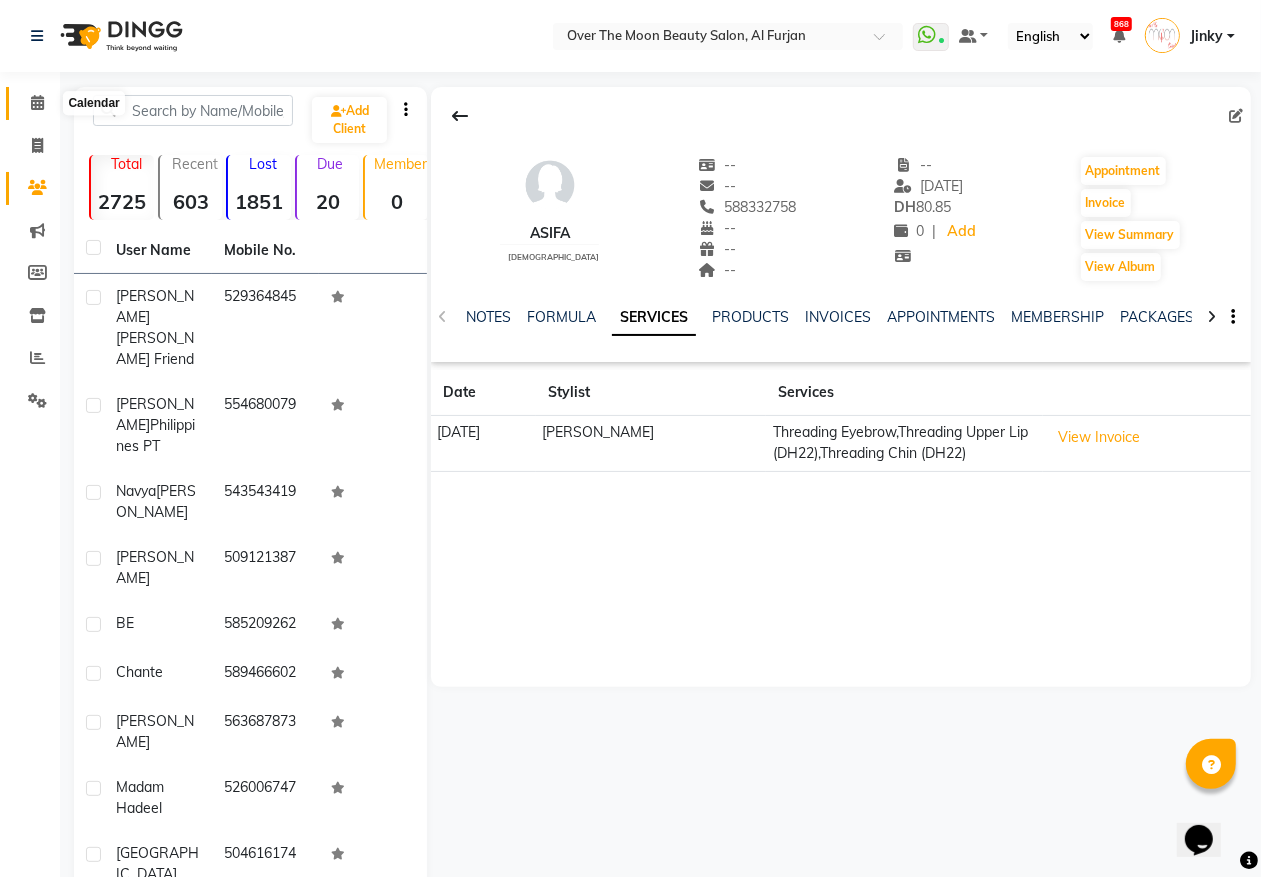 click 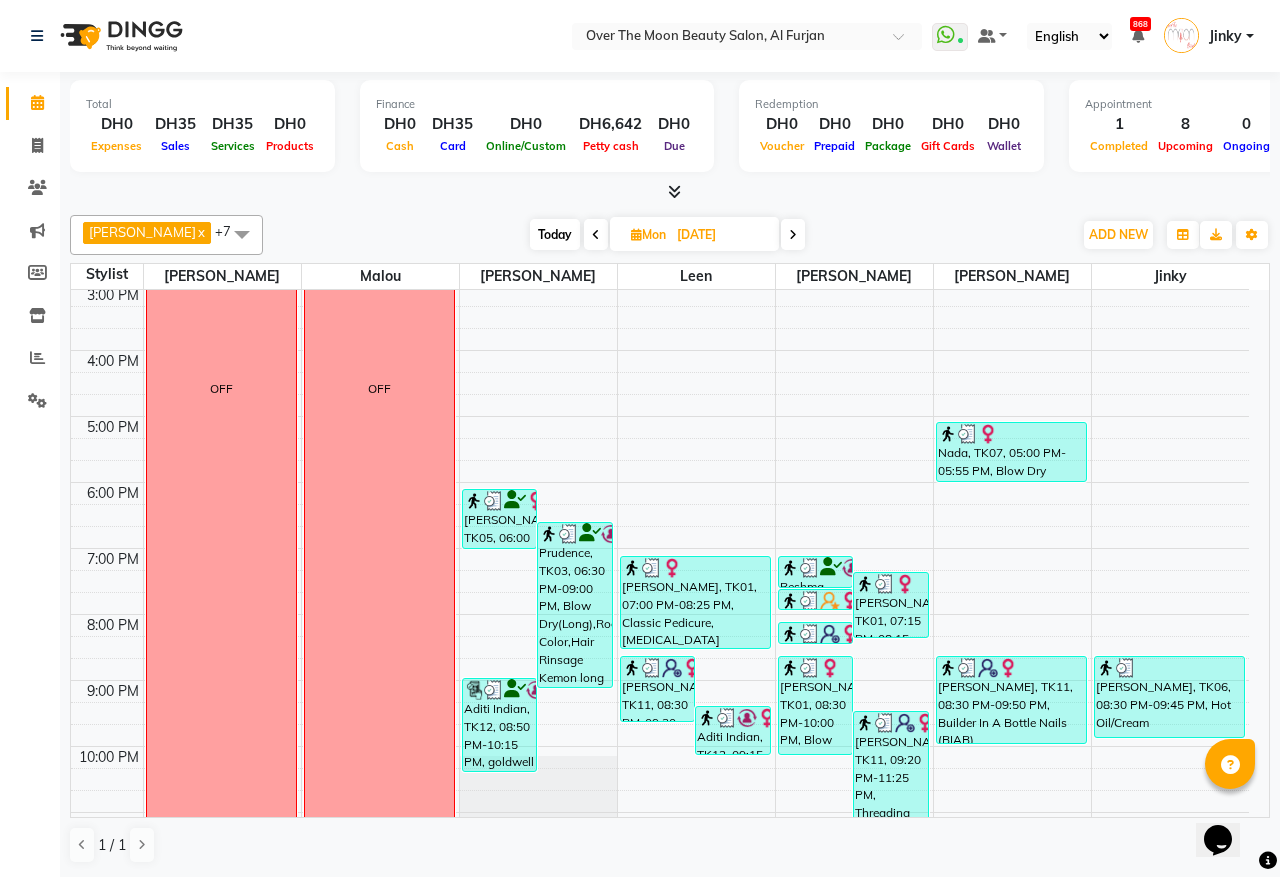 scroll, scrollTop: 401, scrollLeft: 0, axis: vertical 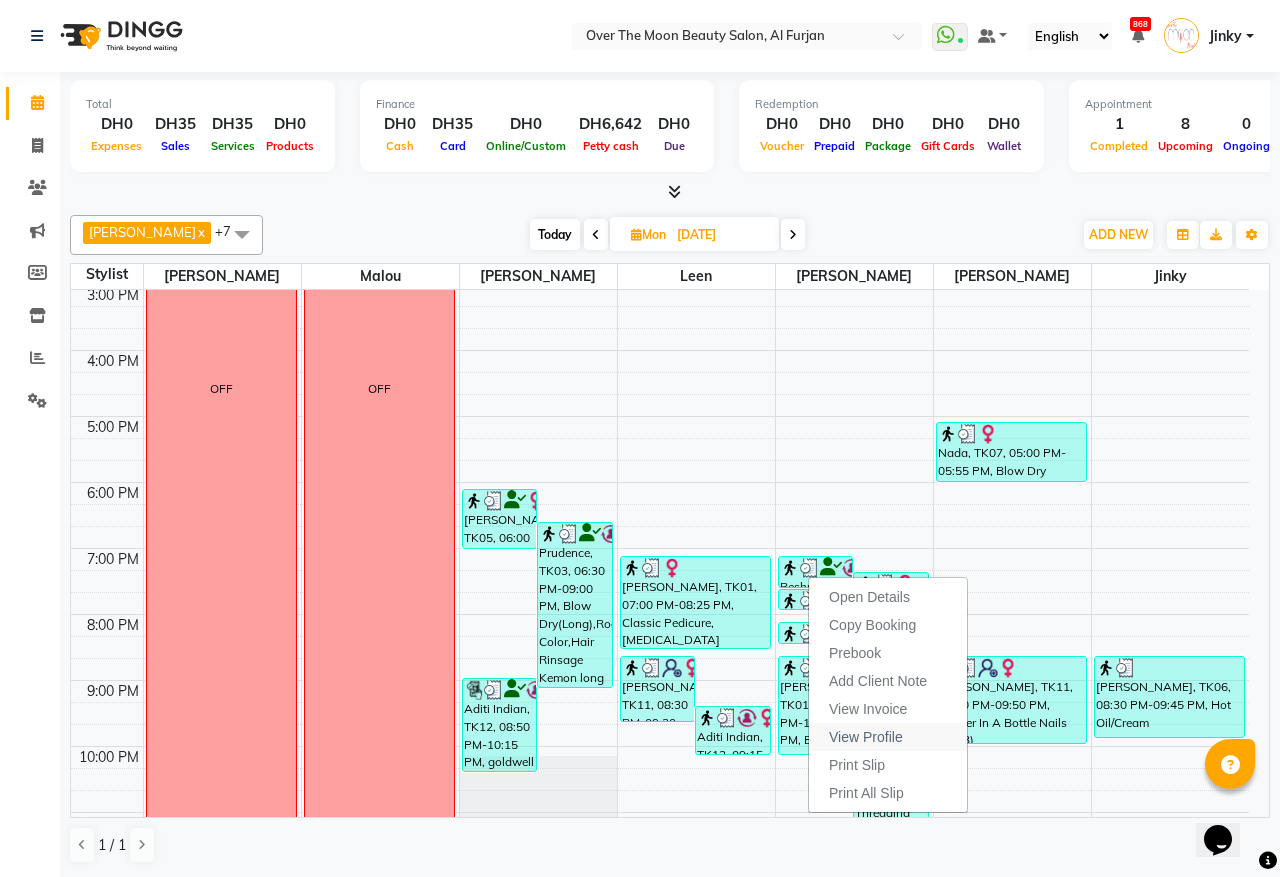 click on "View Profile" at bounding box center (866, 737) 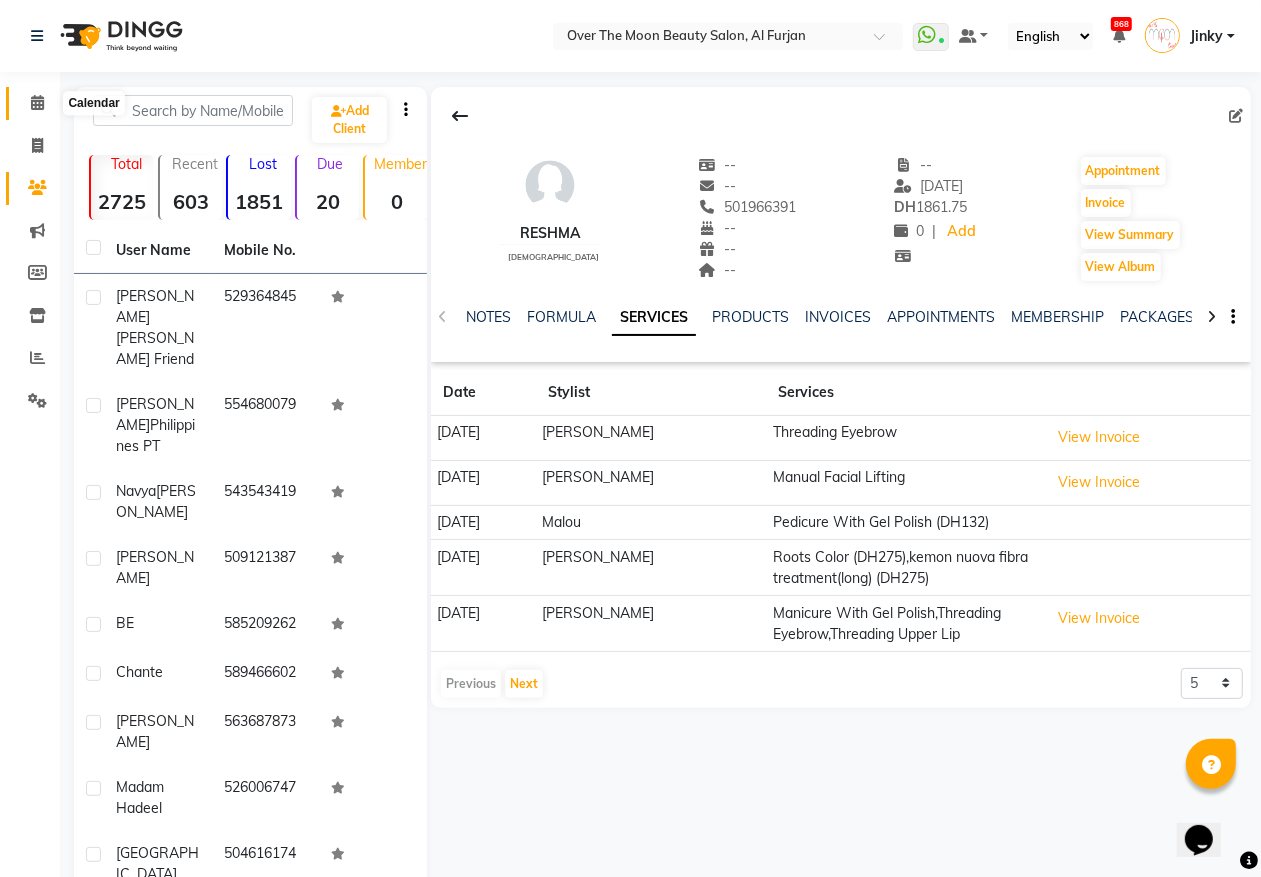 click 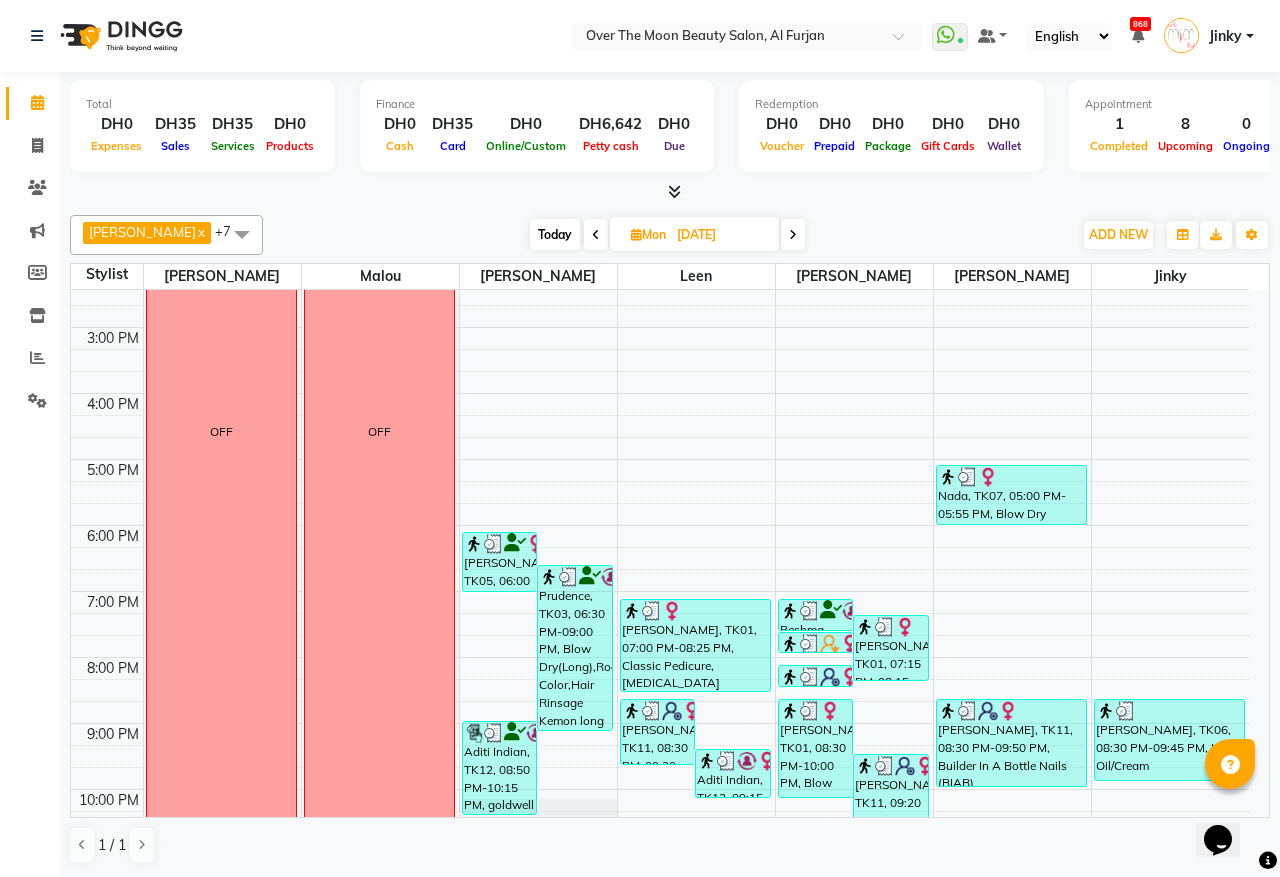 scroll, scrollTop: 416, scrollLeft: 0, axis: vertical 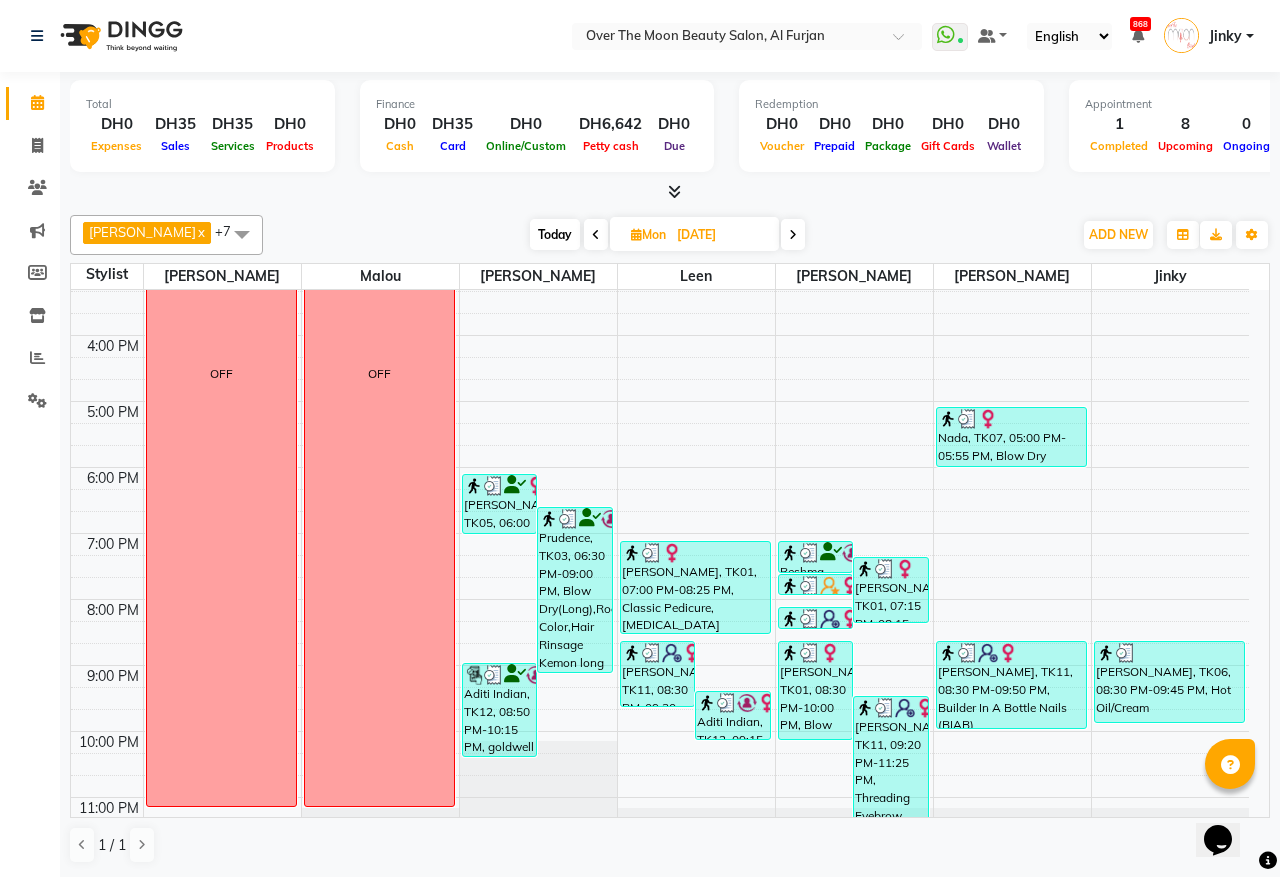 click at bounding box center (596, 235) 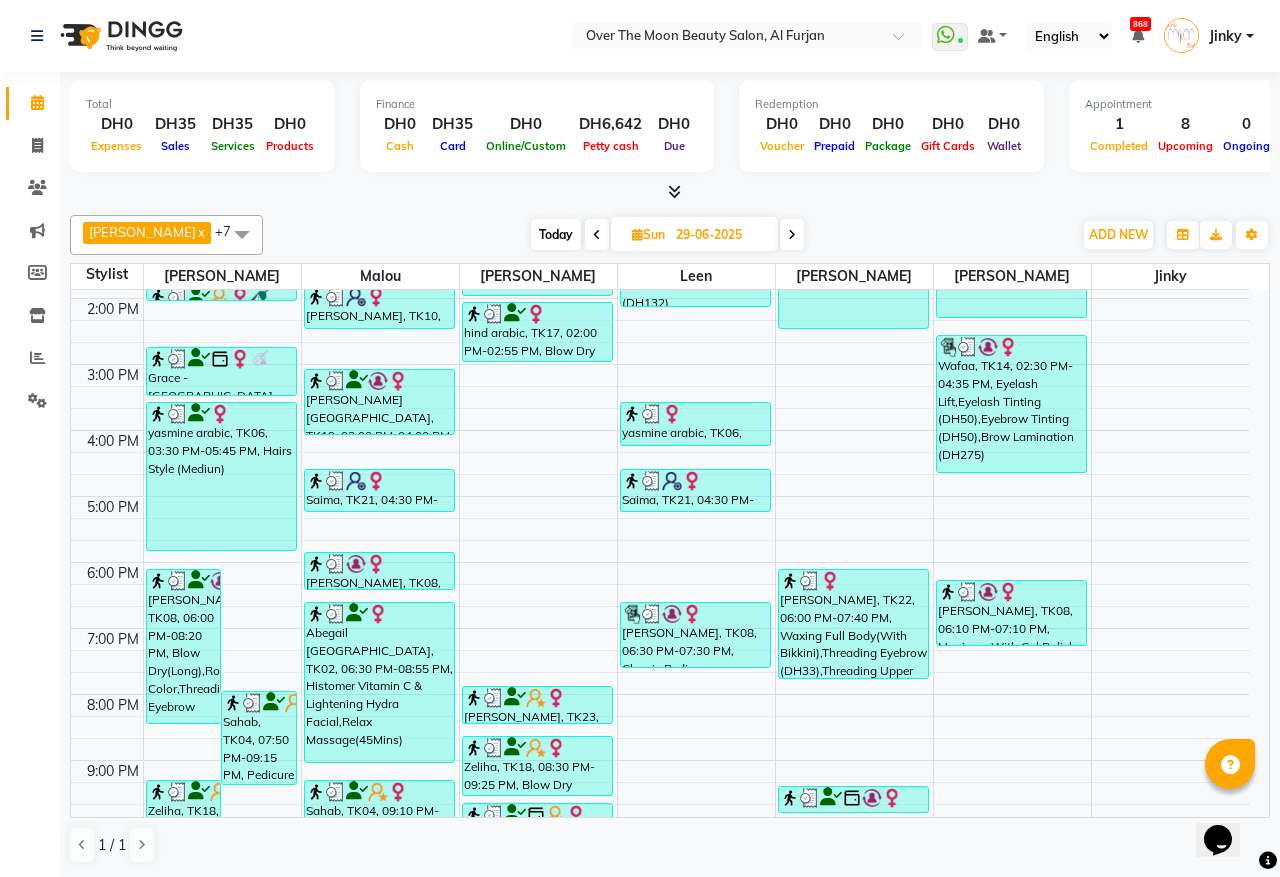 scroll, scrollTop: 401, scrollLeft: 0, axis: vertical 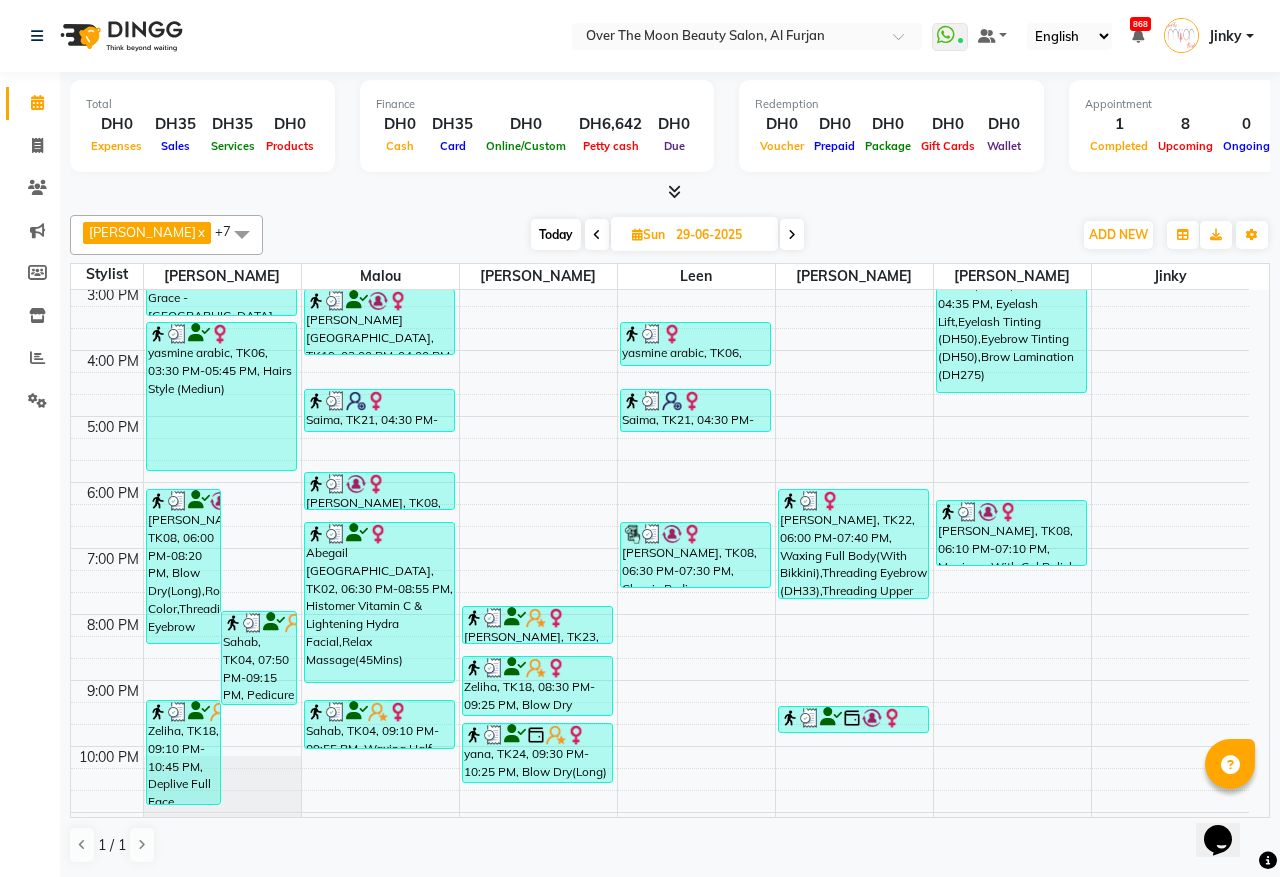 click at bounding box center [831, 717] 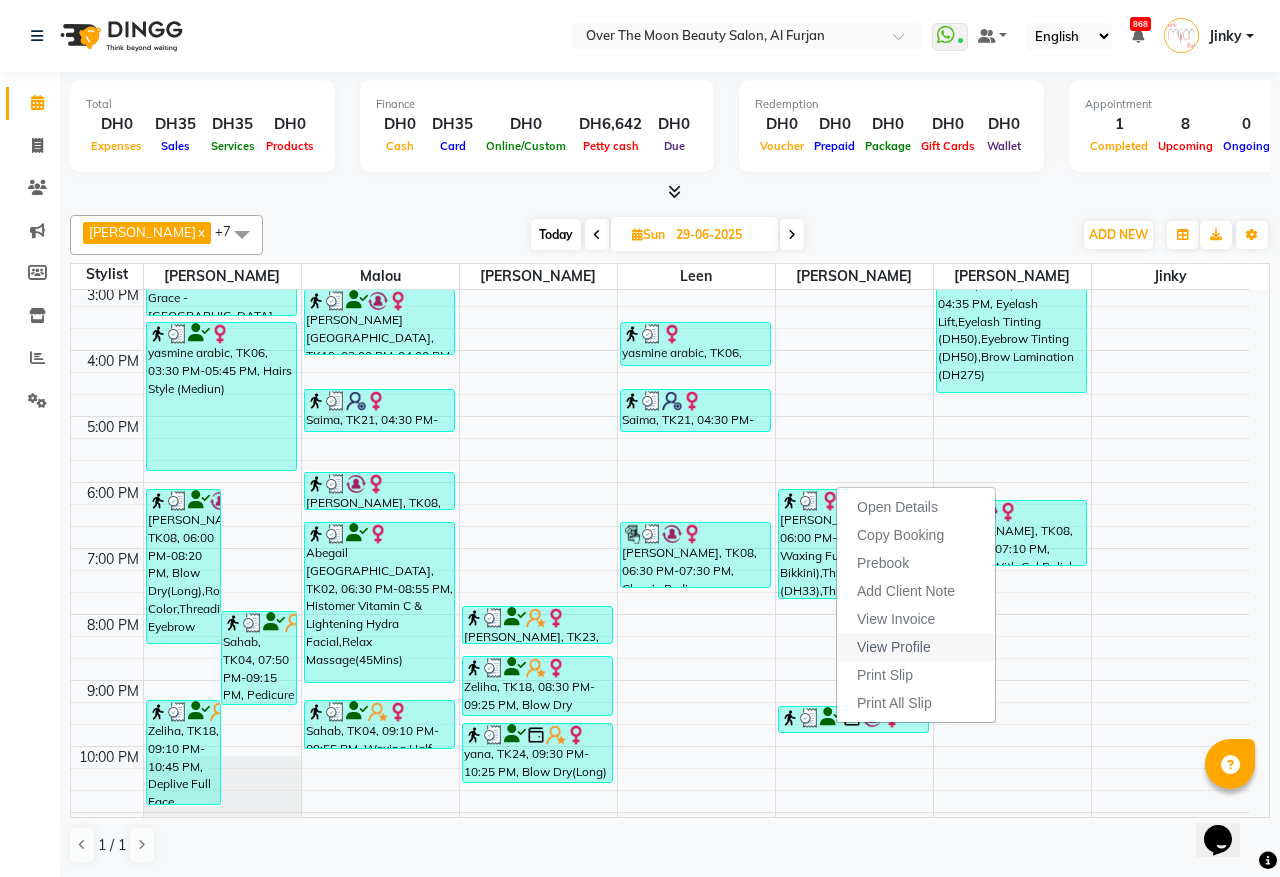 click on "View Profile" at bounding box center (894, 647) 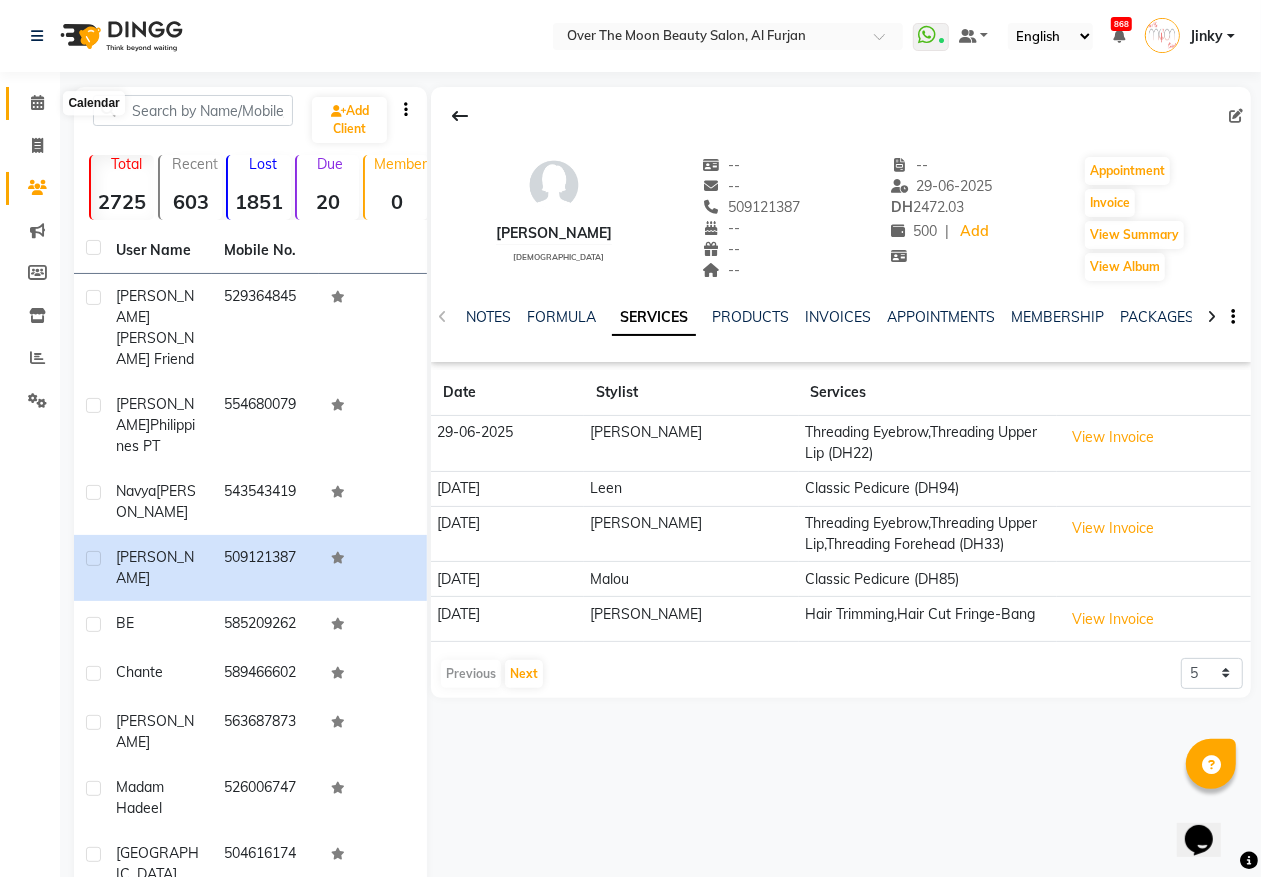 click 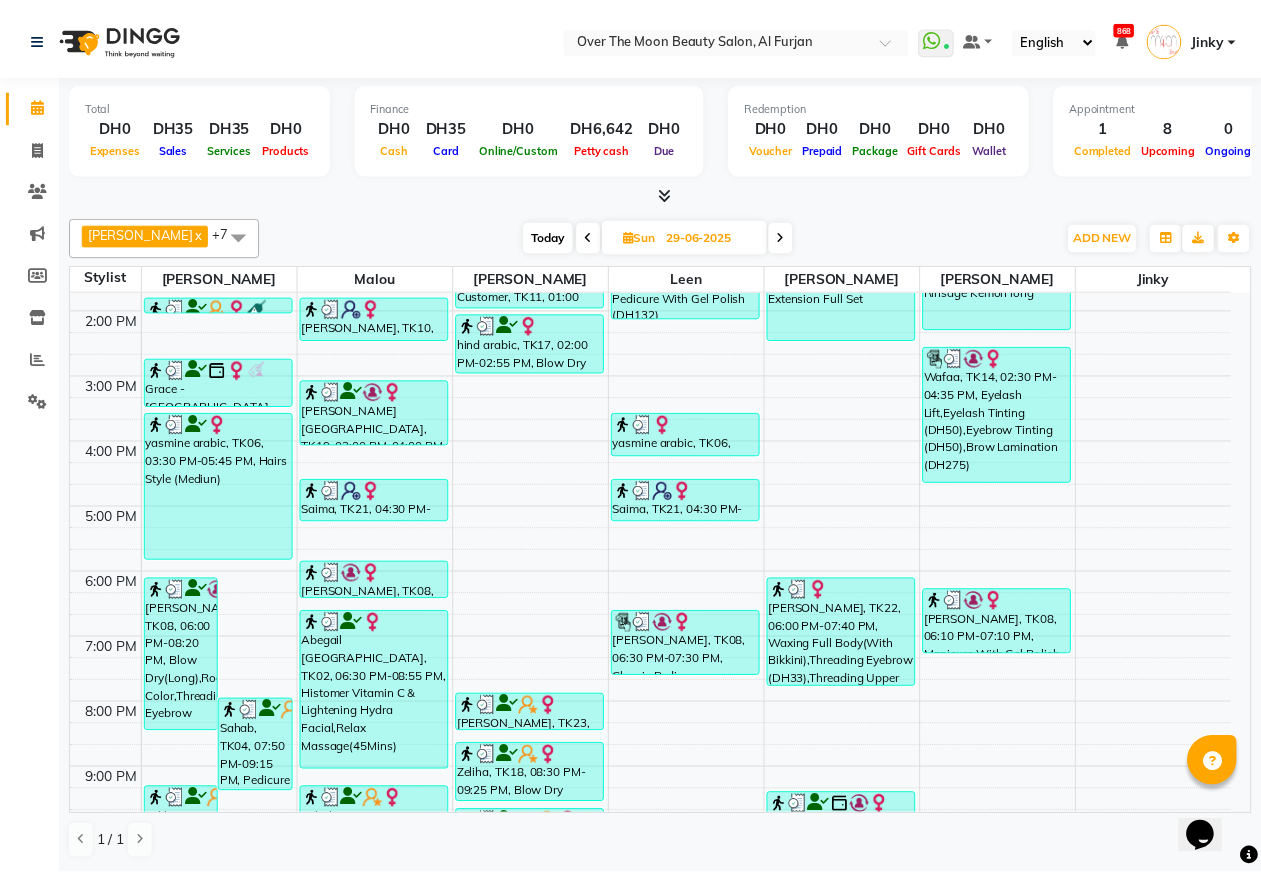 scroll, scrollTop: 192, scrollLeft: 0, axis: vertical 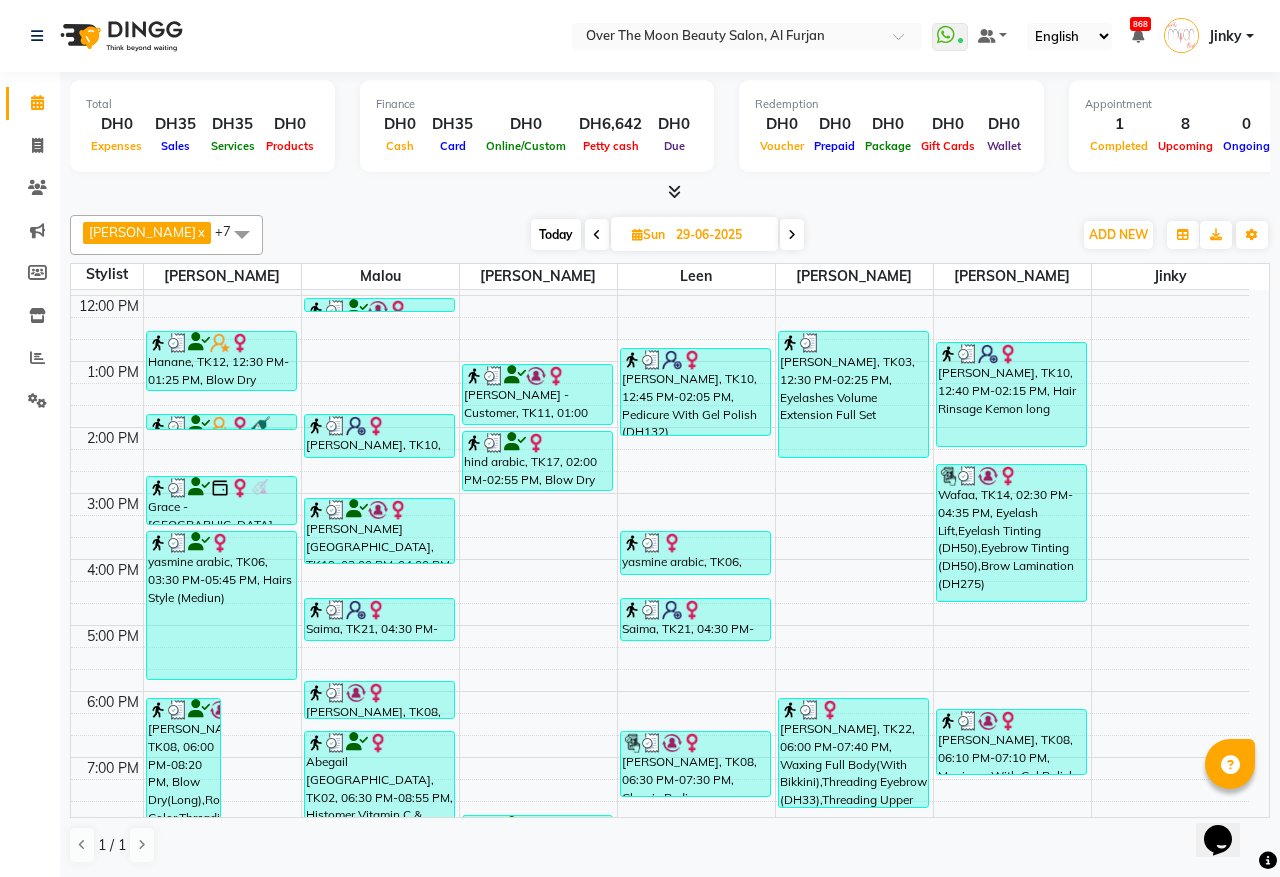 click on "Saima, TK21, 04:30 PM-05:10 PM, Natural Pedicure" at bounding box center [695, 619] 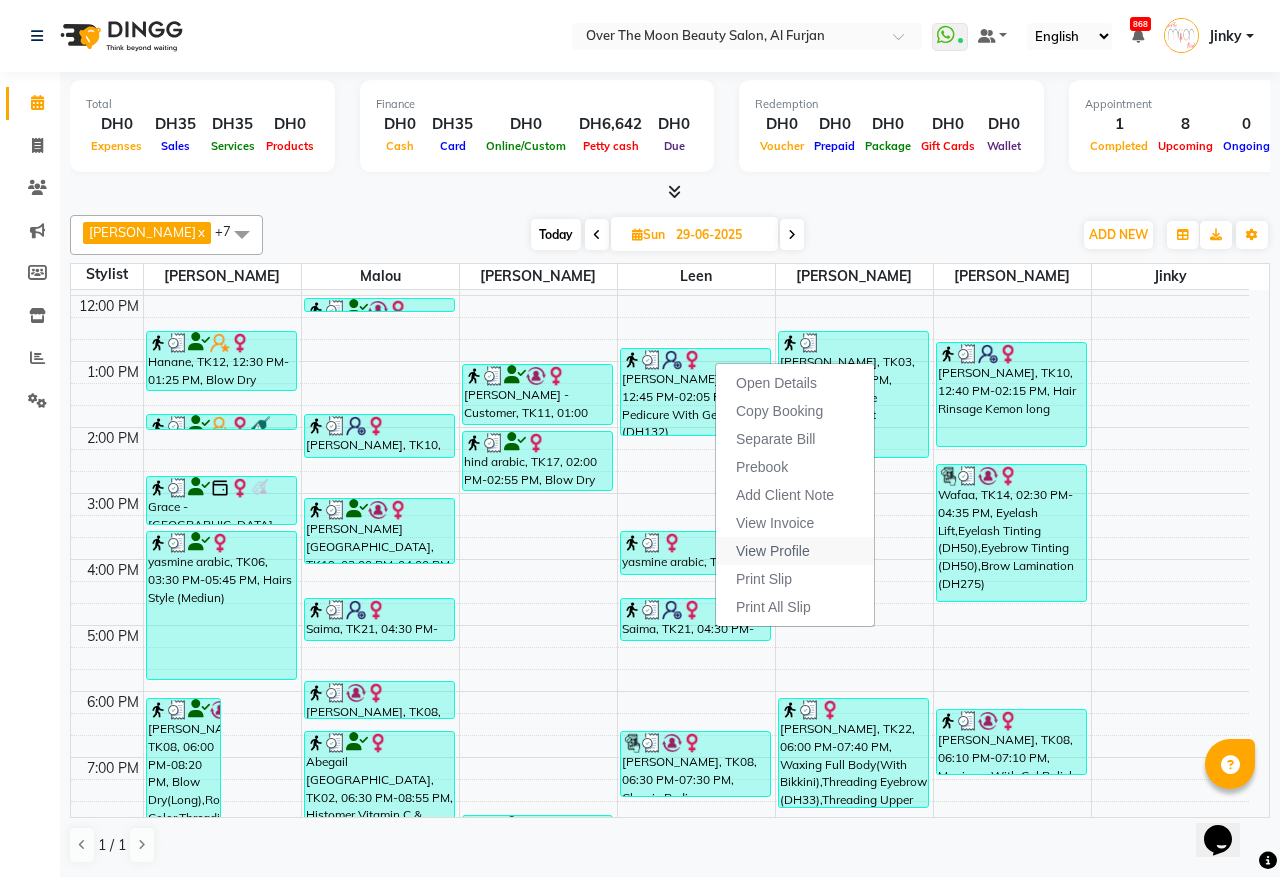 click on "View Profile" at bounding box center (773, 551) 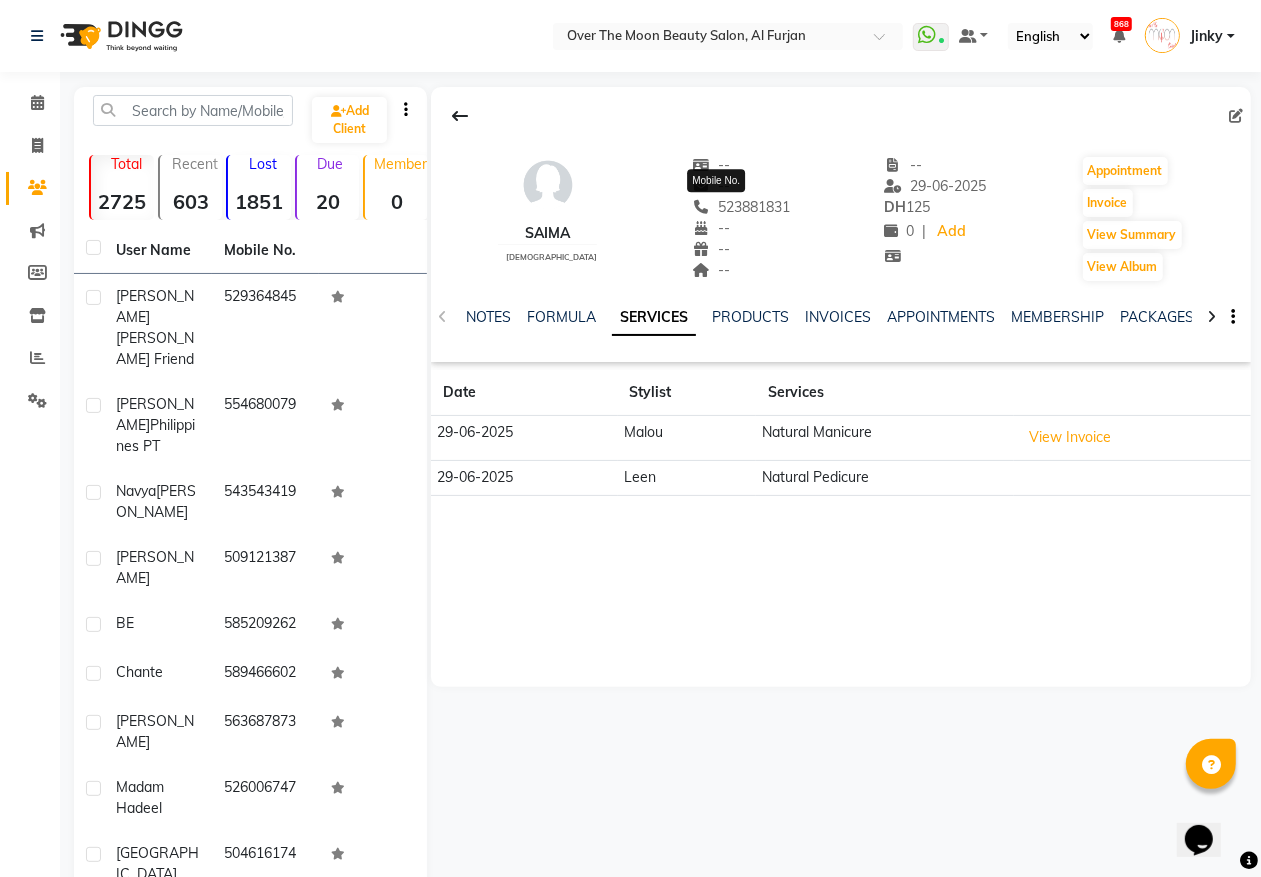 click on "523881831" 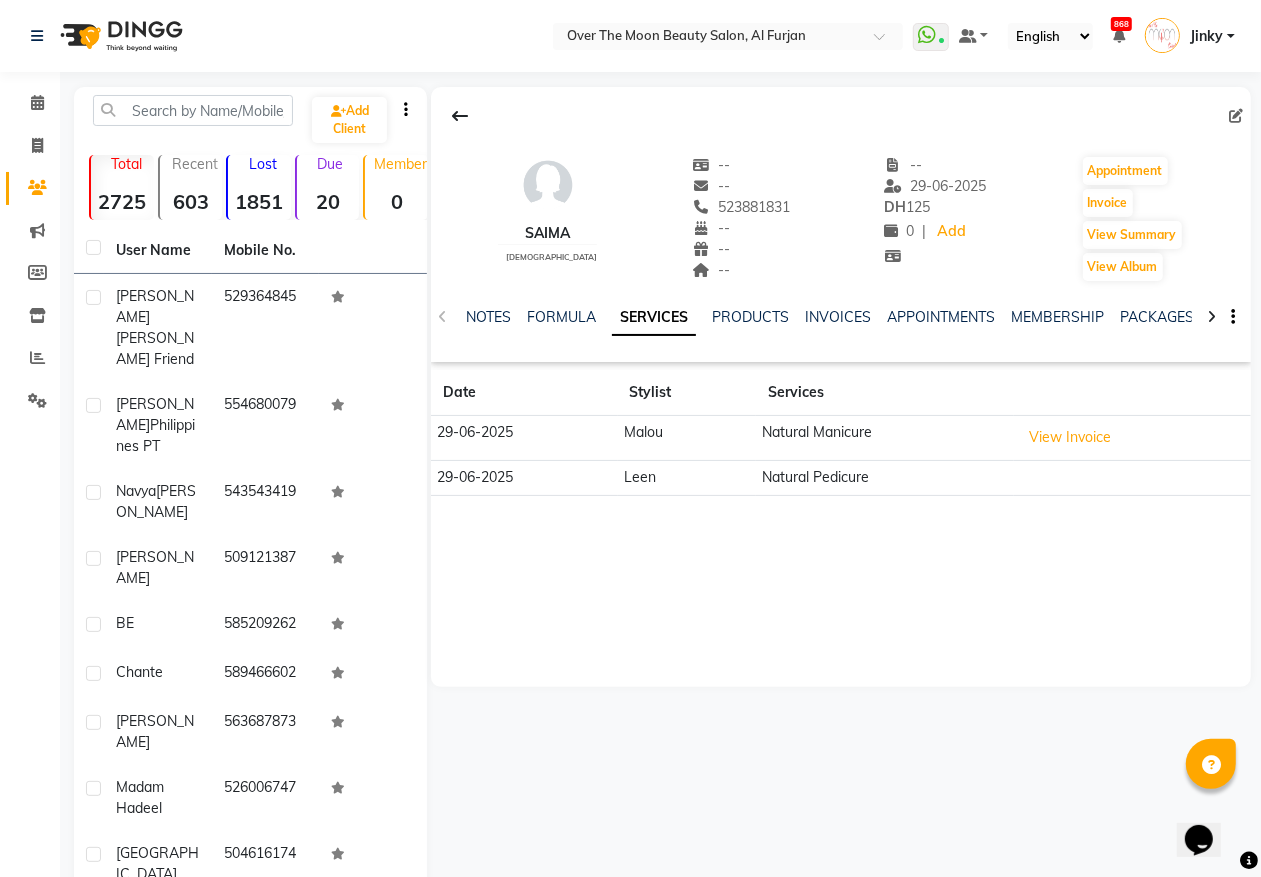click on "Calendar  Invoice  Clients  Marketing  Members  Inventory  Reports  Settings Completed InProgress Upcoming Dropped Tentative Check-In Confirm Bookings Segments Page Builder" 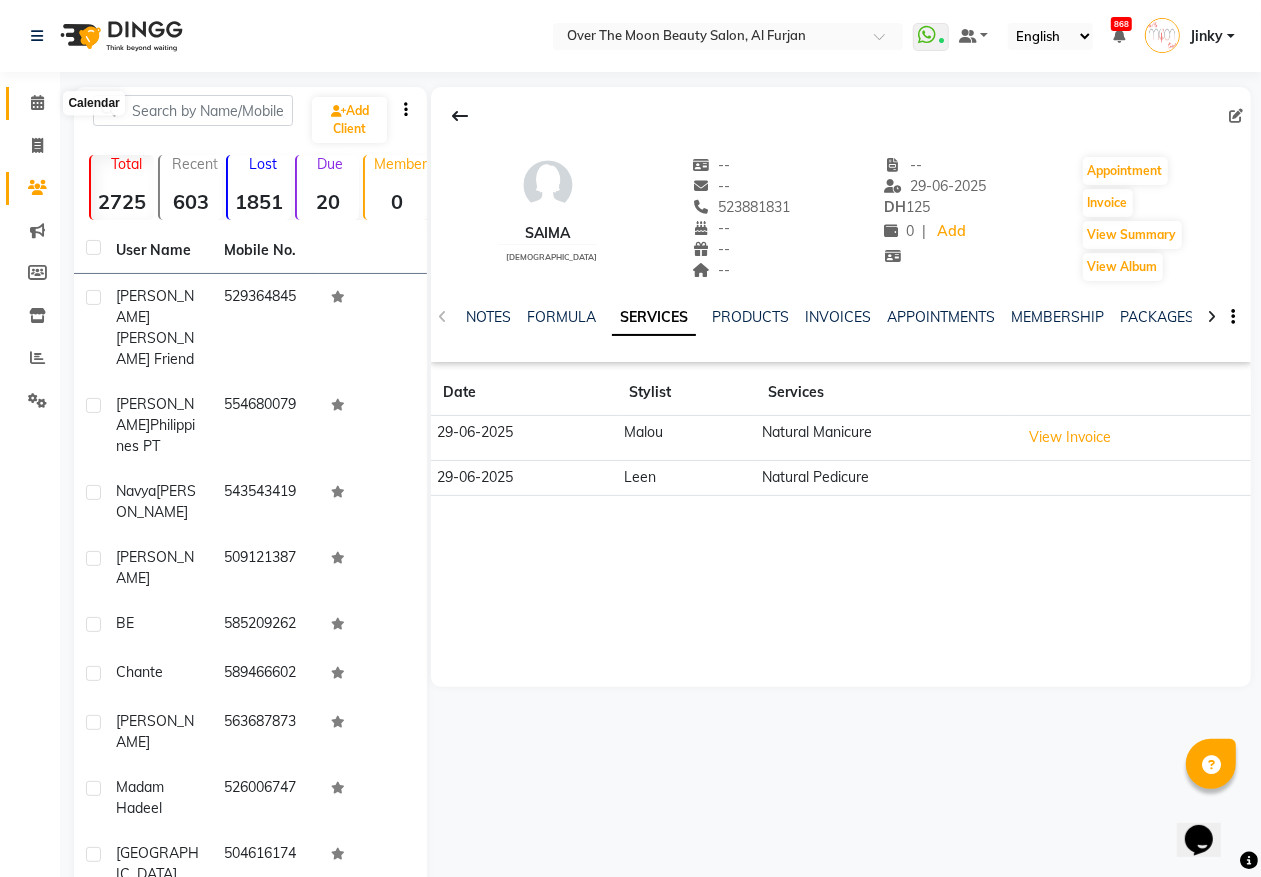 click 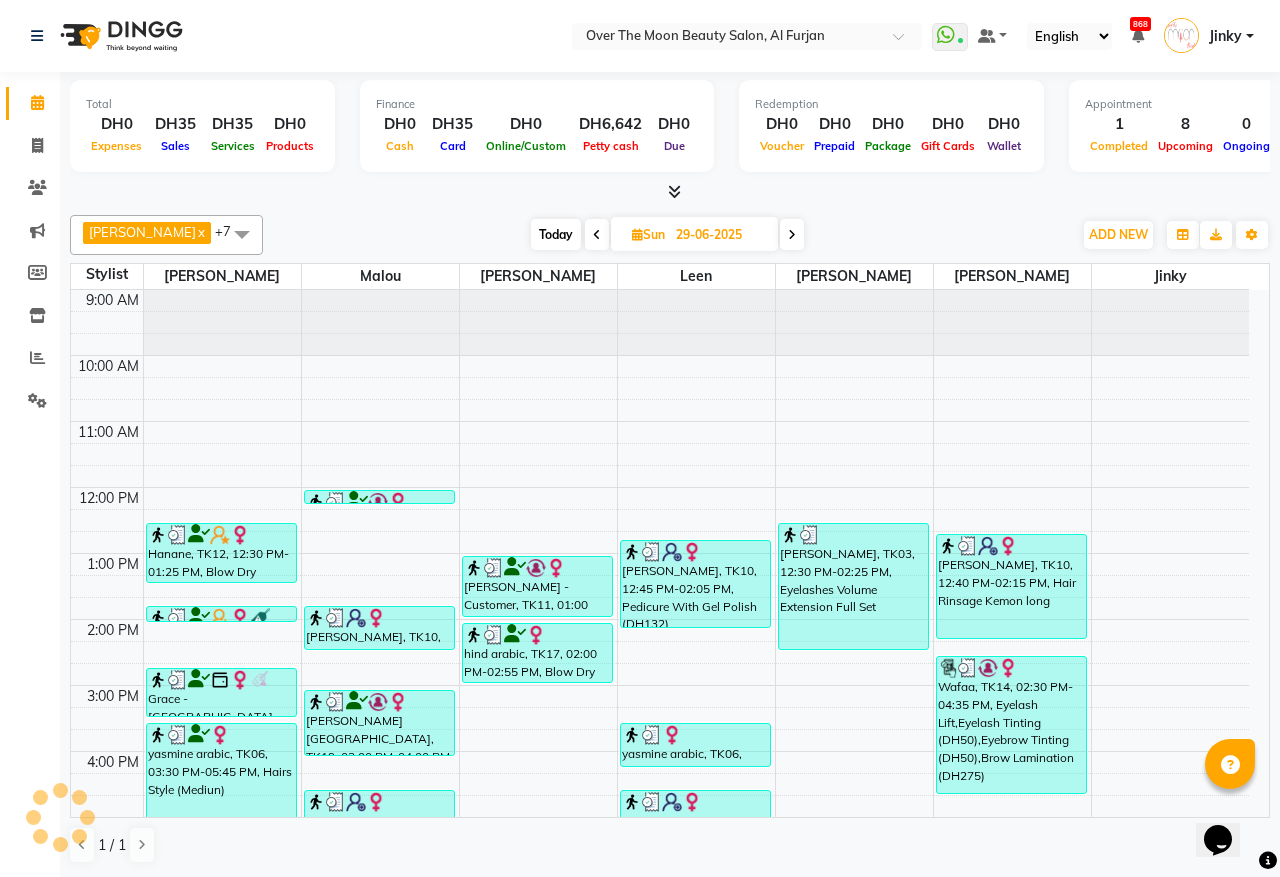 scroll, scrollTop: 401, scrollLeft: 0, axis: vertical 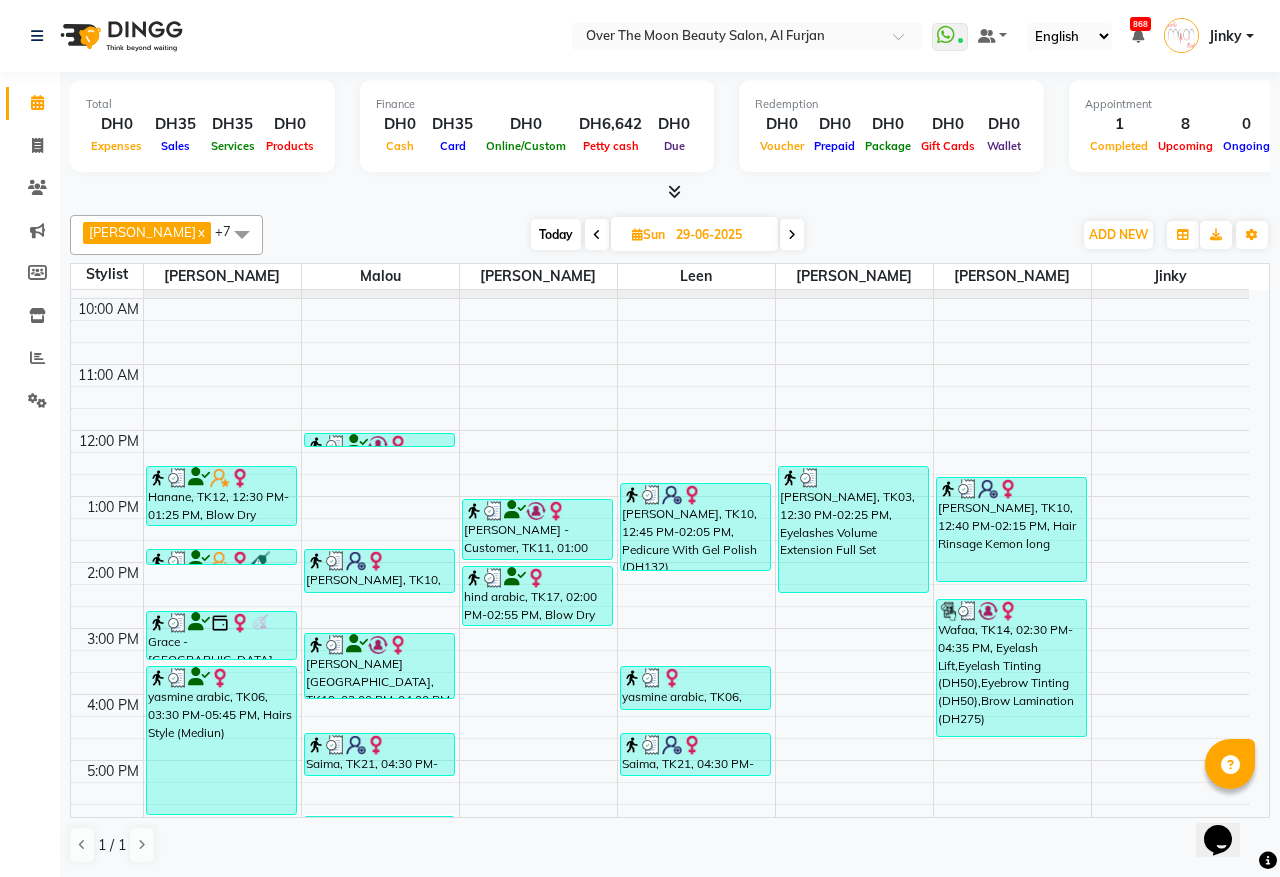 click at bounding box center (597, 235) 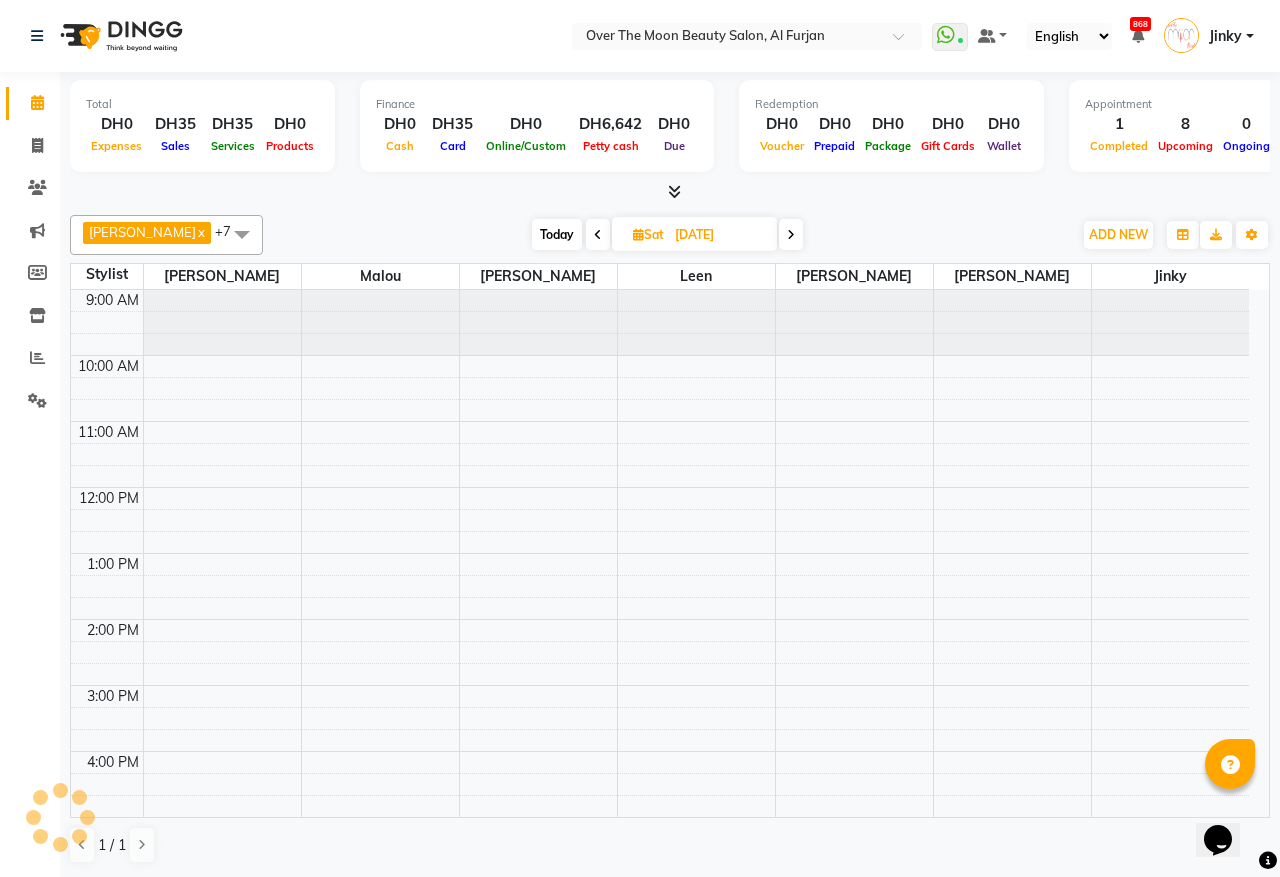 scroll, scrollTop: 401, scrollLeft: 0, axis: vertical 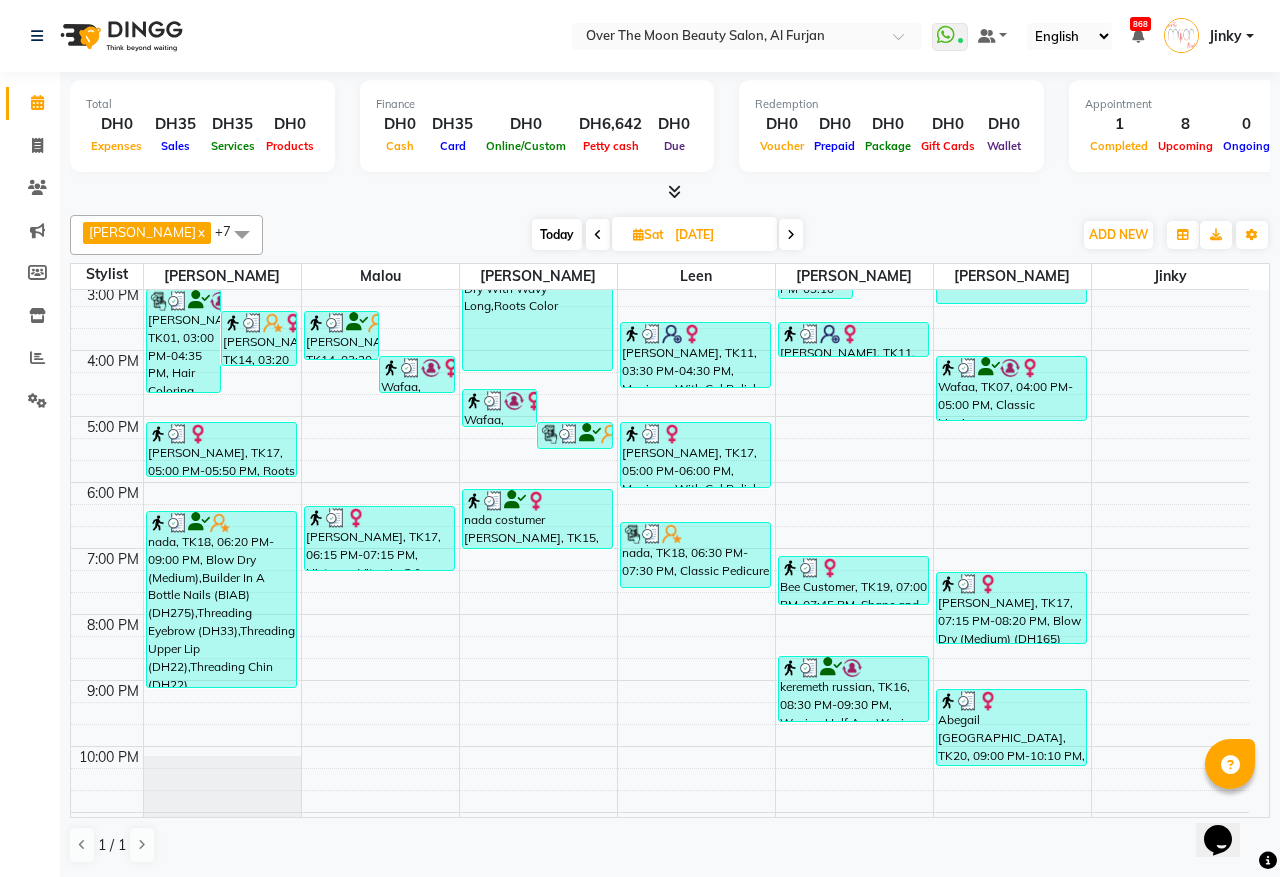 click on "[PERSON_NAME], TK17, 05:00 PM-06:00 PM, Manicure With Gel Polish (DH110)" at bounding box center [695, 455] 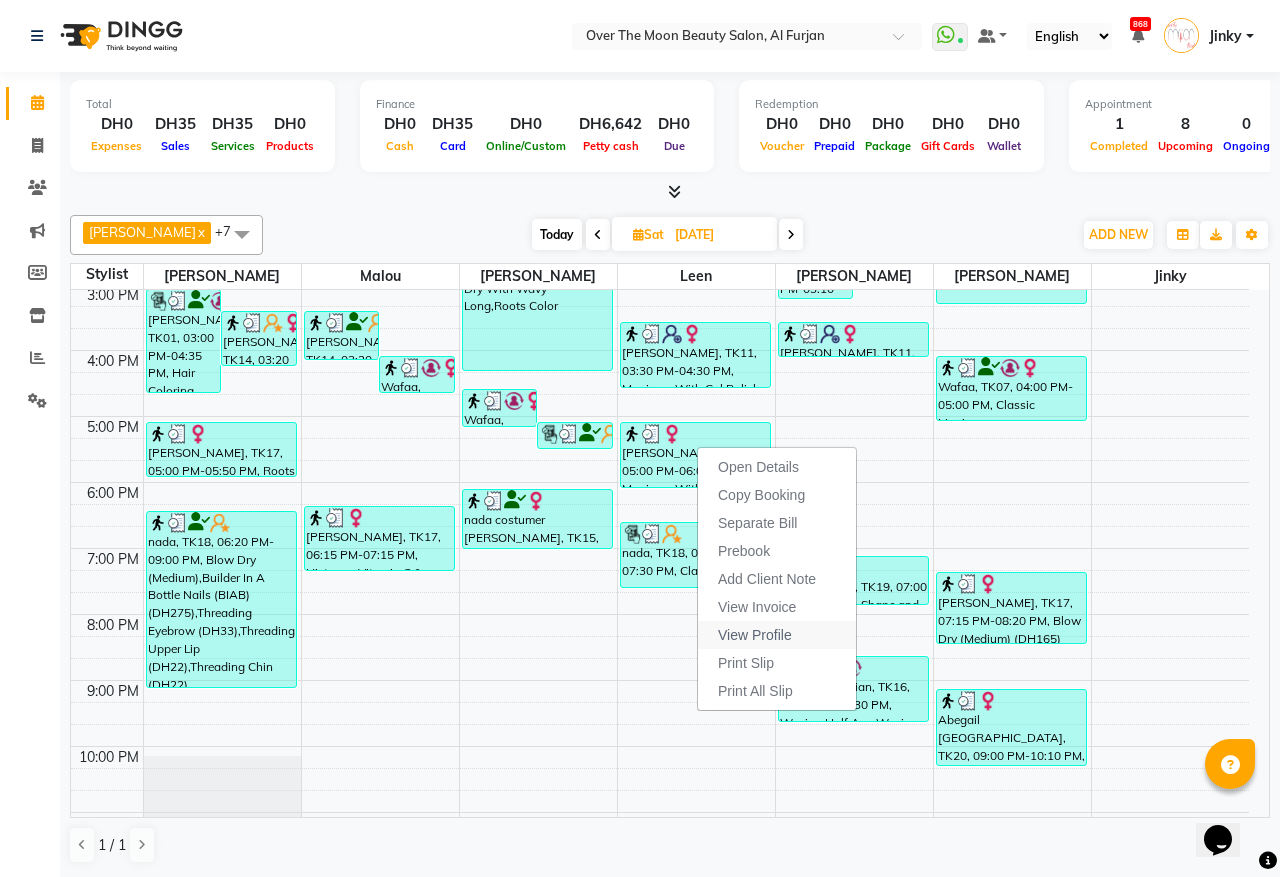 click on "View Profile" at bounding box center [755, 635] 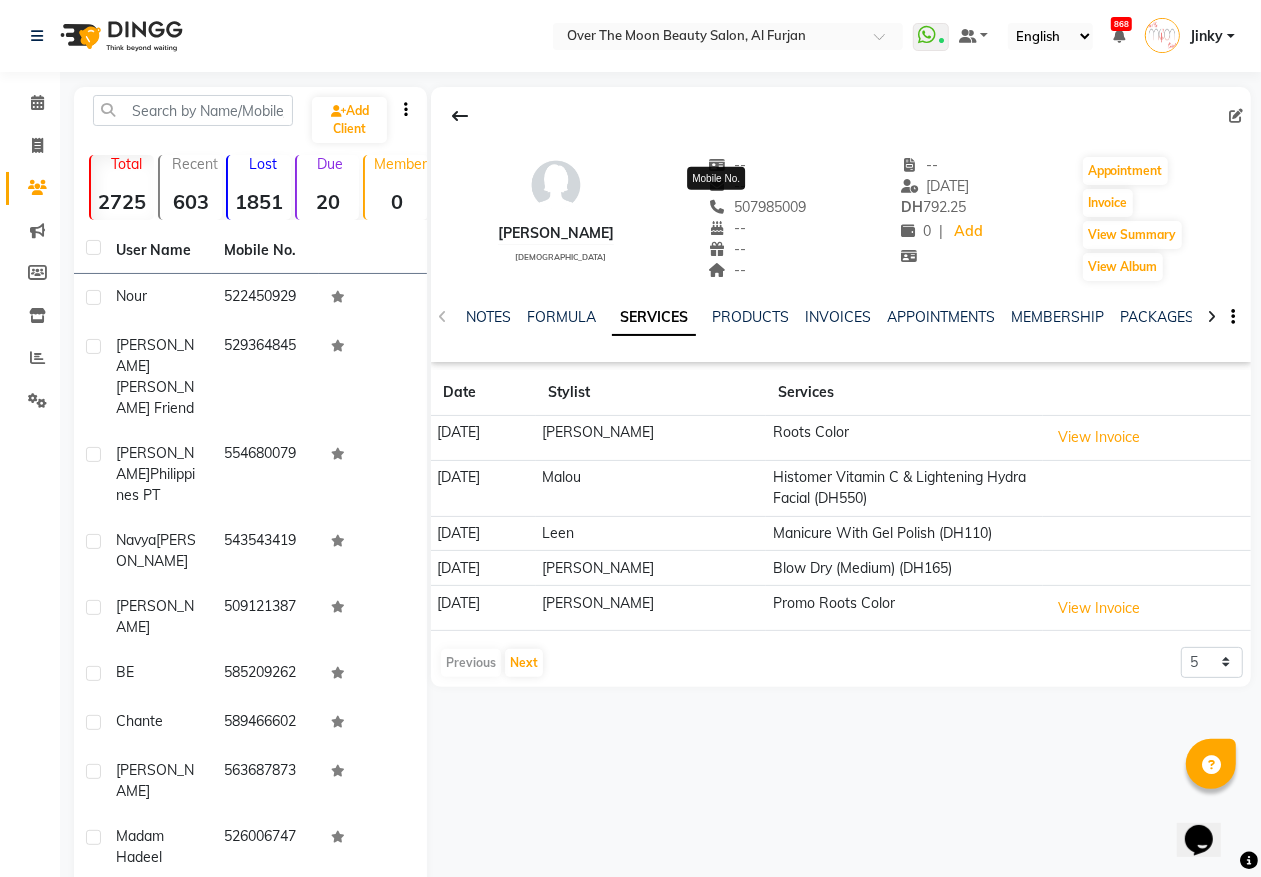 click on "507985009" 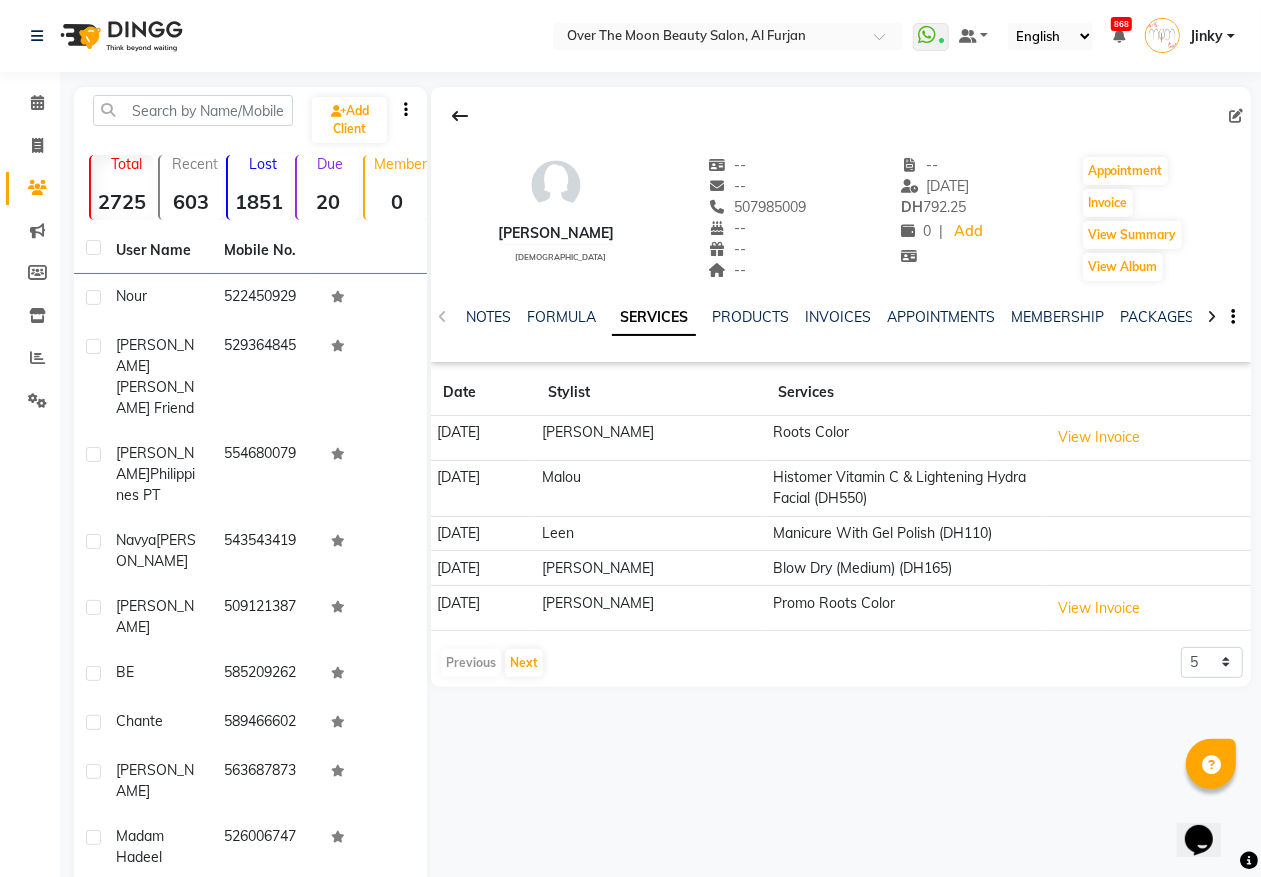 click on "Calendar  Invoice  Clients  Marketing  Members  Inventory  Reports  Settings Completed InProgress Upcoming Dropped Tentative Check-In Confirm Bookings Segments Page Builder" 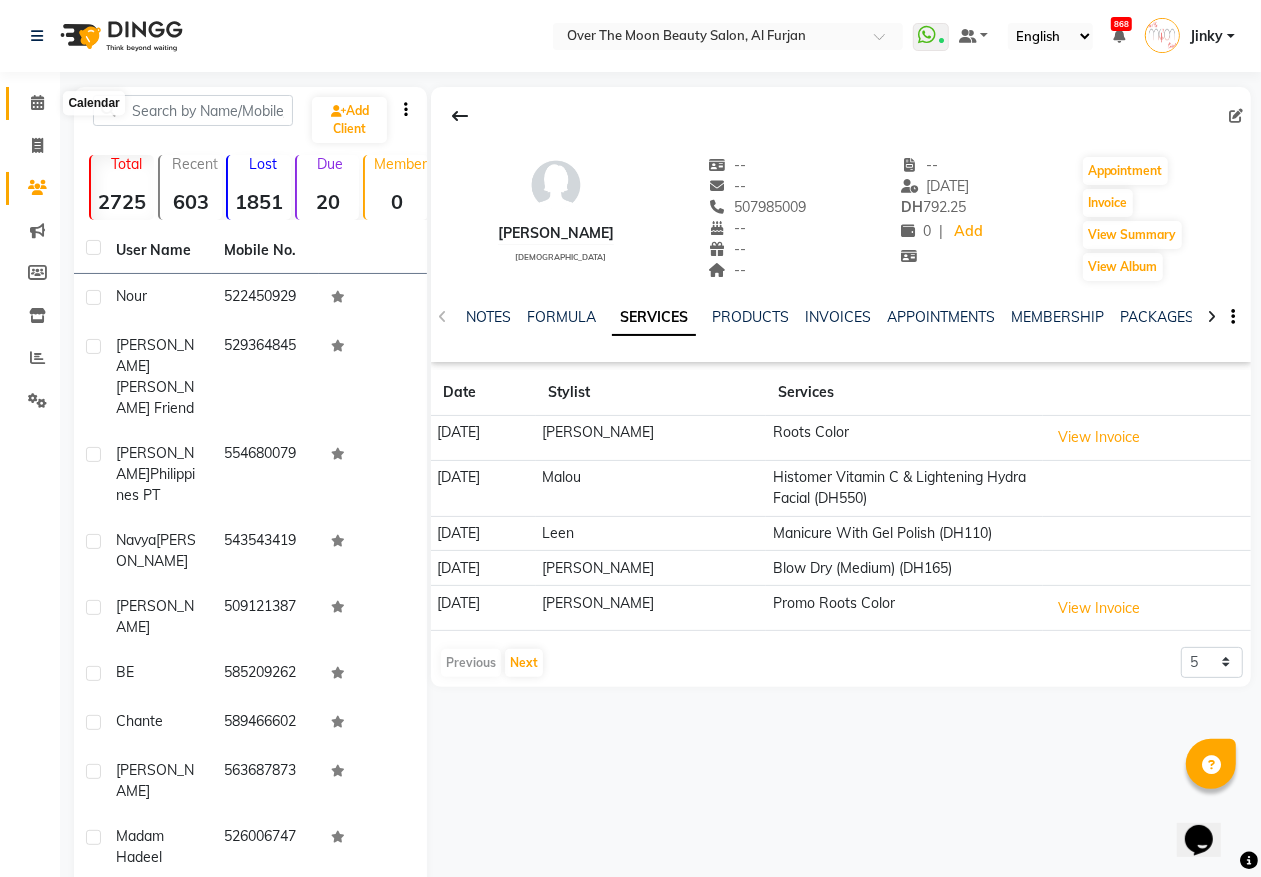 click 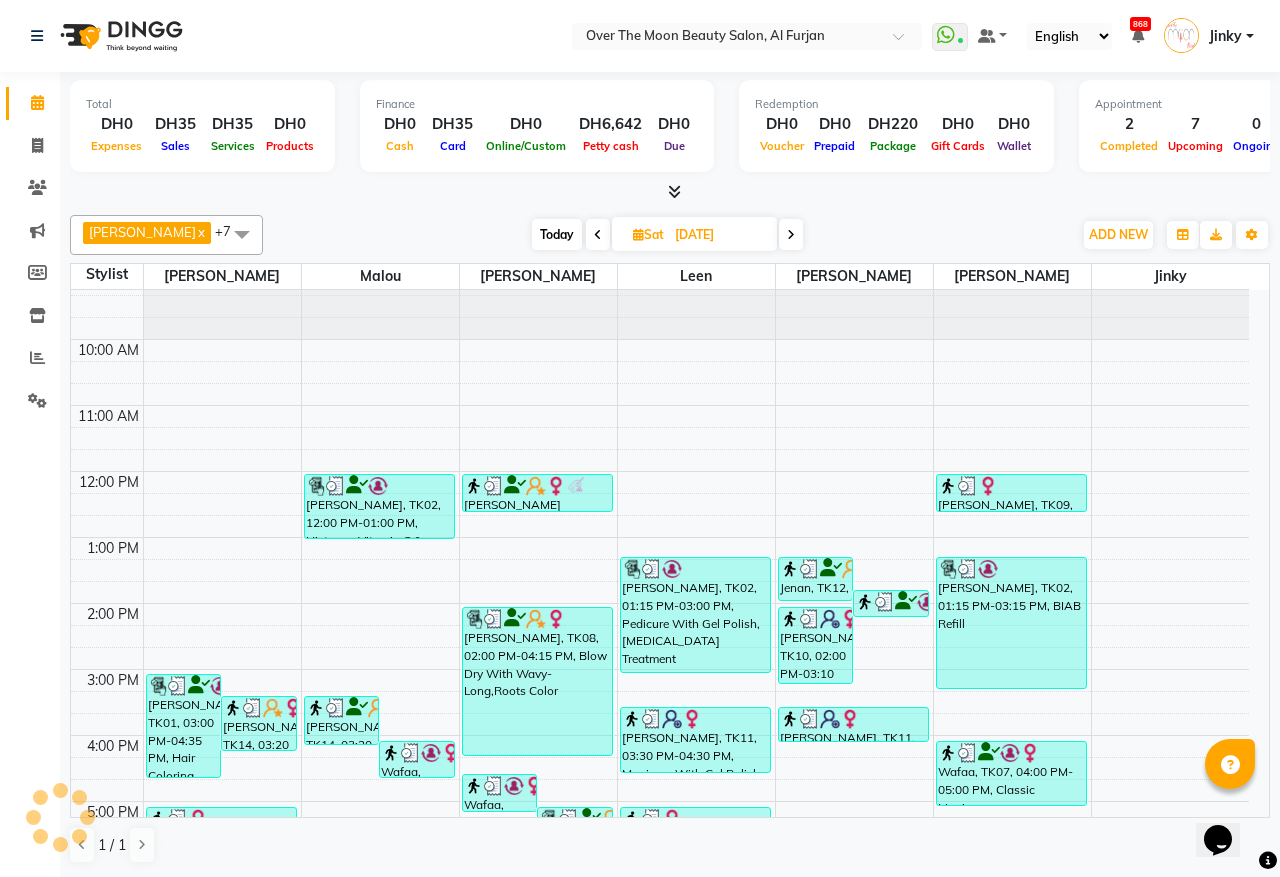 scroll, scrollTop: 0, scrollLeft: 0, axis: both 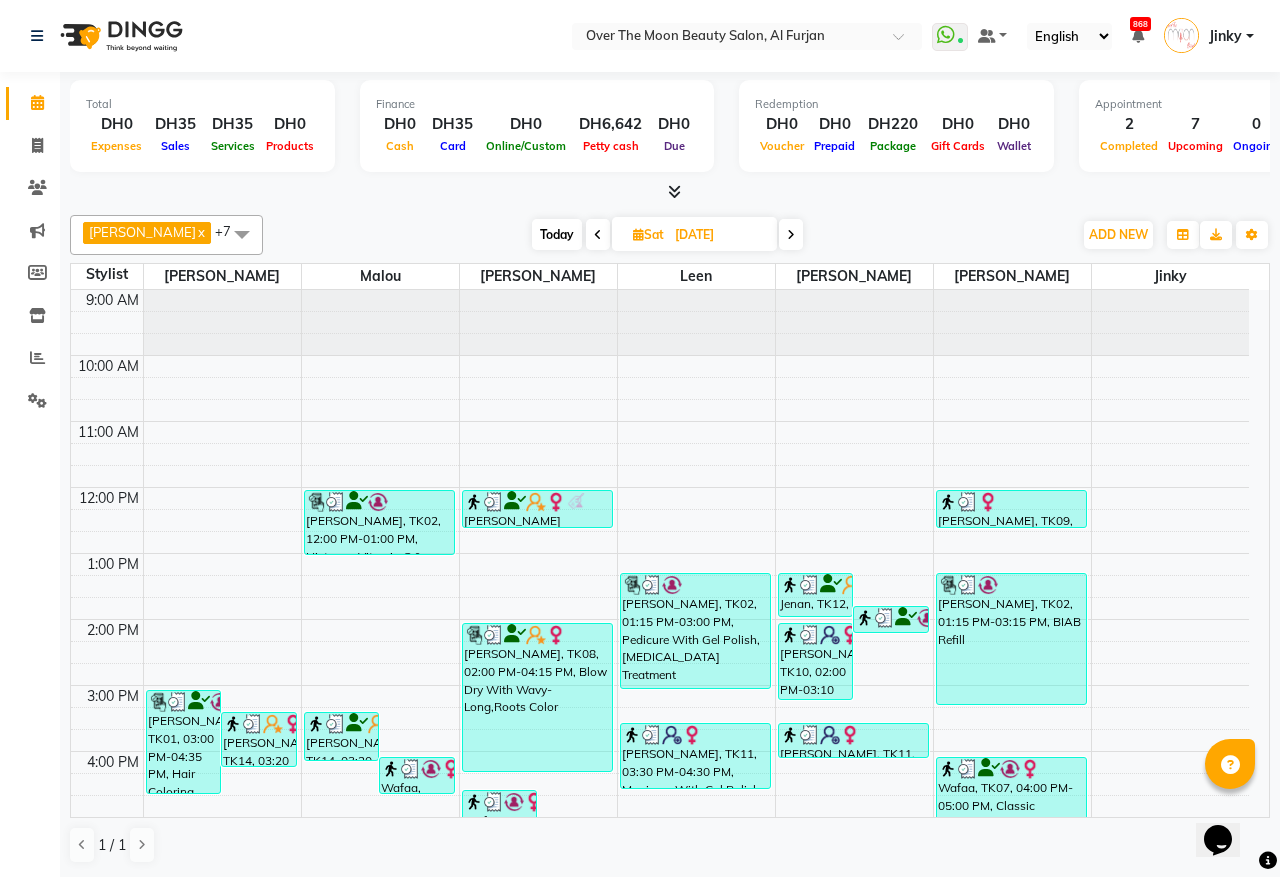 click on "[PERSON_NAME], TK11, 03:30 PM-04:30 PM, Manicure With Gel Polish" at bounding box center [695, 756] 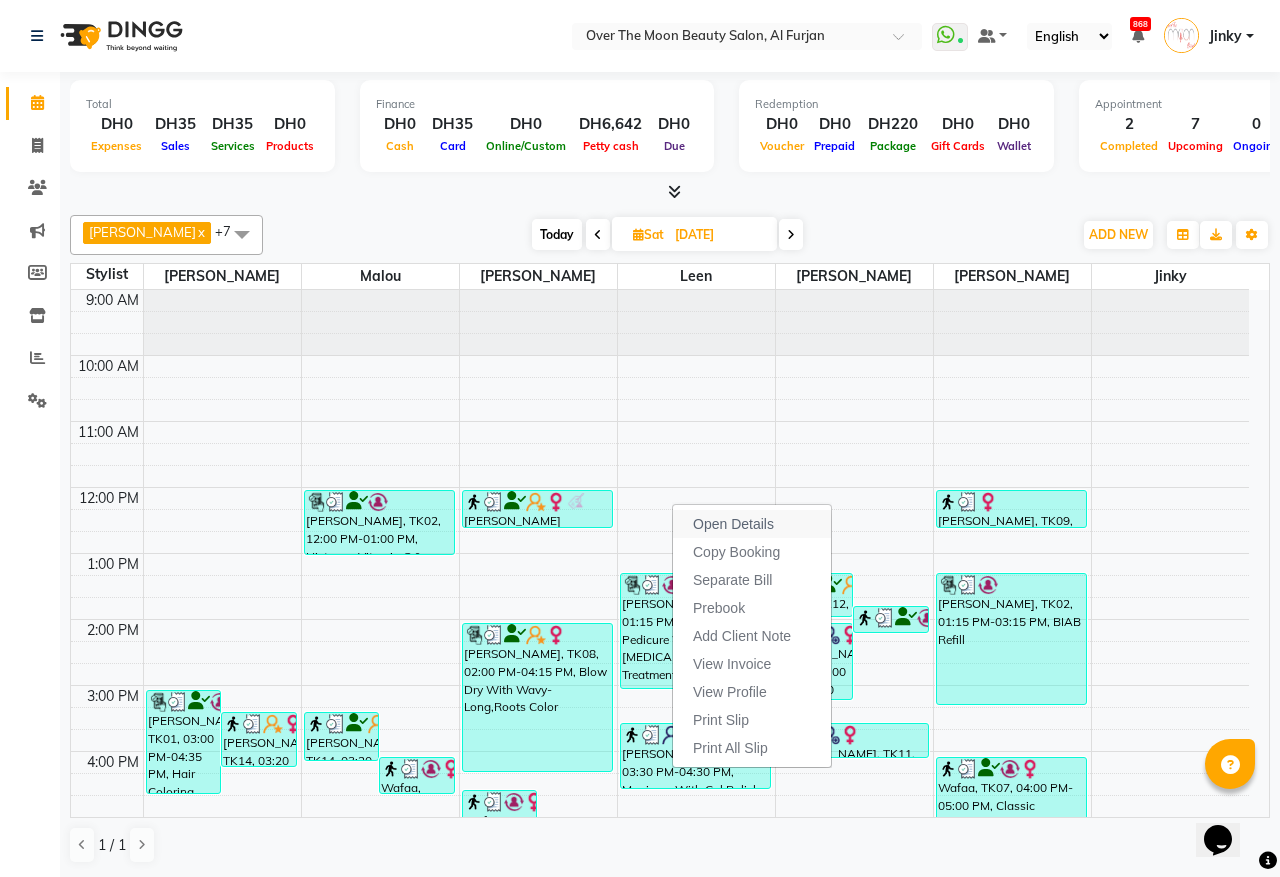 click on "Open Details" at bounding box center [733, 524] 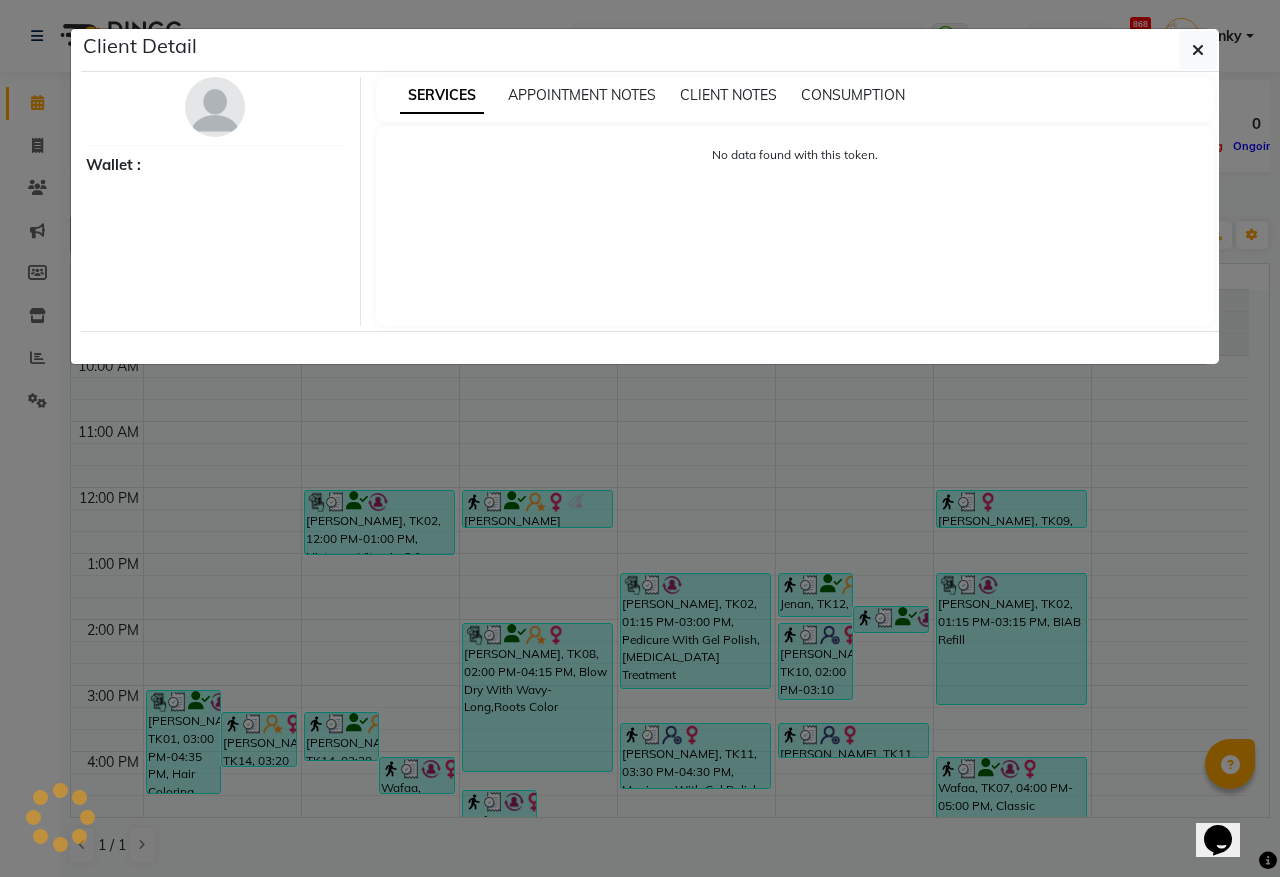 select on "3" 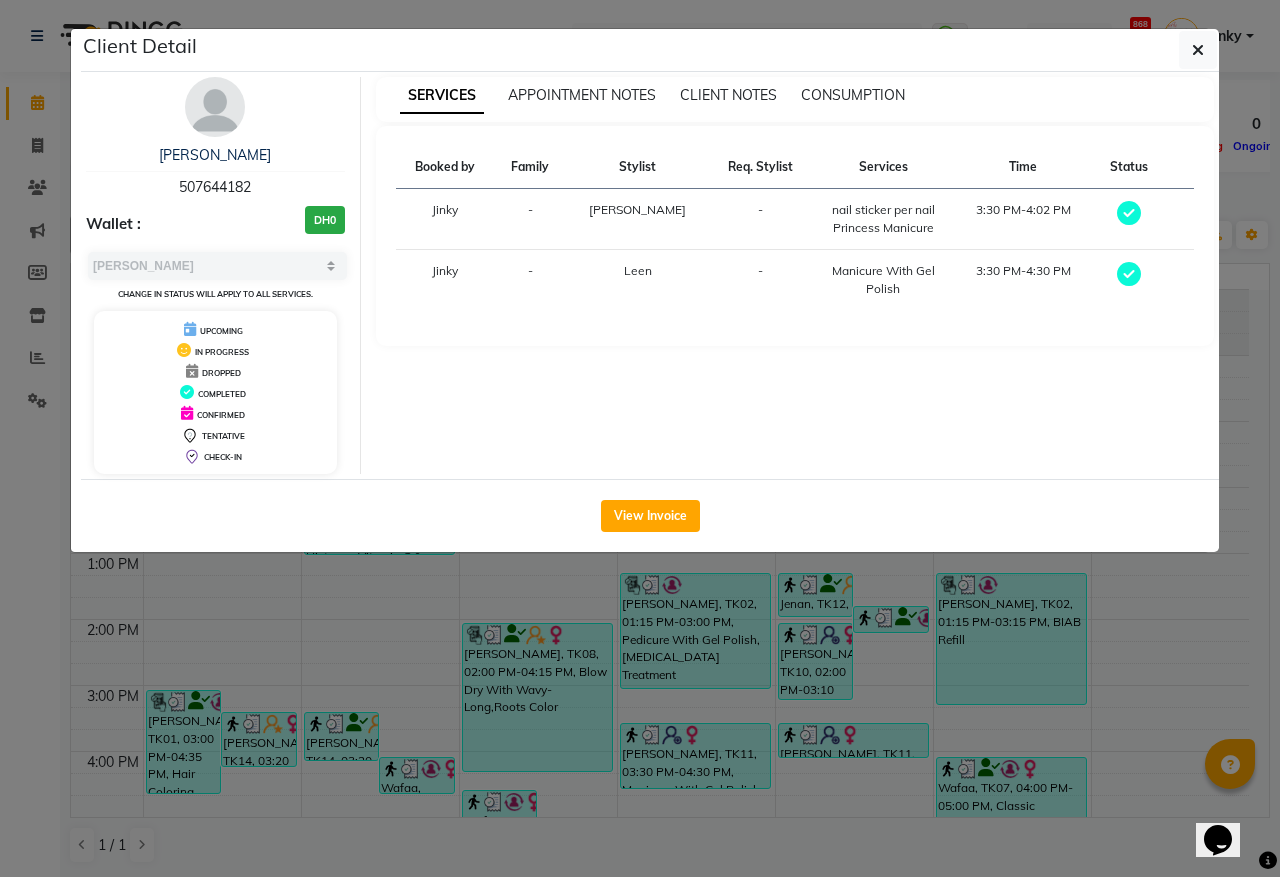click on "507644182" at bounding box center (215, 187) 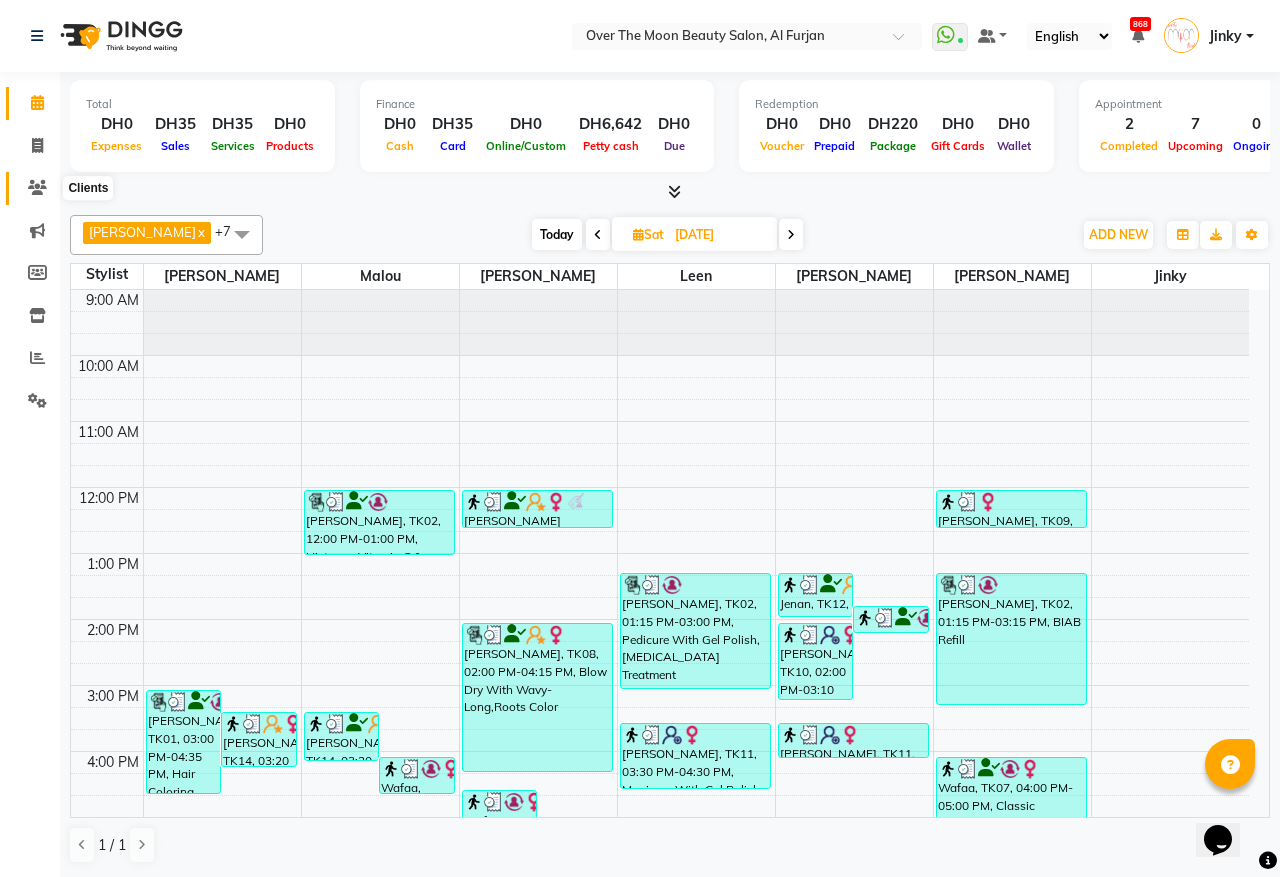 click 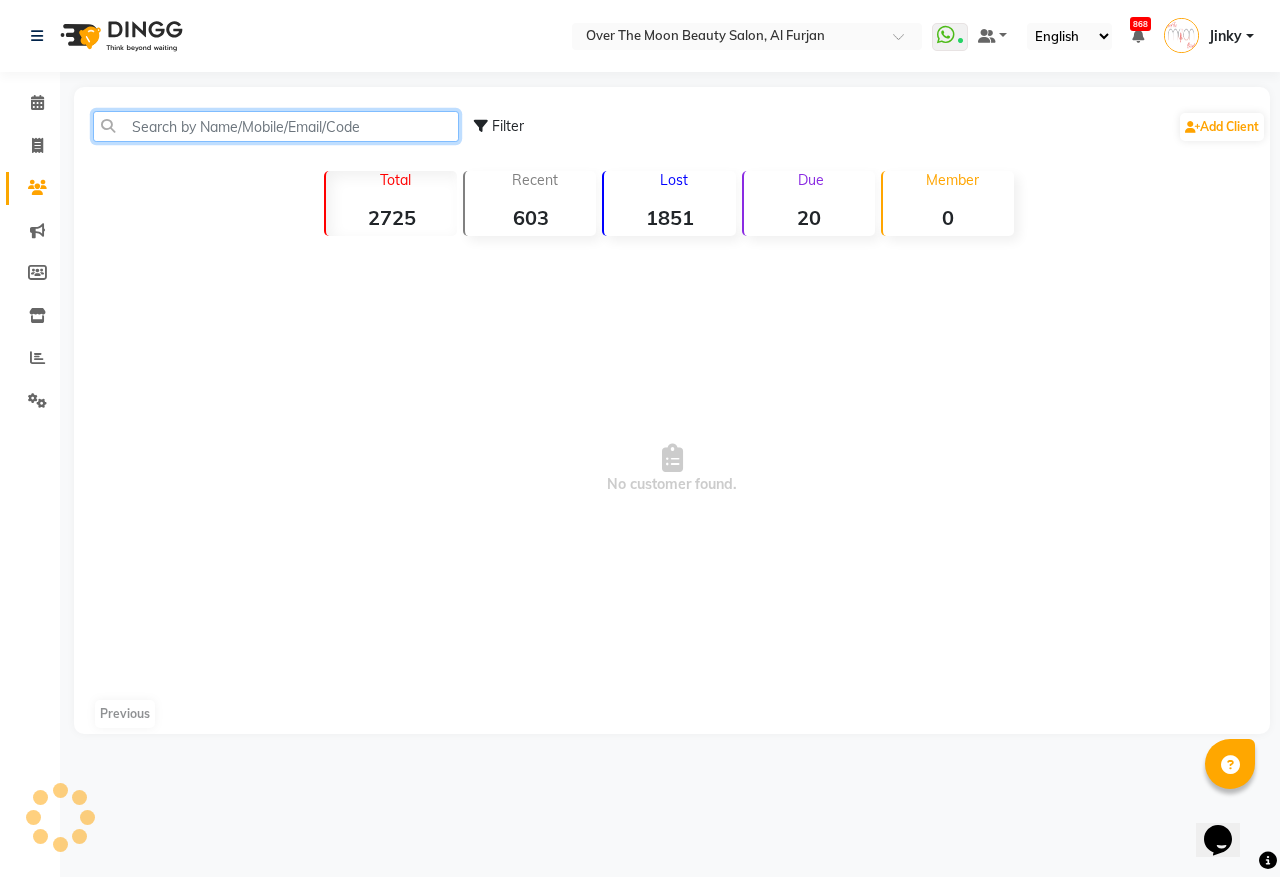 click 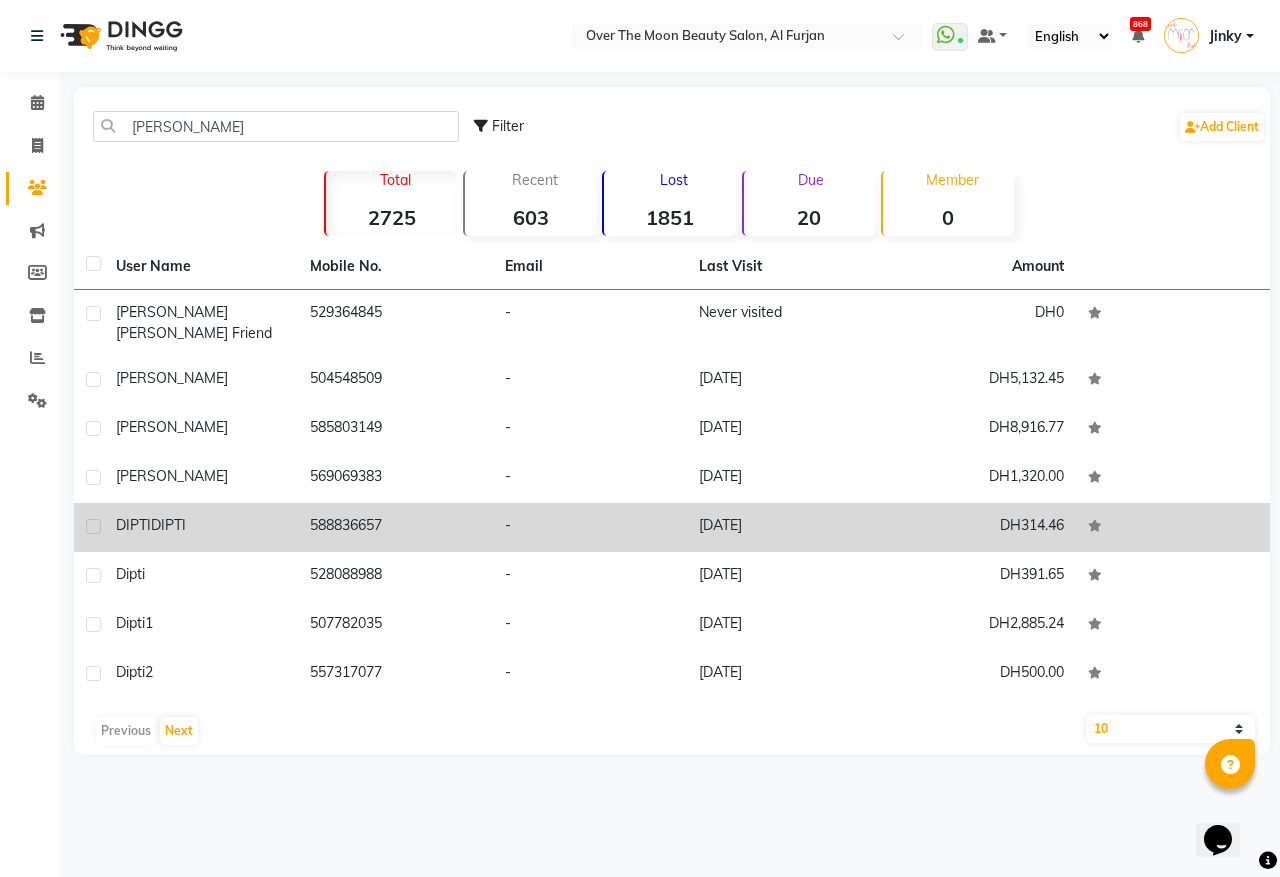 click on "[PERSON_NAME]  [PERSON_NAME]" 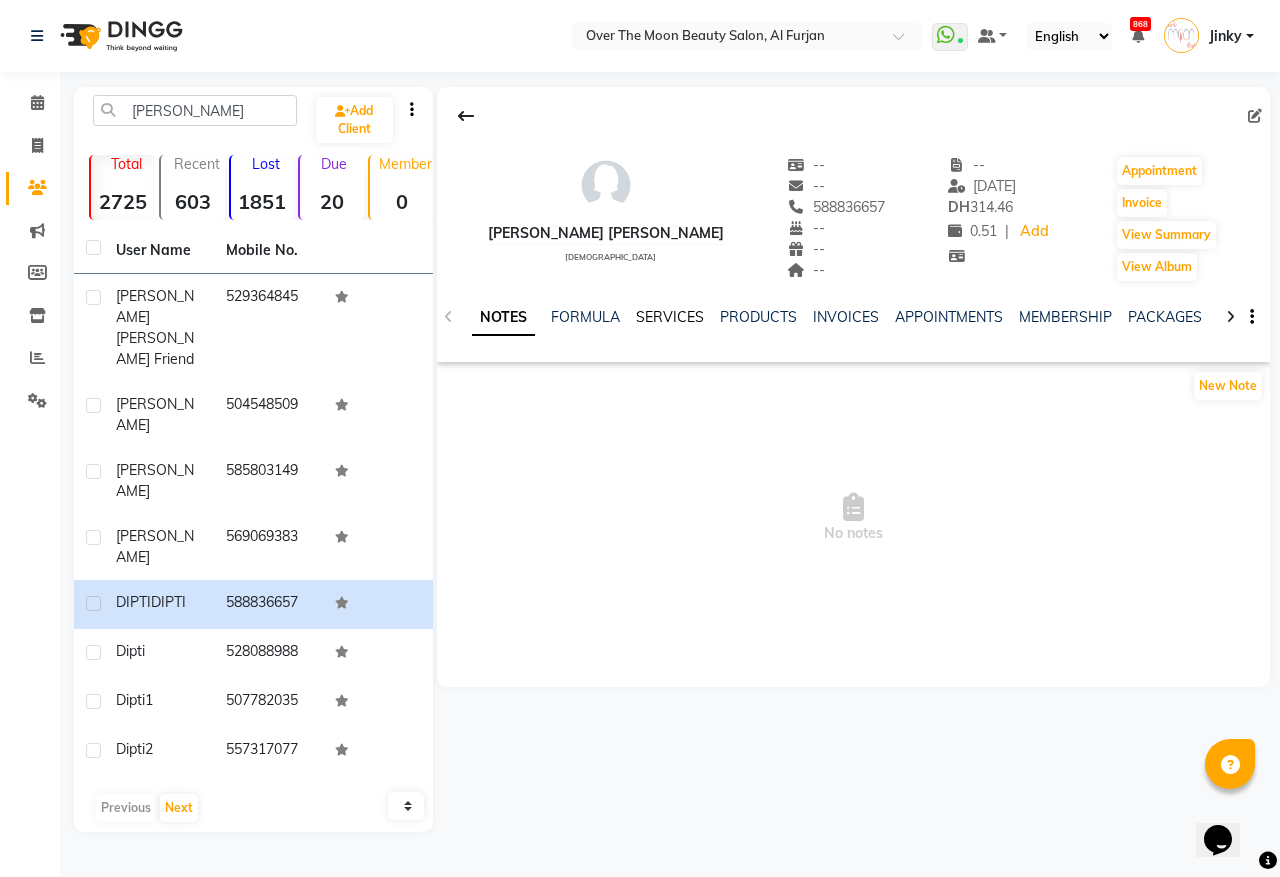 click on "SERVICES" 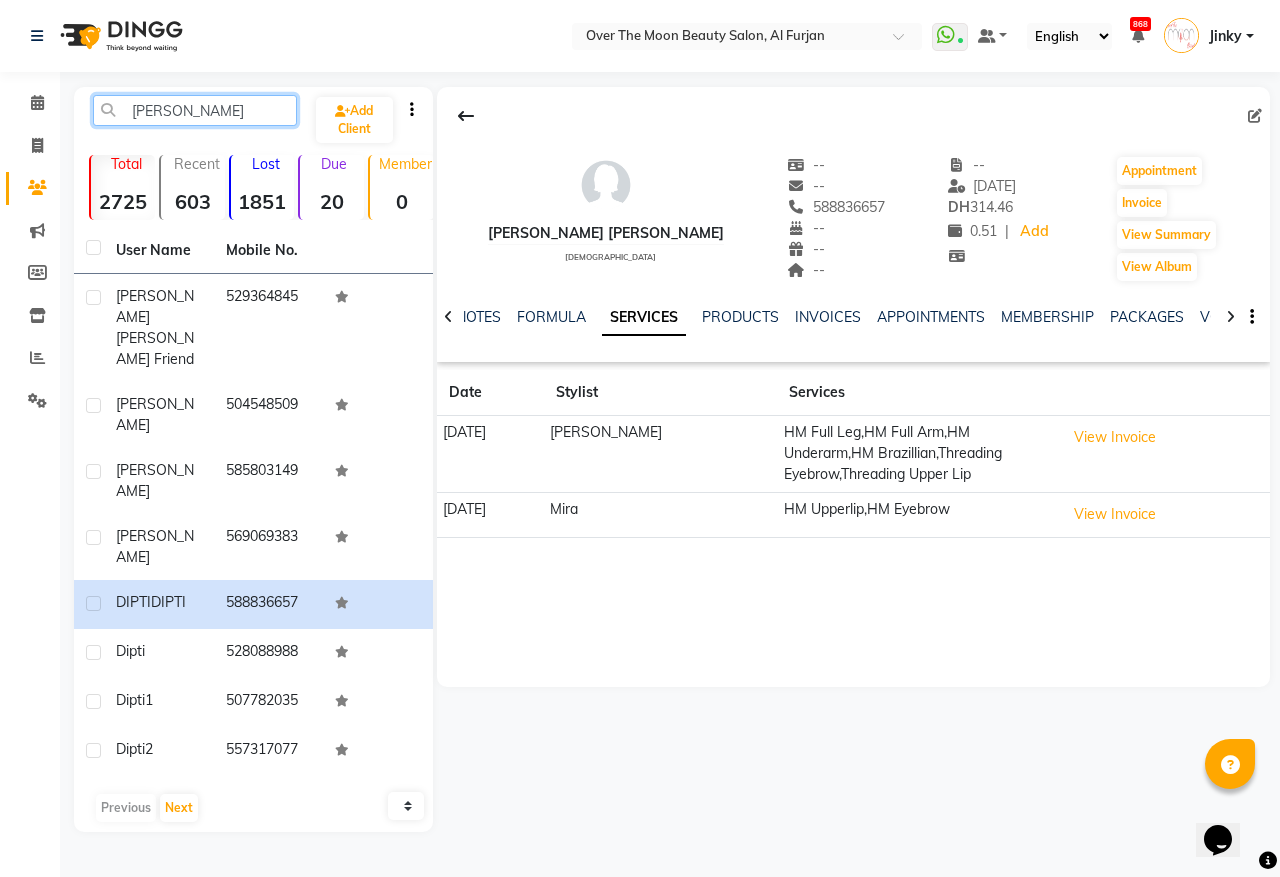click on "[PERSON_NAME]" 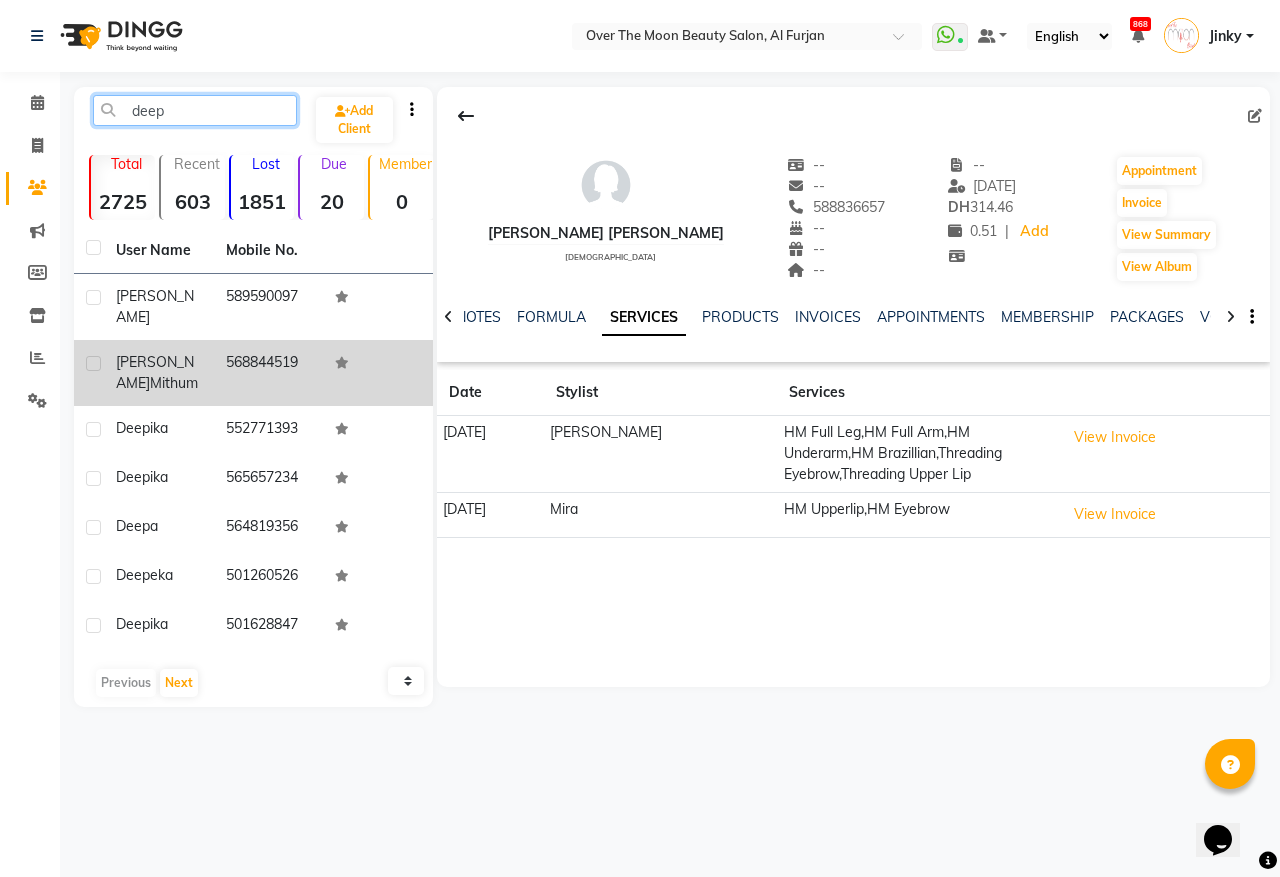 type on "deep" 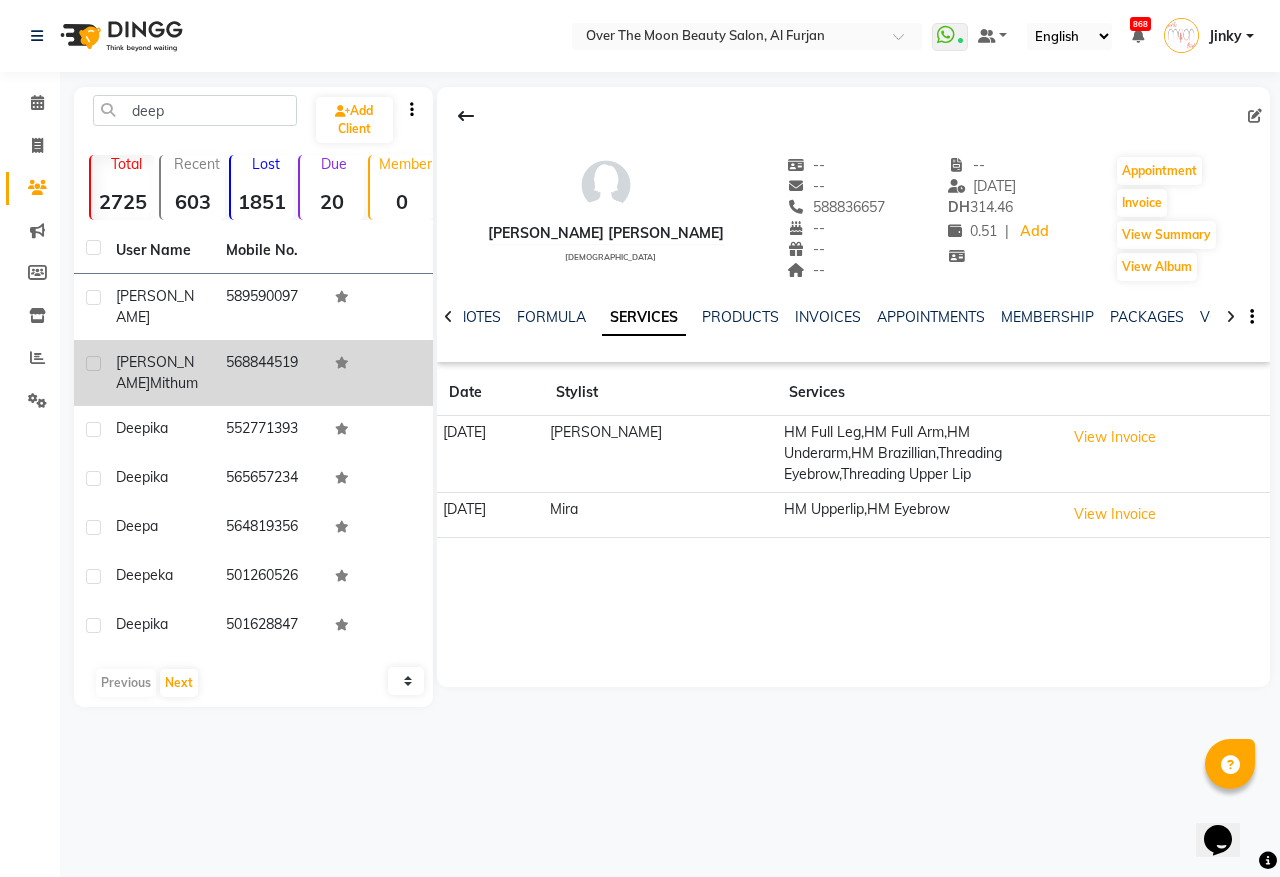 click on "568844519" 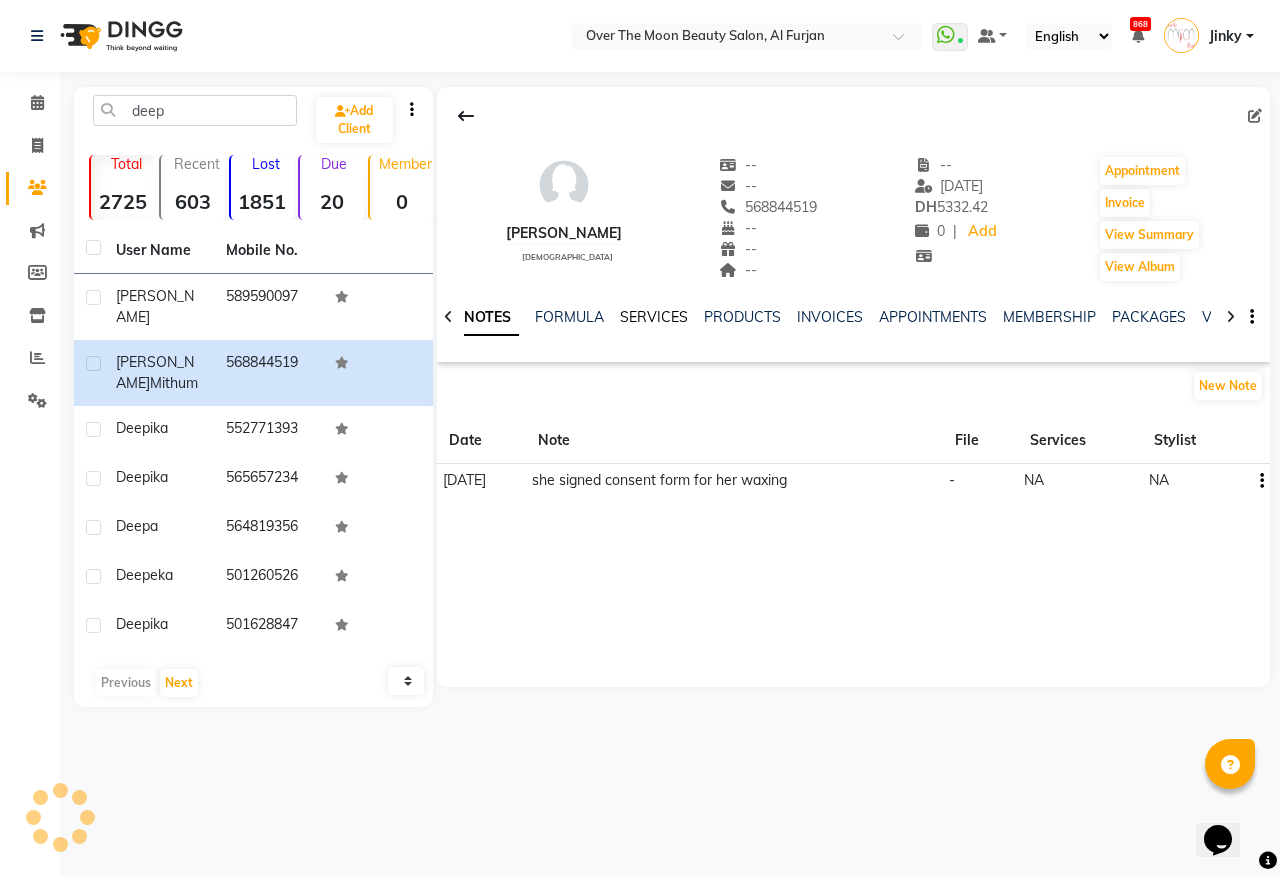 click on "SERVICES" 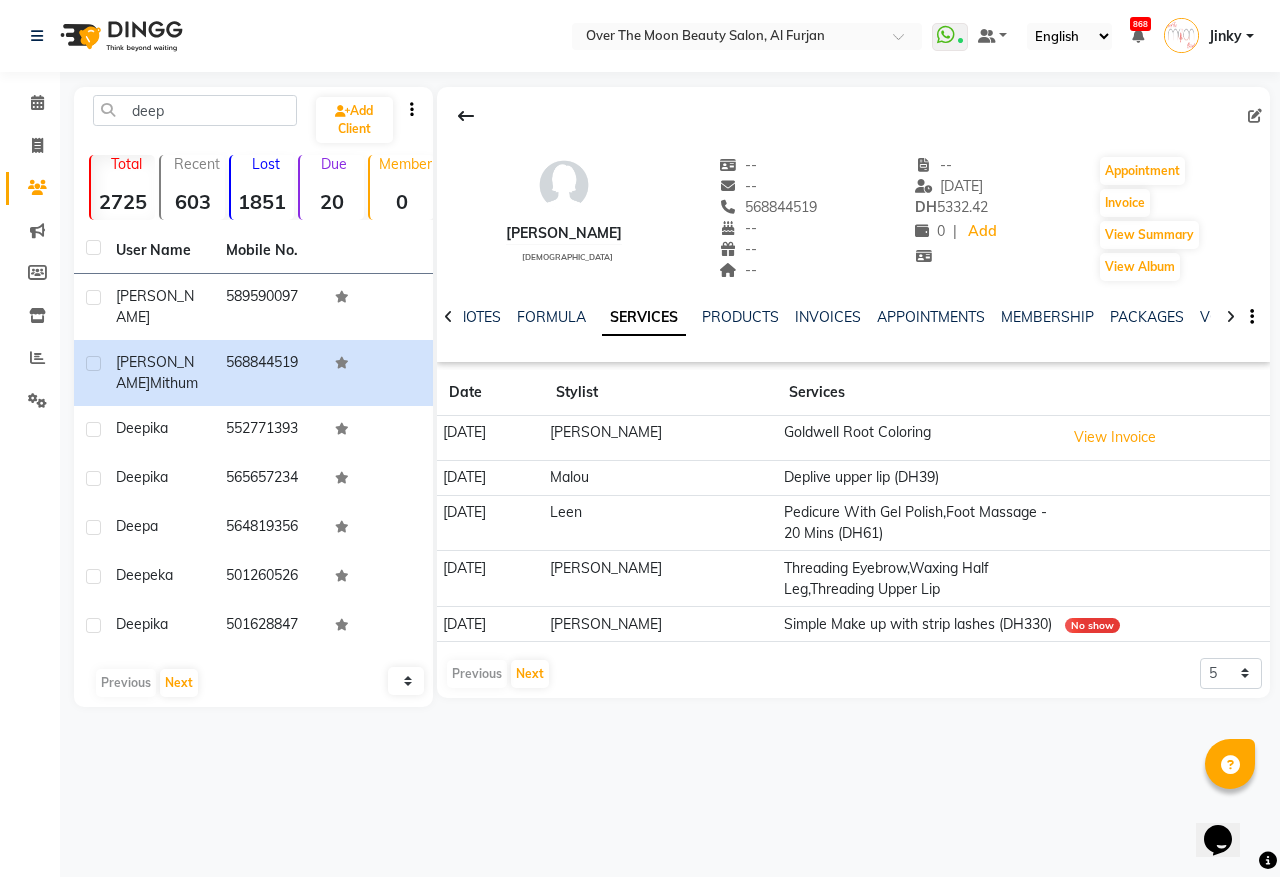 click on "568844519" 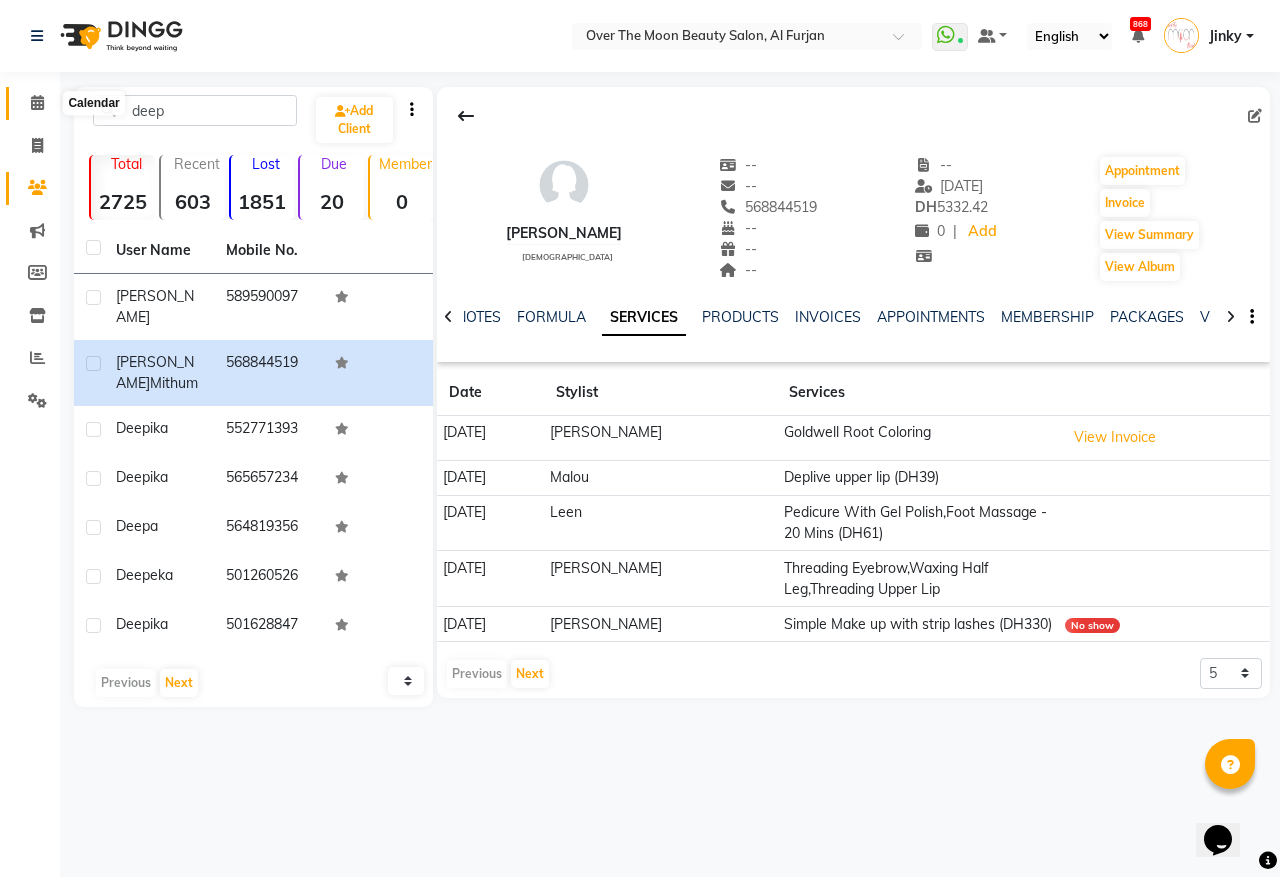 click 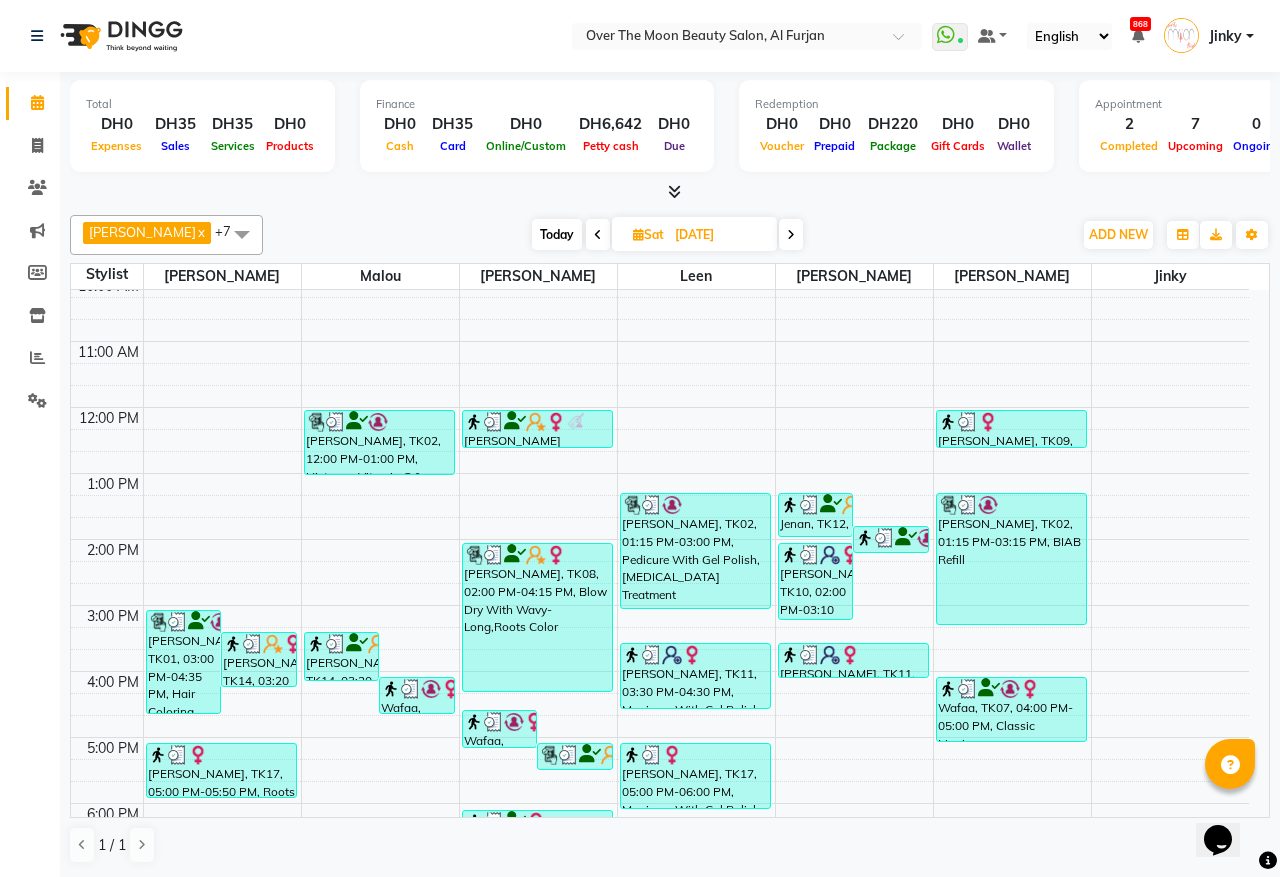 scroll, scrollTop: 0, scrollLeft: 0, axis: both 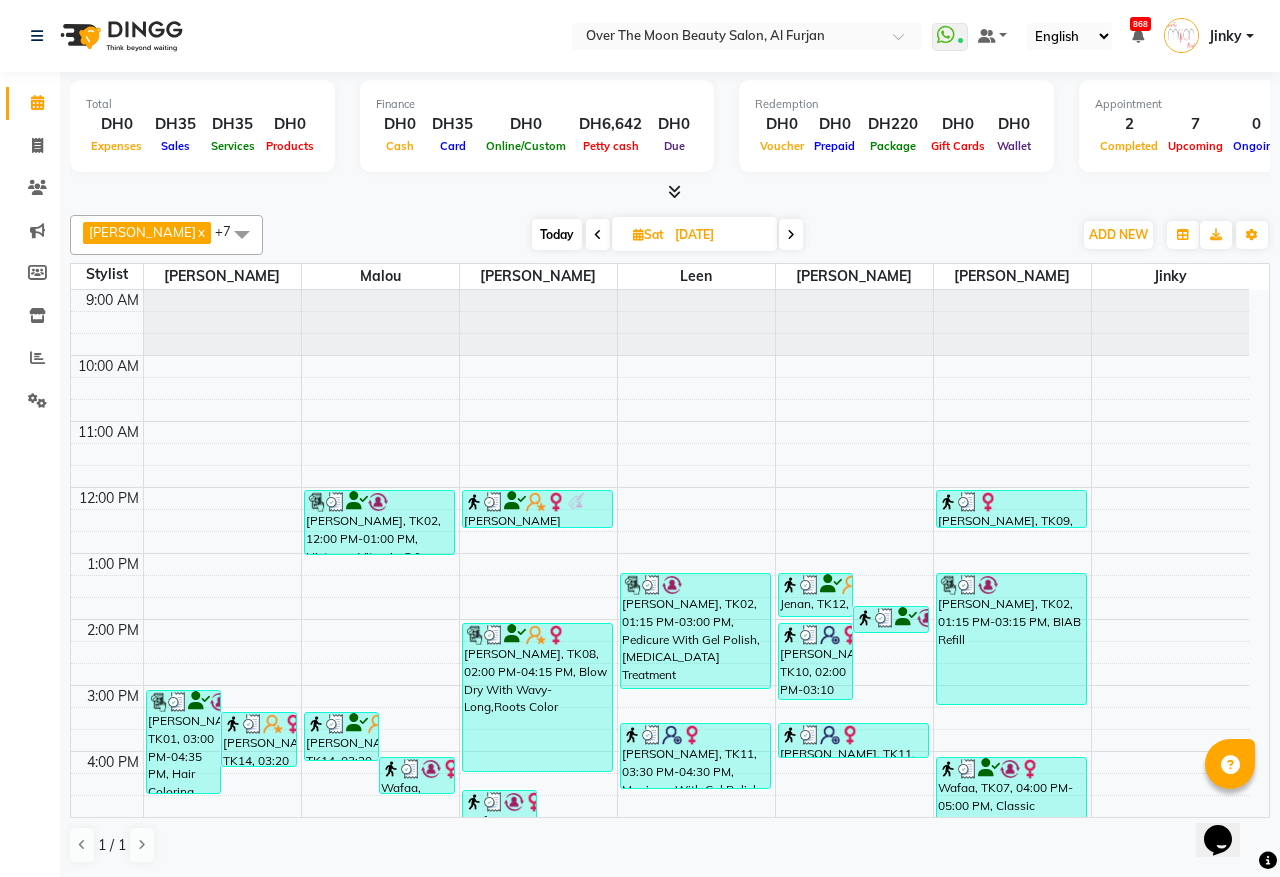 click at bounding box center (598, 235) 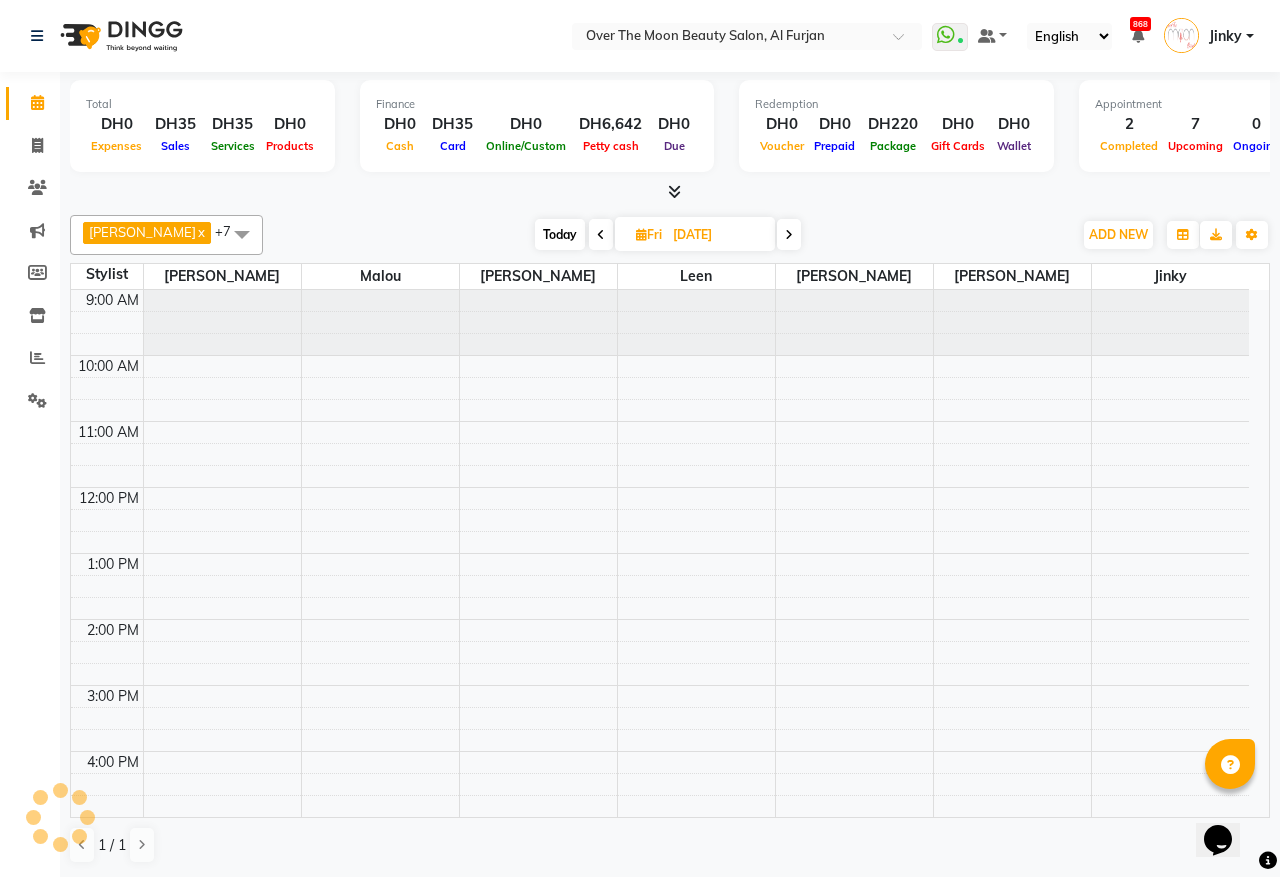 scroll, scrollTop: 401, scrollLeft: 0, axis: vertical 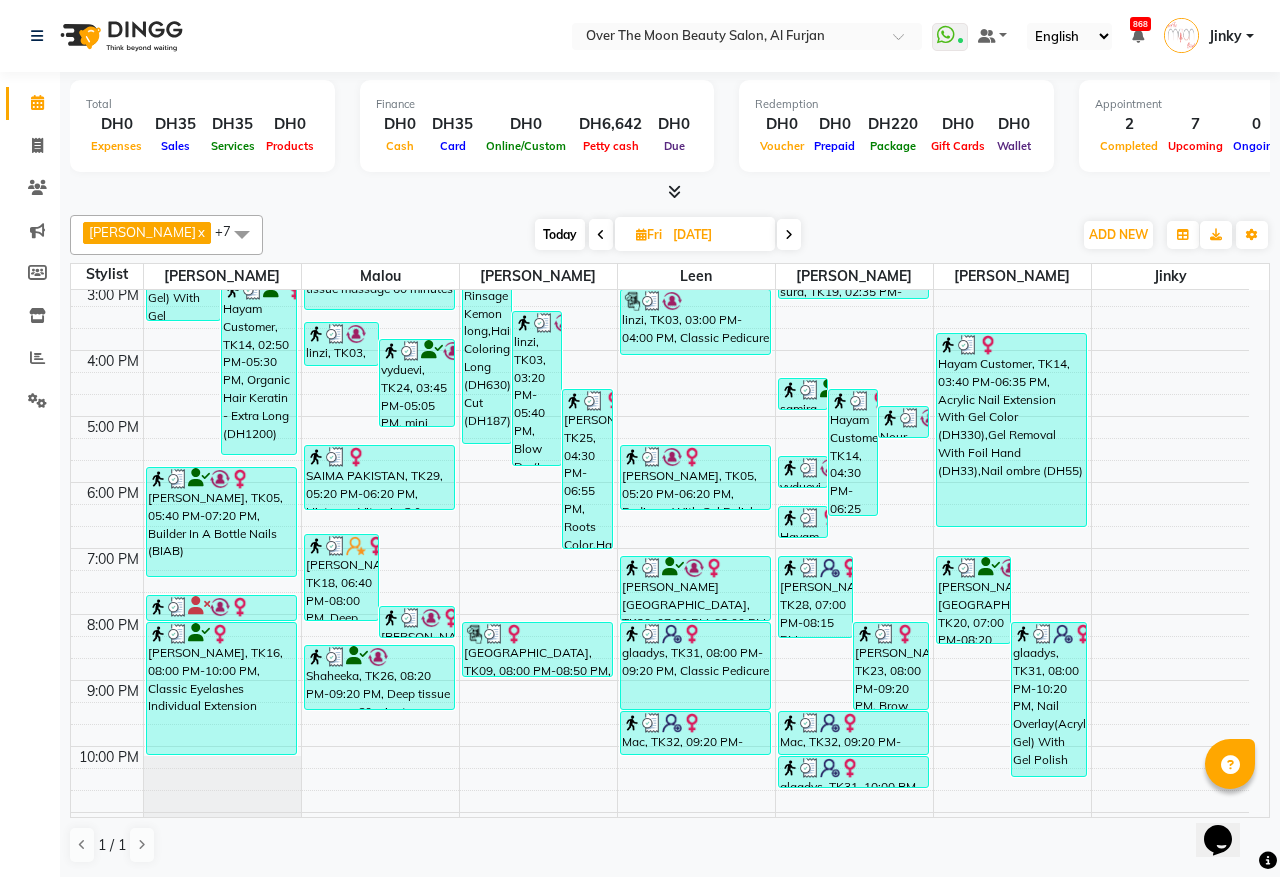 click on "glaadys, TK31, 08:00 PM-09:20 PM, Classic Pedicure" at bounding box center [695, 666] 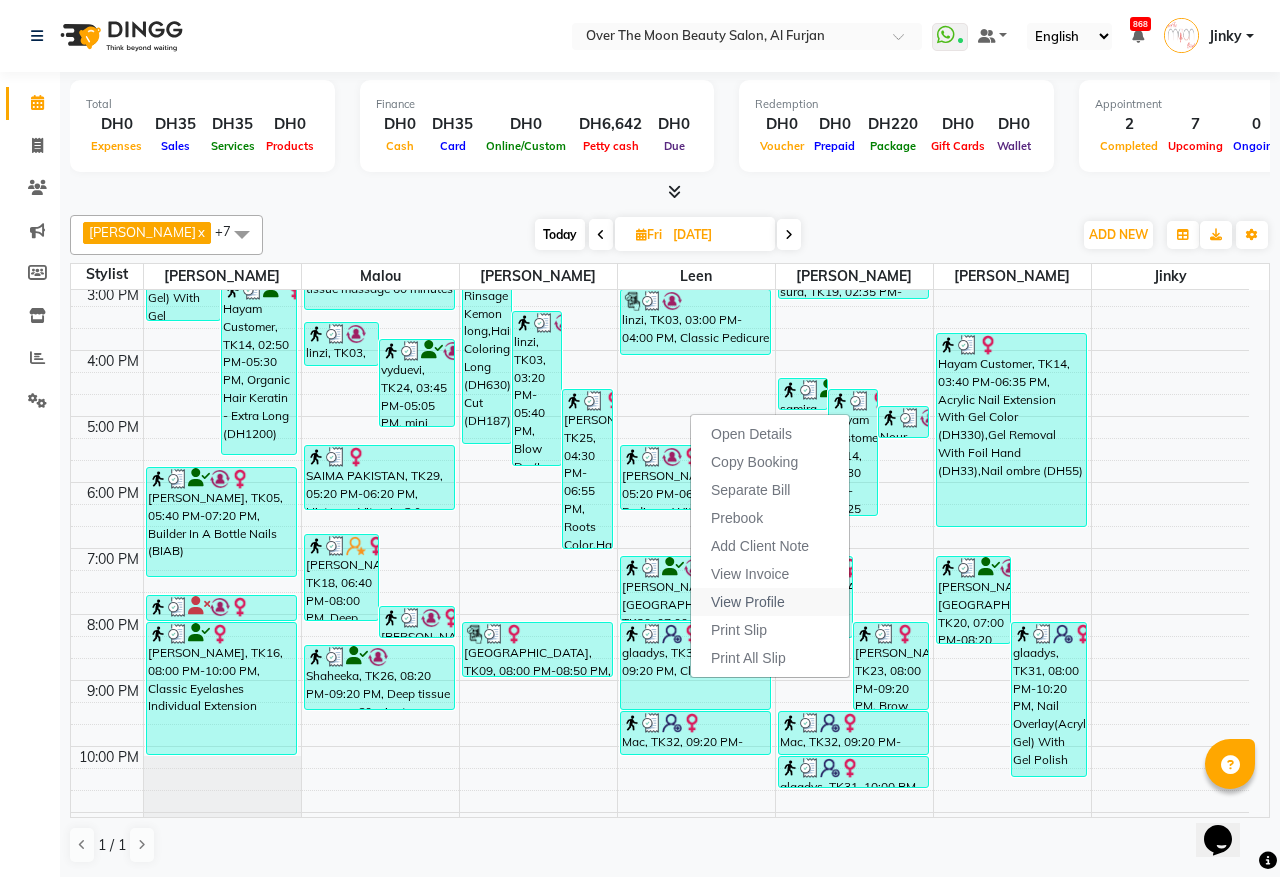 click on "View Profile" at bounding box center [748, 602] 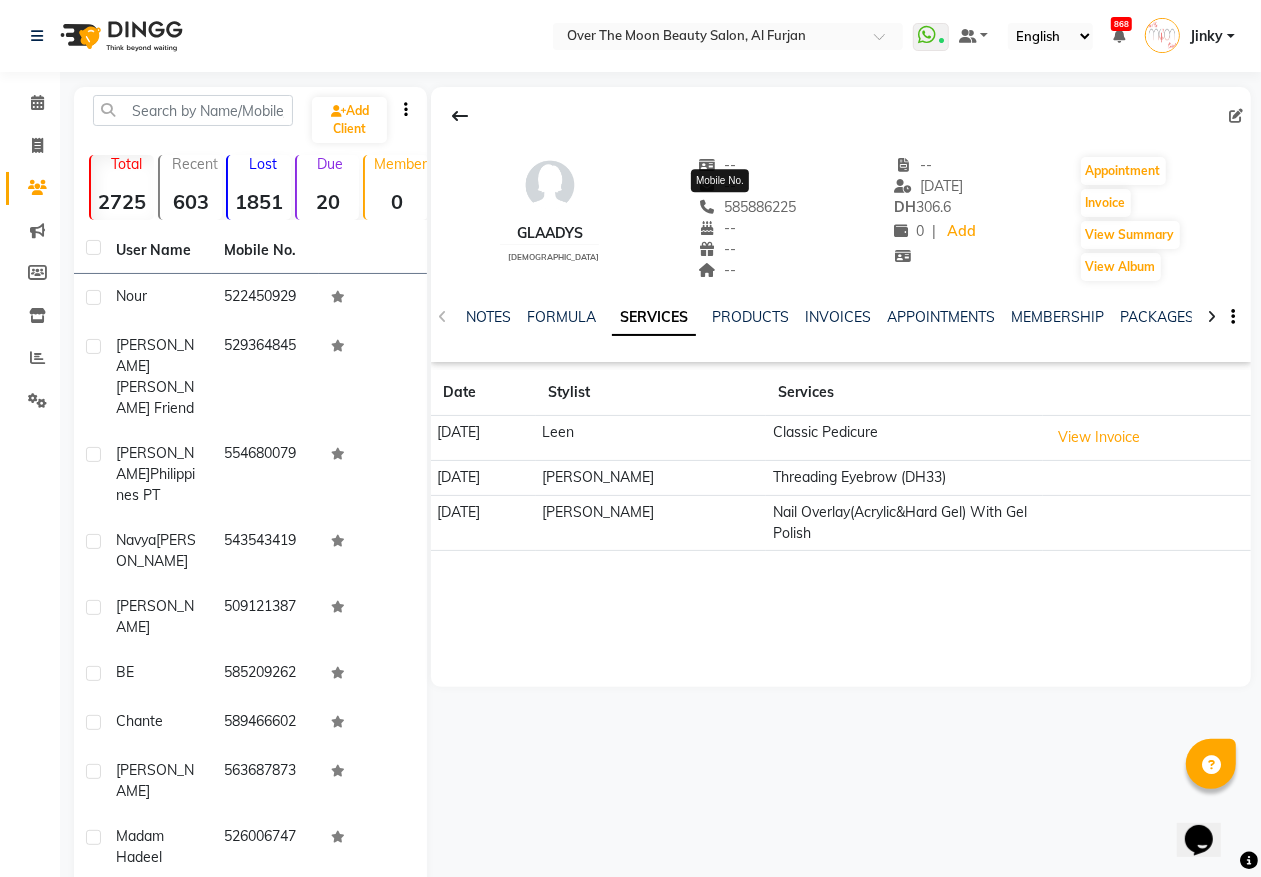 click on "585886225" 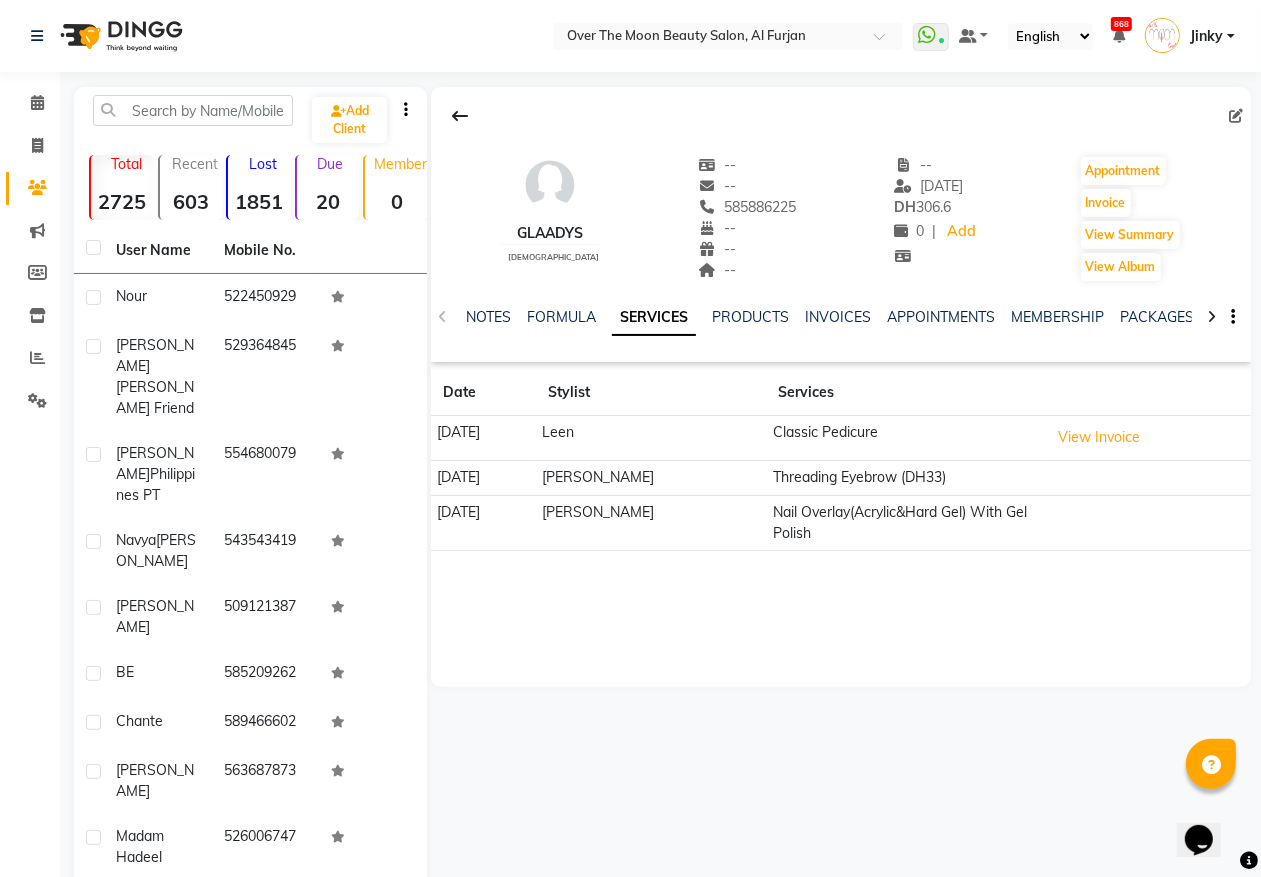 click on "Calendar  Invoice  Clients  Marketing  Members  Inventory  Reports  Settings Completed InProgress Upcoming Dropped Tentative Check-In Confirm Bookings Segments Page Builder" 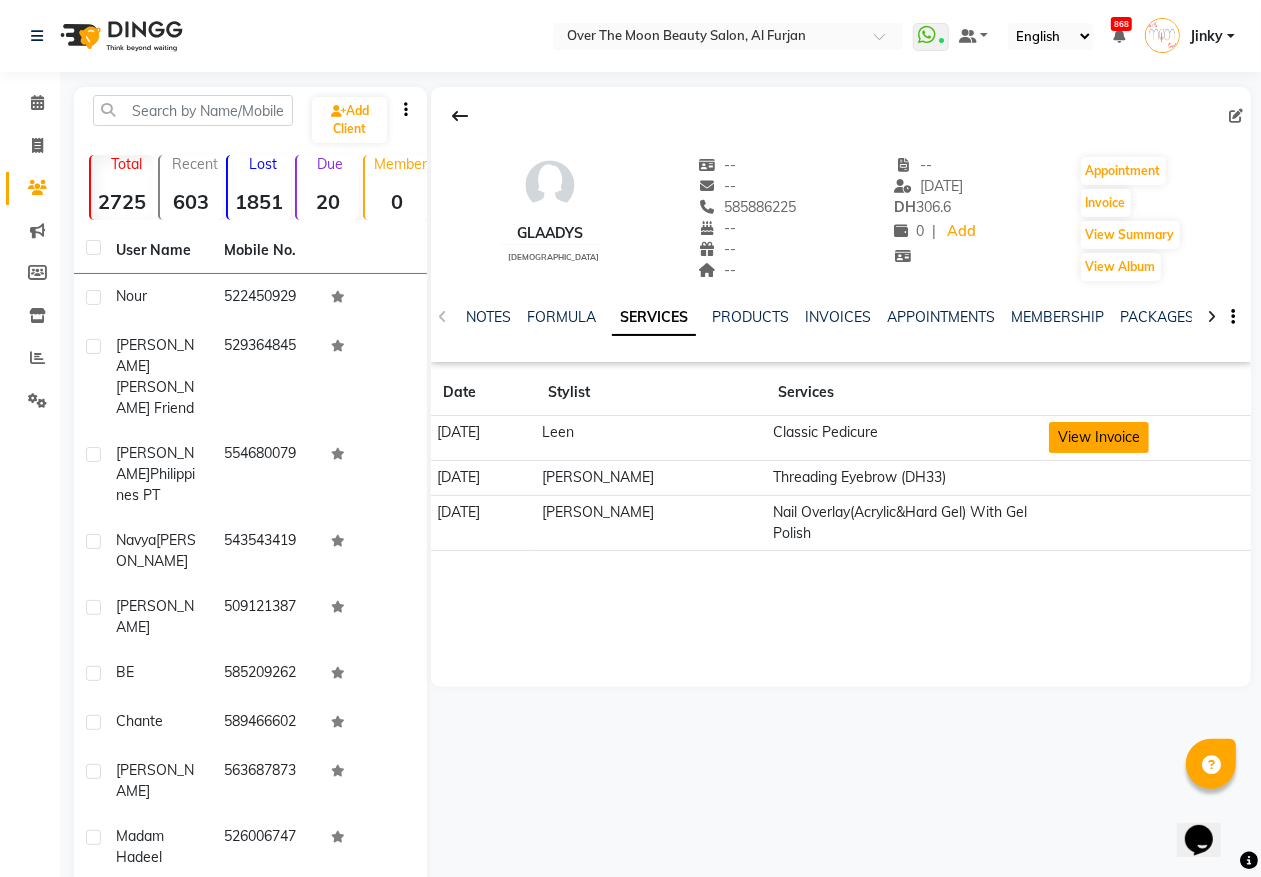 click on "View Invoice" 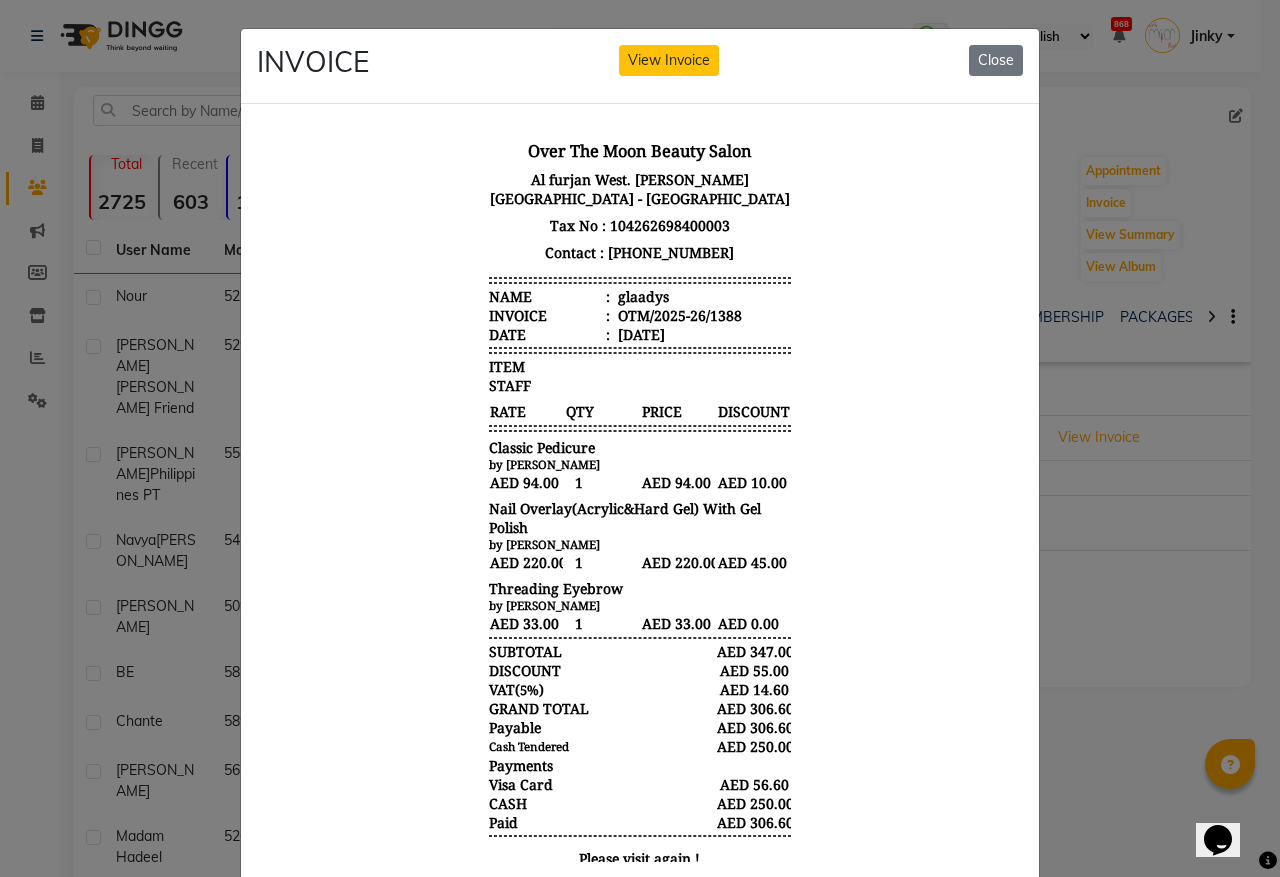 scroll, scrollTop: 0, scrollLeft: 0, axis: both 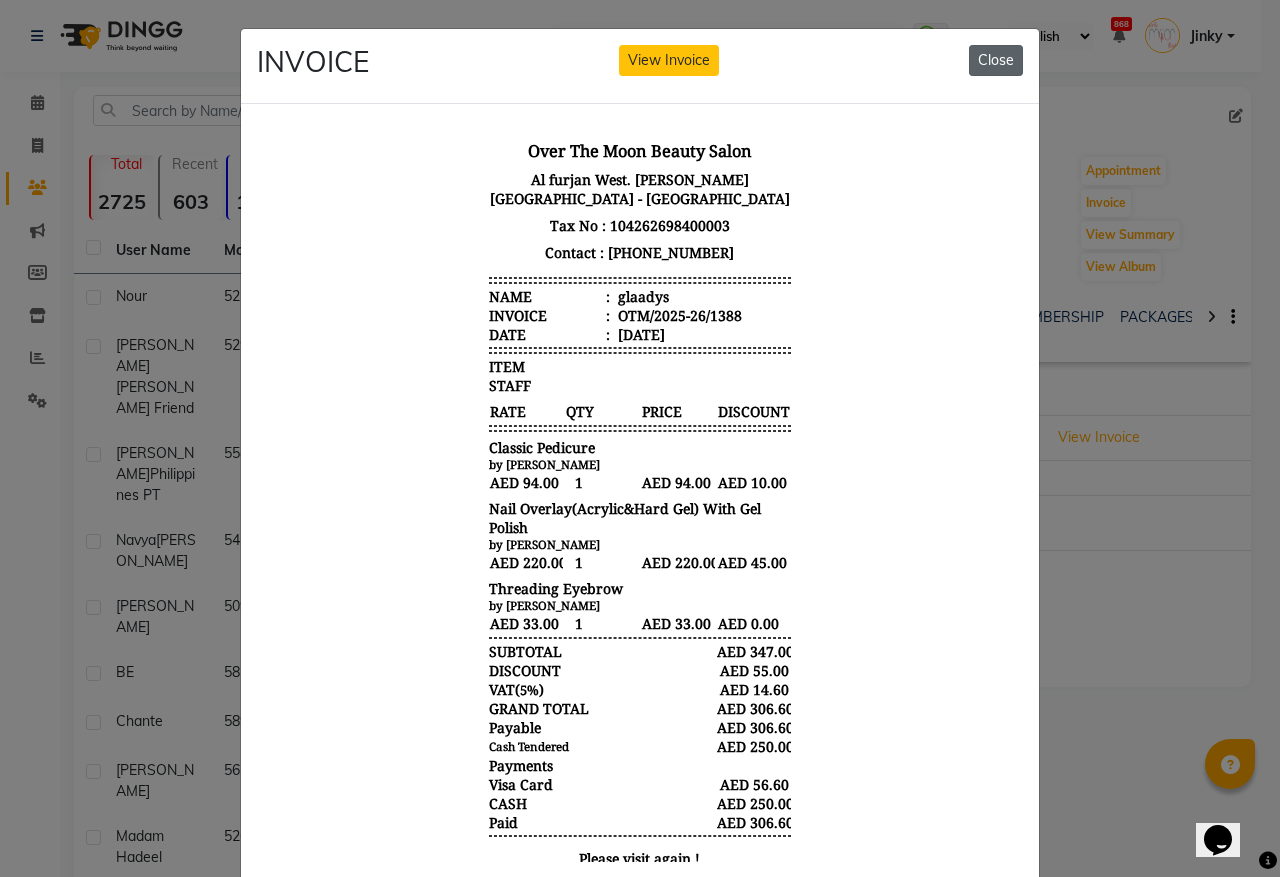 drag, startPoint x: 996, startPoint y: 61, endPoint x: 735, endPoint y: 32, distance: 262.60617 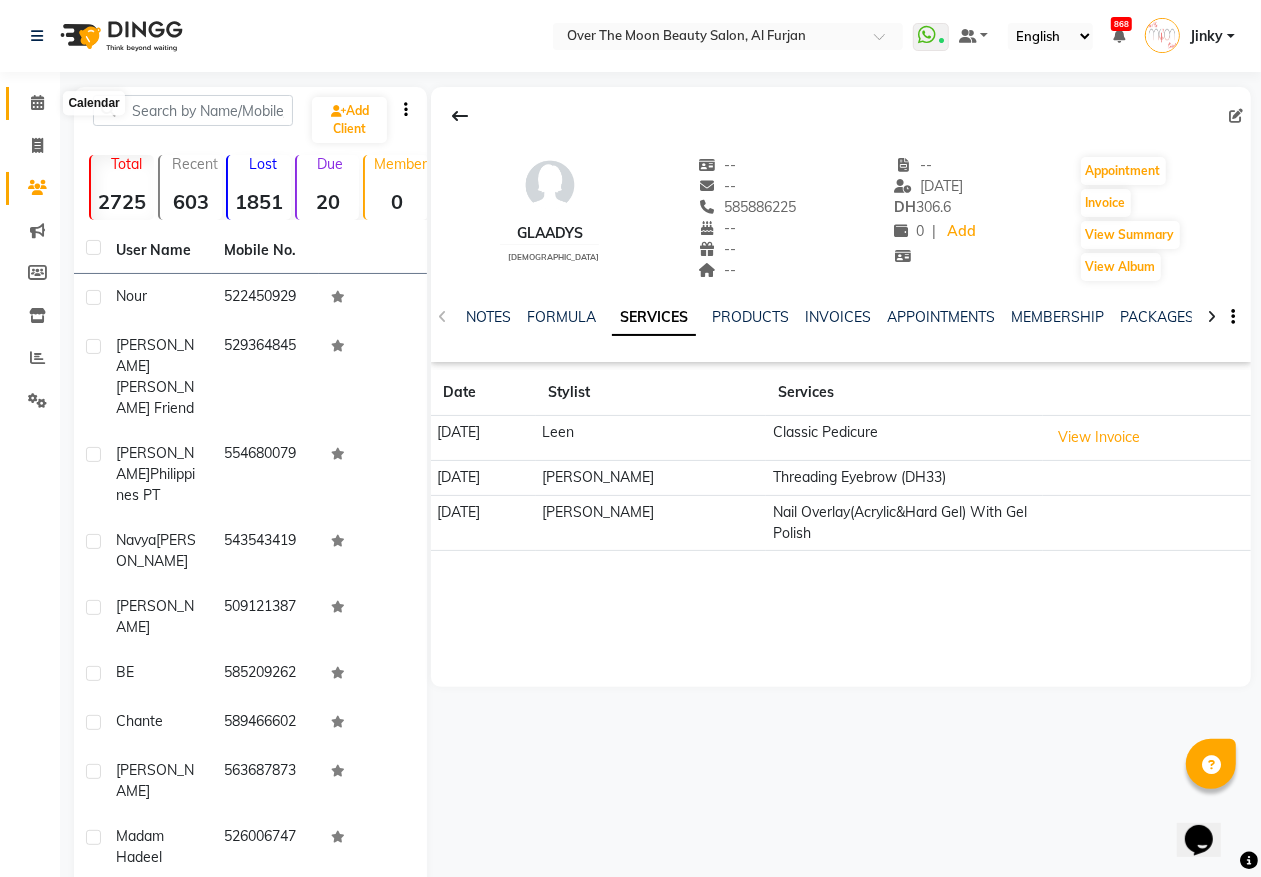 click 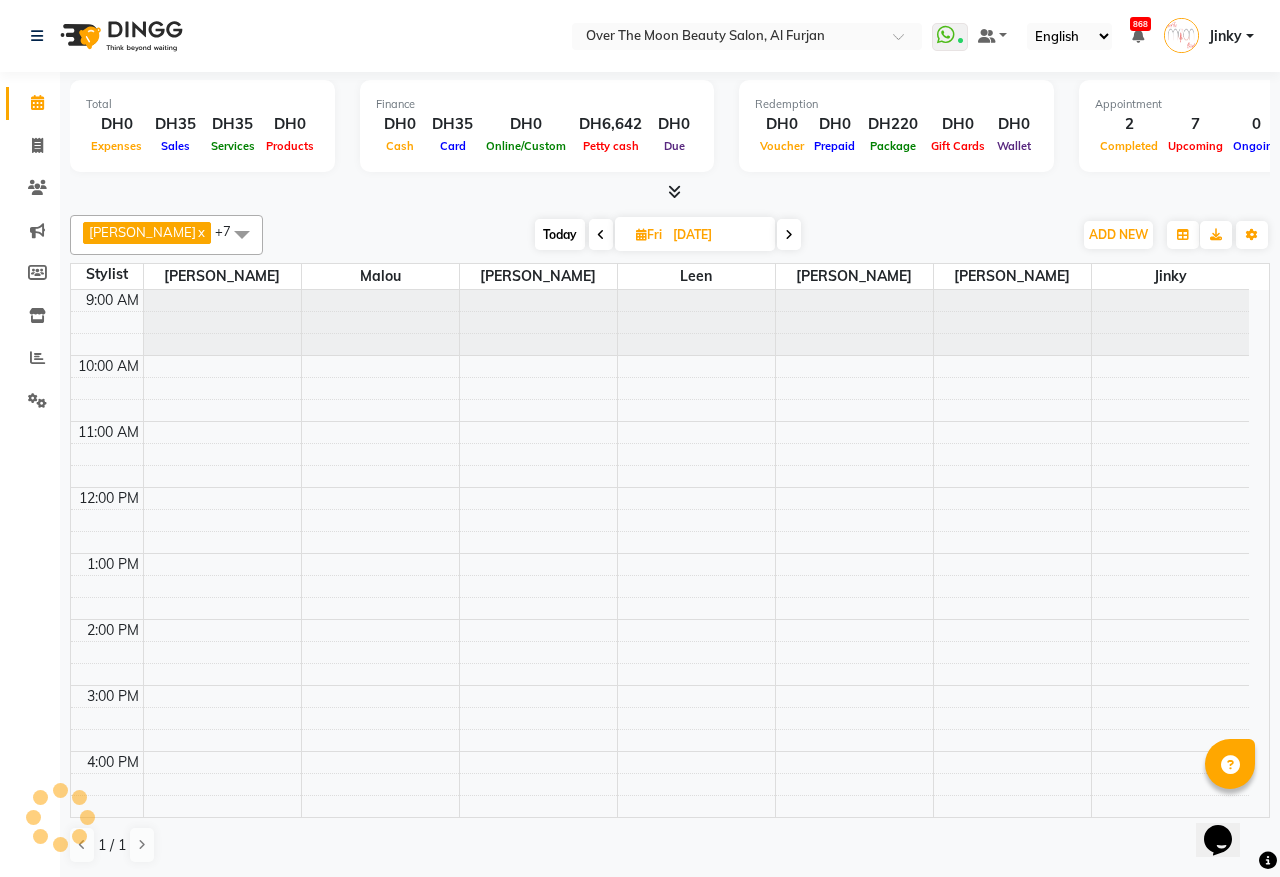 scroll, scrollTop: 0, scrollLeft: 0, axis: both 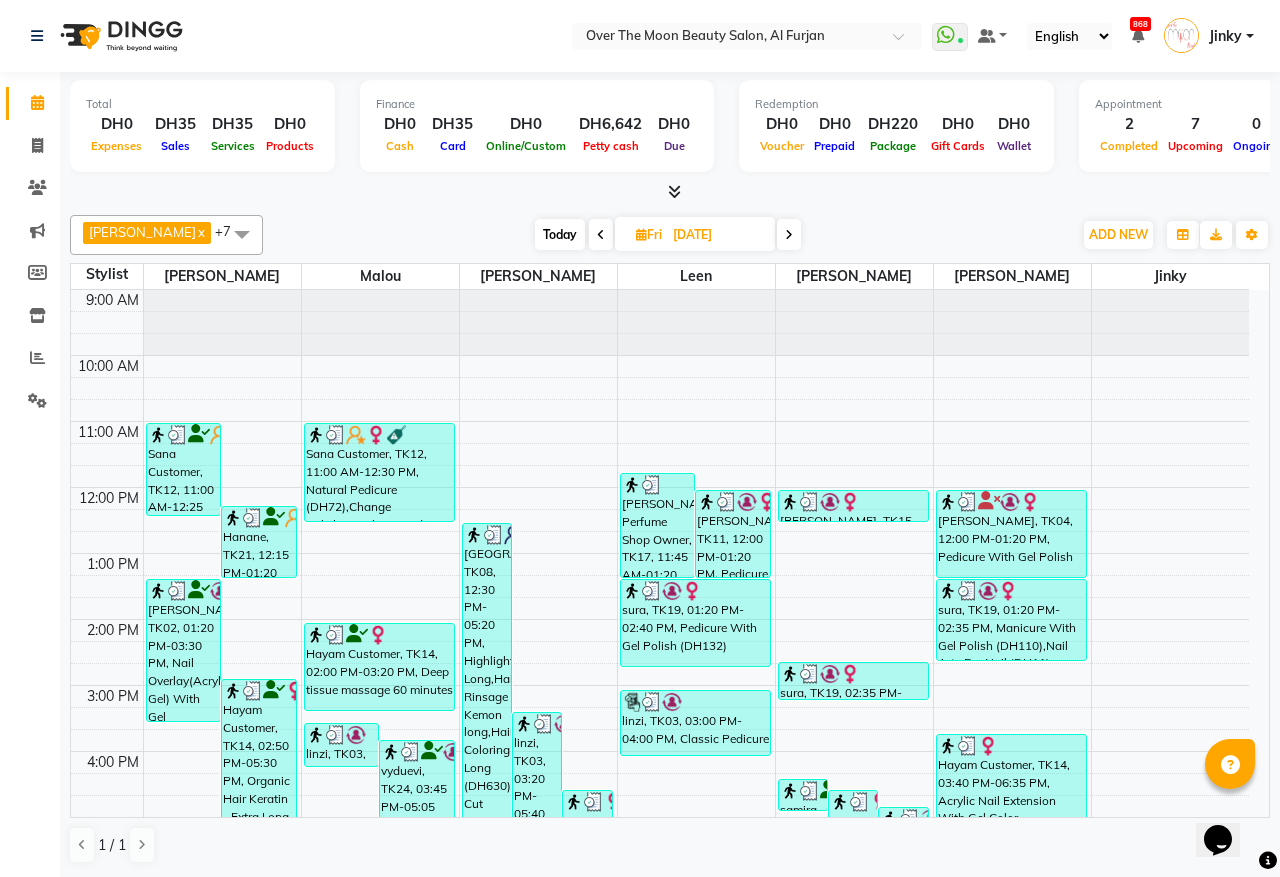click on "Today" at bounding box center (560, 234) 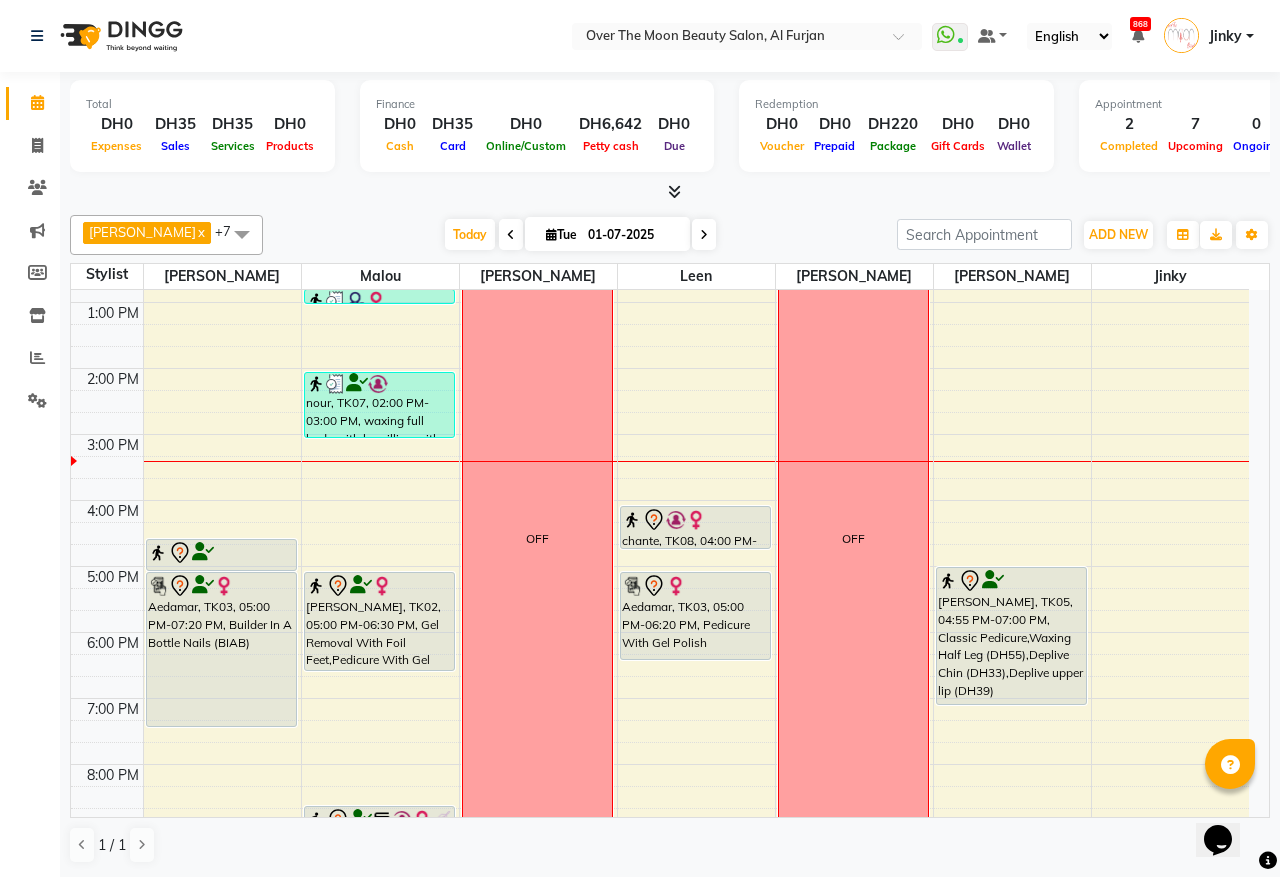 scroll, scrollTop: 192, scrollLeft: 0, axis: vertical 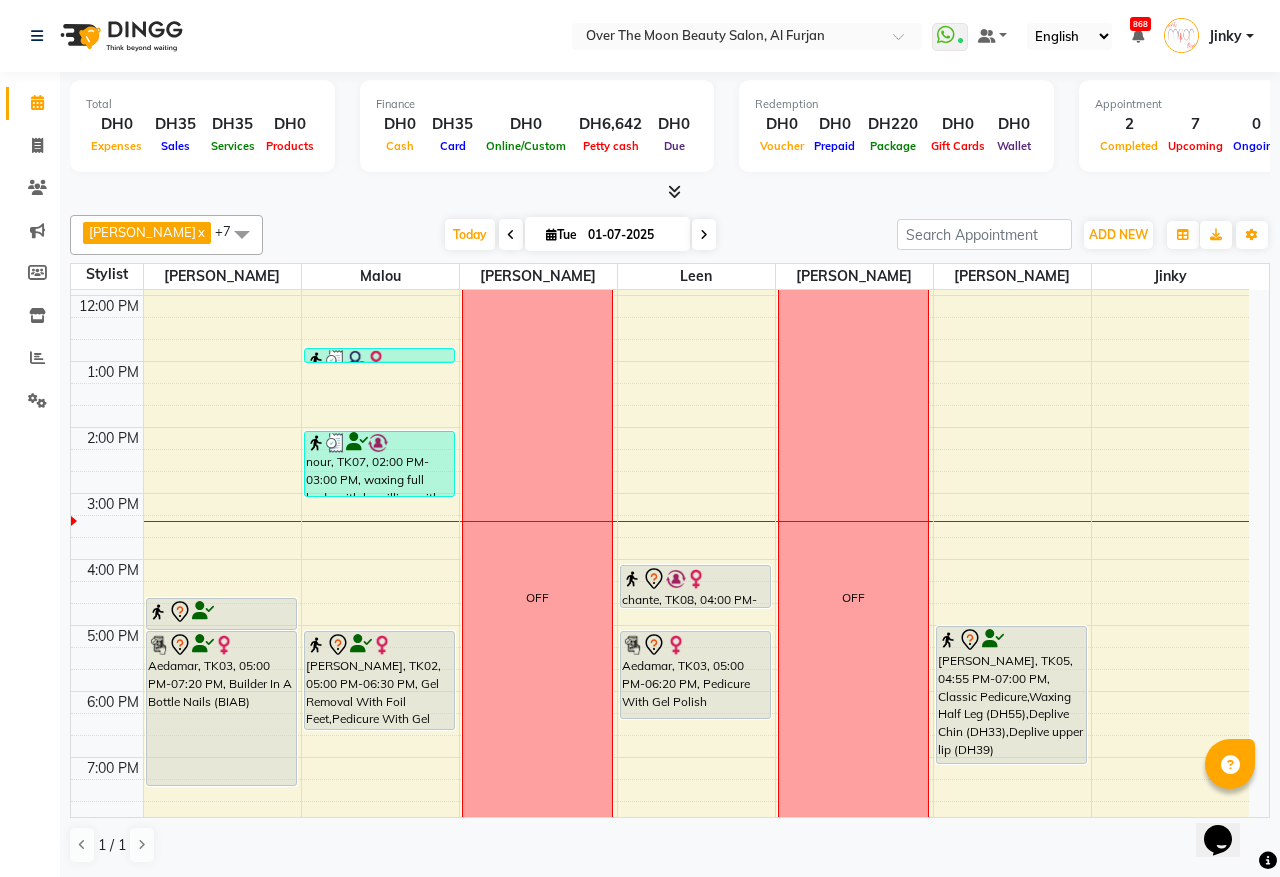 click on "Calendar  Invoice  Clients  Marketing  Members  Inventory  Reports  Settings Completed InProgress Upcoming Dropped Tentative Check-In Confirm Bookings Segments Page Builder" 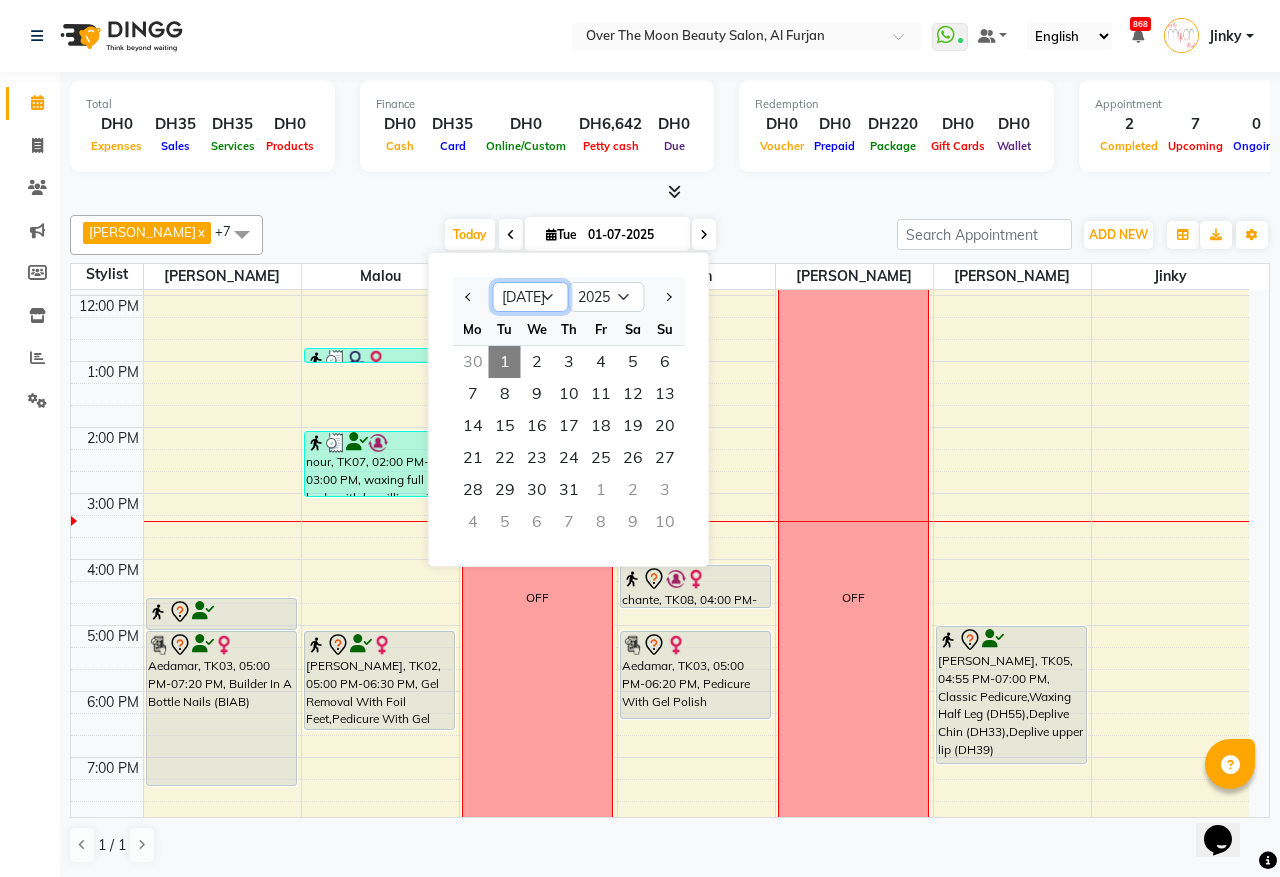 click on "Jan Feb Mar Apr May Jun [DATE] Aug Sep Oct Nov Dec" at bounding box center (531, 297) 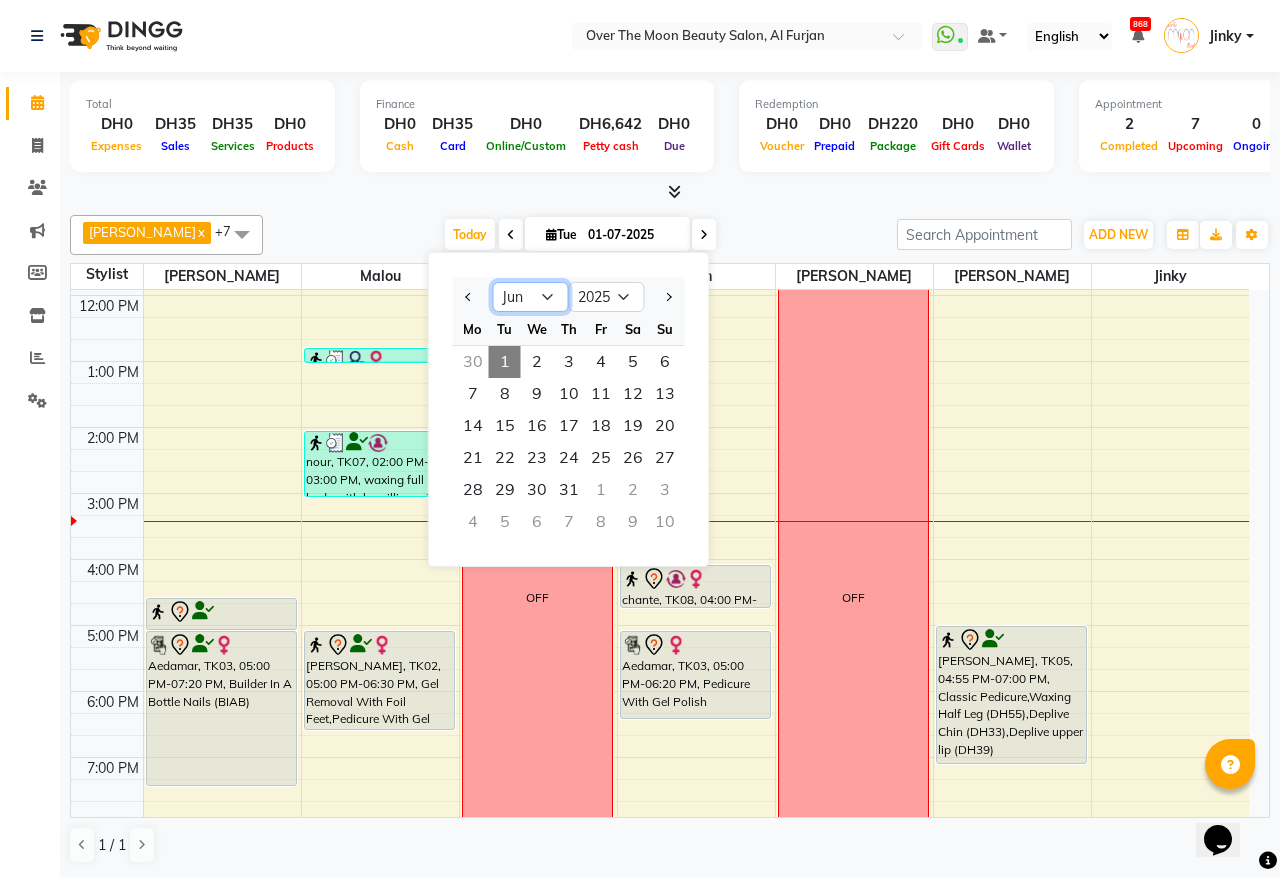 click on "Jan Feb Mar Apr May Jun [DATE] Aug Sep Oct Nov Dec" at bounding box center (531, 297) 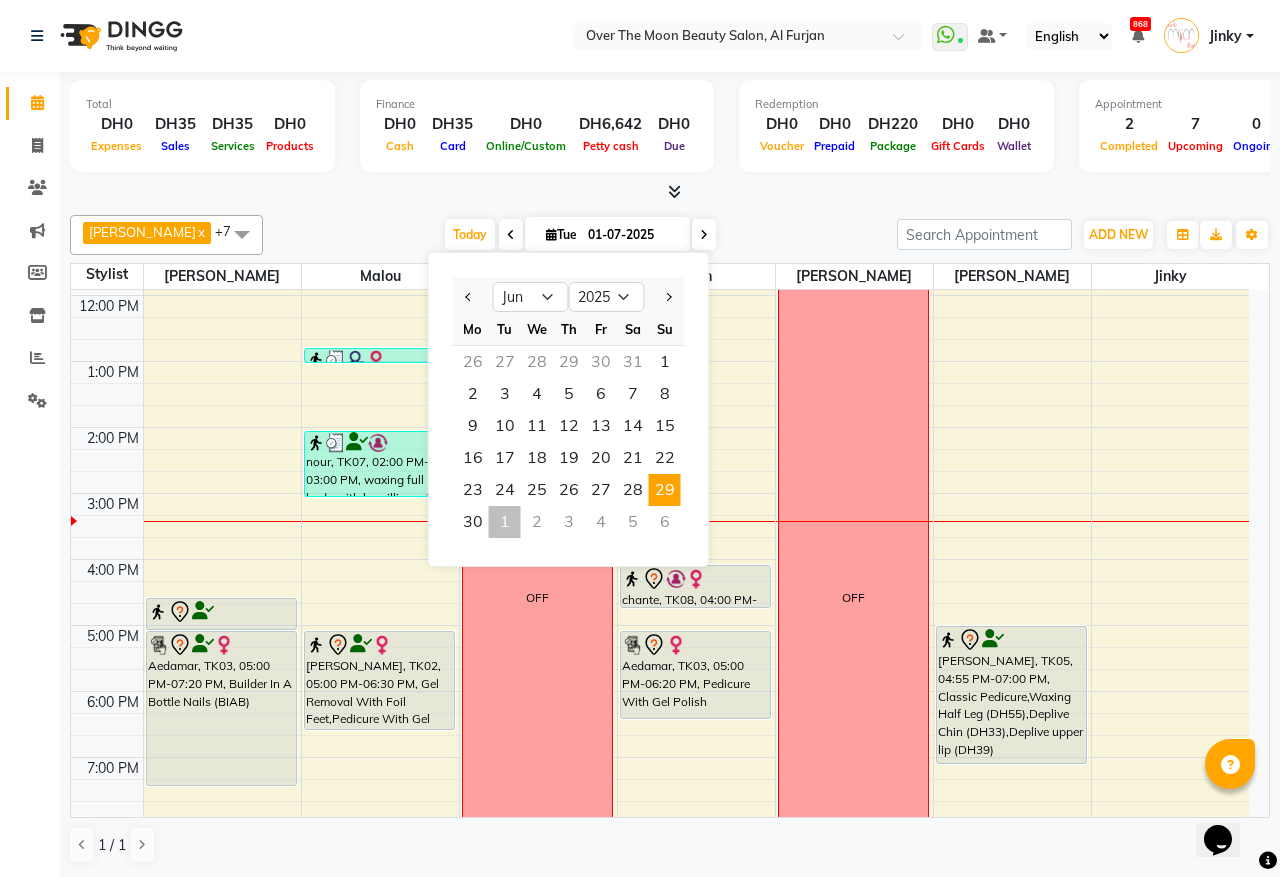 click on "29" at bounding box center [665, 490] 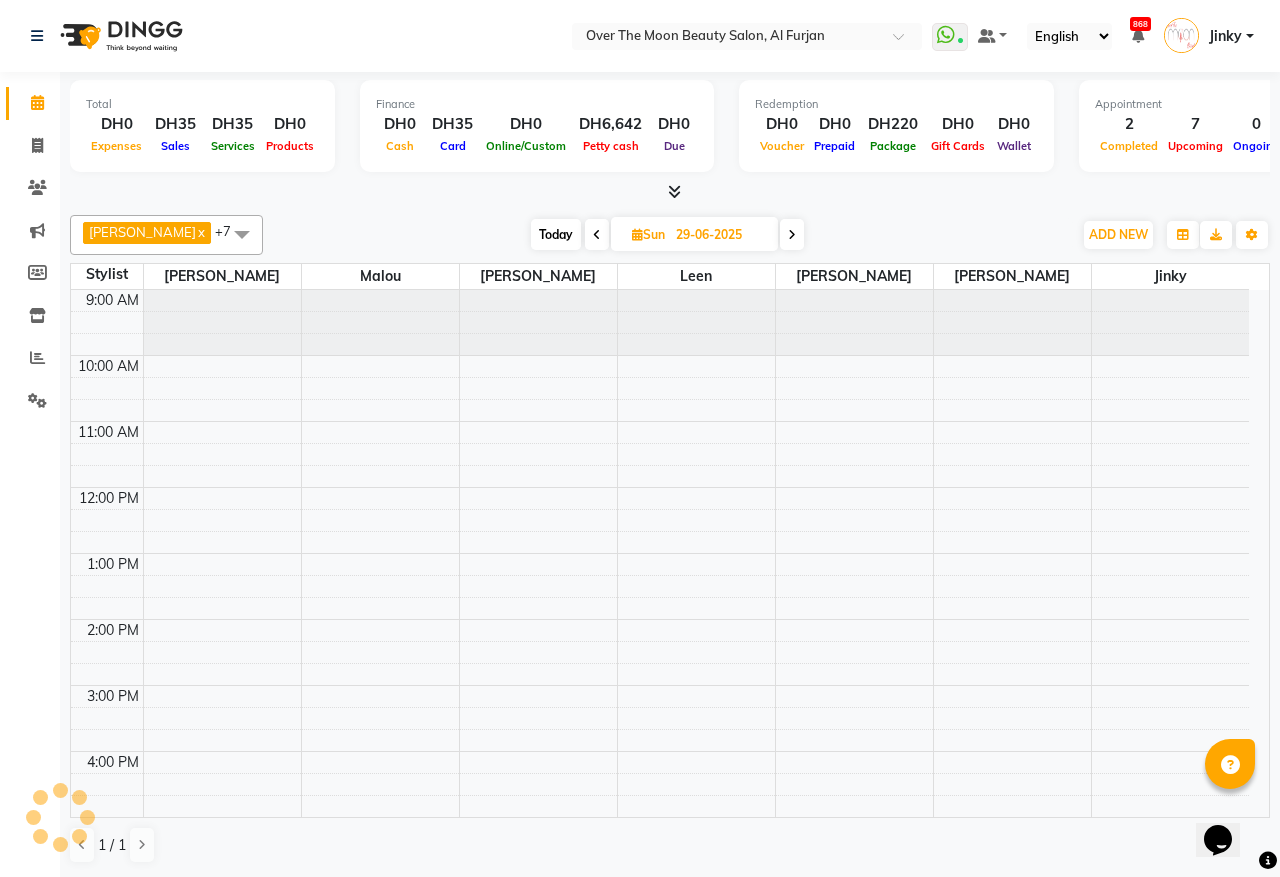 scroll, scrollTop: 401, scrollLeft: 0, axis: vertical 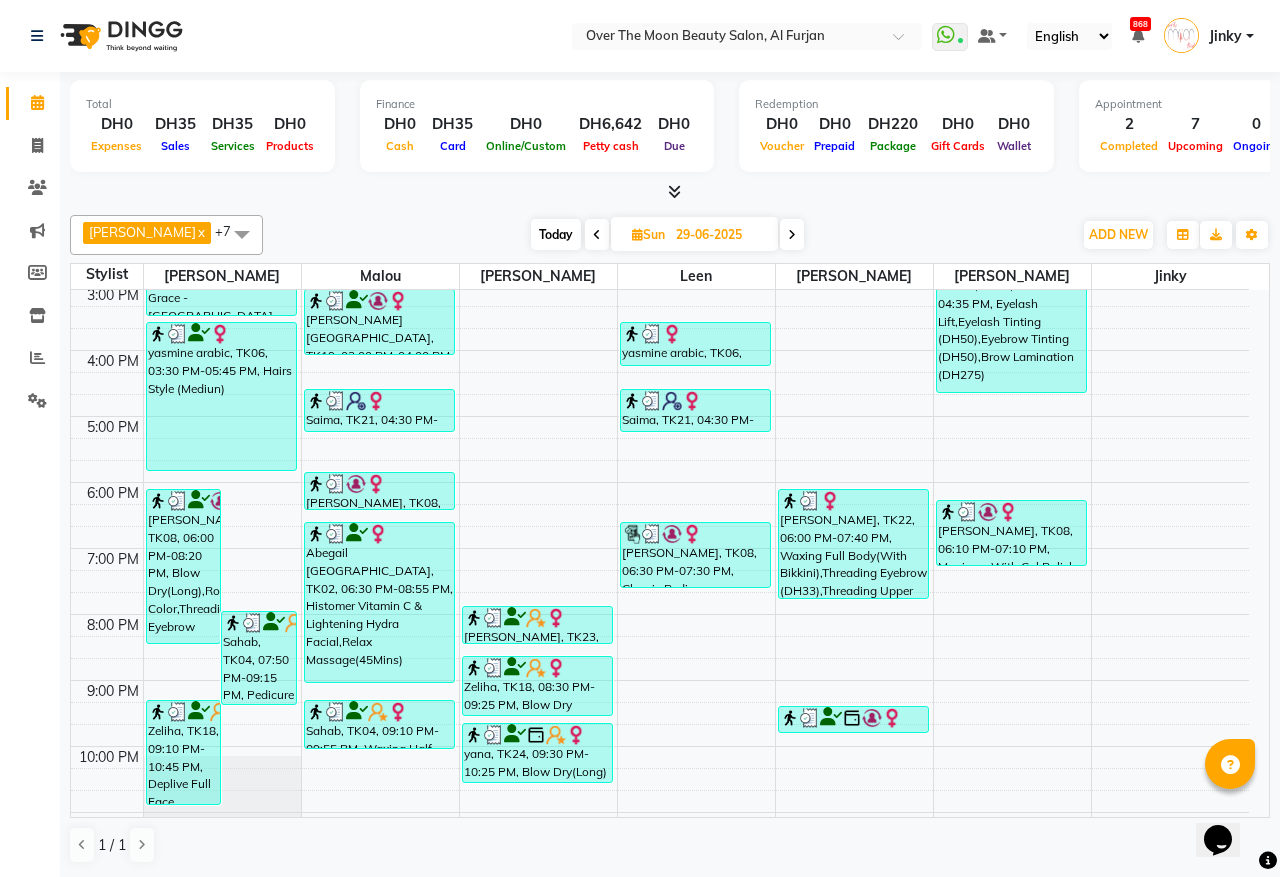 click on "29-06-2025" at bounding box center [720, 235] 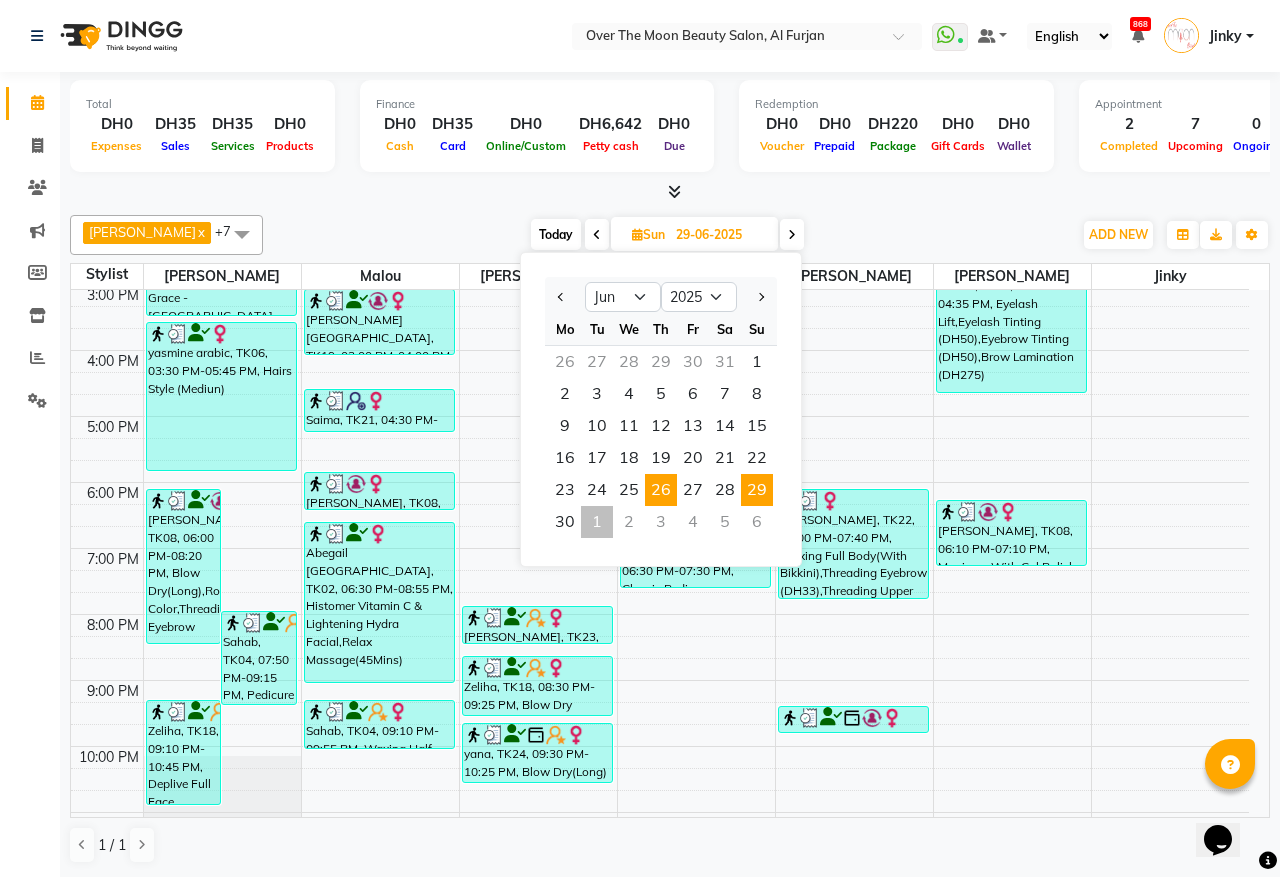 click on "26" at bounding box center (661, 490) 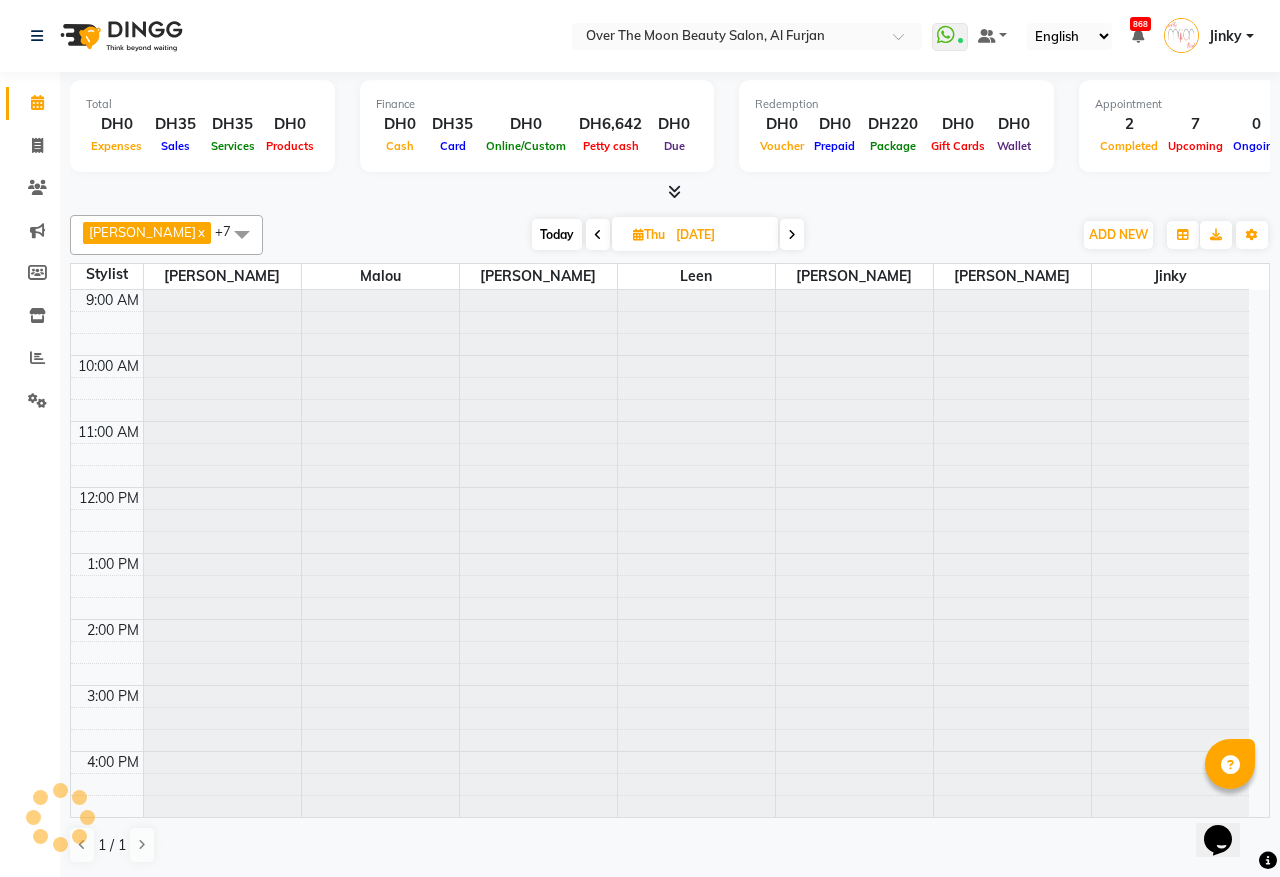 scroll, scrollTop: 401, scrollLeft: 0, axis: vertical 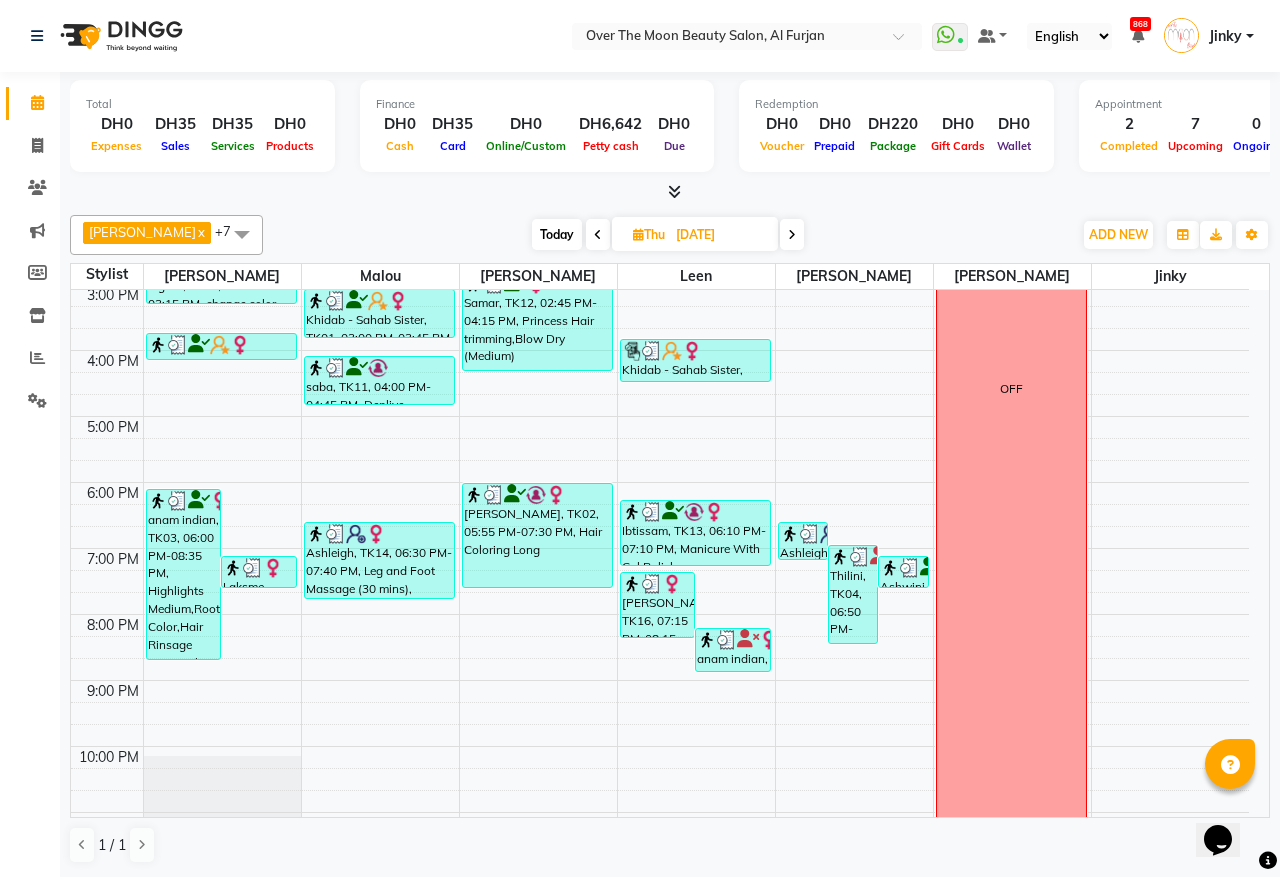 click on "[PERSON_NAME], TK16, 07:15 PM-08:15 PM, Classic Manicure" at bounding box center [658, 605] 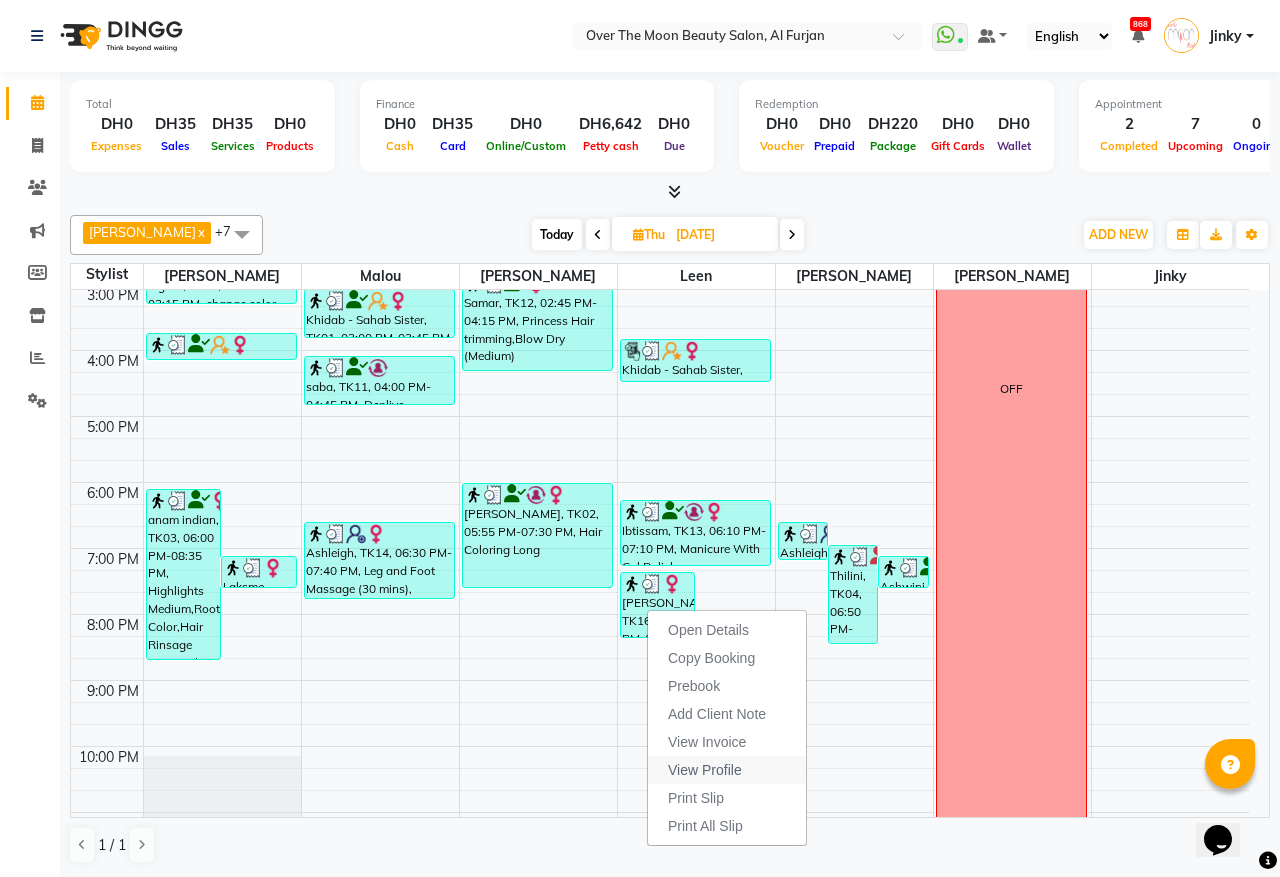 click on "View Profile" at bounding box center (705, 770) 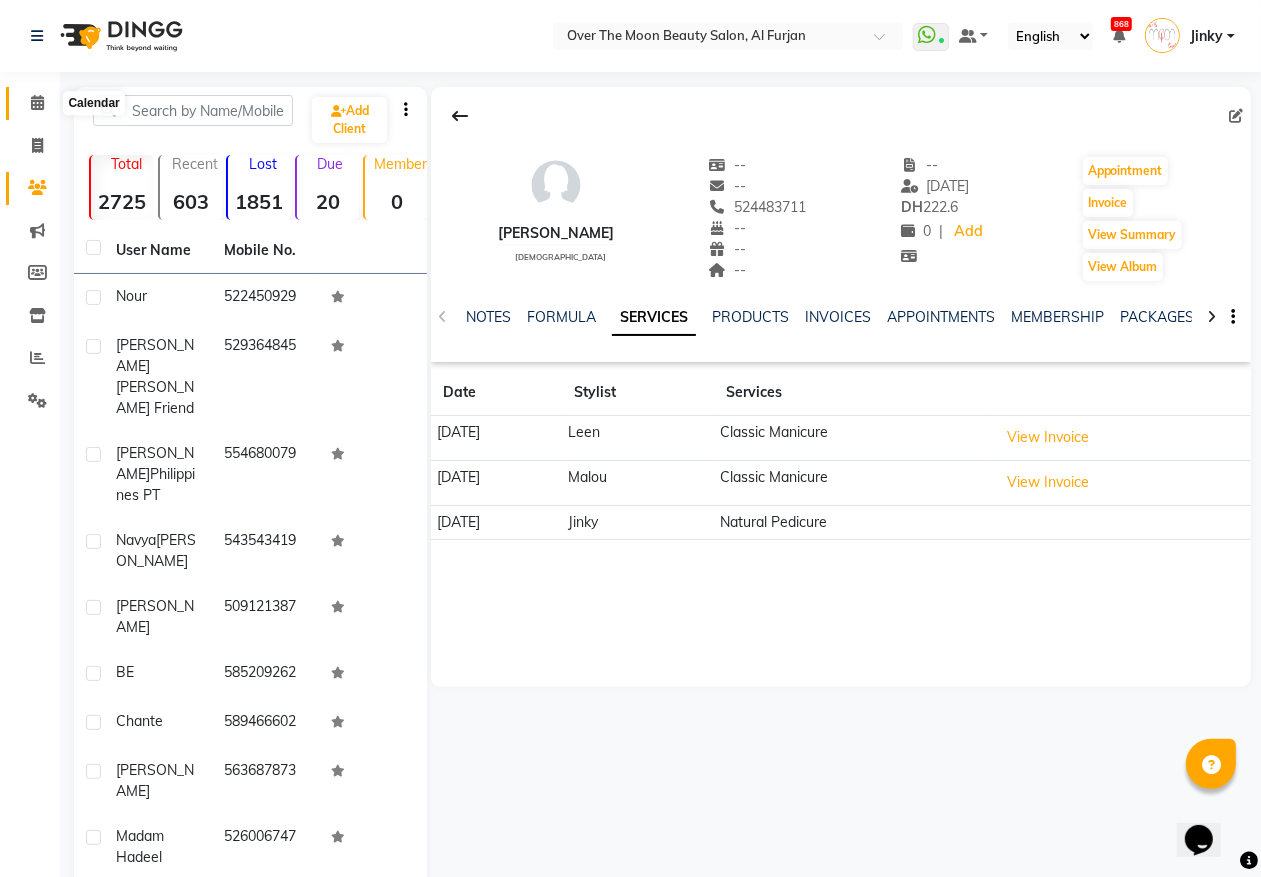 click 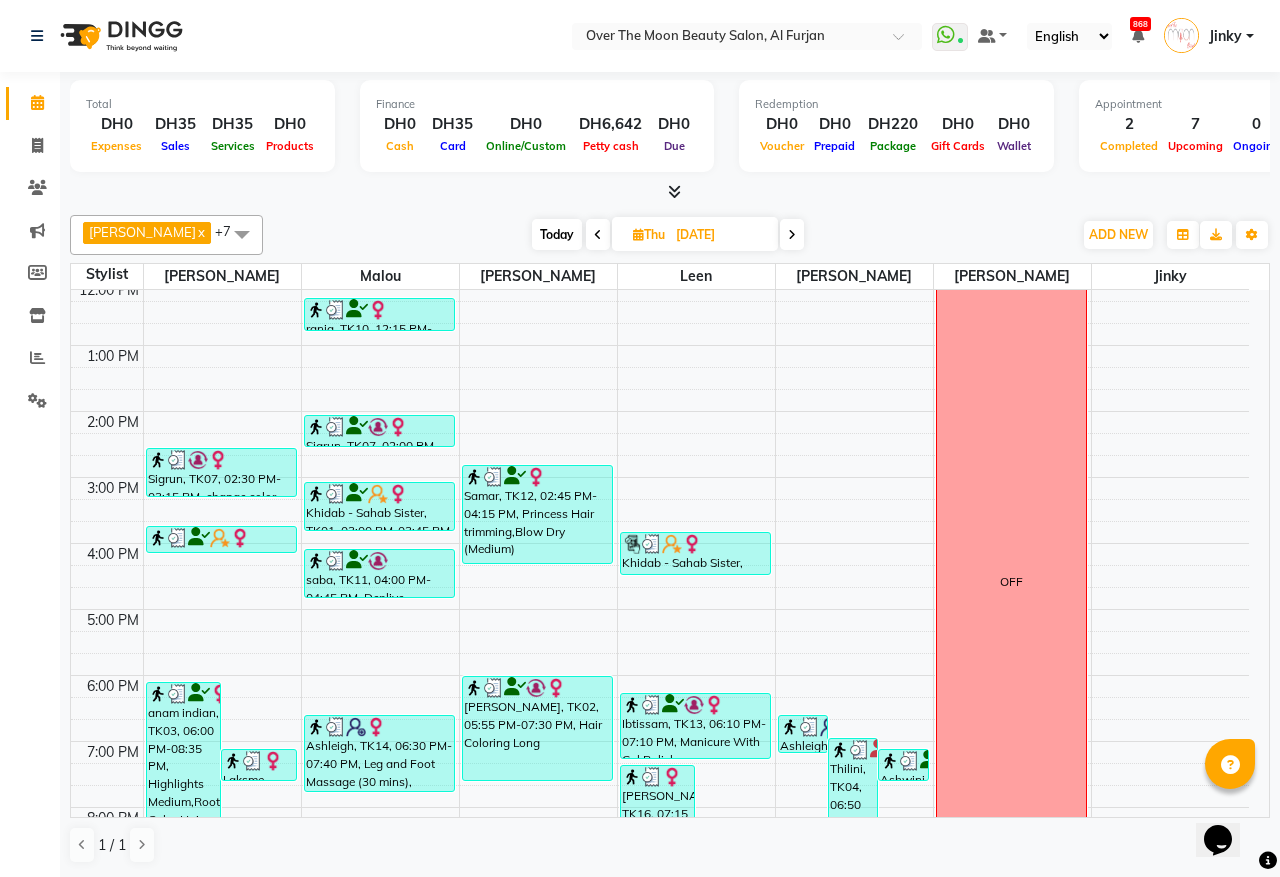scroll, scrollTop: 416, scrollLeft: 0, axis: vertical 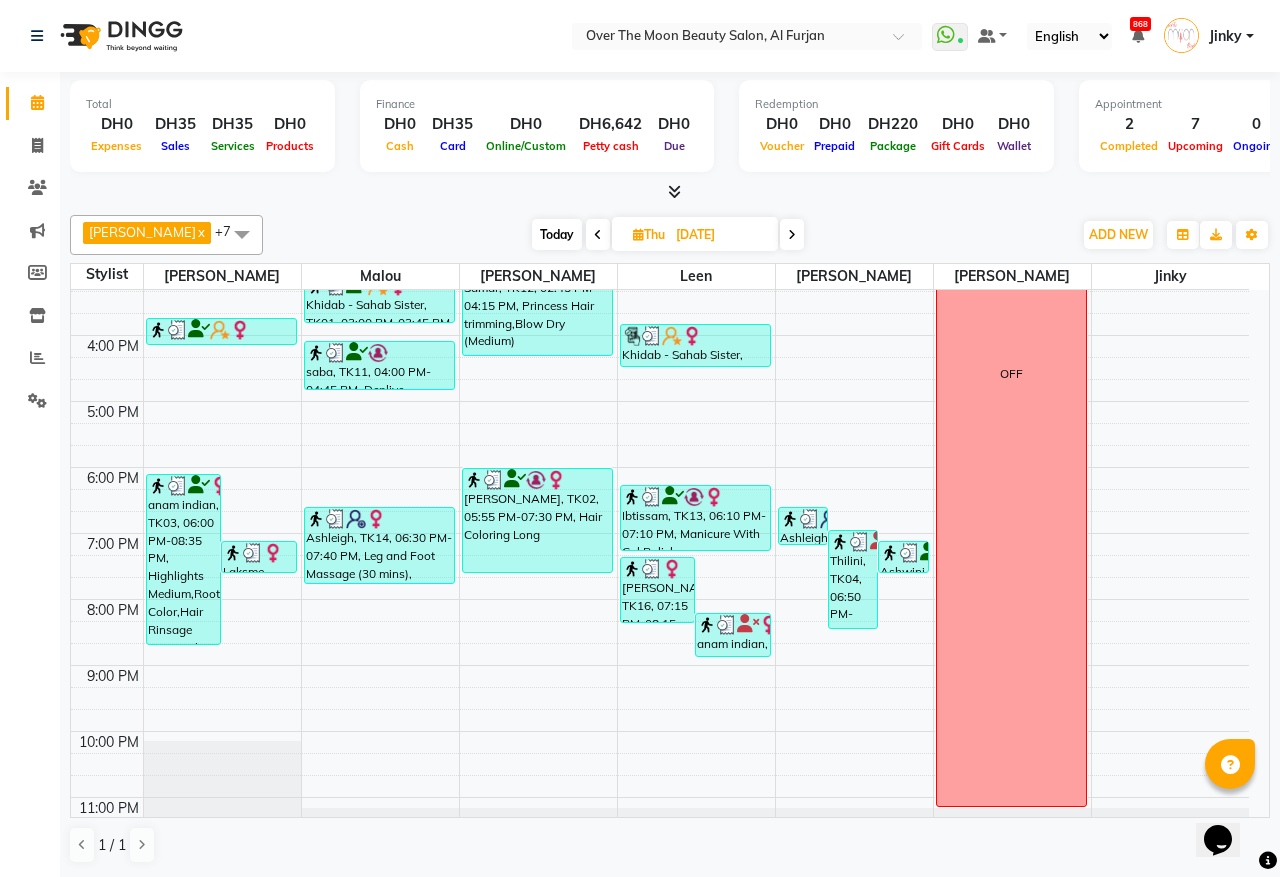 click at bounding box center (598, 235) 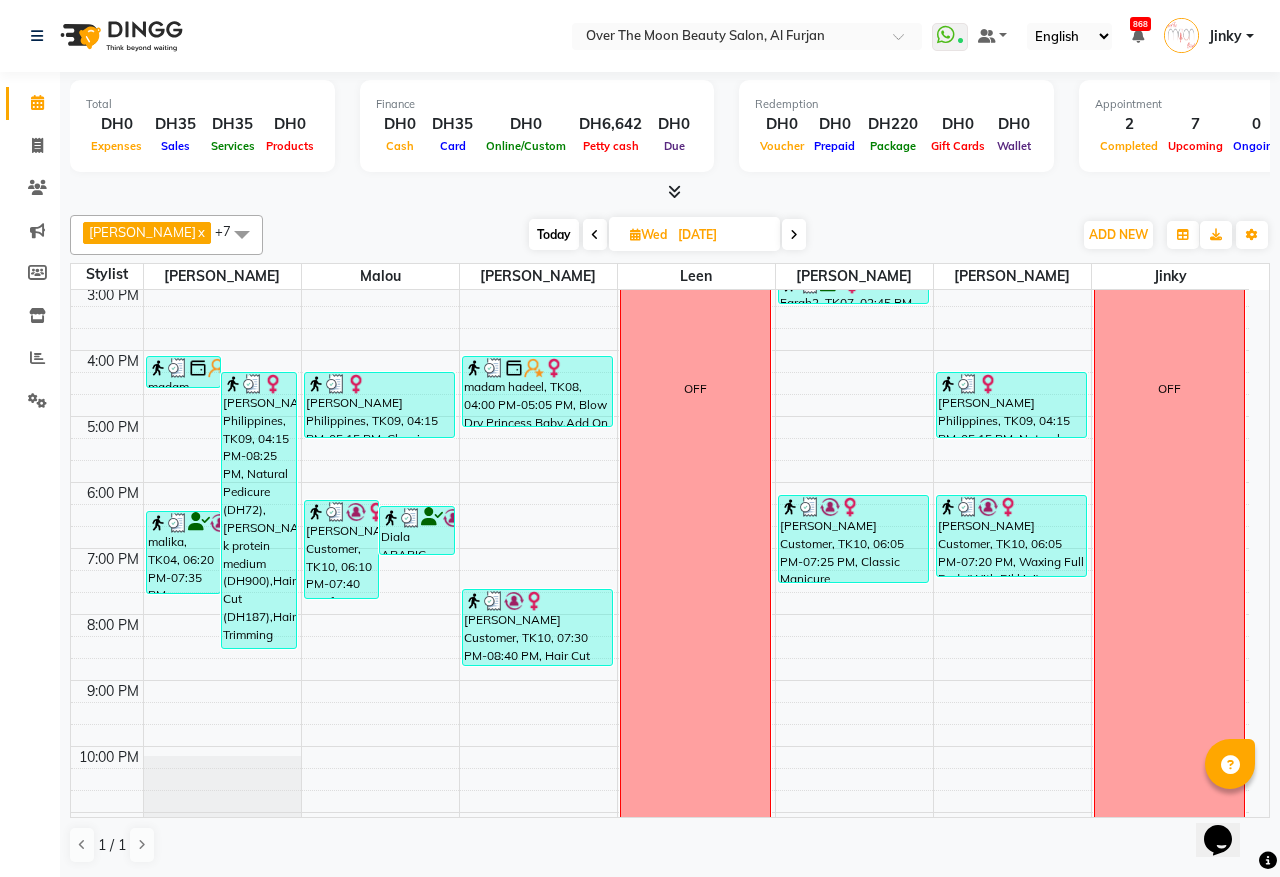 scroll, scrollTop: 193, scrollLeft: 0, axis: vertical 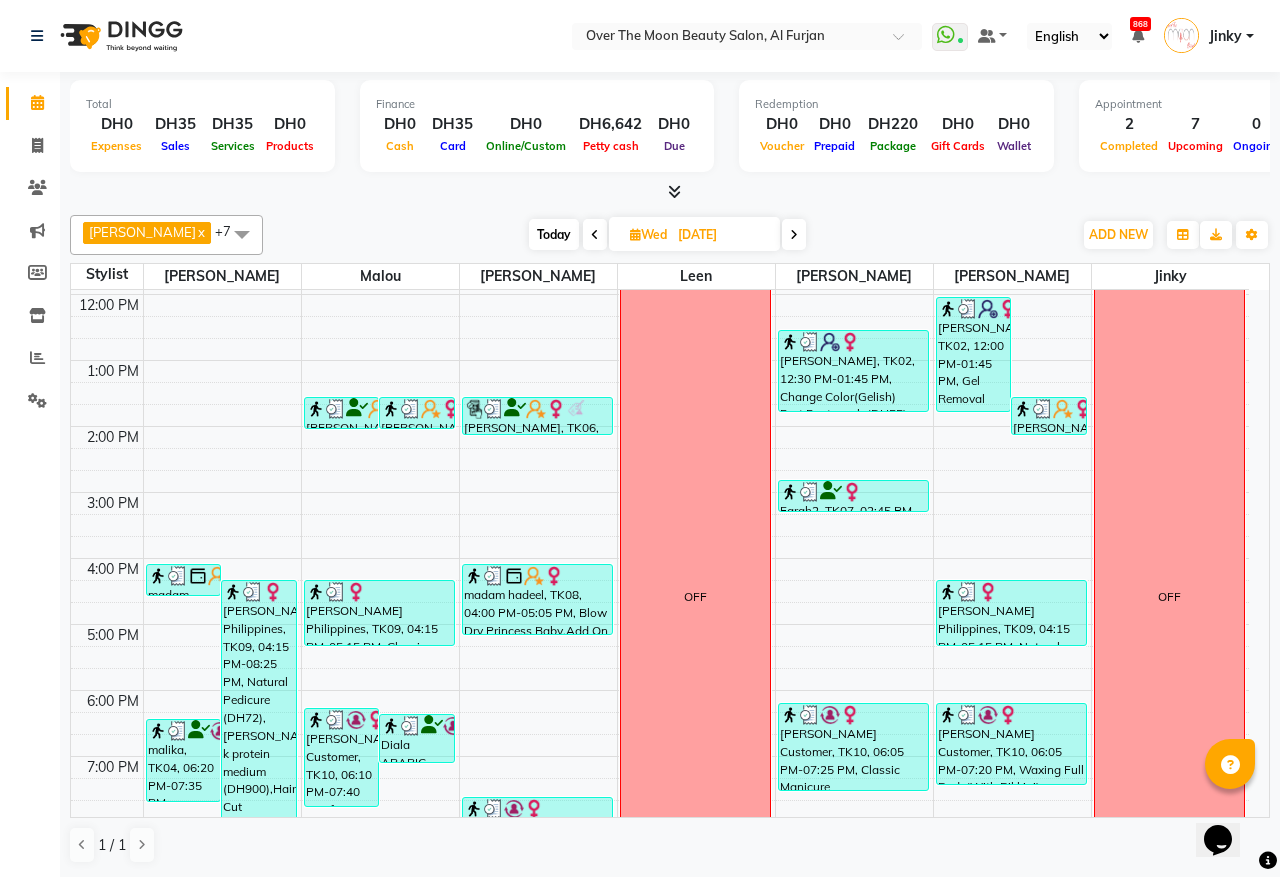 click at bounding box center [595, 235] 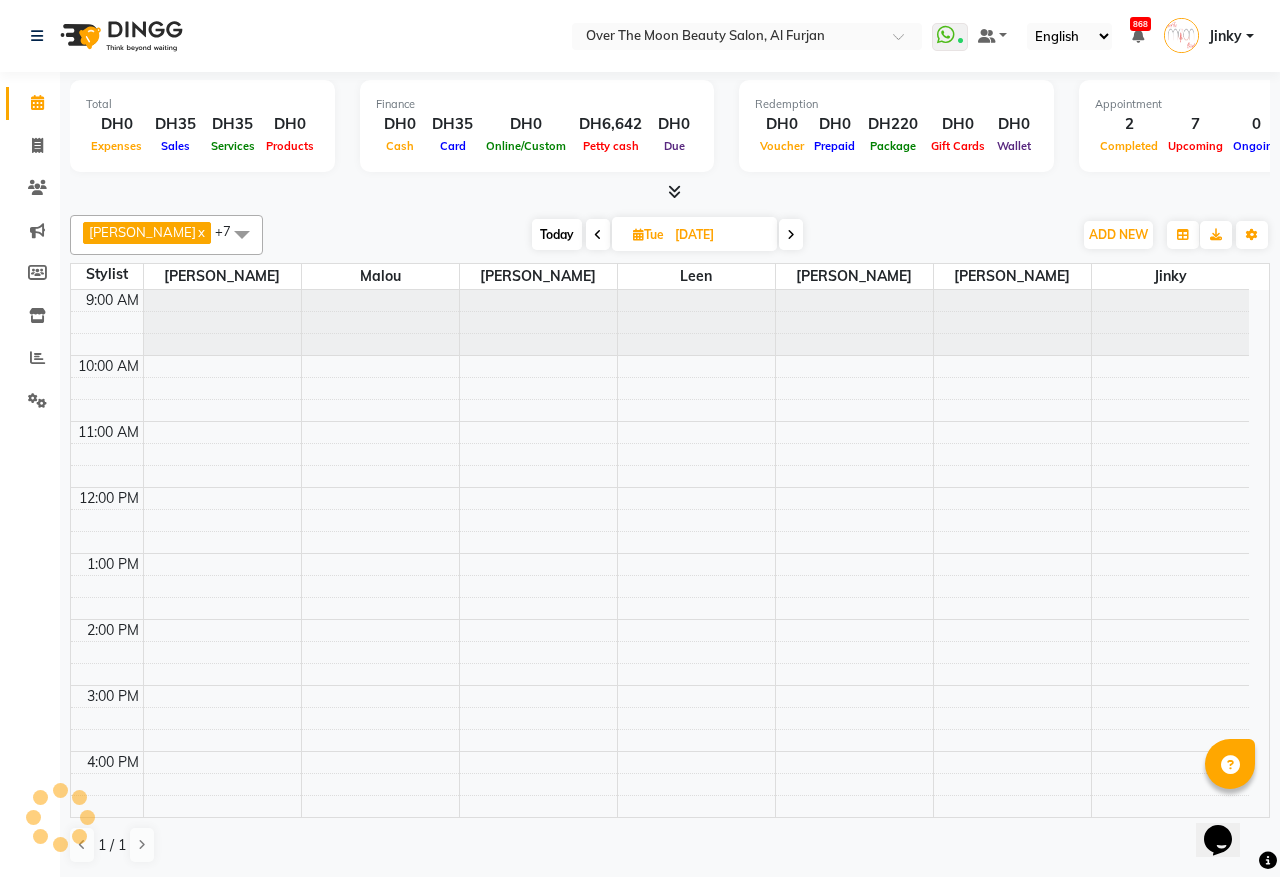scroll, scrollTop: 401, scrollLeft: 0, axis: vertical 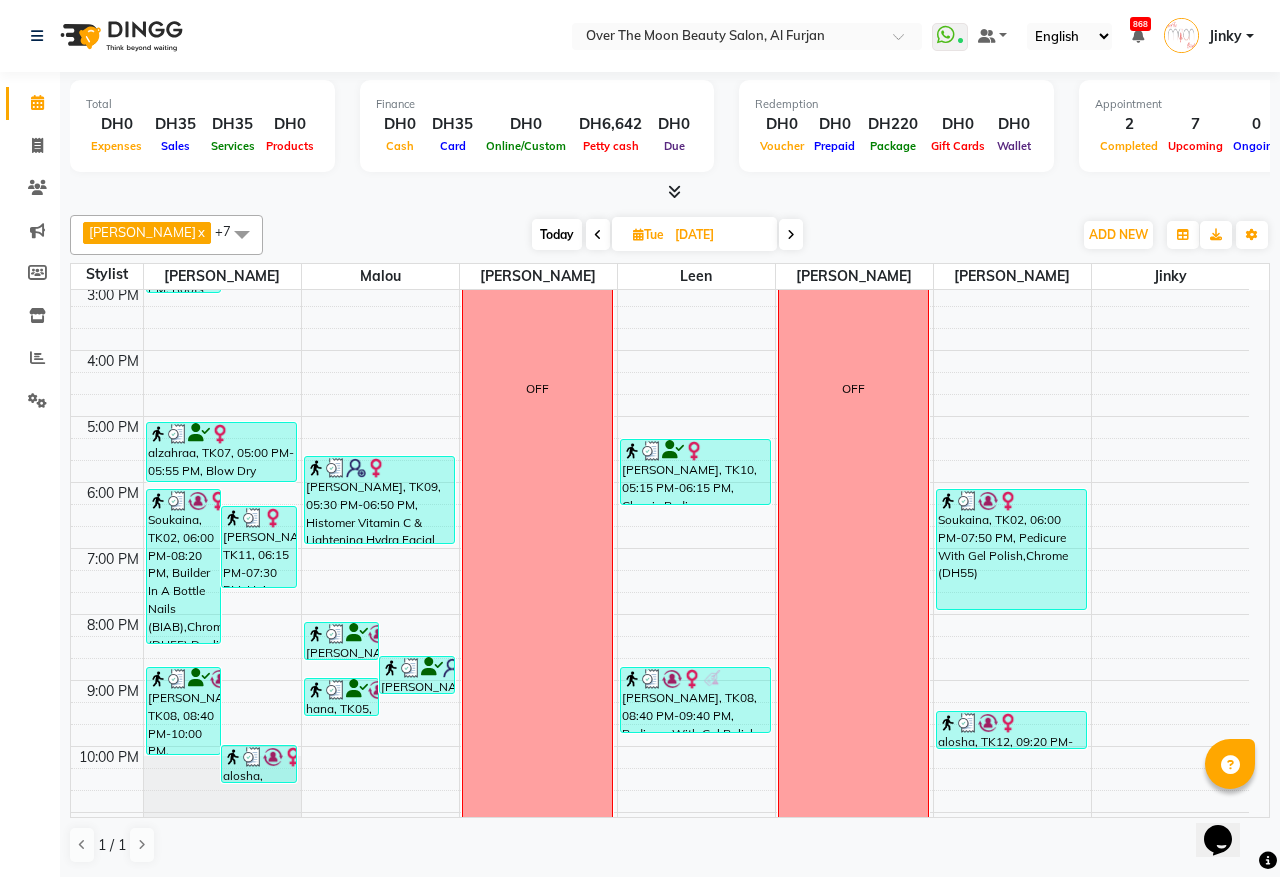 click at bounding box center [598, 235] 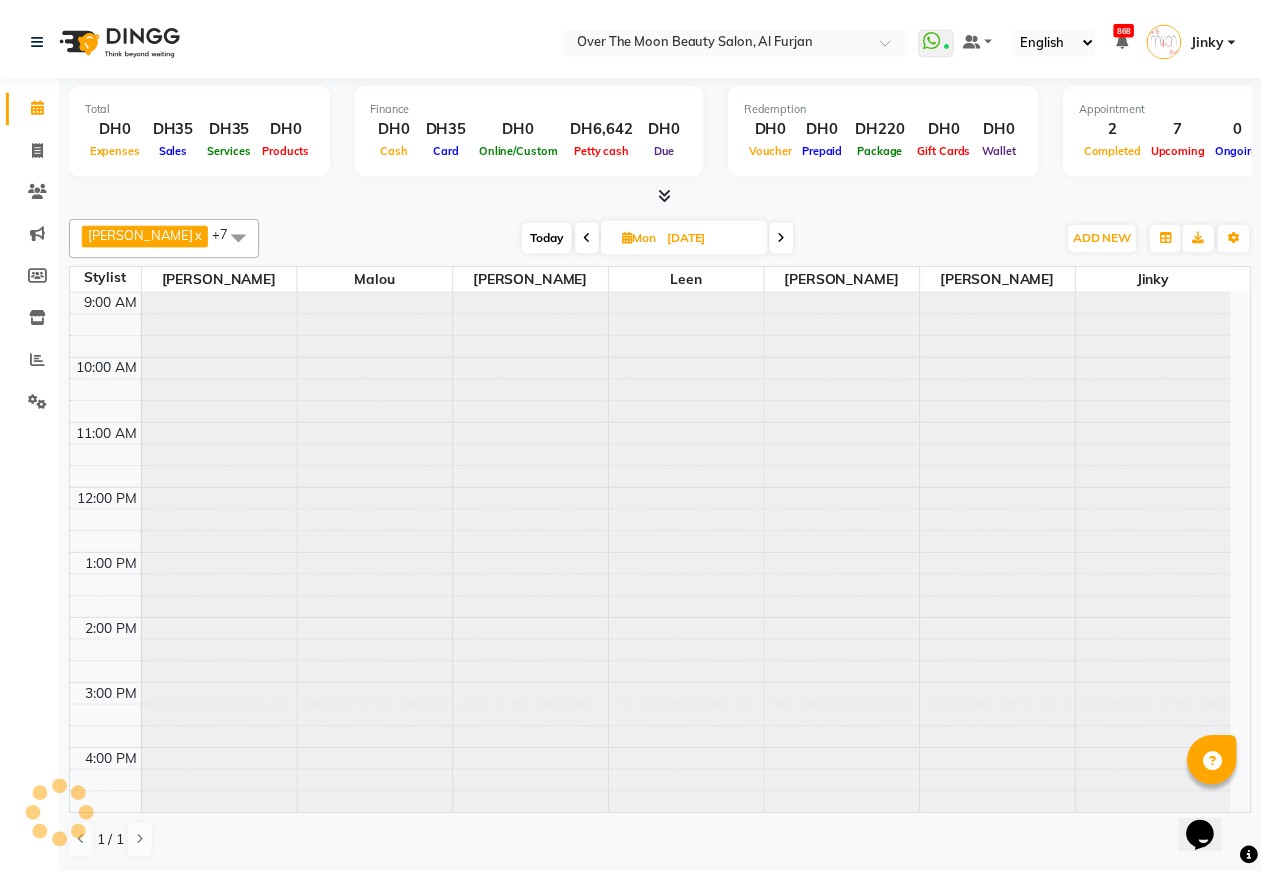 scroll, scrollTop: 401, scrollLeft: 0, axis: vertical 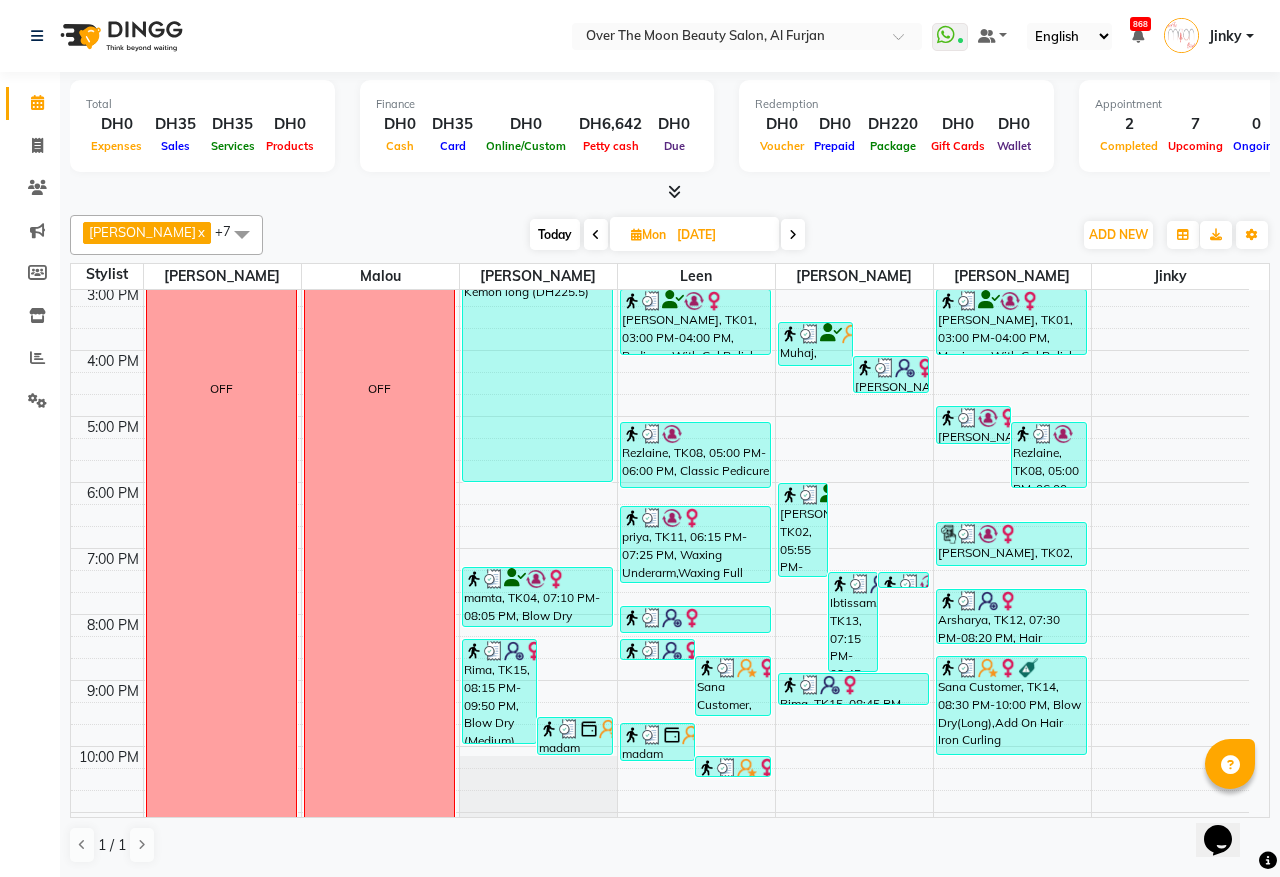 click on "Rima, TK15, 08:15 PM-09:50 PM, Blow Dry (Medium)" at bounding box center [500, 691] 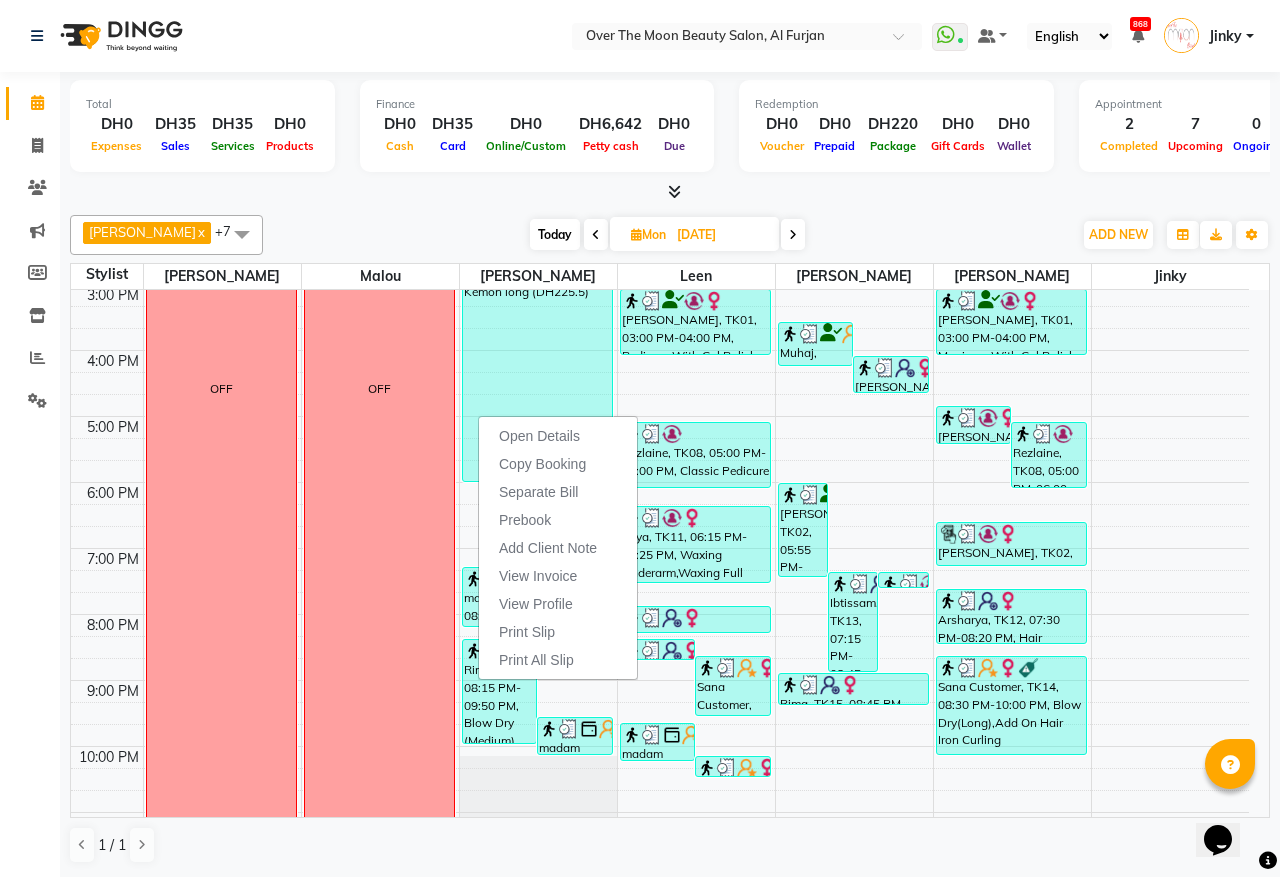click on "Arsharya, TK12, 07:30 PM-08:20 PM, Hair Cut,Blow Dry (Medium) (DH165)" at bounding box center (1011, 616) 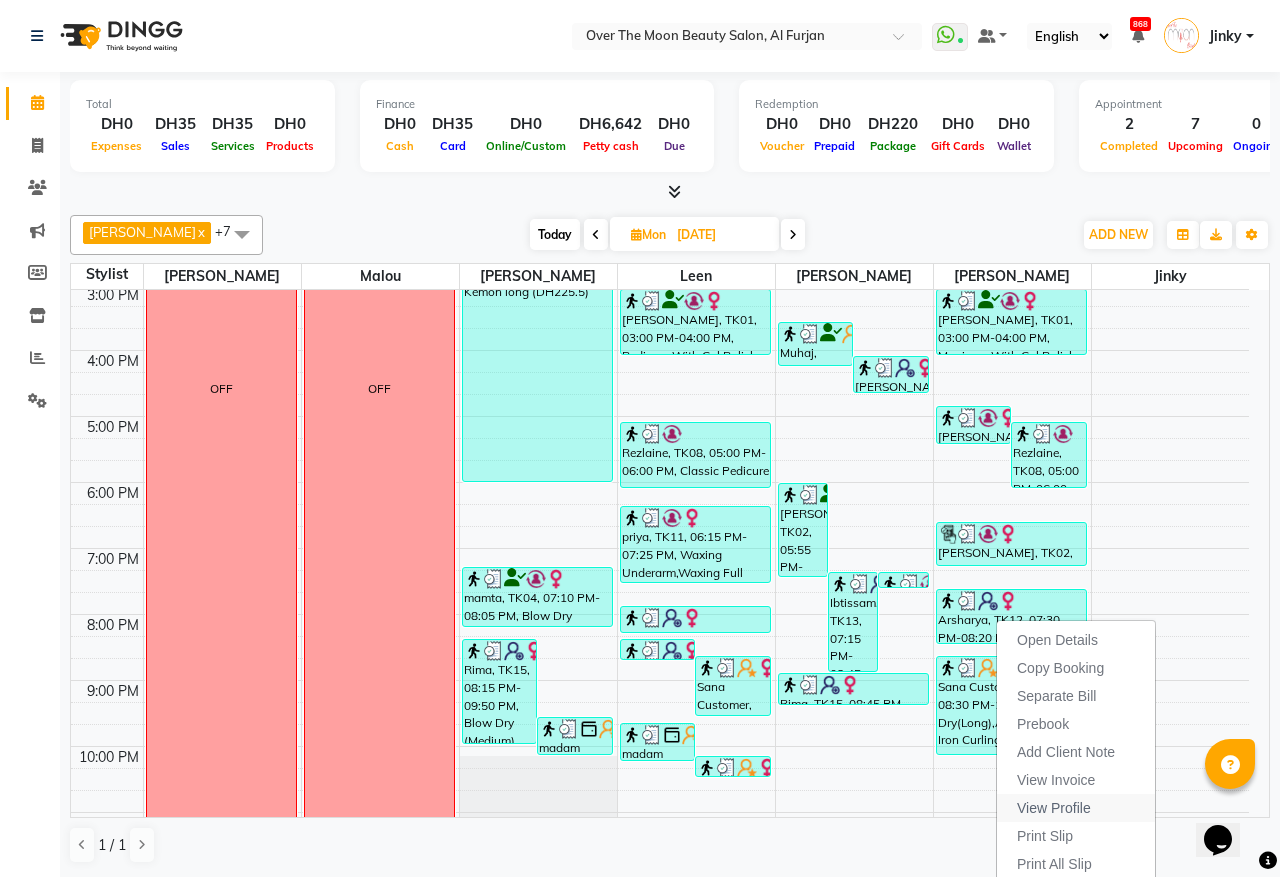 click on "View Profile" at bounding box center [1054, 808] 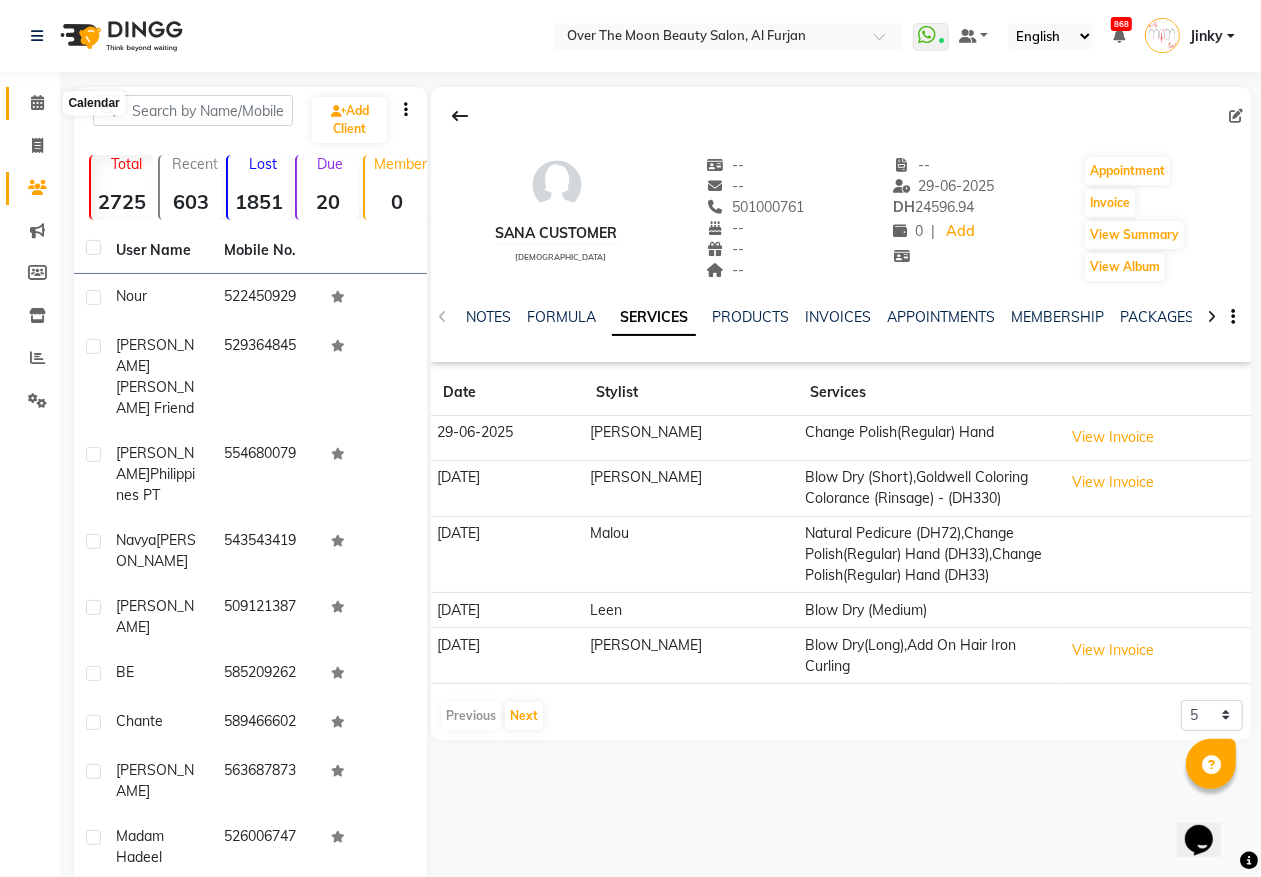 click 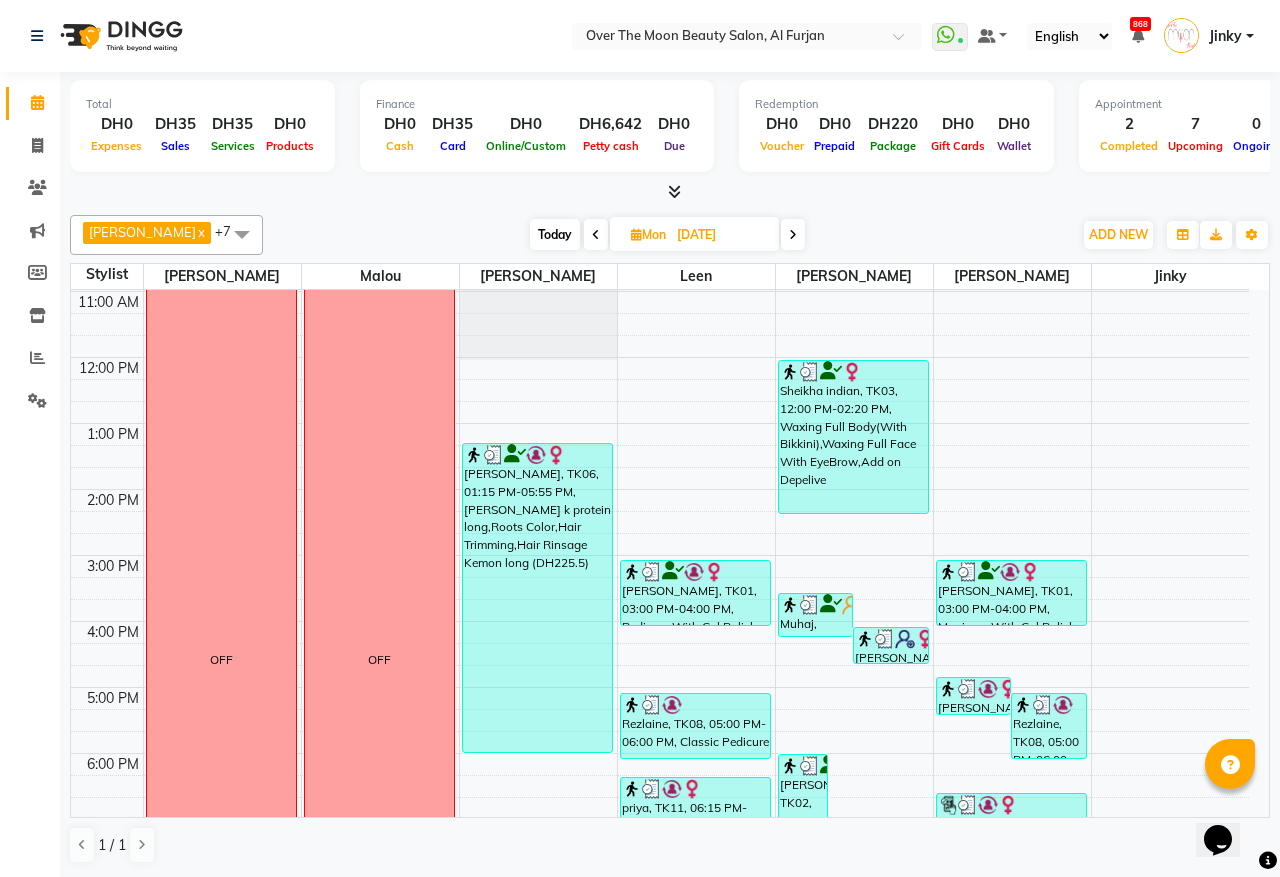 scroll, scrollTop: 208, scrollLeft: 0, axis: vertical 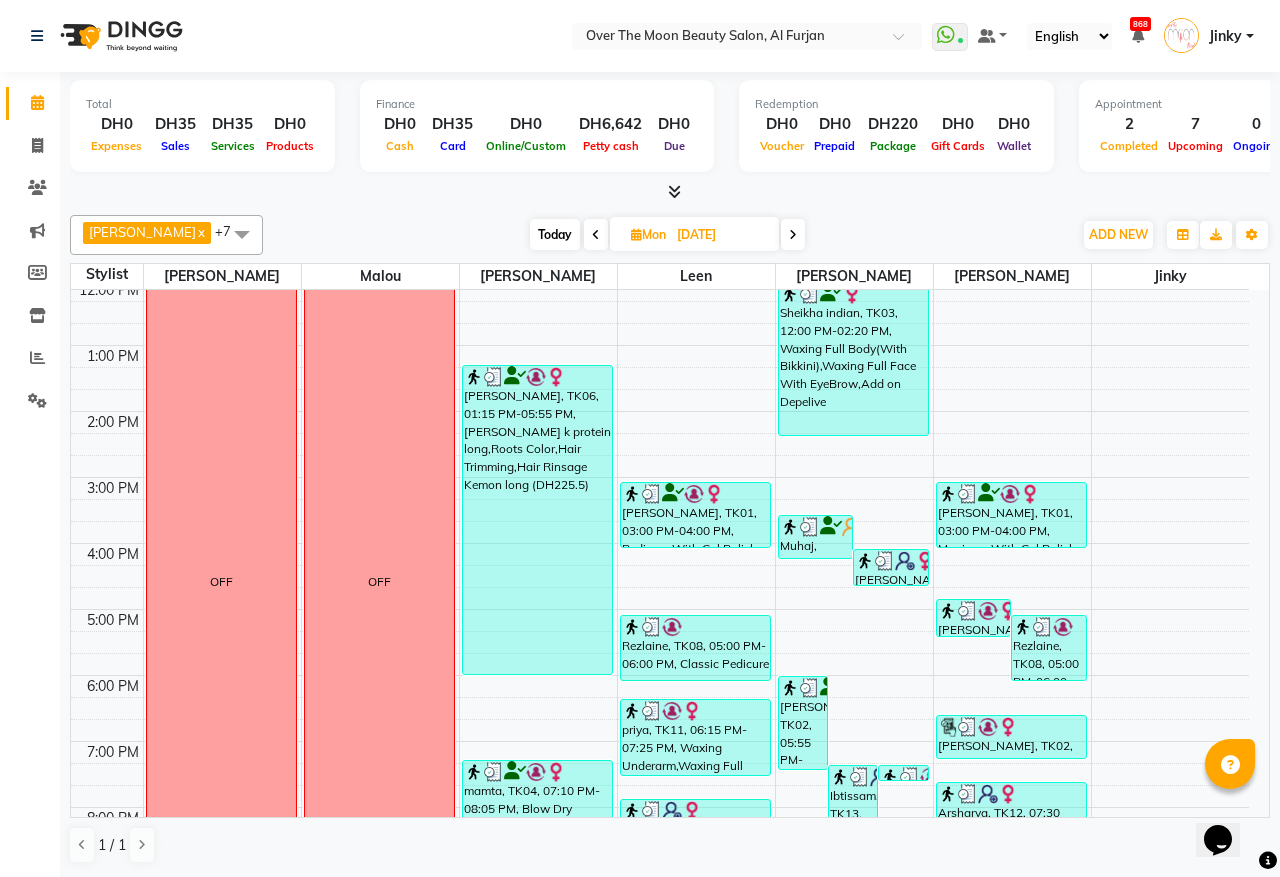click at bounding box center [905, 561] 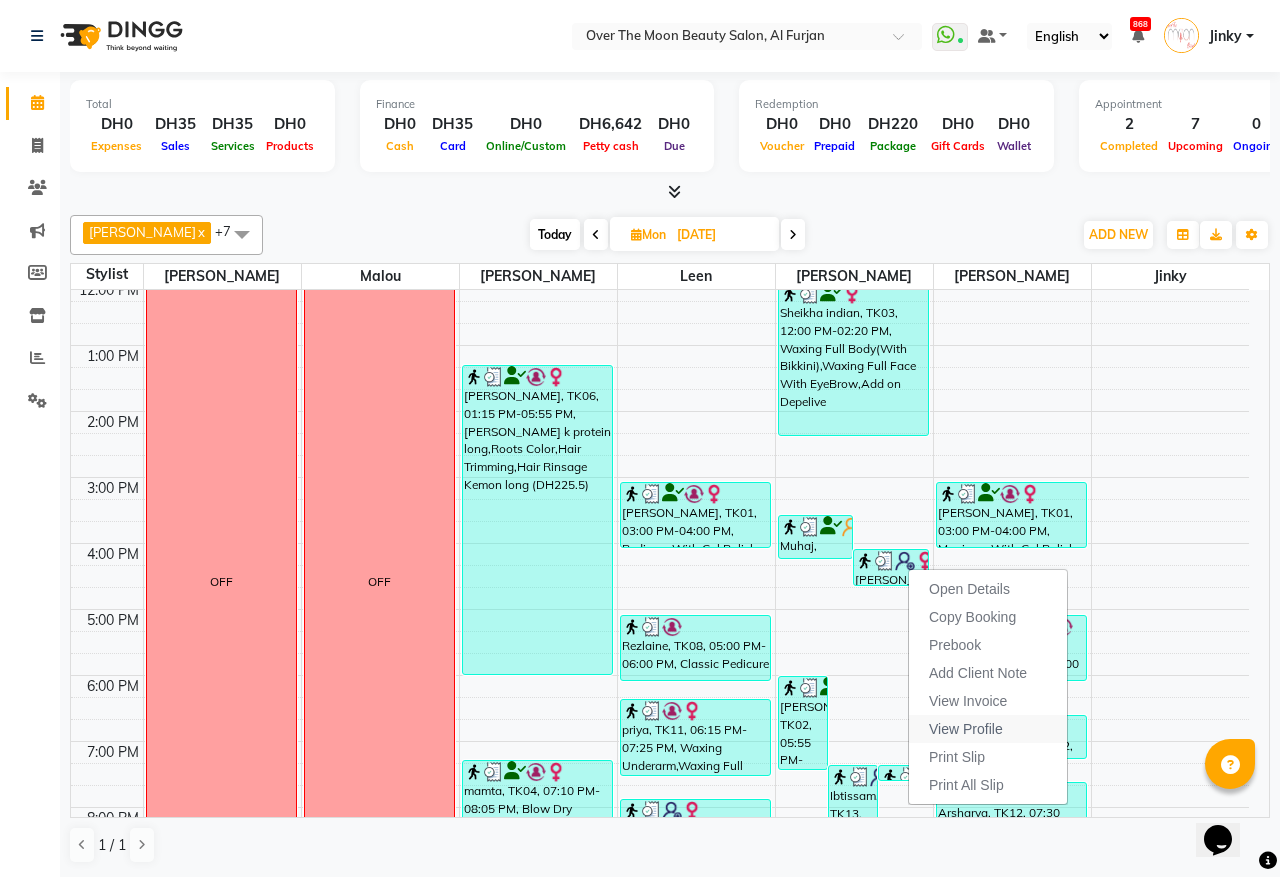 click on "View Profile" at bounding box center [966, 729] 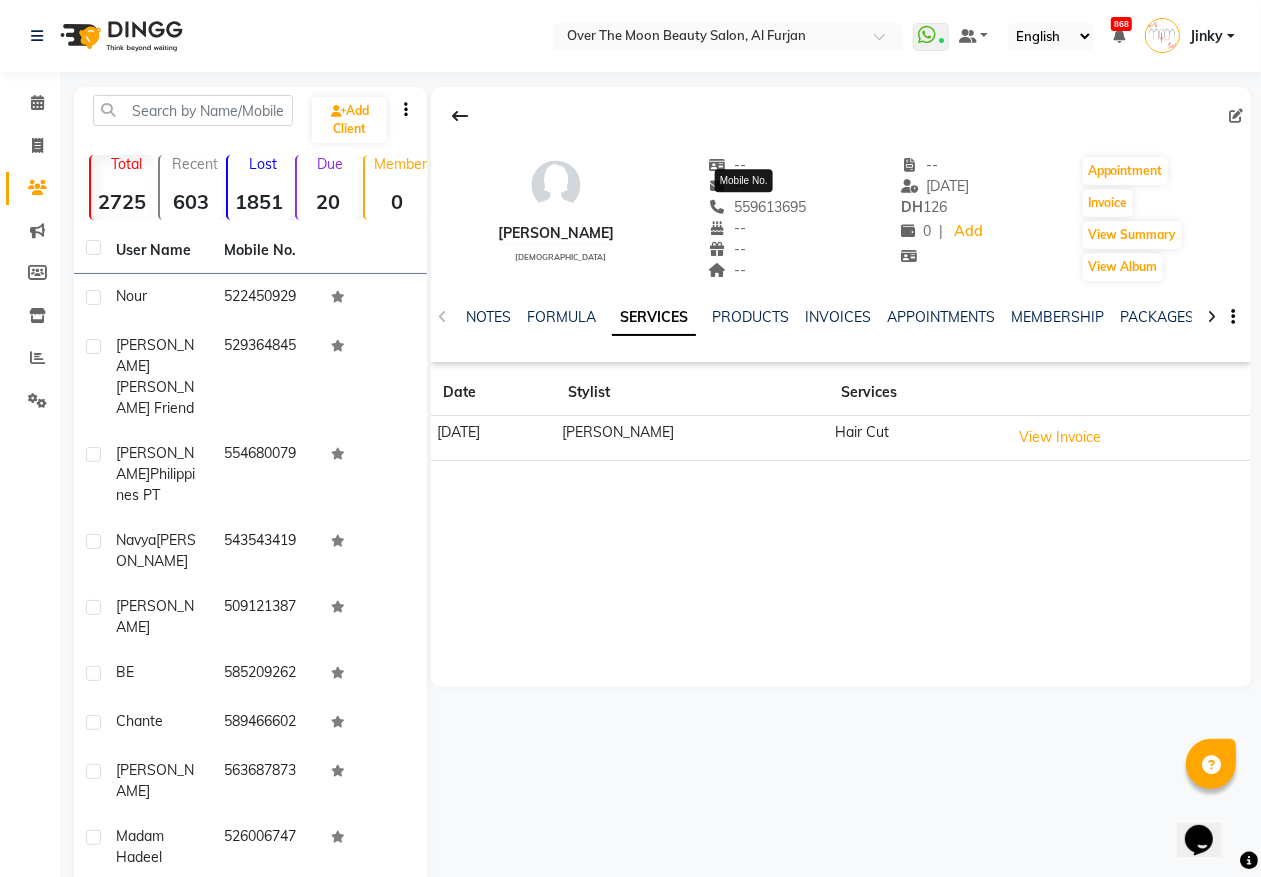 click on "559613695" 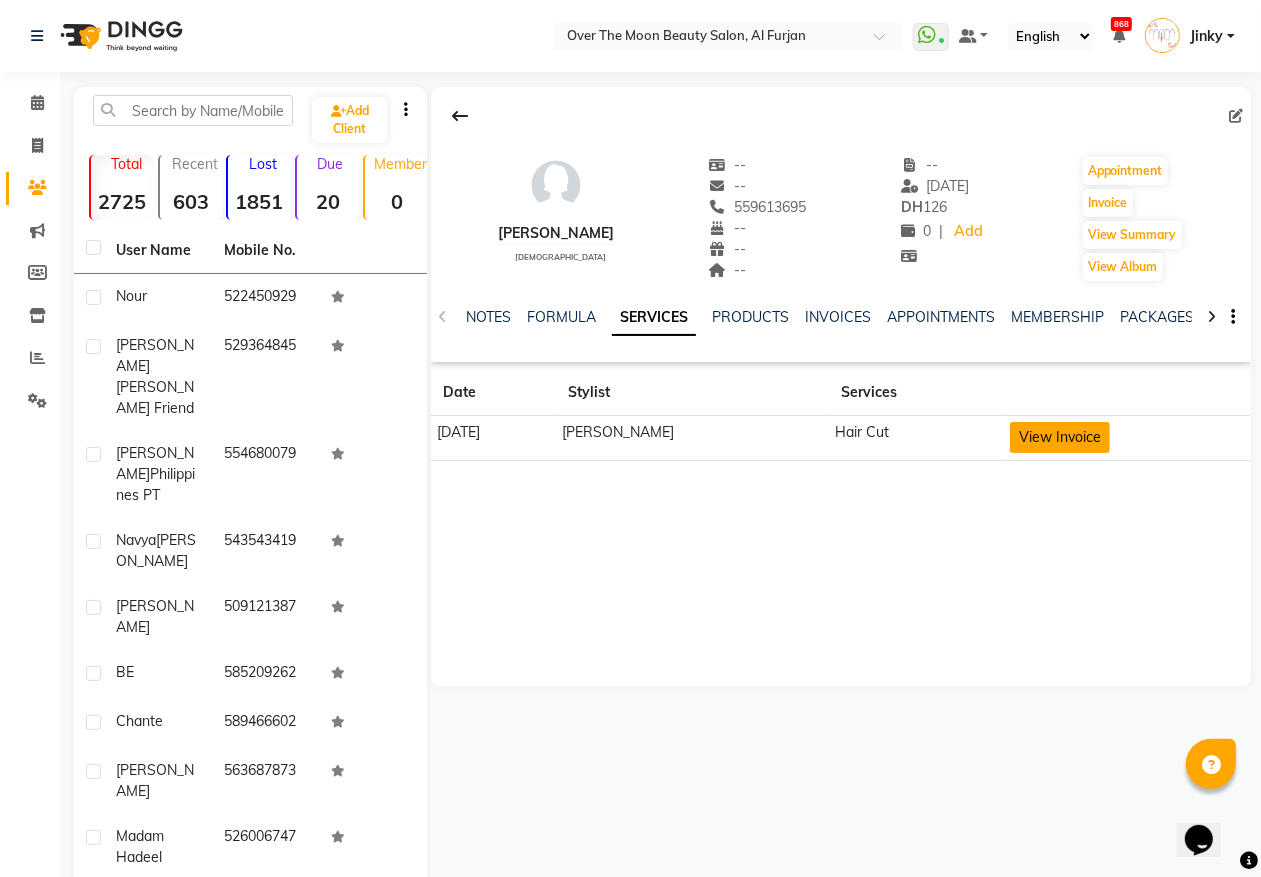 click on "View Invoice" 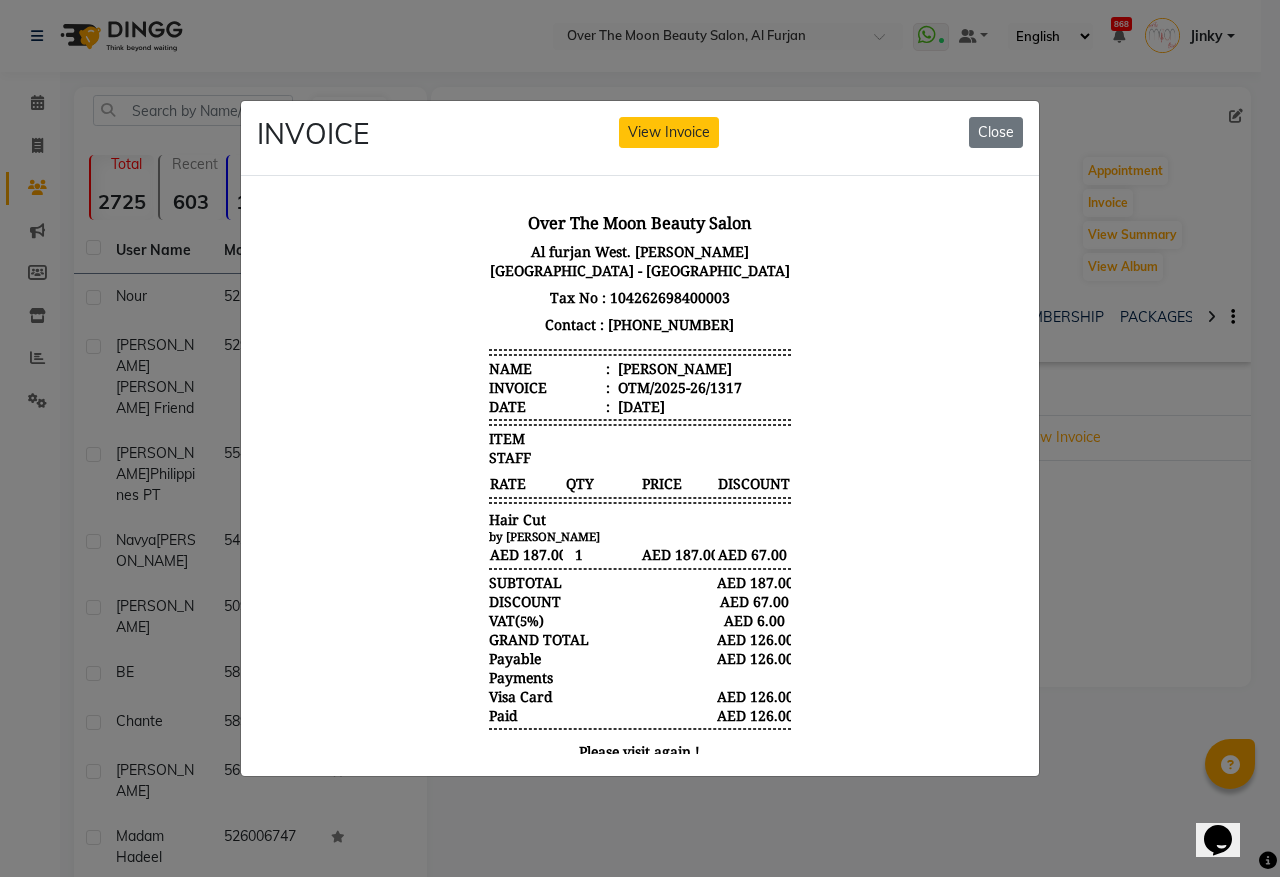 scroll, scrollTop: 0, scrollLeft: 0, axis: both 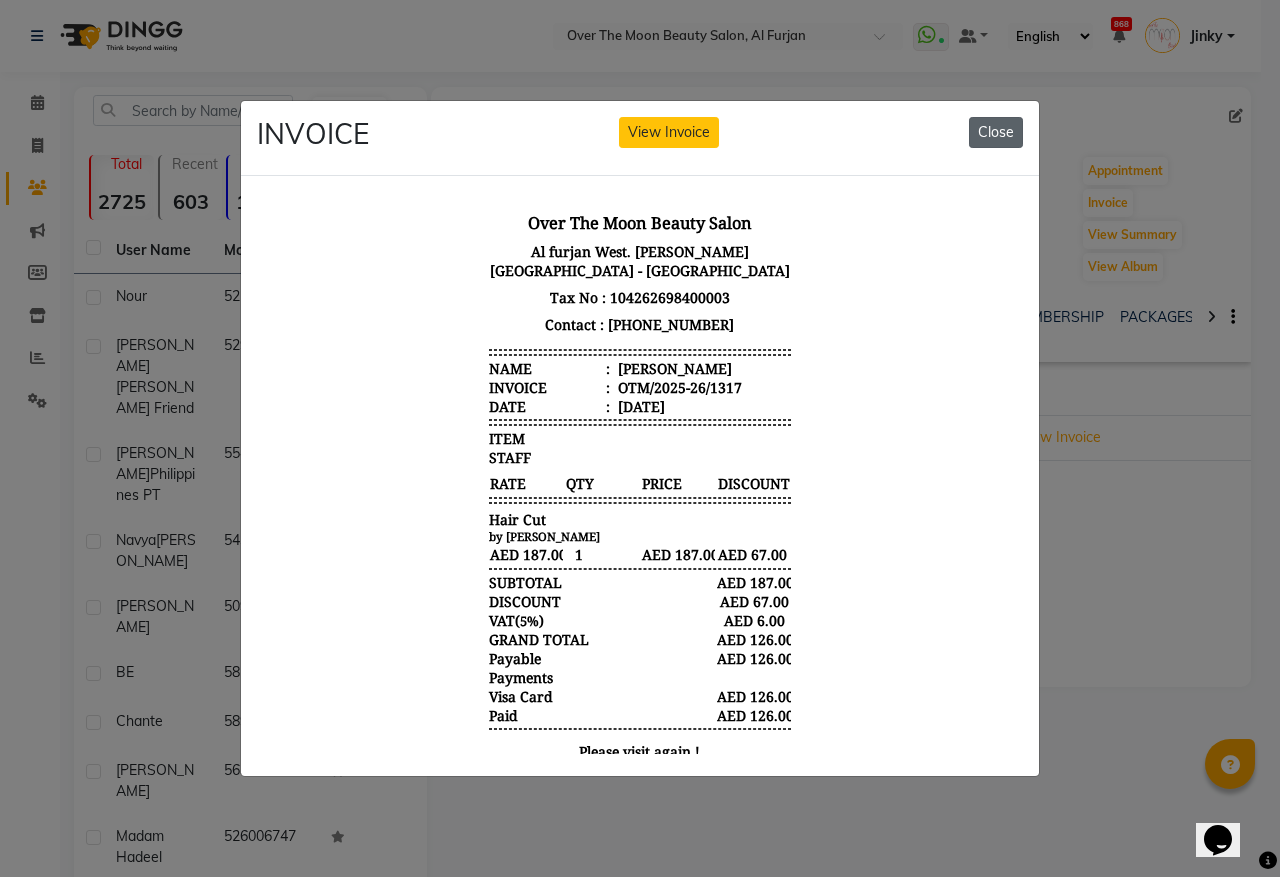 click on "Close" 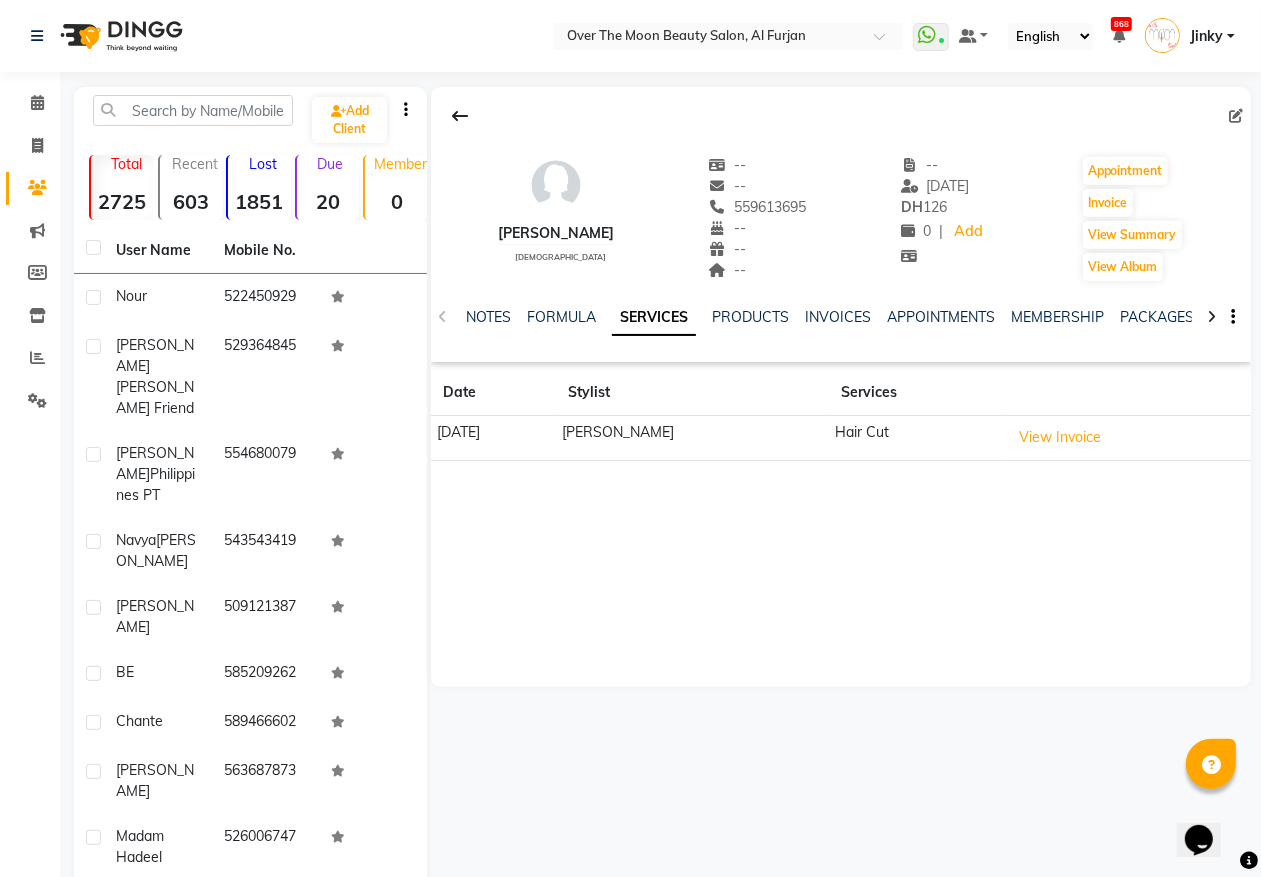 click on "Calendar  Invoice  Clients  Marketing  Members  Inventory  Reports  Settings Completed InProgress Upcoming Dropped Tentative Check-In Confirm Bookings Segments Page Builder" 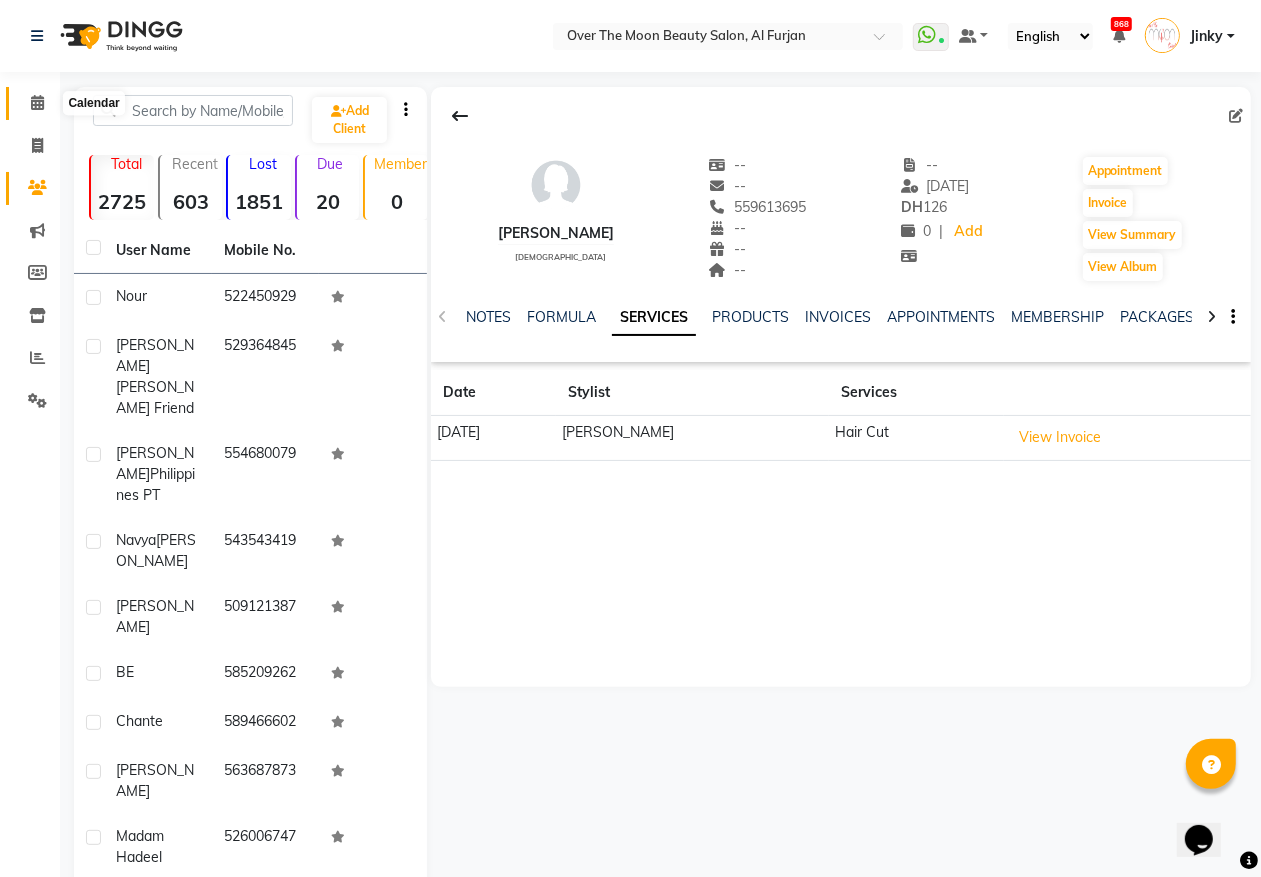 click 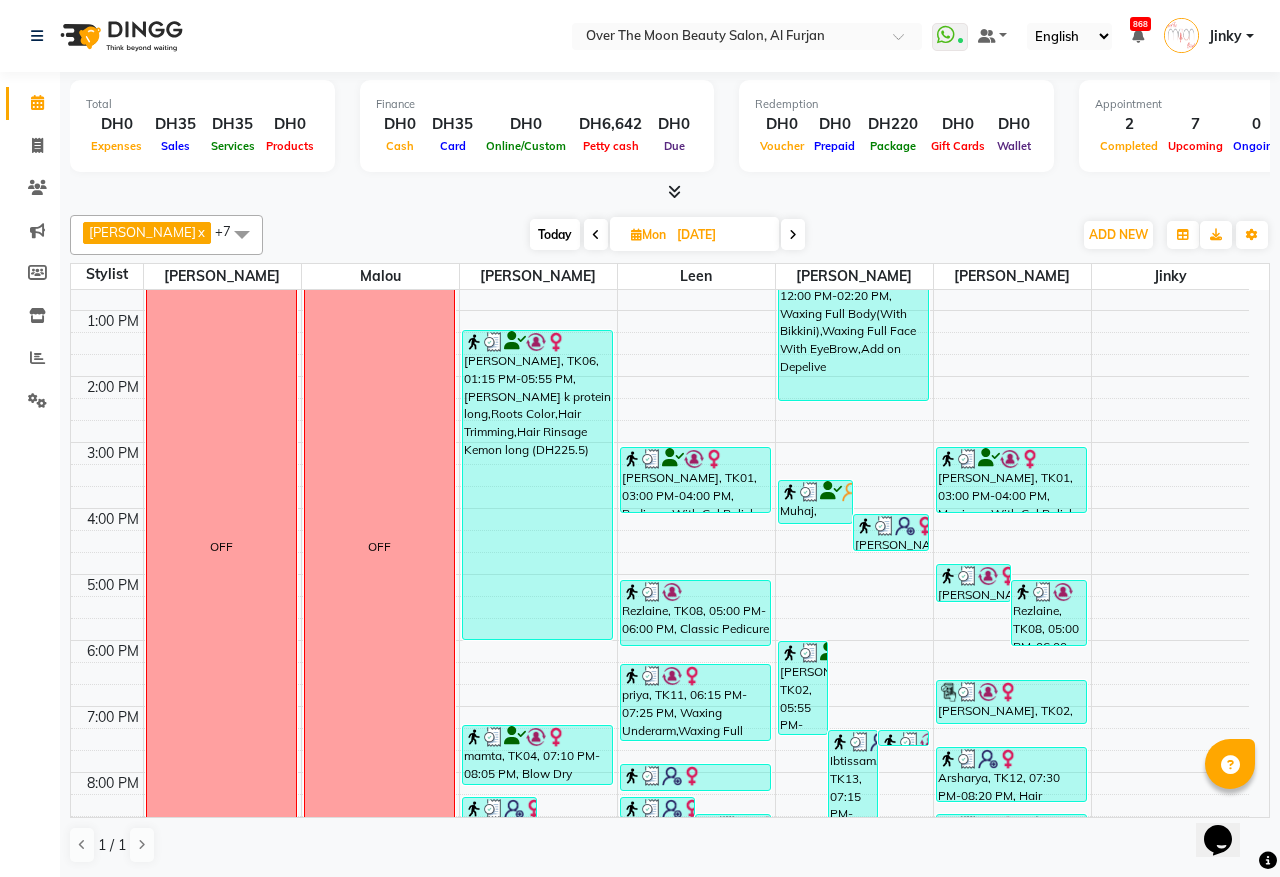 scroll, scrollTop: 0, scrollLeft: 0, axis: both 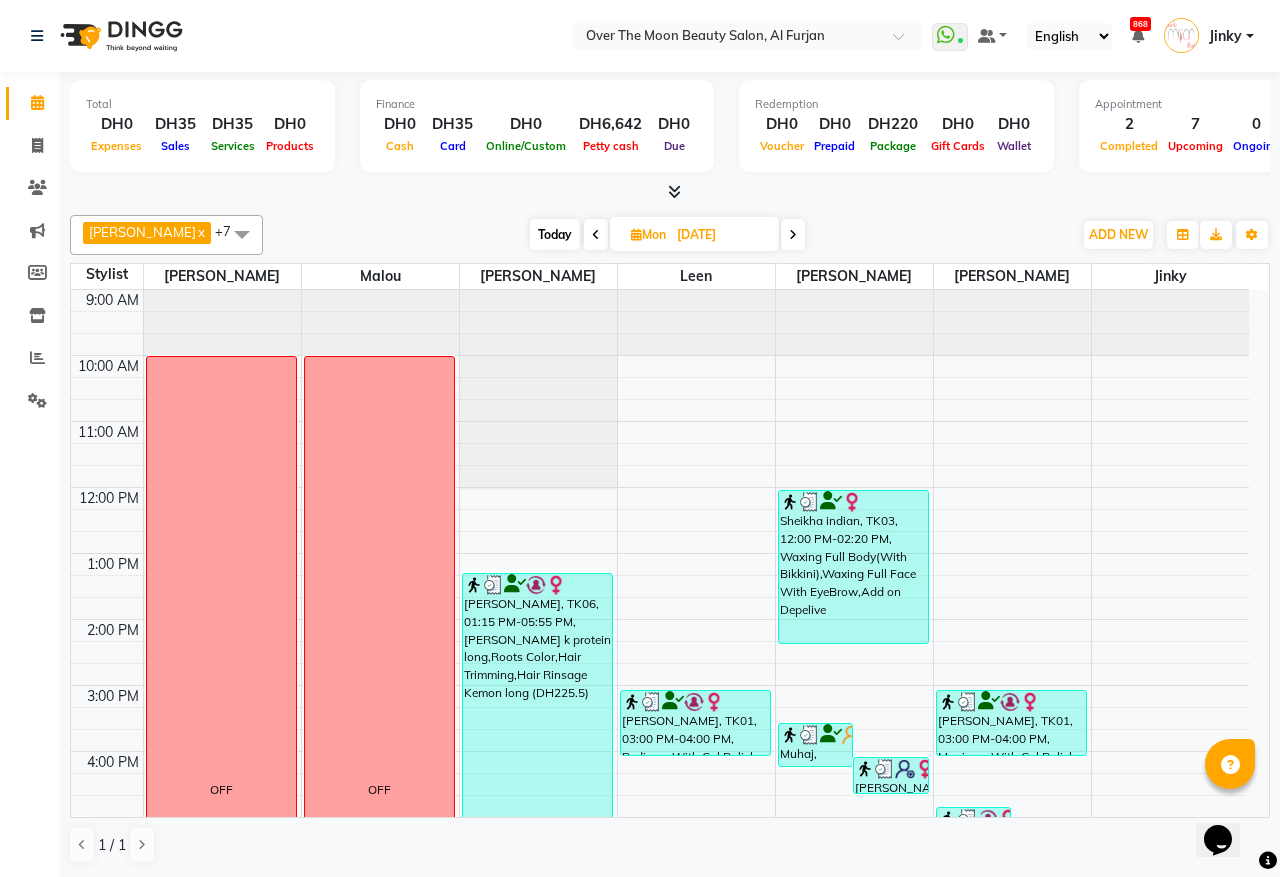 click on "Sheikha indian, TK03, 12:00 PM-02:20 PM, Waxing Full Body(With Bikkini),Waxing Full Face With EyeBrow,Add on Depelive" at bounding box center (853, 567) 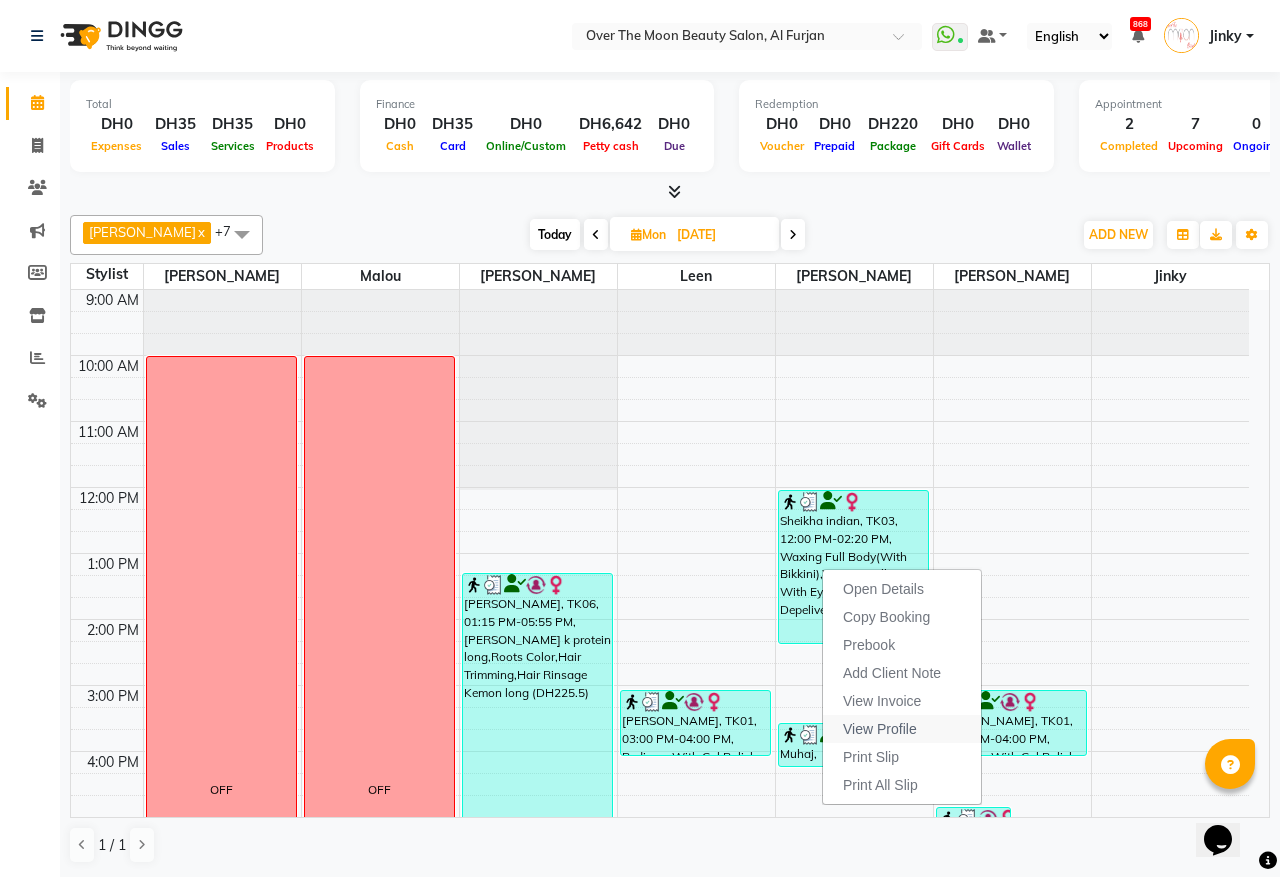 click on "View Profile" at bounding box center (880, 729) 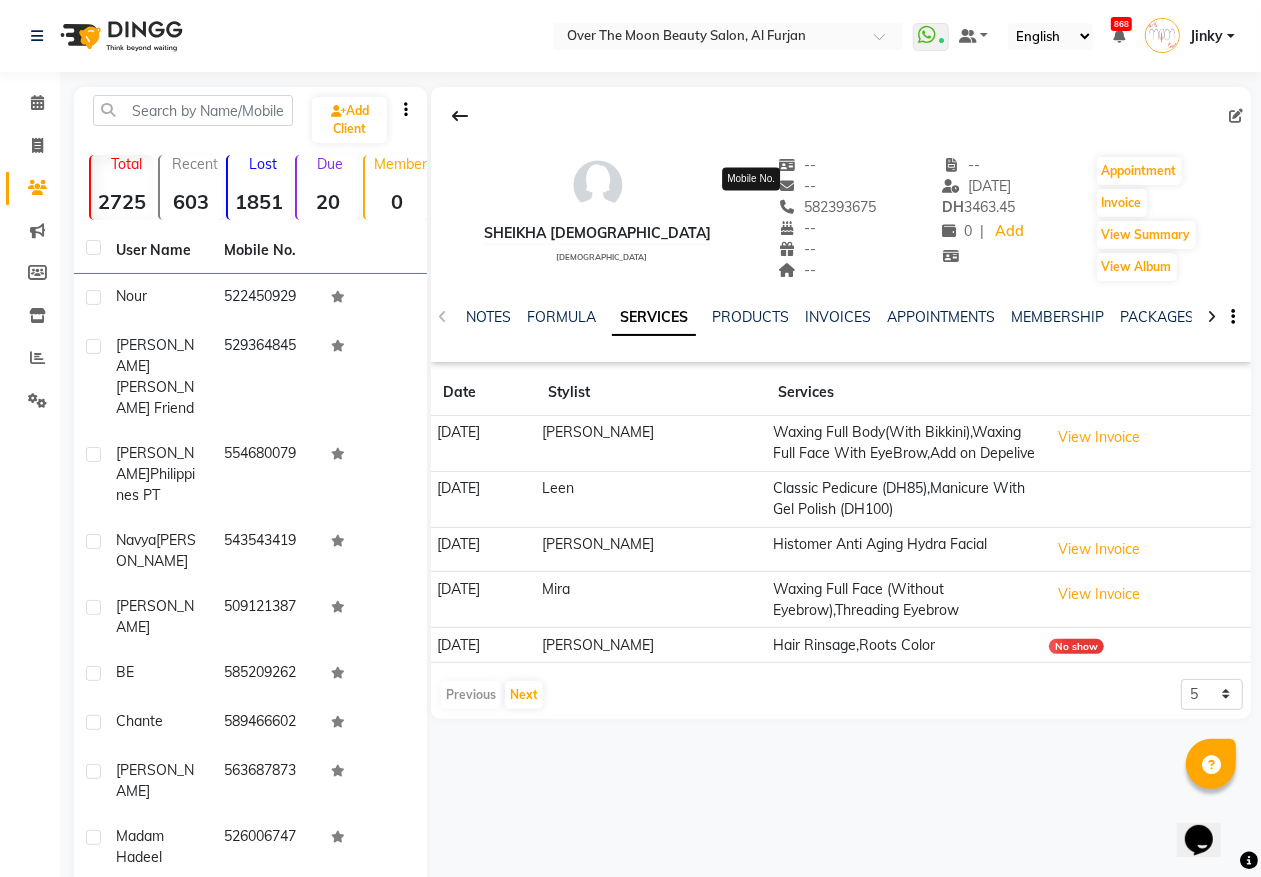 click on "582393675" 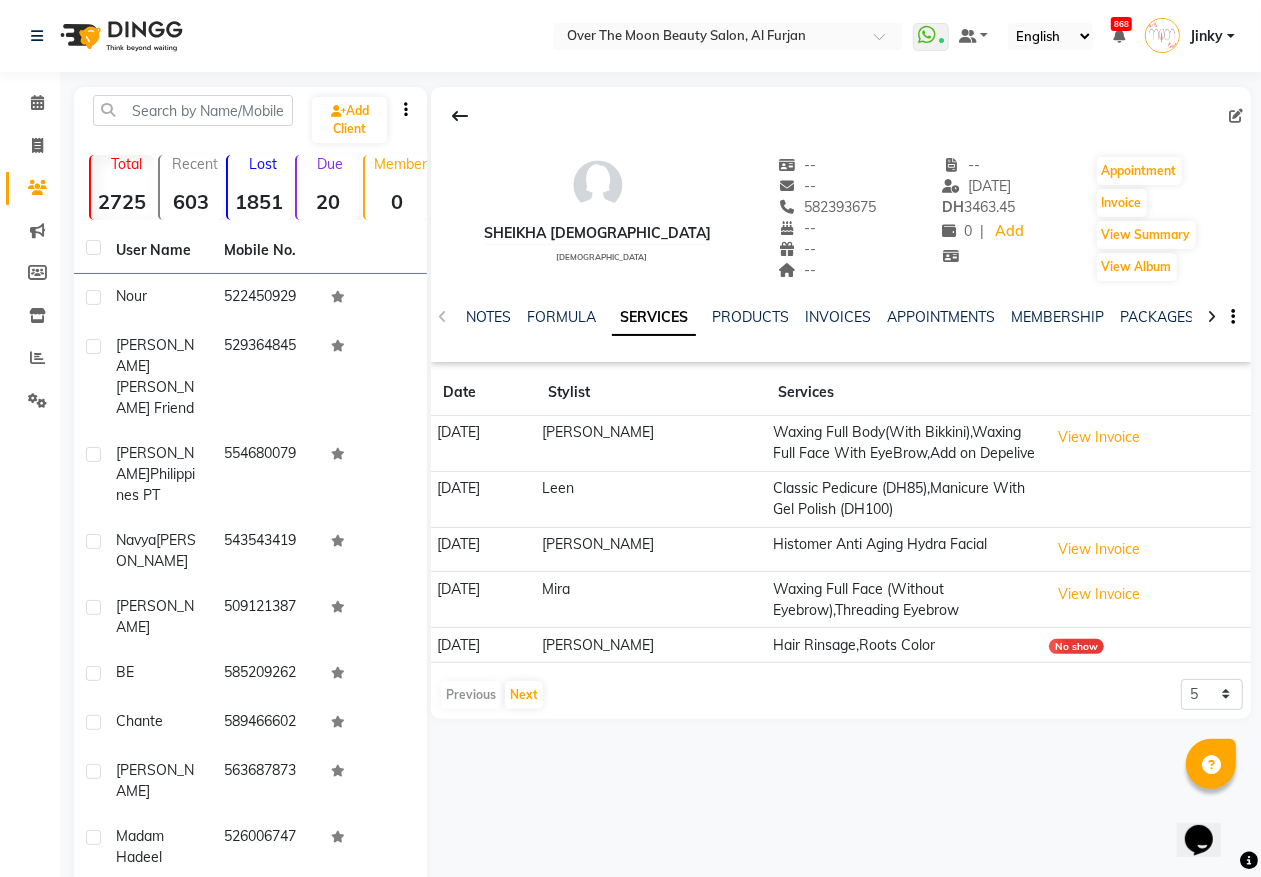 drag, startPoint x: 27, startPoint y: 540, endPoint x: 18, endPoint y: 531, distance: 12.727922 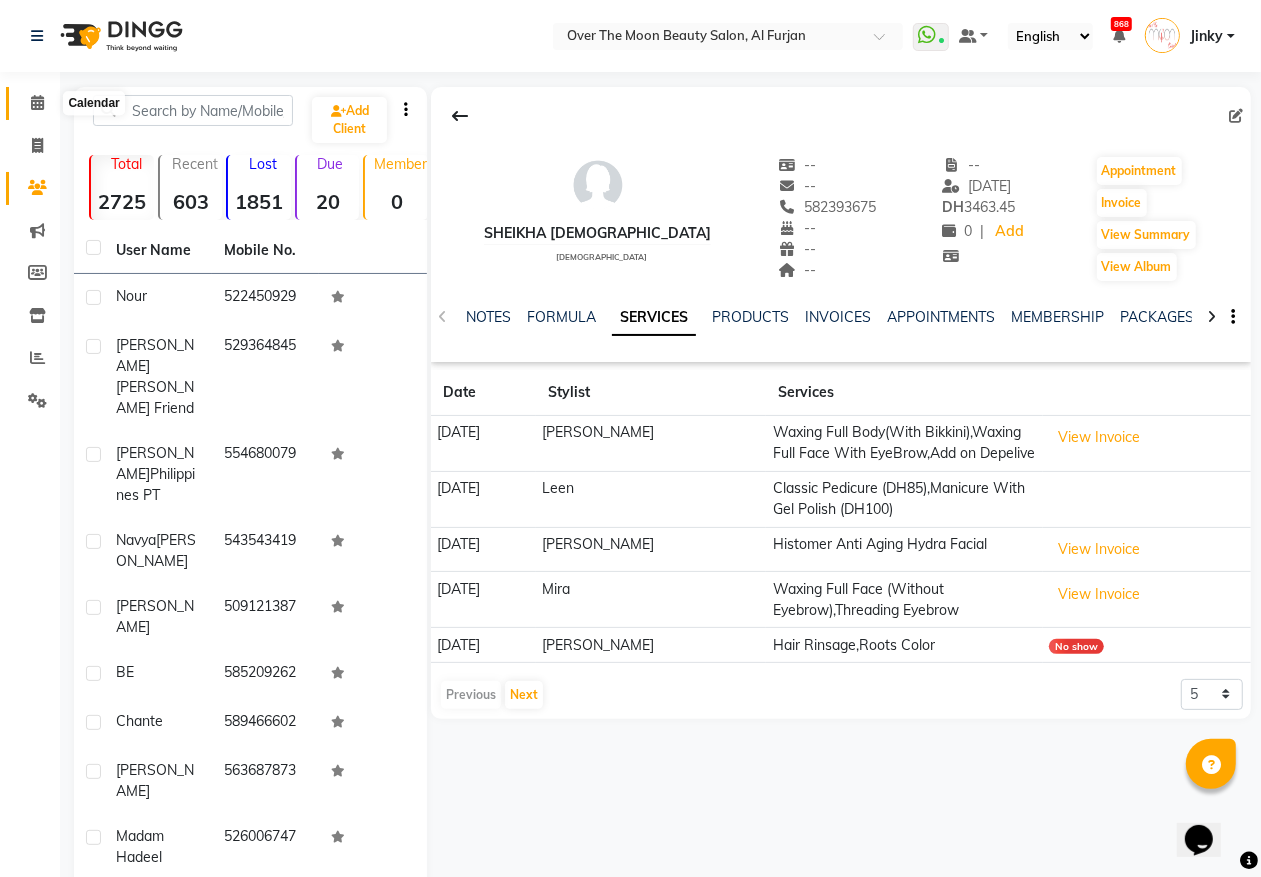 click 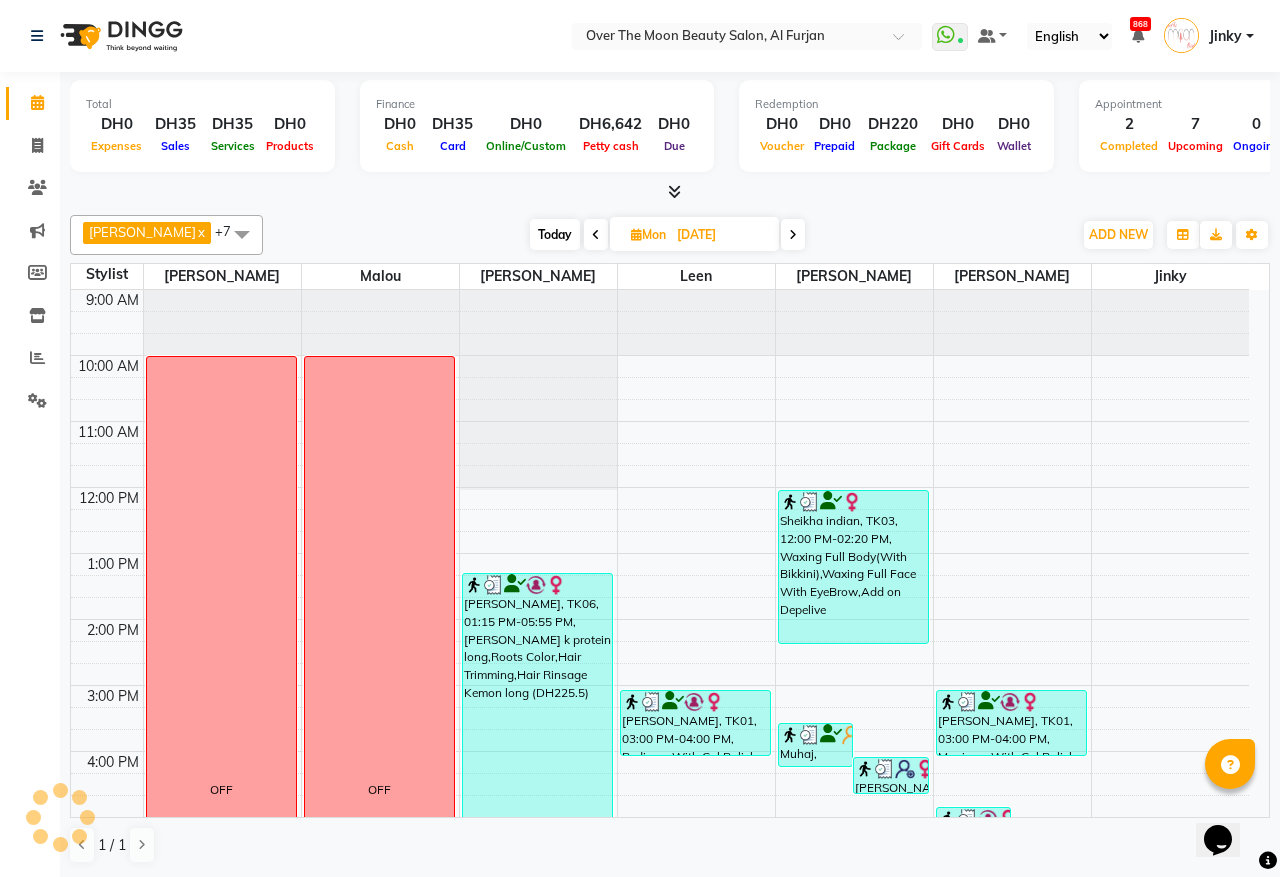 scroll, scrollTop: 0, scrollLeft: 0, axis: both 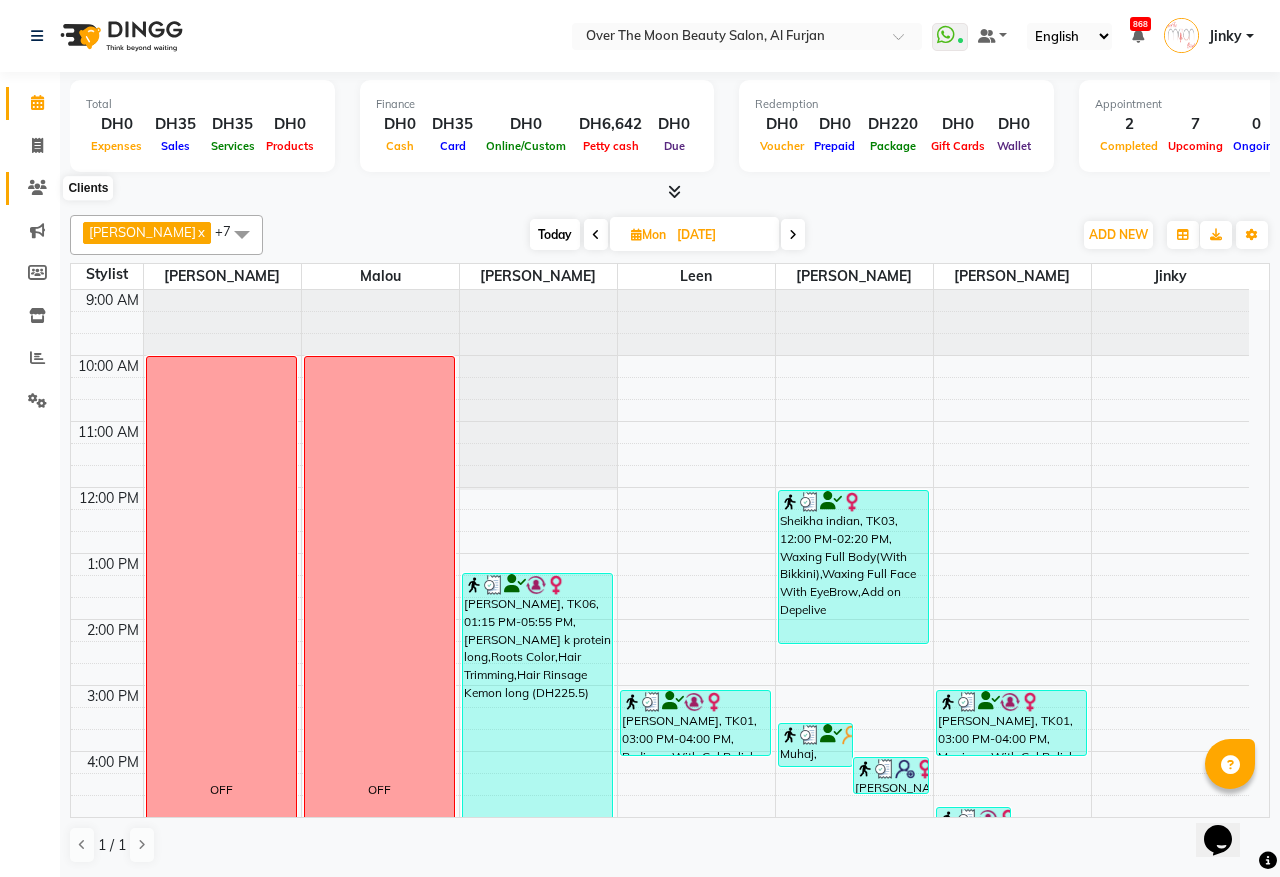 click 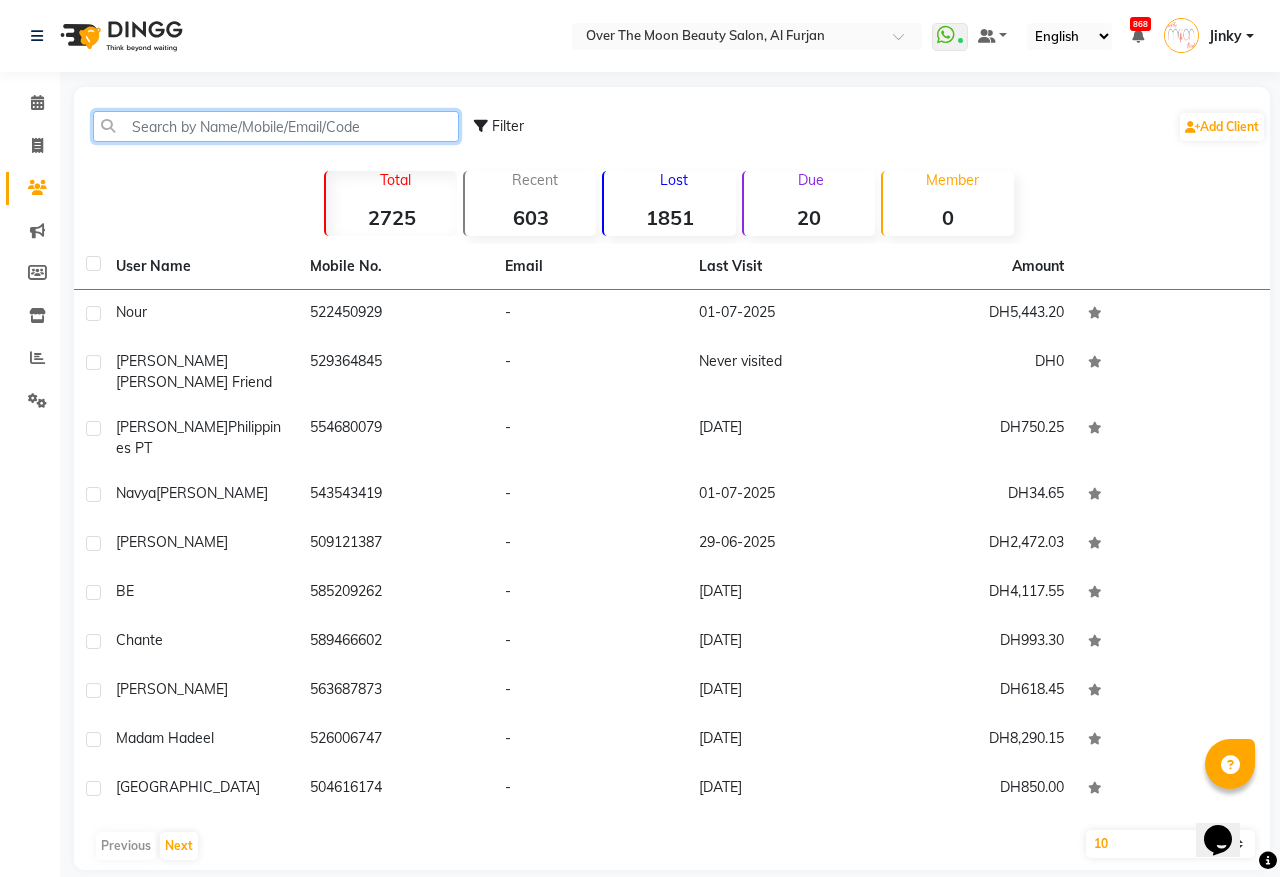 click 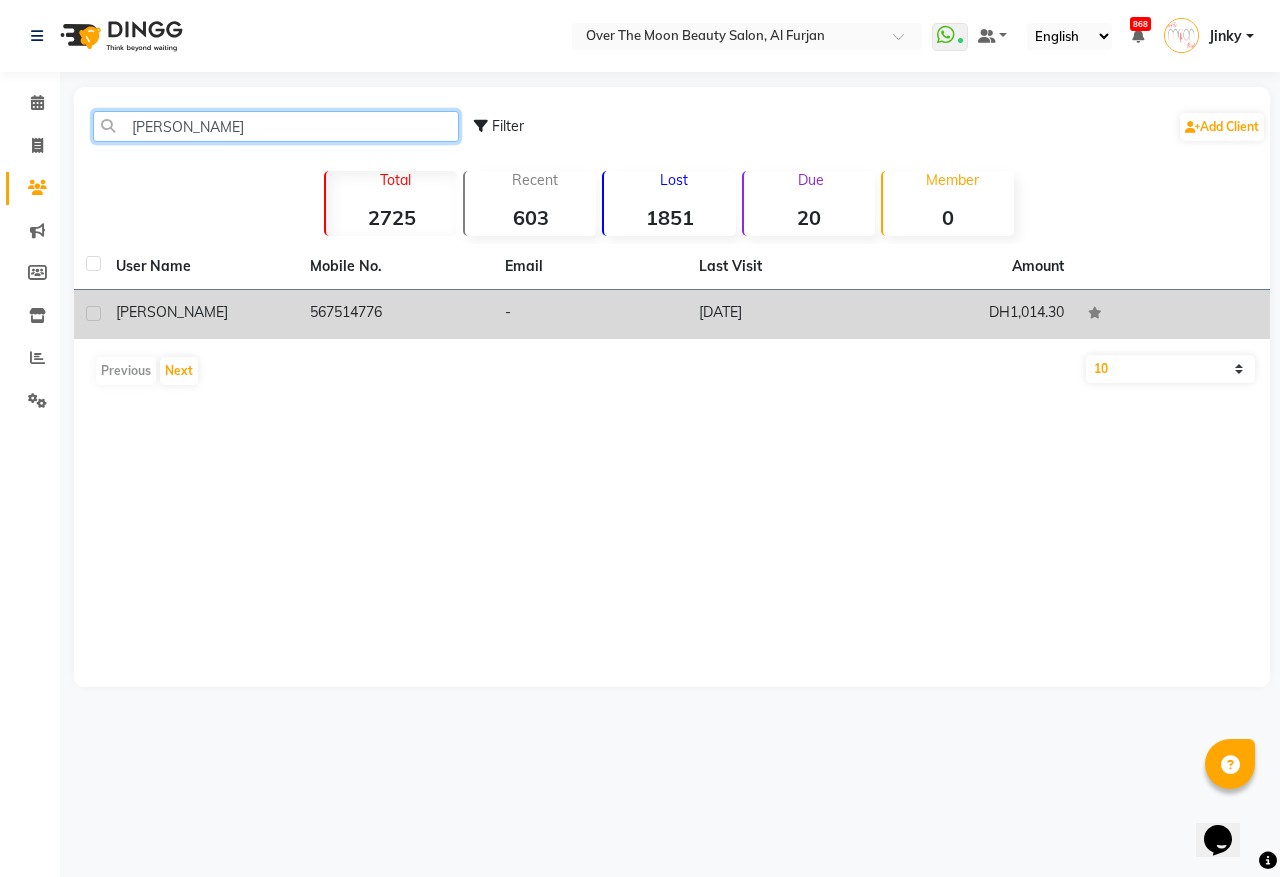 type on "[PERSON_NAME]" 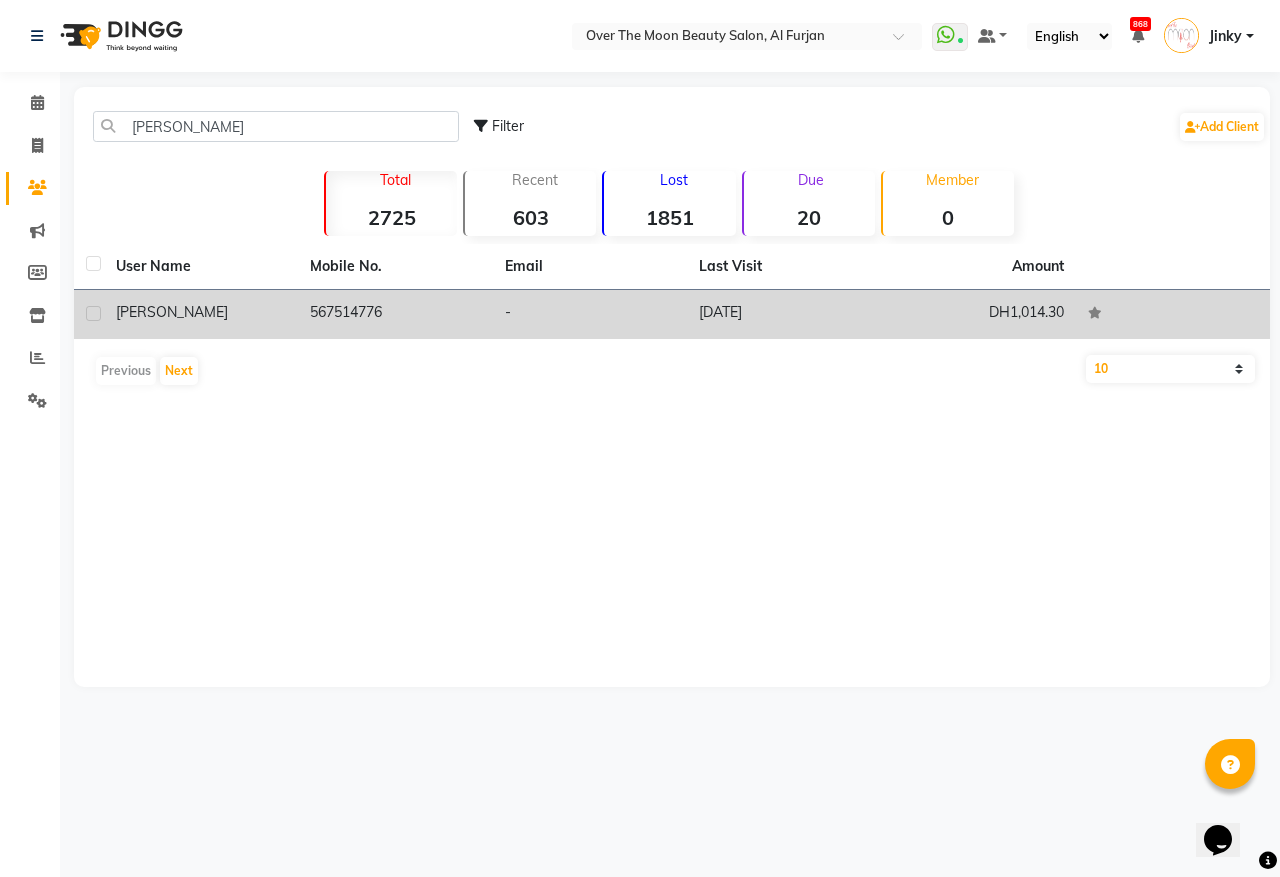 click on "567514776" 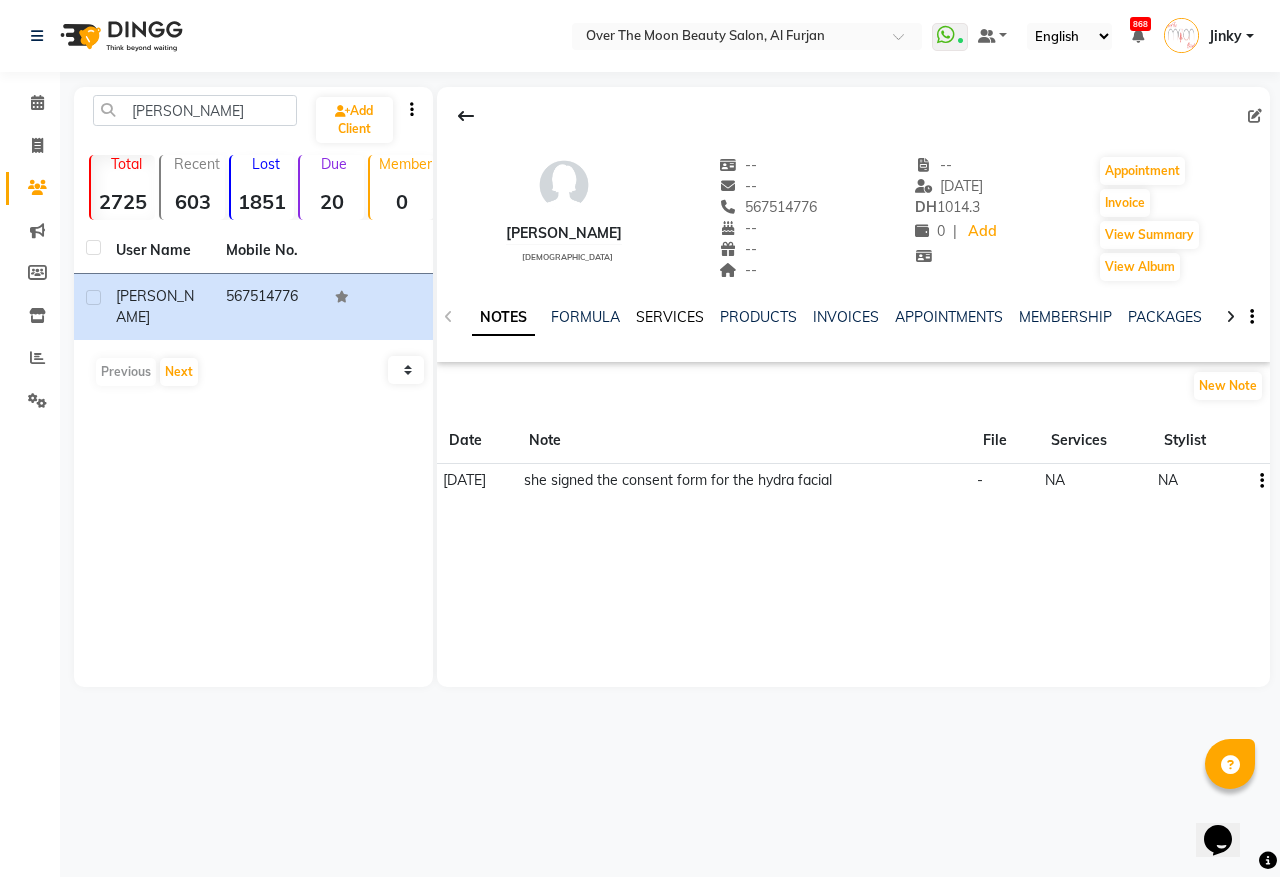 click on "SERVICES" 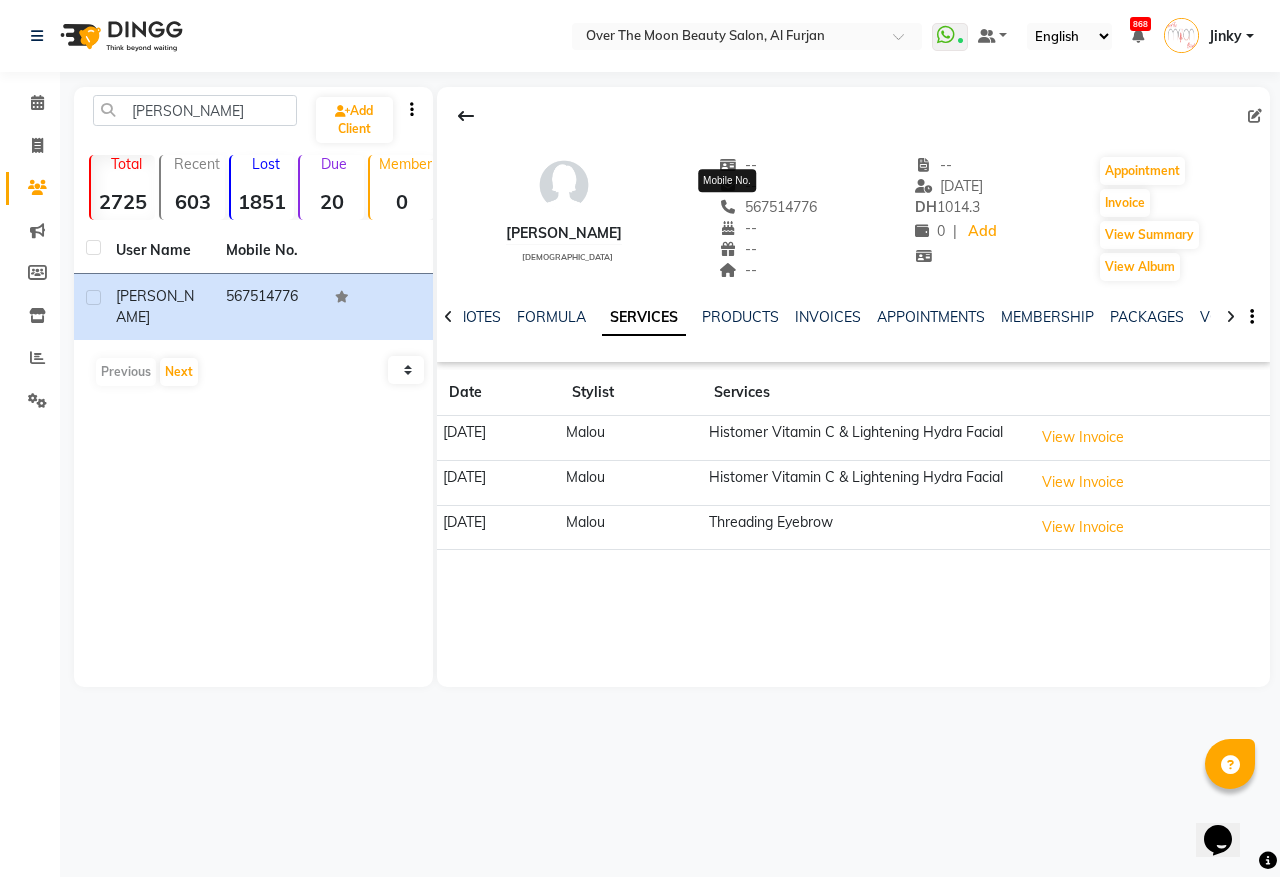 click on "567514776" 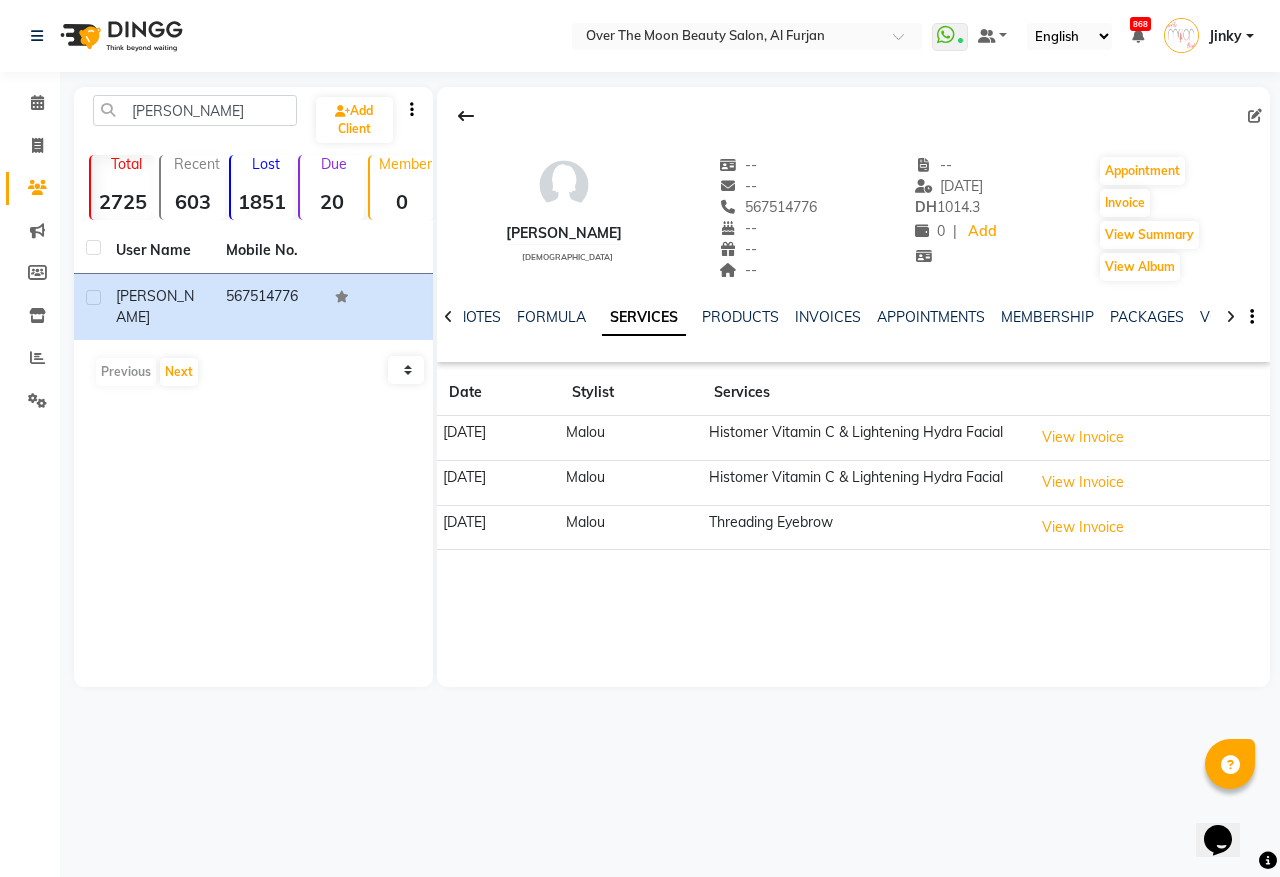 click on "[PERSON_NAME]  Add Client  Total  2725  Recent  603  Lost  1851  Due  20  Member  0 User Name Mobile No. [PERSON_NAME]     567514776   Previous   Next   10   50   100" 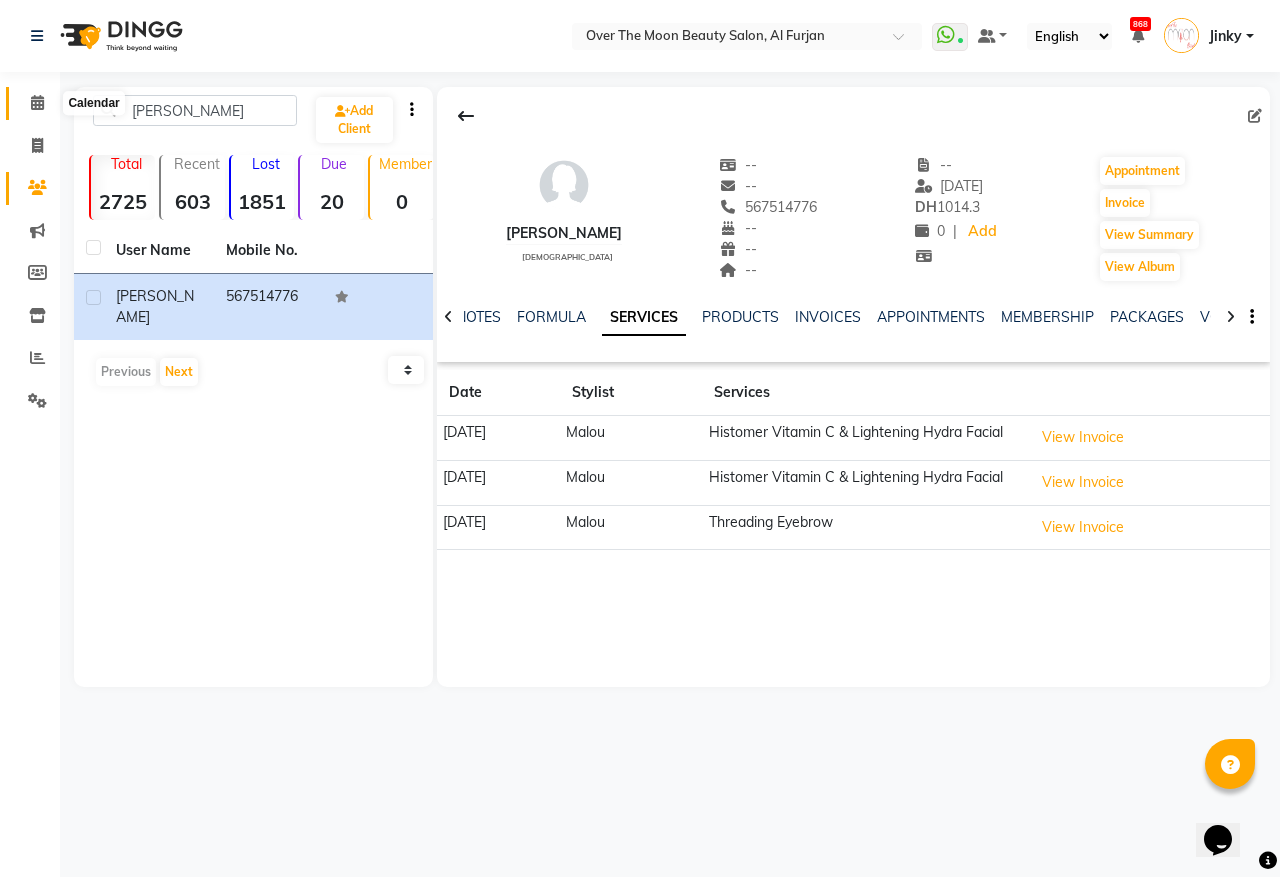 click 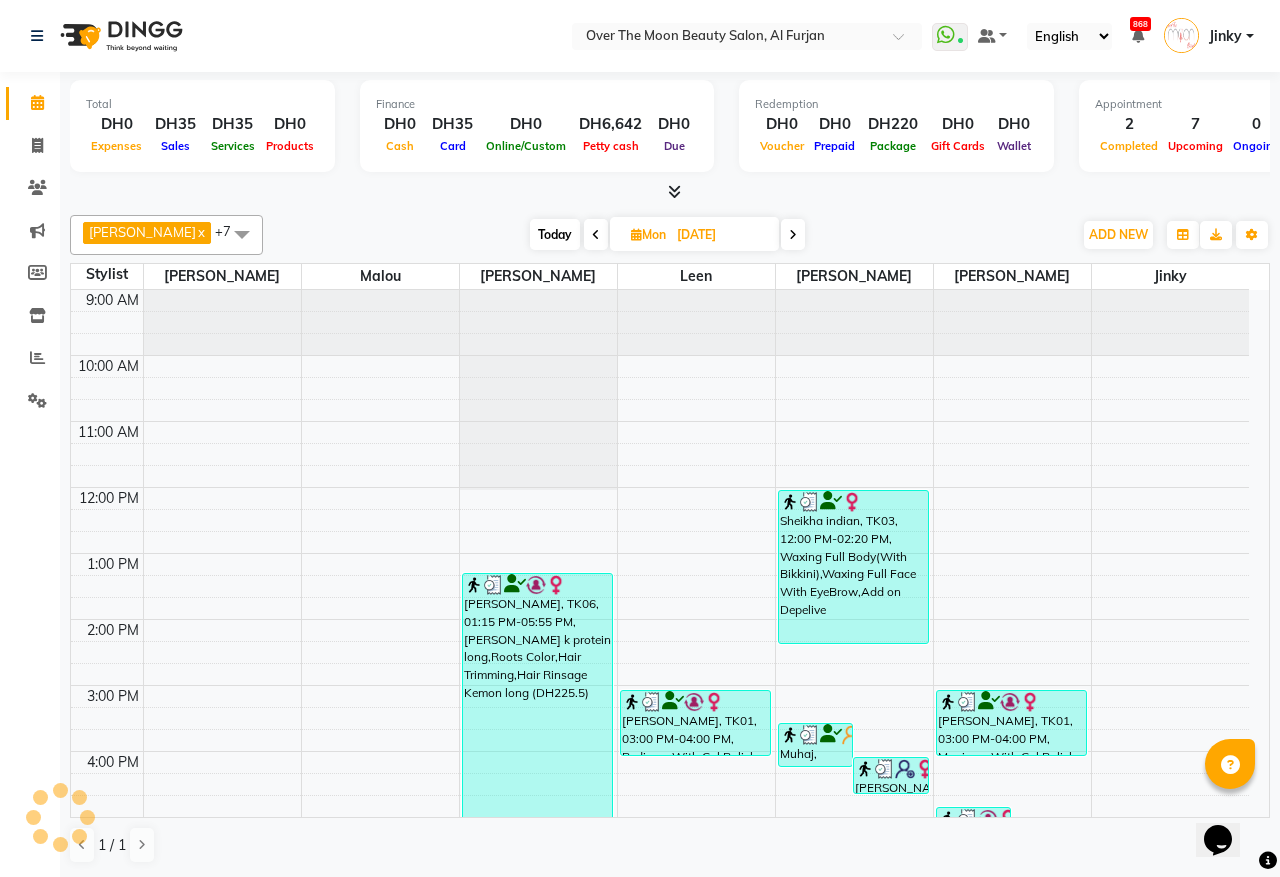 scroll, scrollTop: 401, scrollLeft: 0, axis: vertical 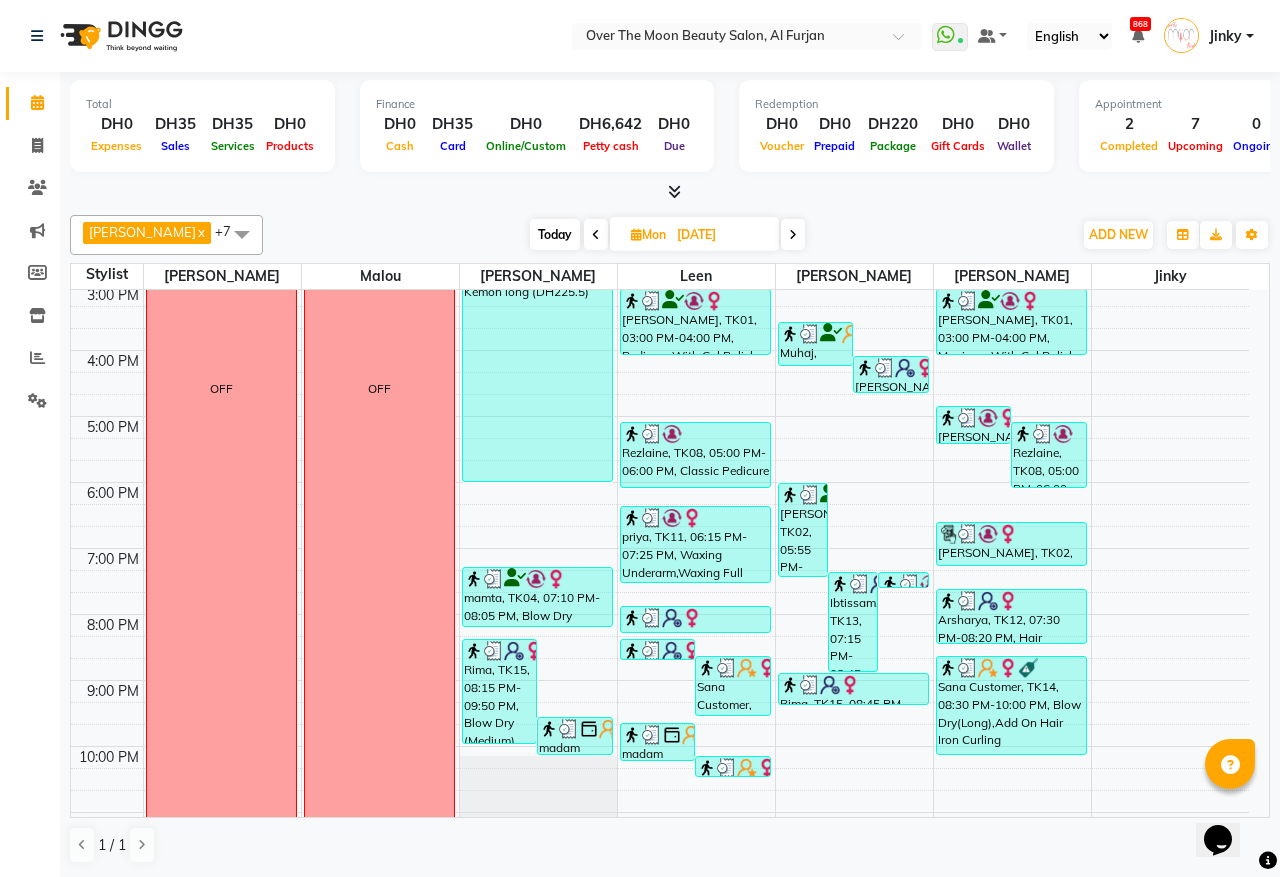 click on "Today" at bounding box center (555, 234) 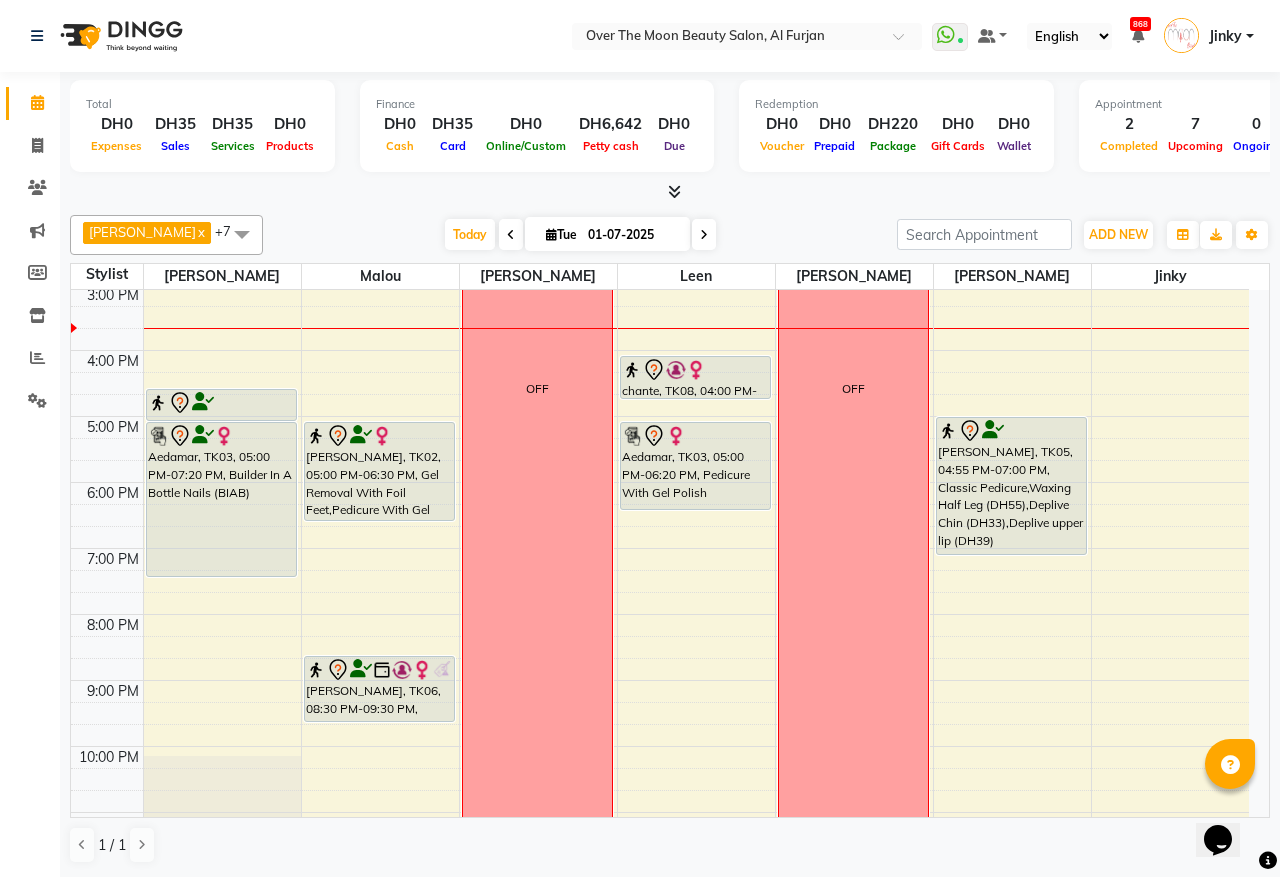 scroll, scrollTop: 192, scrollLeft: 0, axis: vertical 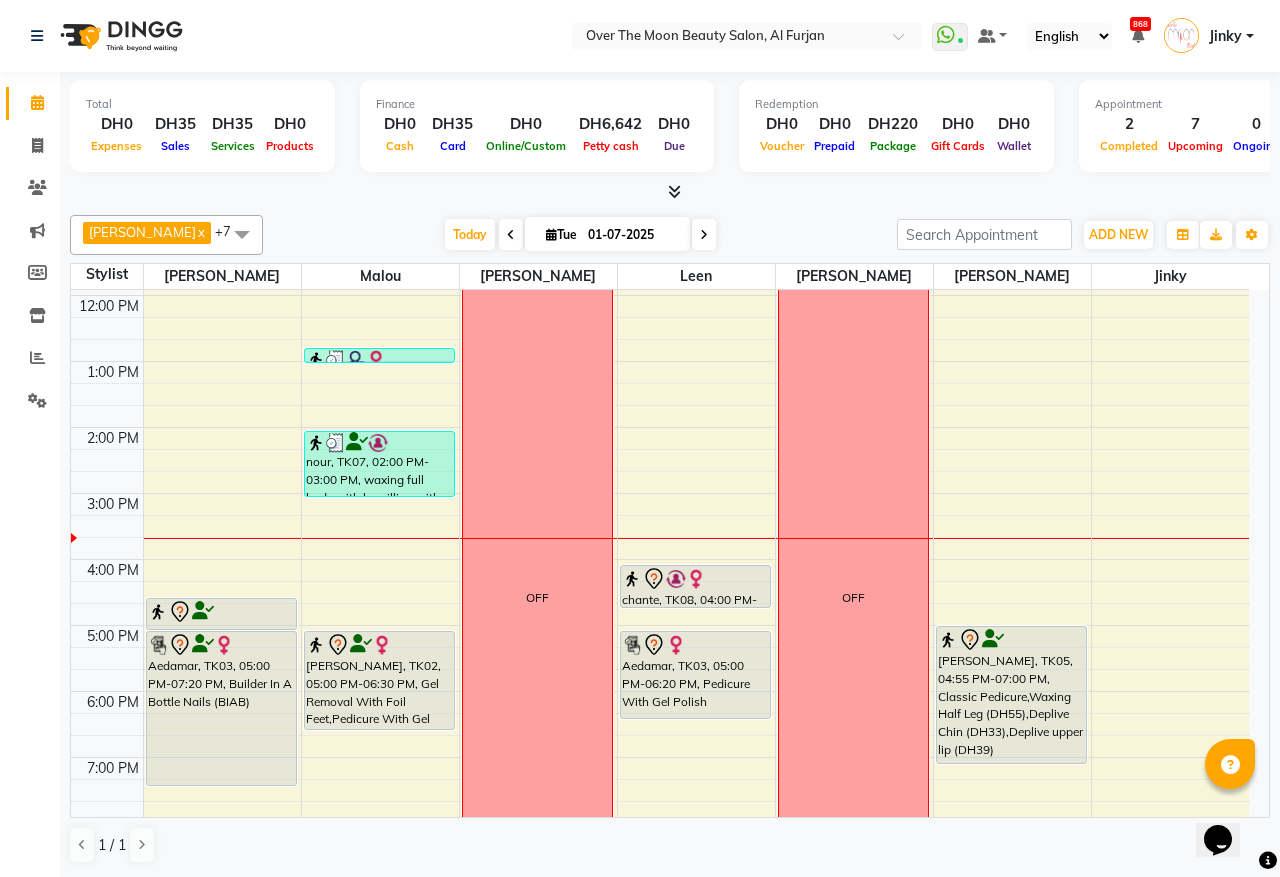 click on "9:00 AM 10:00 AM 11:00 AM 12:00 PM 1:00 PM 2:00 PM 3:00 PM 4:00 PM 5:00 PM 6:00 PM 7:00 PM 8:00 PM 9:00 PM 10:00 PM 11:00 PM             [PERSON_NAME], TK05, 04:30 PM-05:00 PM, Threading Eyebrow             Aedamar, TK03, 05:00 PM-07:20 PM, Builder In A Bottle Nails (BIAB)     [PERSON_NAME], TK09, 12:45 PM-01:00 PM, Waxing Underarm     nour, TK07, 02:00 PM-03:00 PM, waxing full body with brazillian with pack             [PERSON_NAME], TK02, 05:00 PM-06:30 PM, Gel Removal With Foil Feet,Pedicure With Gel Polish             [PERSON_NAME], TK06, 08:30 PM-09:30 PM, Combination Massage  OFF              chante, TK08, 04:00 PM-04:40 PM, Natural Manicure             Aedamar, TK03, 05:00 PM-06:20 PM, Pedicure With Gel Polish  OFF              [PERSON_NAME], TK05, 04:55 PM-07:00 PM, Classic Pedicure,Waxing Half Leg (DH55),Deplive Chin (DH33),Deplive upper lip (DH39)" at bounding box center [660, 592] 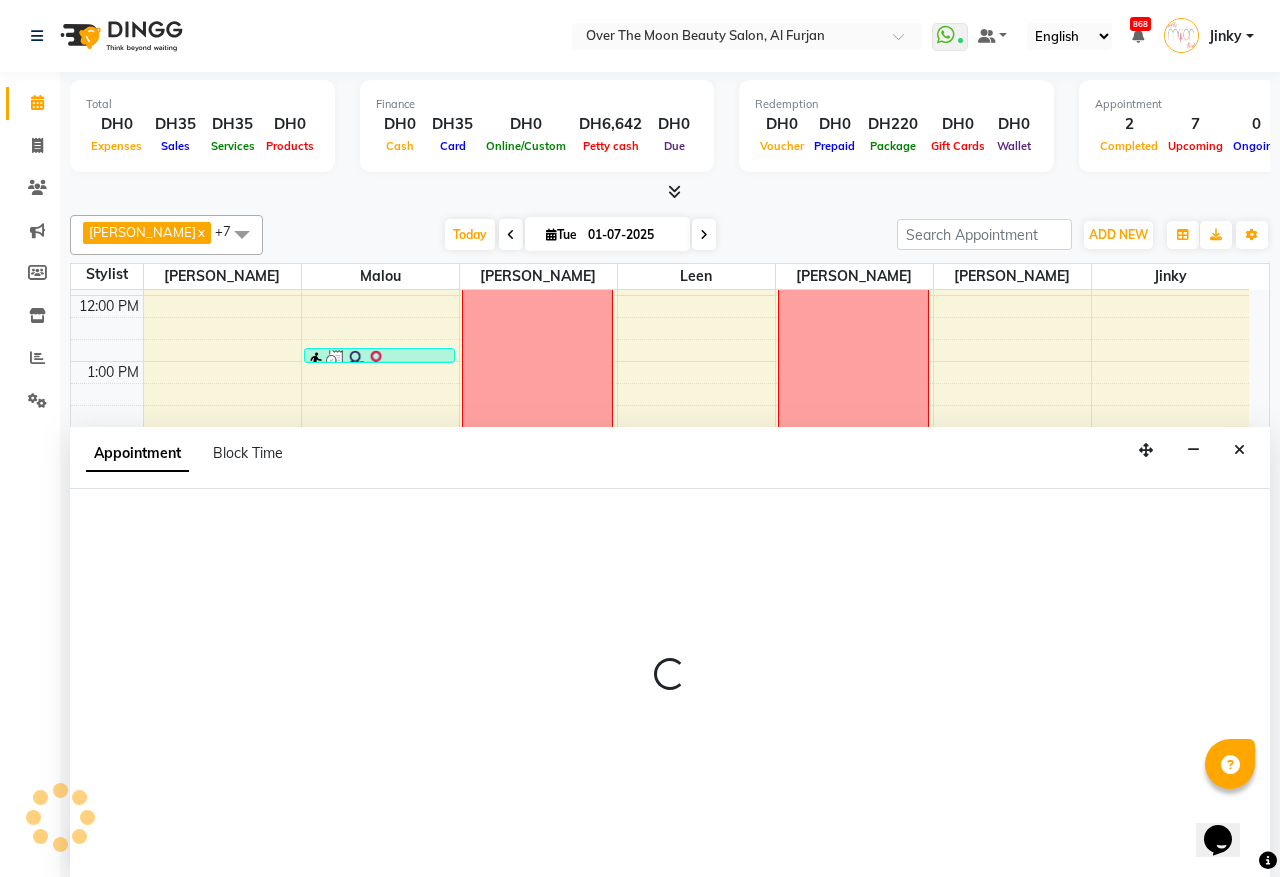 select on "20146" 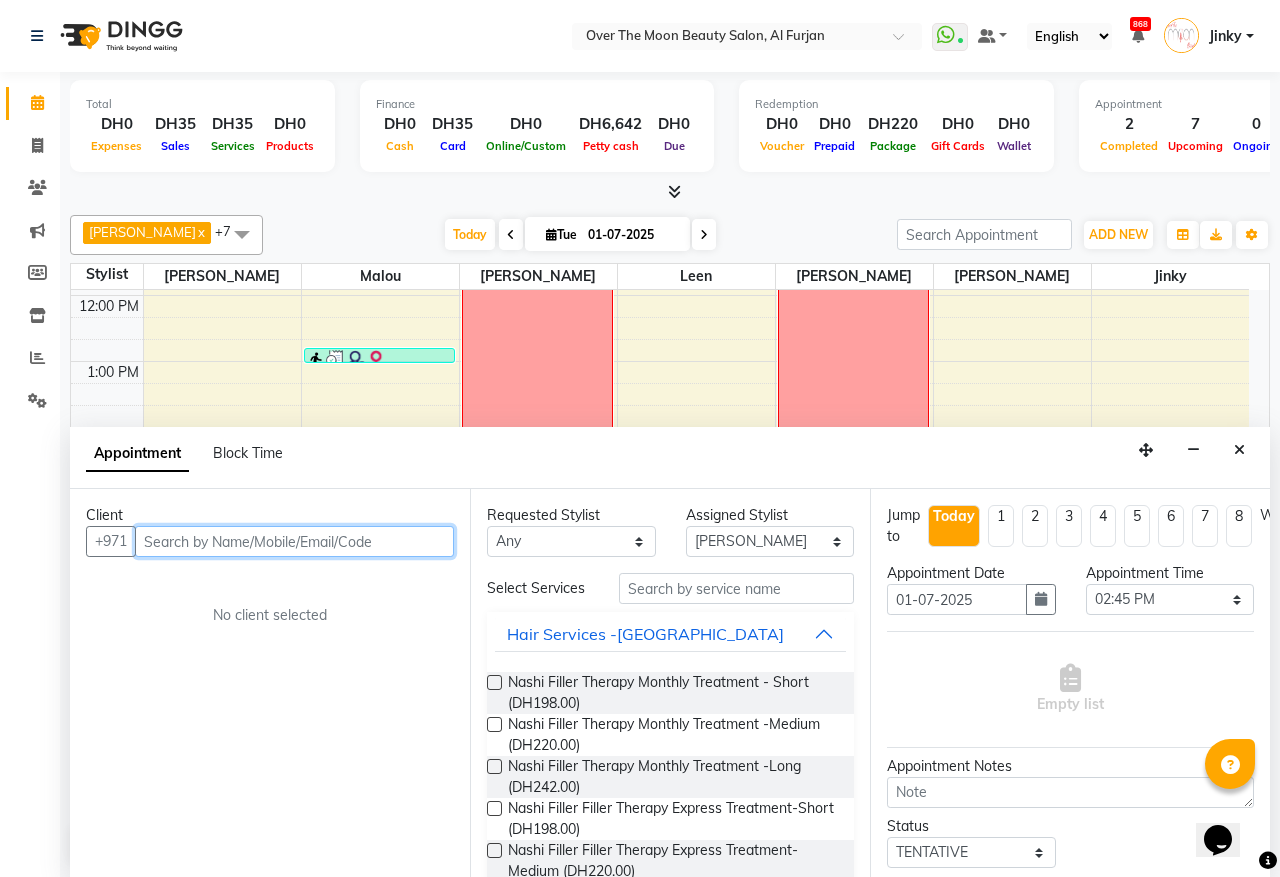 click at bounding box center (294, 541) 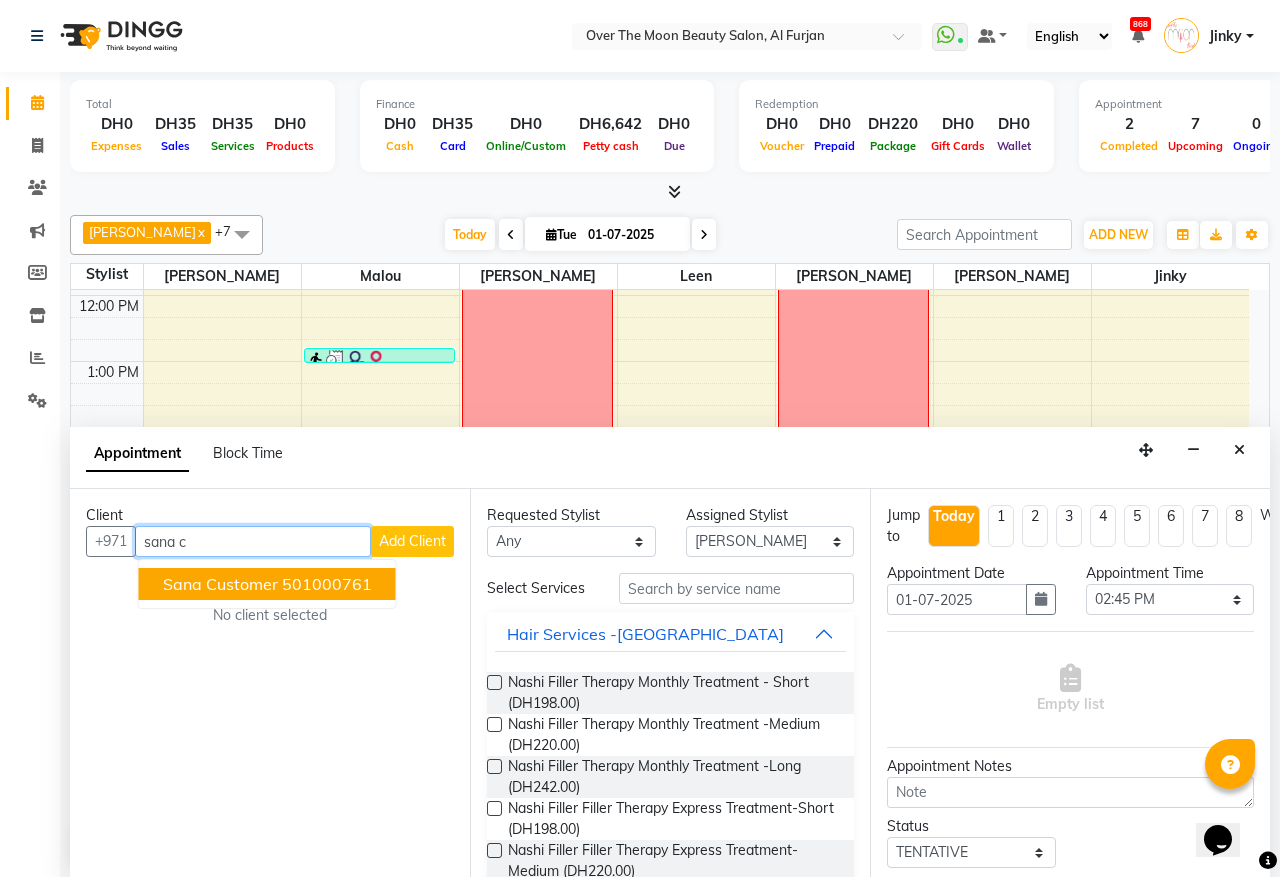 click on "501000761" at bounding box center [327, 584] 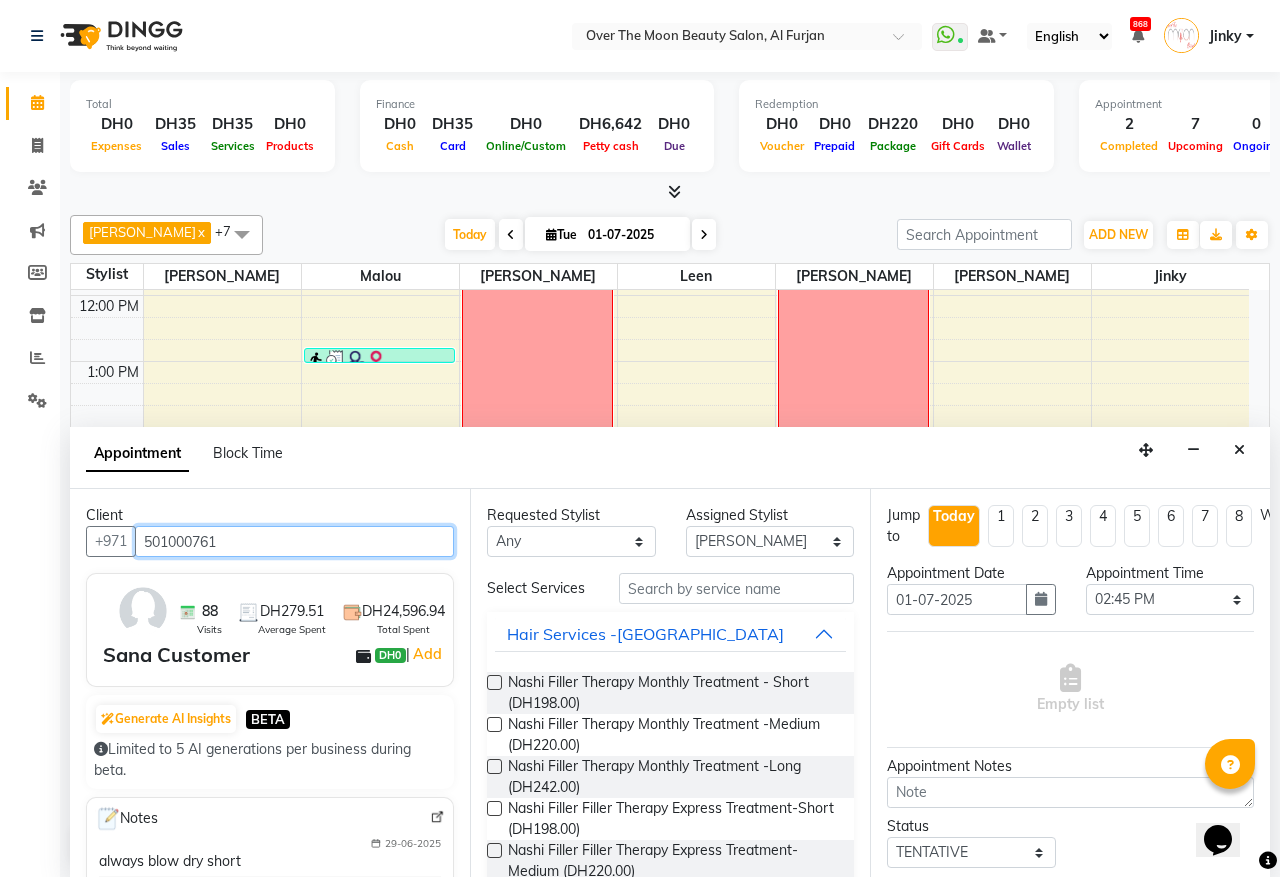type on "501000761" 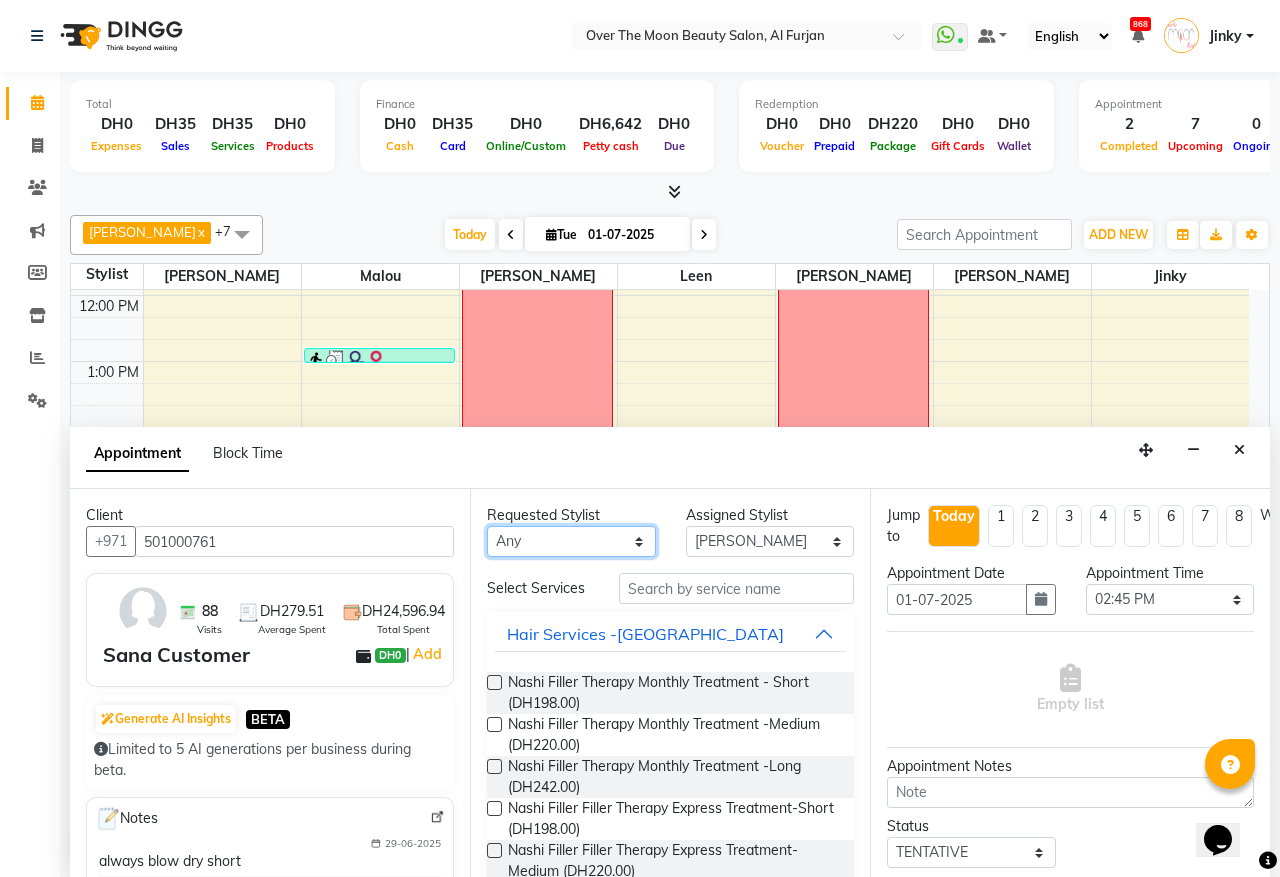 click on "Any [PERSON_NAME] [PERSON_NAME] [PERSON_NAME]" at bounding box center (571, 541) 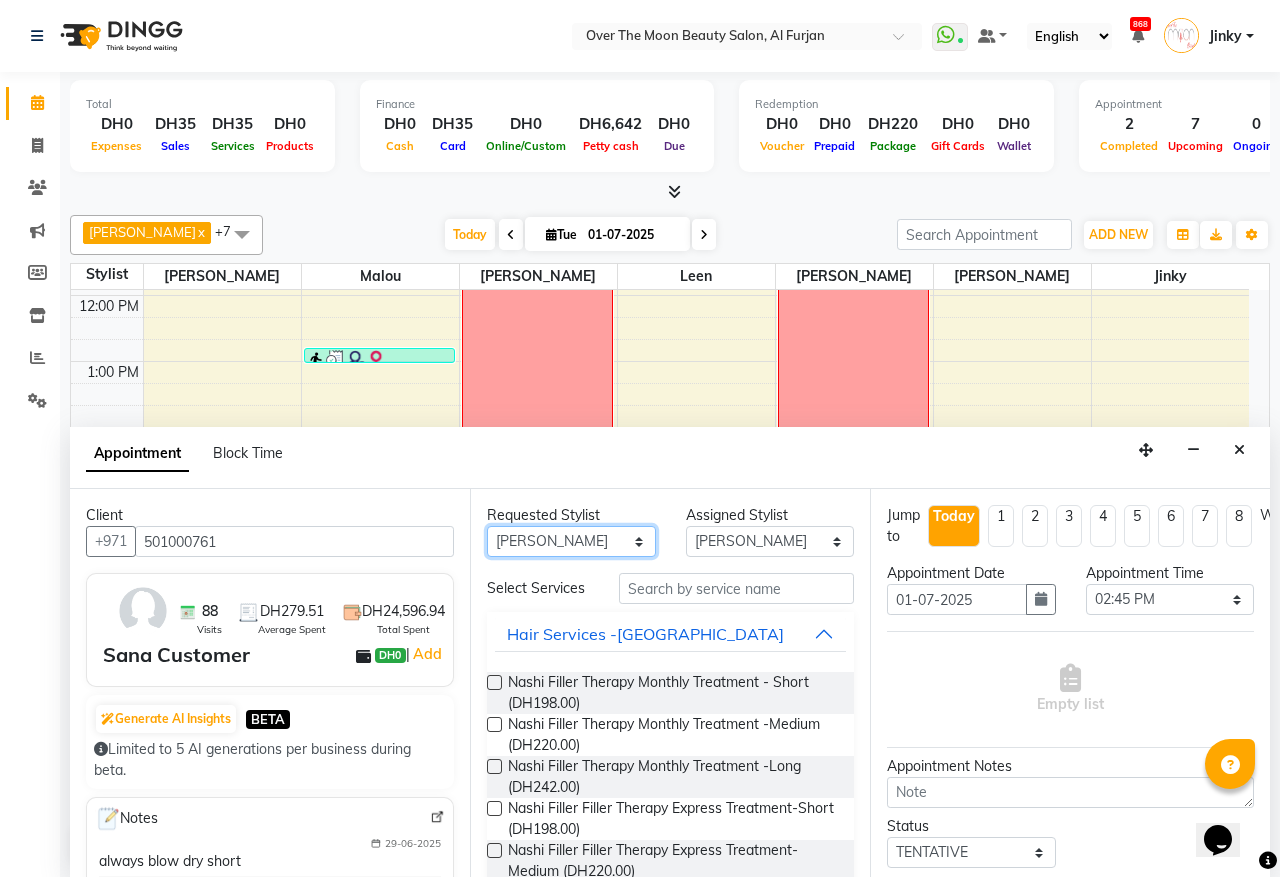 click on "Any [PERSON_NAME] [PERSON_NAME] [PERSON_NAME]" at bounding box center [571, 541] 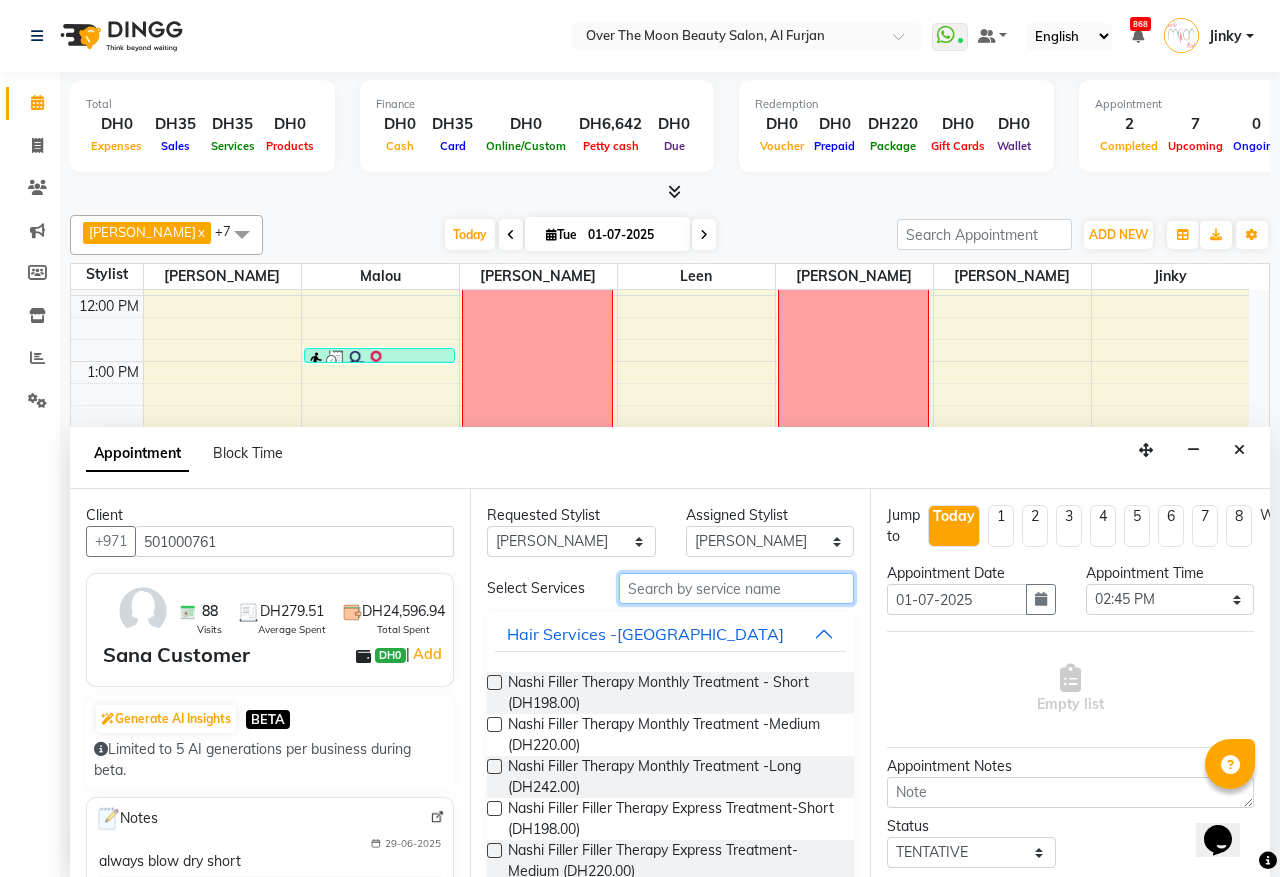 click at bounding box center [736, 588] 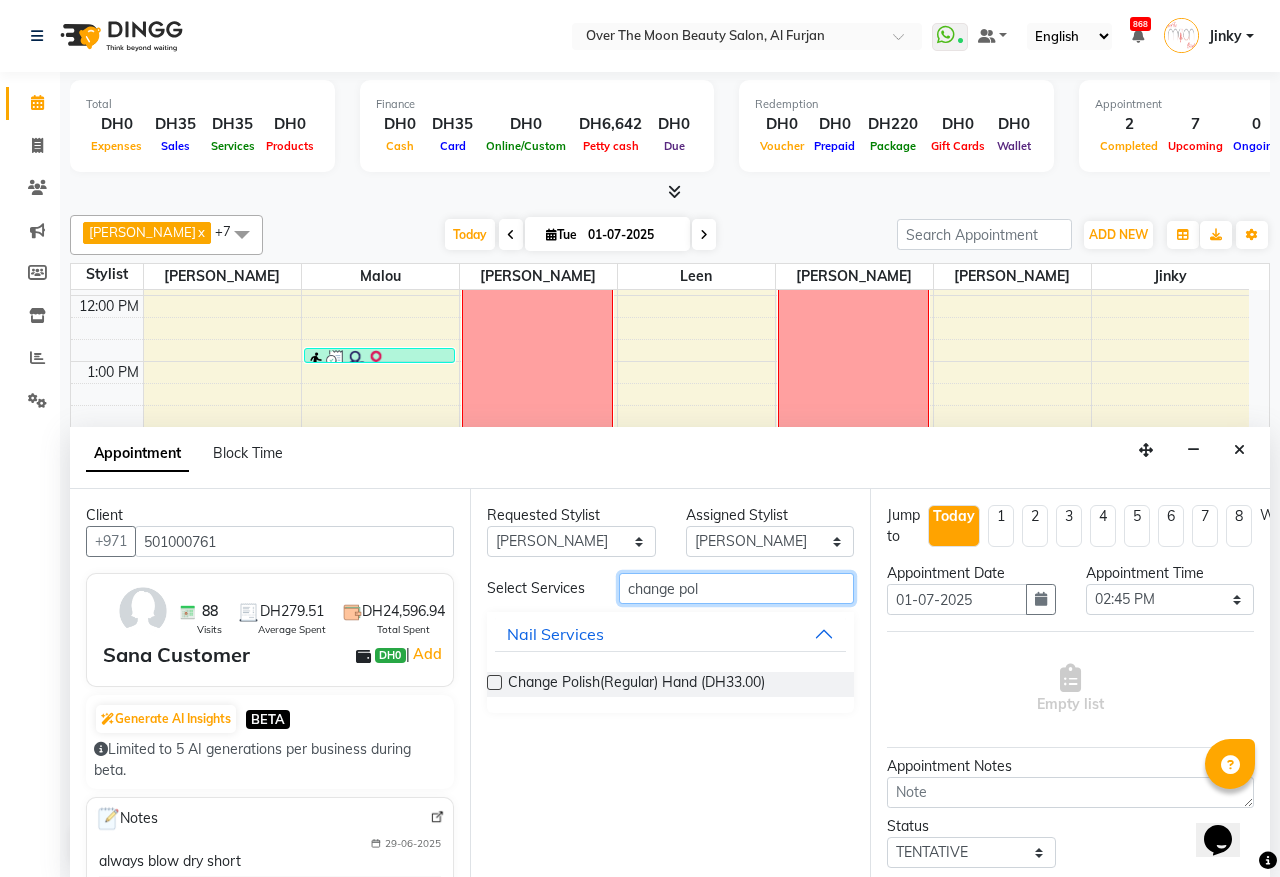 type on "change pol" 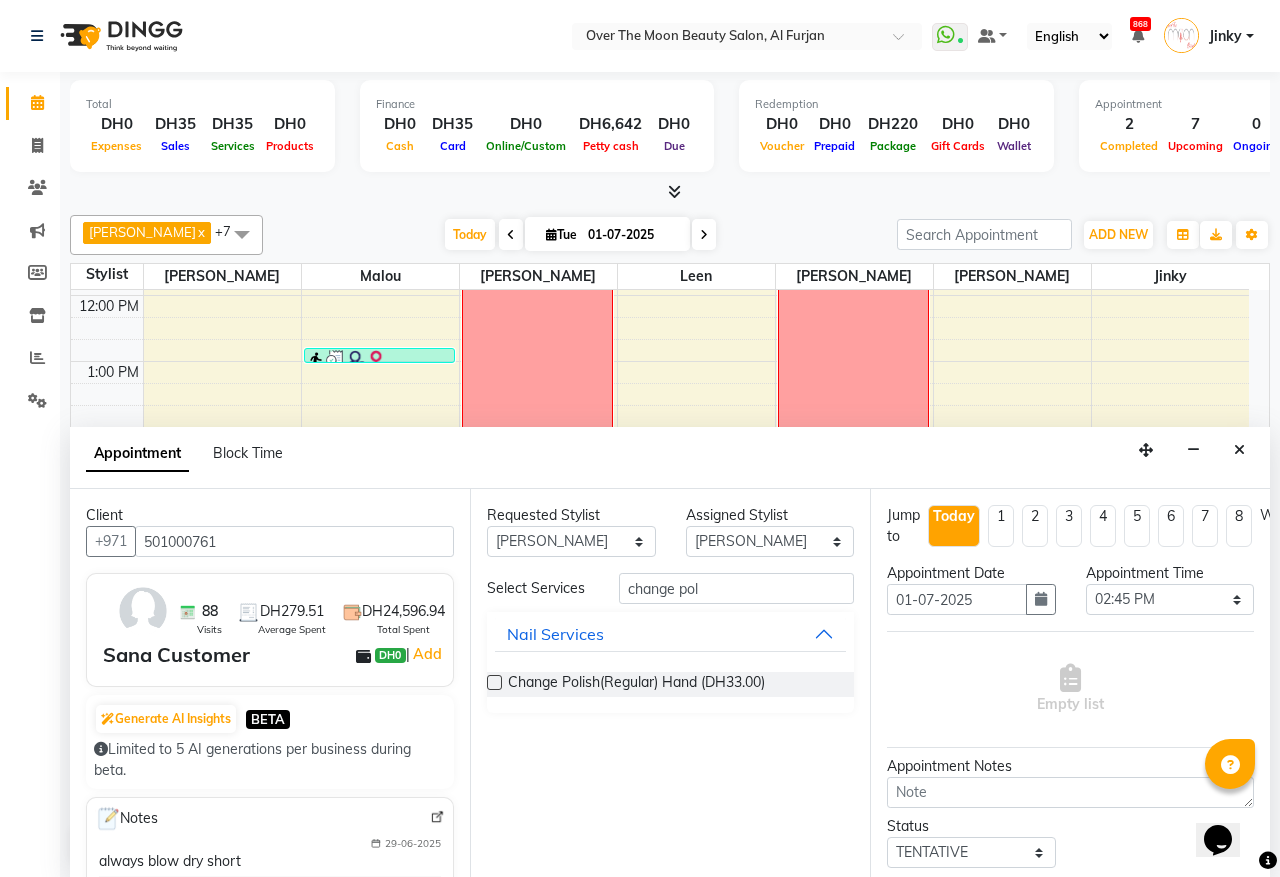 click at bounding box center (494, 682) 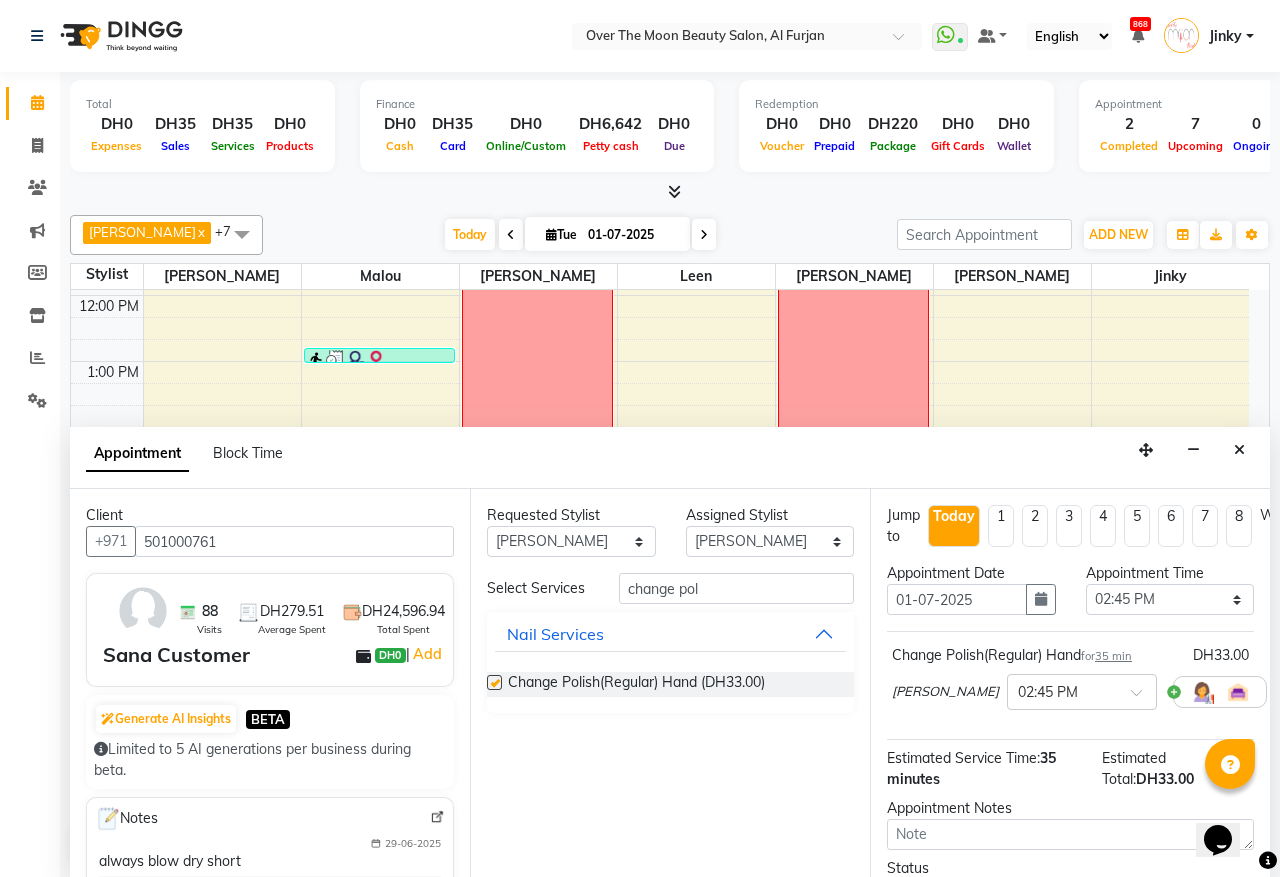 checkbox on "false" 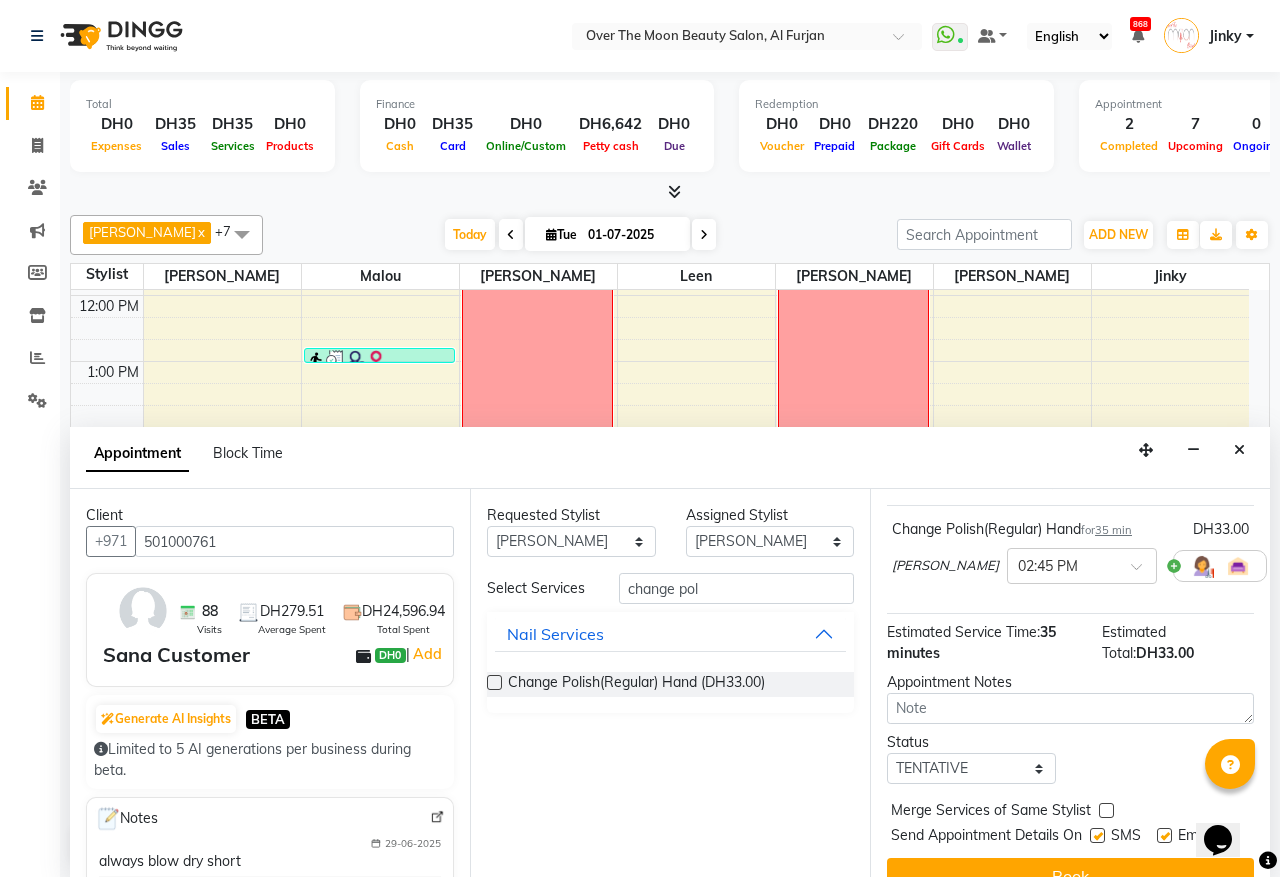 scroll, scrollTop: 180, scrollLeft: 0, axis: vertical 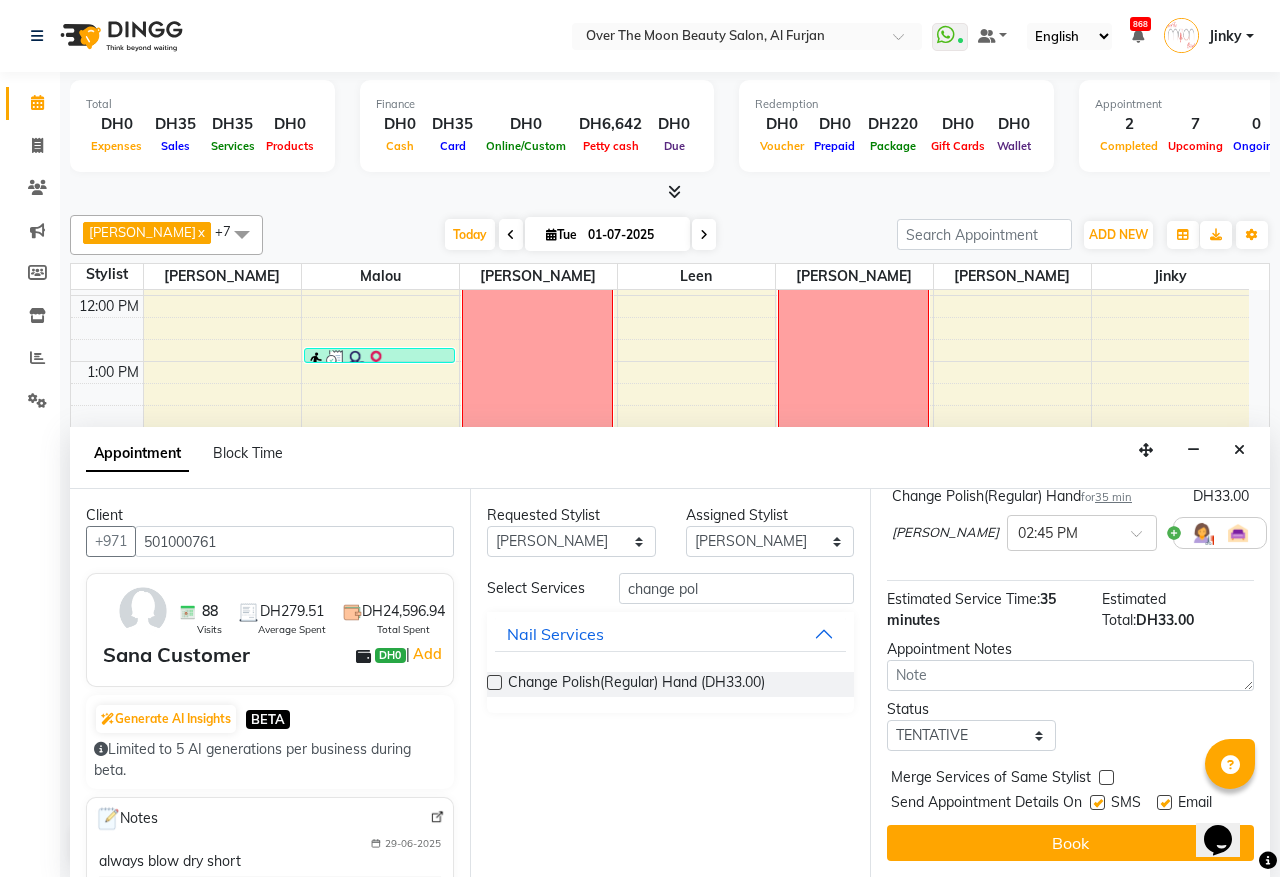 click at bounding box center [1106, 777] 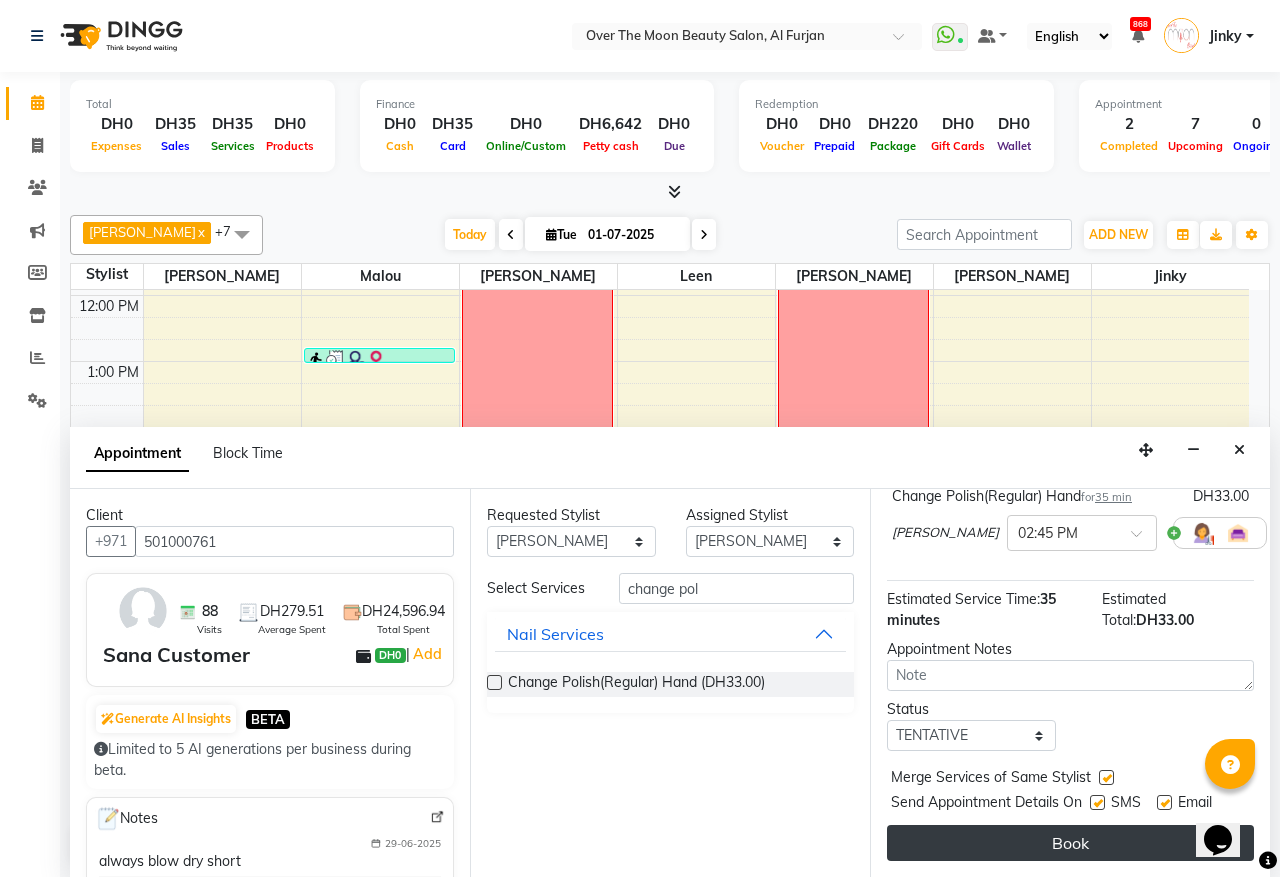 click on "Book" at bounding box center [1070, 843] 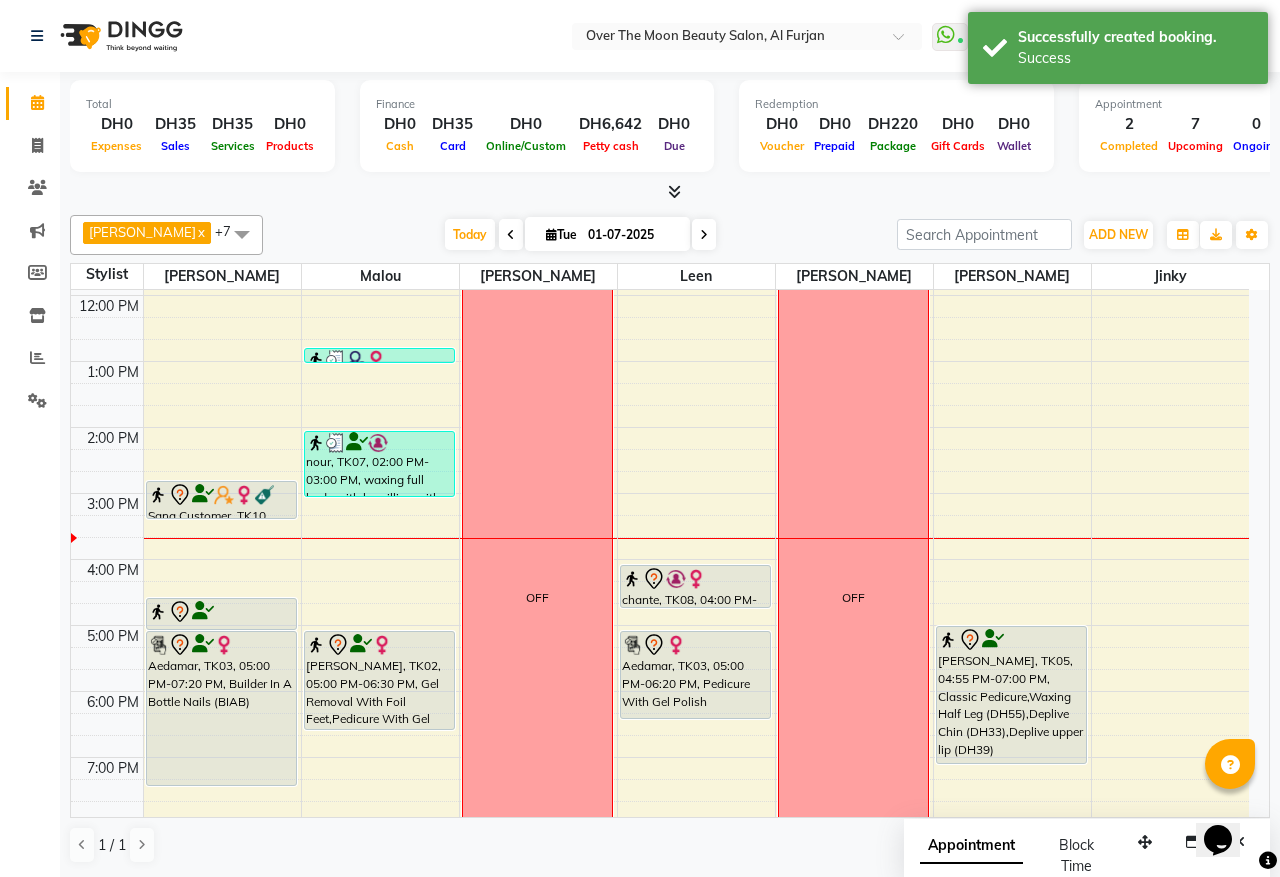 click at bounding box center (224, 495) 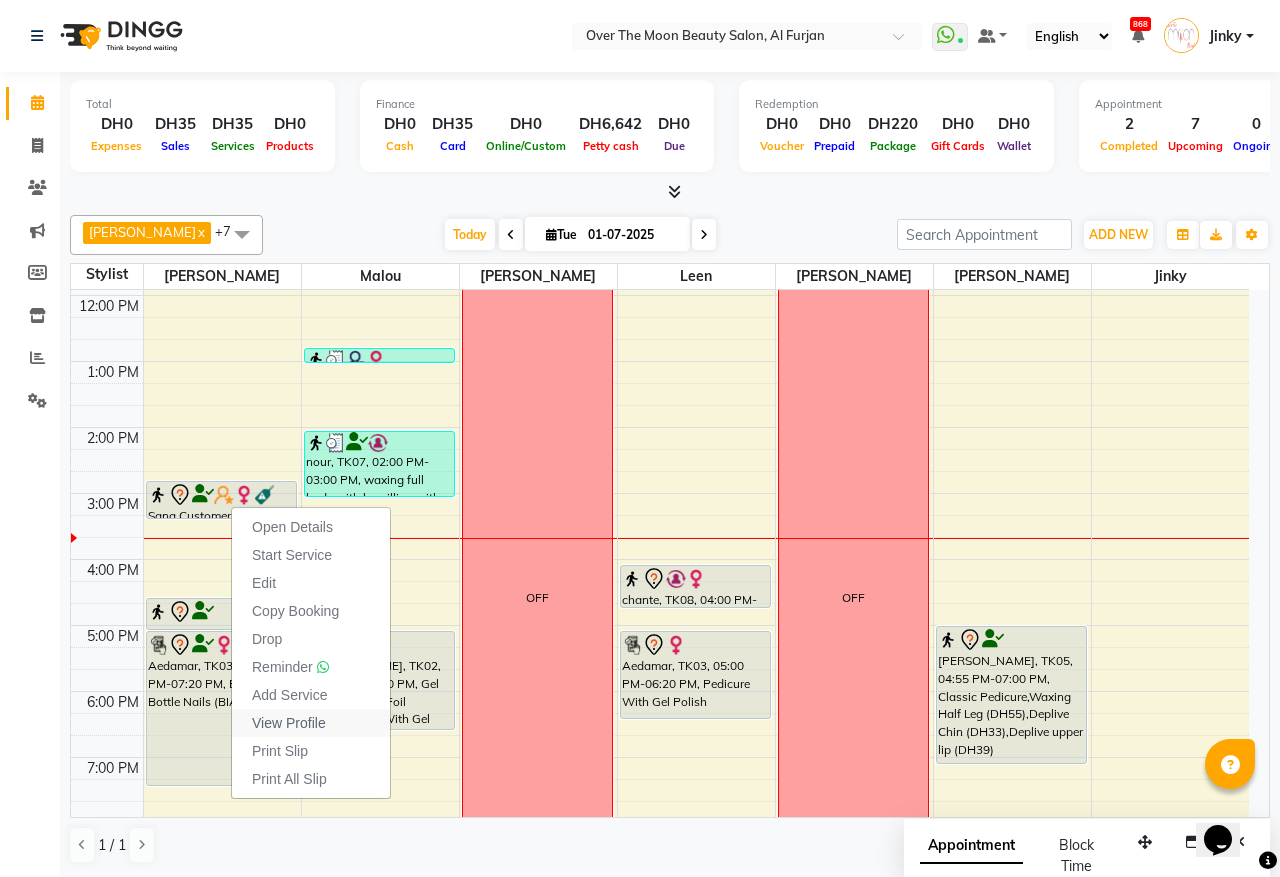 click on "View Profile" at bounding box center [289, 723] 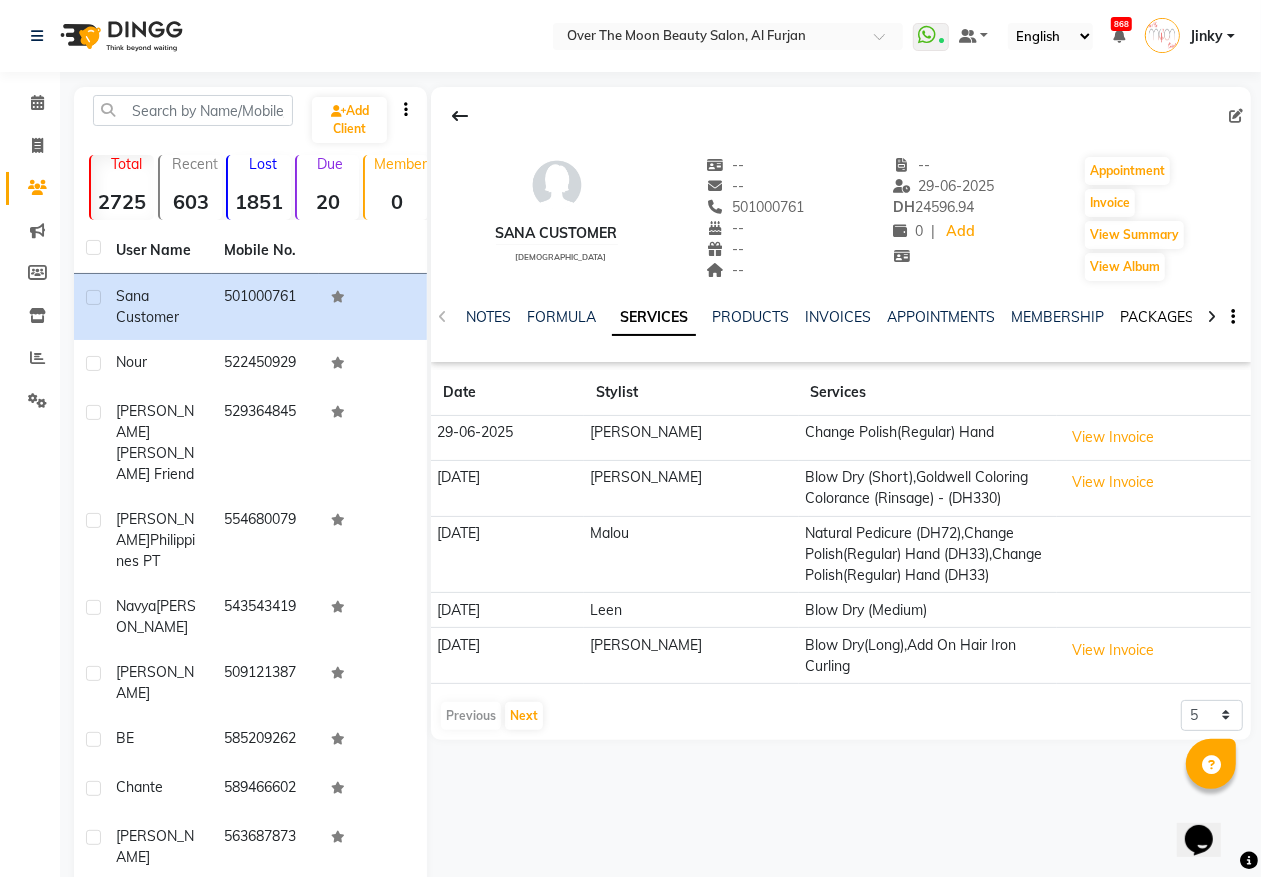 click on "PACKAGES" 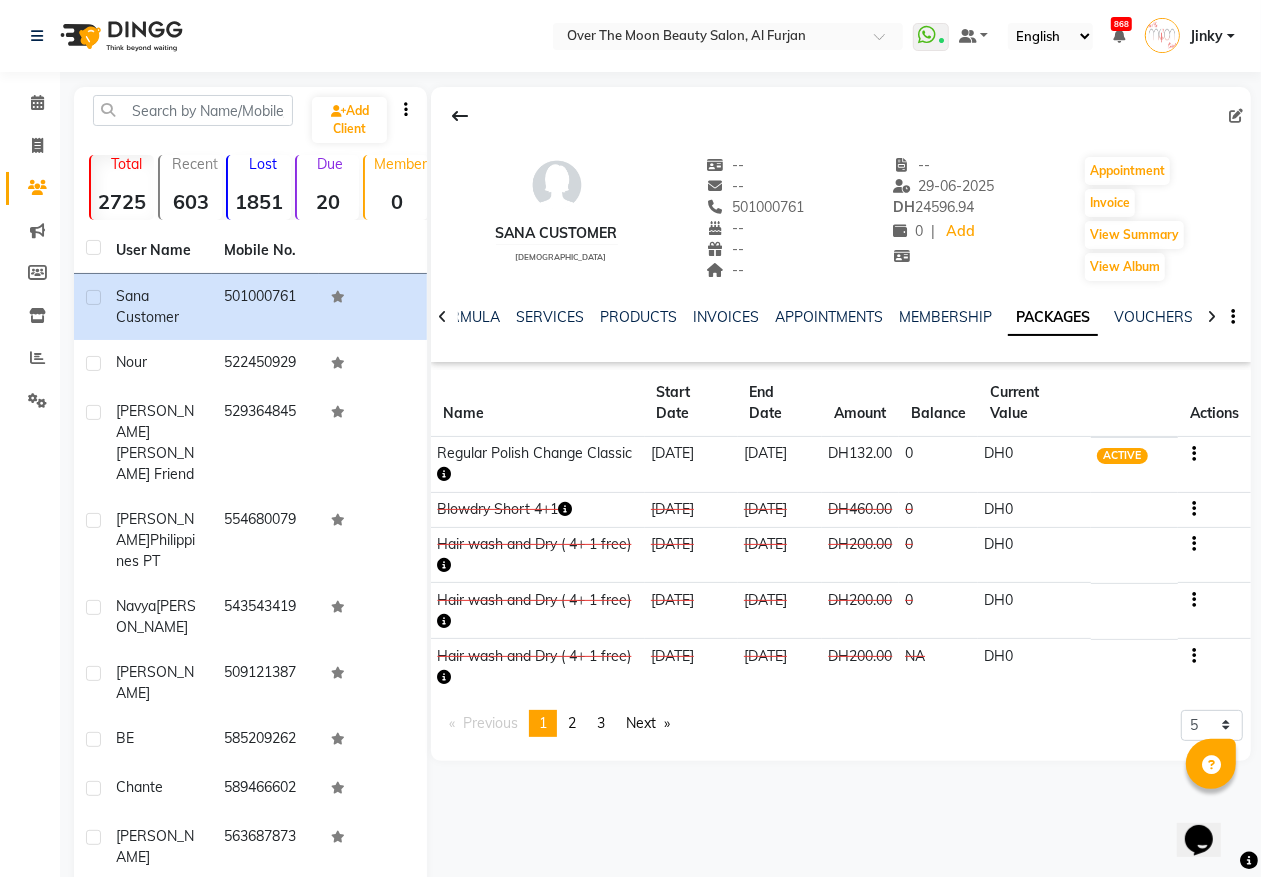 click 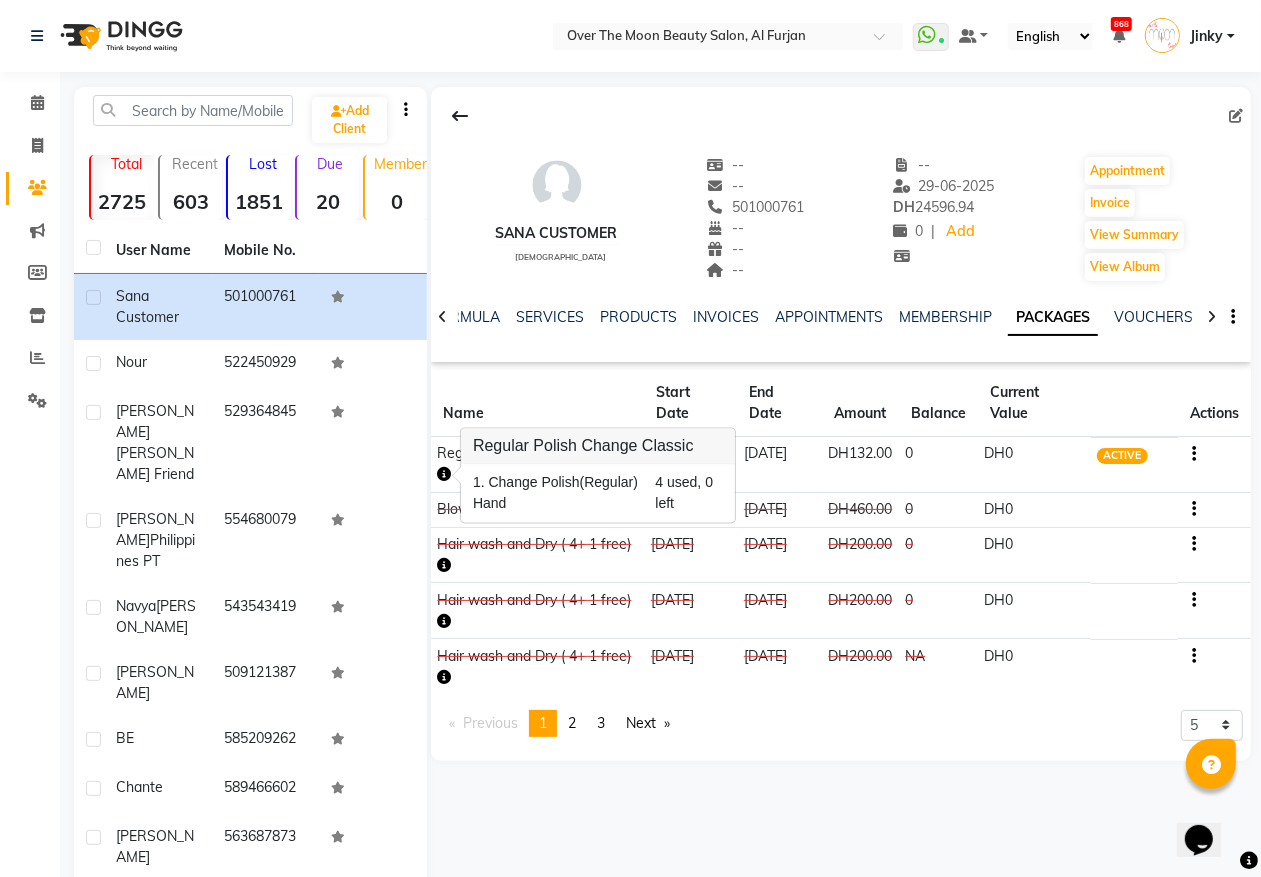 click on "DH132.00" 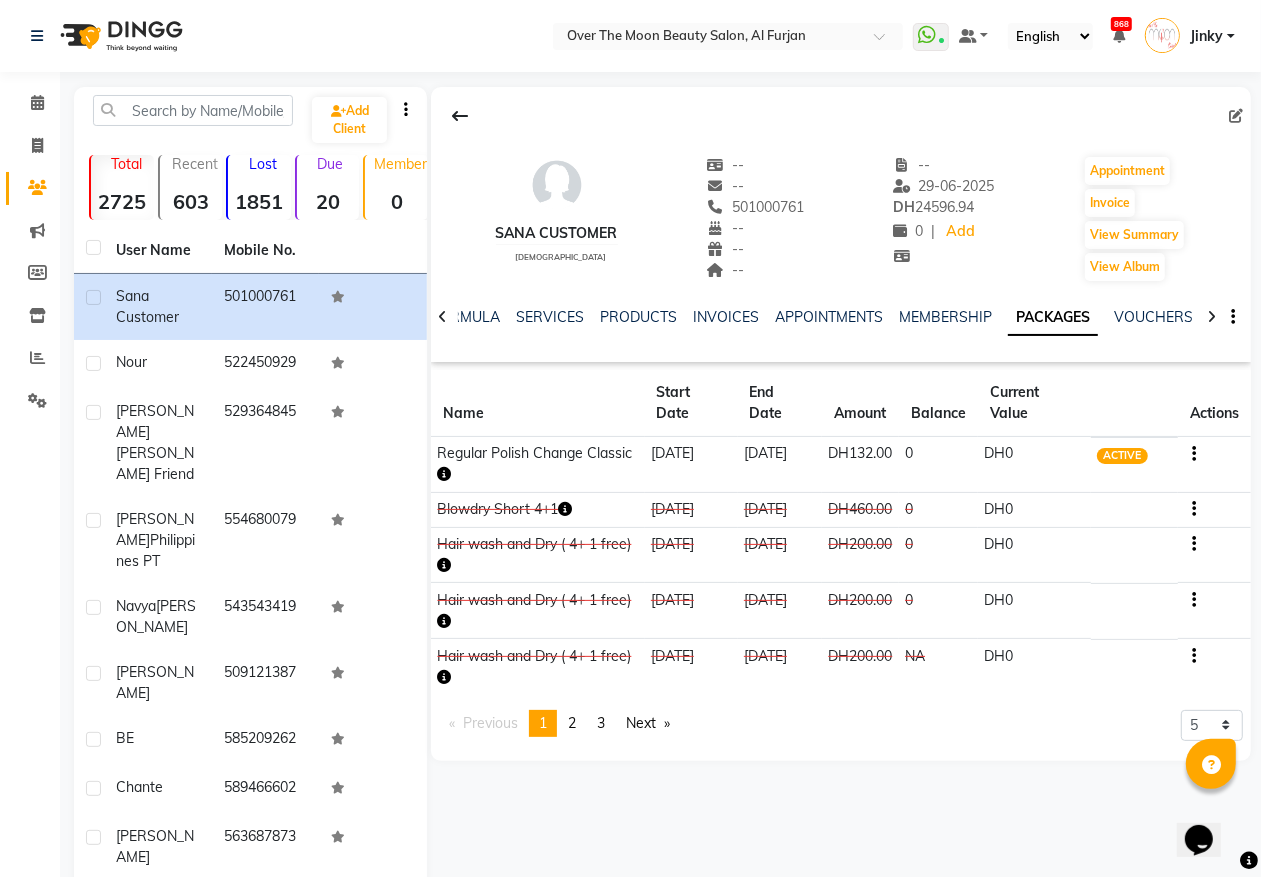 click on "[DATE]" 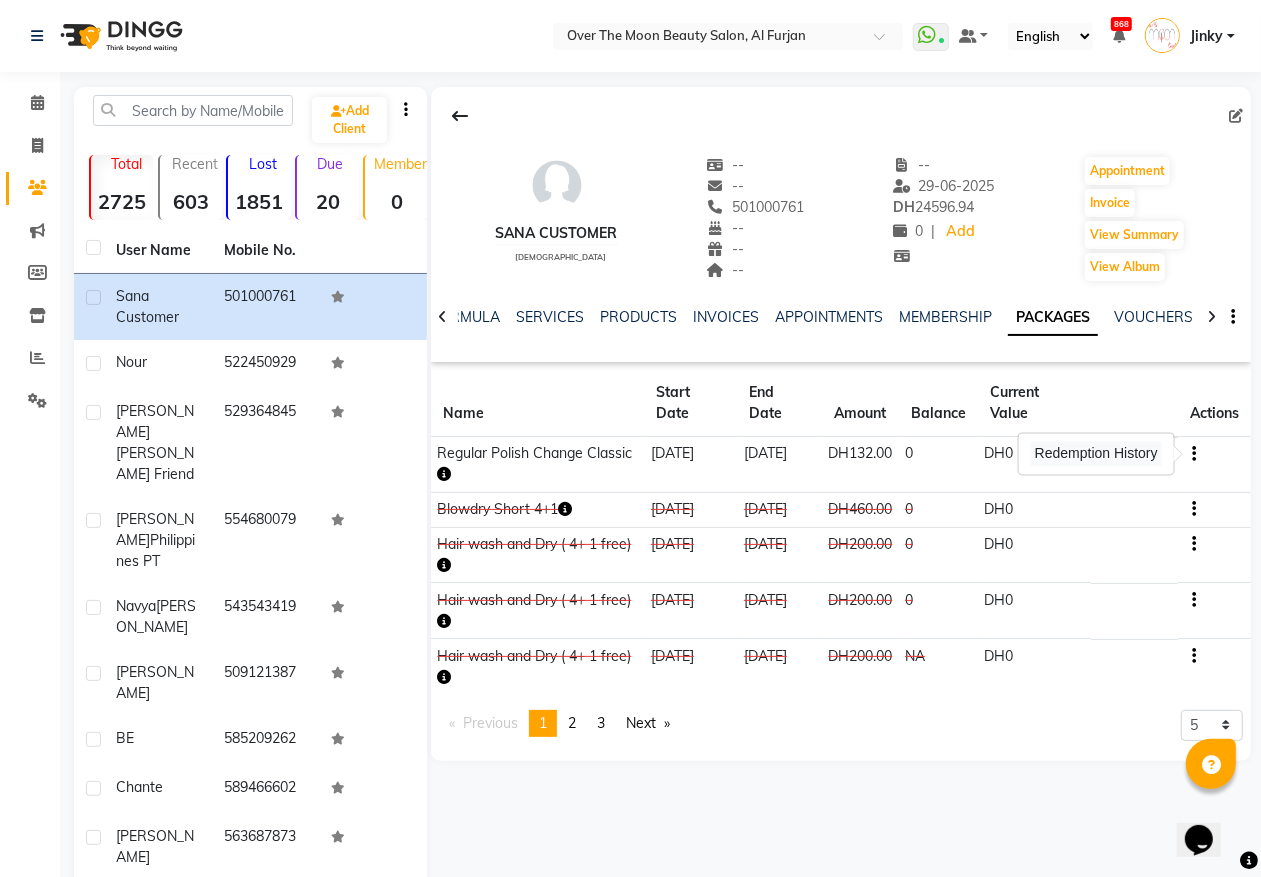 click on "Redemption History" at bounding box center (1096, 454) 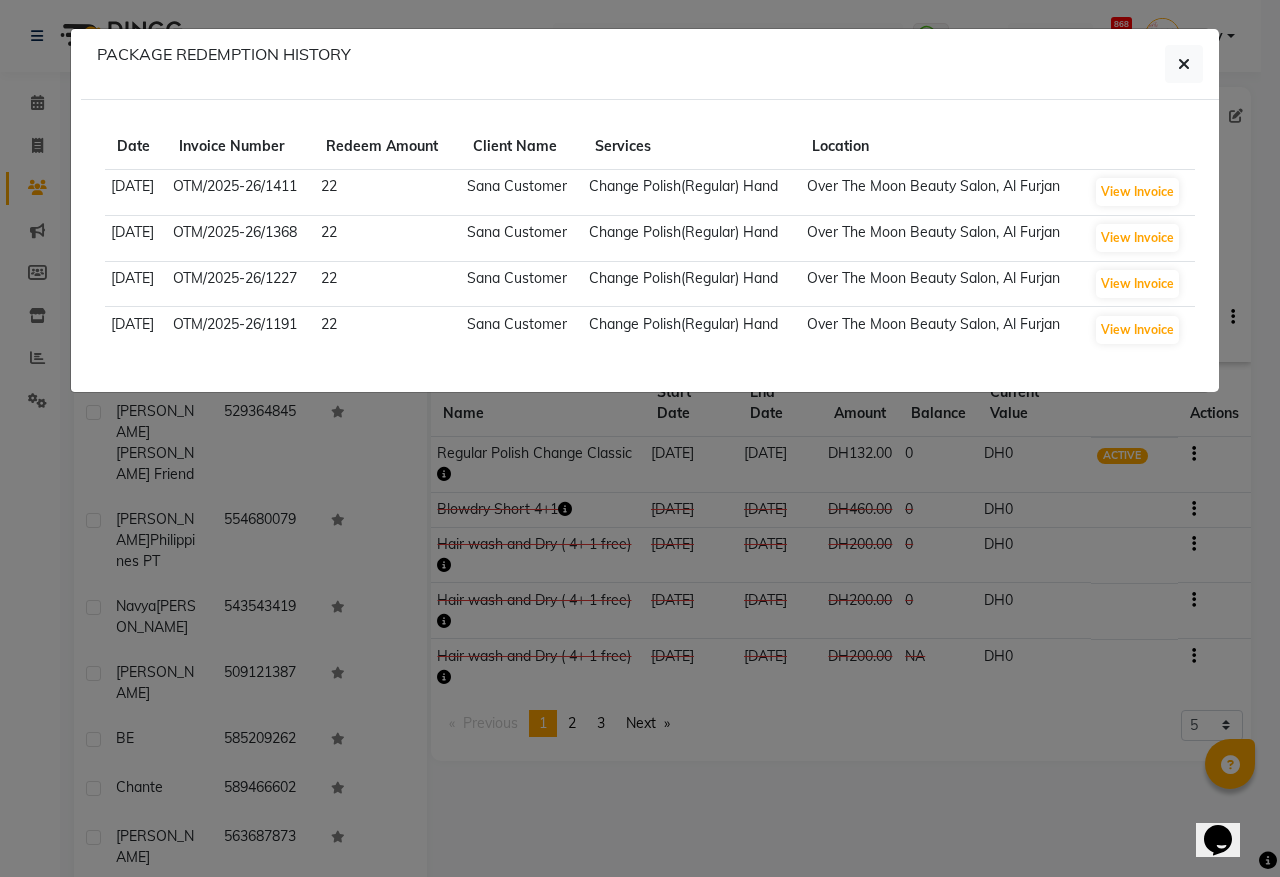 click on "[DATE]" at bounding box center [136, 329] 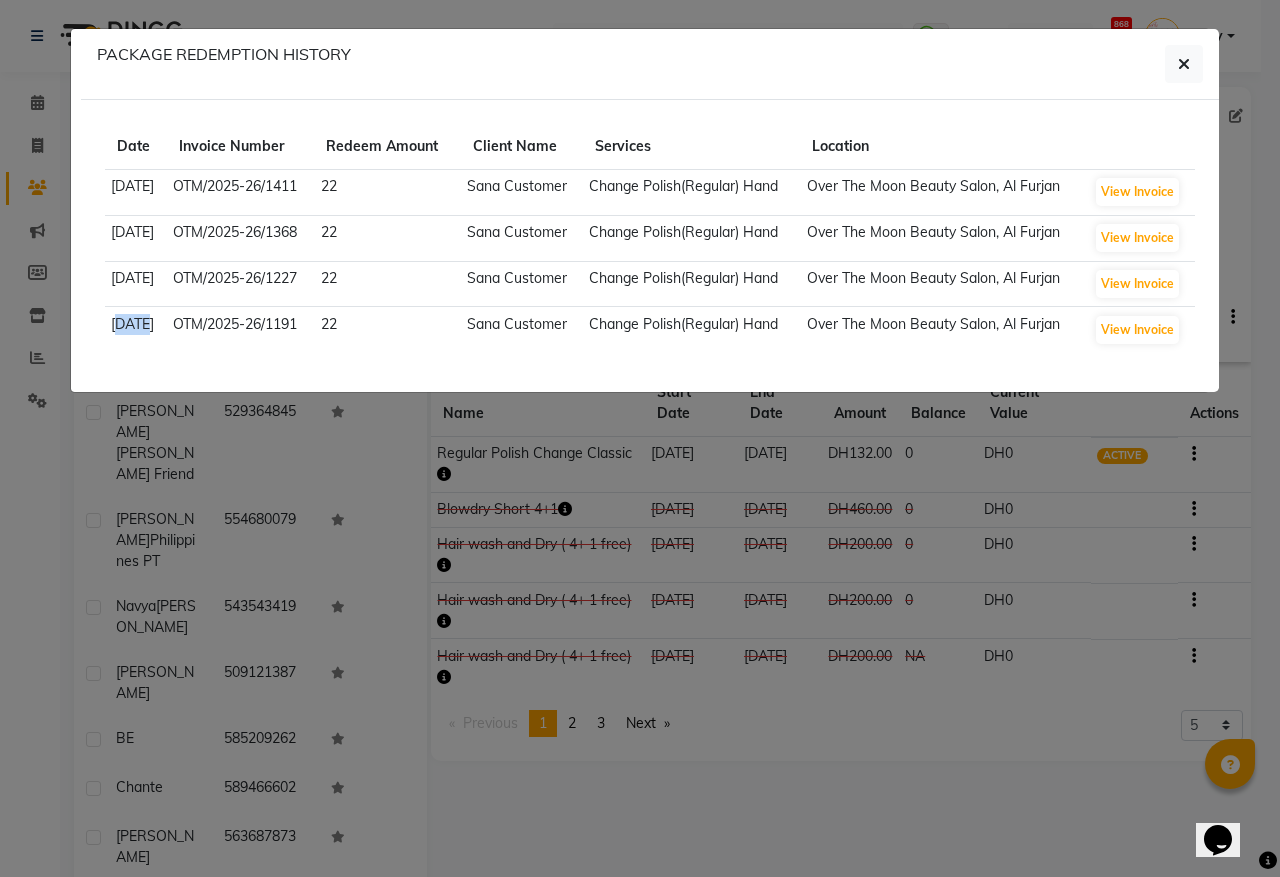 click on "[DATE]" at bounding box center [136, 329] 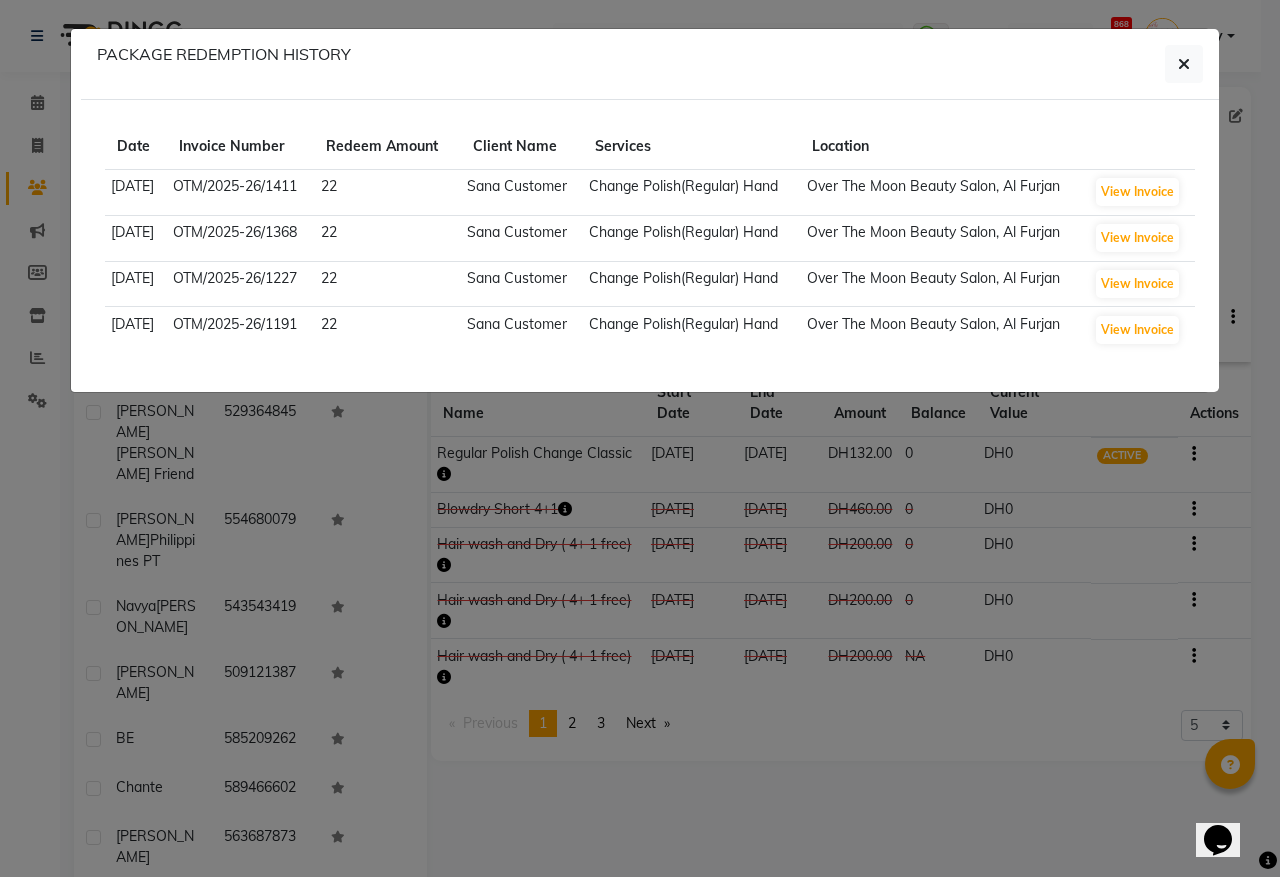 click on "[DATE]" at bounding box center [136, 284] 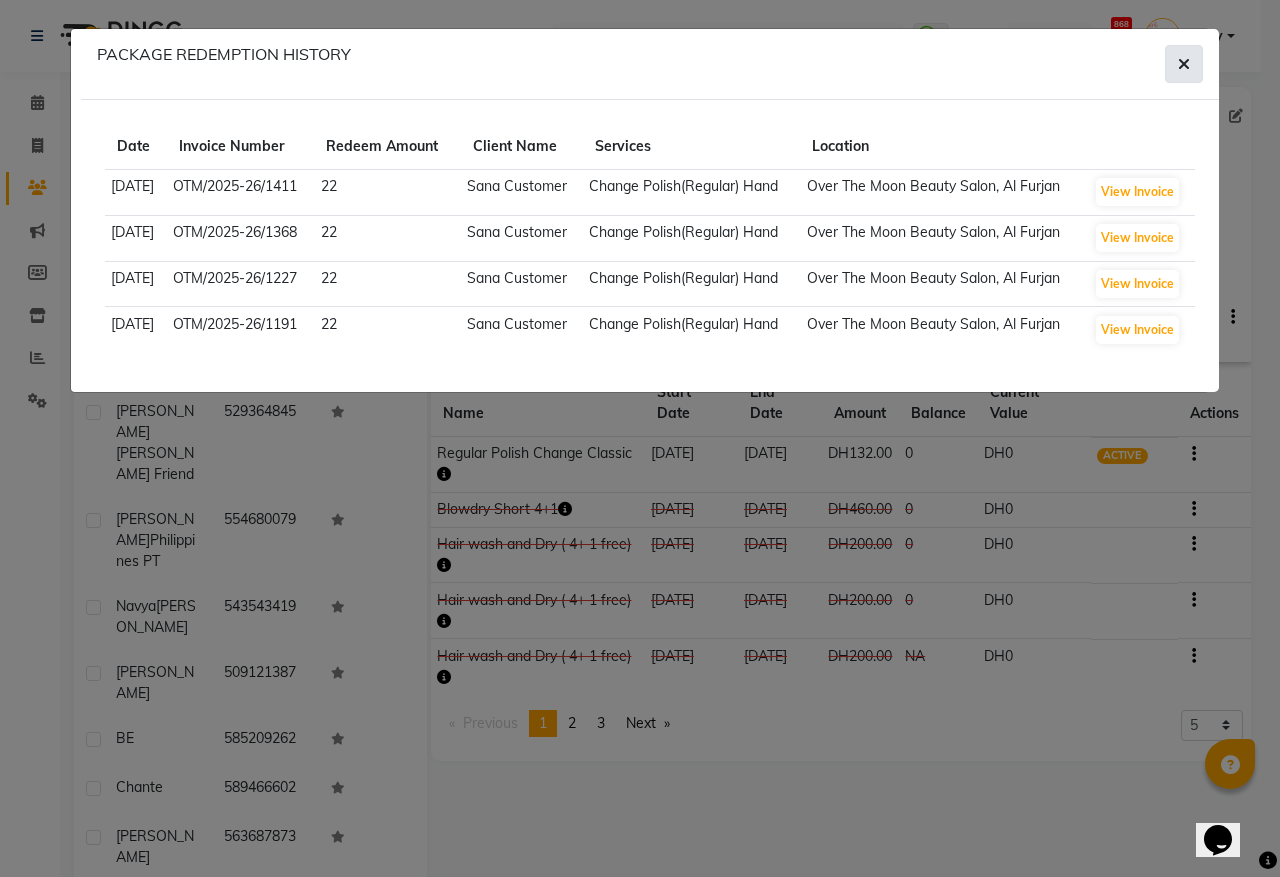 click 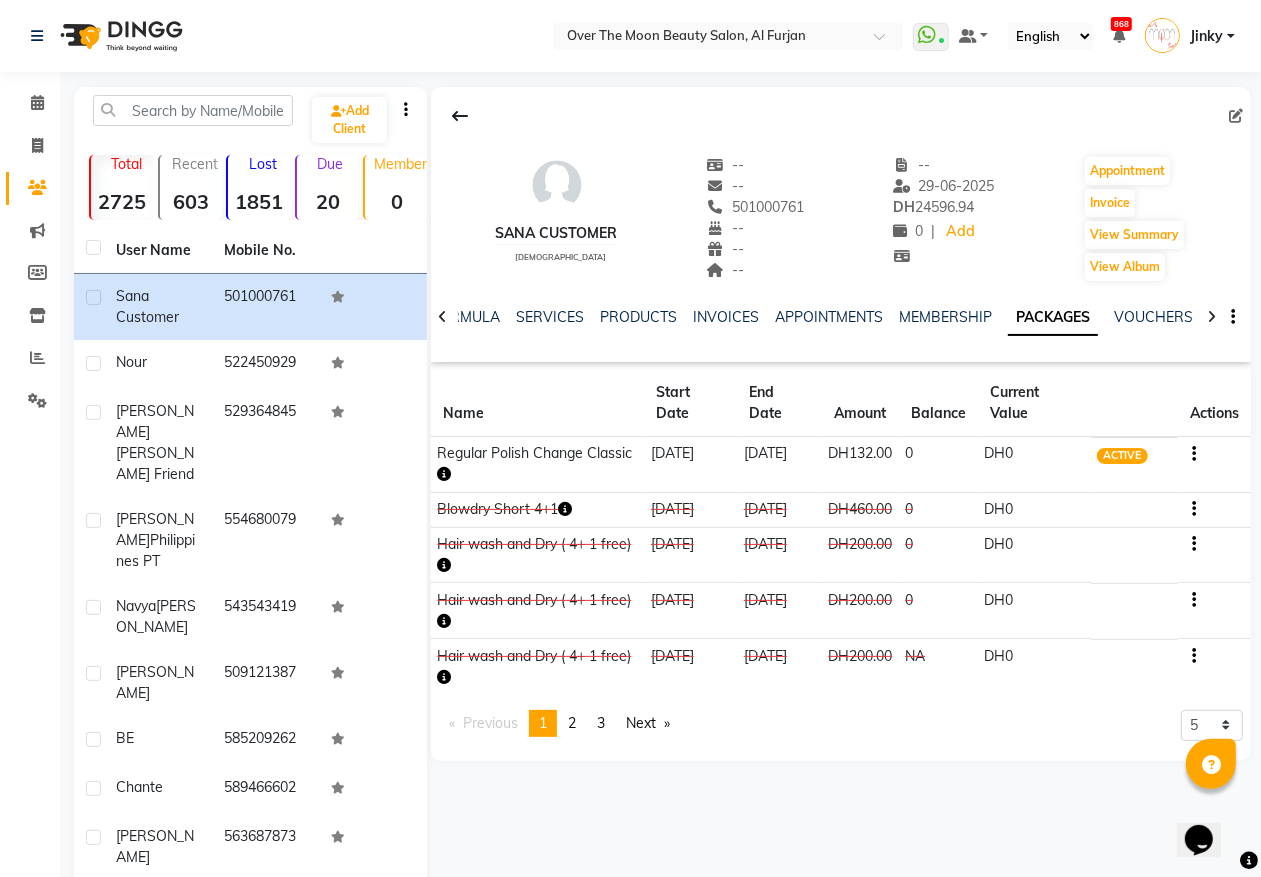 click on "Regular Polish Change Classic" 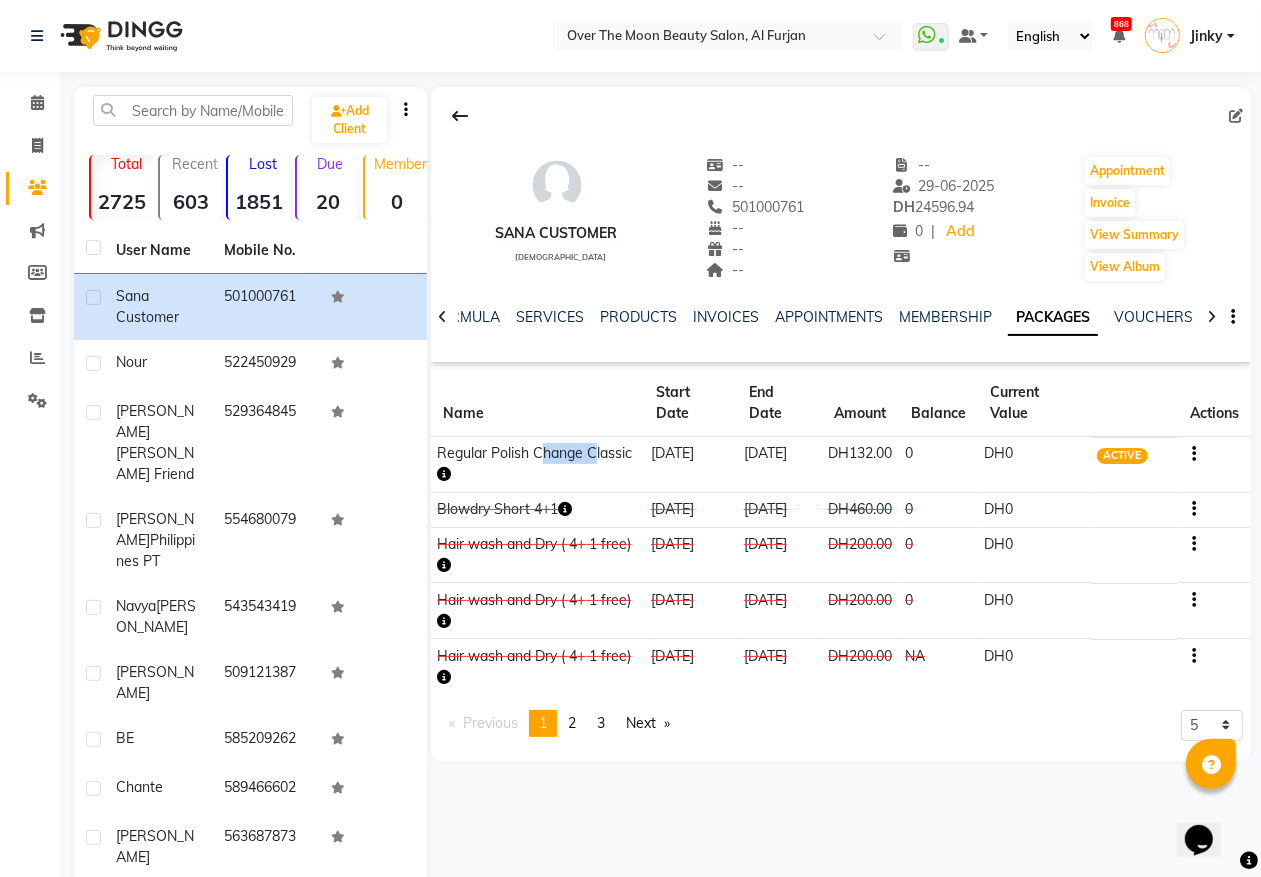 click on "Regular Polish Change Classic" 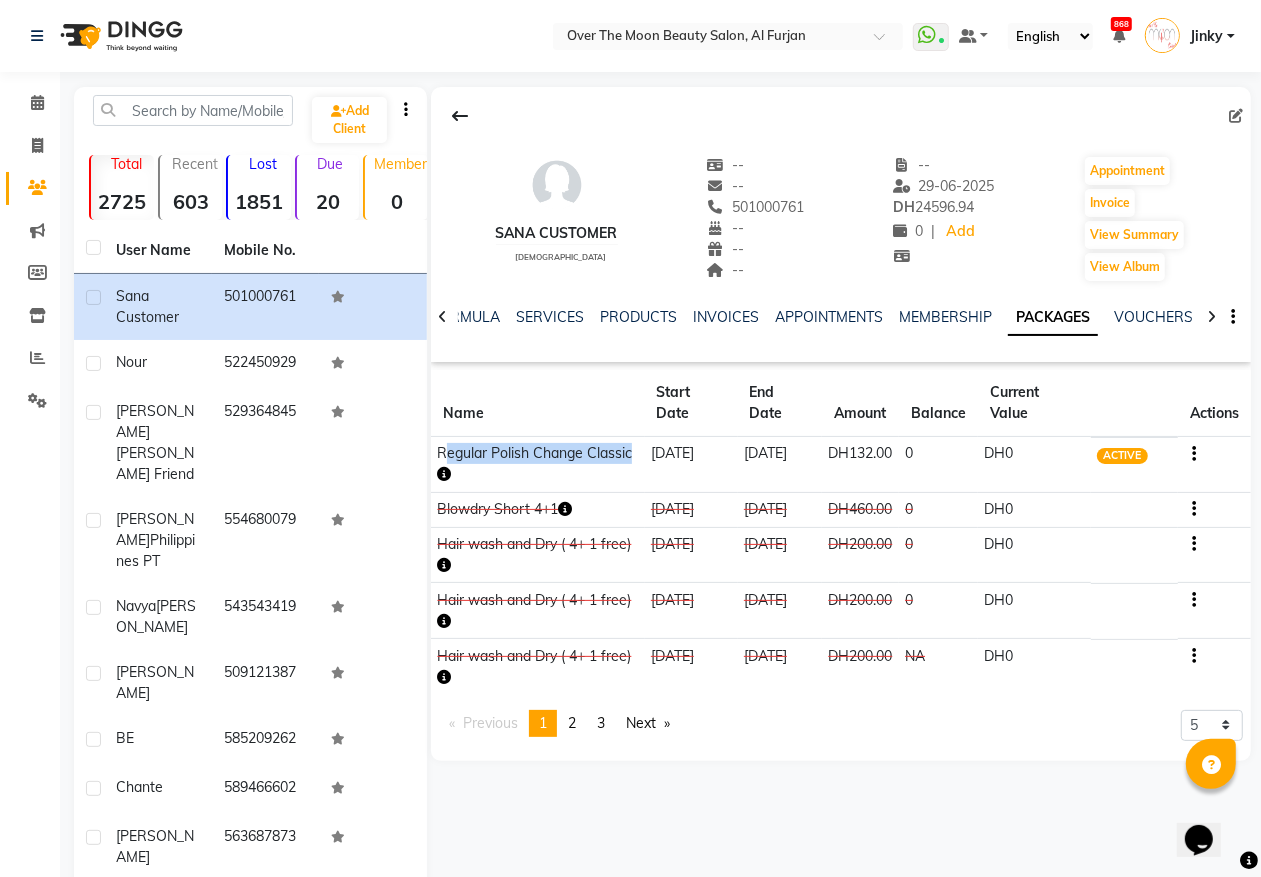 click on "Regular Polish Change Classic" 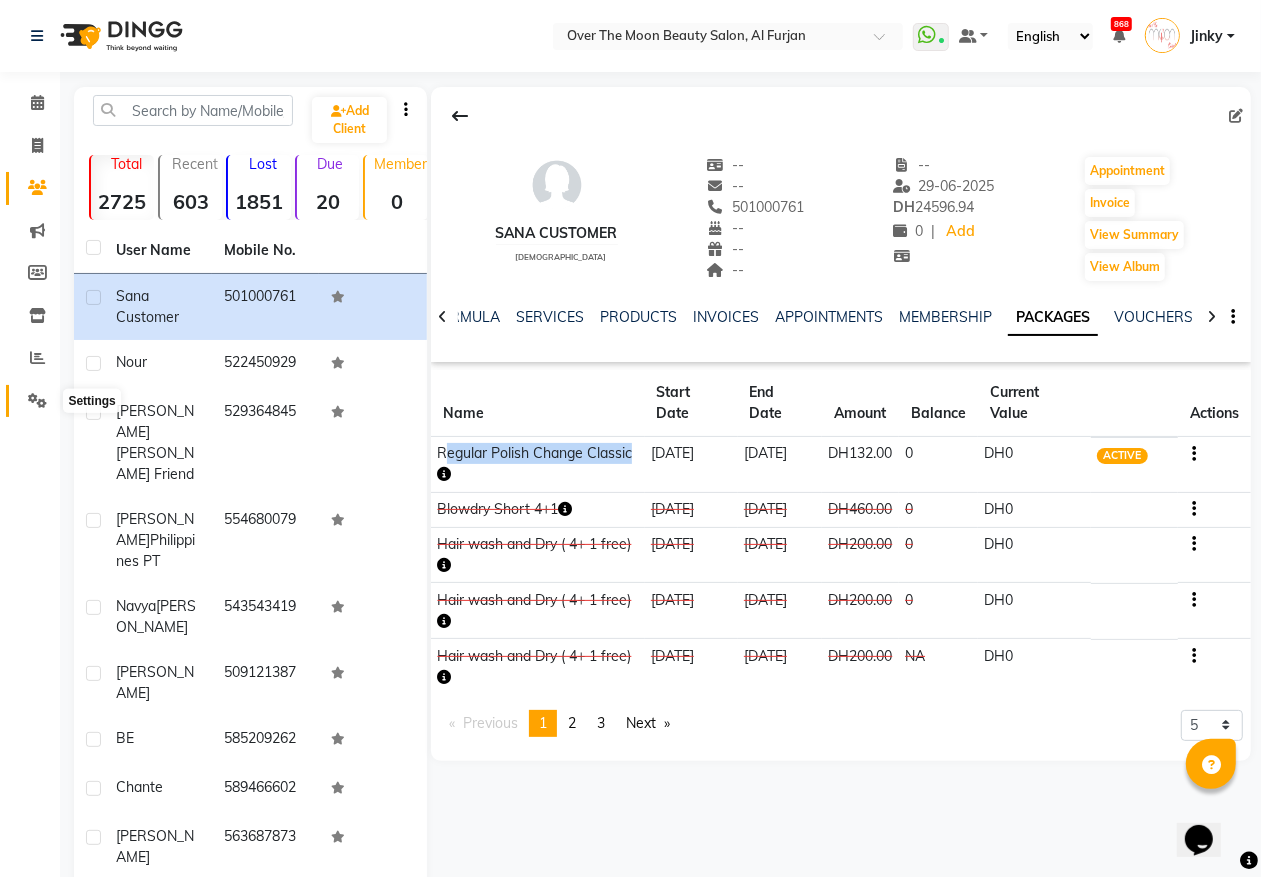 click 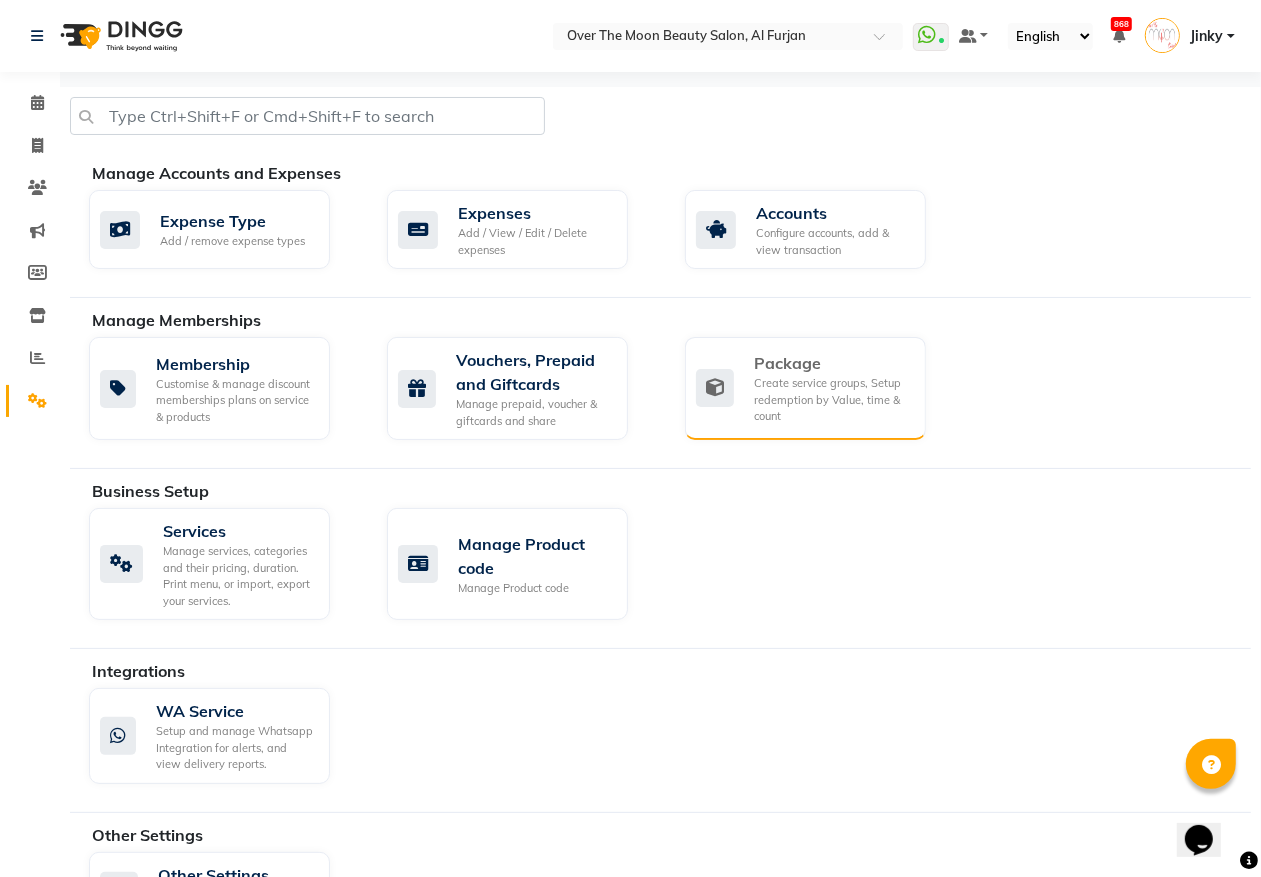click on "Create service groups, Setup redemption by Value, time & count" 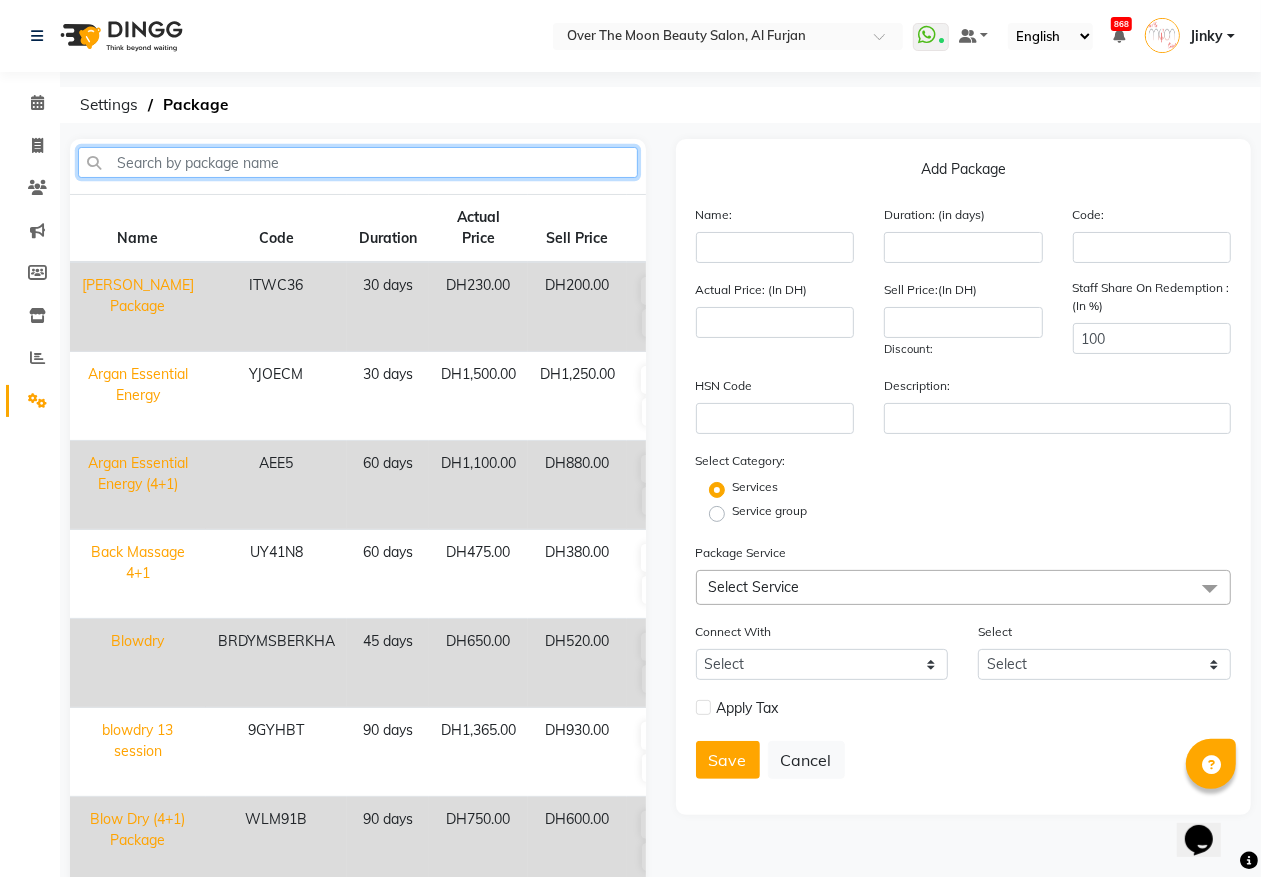 paste on "Regular Polish Change Classic" 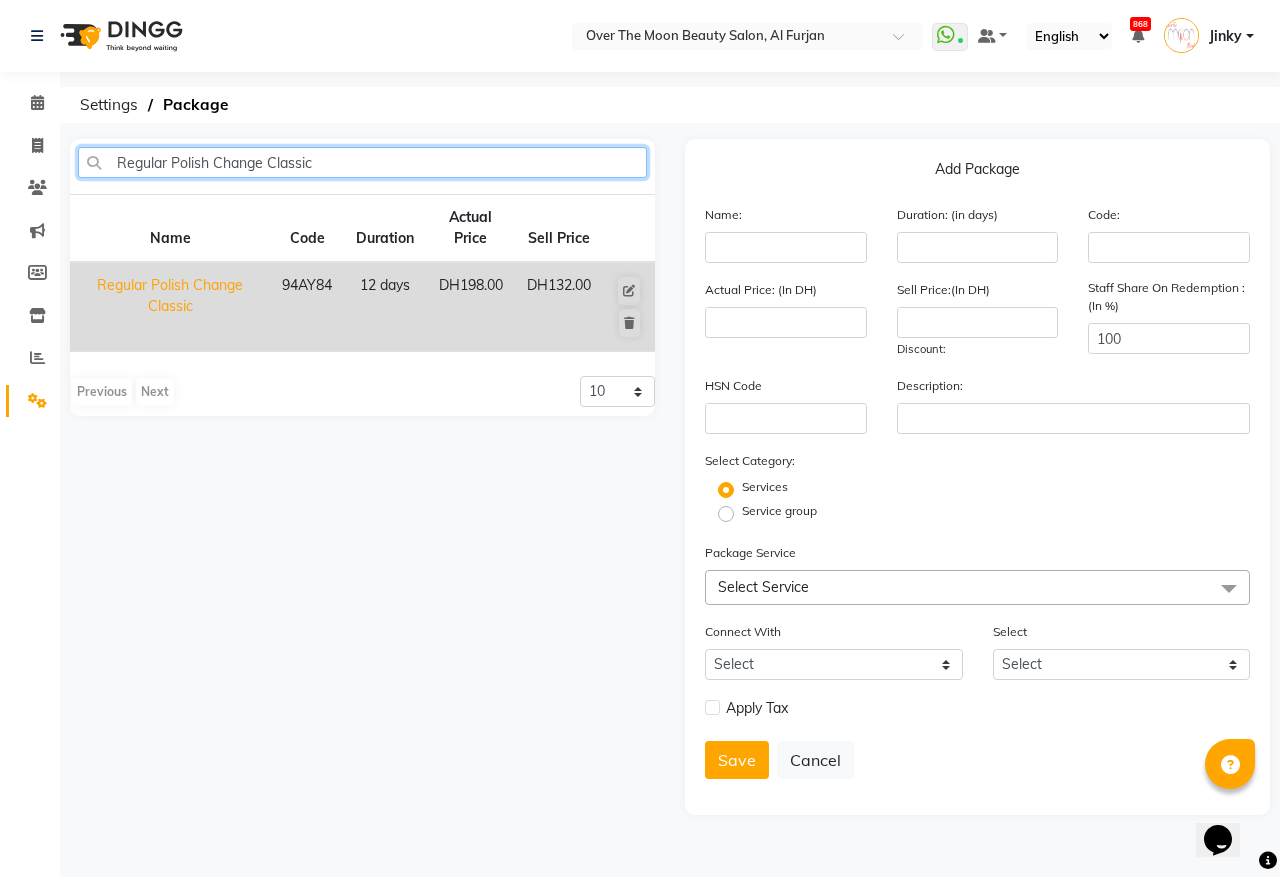 type on "Regular Polish Change Classic" 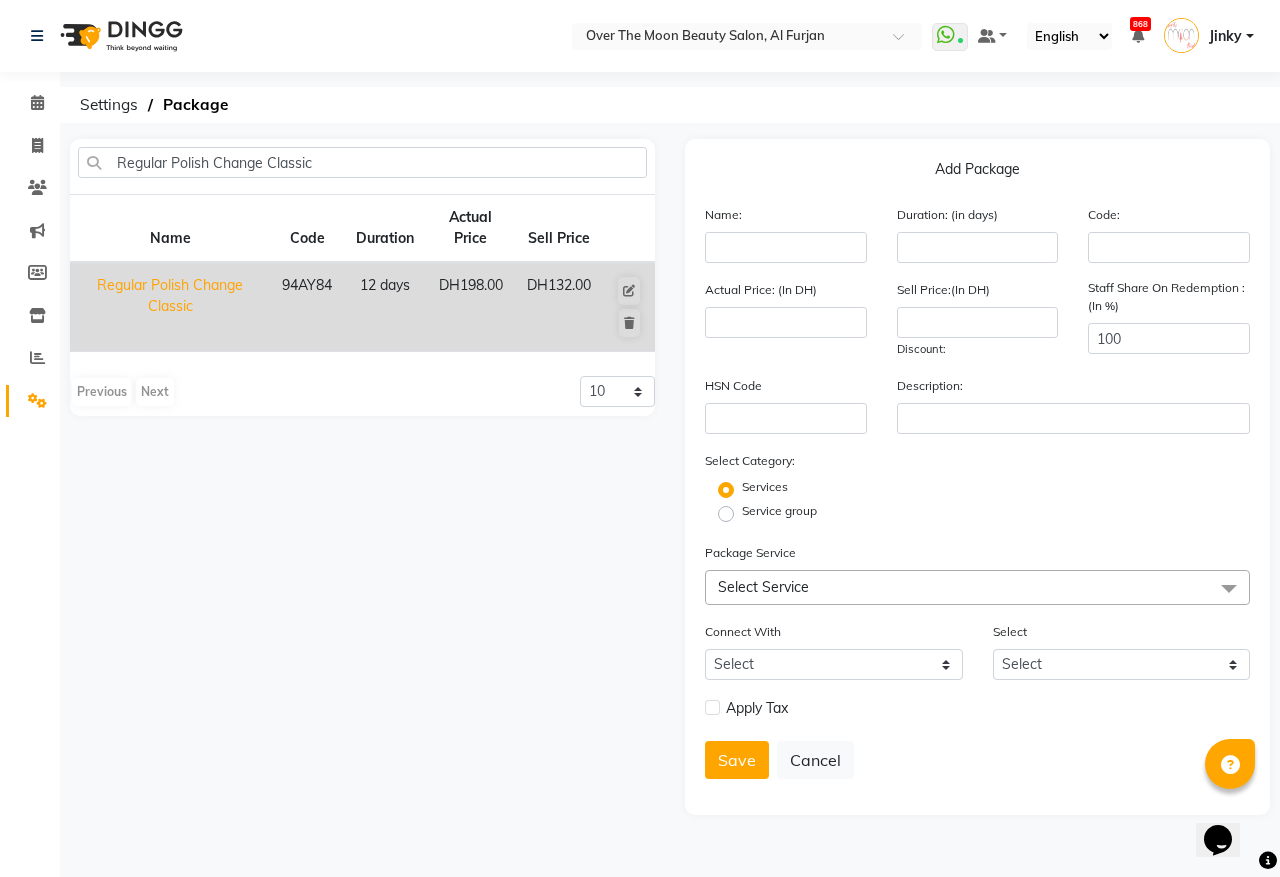 click on "Regular Polish Change Classic" 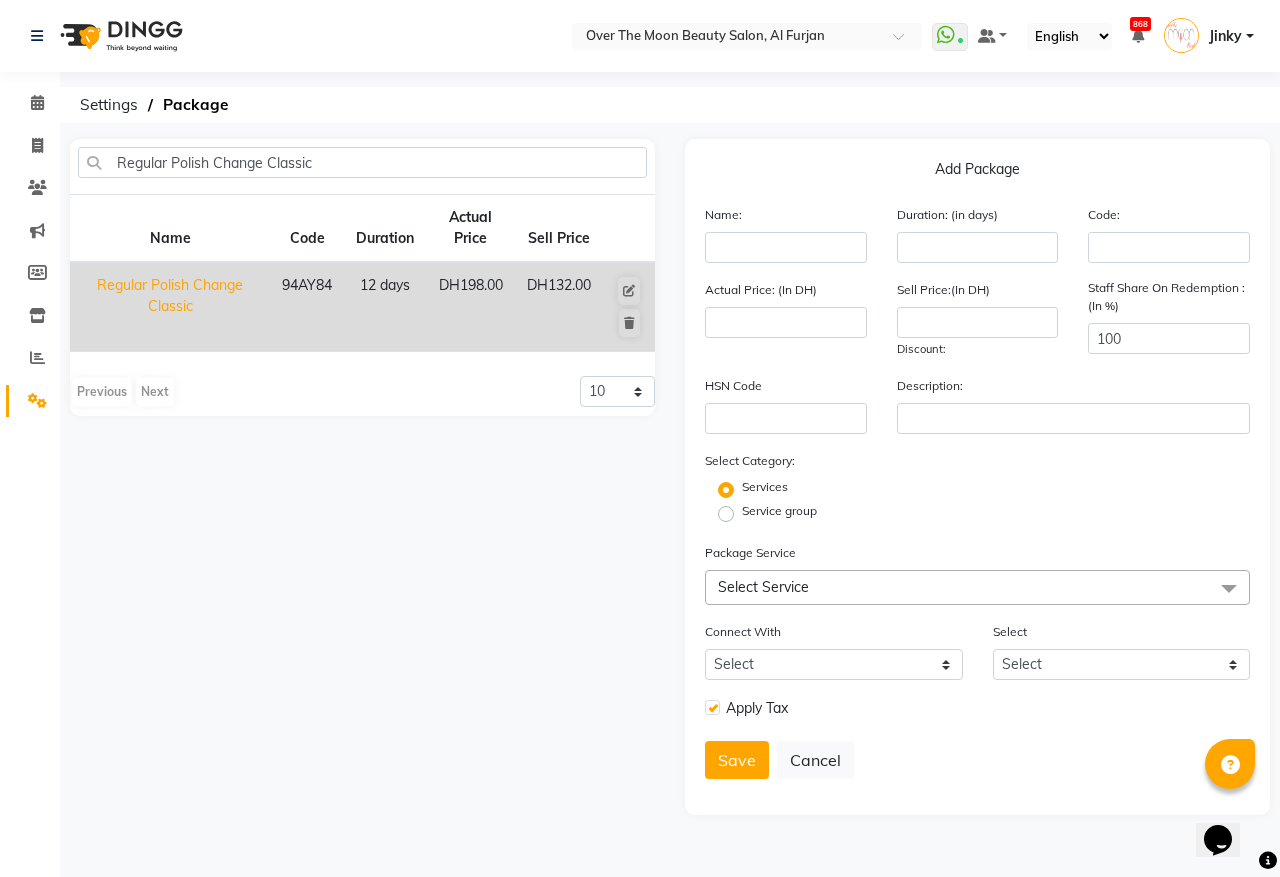 type on "Regular Polish Change Classic" 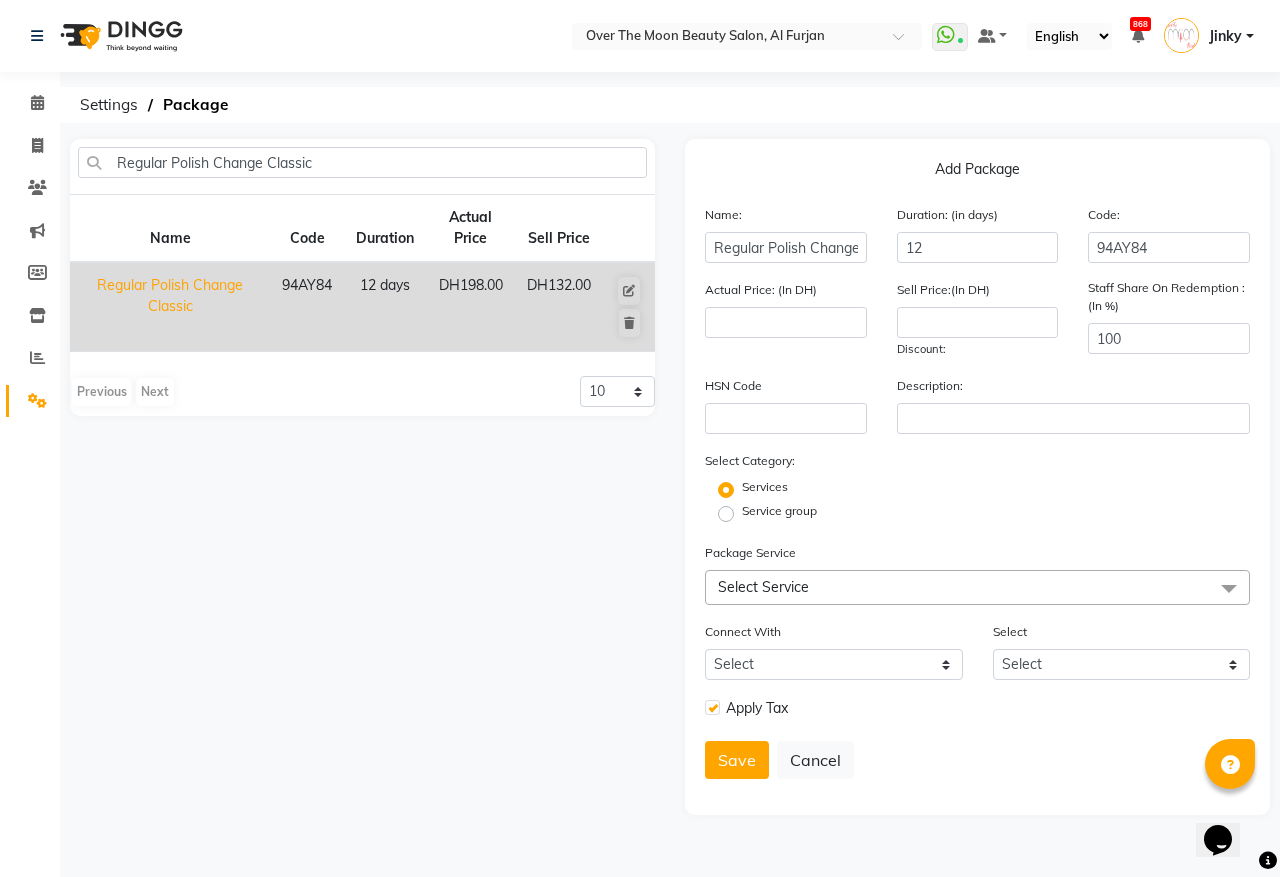 type on "198" 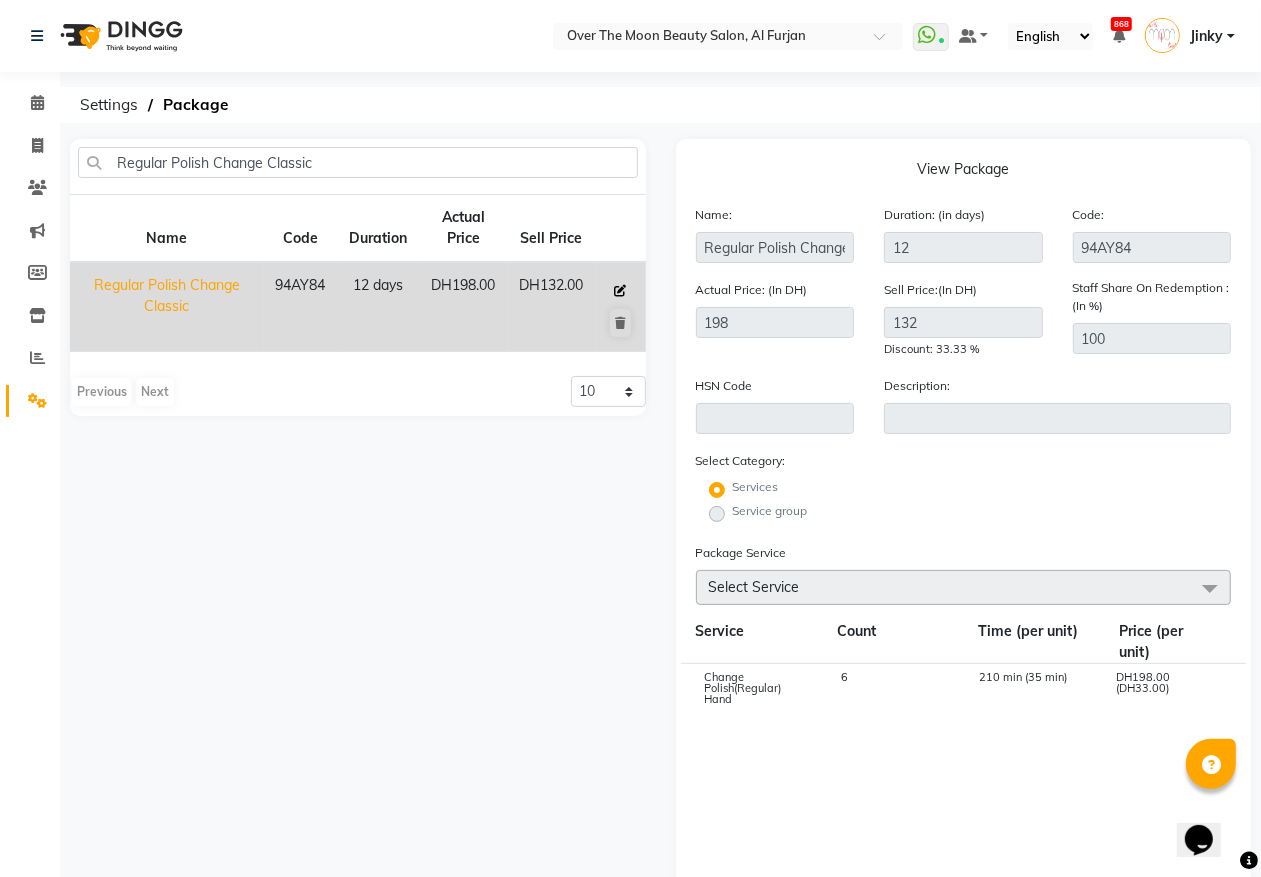 click 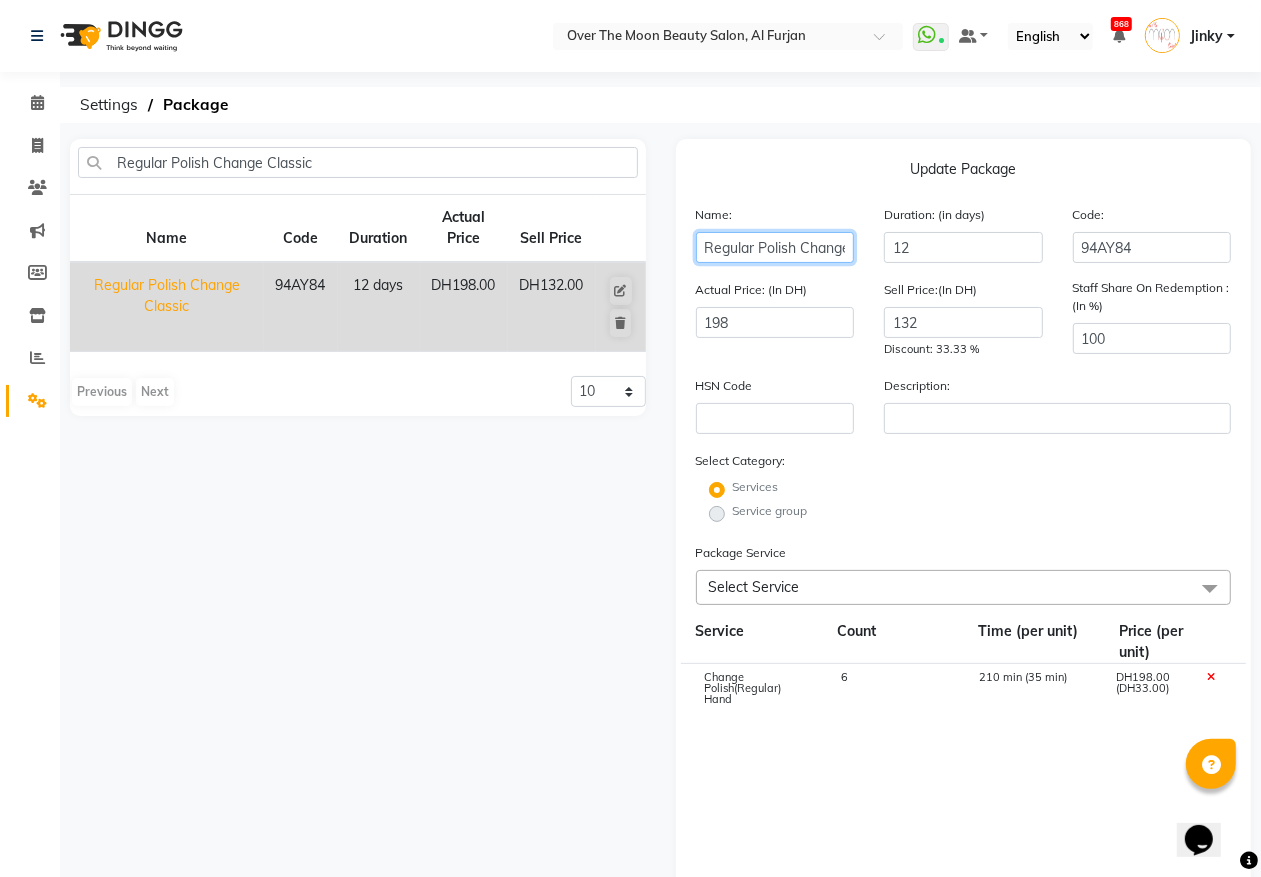 click on "Regular Polish Change Classic" 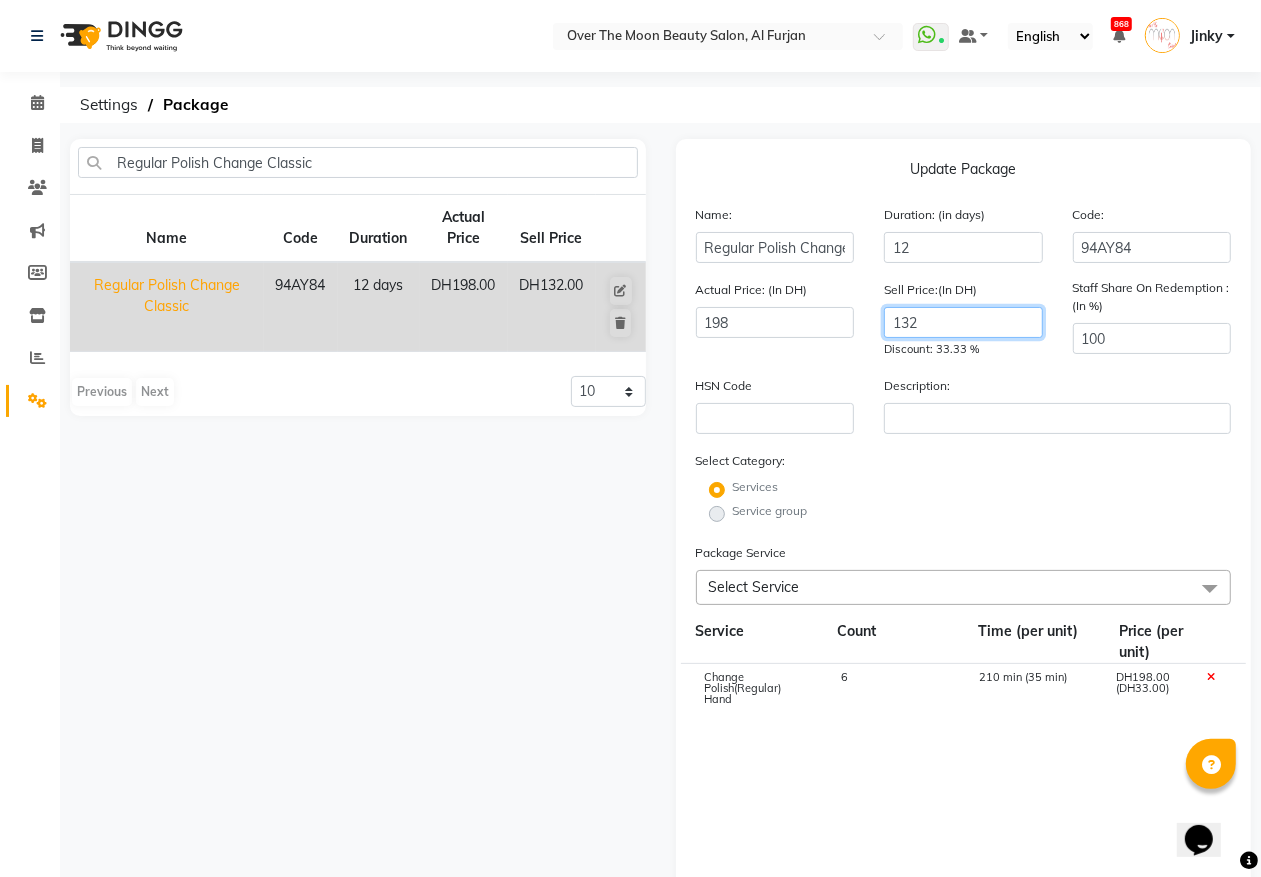 click on "132" 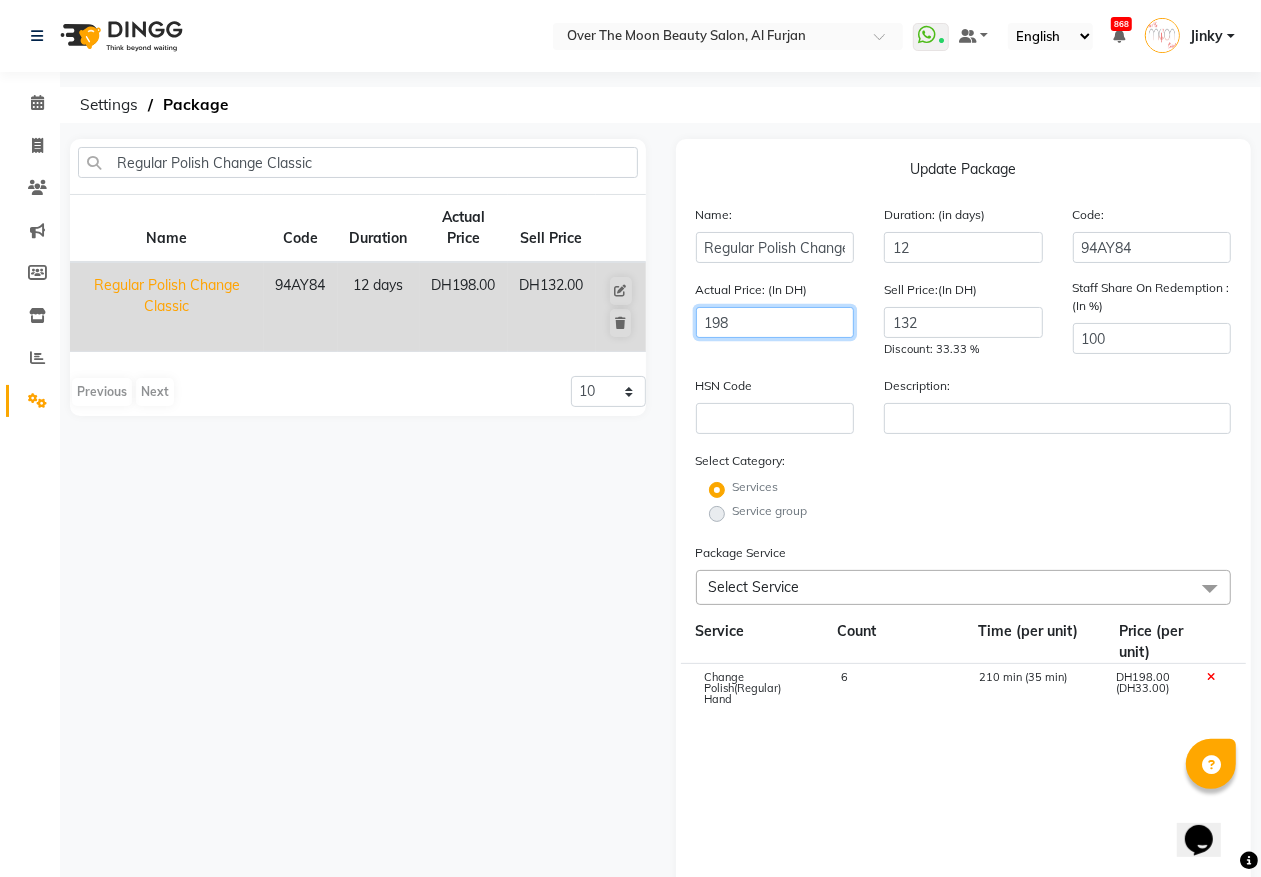 click on "198" 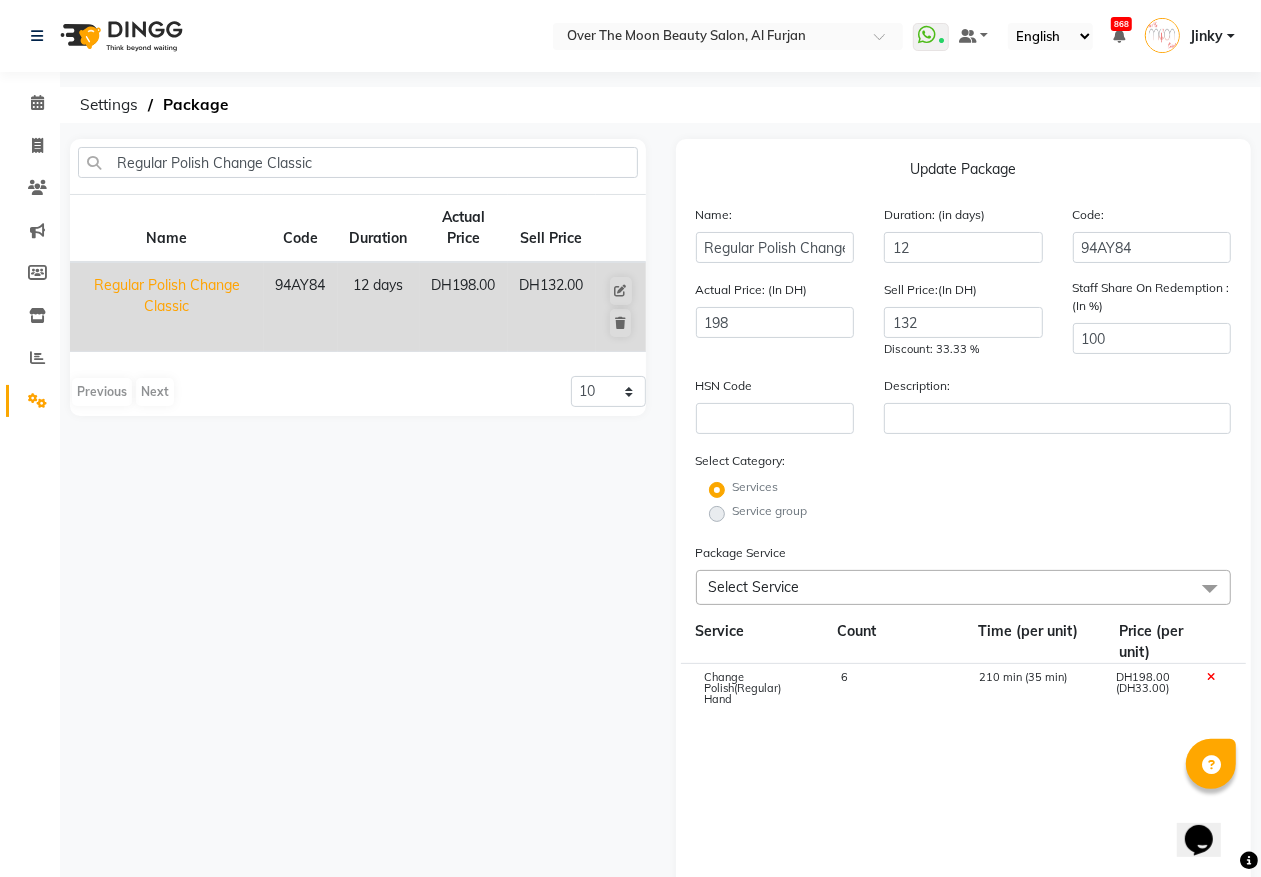 click on "6" 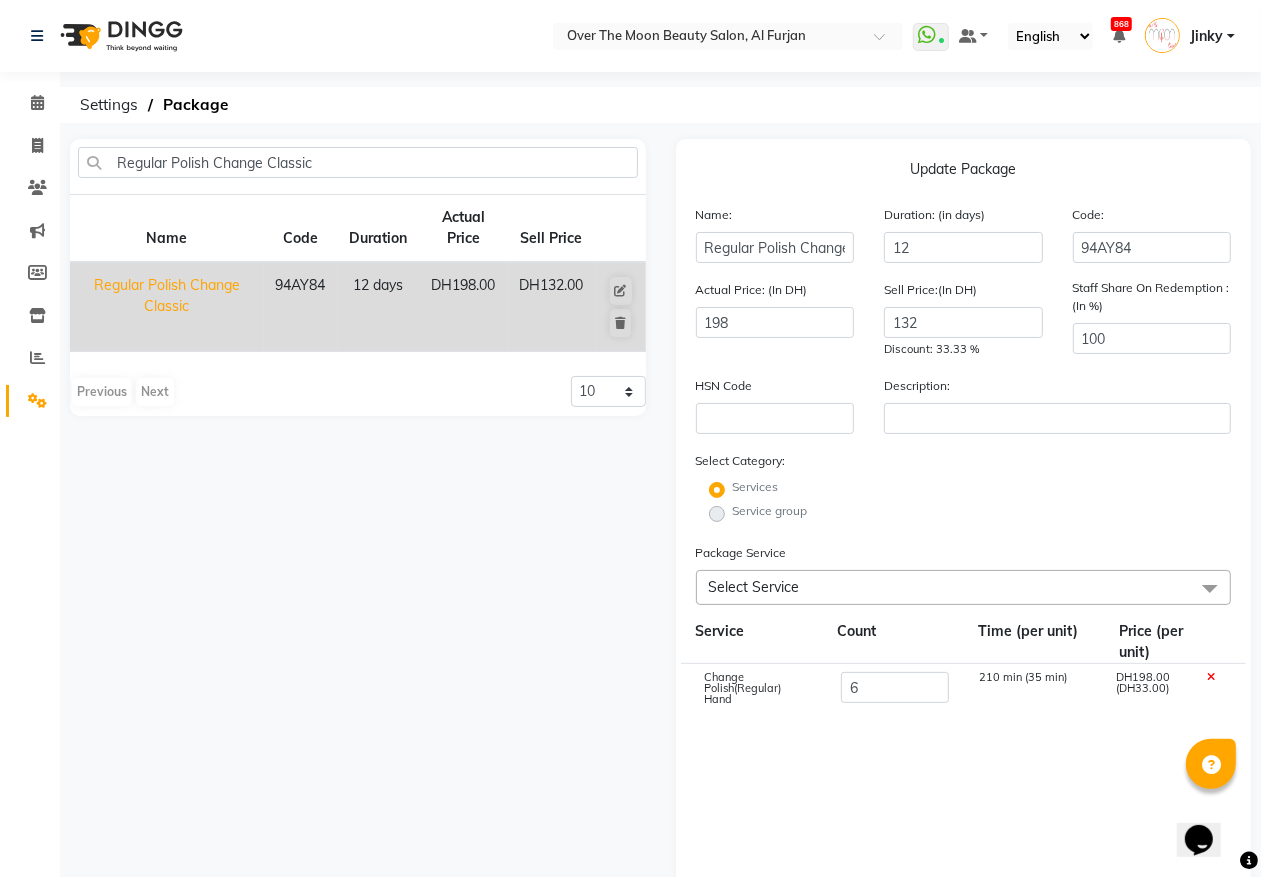 click on "6" 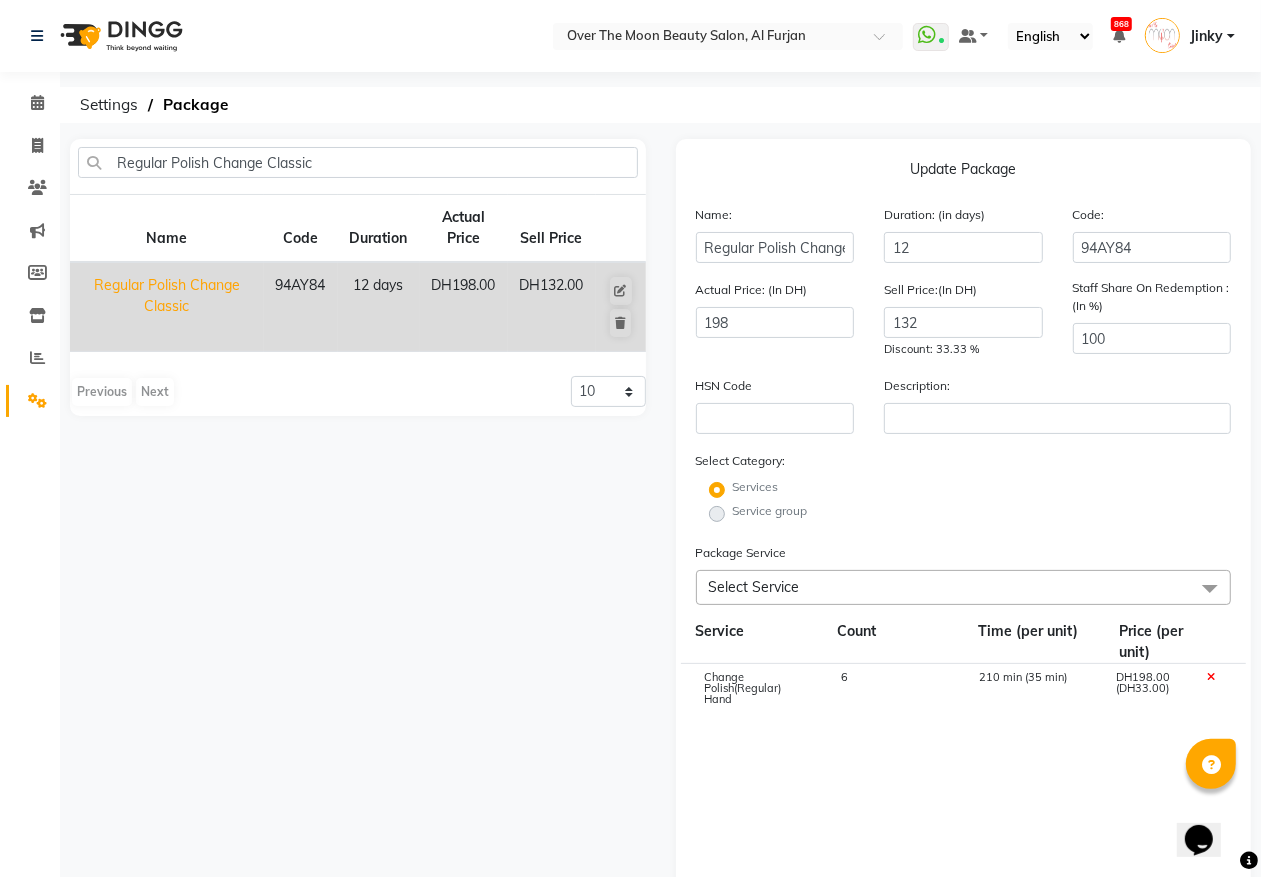 click on "Change Polish(Regular) Hand 6 210 min (35 min) DH198.00 (DH33.00)" 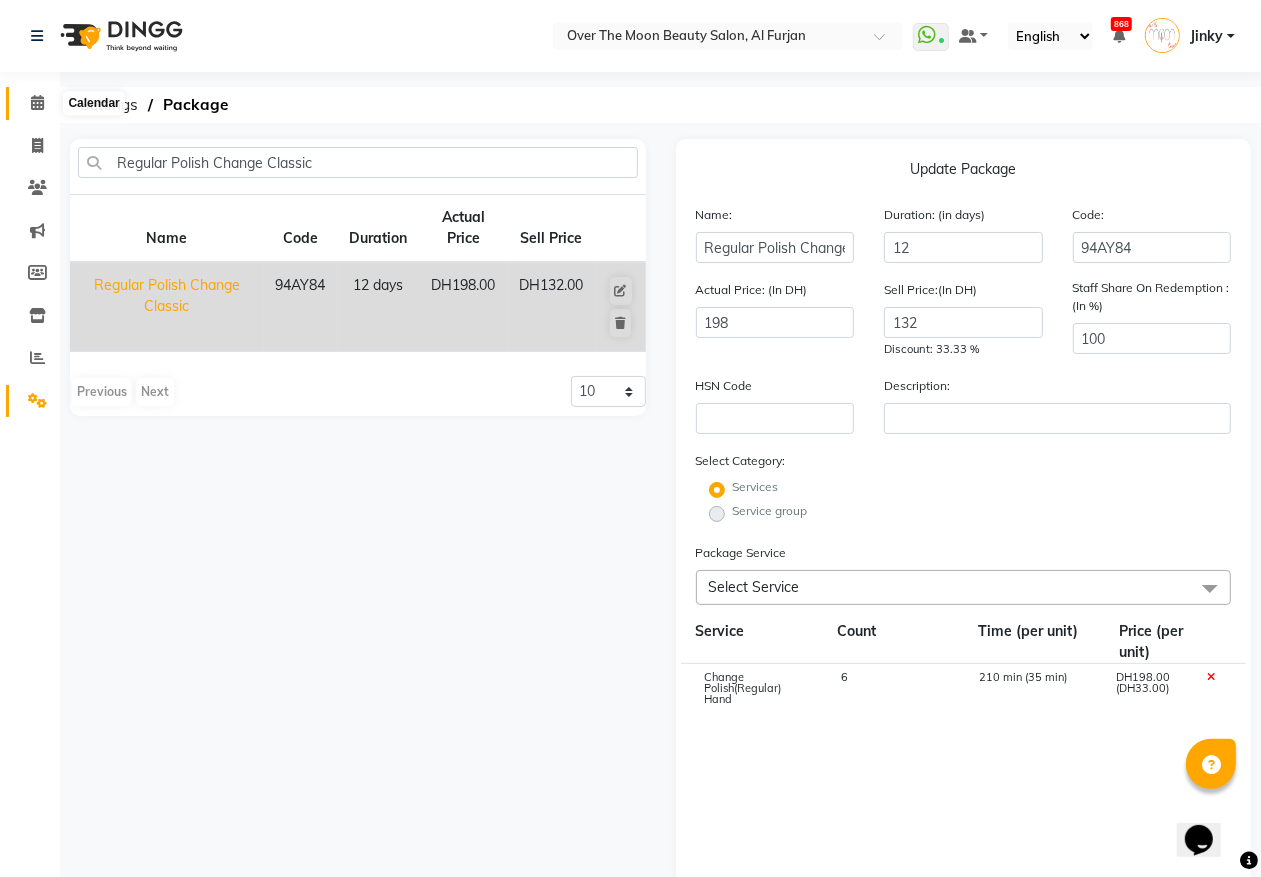 click 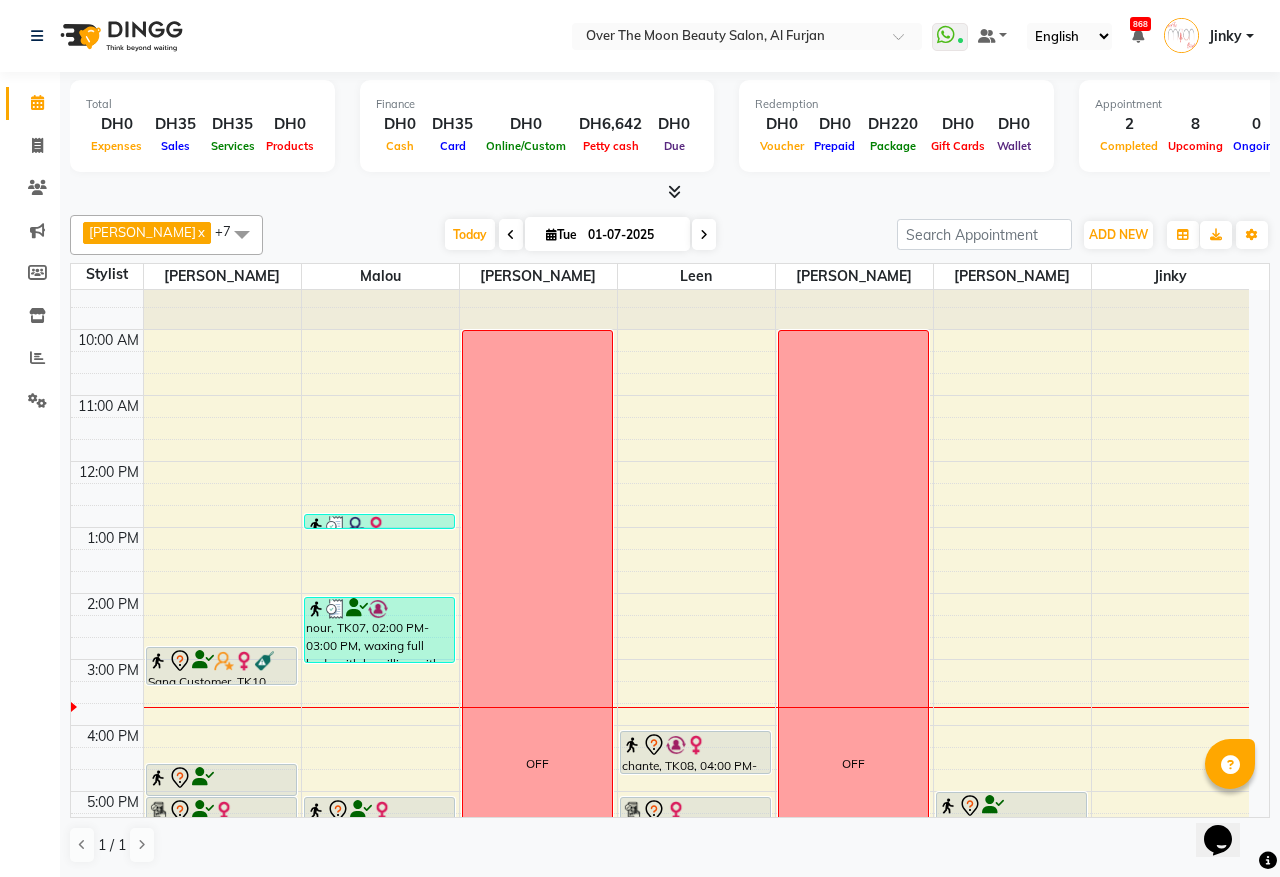 scroll, scrollTop: 0, scrollLeft: 0, axis: both 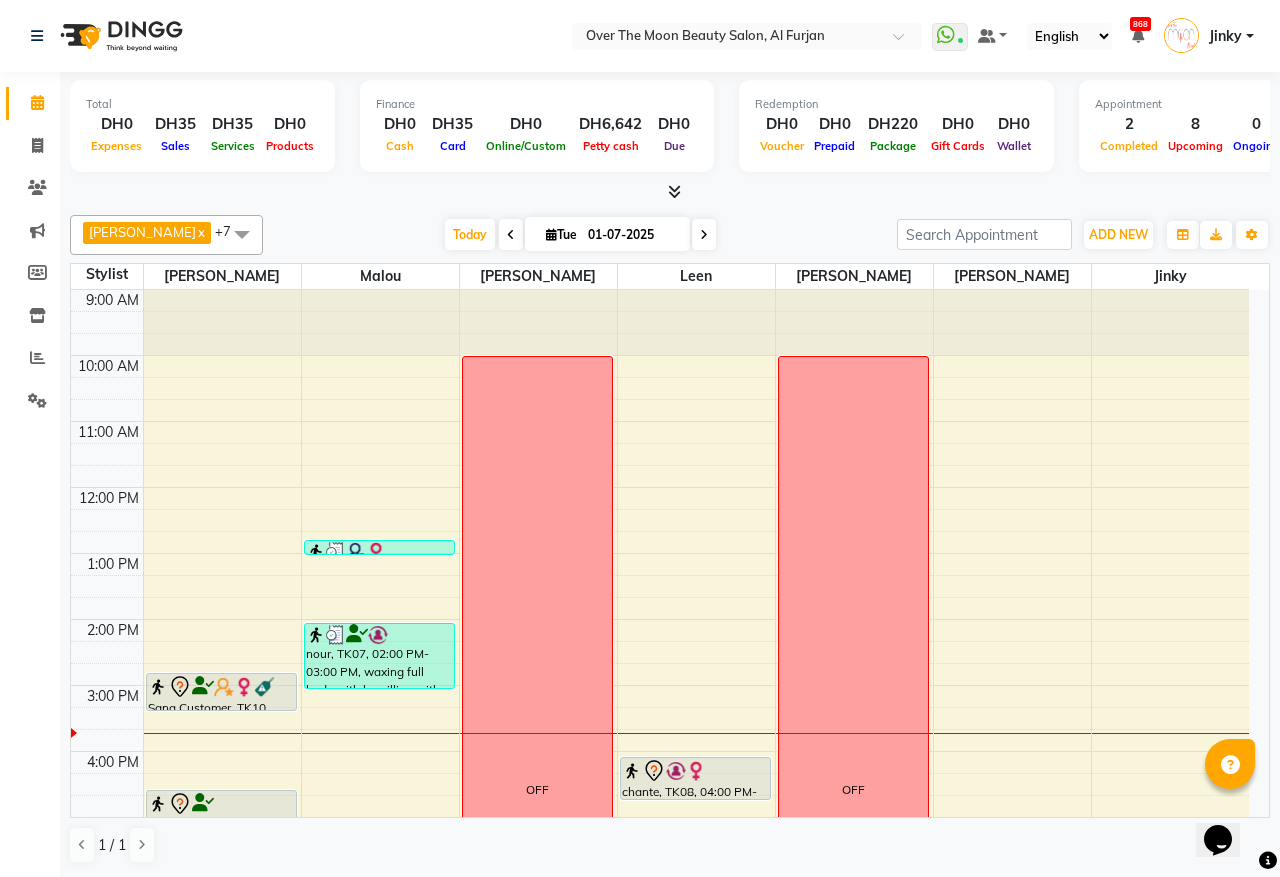 click on "Sana Customer, TK10, 02:45 PM-03:20 PM, Change Polish(Regular) Hand" at bounding box center [221, 692] 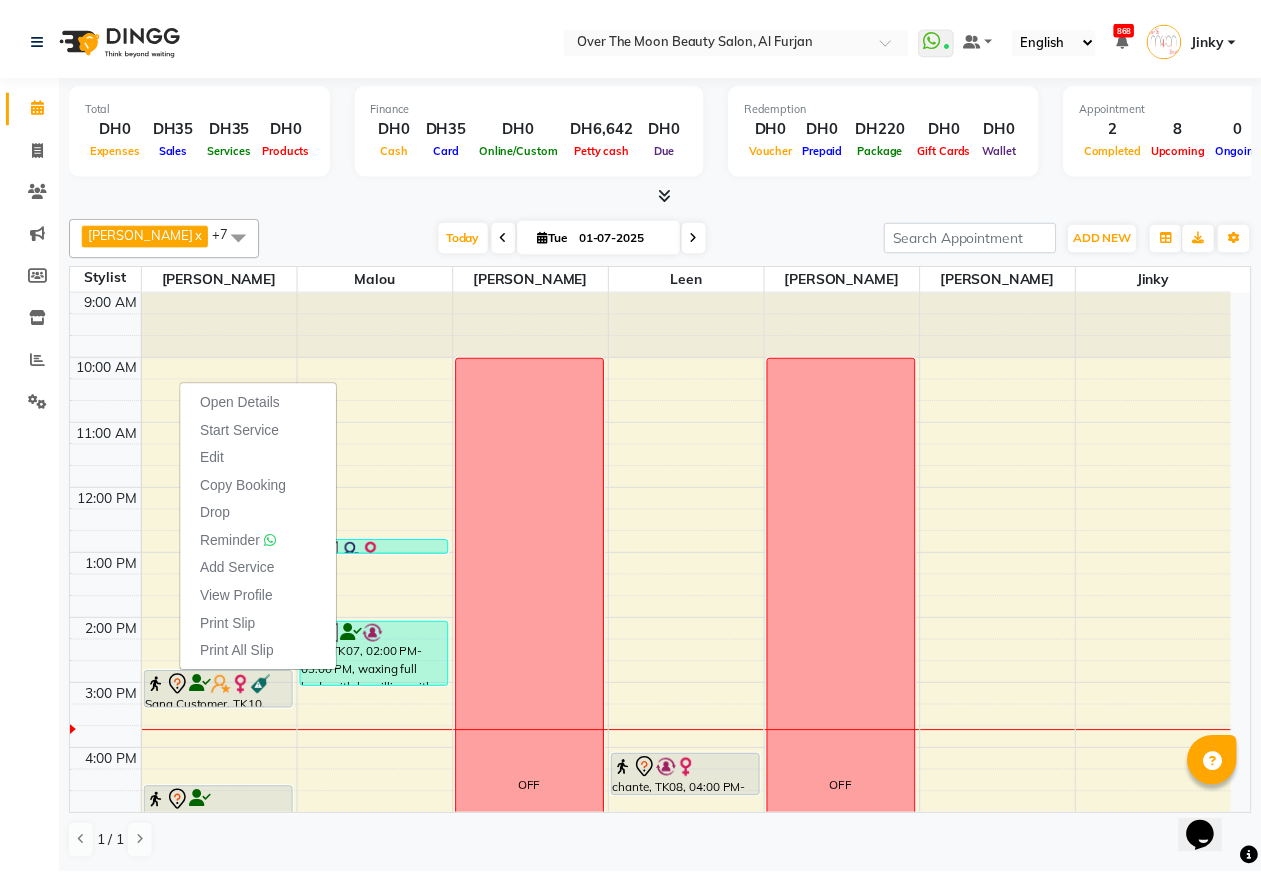 scroll, scrollTop: 208, scrollLeft: 0, axis: vertical 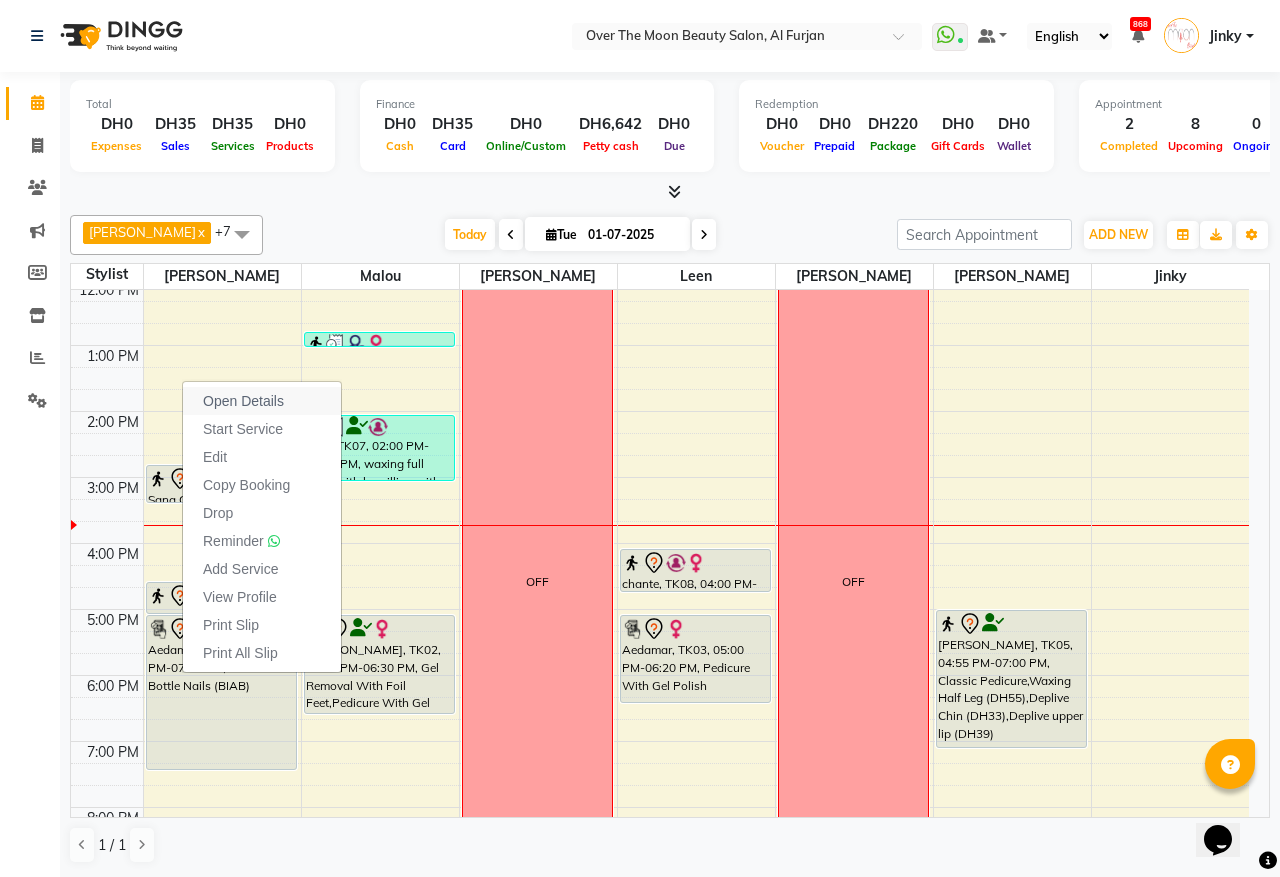 click on "Open Details" at bounding box center [243, 401] 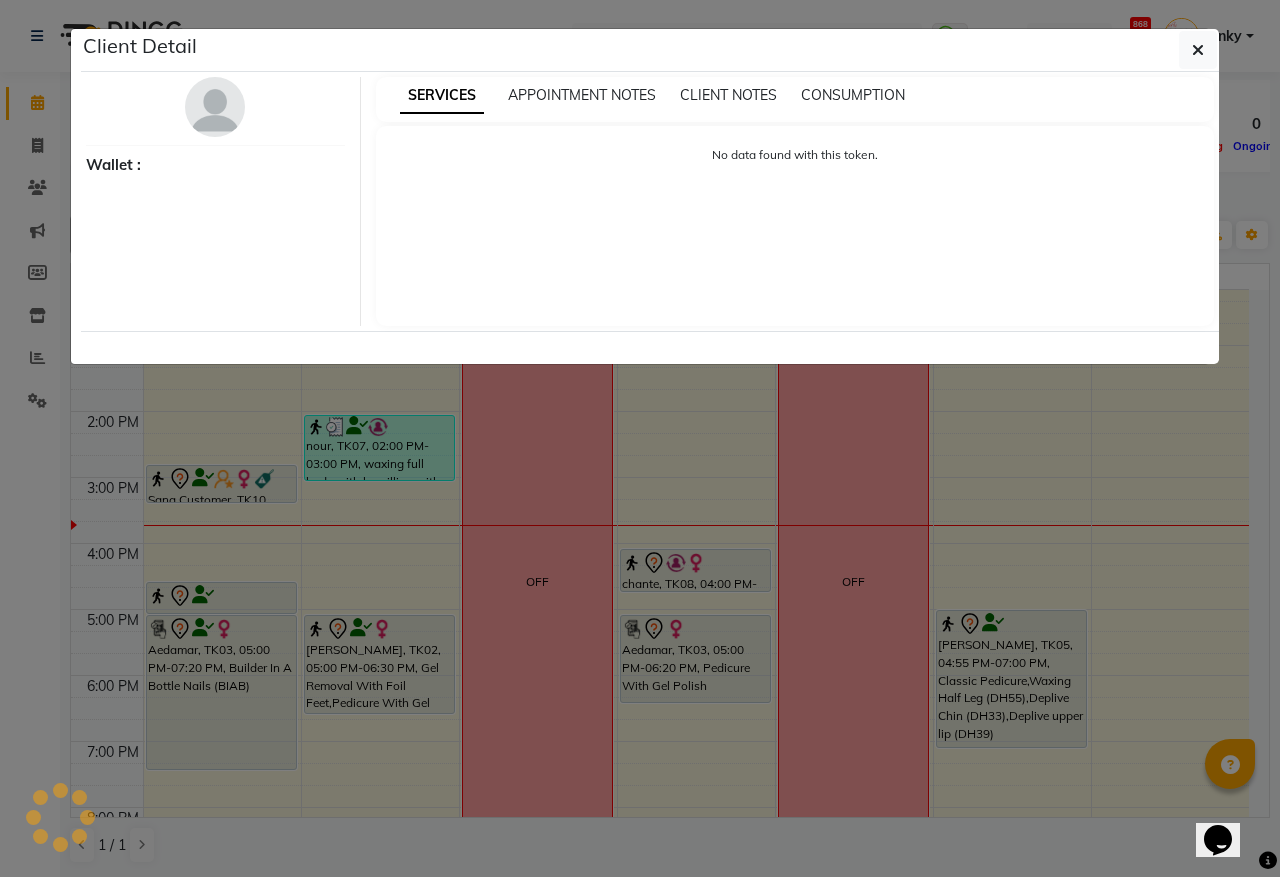 select on "7" 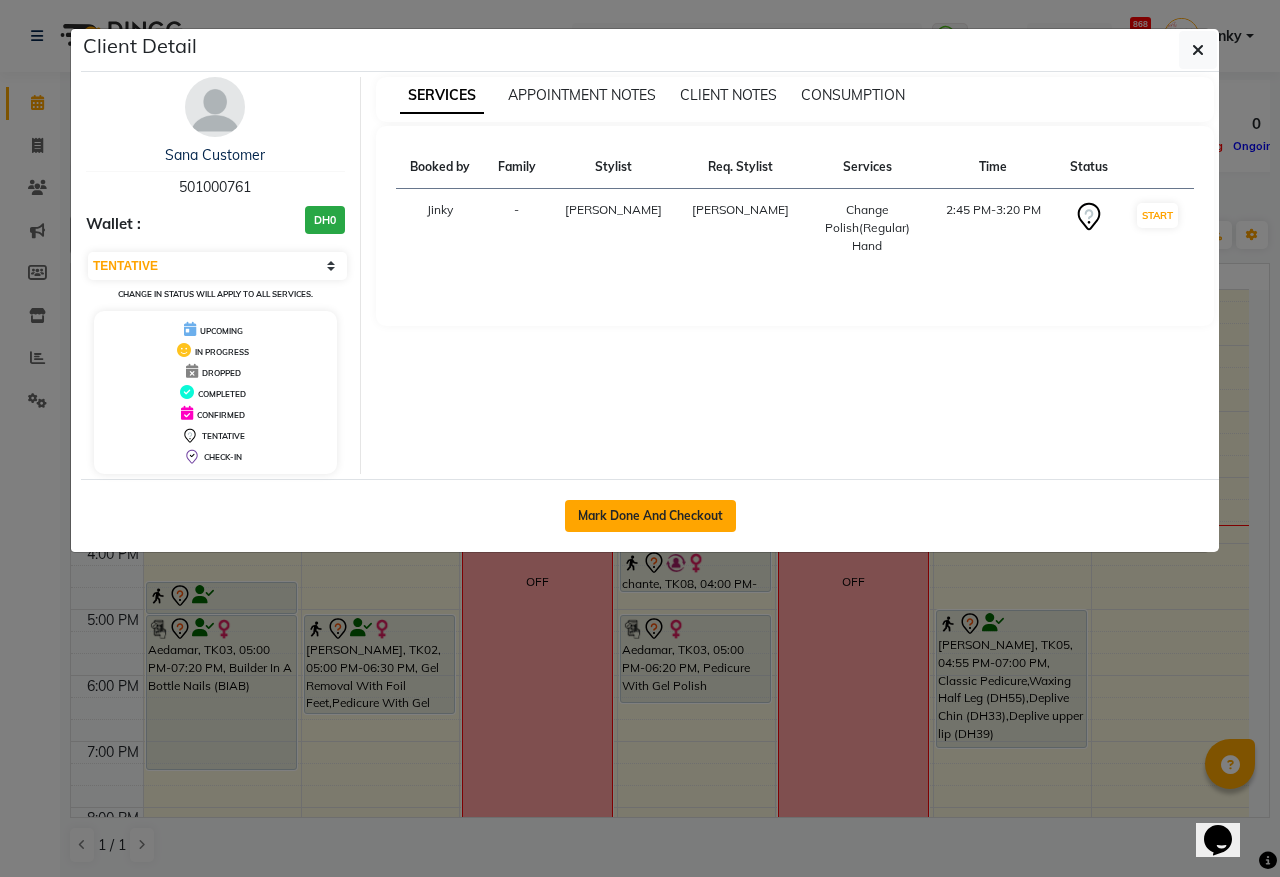 click on "Mark Done And Checkout" 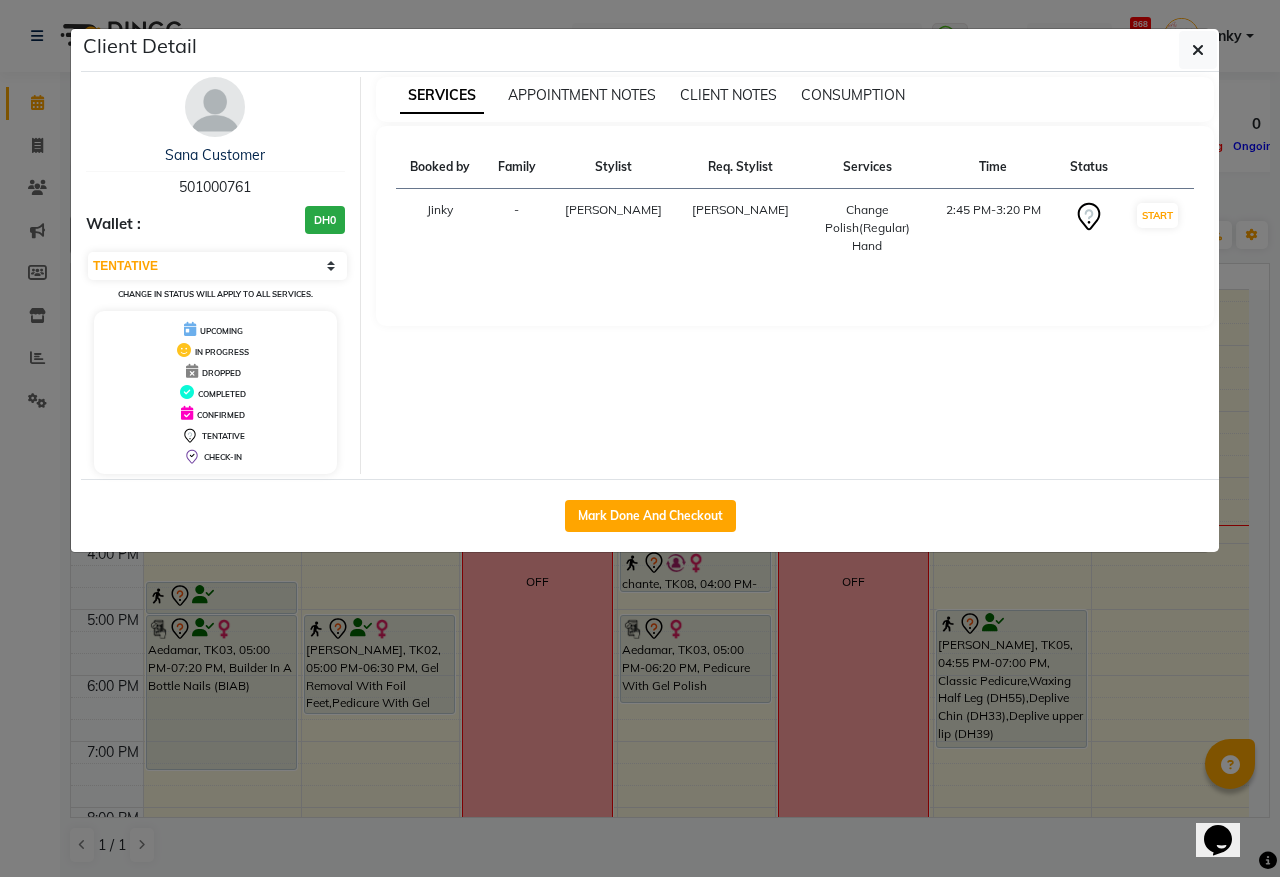 select on "service" 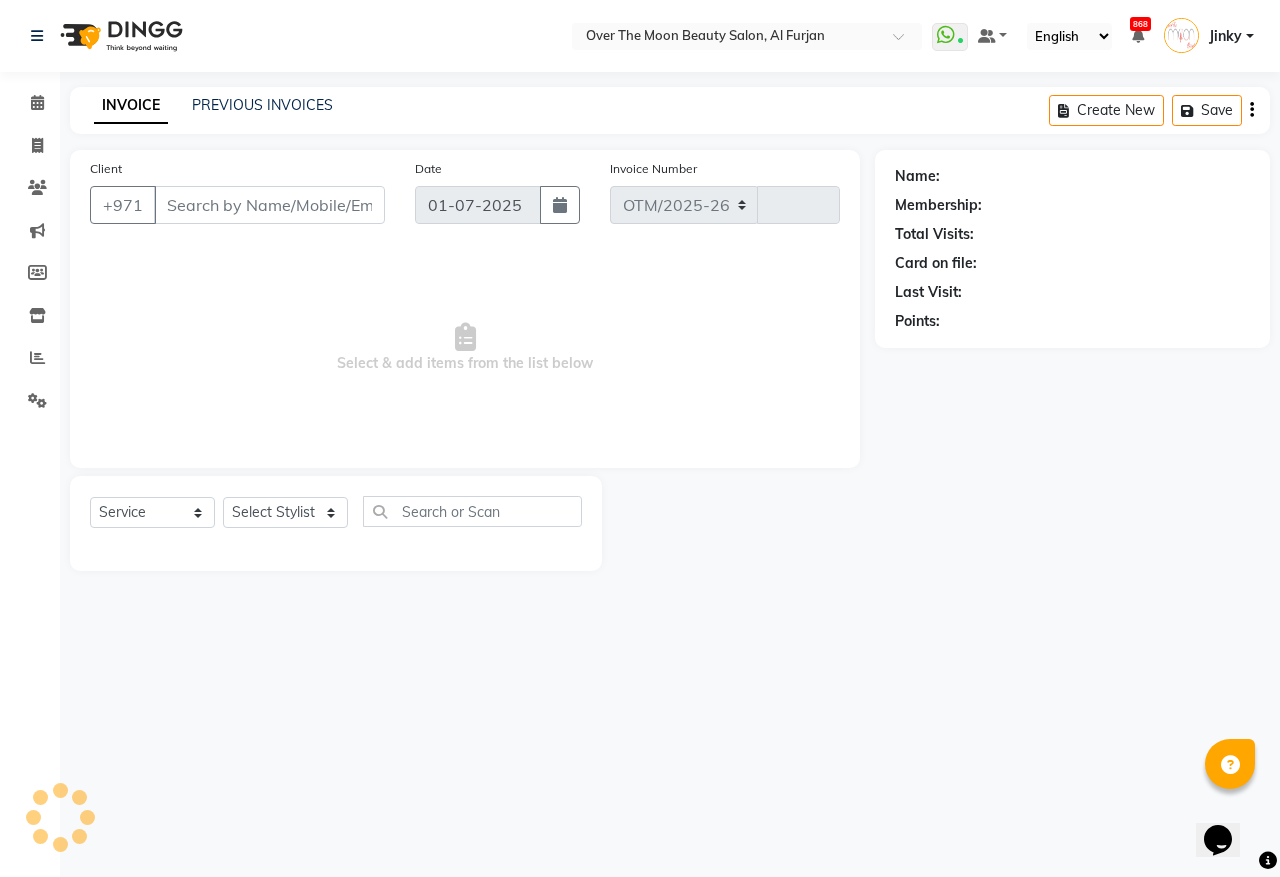 select on "3996" 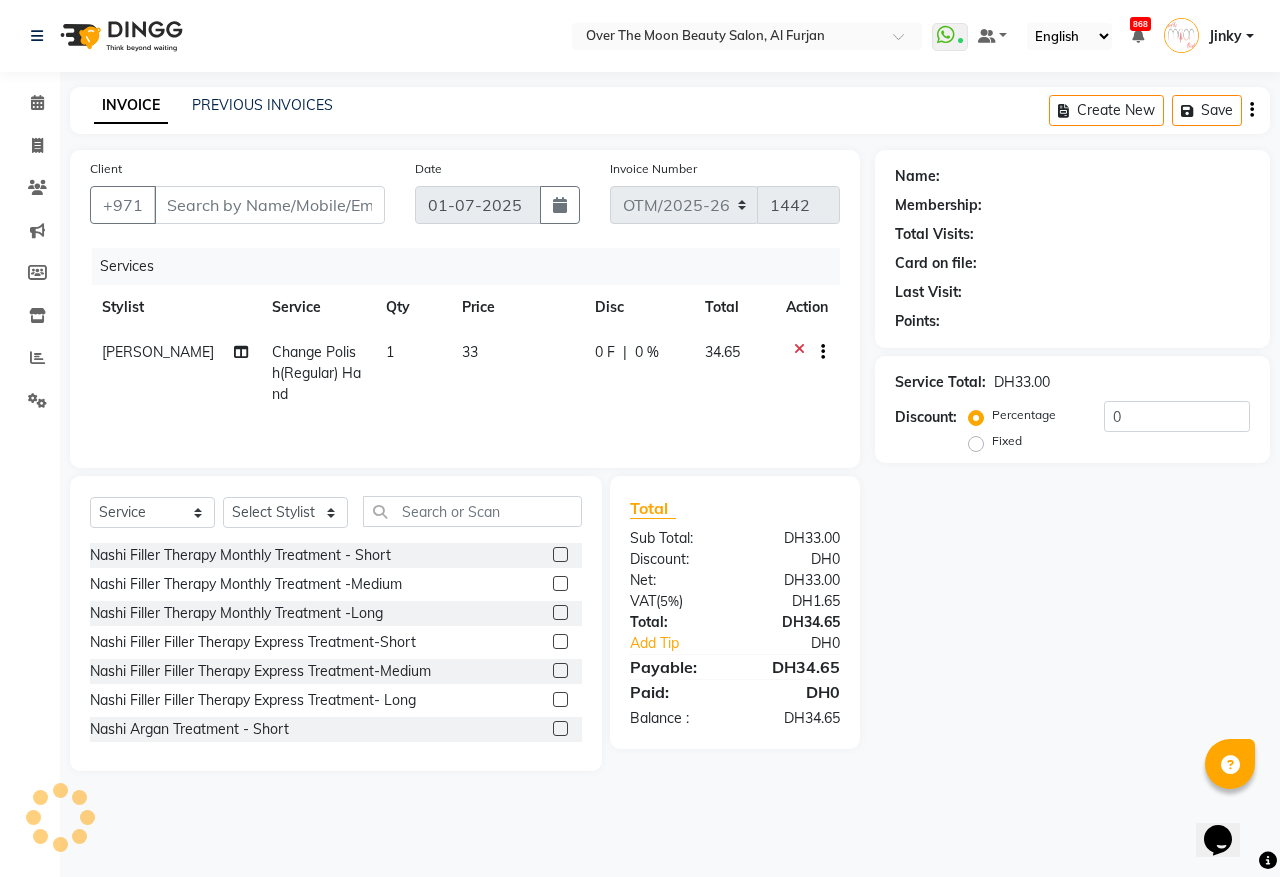 type on "501000761" 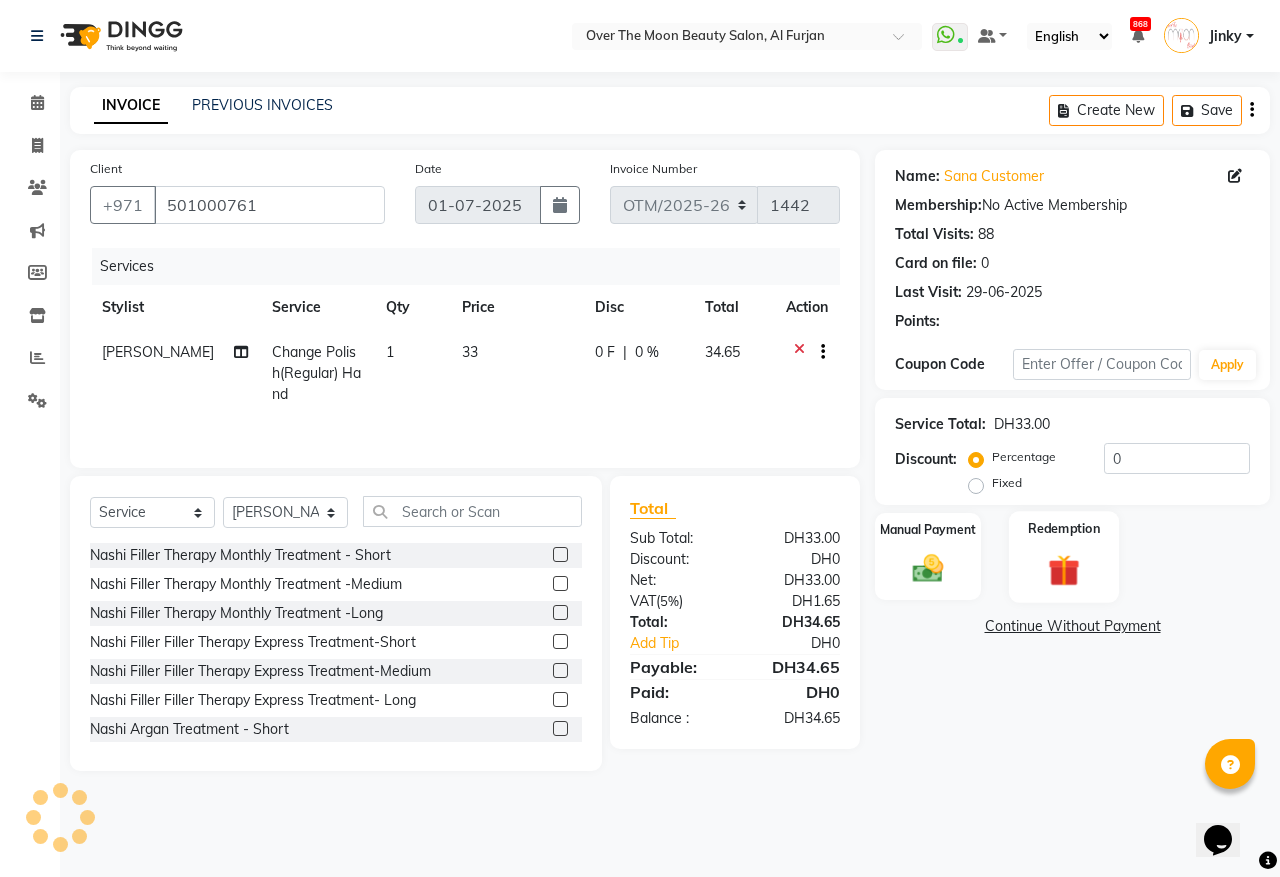 click 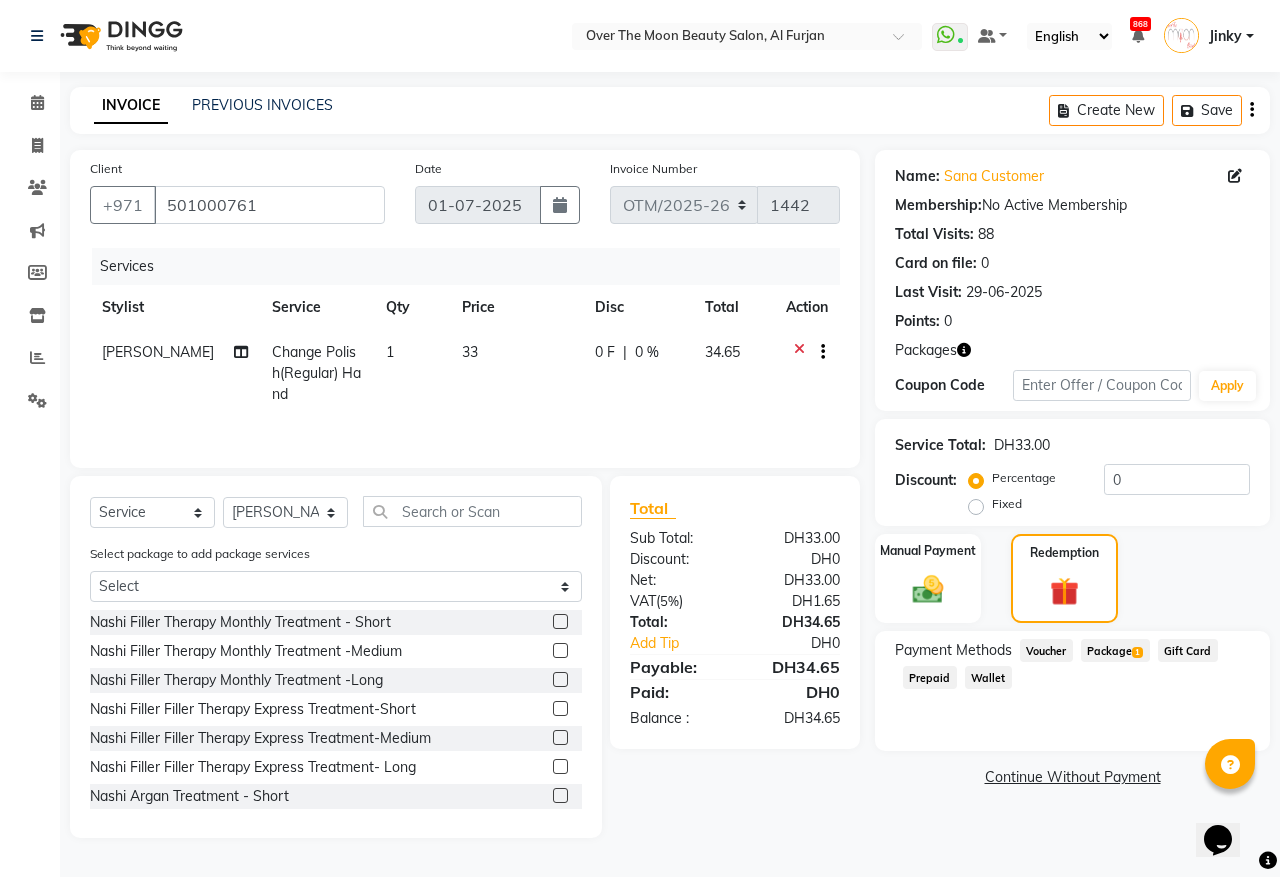 click on "Package  1" 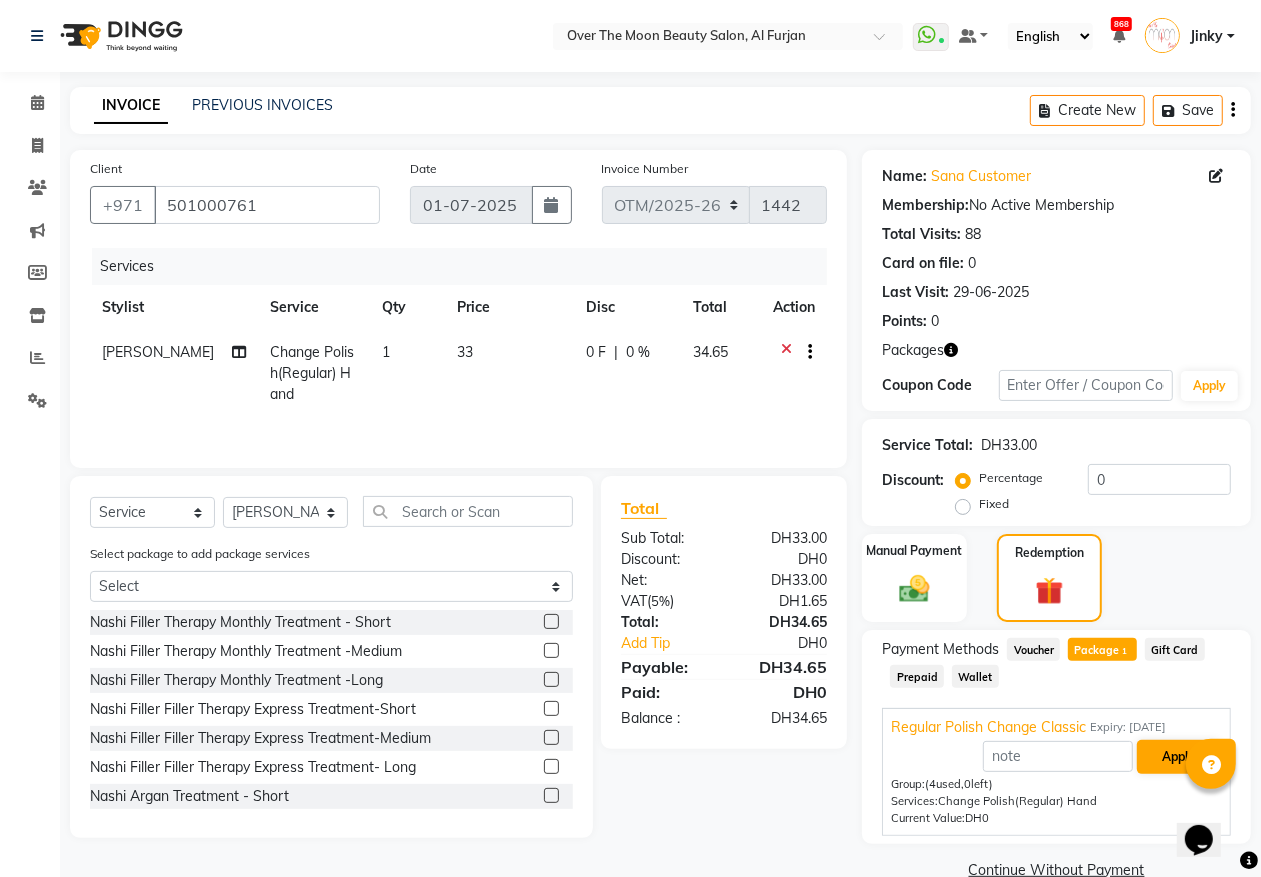 click on "Expiry: [DATE]" at bounding box center [1128, 727] 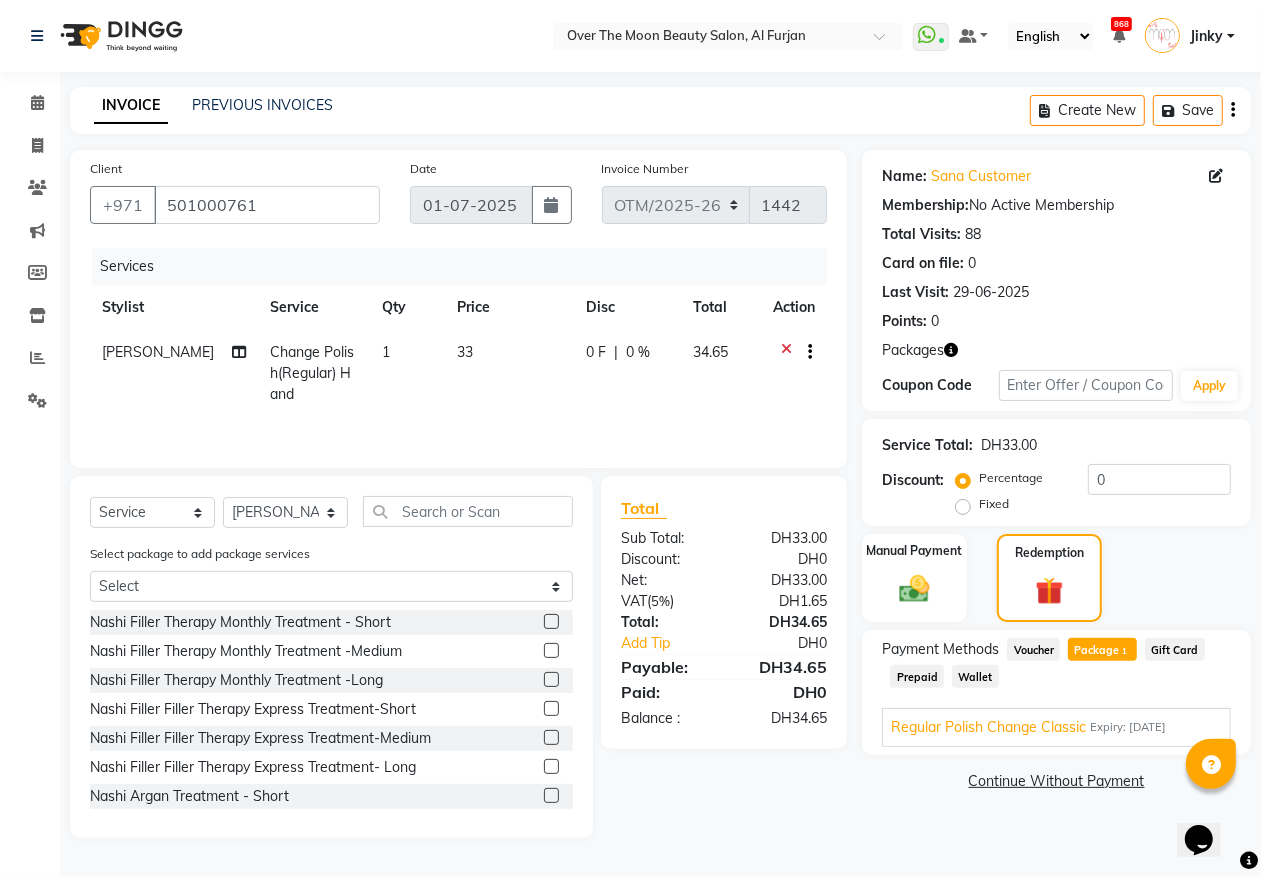 click on "Apply" at bounding box center (1178, 757) 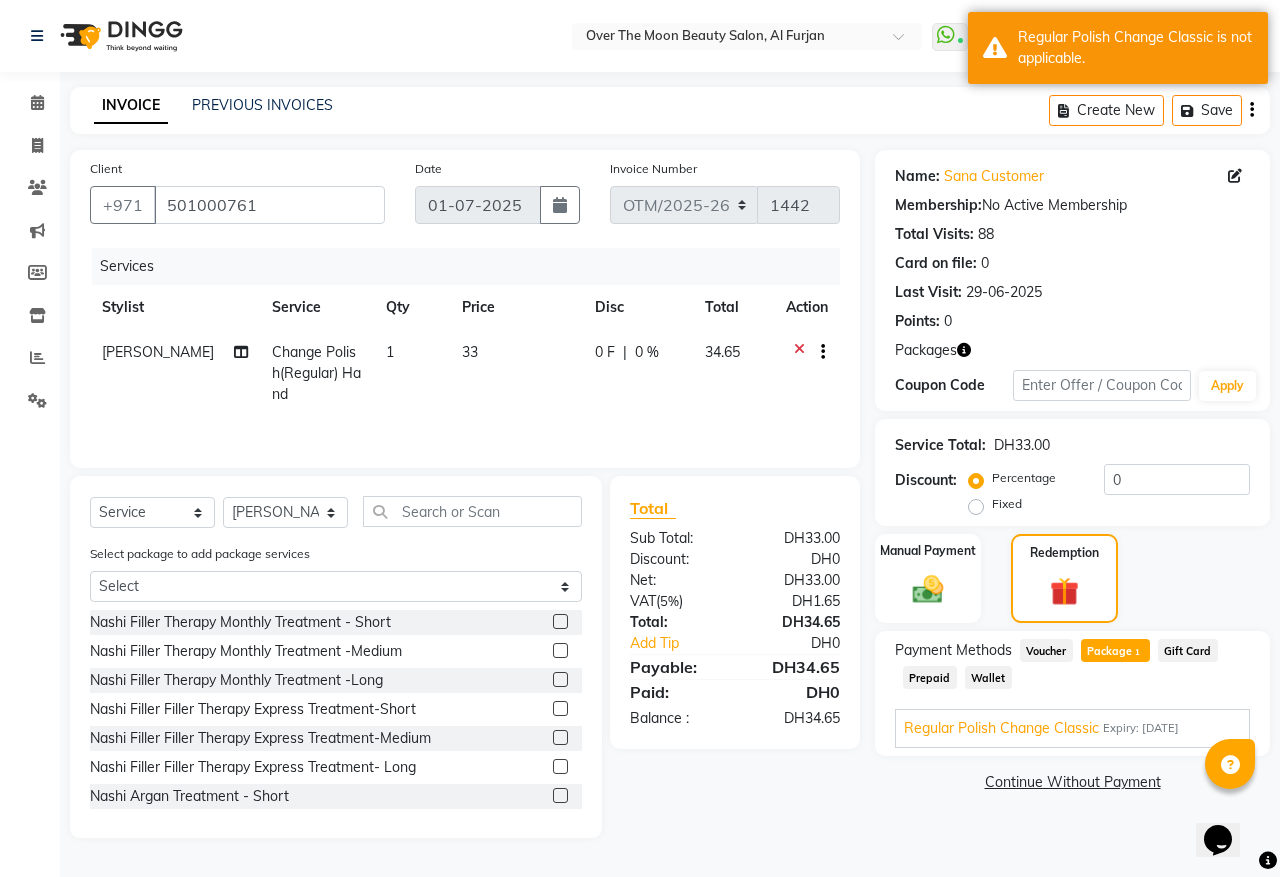 click on "Package  1" 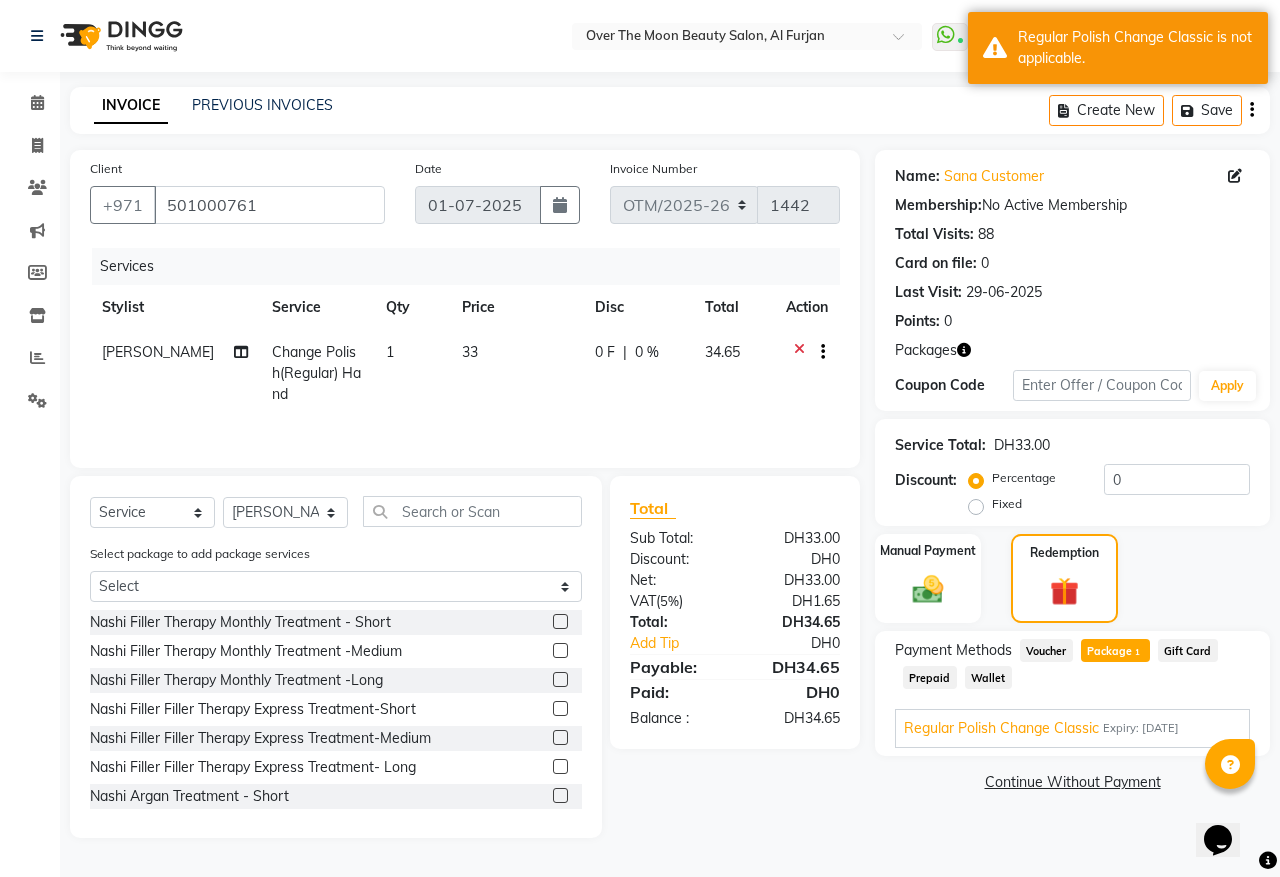 click on "Regular Polish Change Classic" at bounding box center (1001, 728) 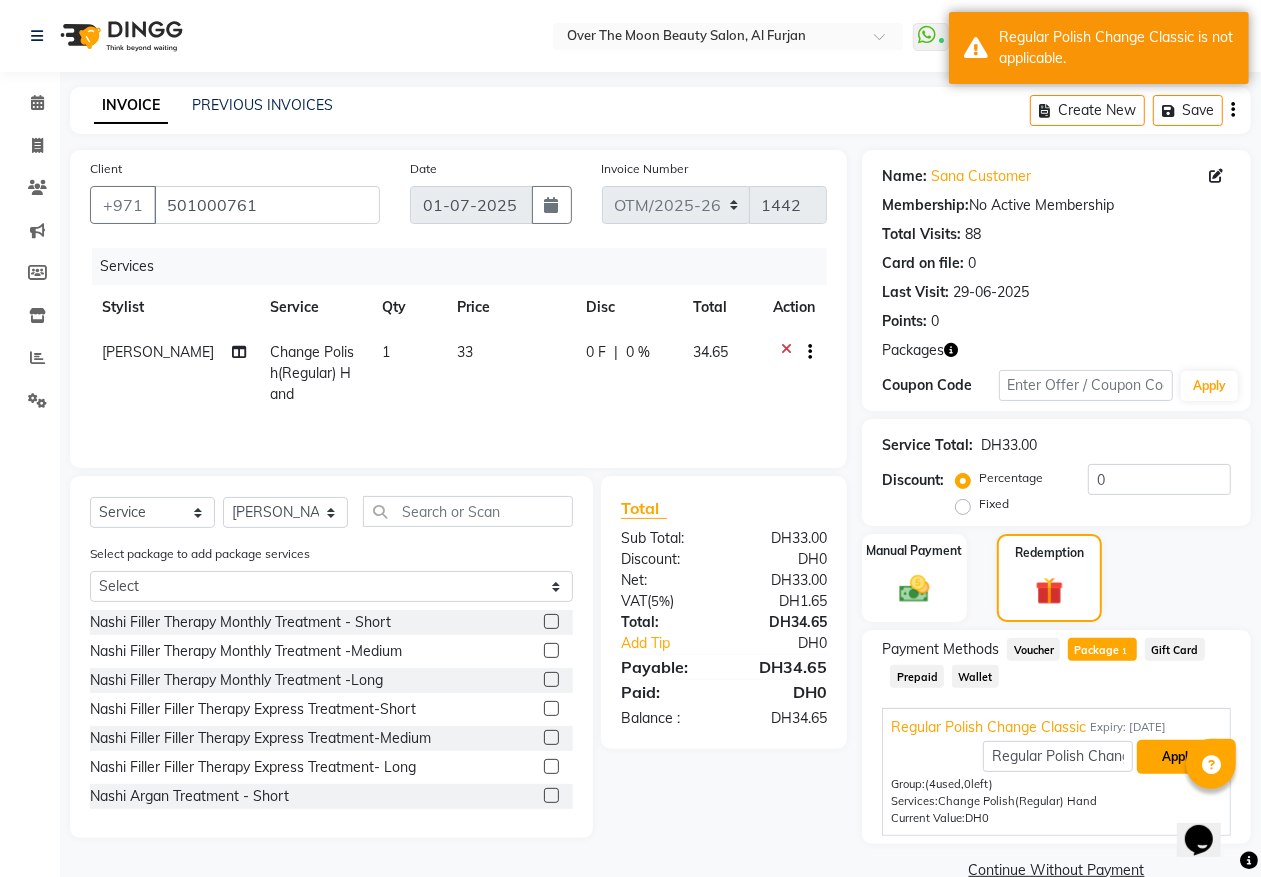 click on "Apply" at bounding box center (1178, 757) 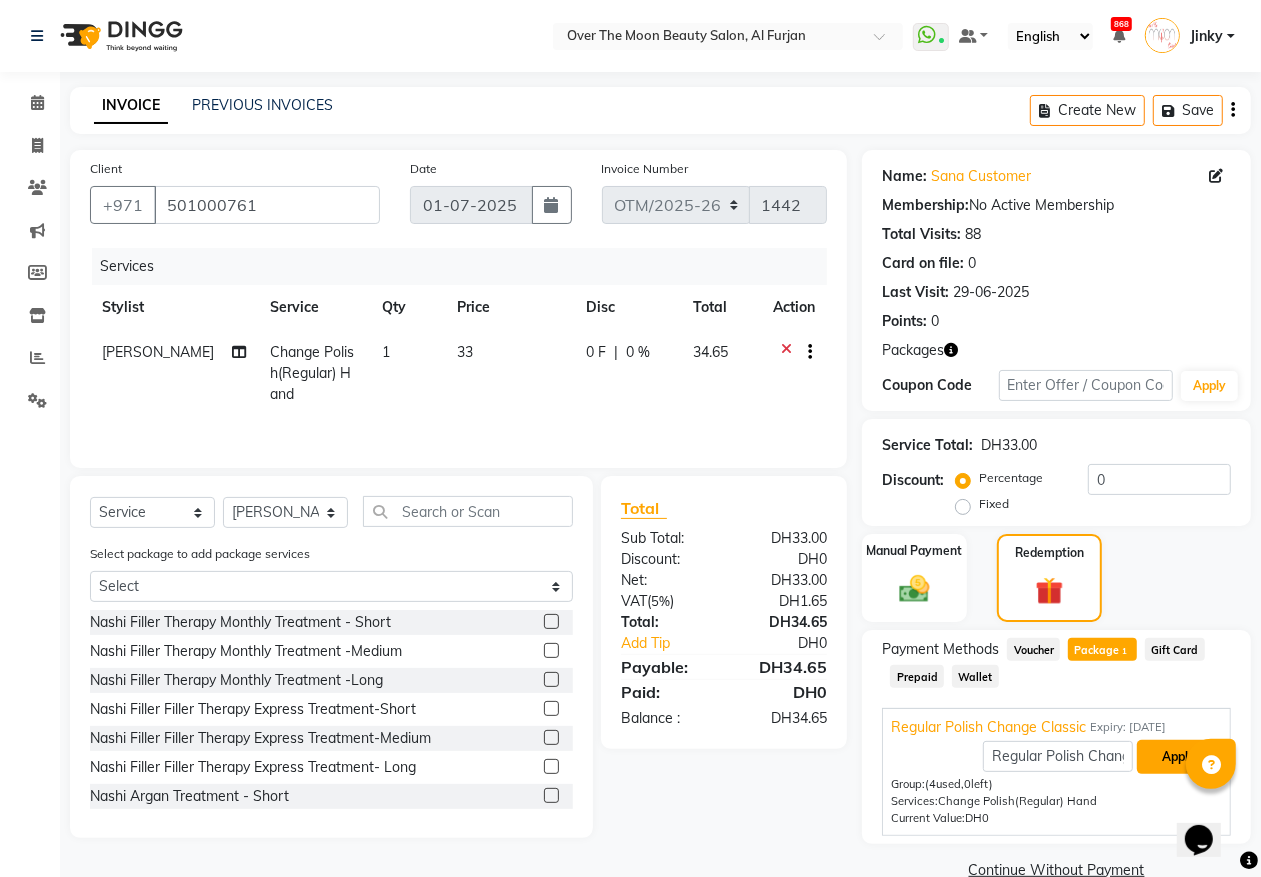 click on "Apply" at bounding box center (1178, 757) 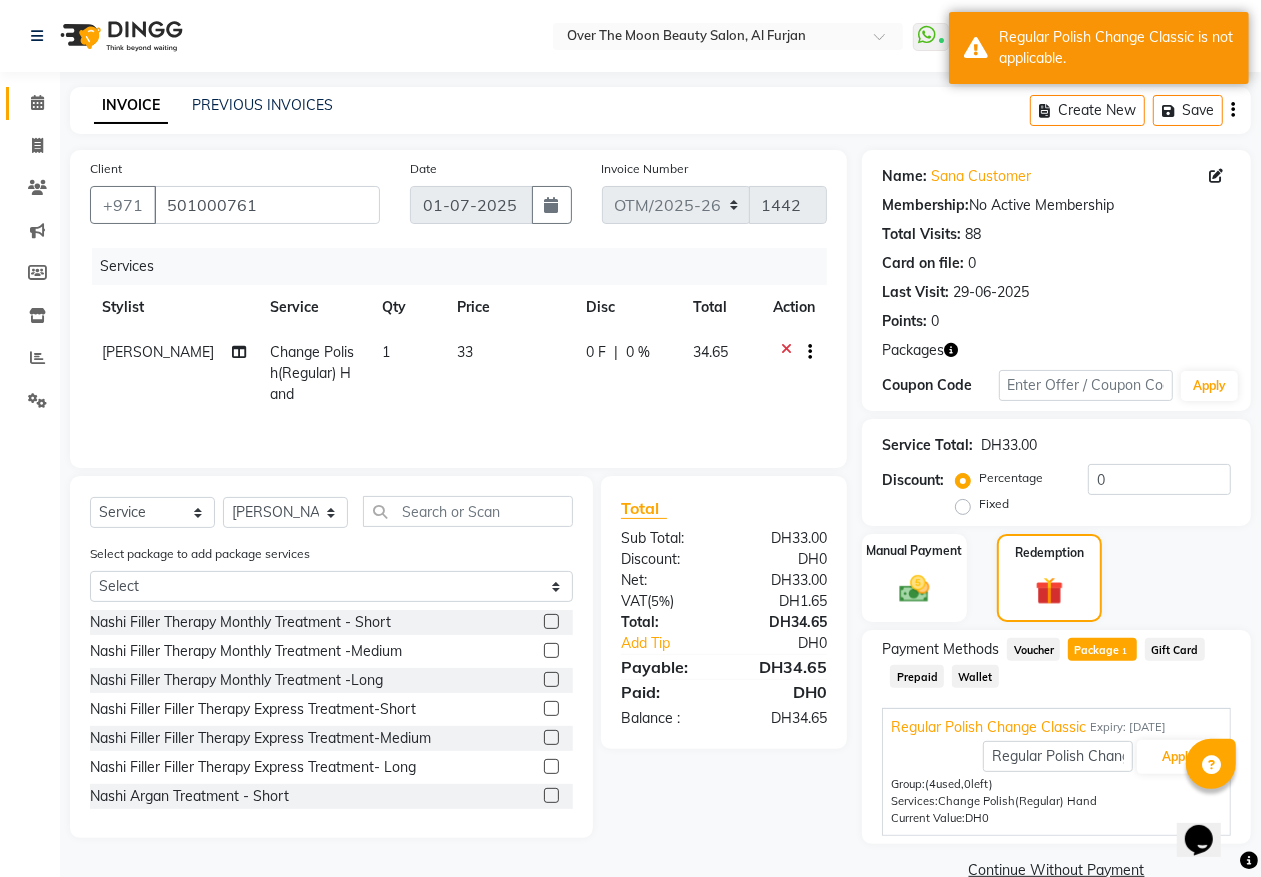 click 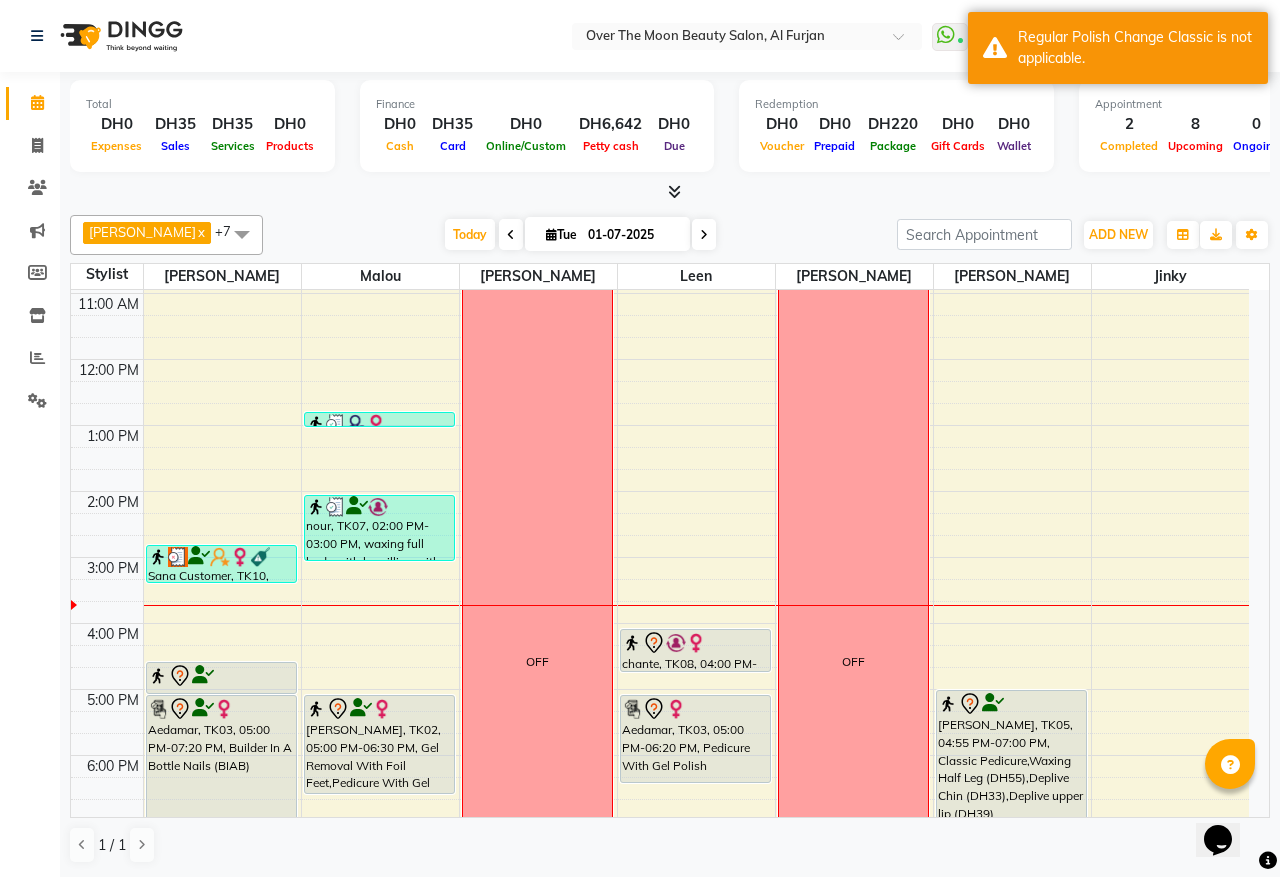 scroll, scrollTop: 208, scrollLeft: 0, axis: vertical 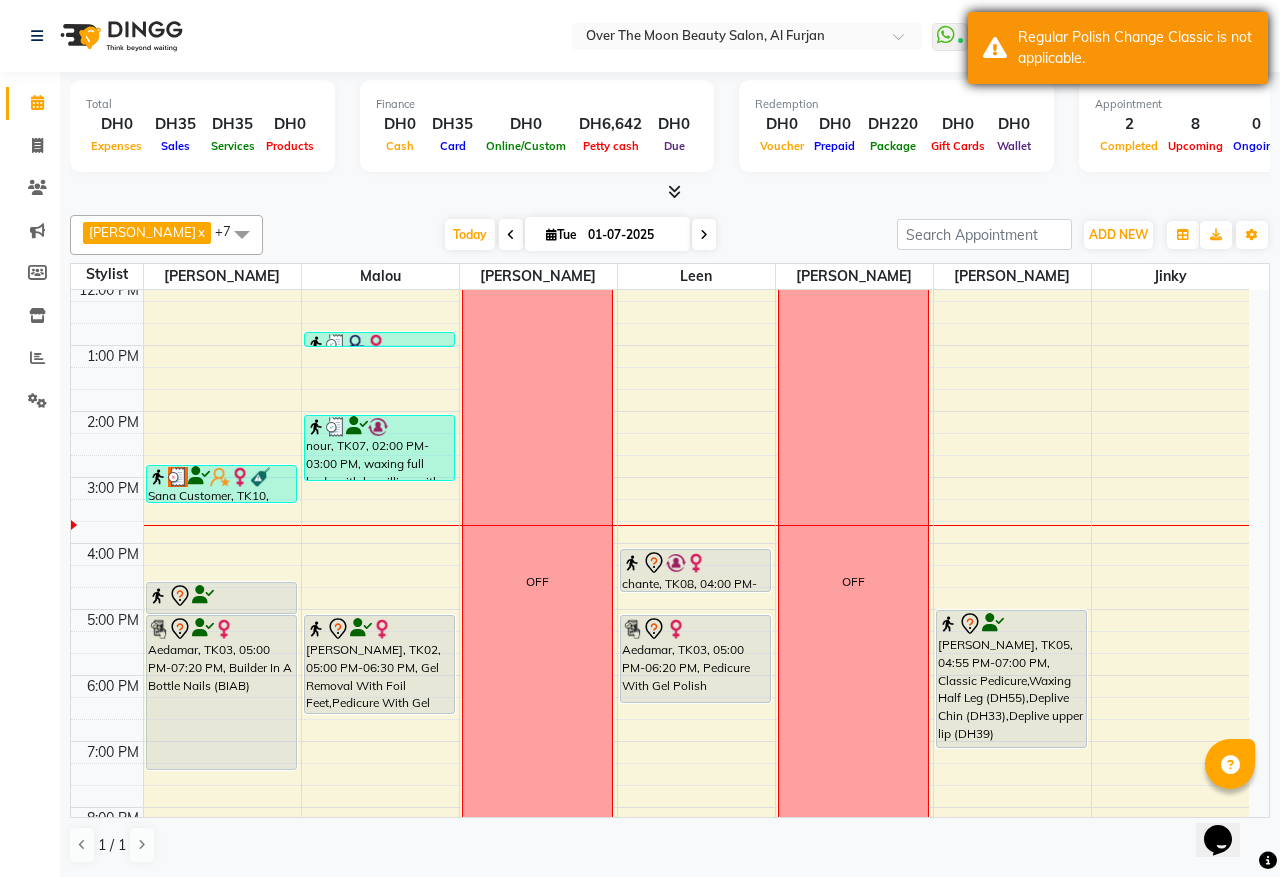click on "Regular Polish Change Classic is not applicable." at bounding box center (1118, 48) 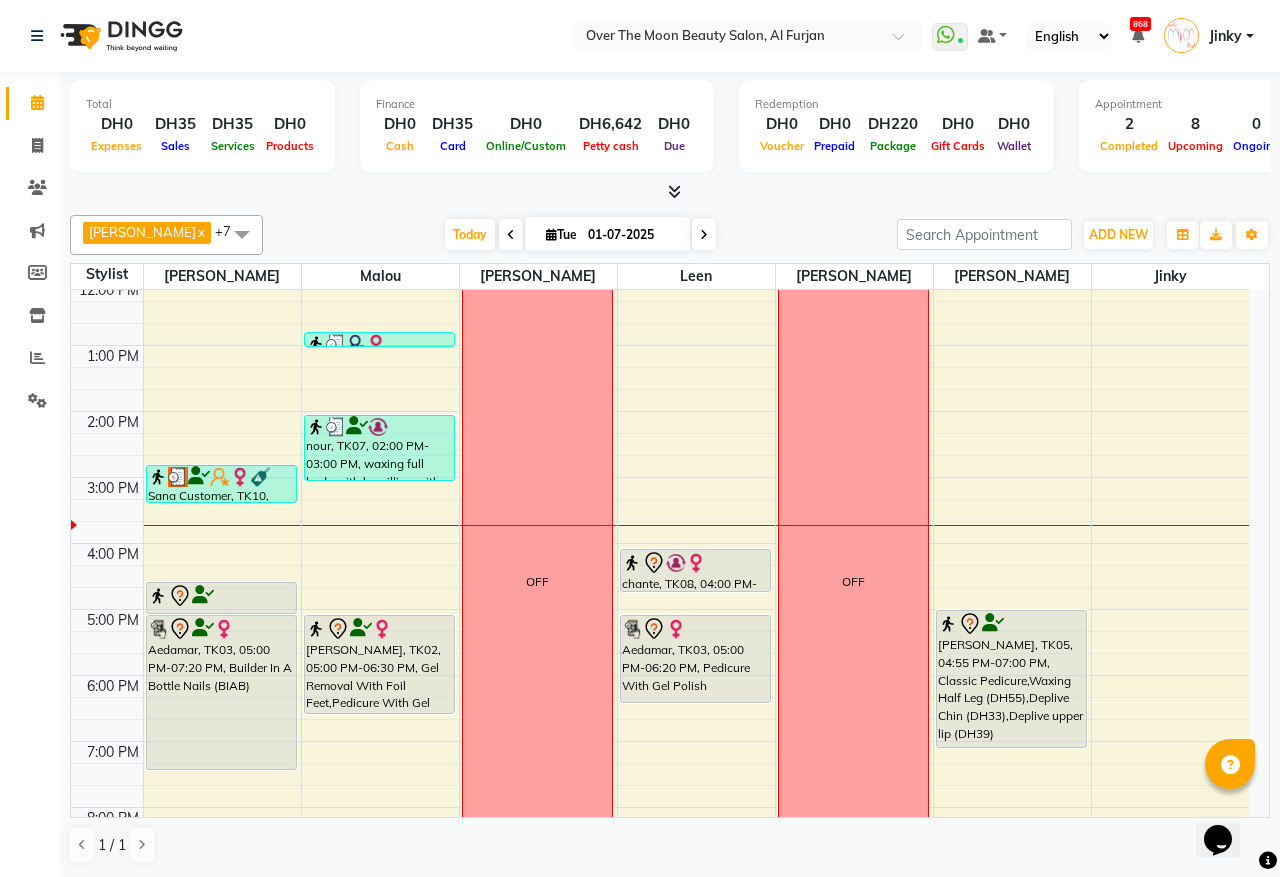 click on "Jinky" at bounding box center [1225, 36] 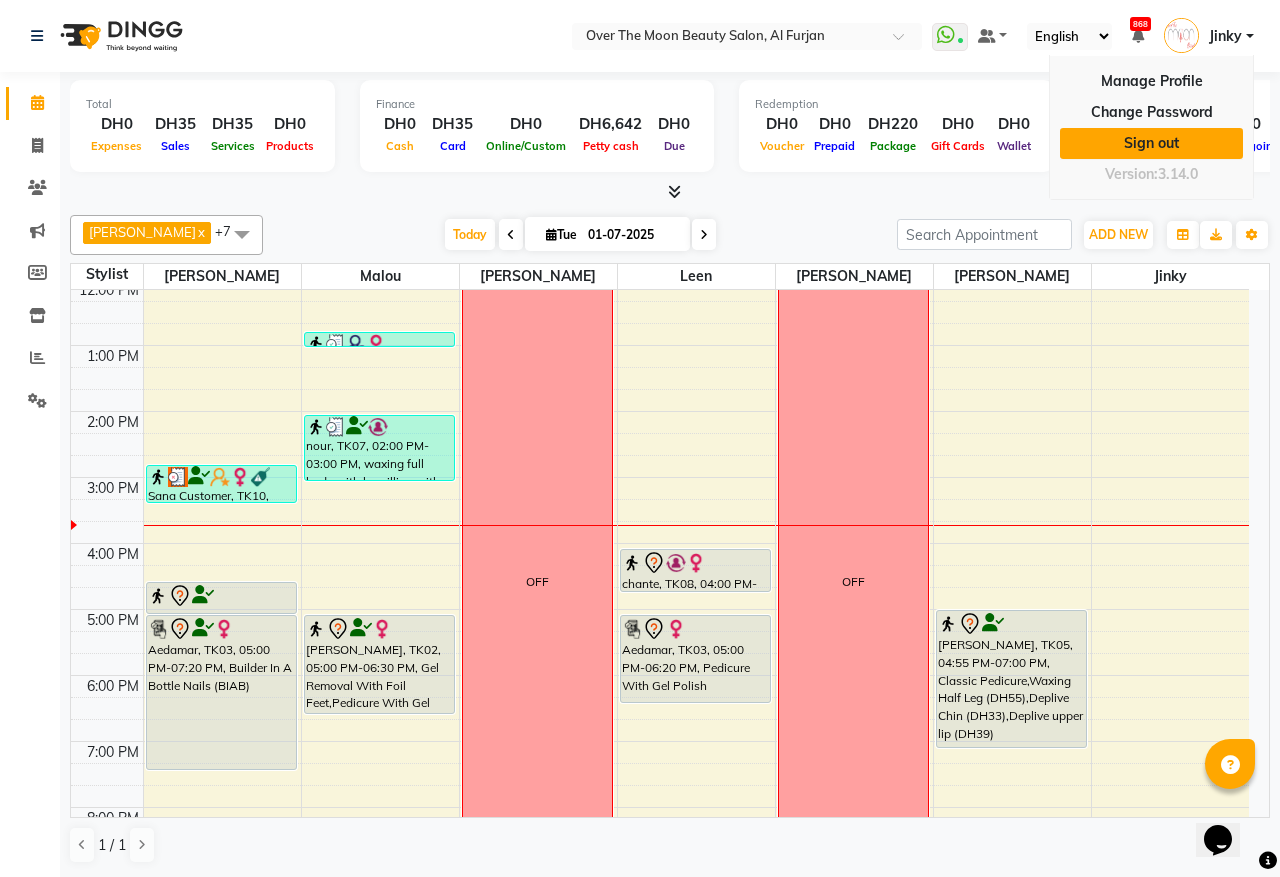 click on "Sign out" at bounding box center (1151, 143) 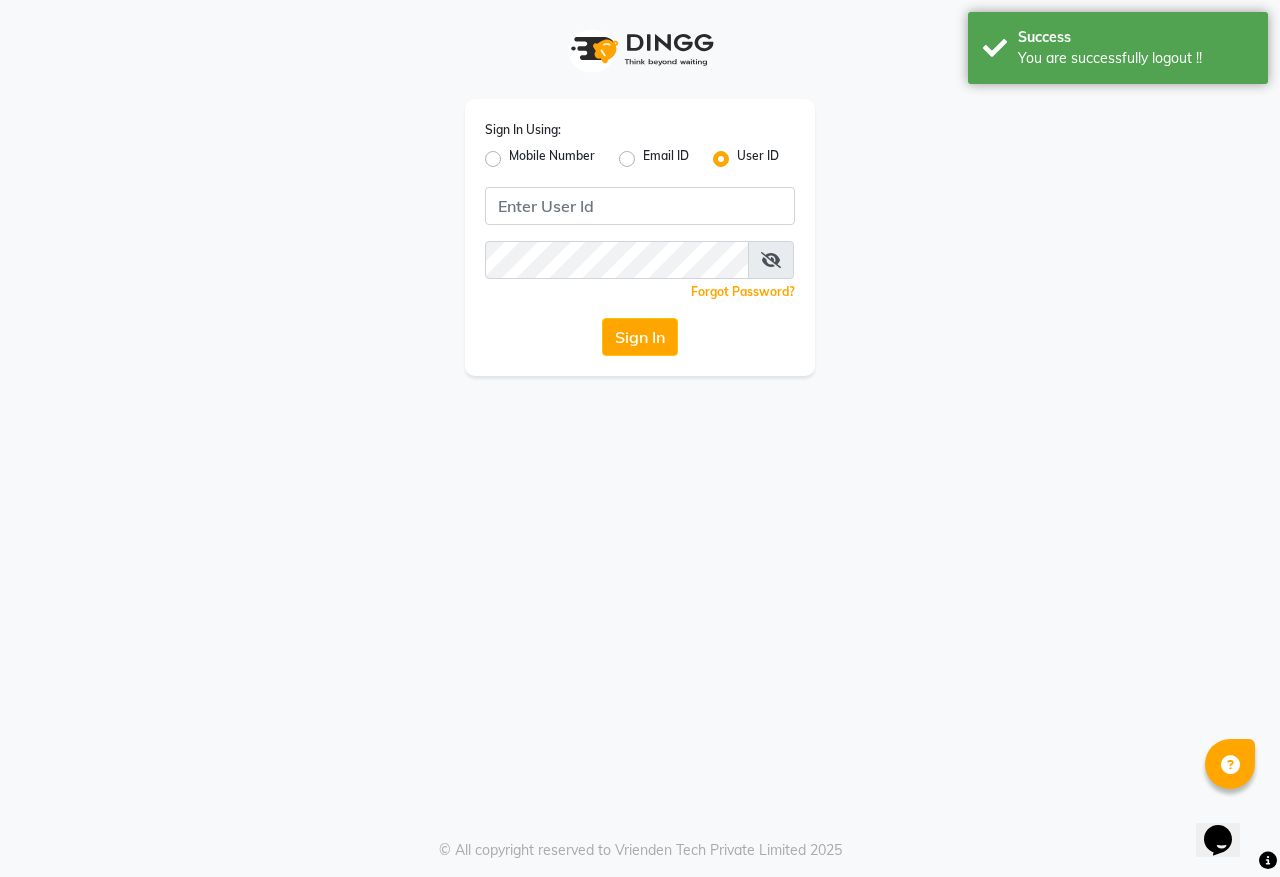 drag, startPoint x: 493, startPoint y: 153, endPoint x: 501, endPoint y: 168, distance: 17 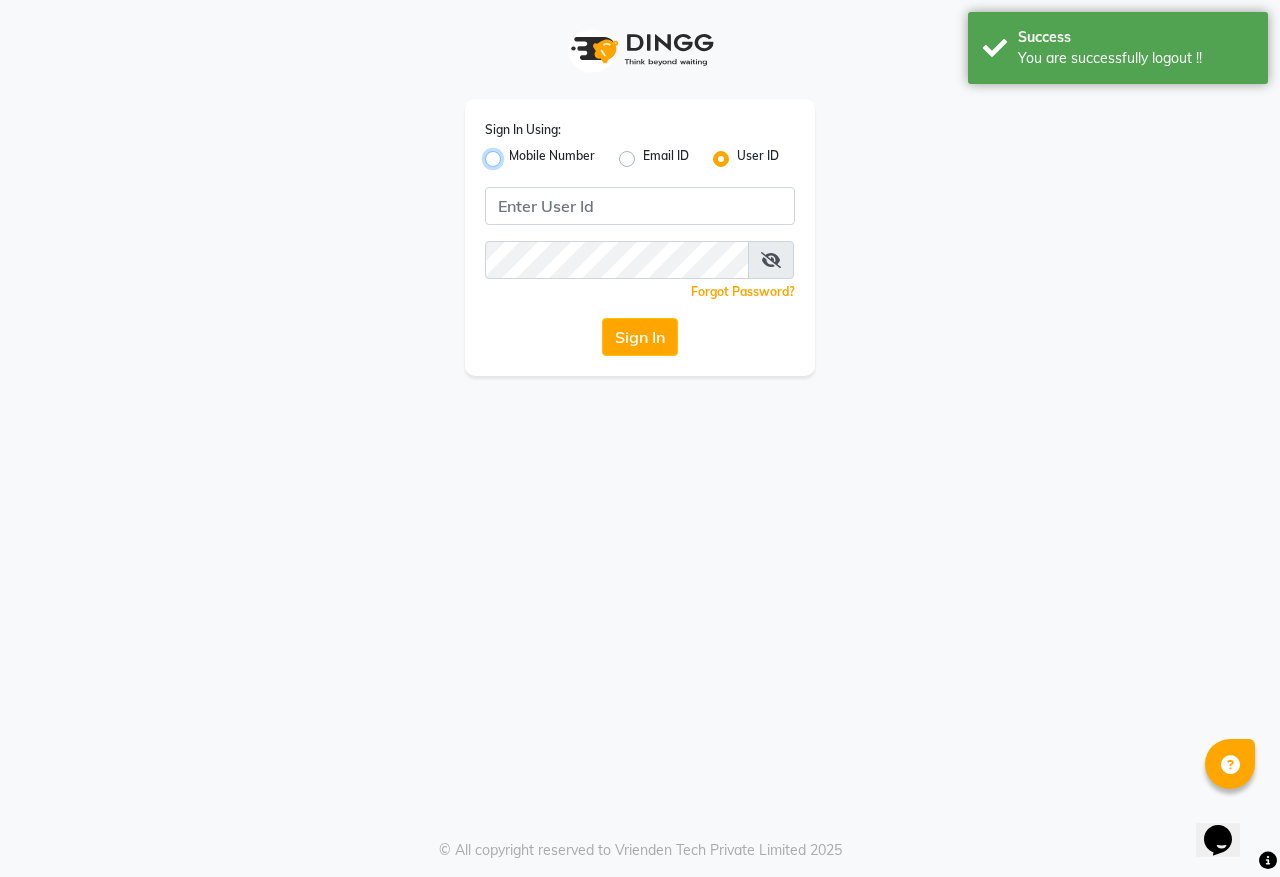 click on "Mobile Number" at bounding box center (515, 153) 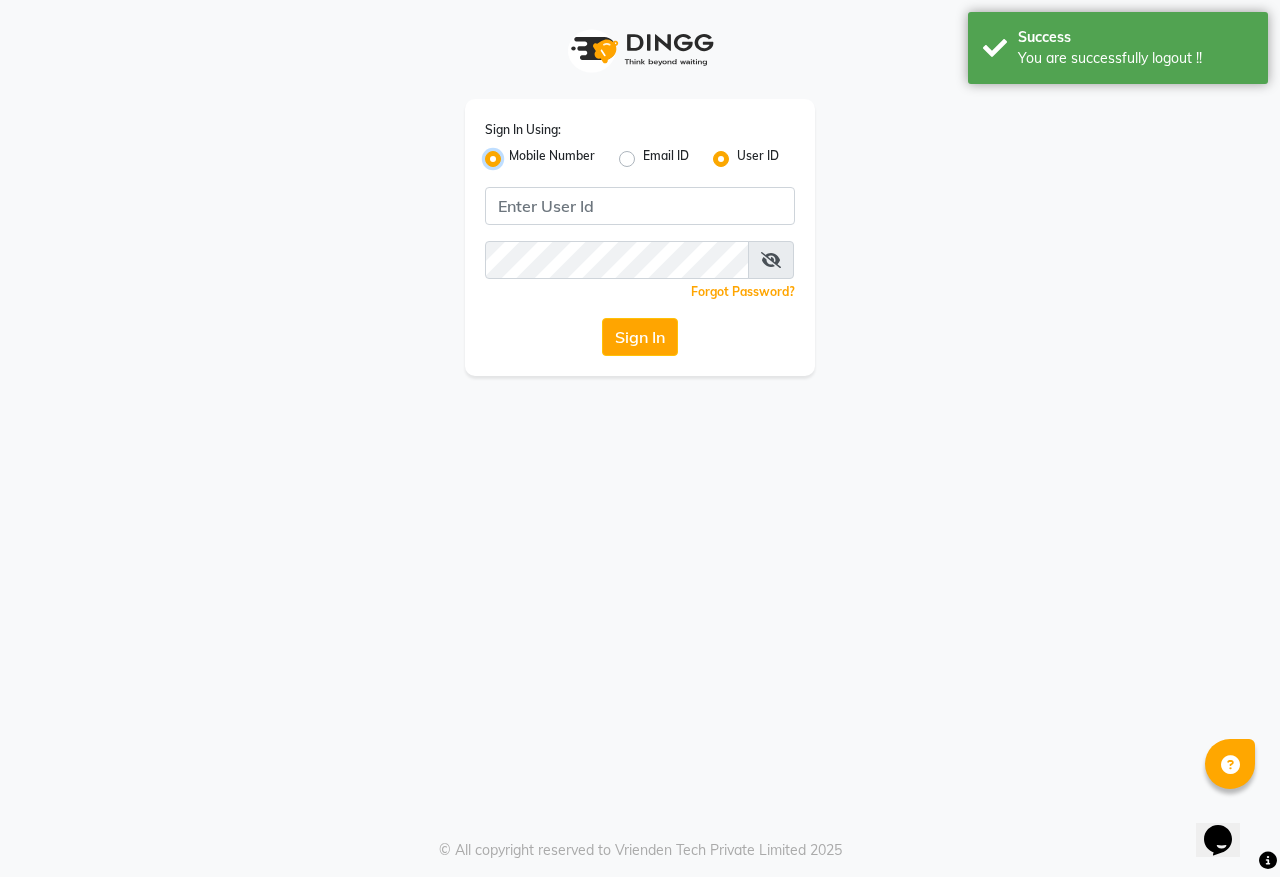 radio on "false" 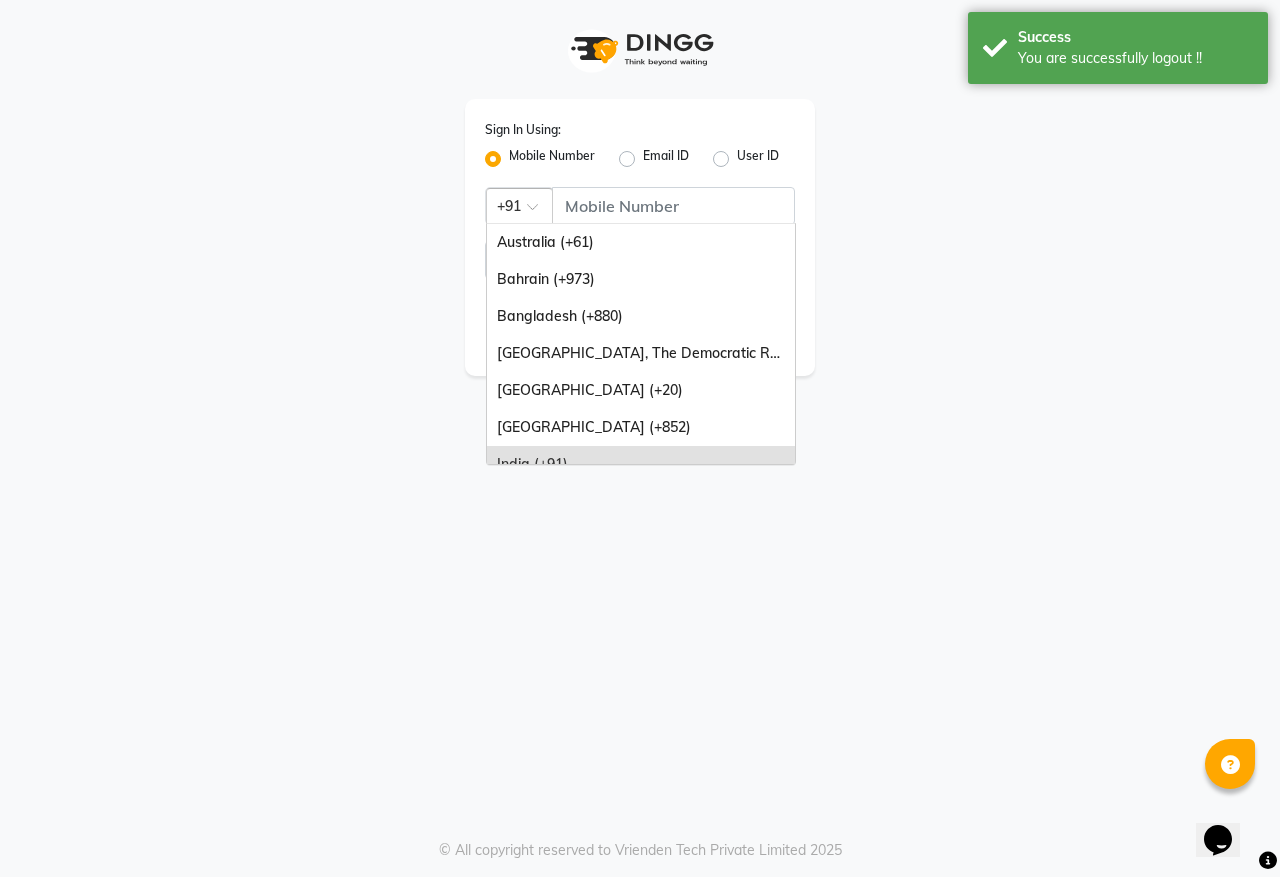 click on "Country Code × +91" 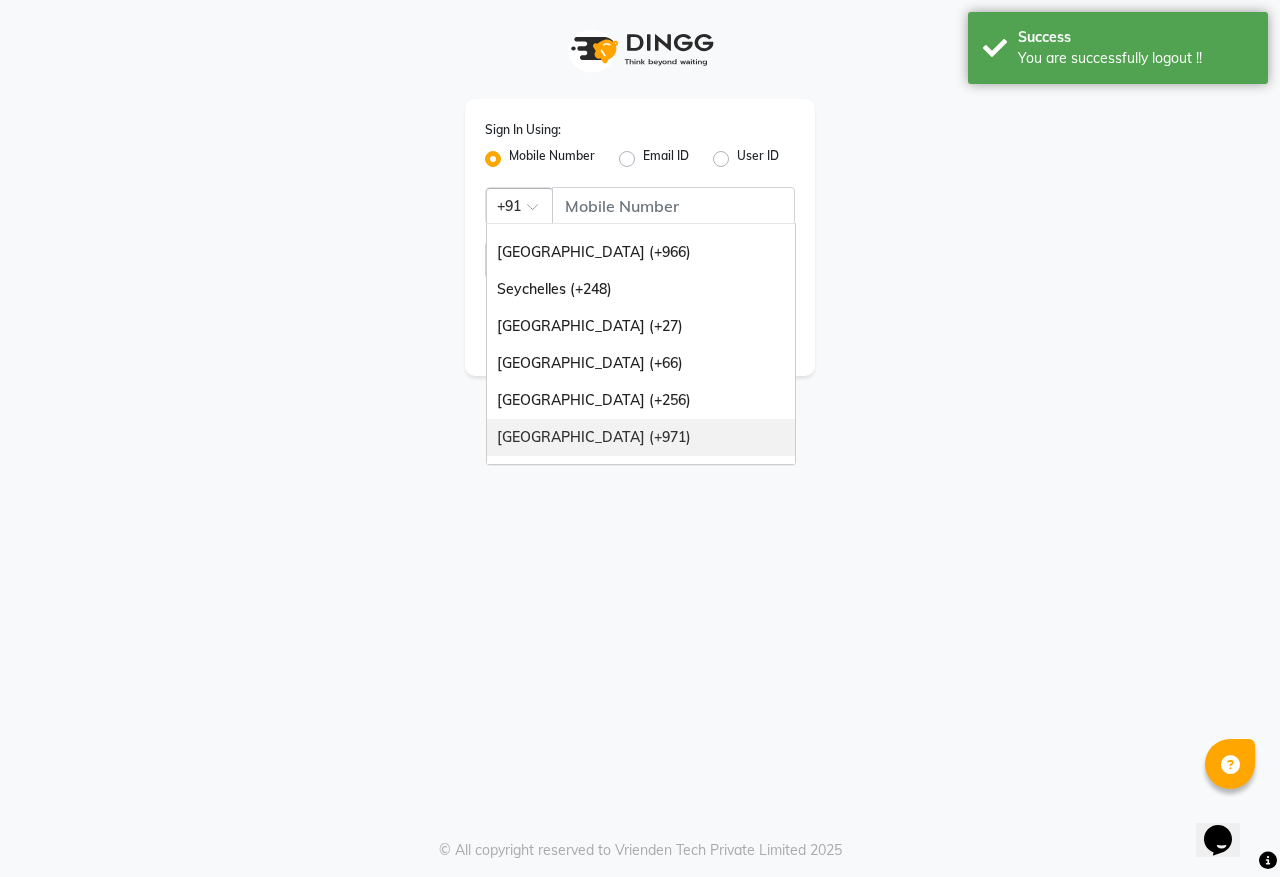 scroll, scrollTop: 500, scrollLeft: 0, axis: vertical 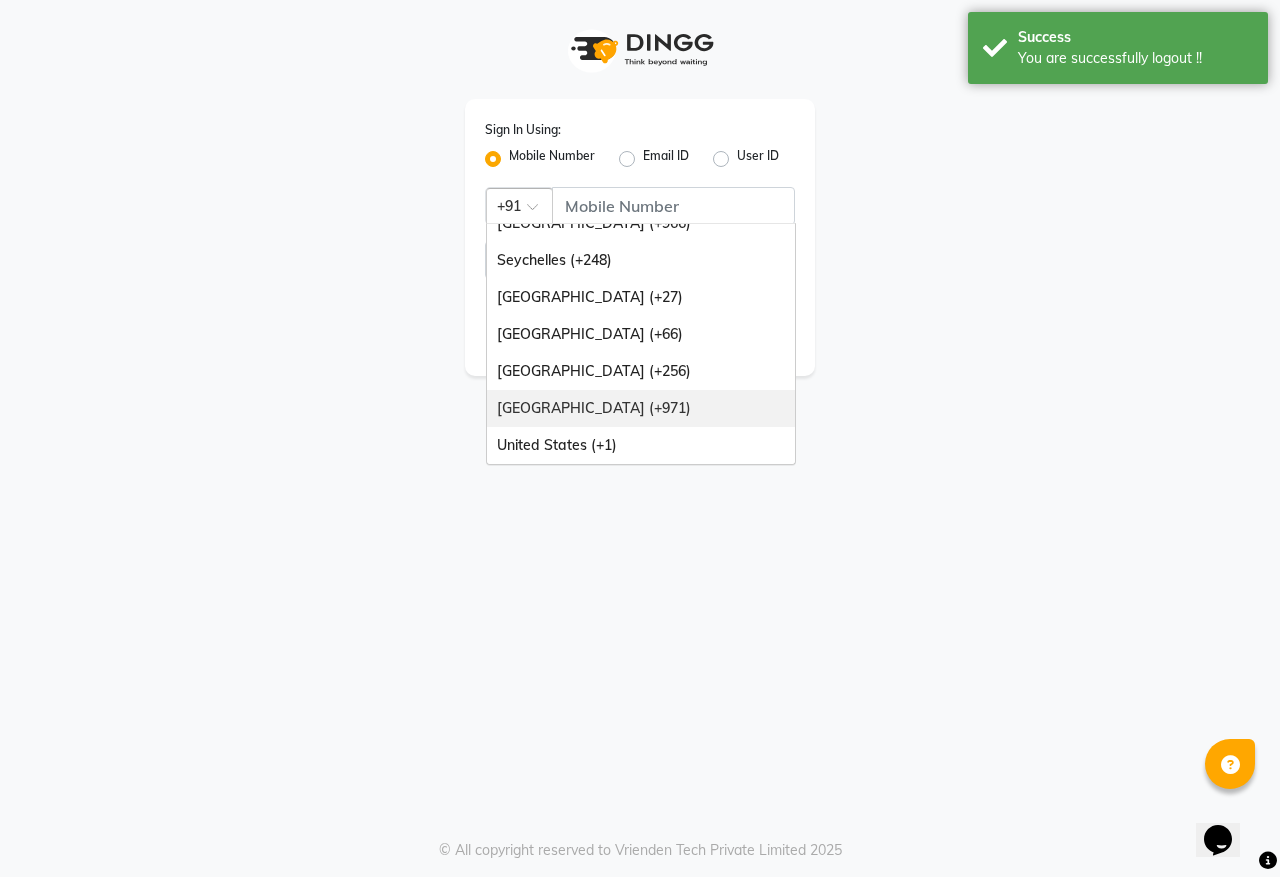 click on "[GEOGRAPHIC_DATA] (+971)" at bounding box center [641, 408] 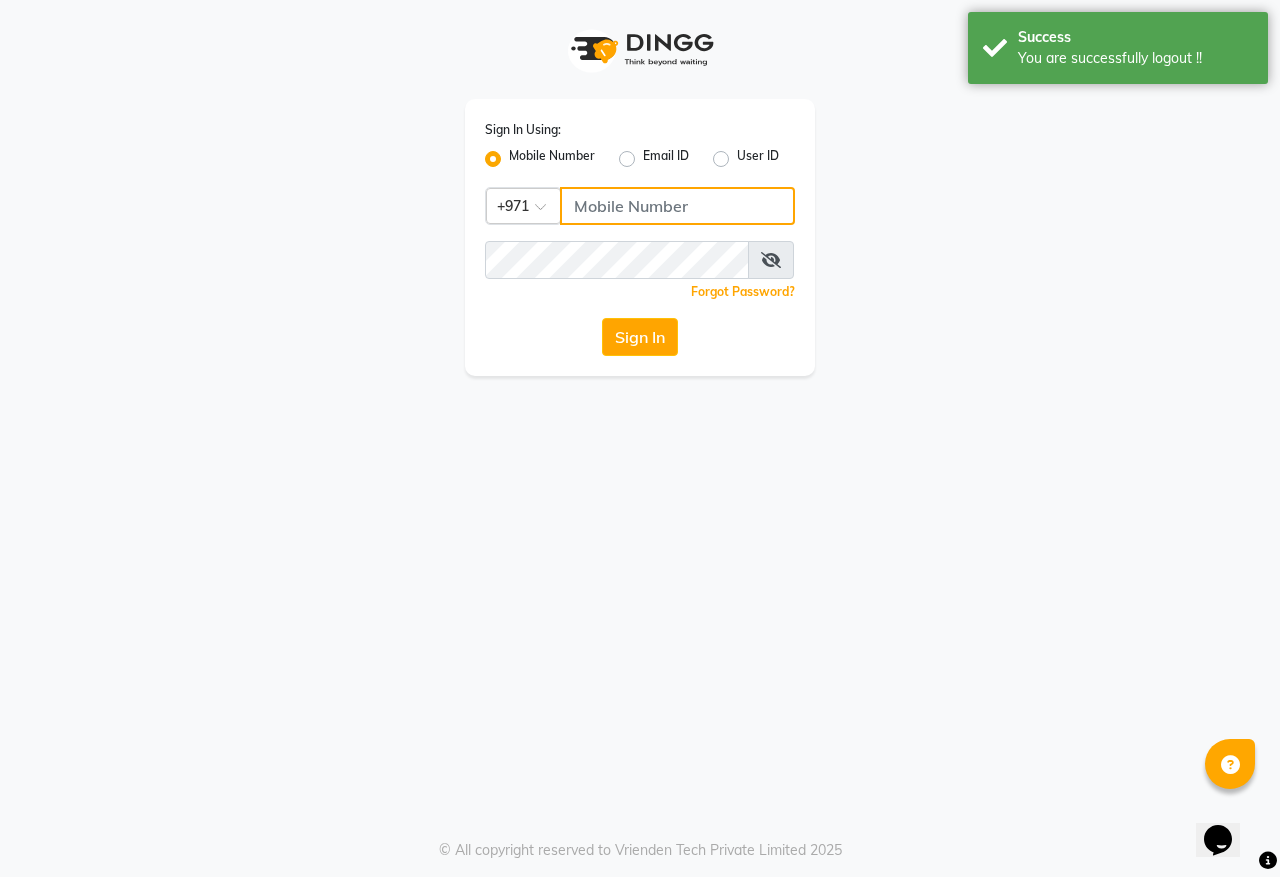 click 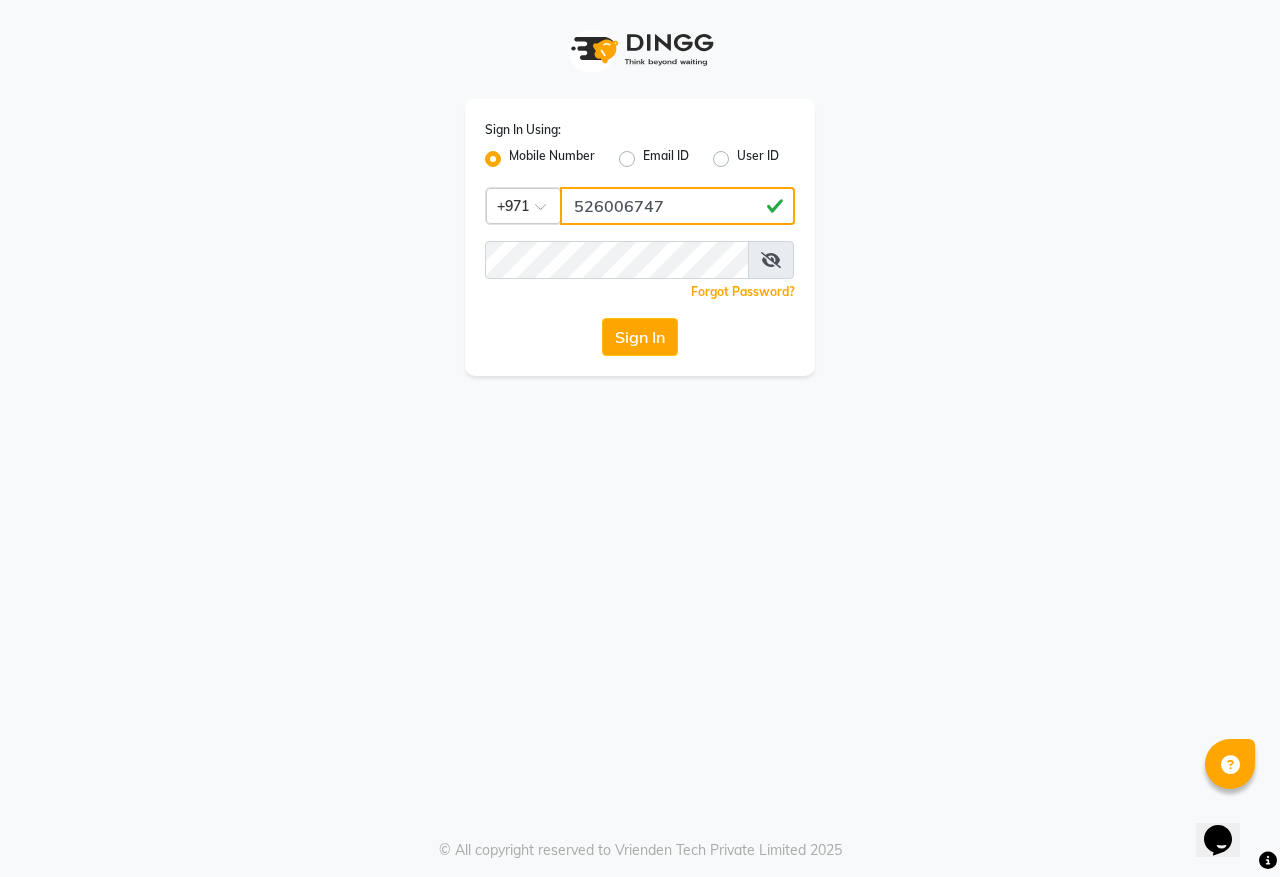 type on "526006747" 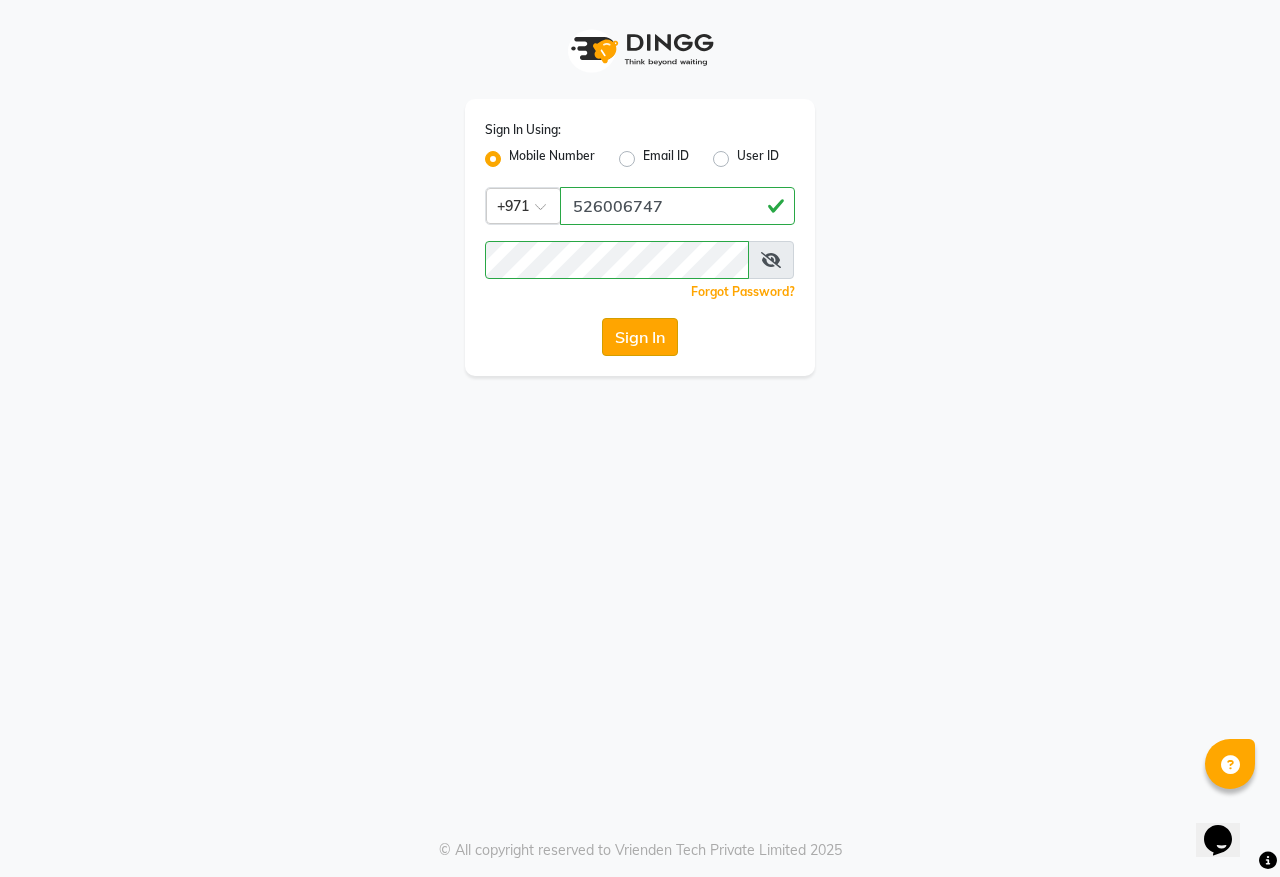 click on "Sign In" 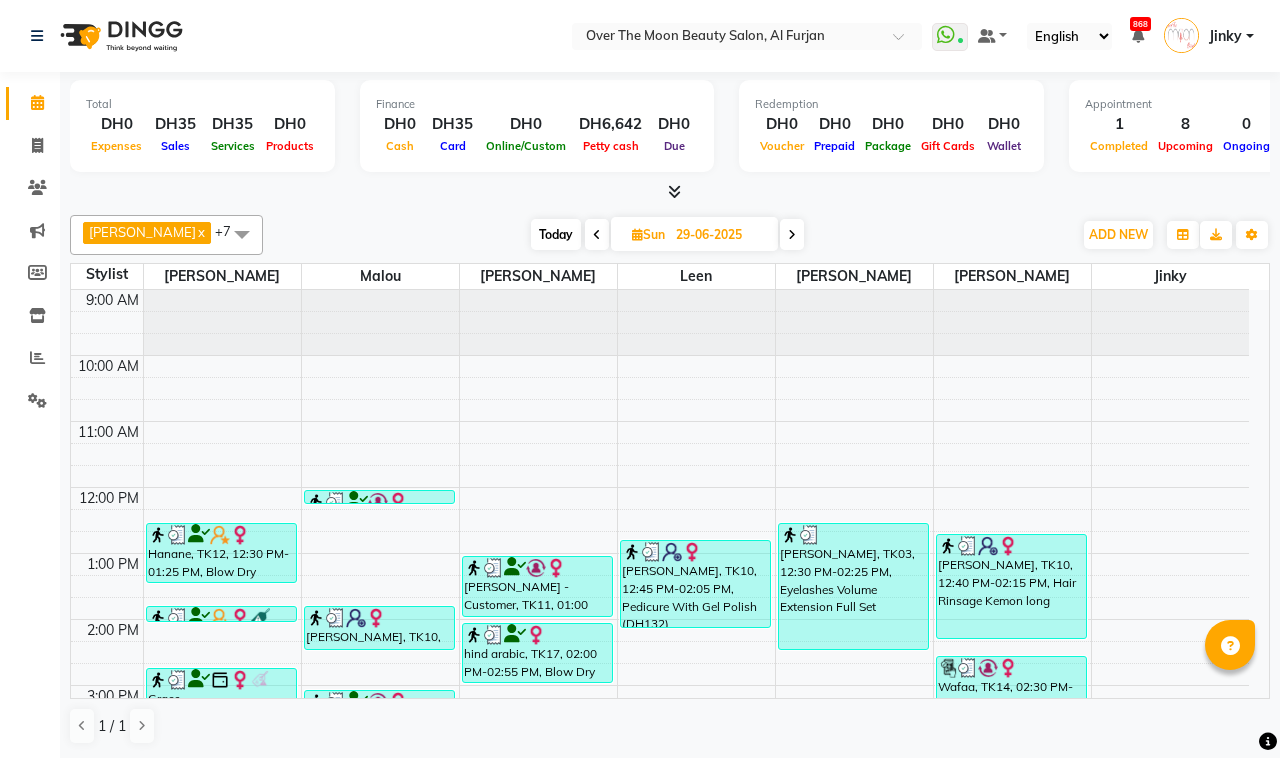 scroll, scrollTop: 0, scrollLeft: 0, axis: both 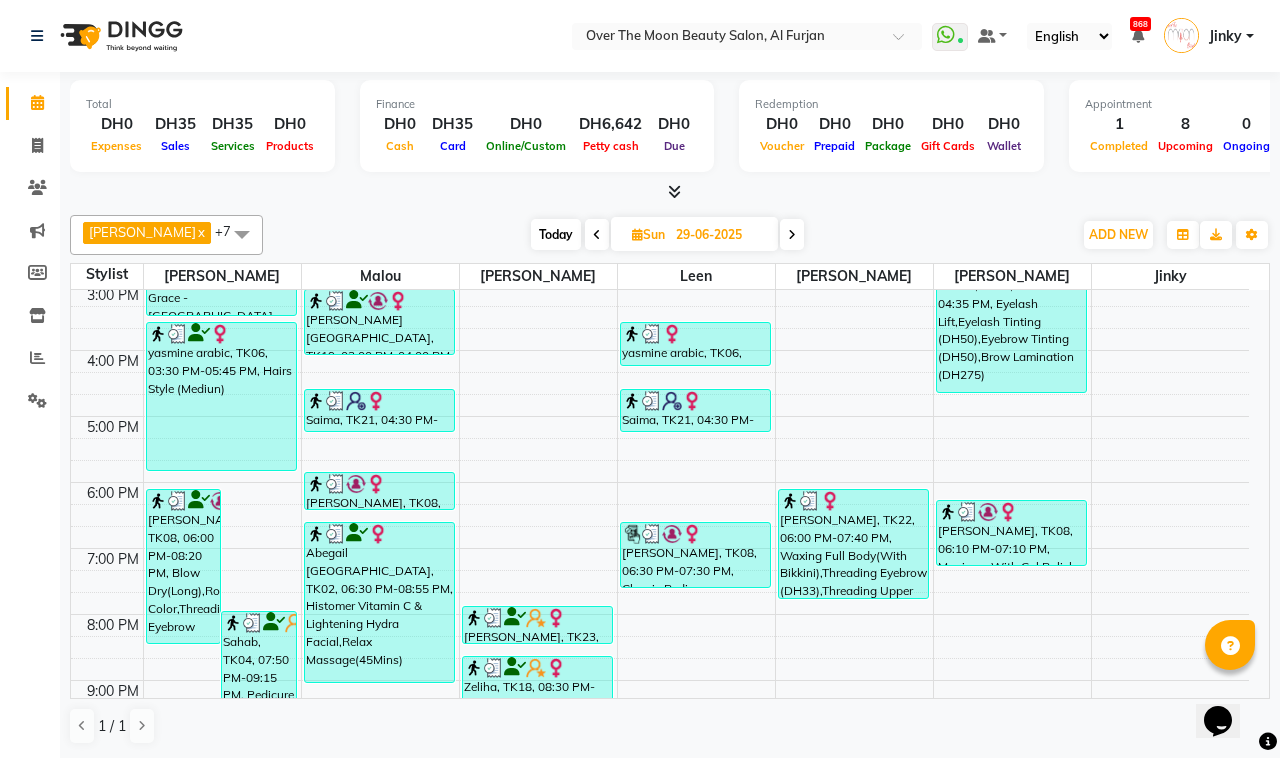 click on "Today" at bounding box center [556, 234] 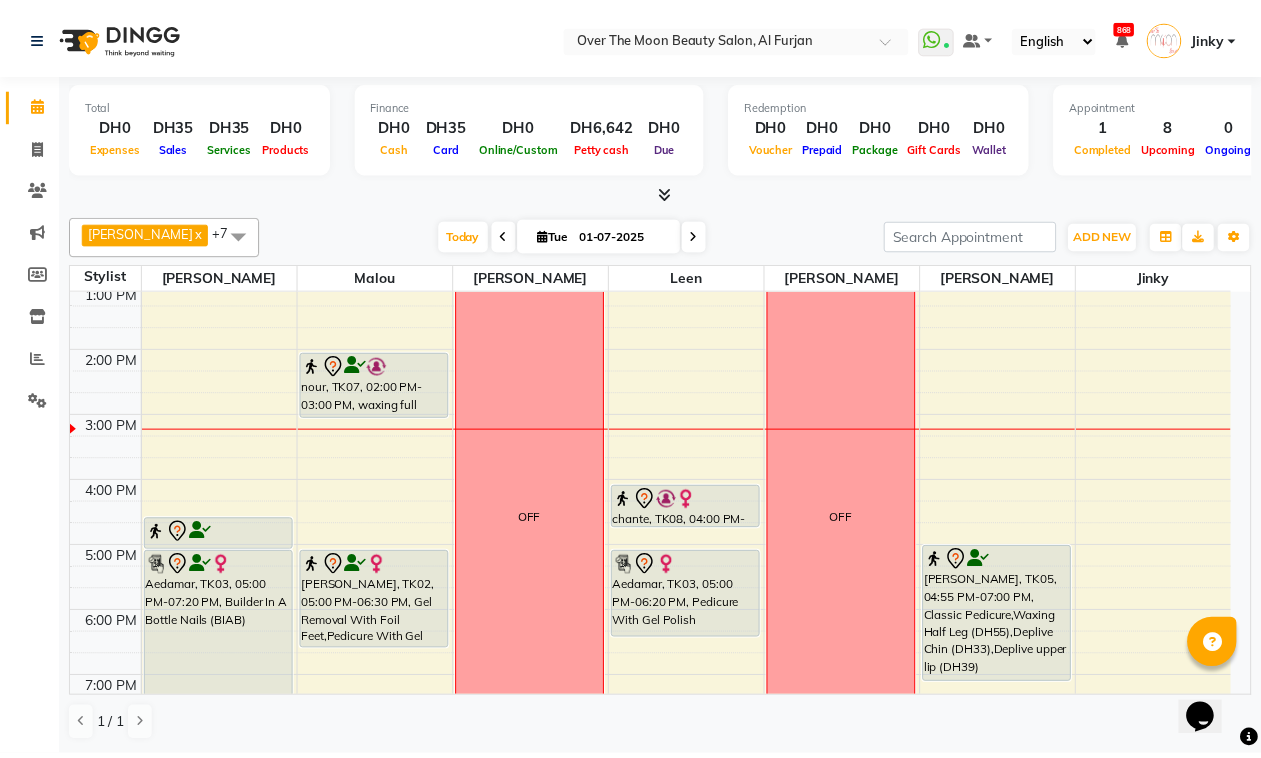 scroll, scrollTop: 192, scrollLeft: 0, axis: vertical 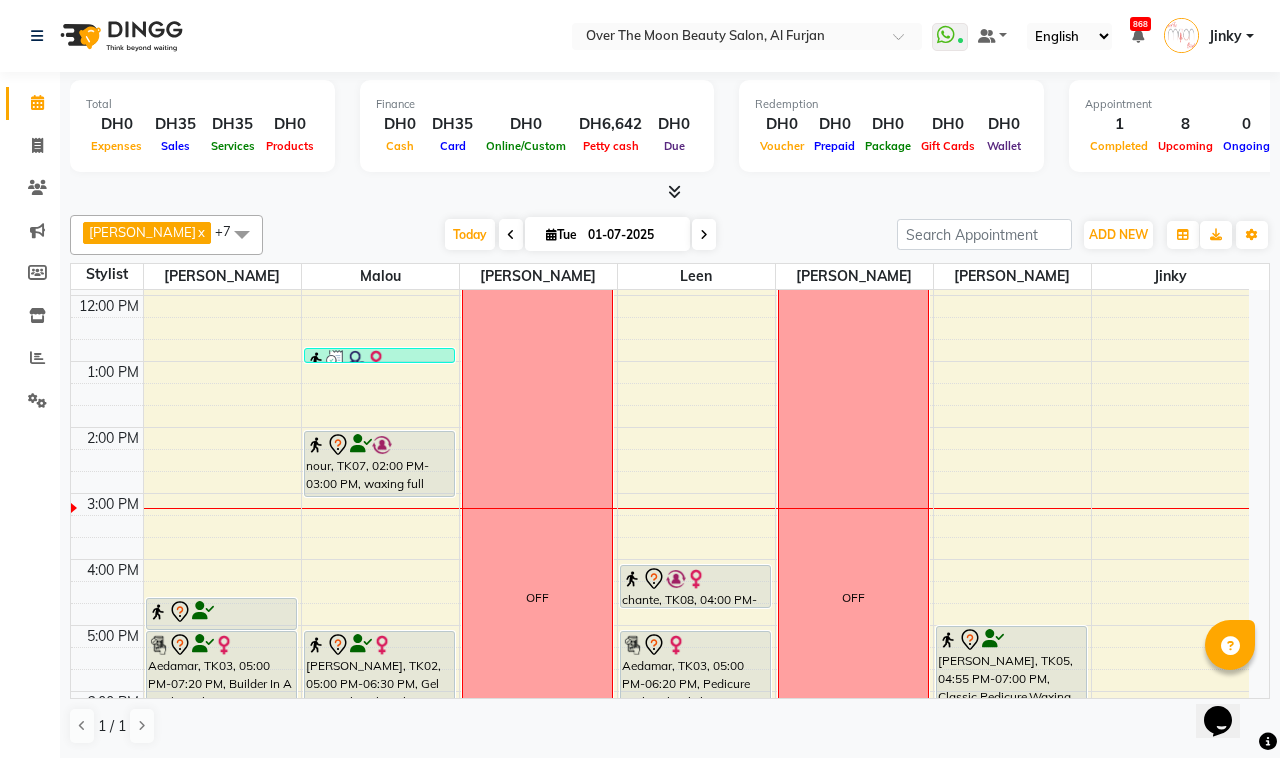 click on "nour, TK07, 02:00 PM-03:00 PM, waxing full body with brazillian with pack" at bounding box center [379, 464] 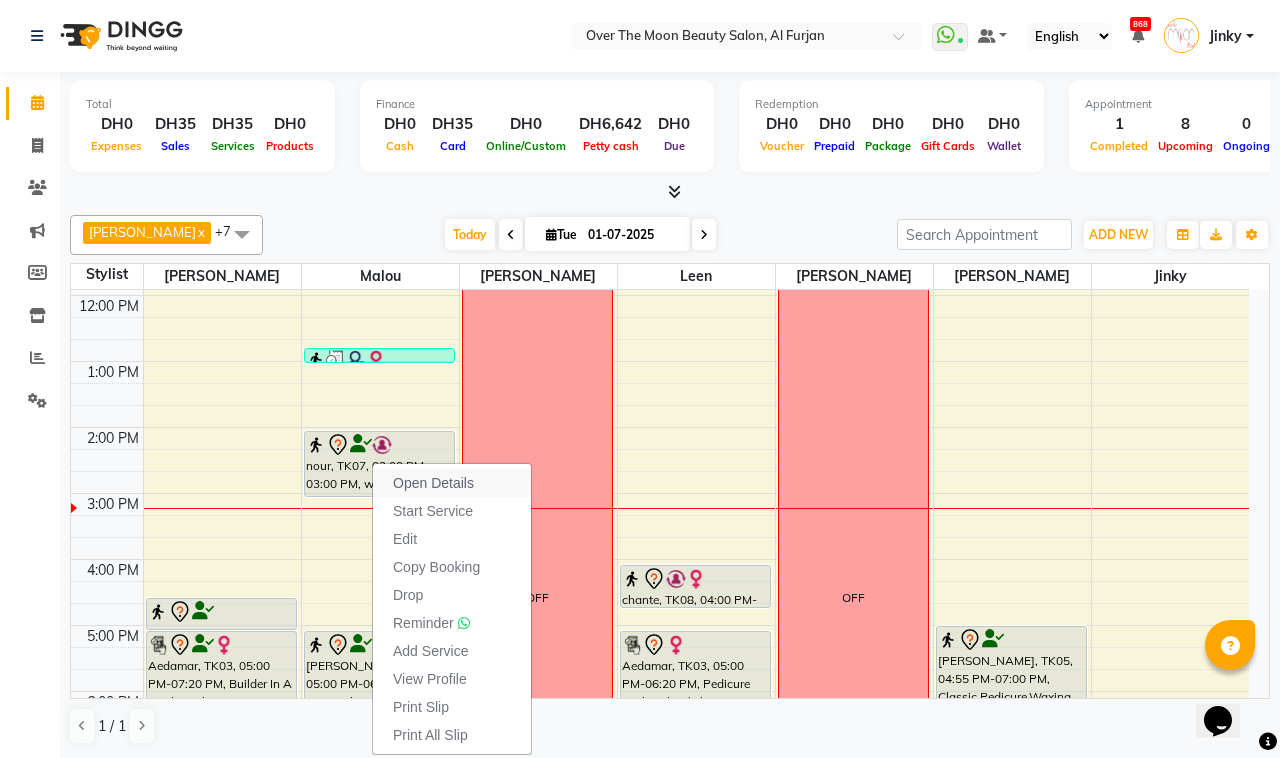 click on "Open Details" at bounding box center [433, 483] 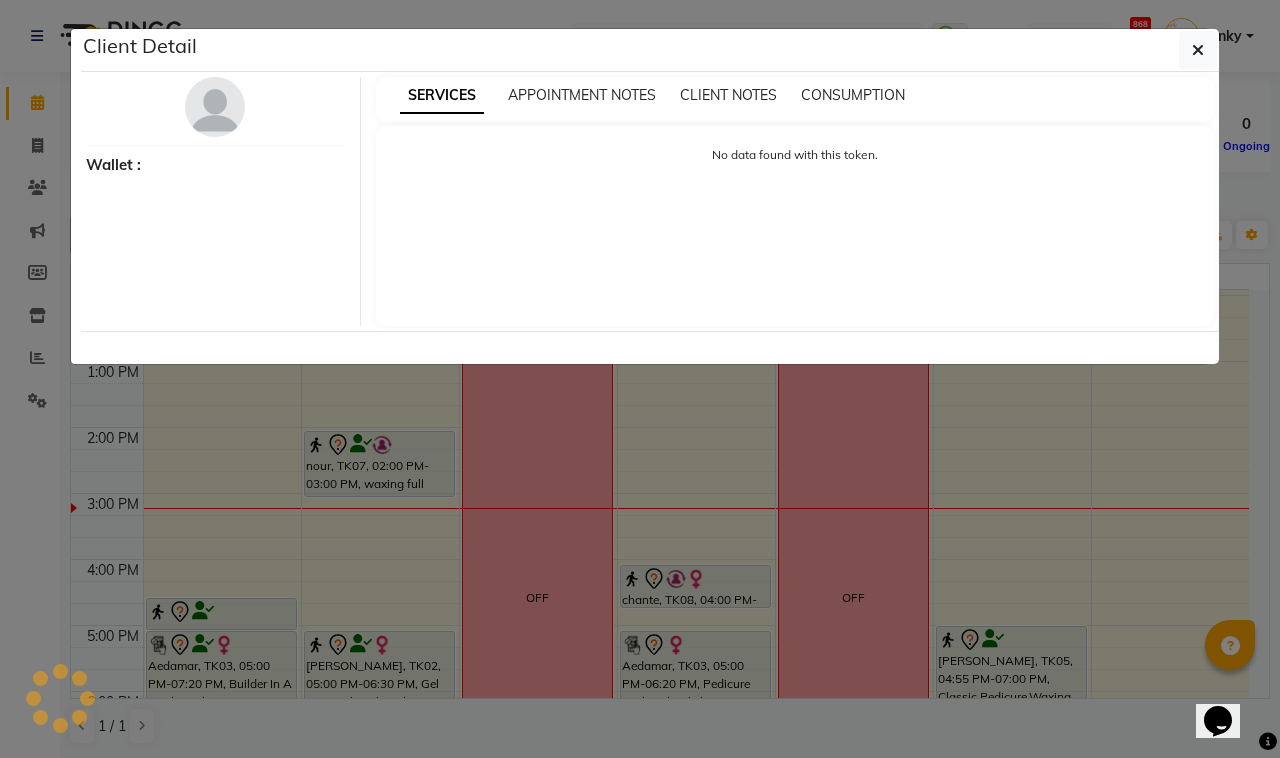 select on "7" 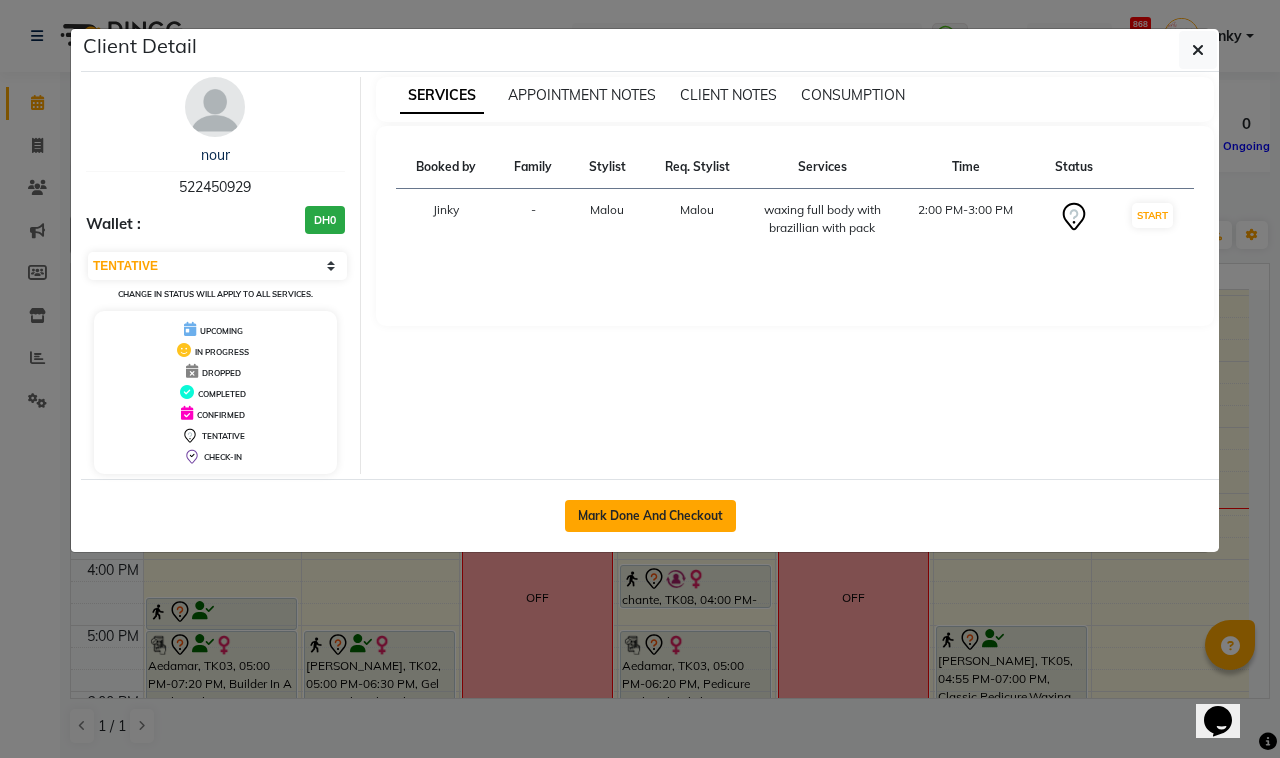 click on "Mark Done And Checkout" 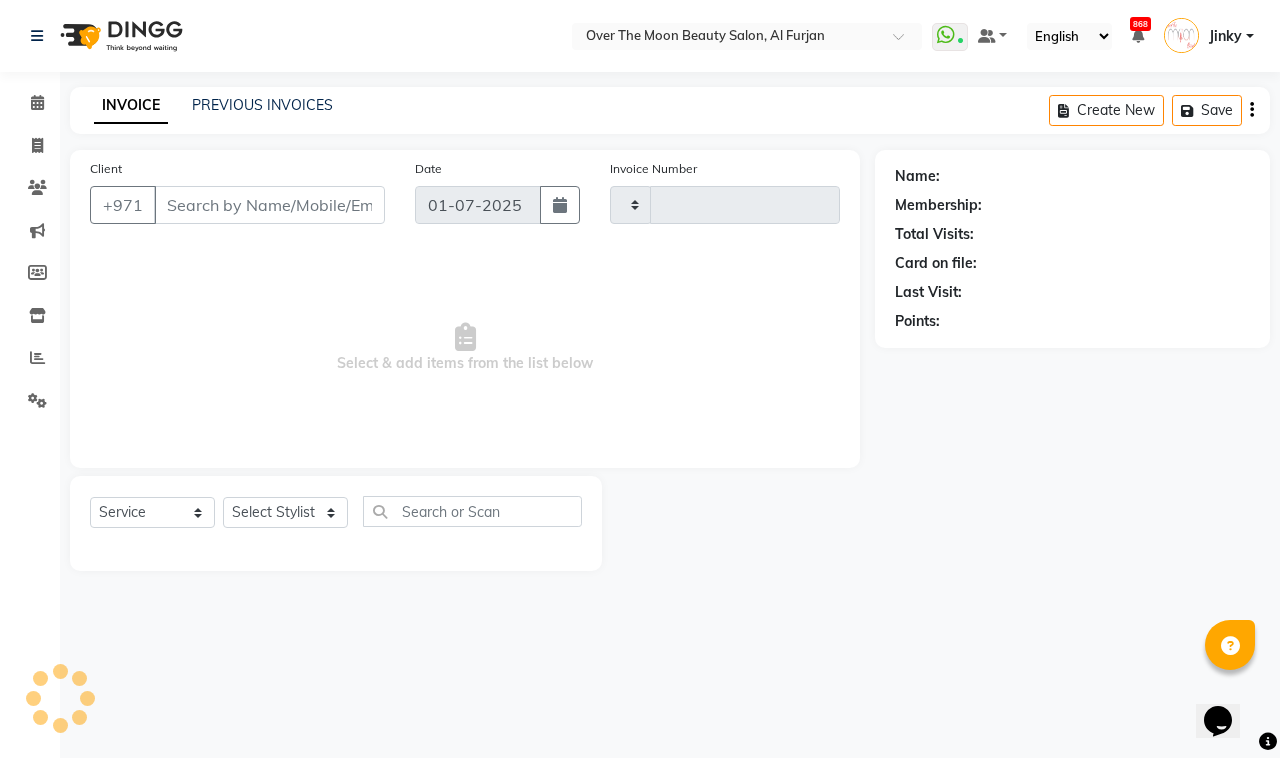 type on "1441" 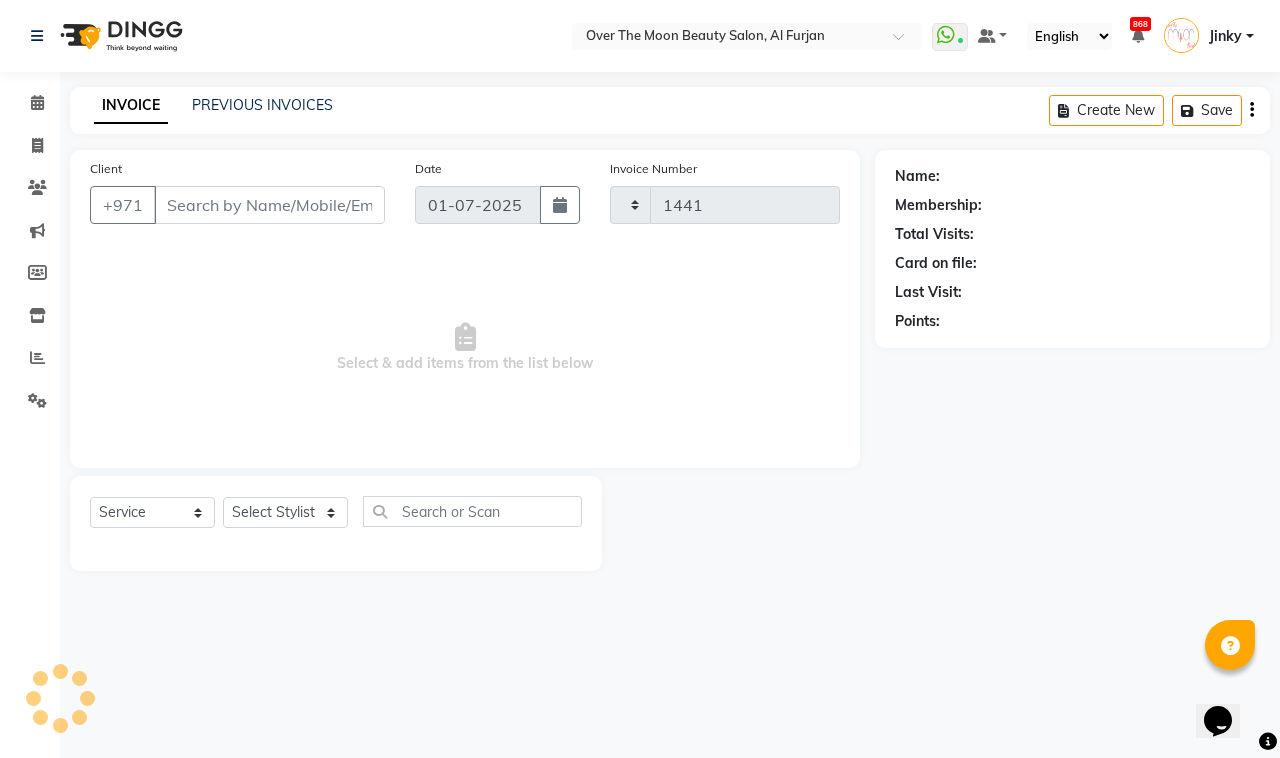 select on "3996" 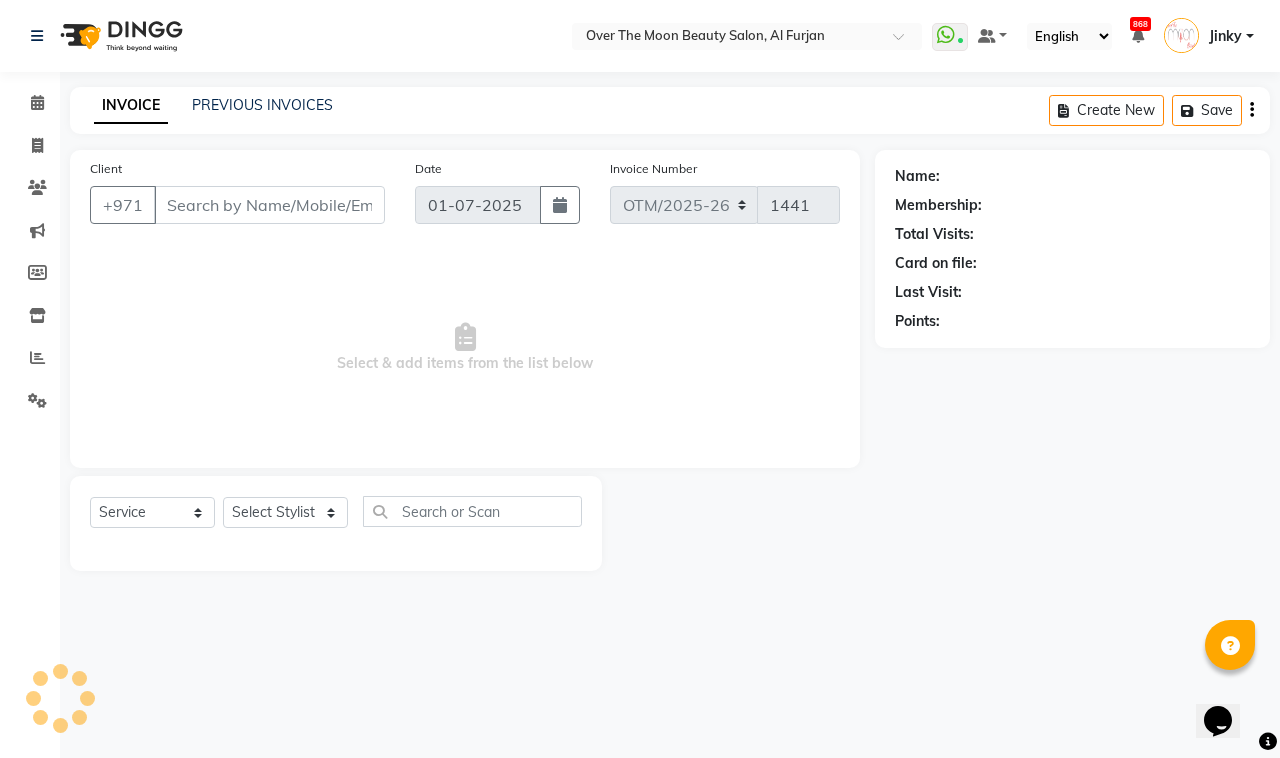 type on "522450929" 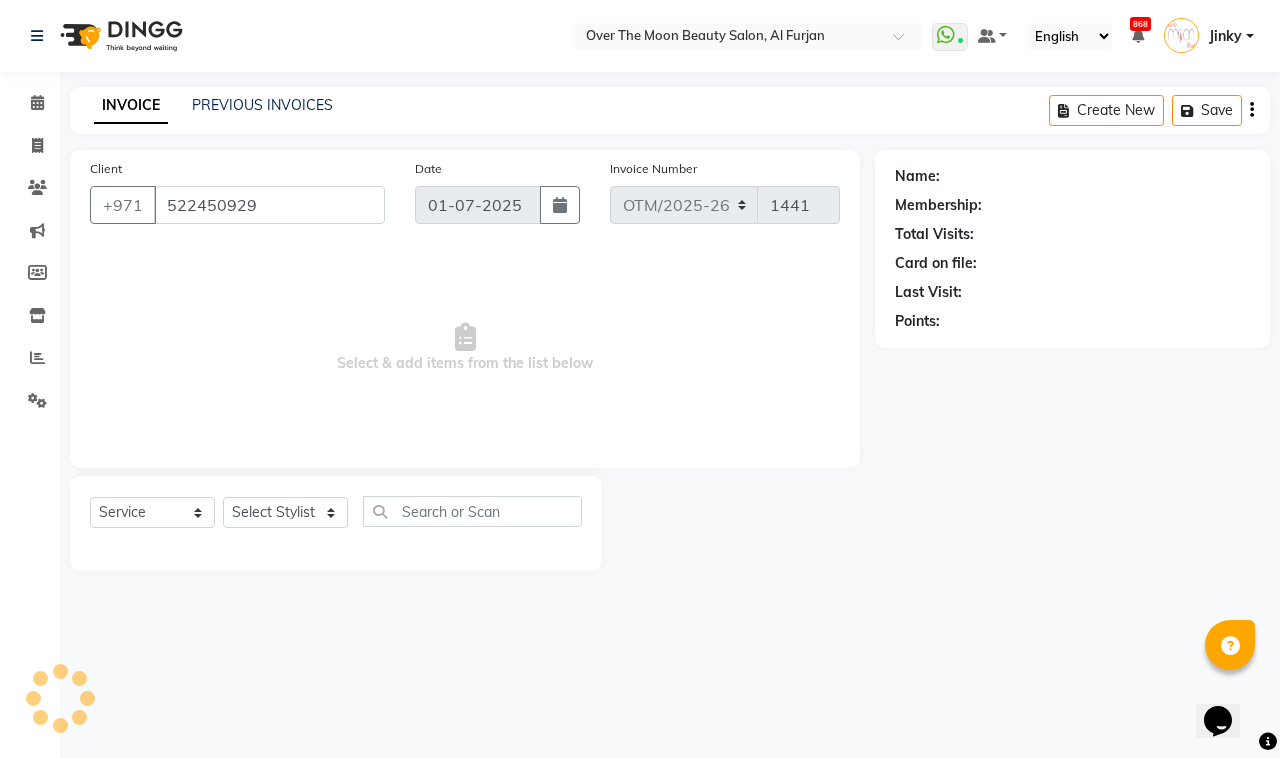 select on "23036" 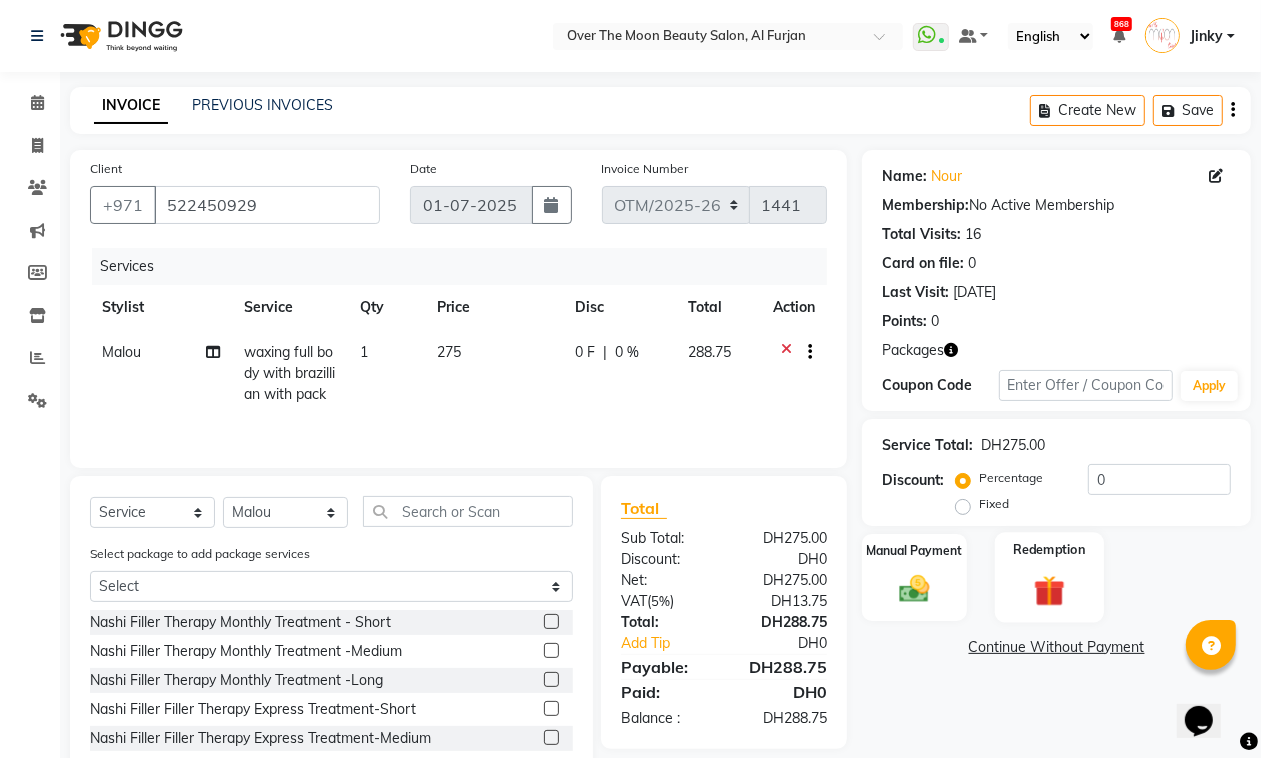 click on "Redemption" 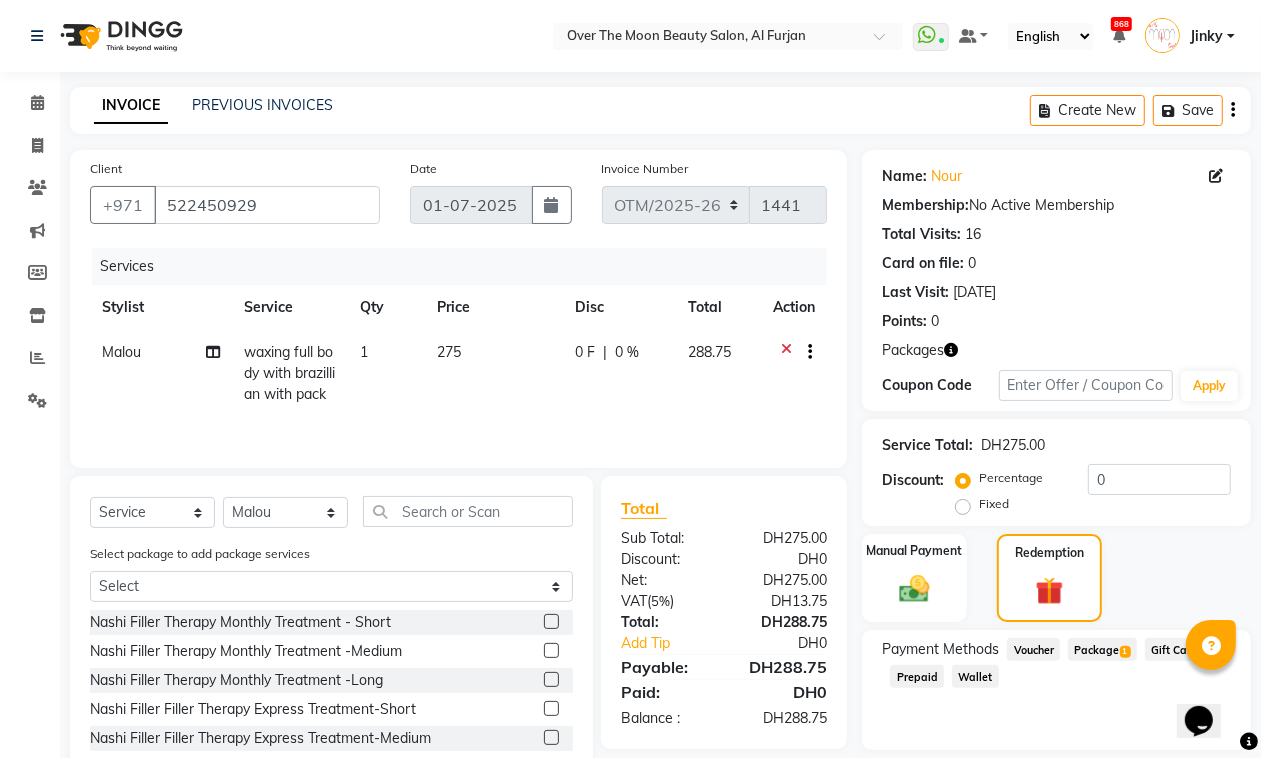 scroll, scrollTop: 111, scrollLeft: 0, axis: vertical 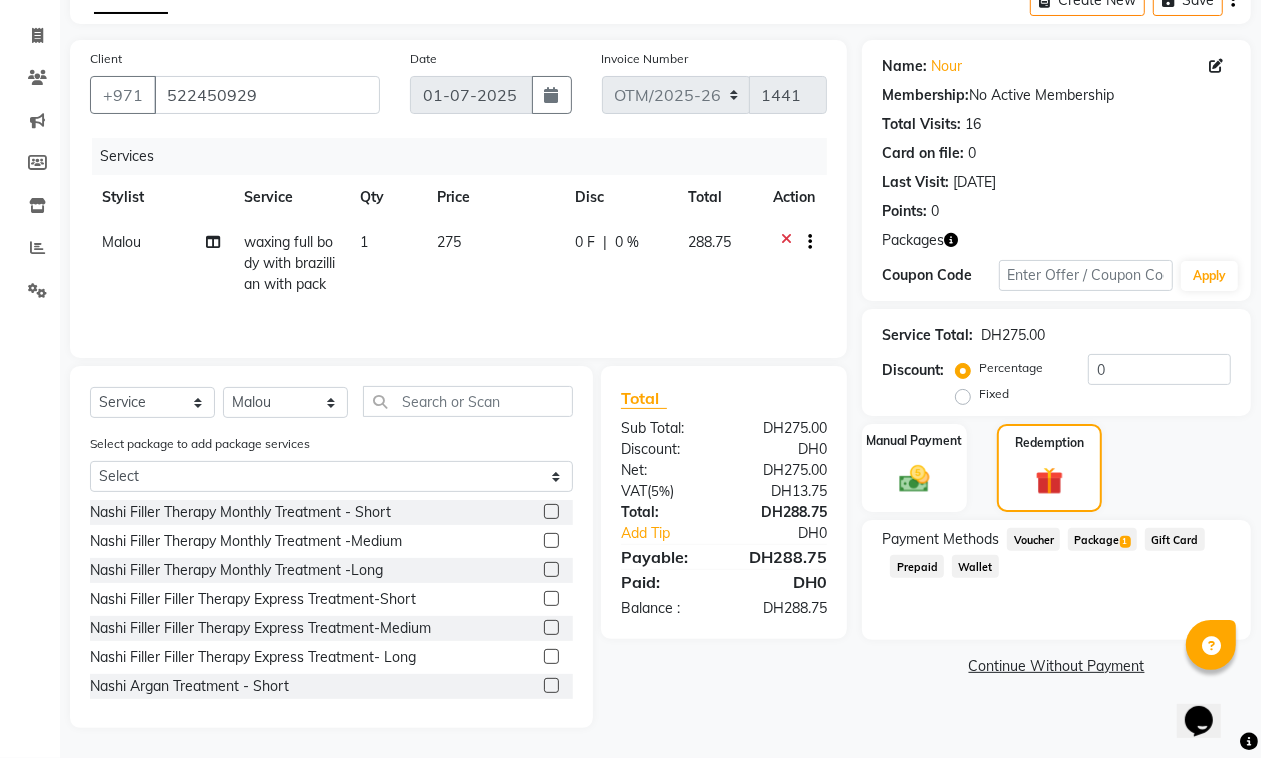 click on "Package  1" 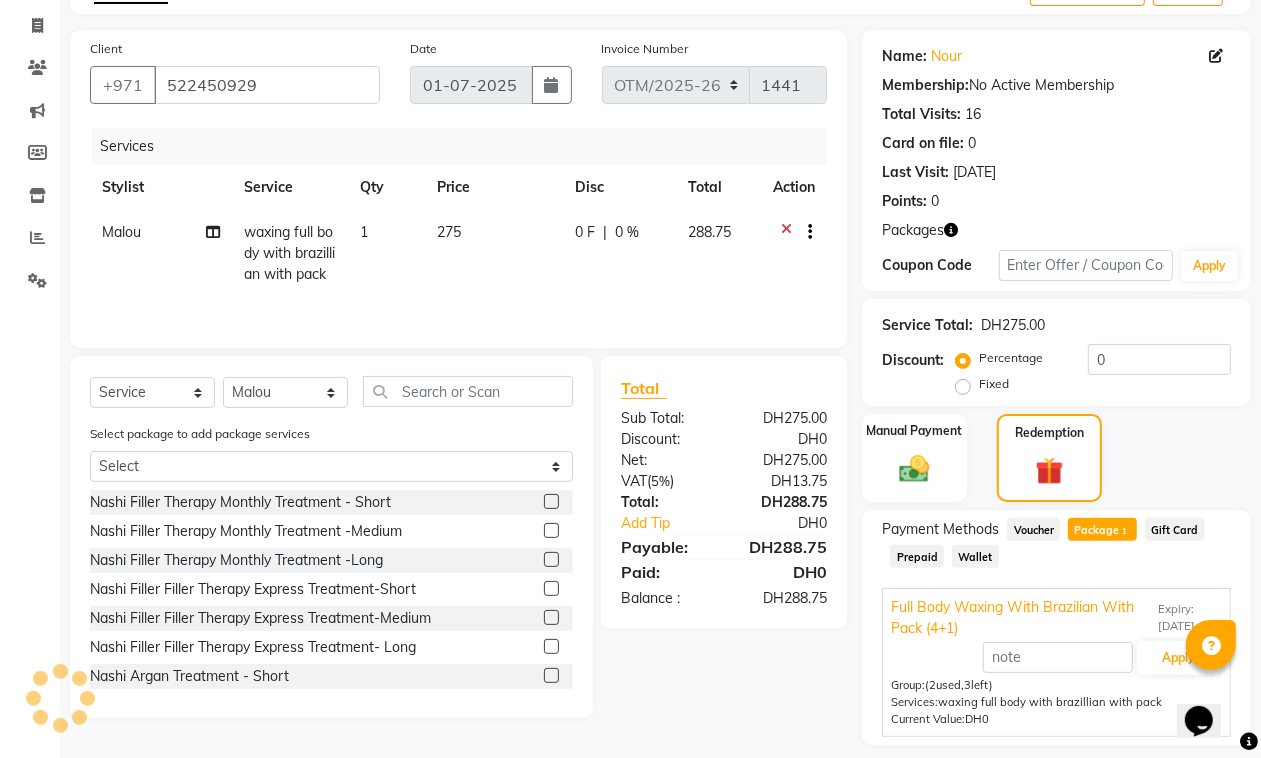 scroll, scrollTop: 176, scrollLeft: 0, axis: vertical 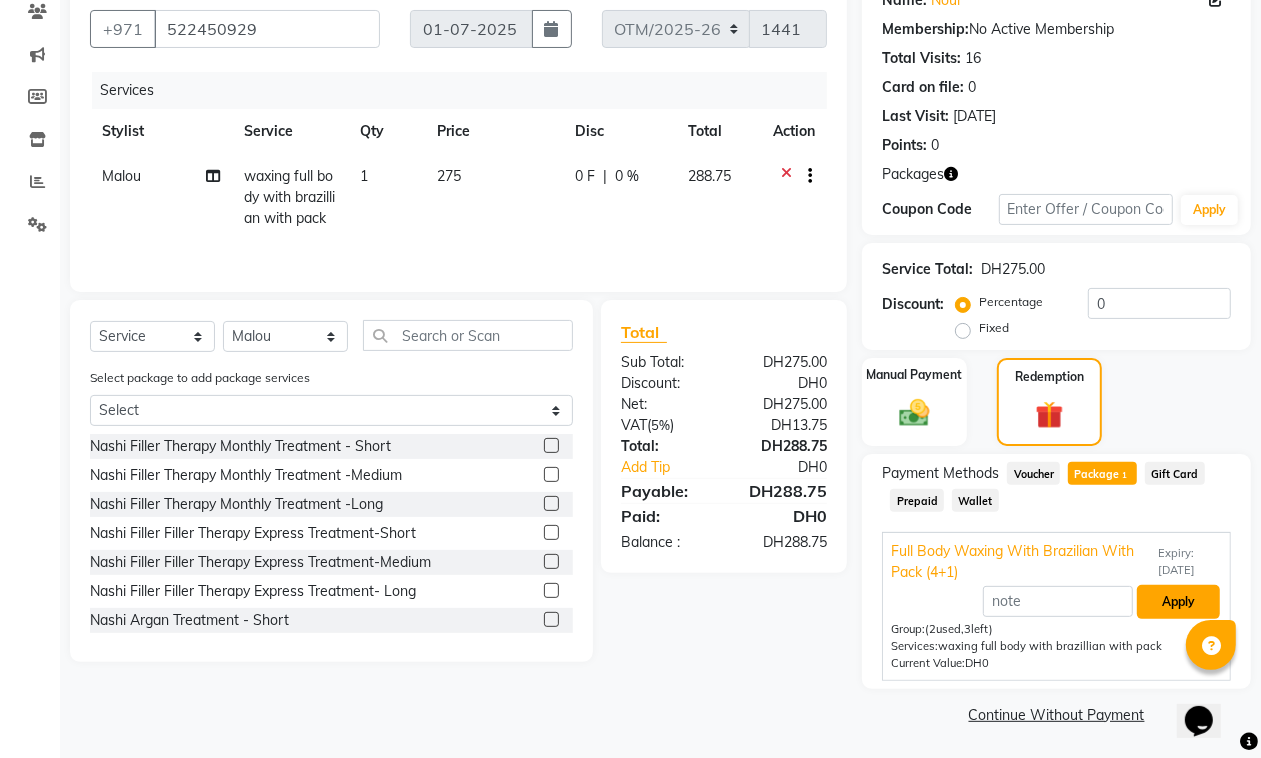 click on "Apply" at bounding box center [1178, 602] 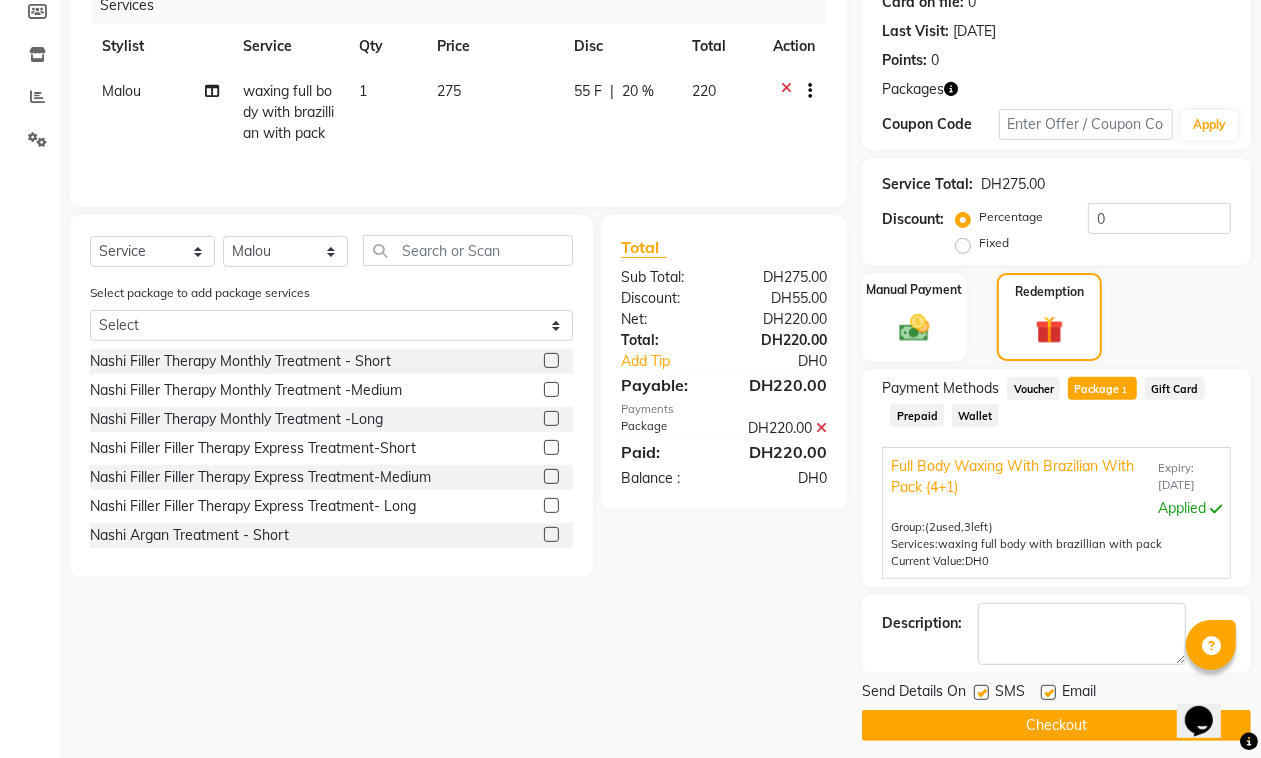 scroll, scrollTop: 273, scrollLeft: 0, axis: vertical 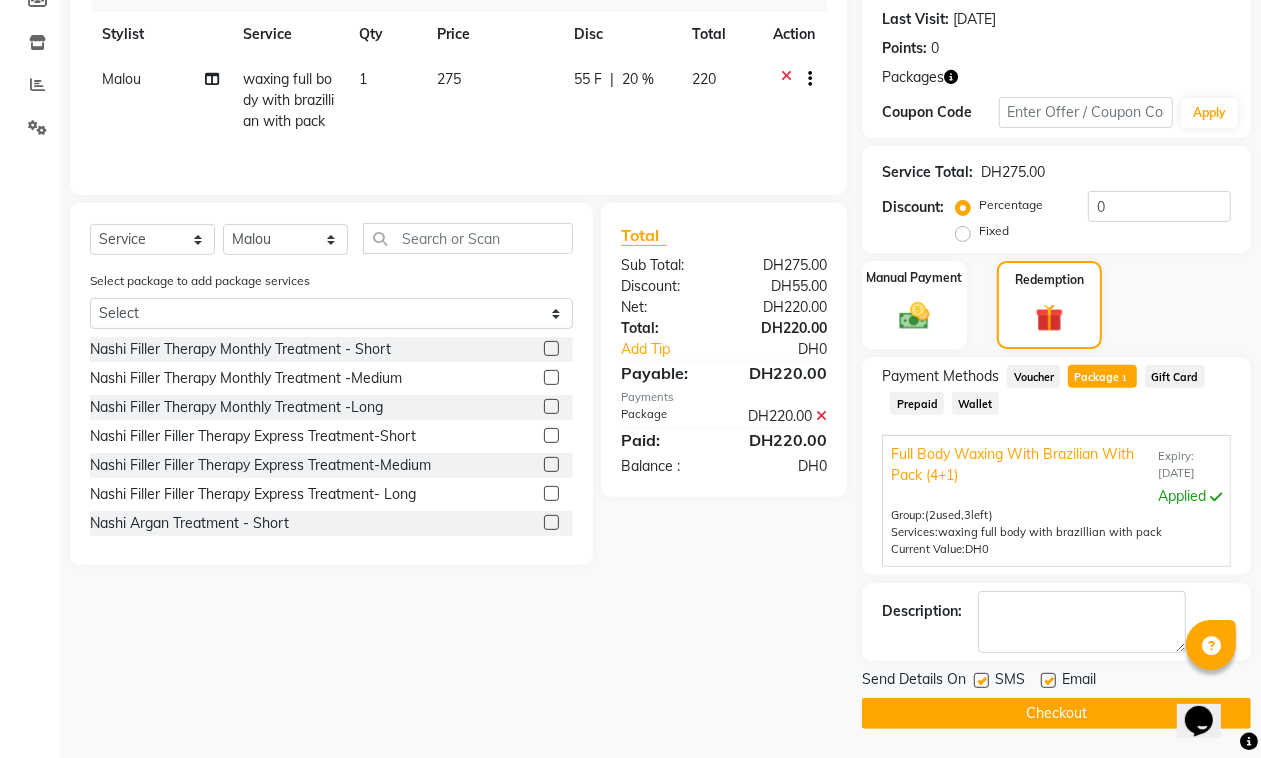 click on "Checkout" 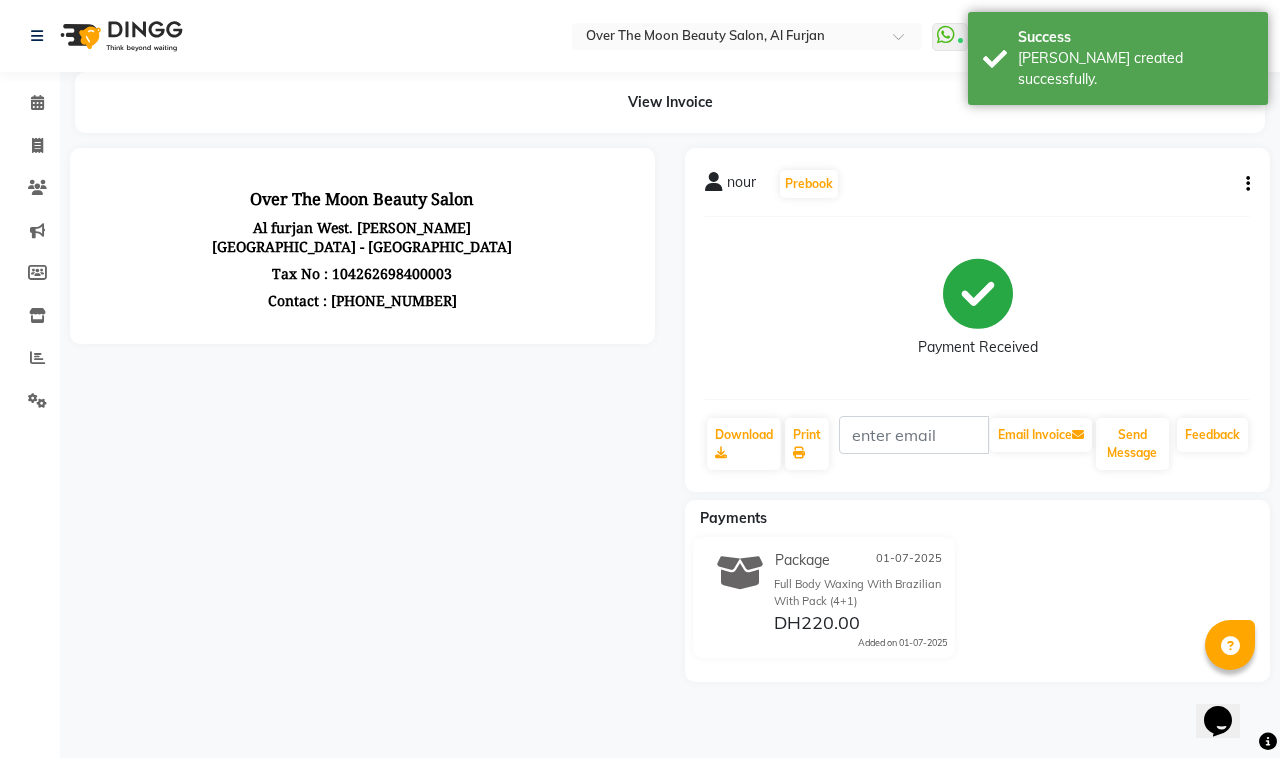 scroll, scrollTop: 0, scrollLeft: 0, axis: both 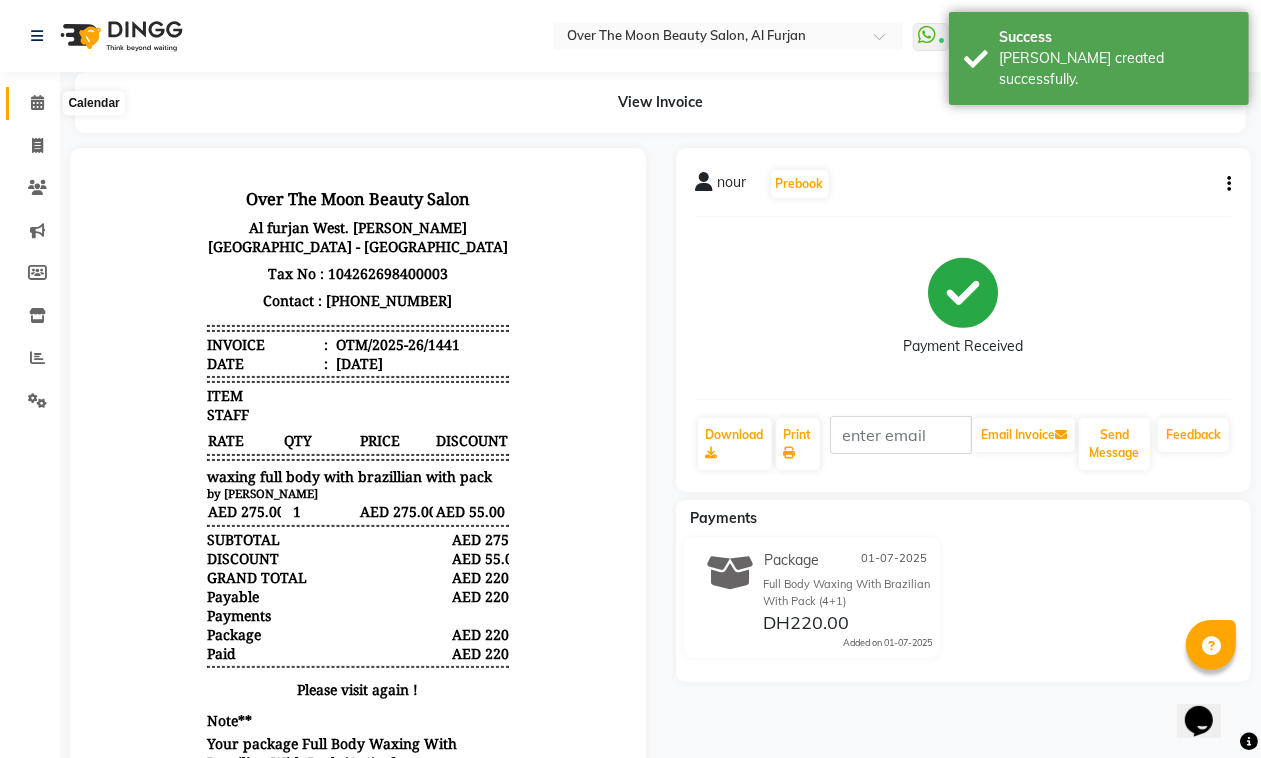 click 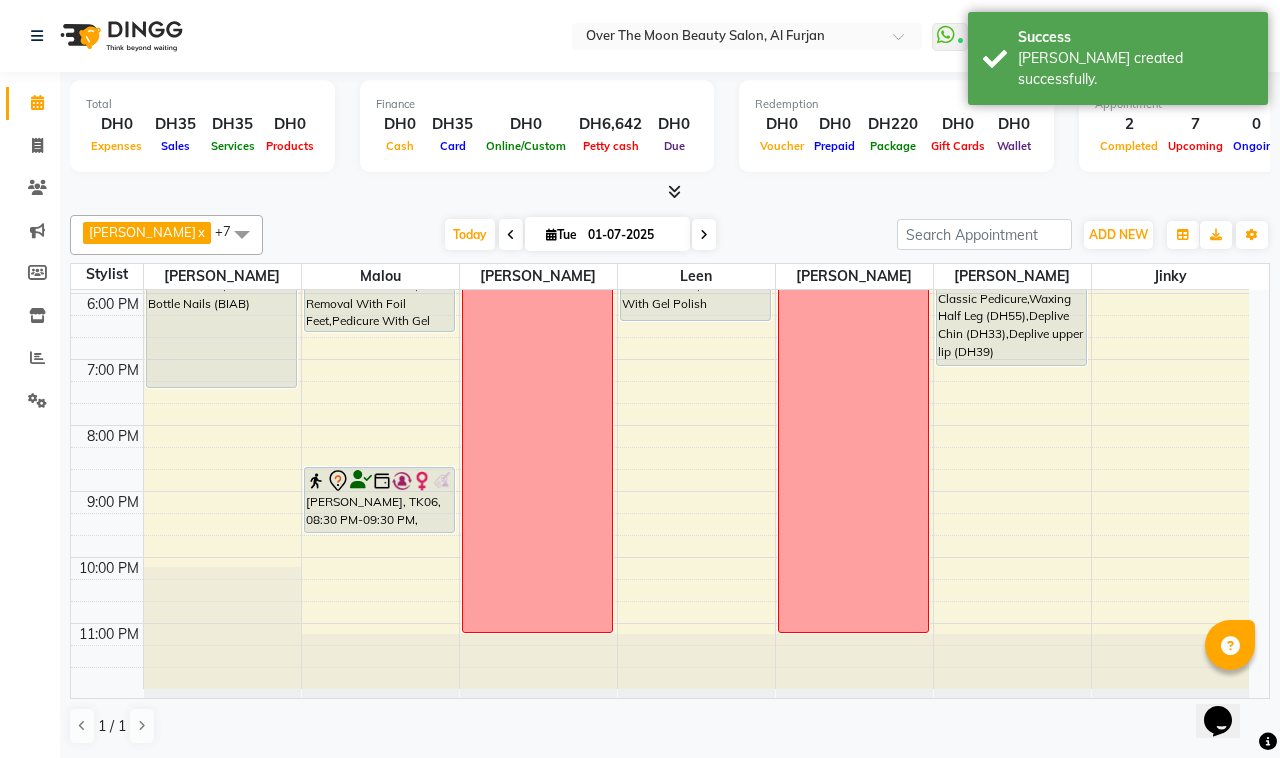 scroll, scrollTop: 592, scrollLeft: 0, axis: vertical 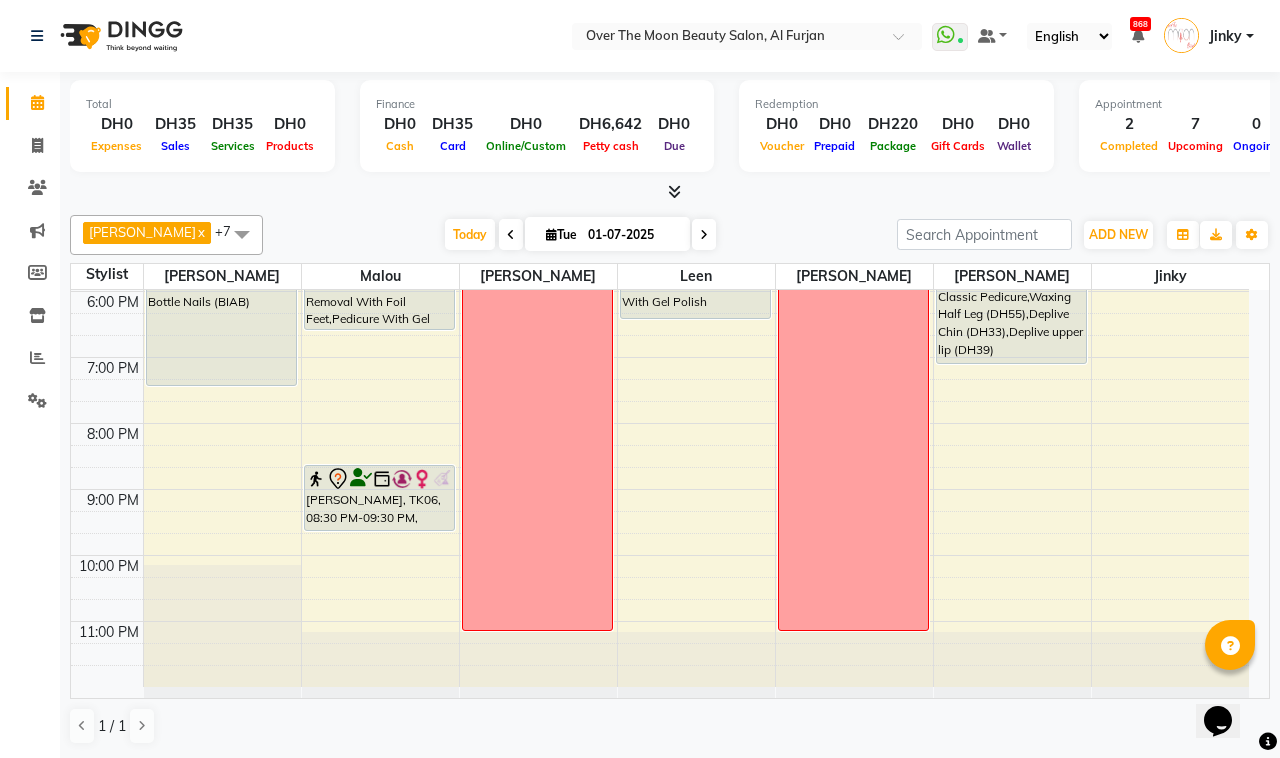 click on "Calendar  Invoice  Clients  Marketing  Members  Inventory  Reports  Settings Completed InProgress Upcoming Dropped Tentative Check-In Confirm Bookings Segments Page Builder" 